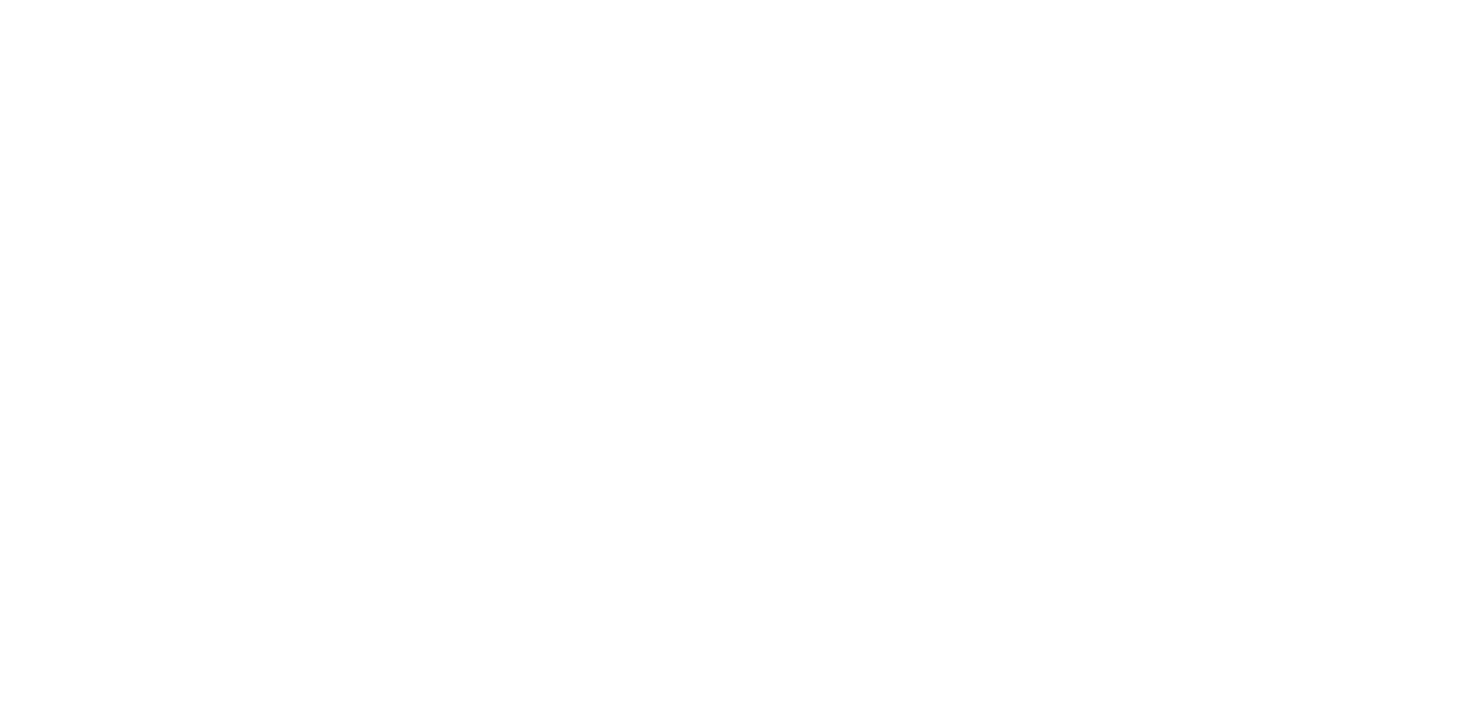 scroll, scrollTop: 0, scrollLeft: 0, axis: both 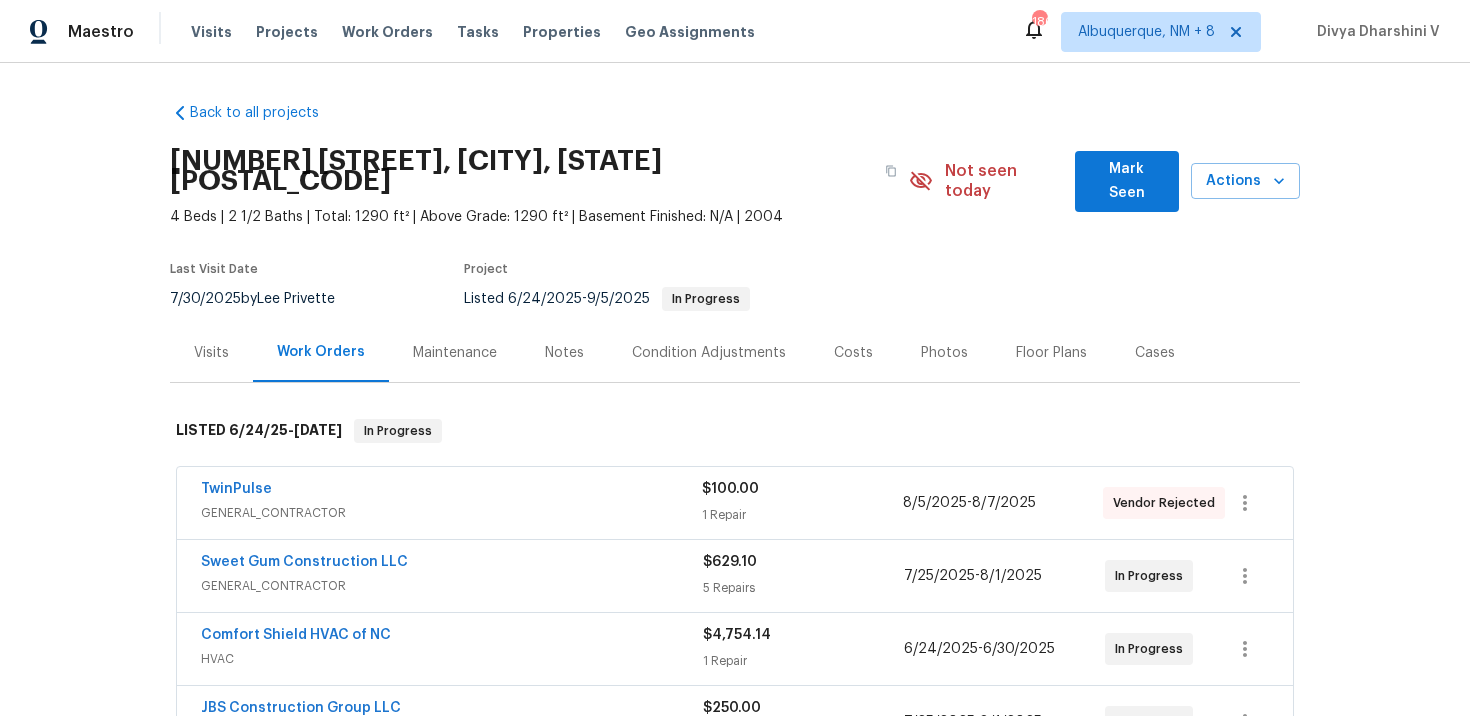 click on "Notes" at bounding box center (564, 353) 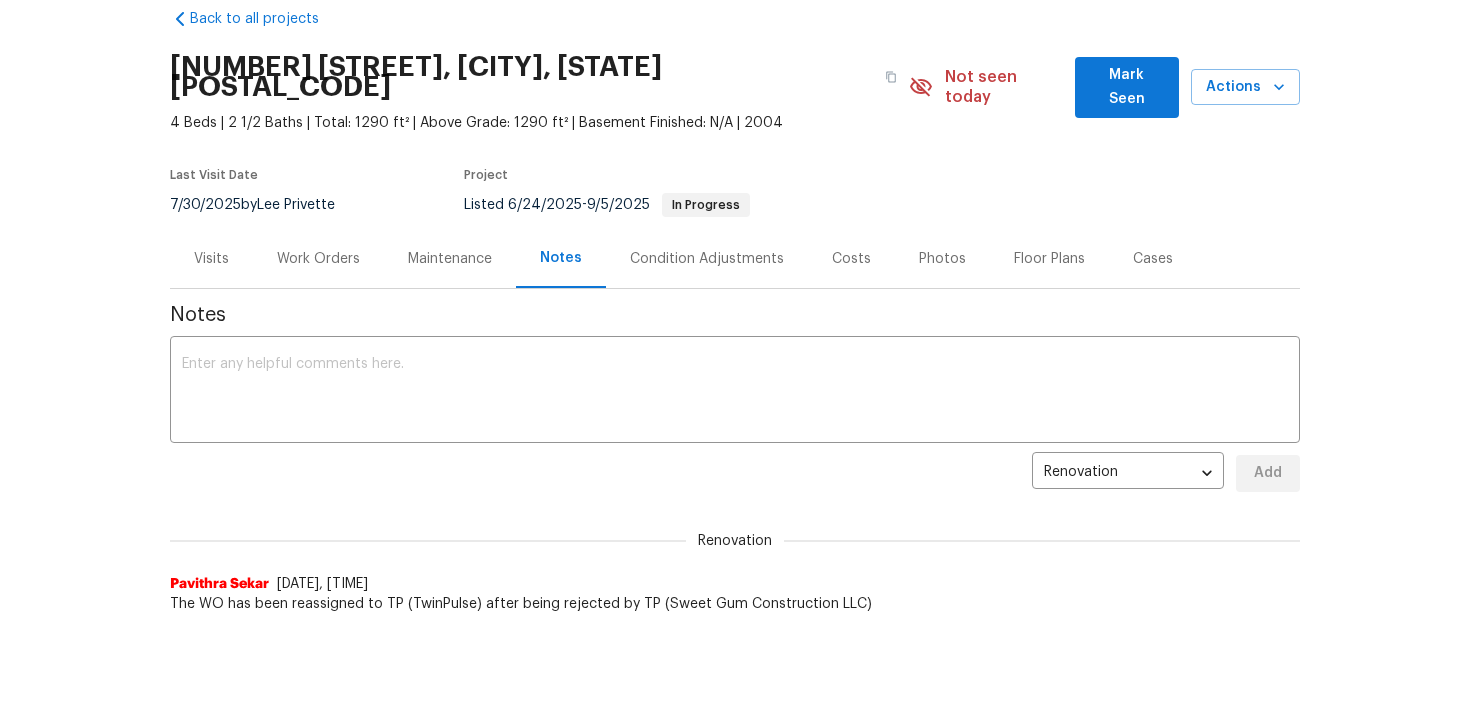 scroll, scrollTop: 95, scrollLeft: 0, axis: vertical 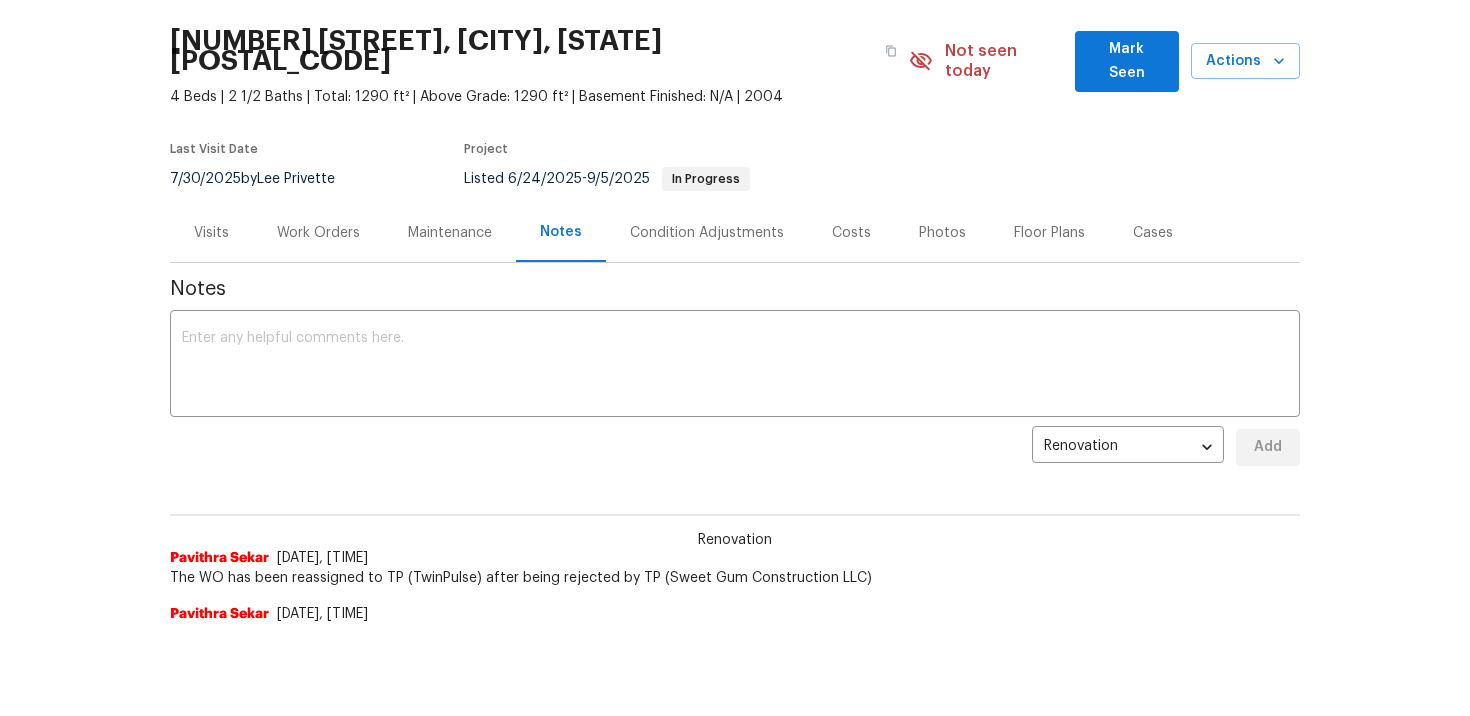 click on "Work Orders" at bounding box center [318, 232] 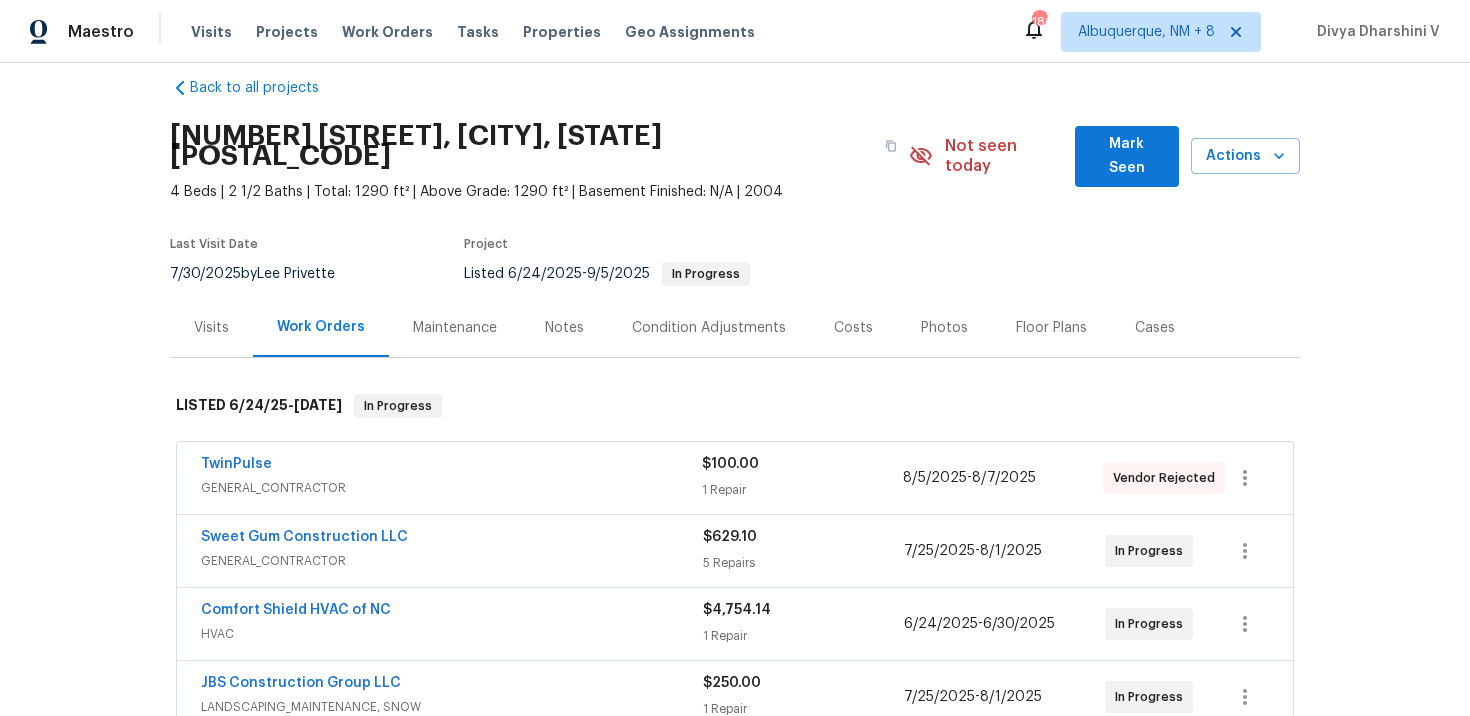 scroll, scrollTop: 0, scrollLeft: 0, axis: both 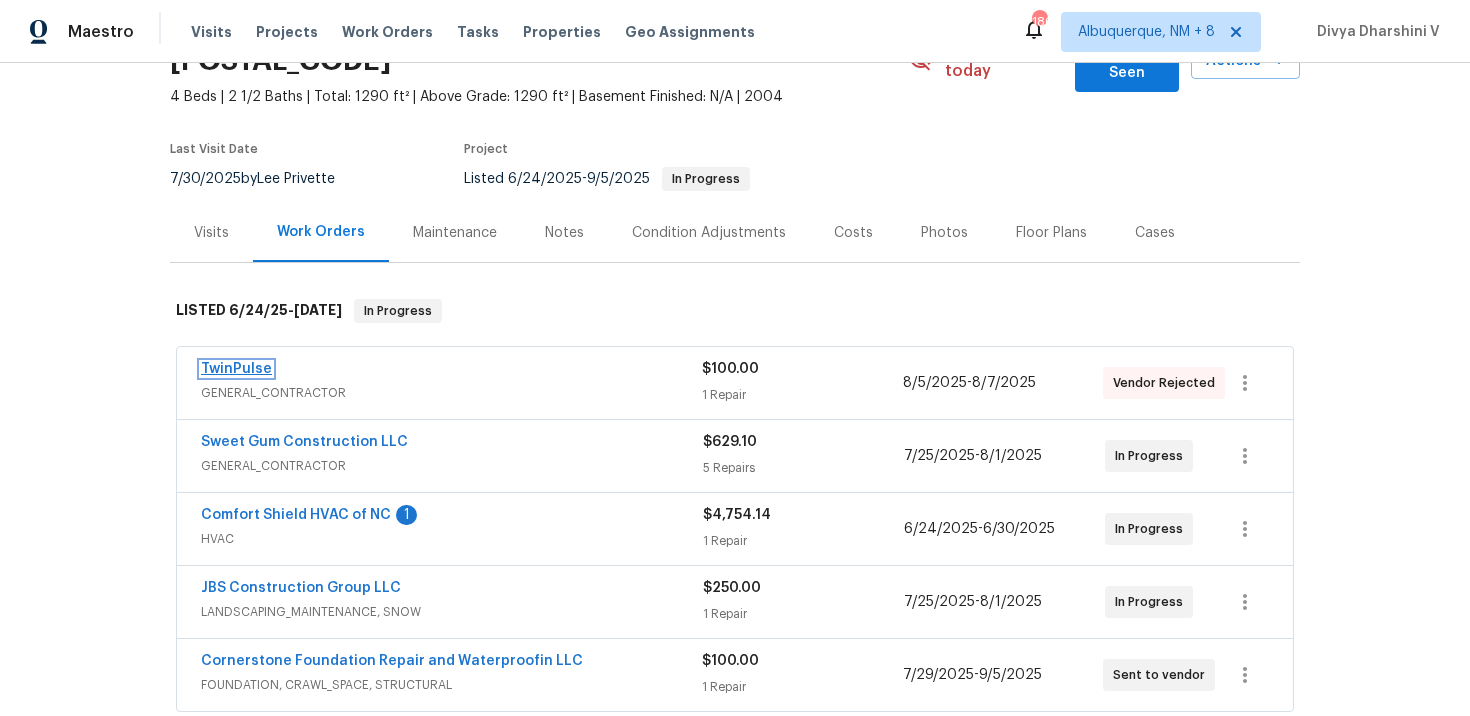 click on "TwinPulse" at bounding box center [236, 369] 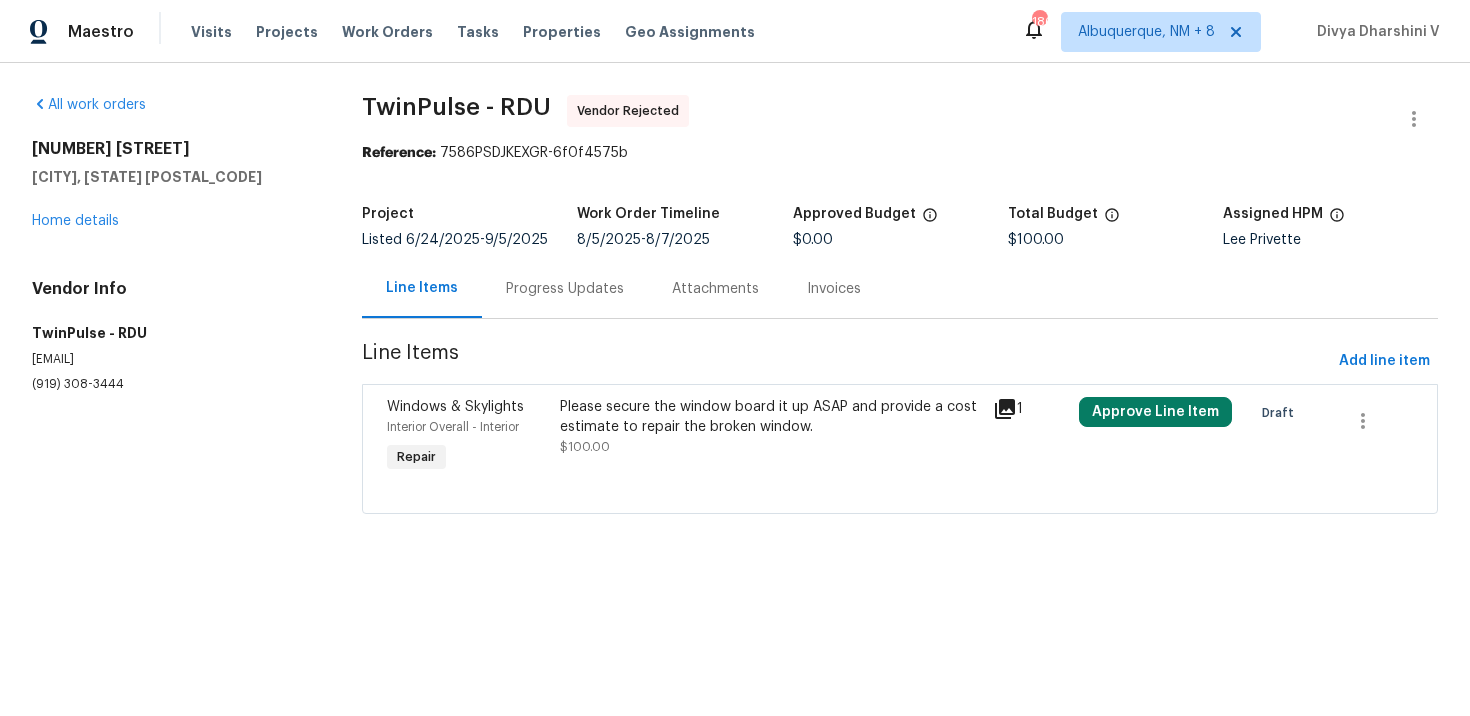 click on "Progress Updates" at bounding box center (565, 288) 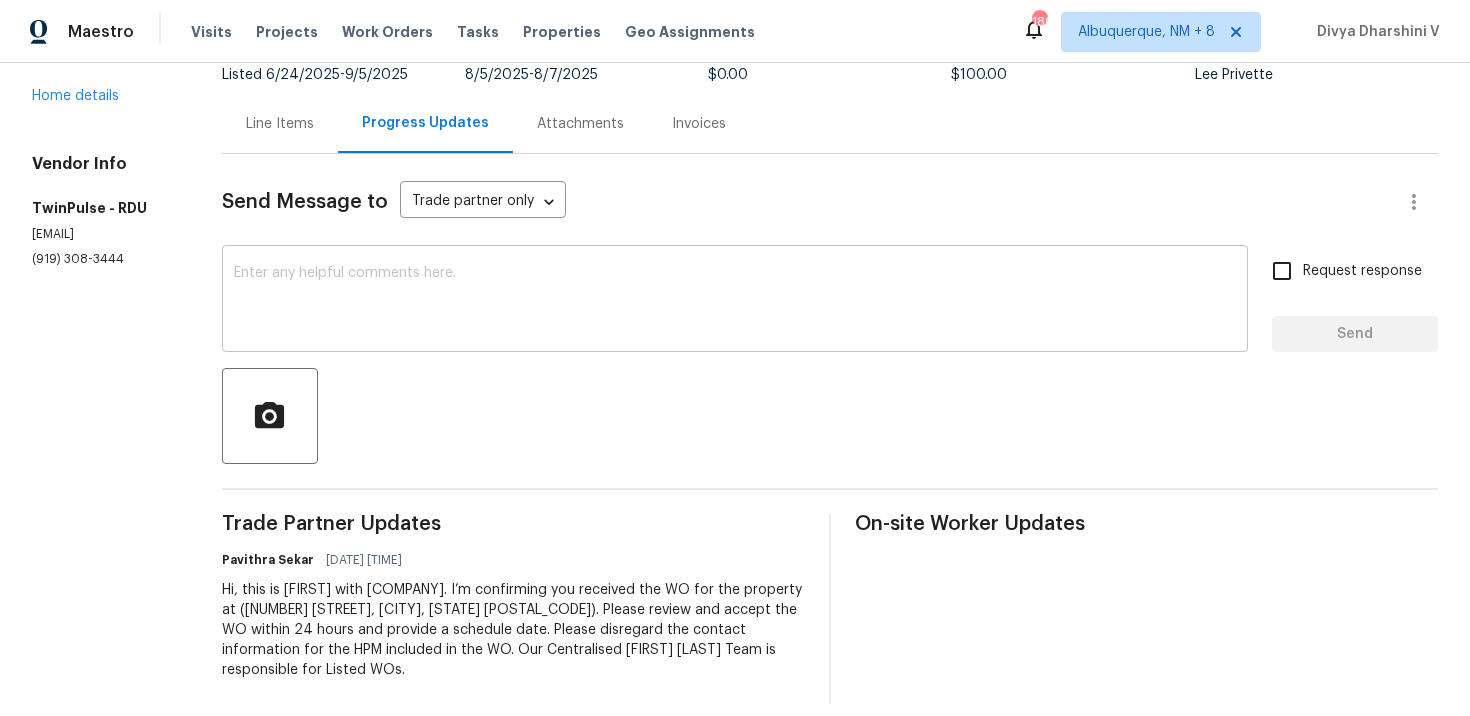 scroll, scrollTop: 0, scrollLeft: 0, axis: both 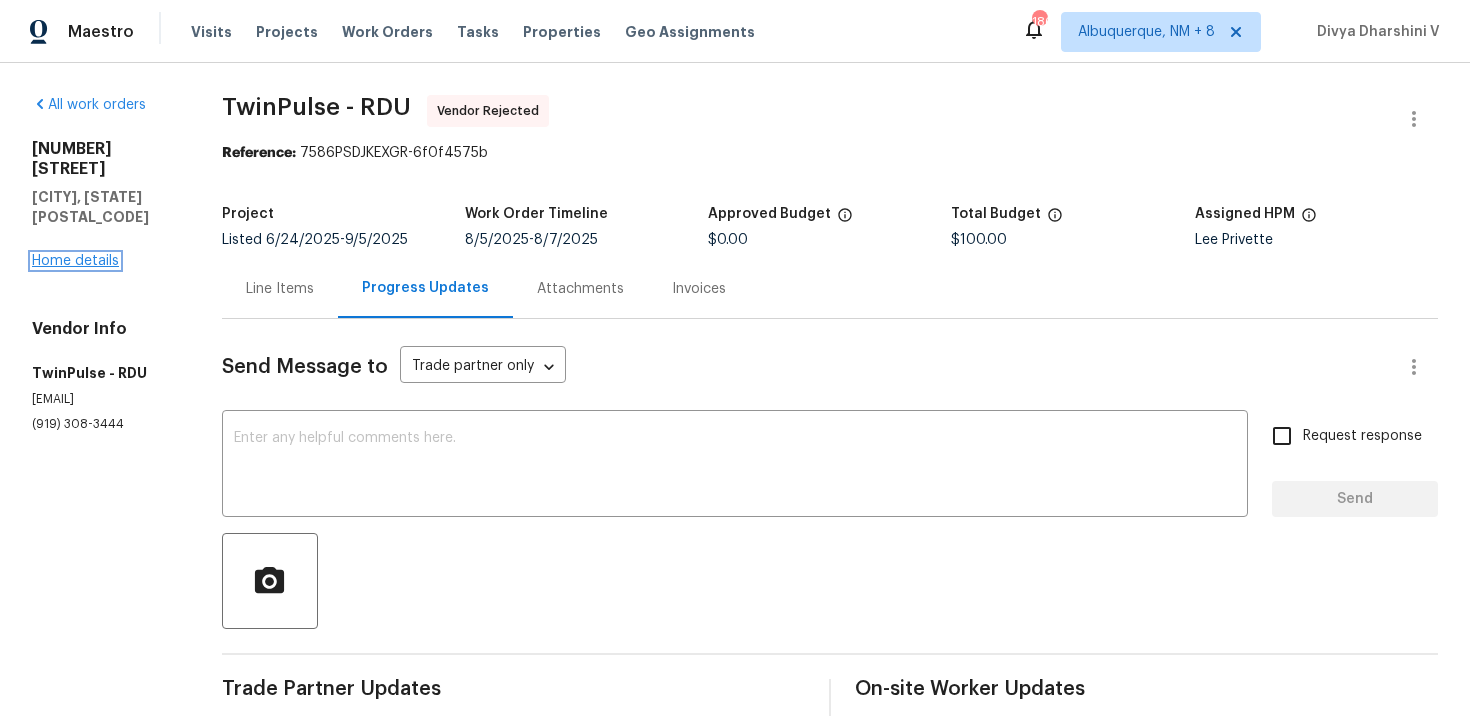 click on "Home details" at bounding box center (75, 261) 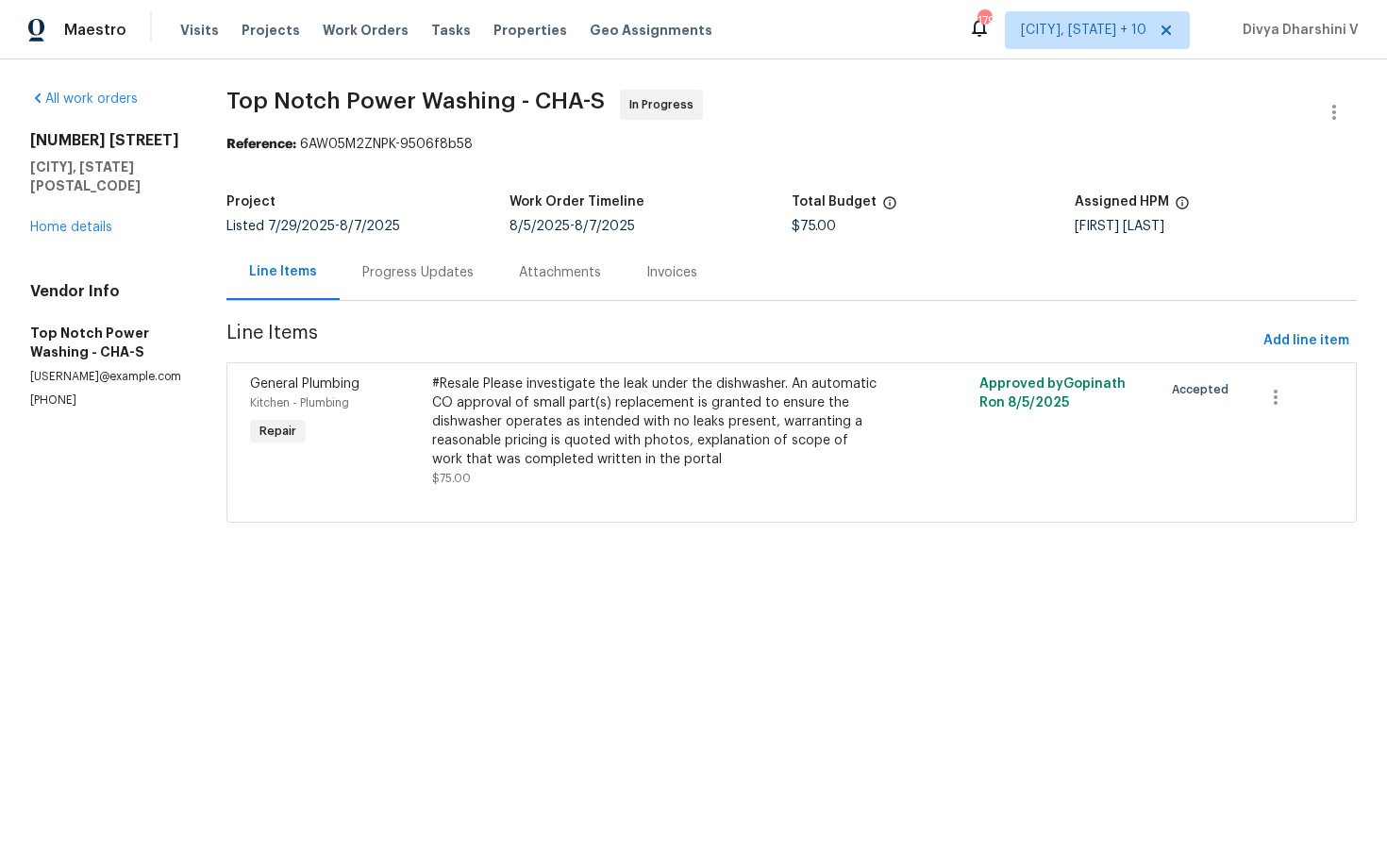 scroll, scrollTop: 0, scrollLeft: 0, axis: both 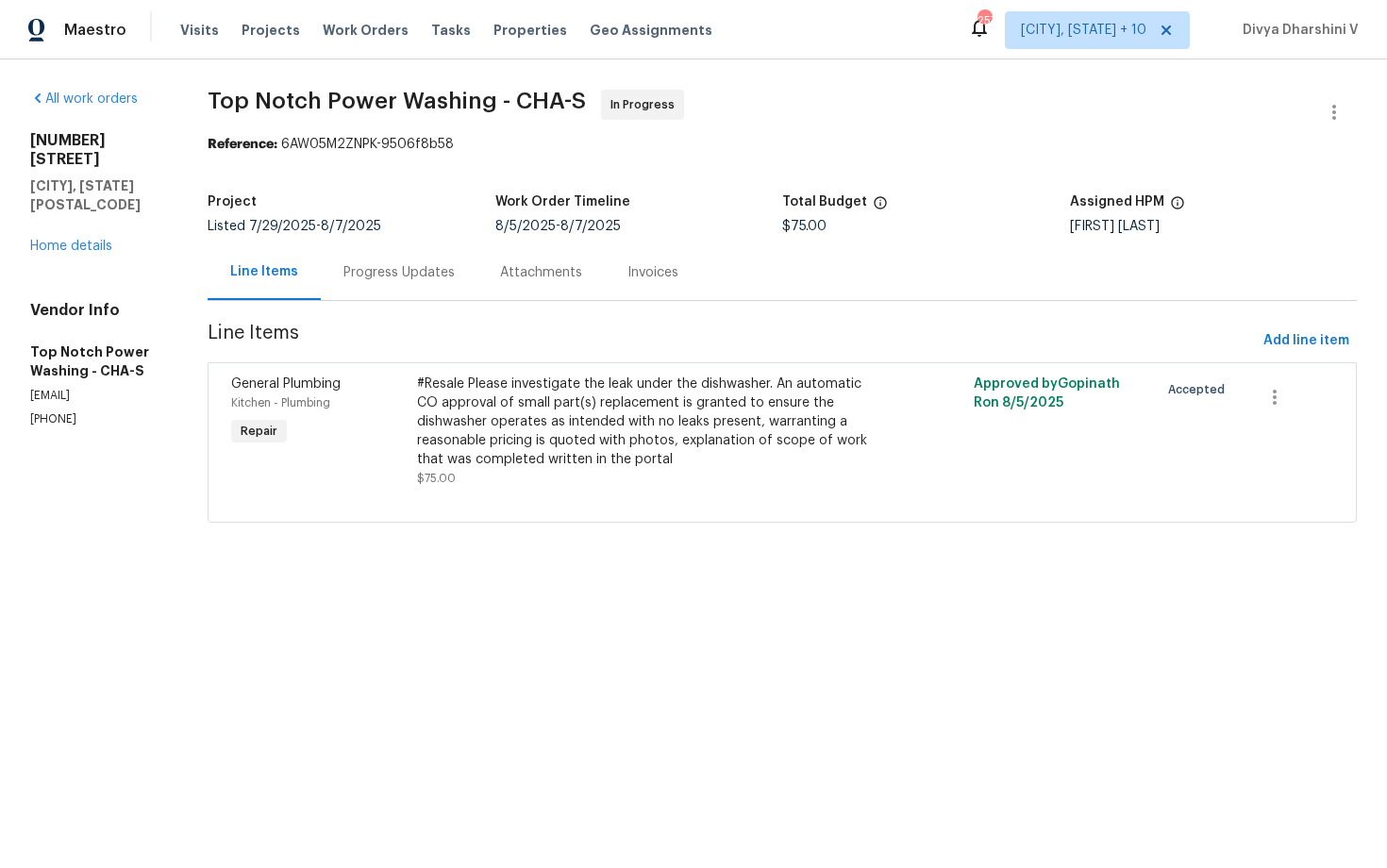 click on "General Plumbing Kitchen - Plumbing Repair" at bounding box center (318, 431) 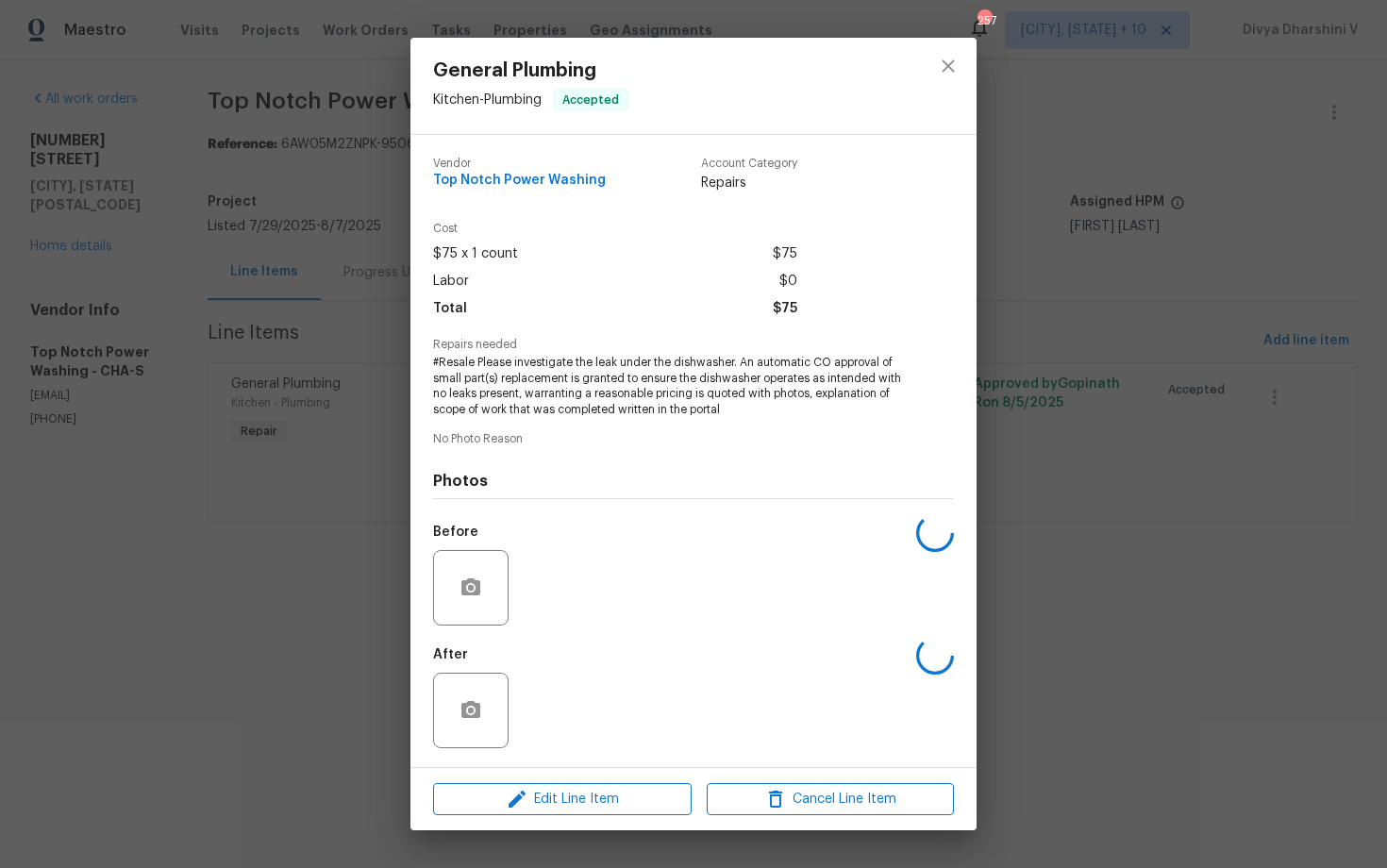 click on "$75 x 1 count" at bounding box center (476, 254) 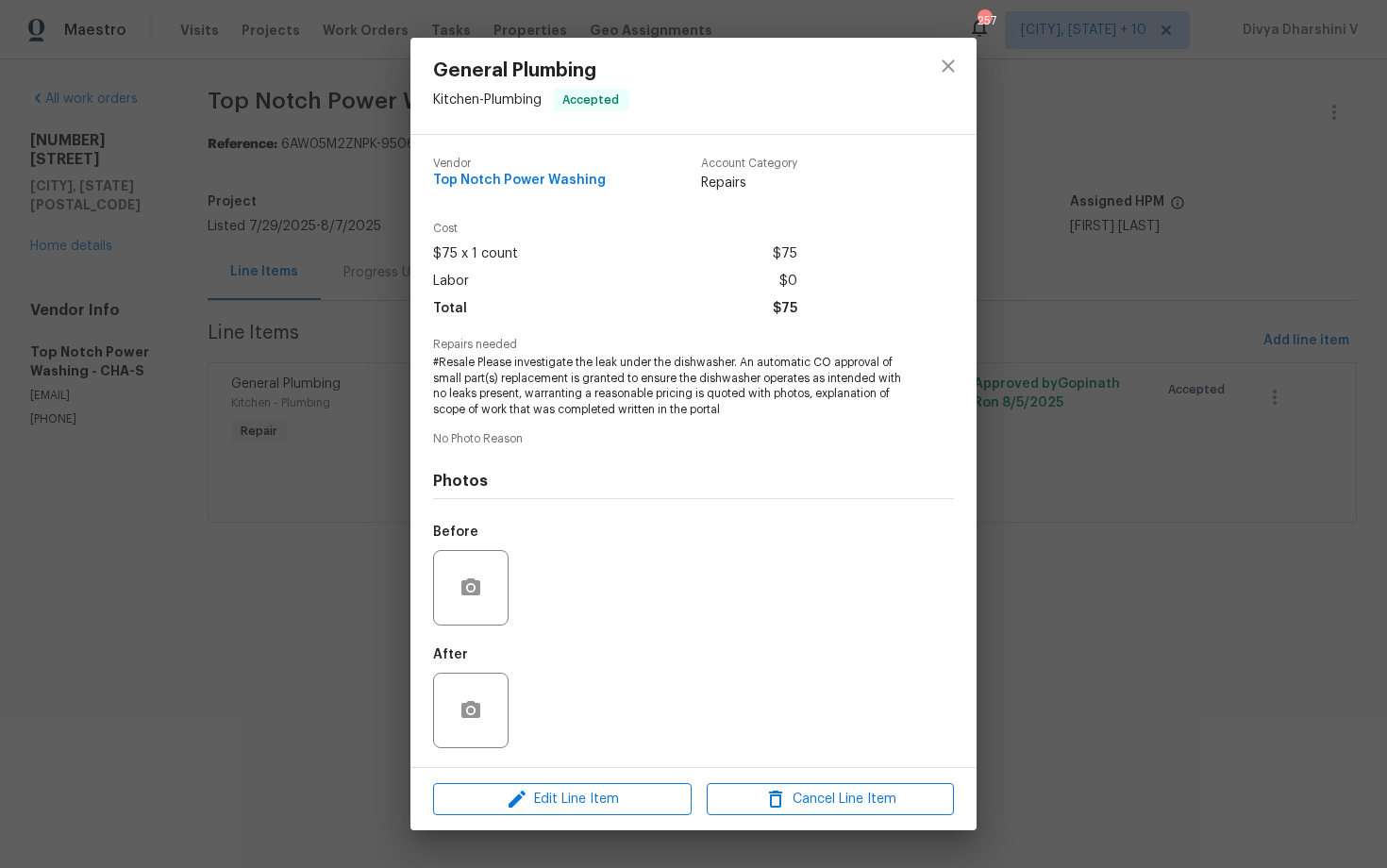 click on "General Plumbing Kitchen  -  Plumbing Accepted Vendor Top Notch Power Washing Account Category Repairs Cost $75 x 1 count $75 Labor $0 Total $75 Repairs needed #Resale Please investigate the leak under the dishwasher. An automatic CO approval of small part(s) replacement is granted to ensure the dishwasher operates as intended with no leaks present, warranting a reasonable pricing is quoted with photos, explanation of scope of work that was completed written in the portal No Photo Reason   Photos Before After  Edit Line Item  Cancel Line Item" at bounding box center (694, 434) 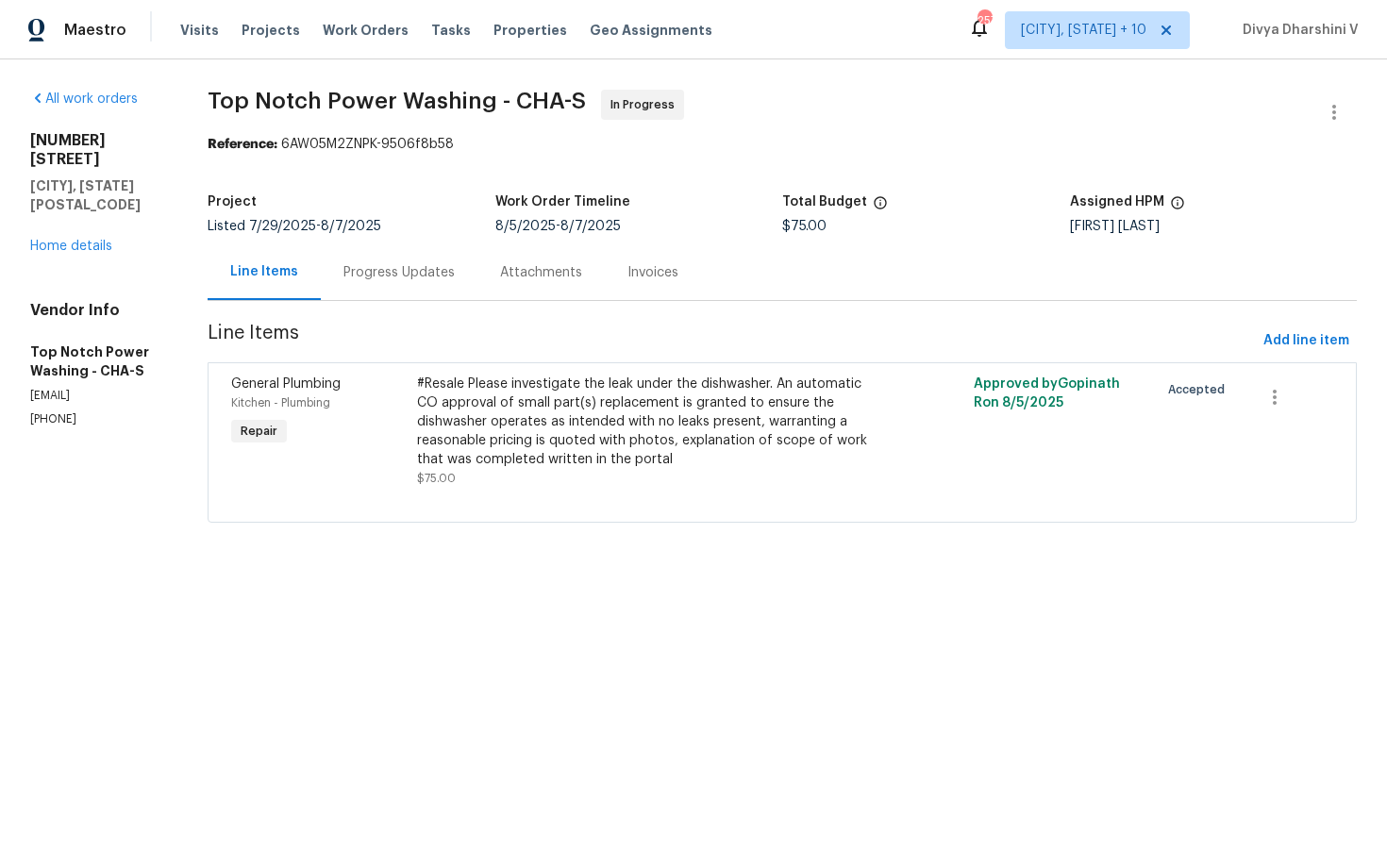click on "Progress Updates" at bounding box center [399, 273] 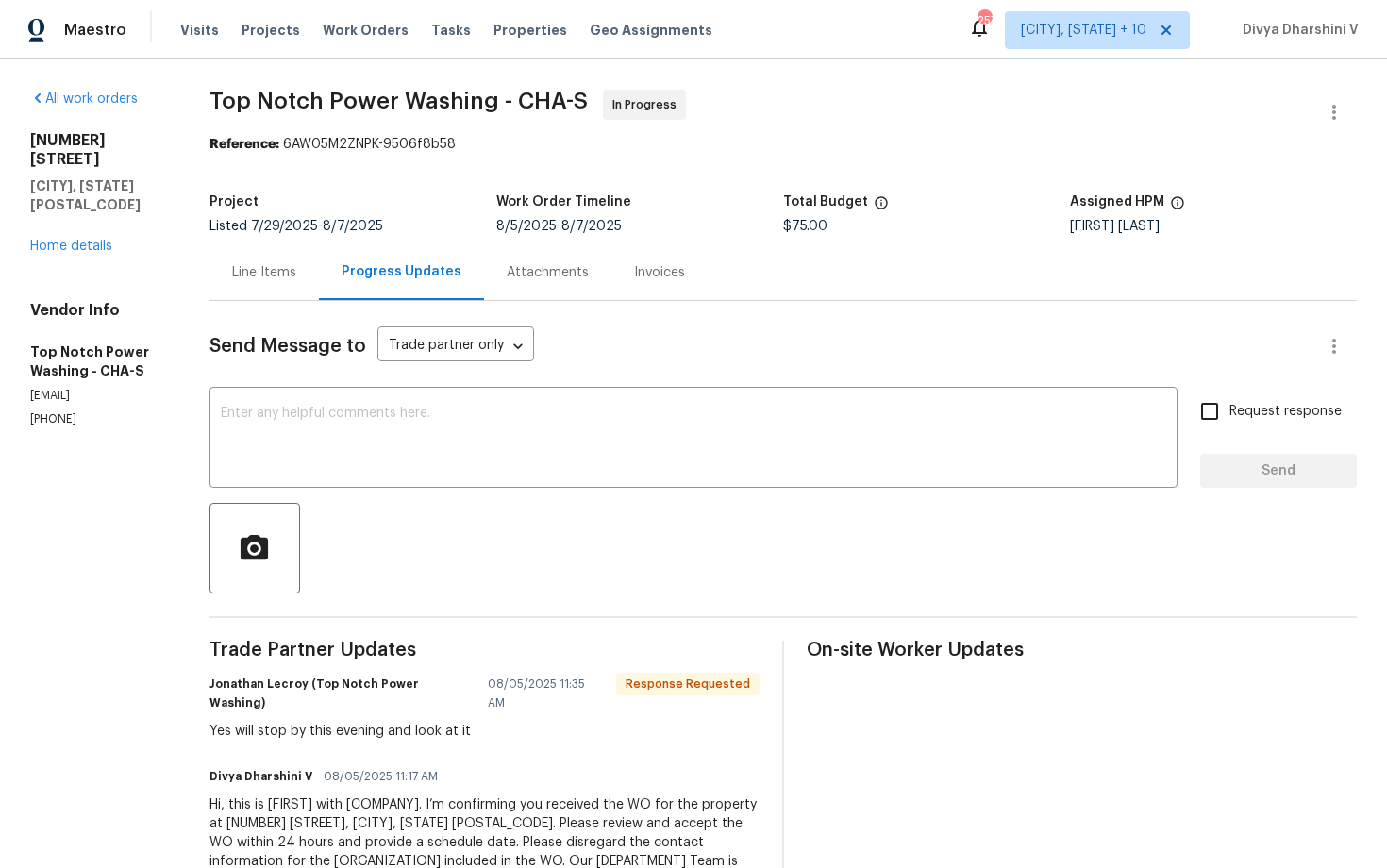 scroll, scrollTop: 31, scrollLeft: 0, axis: vertical 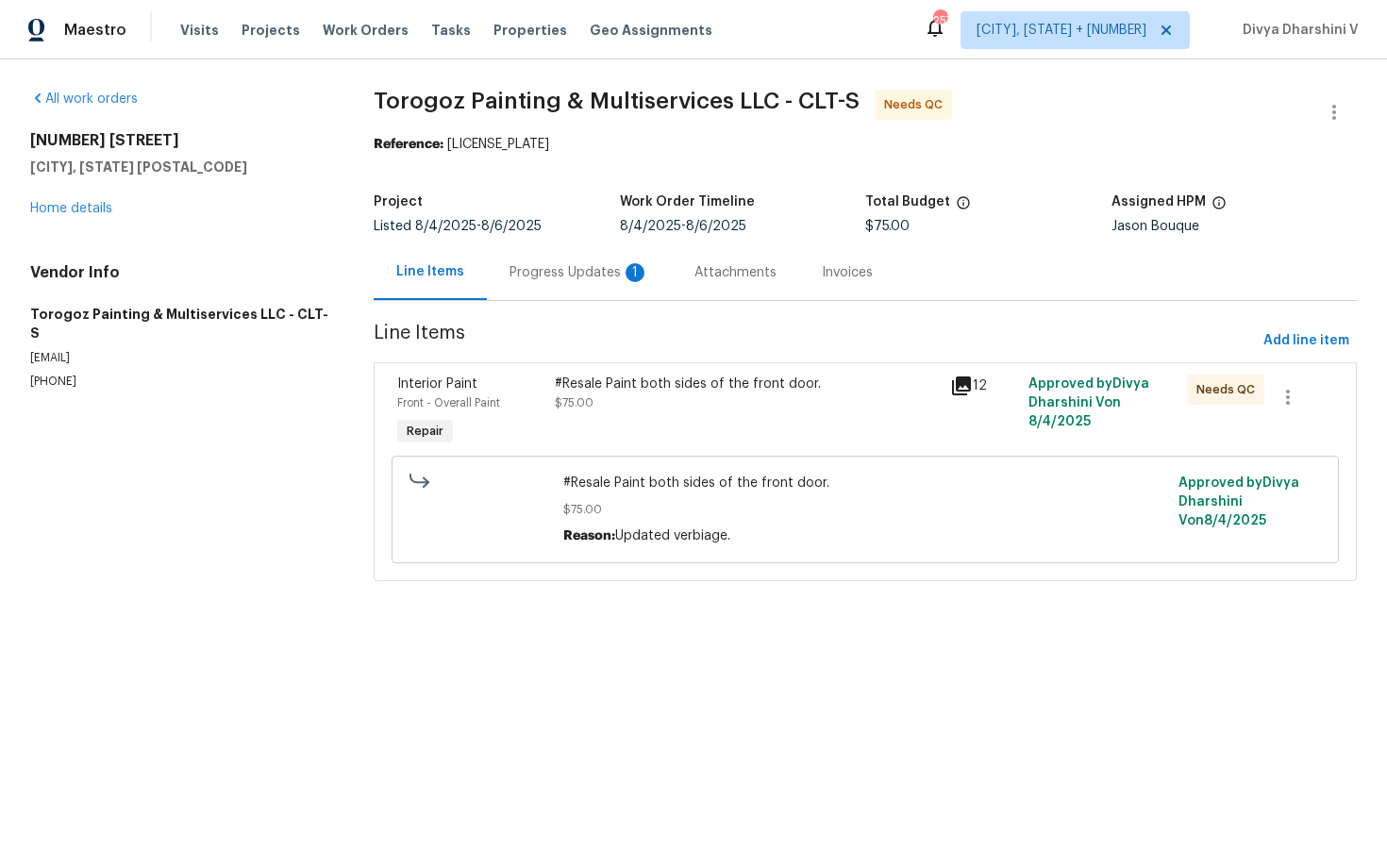click on "#Resale Paint both sides of the front door." at bounding box center [746, 384] 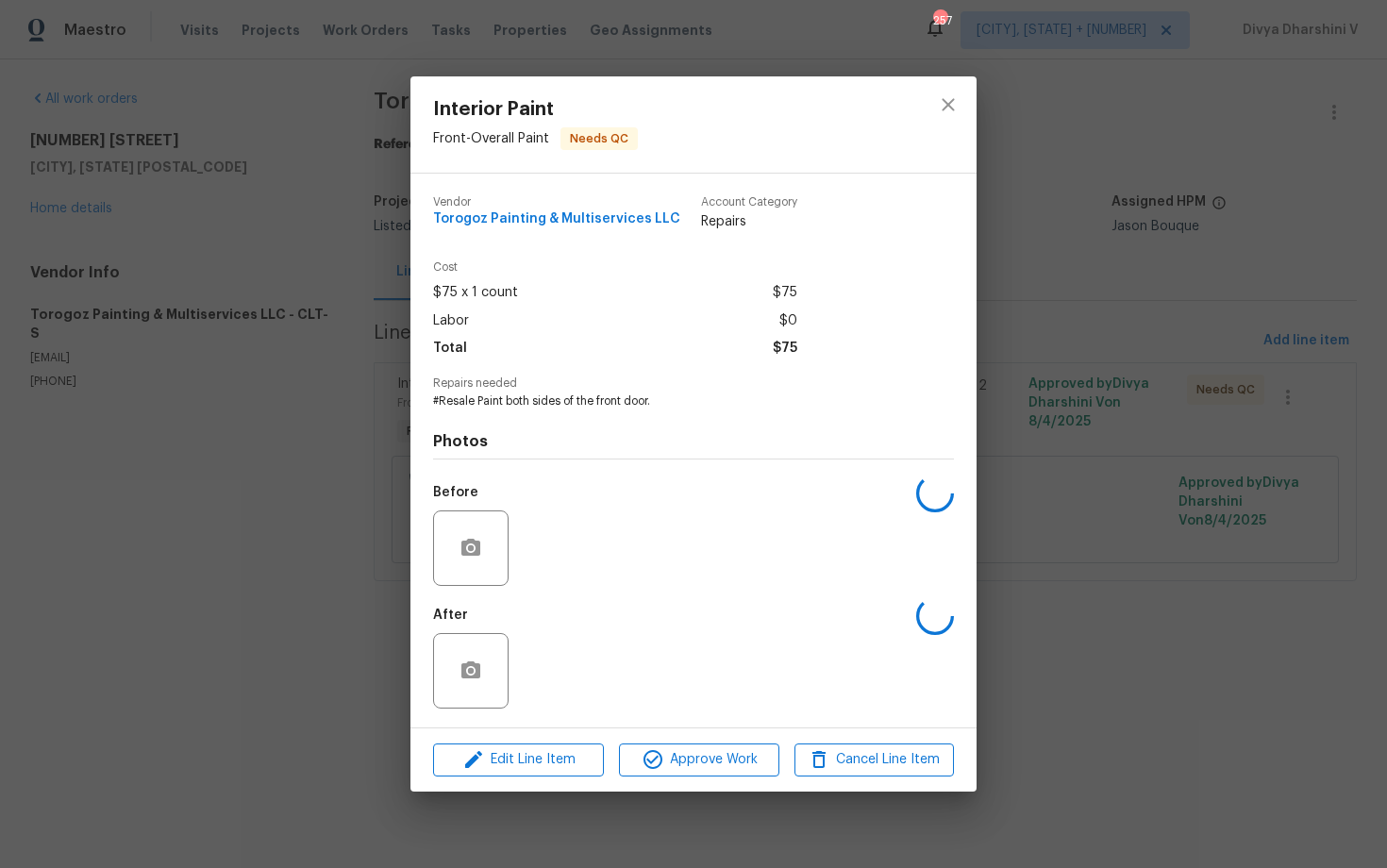 click on "$75 x 1 count $75" at bounding box center (615, 292) 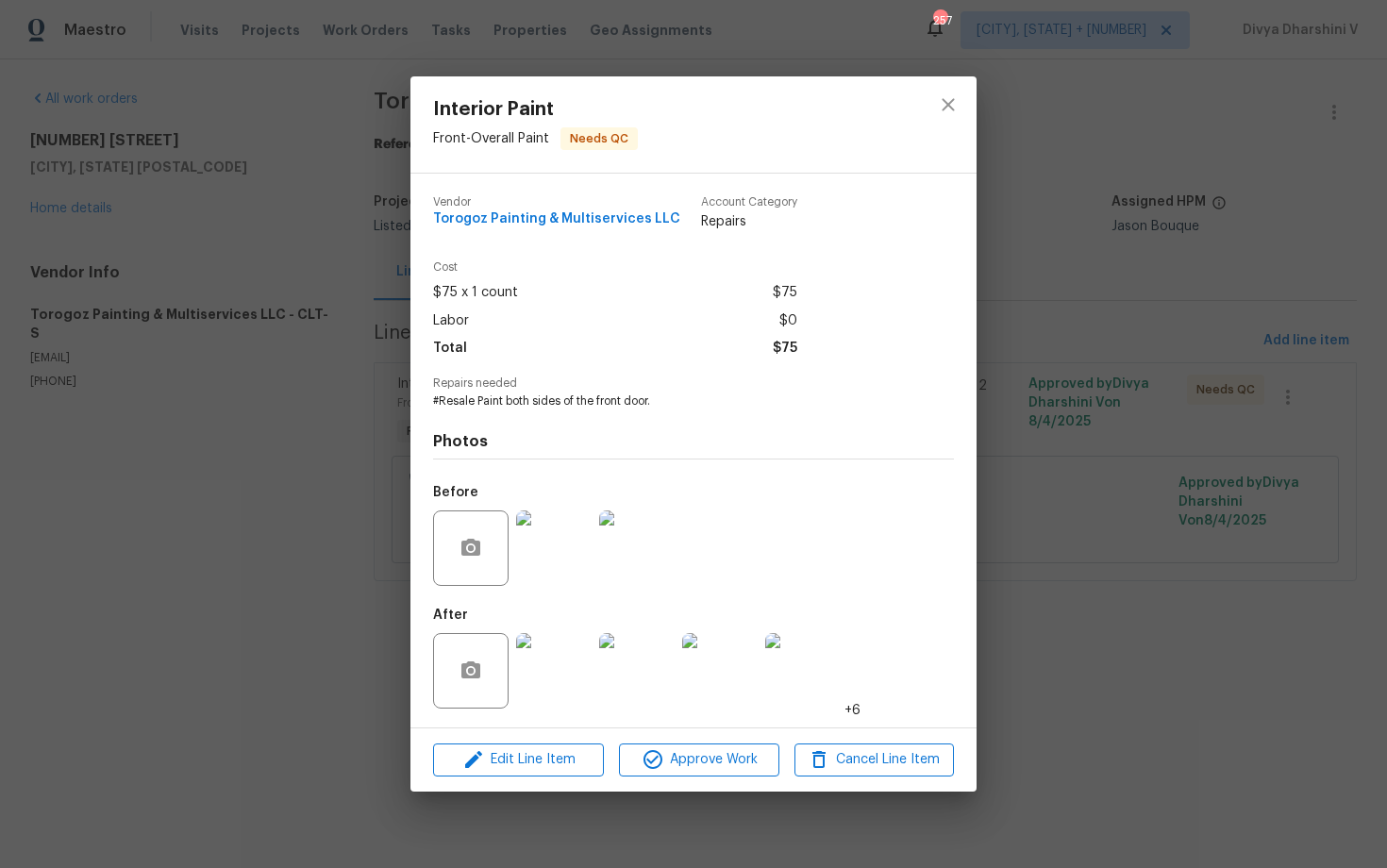click on "Interior Paint Front  -  Overall Paint Needs QC Vendor Torogoz Painting & Multiservices LLC Account Category Repairs Cost $75 x 1 count $75 Labor $0 Total $75 Repairs needed #Resale Paint both sides of the front door. Photos Before After  +6  Edit Line Item  Approve Work  Cancel Line Item" at bounding box center (694, 434) 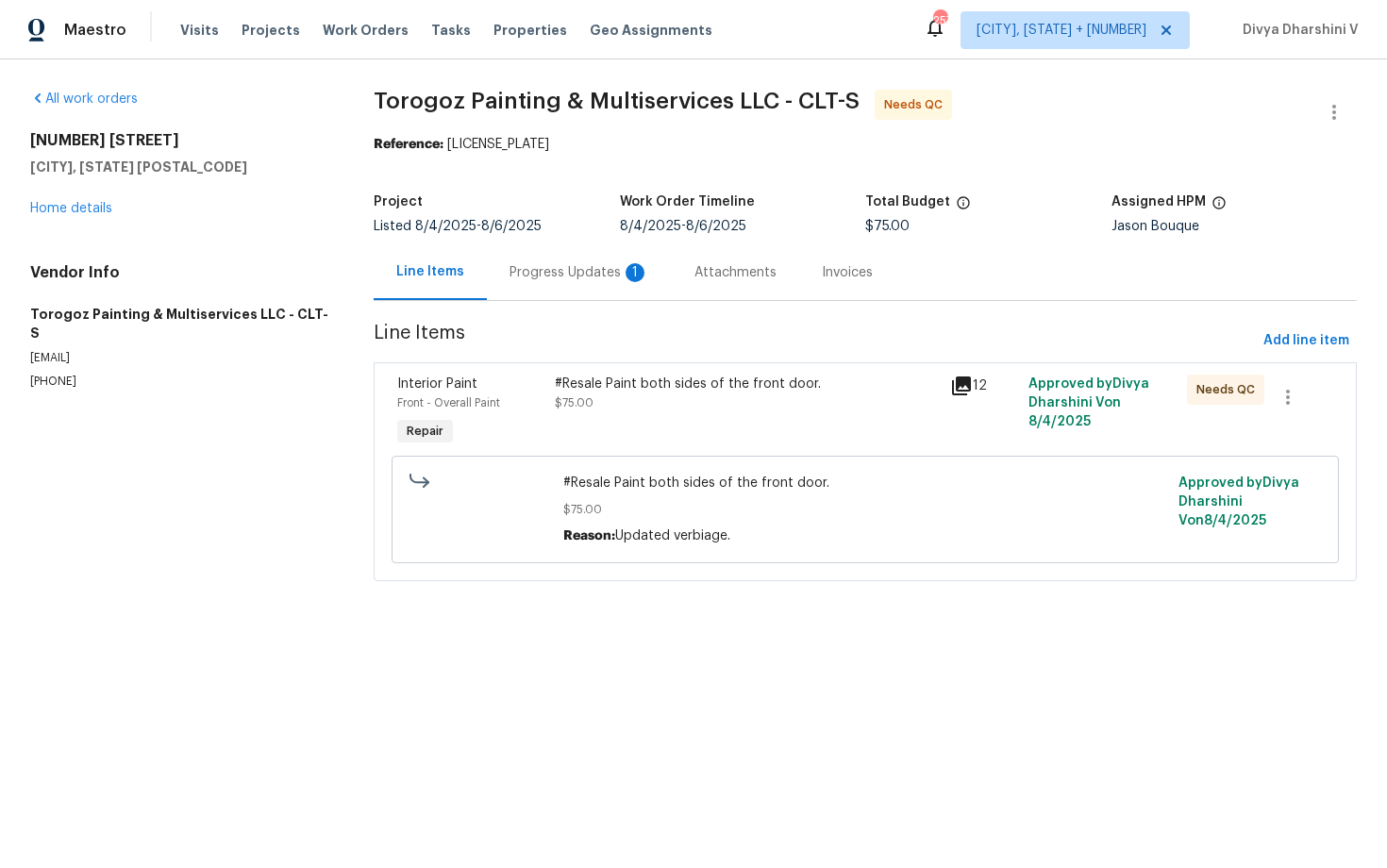 click on "Progress Updates 1" at bounding box center (579, 272) 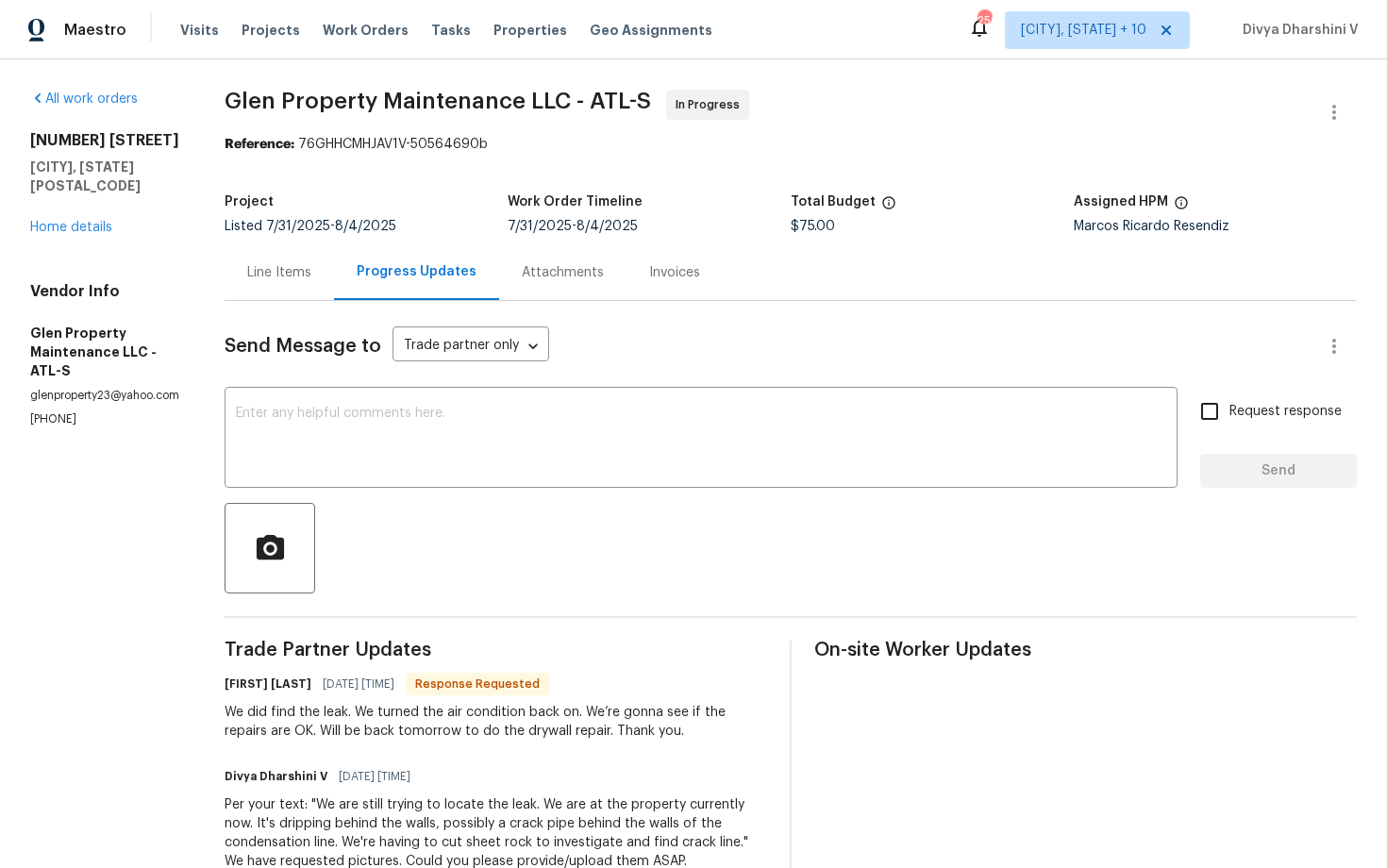 scroll, scrollTop: 0, scrollLeft: 0, axis: both 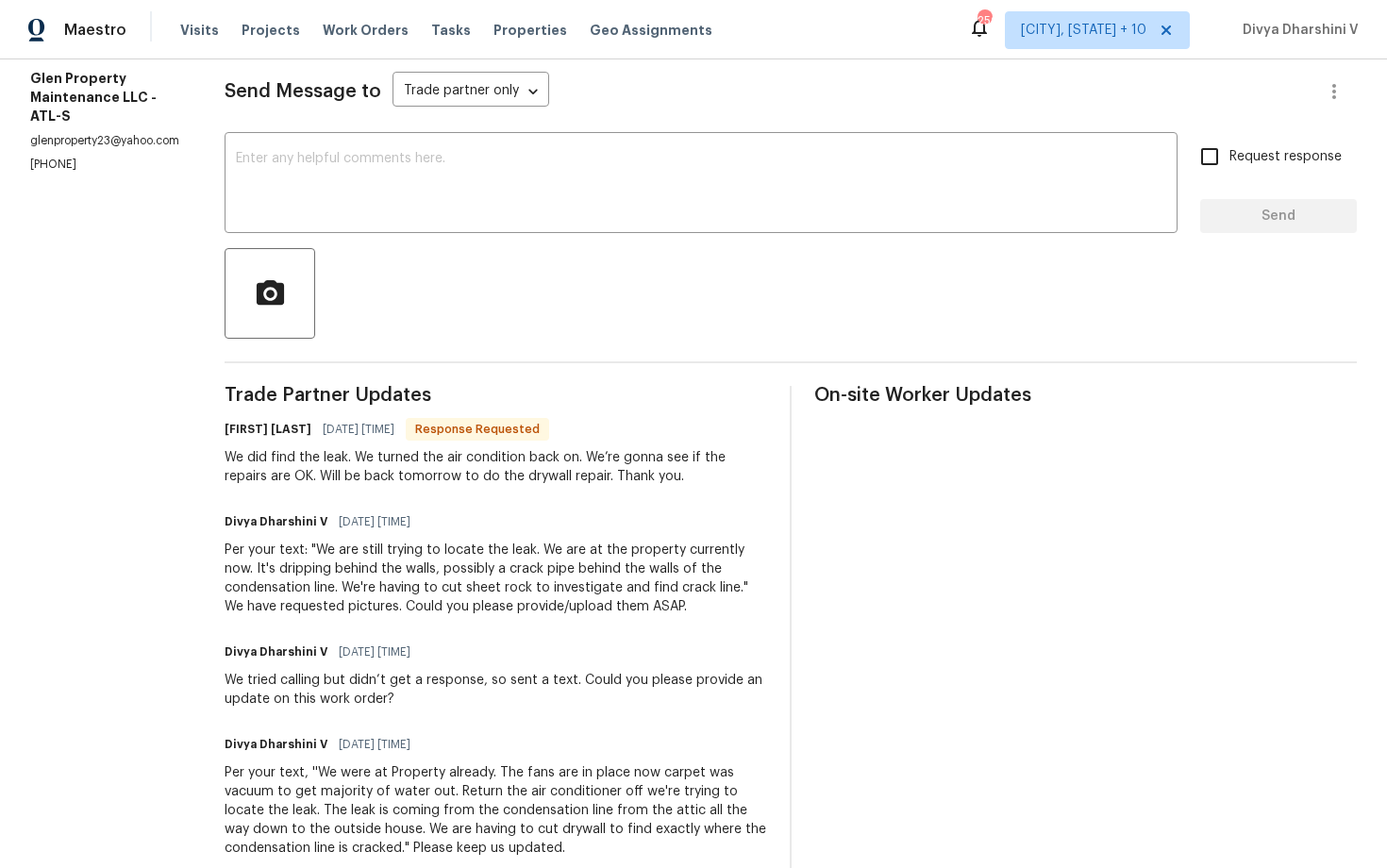 click on "Response Requested" at bounding box center (477, 429) 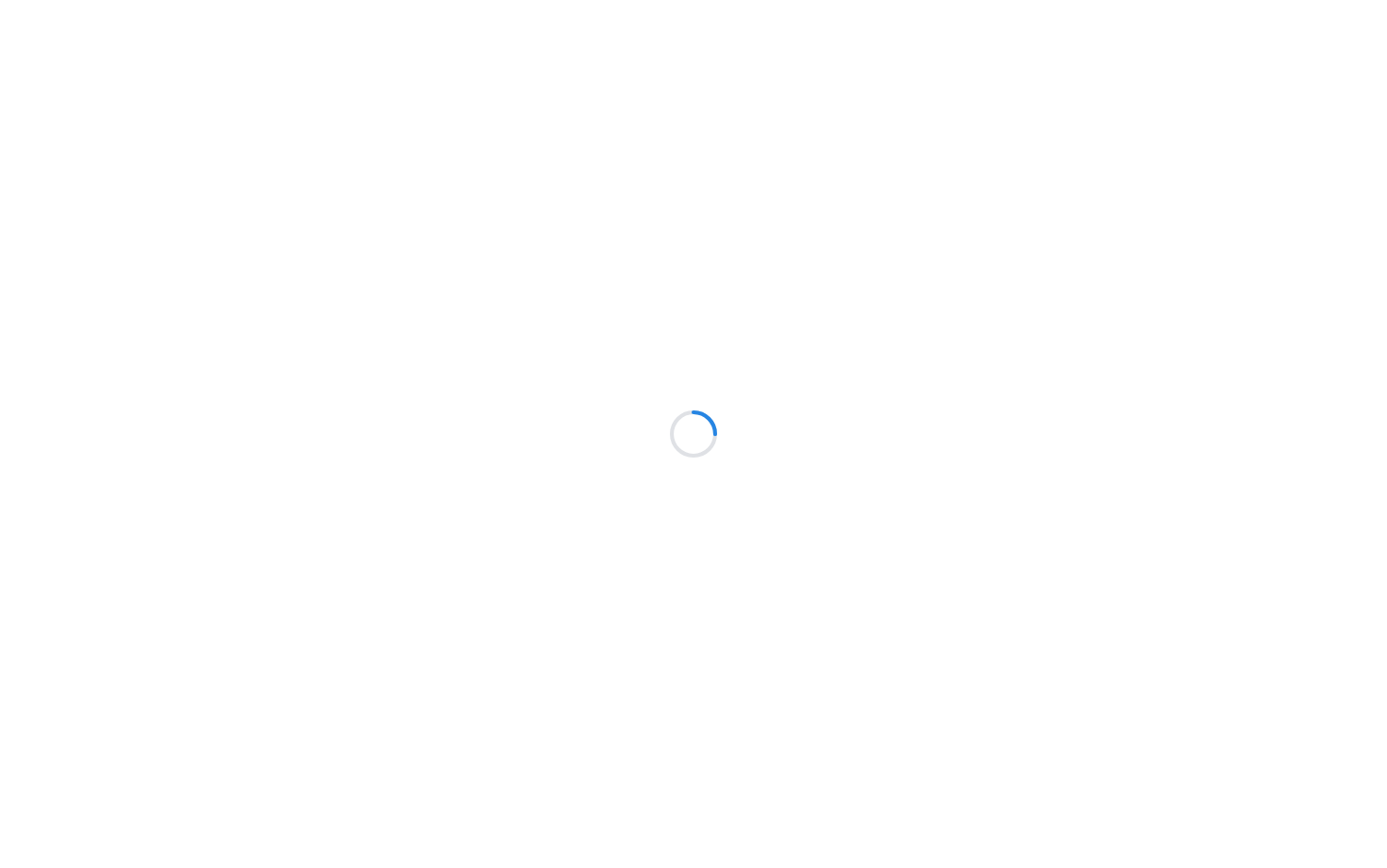 scroll, scrollTop: 0, scrollLeft: 0, axis: both 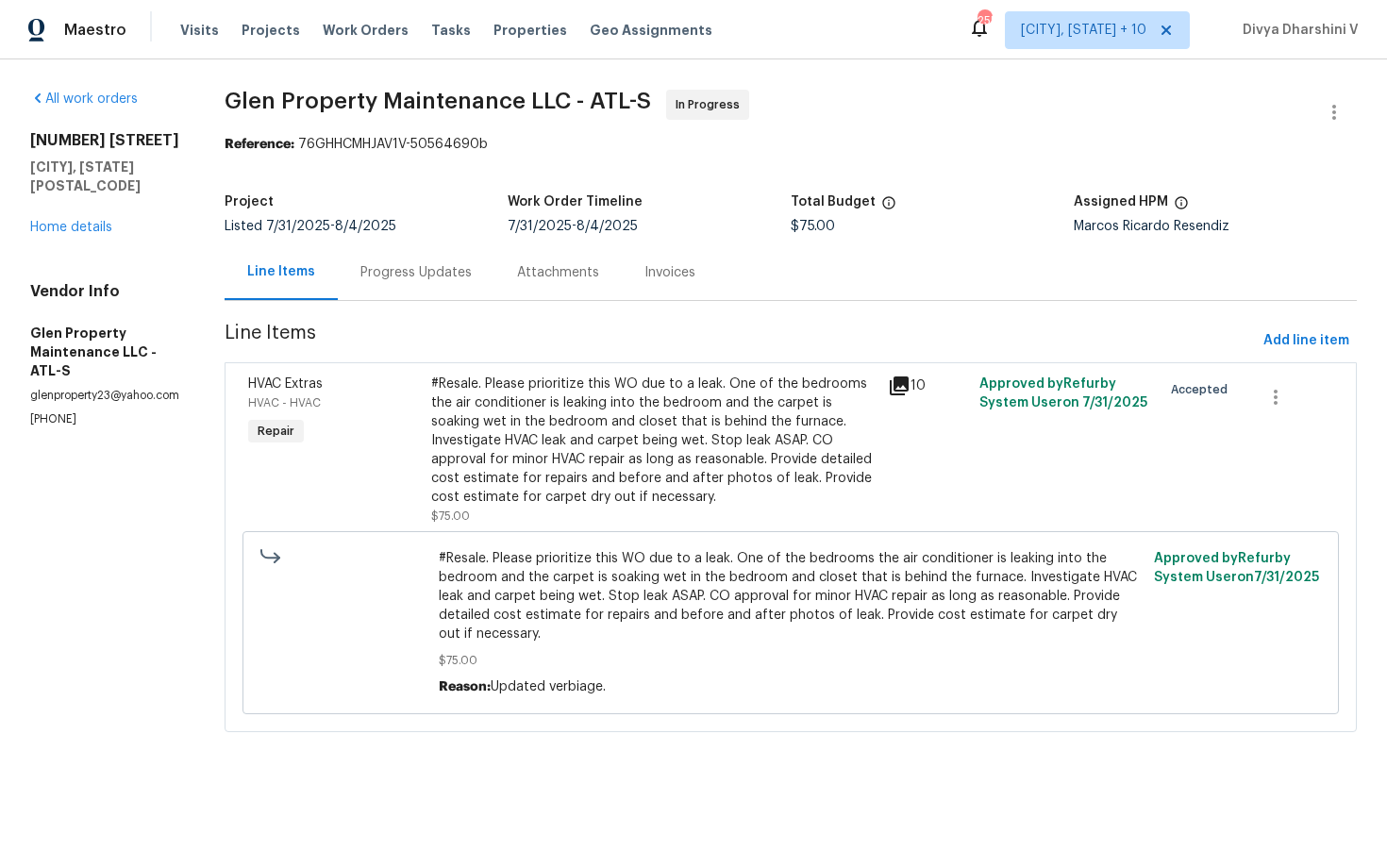click on "Progress Updates" at bounding box center [416, 272] 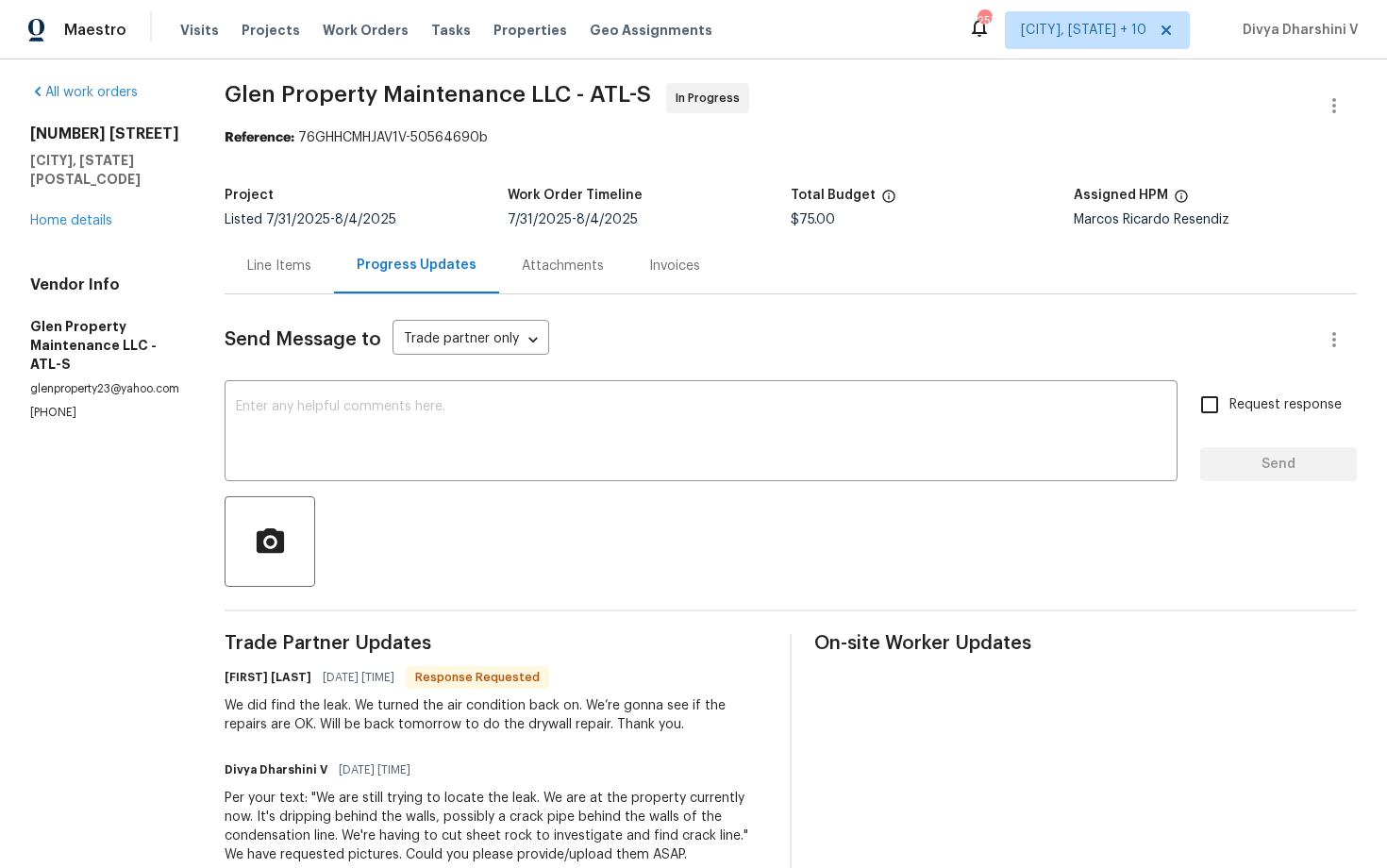 scroll, scrollTop: 13, scrollLeft: 0, axis: vertical 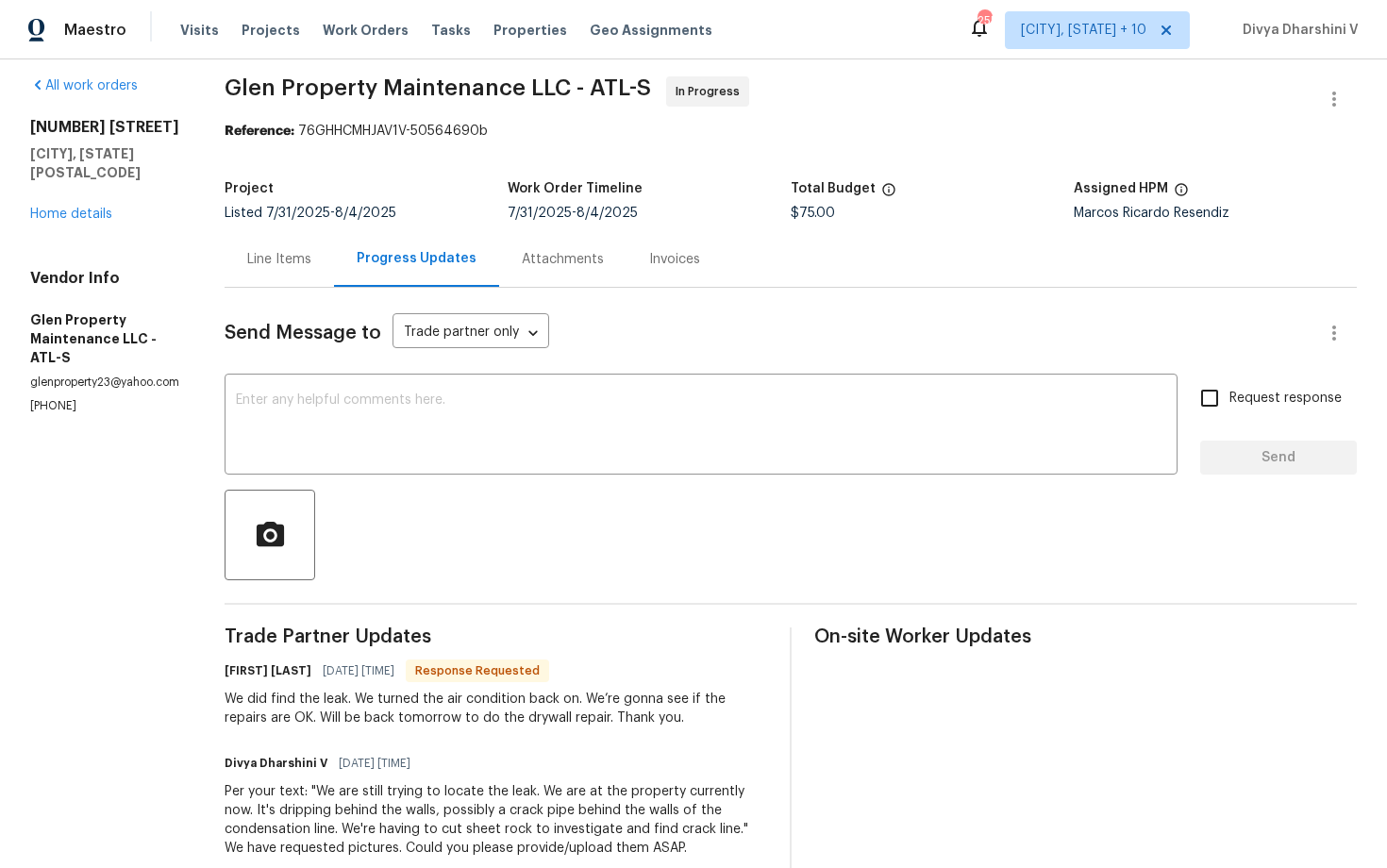 click on "Line Items" at bounding box center [279, 259] 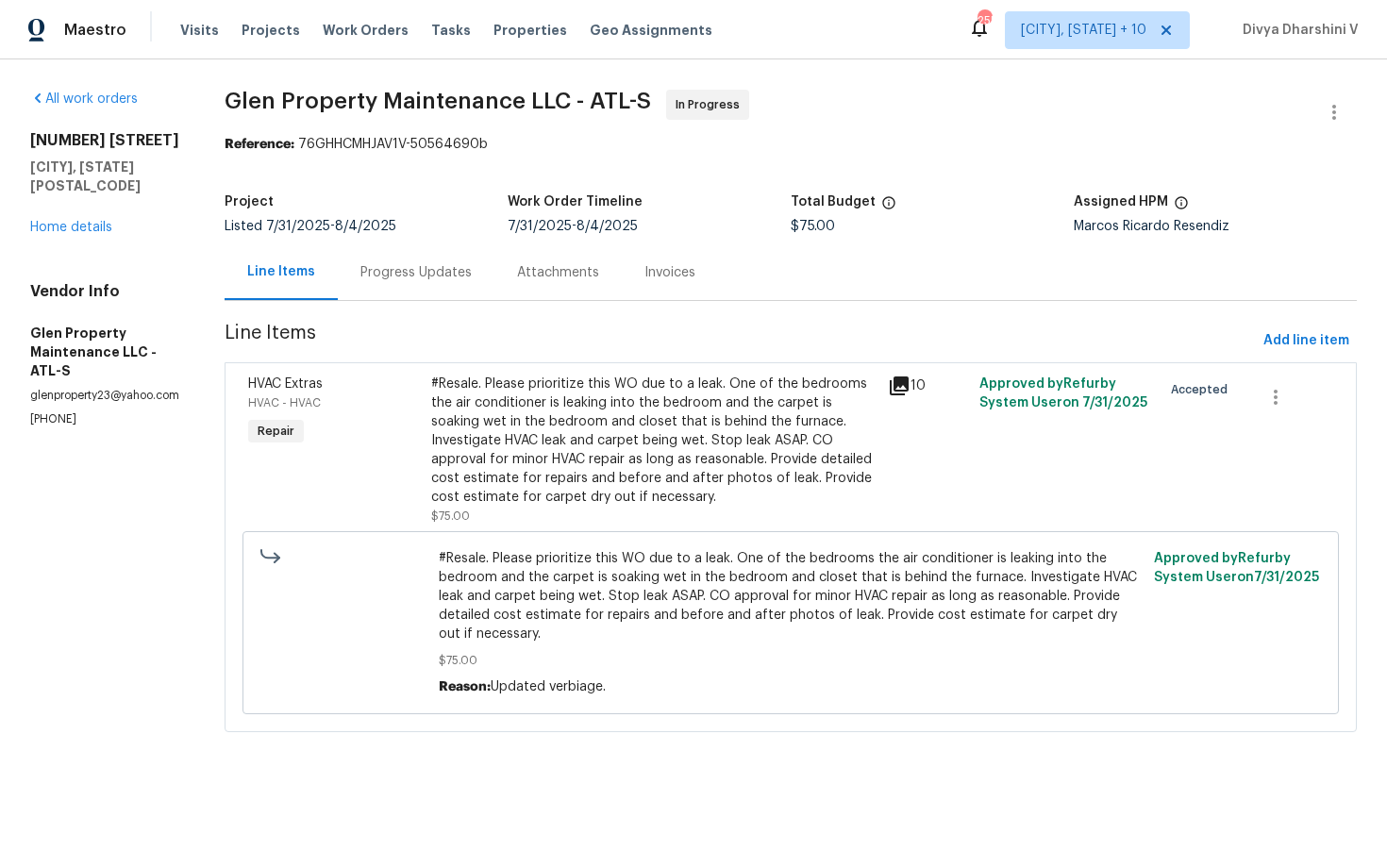 scroll, scrollTop: 0, scrollLeft: 0, axis: both 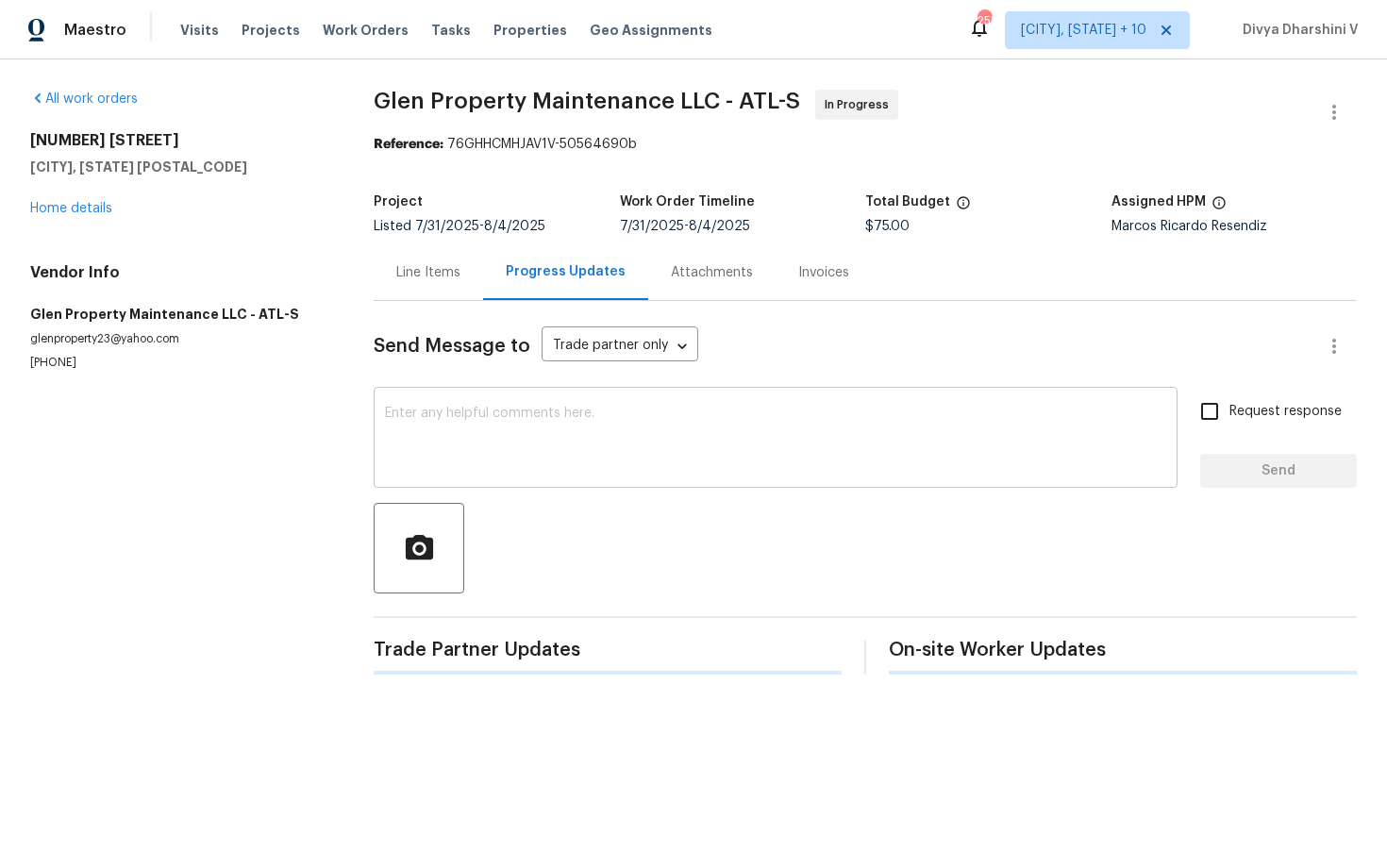 click at bounding box center (776, 440) 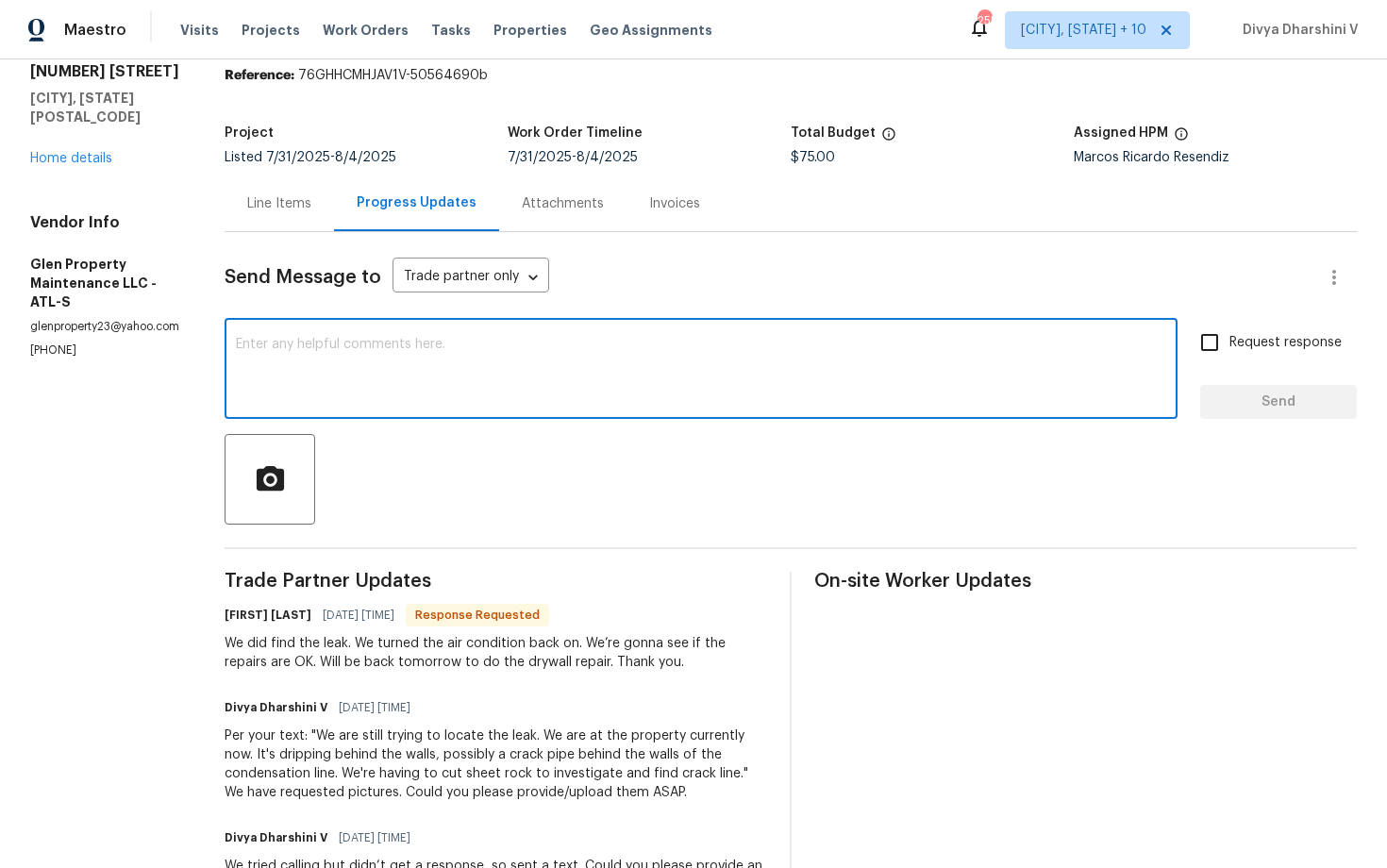scroll, scrollTop: 71, scrollLeft: 0, axis: vertical 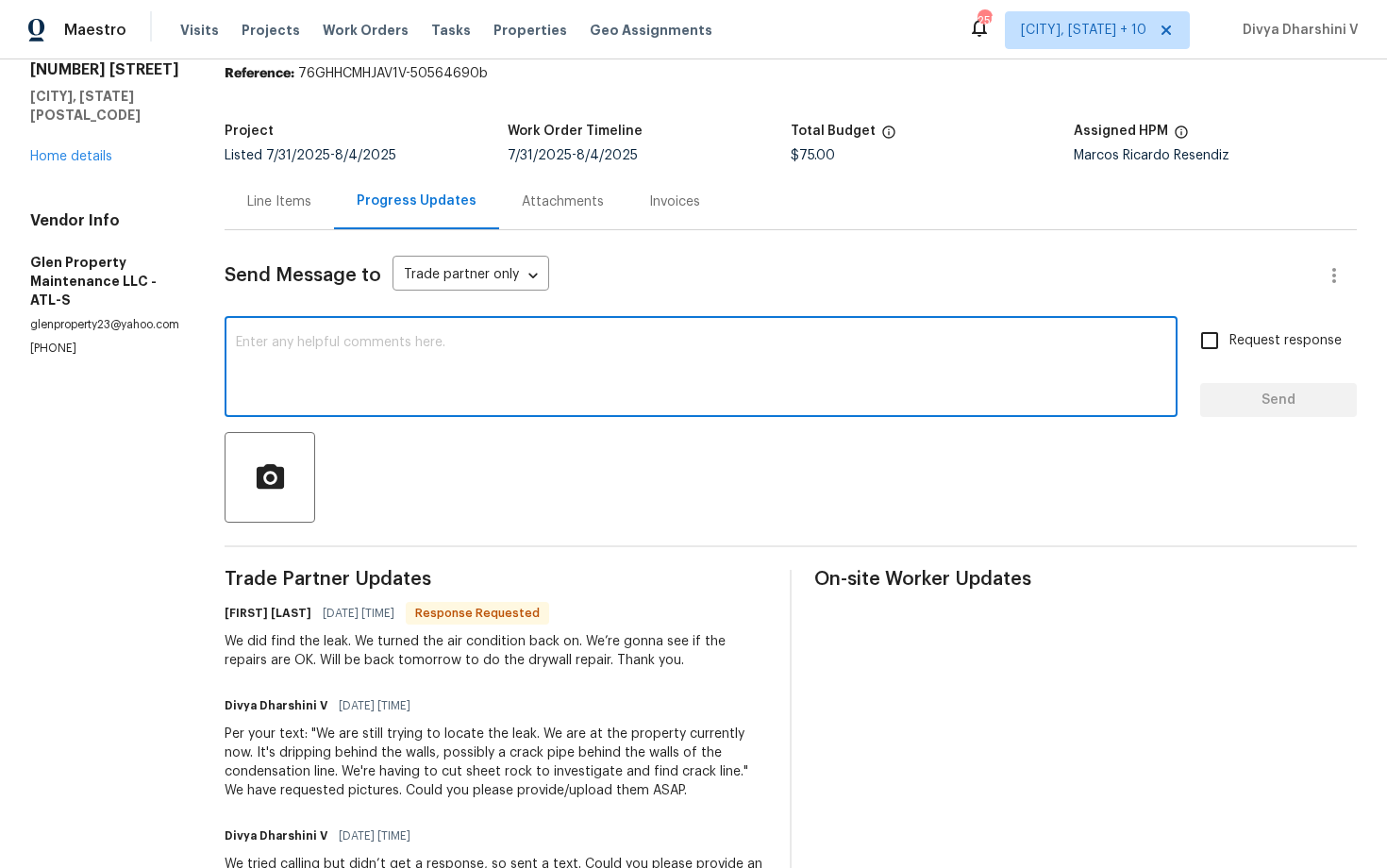 click on "Line Items" at bounding box center (279, 201) 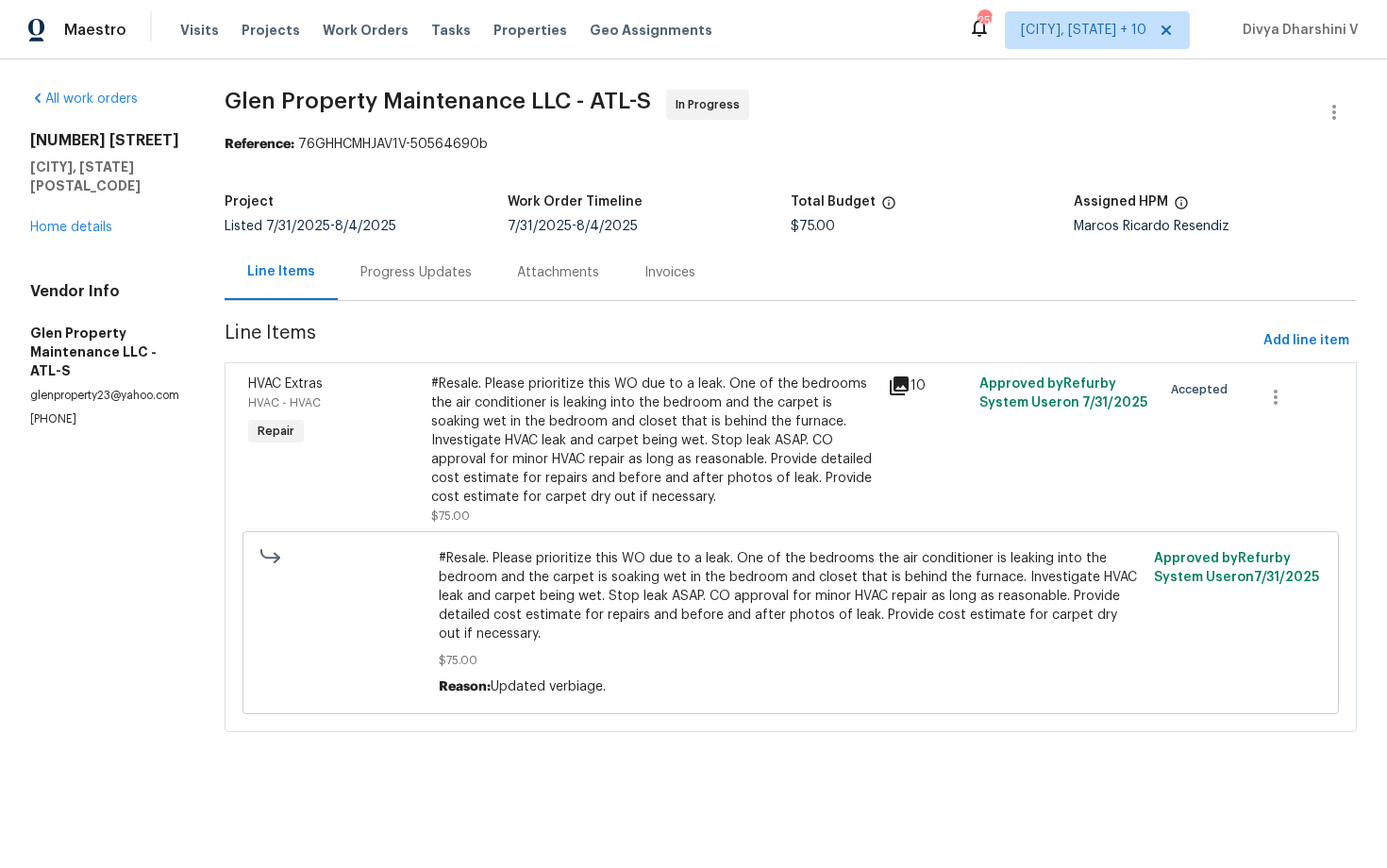 scroll, scrollTop: 0, scrollLeft: 0, axis: both 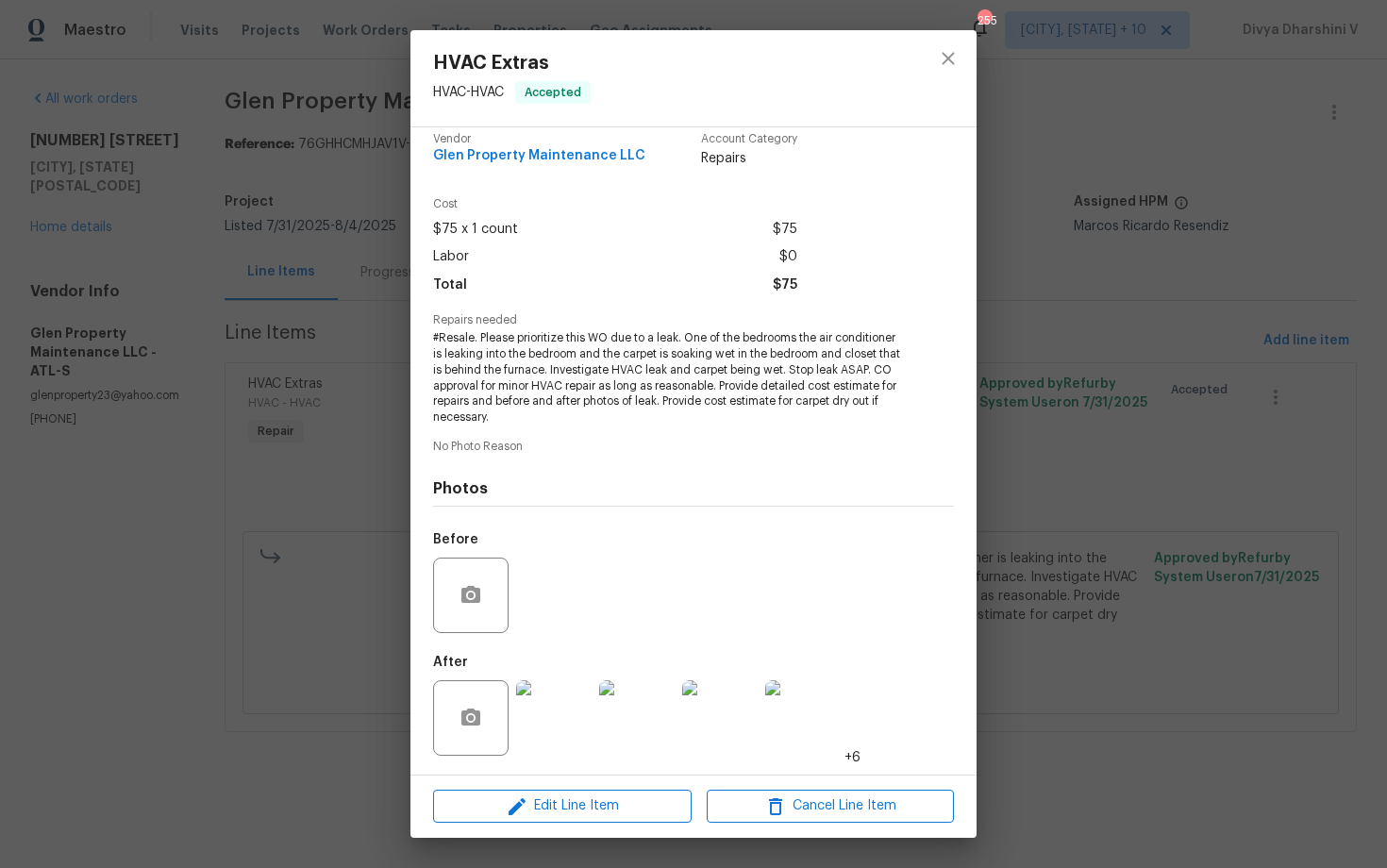 click at bounding box center (554, 718) 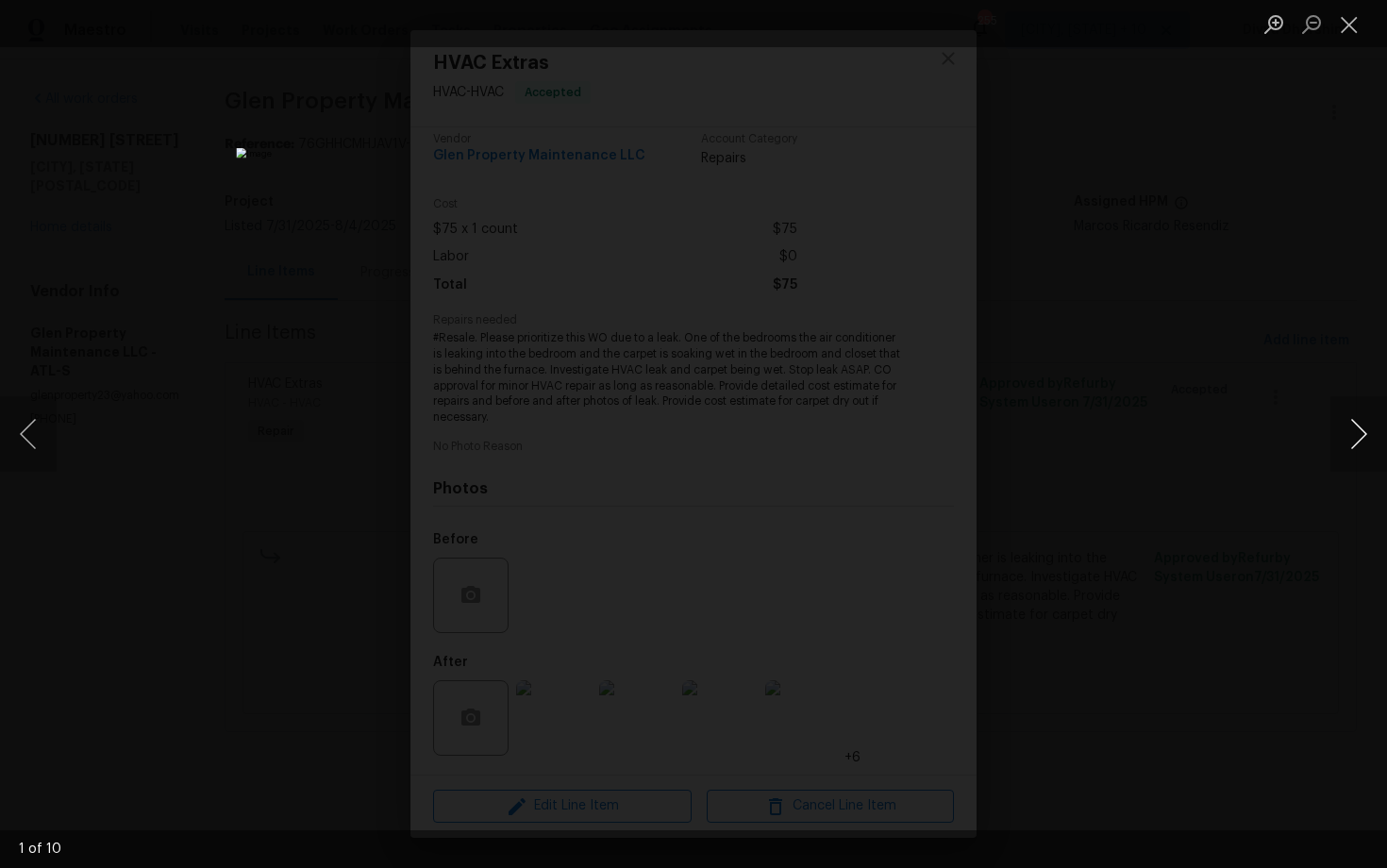 click at bounding box center [1359, 434] 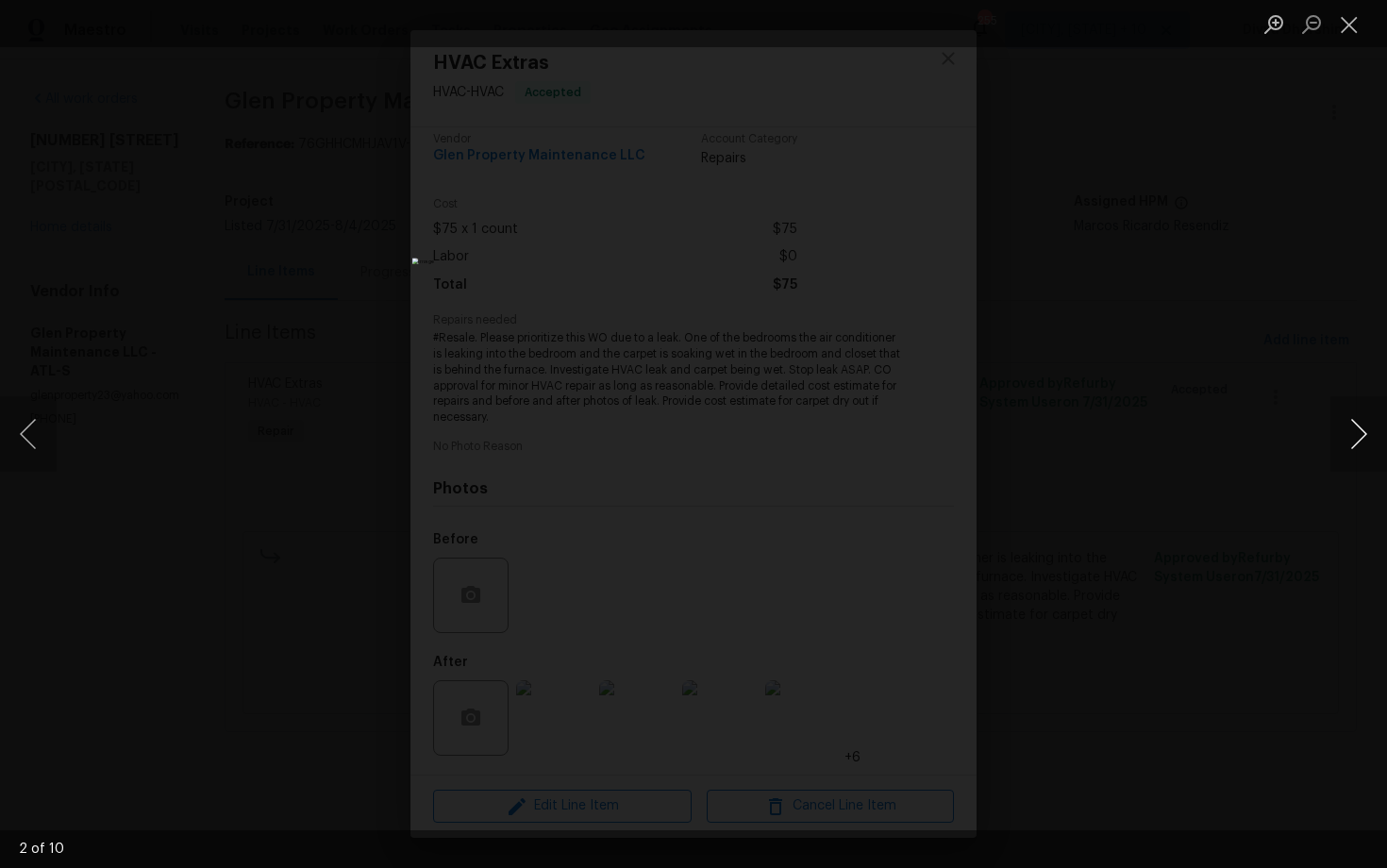 click at bounding box center (1359, 434) 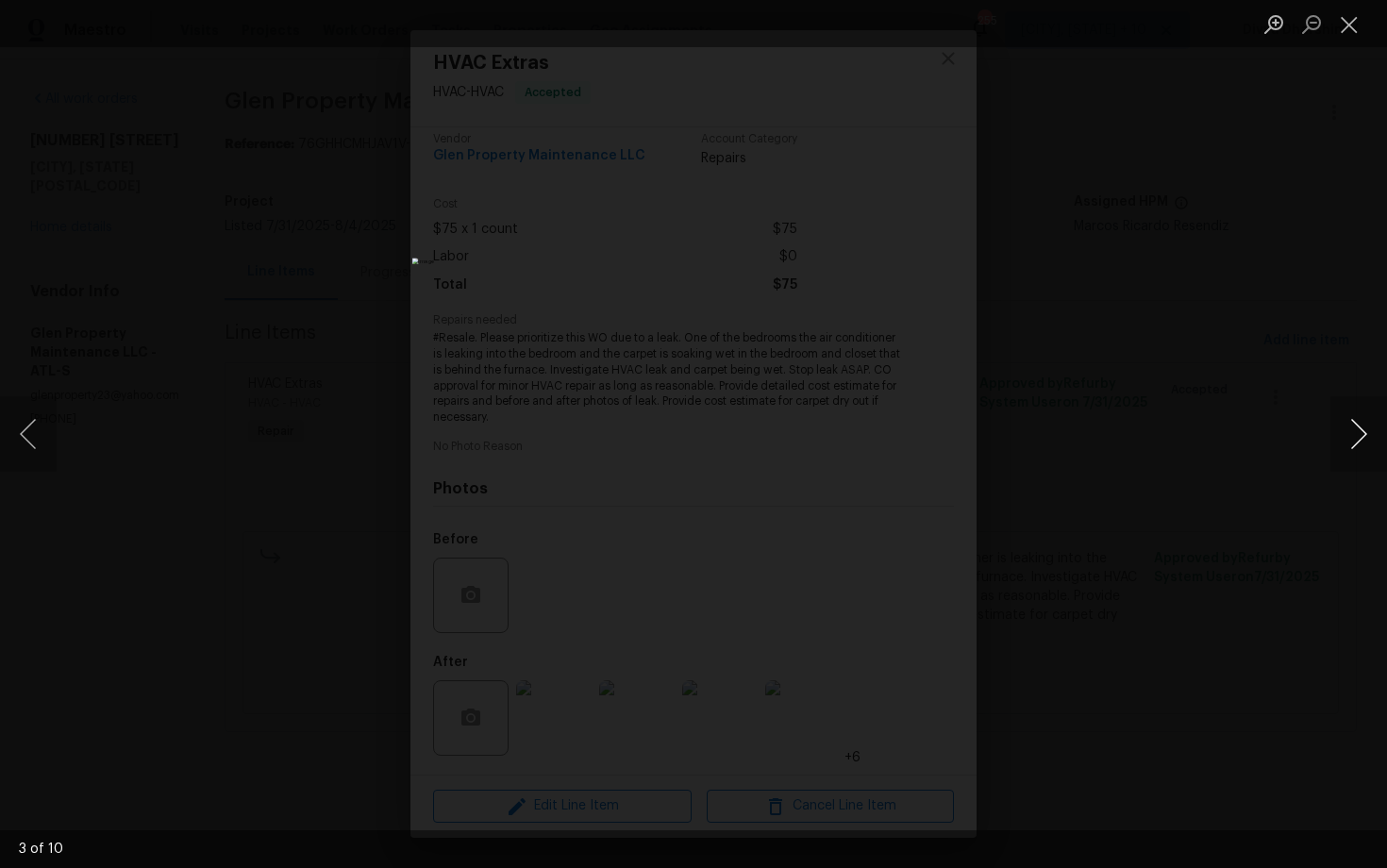click at bounding box center [1359, 434] 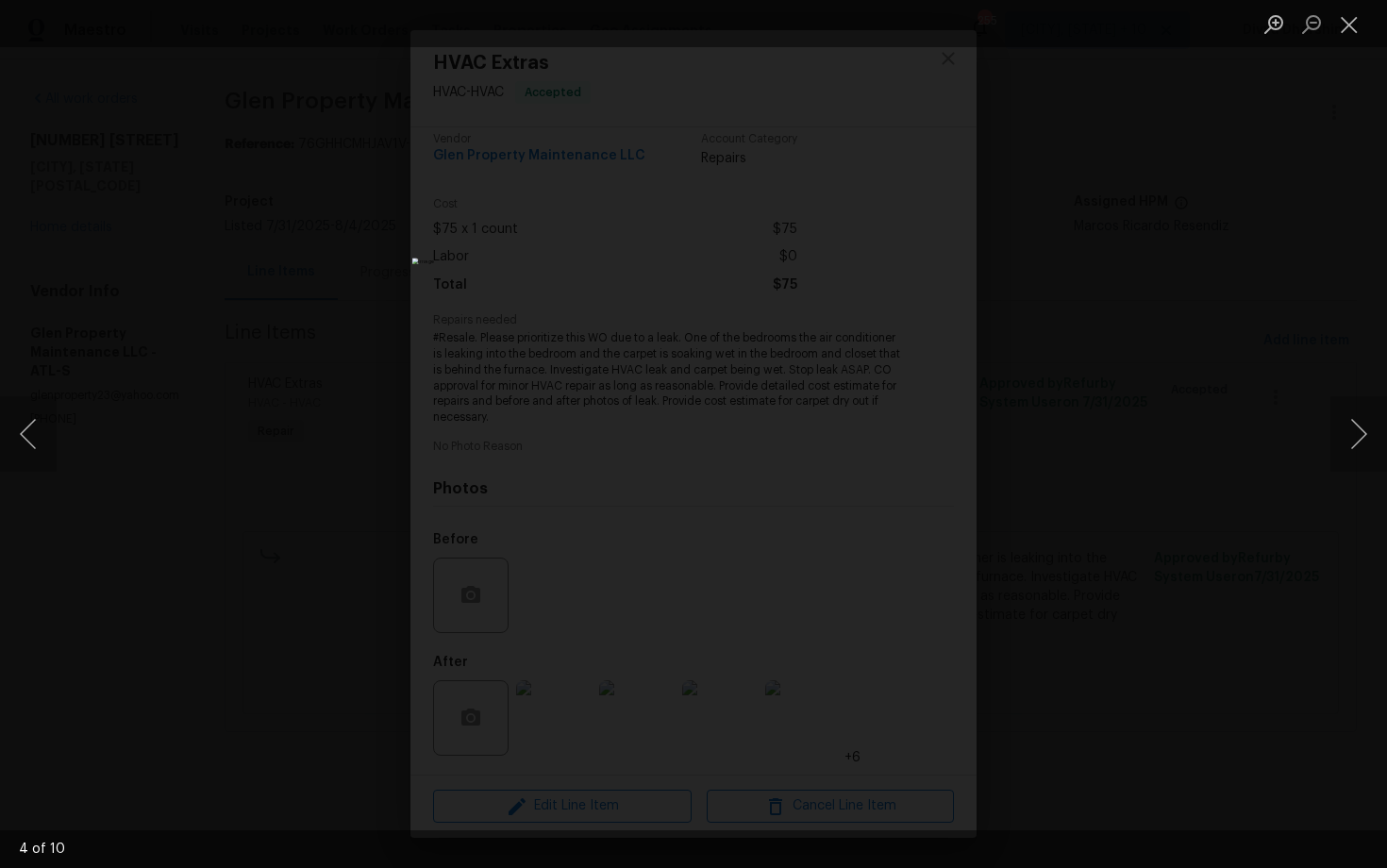 click at bounding box center [694, 434] 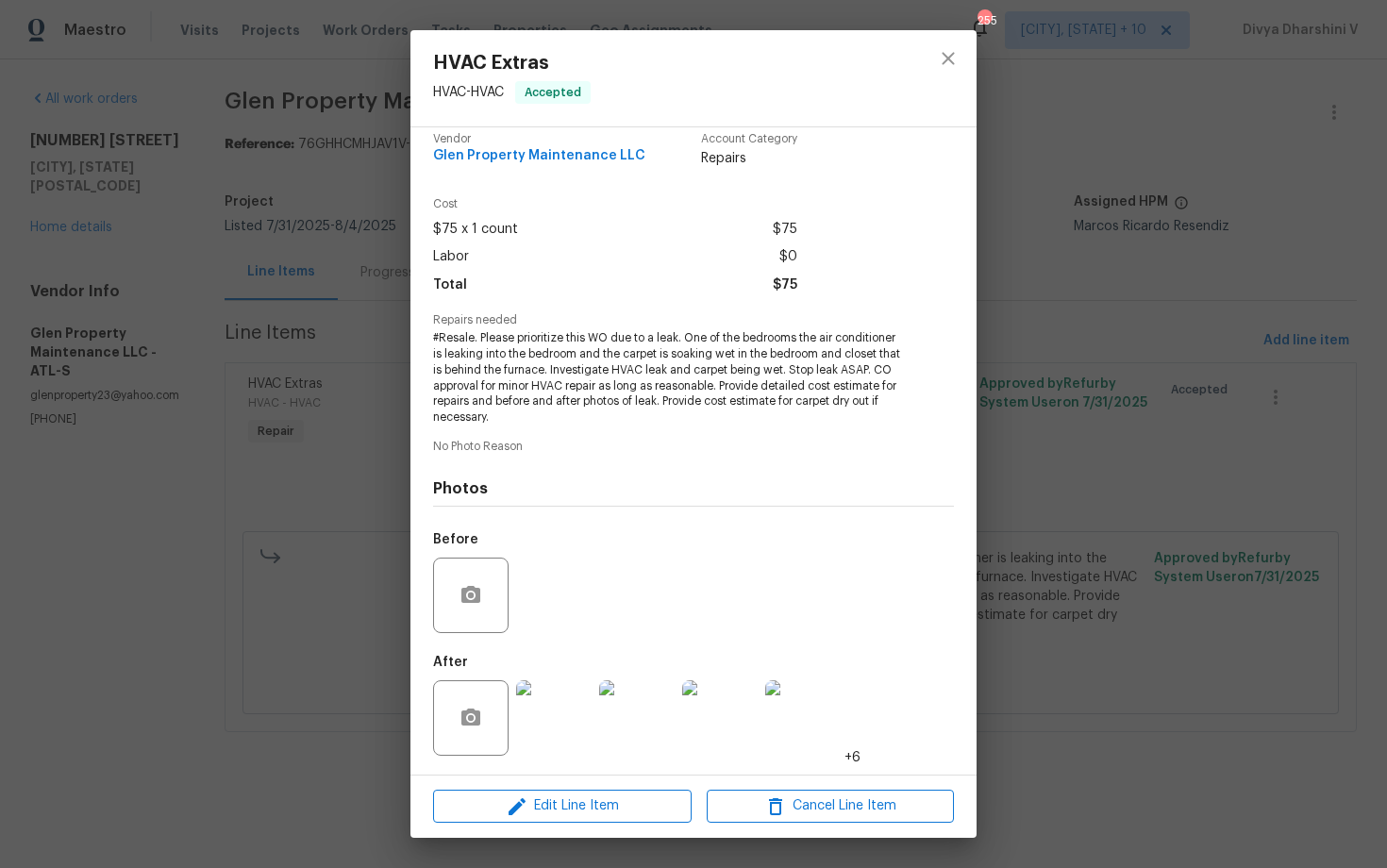 click on "HVAC Extras HVAC  -  HVAC Accepted Vendor Glen Property Maintenance LLC Account Category Repairs Cost $75 x 1 count $75 Labor $0 Total $75 Repairs needed #Resale. Please prioritize this WO due to a leak. One of the bedrooms the air conditioner is leaking into the bedroom and the carpet is soaking wet in the bedroom and closet that is behind the furnace. Investigate HVAC leak and carpet being wet. Stop leak ASAP. CO approval for minor HVAC repair as long as reasonable. Provide detailed cost estimate for repairs and before and after photos of leak. Provide cost estimate for carpet dry out if necessary. No Photo Reason   Photos Before After  +6  Edit Line Item  Cancel Line Item" at bounding box center [694, 434] 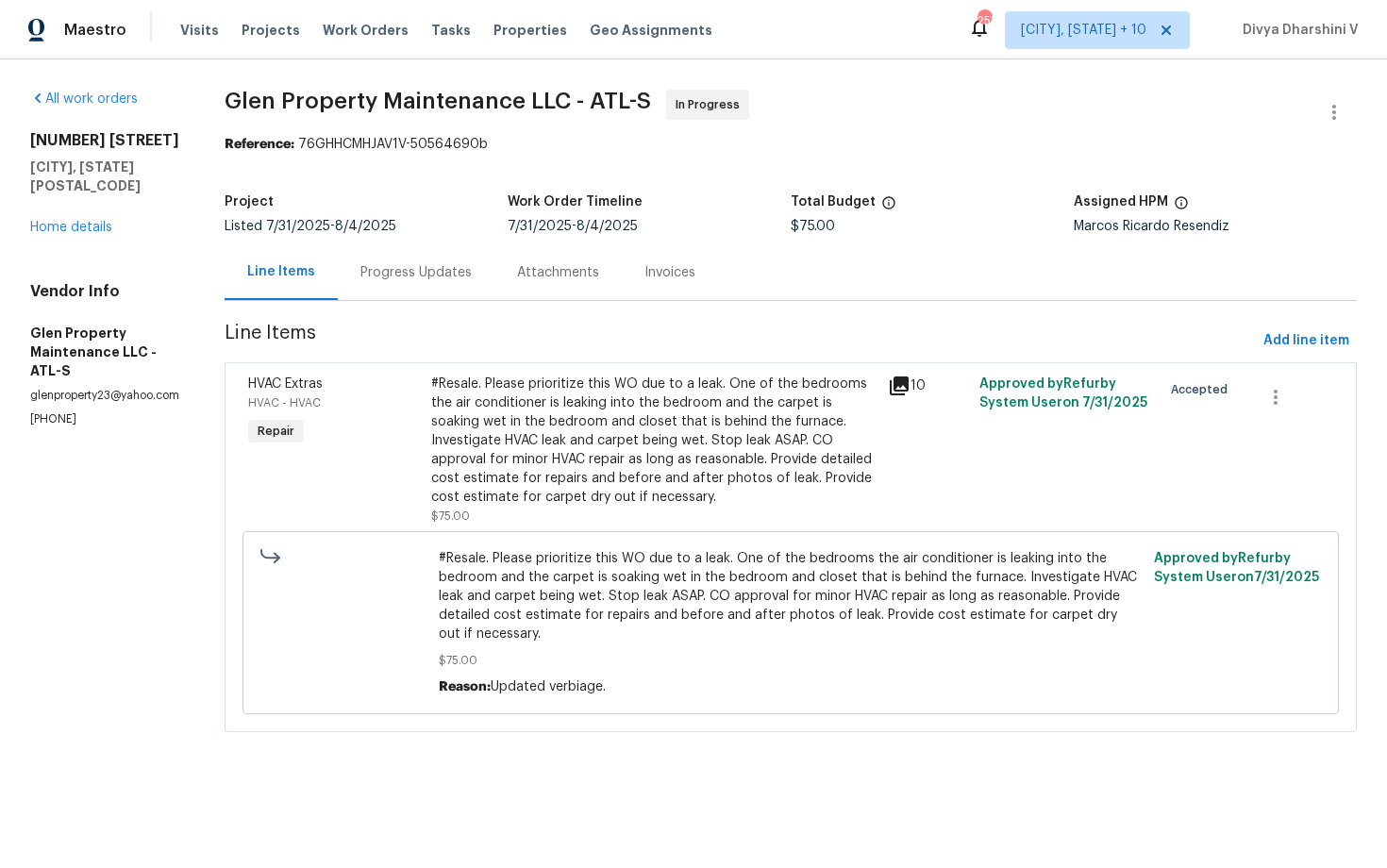 click on "Progress Updates" at bounding box center [416, 272] 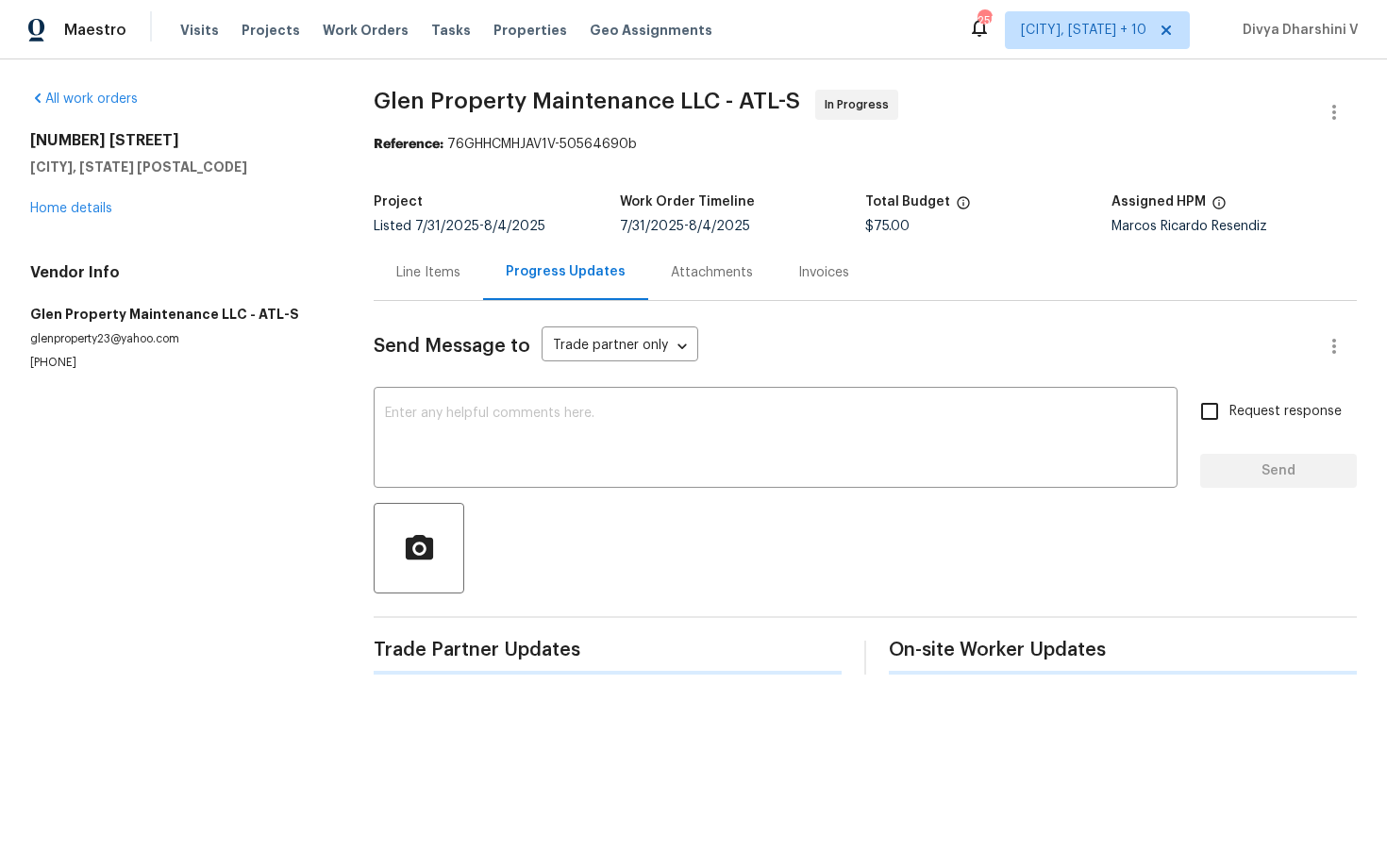 click on "Send Message to Trade partner only Trade partner only ​ x ​ Request response Send Trade Partner Updates On-site Worker Updates" at bounding box center [865, 488] 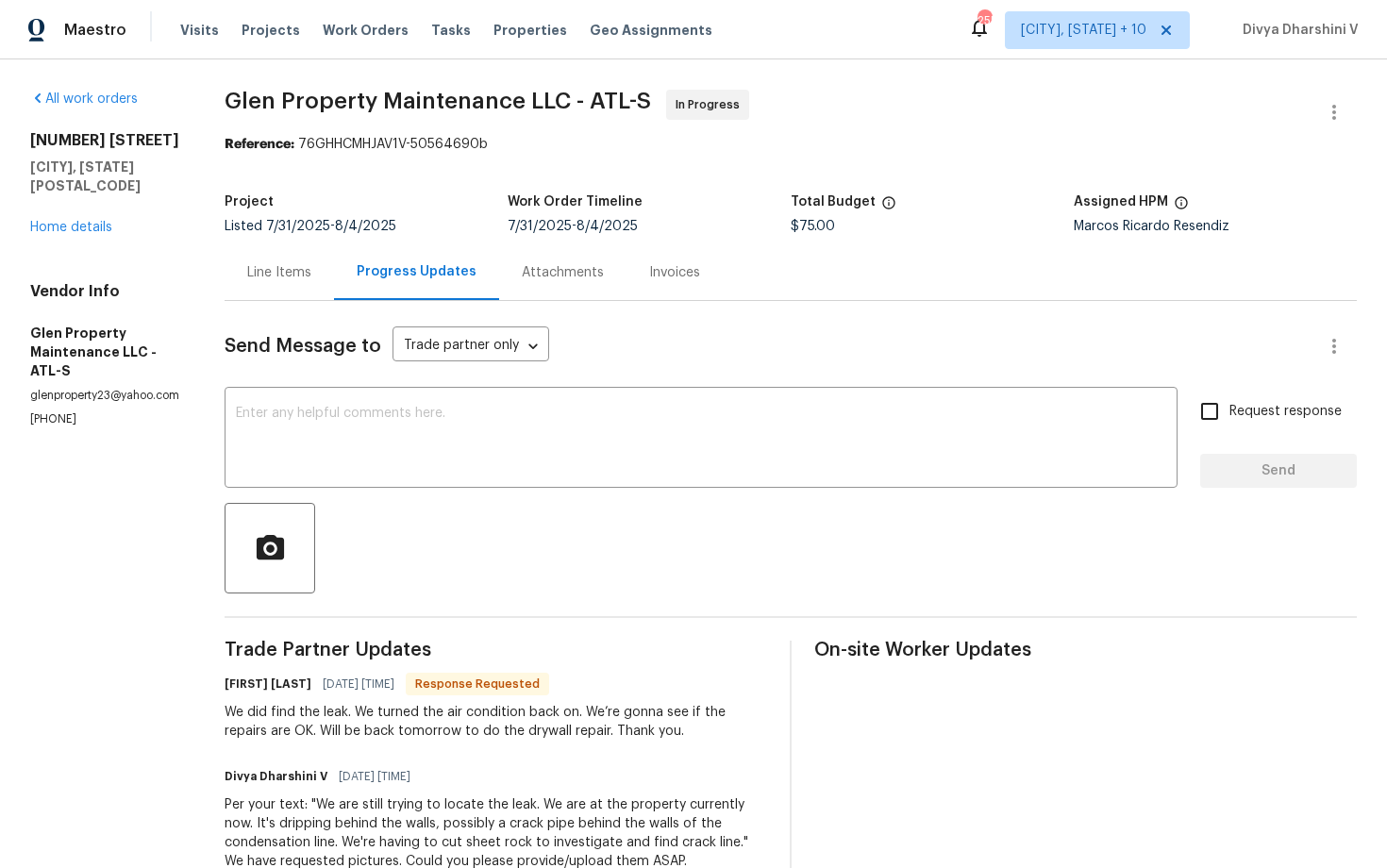 click on "Line Items" at bounding box center (279, 272) 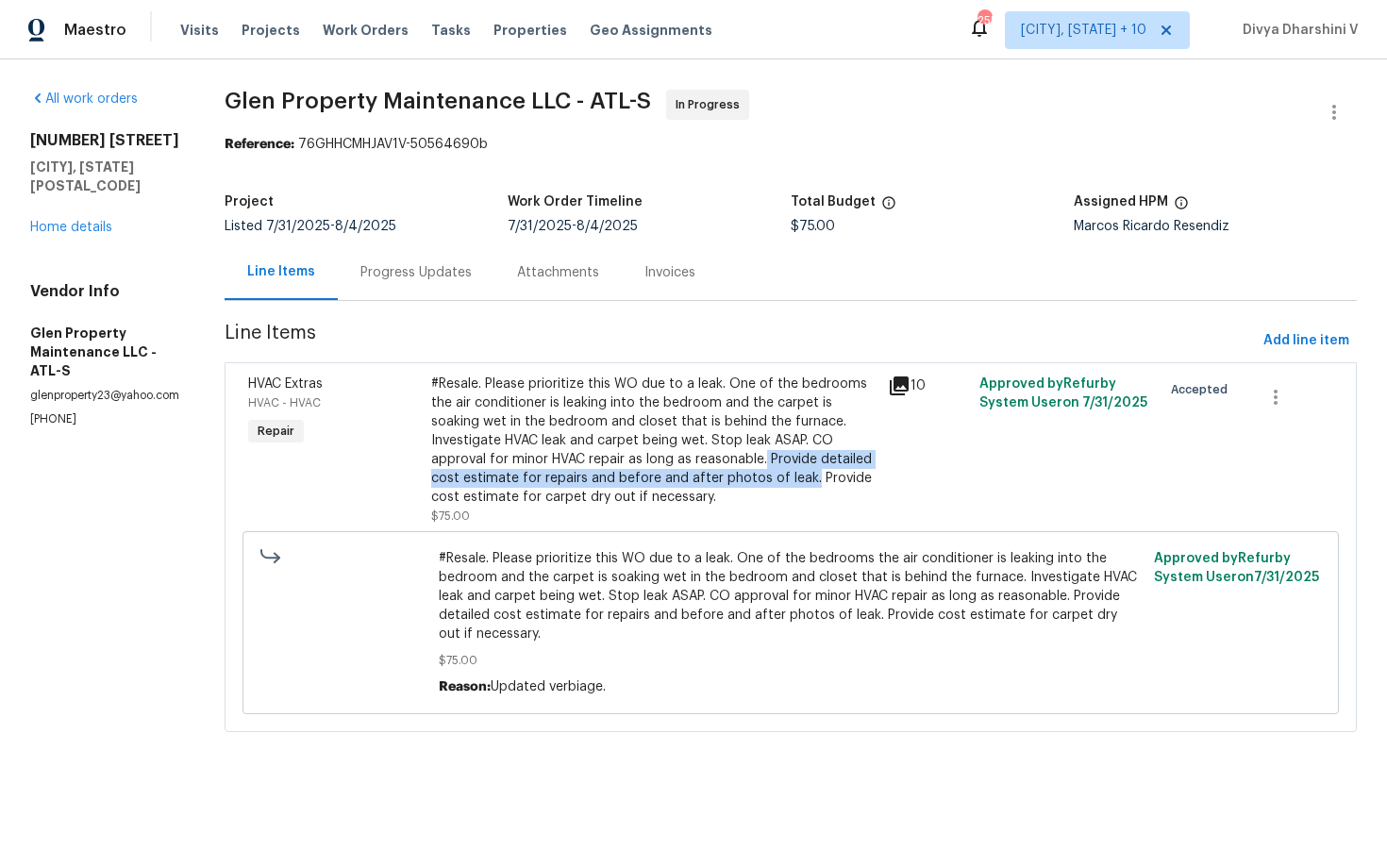 drag, startPoint x: 765, startPoint y: 455, endPoint x: 807, endPoint y: 486, distance: 52 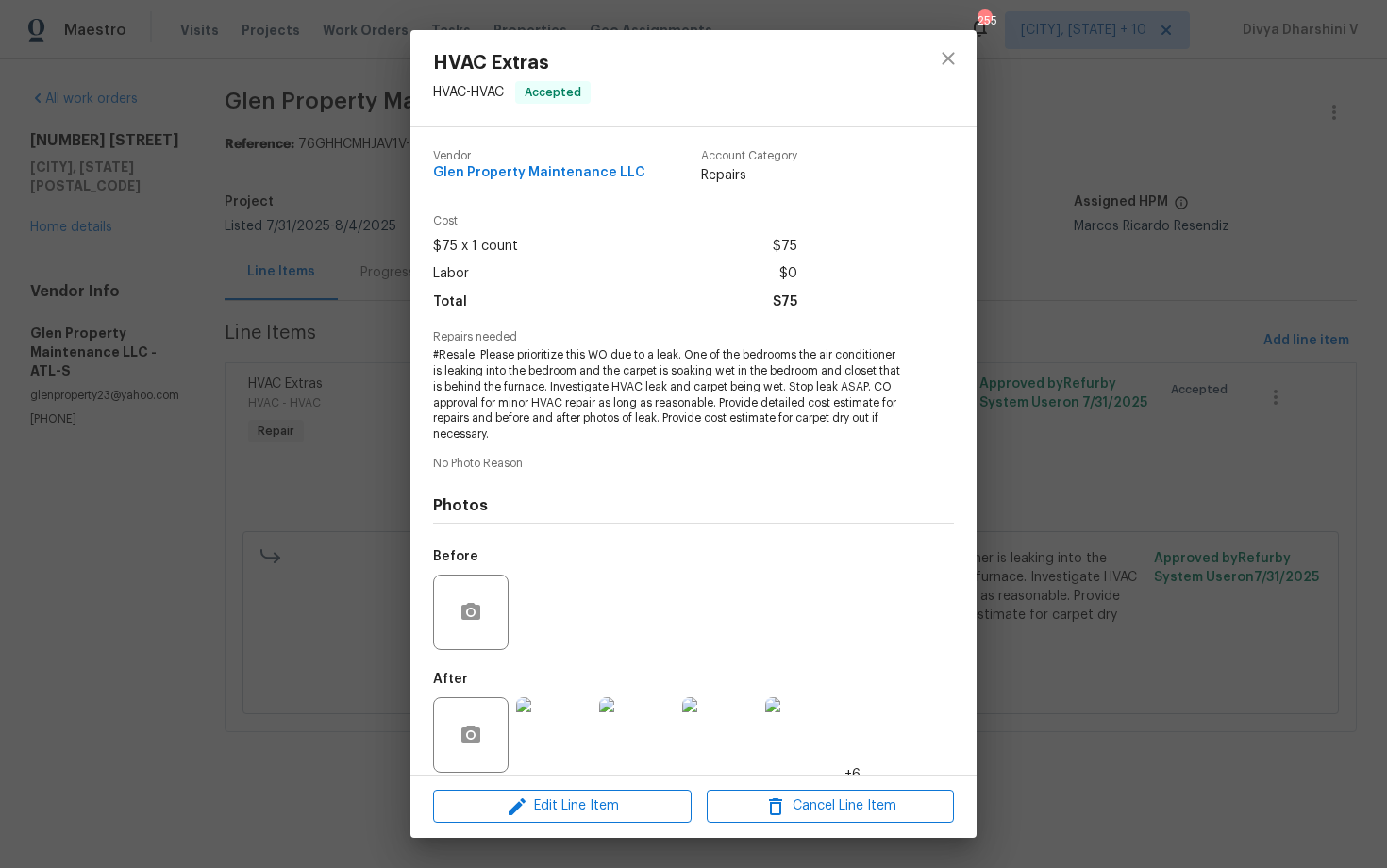 copy on "Provide detailed cost estimate for repairs and before and after photos of leak." 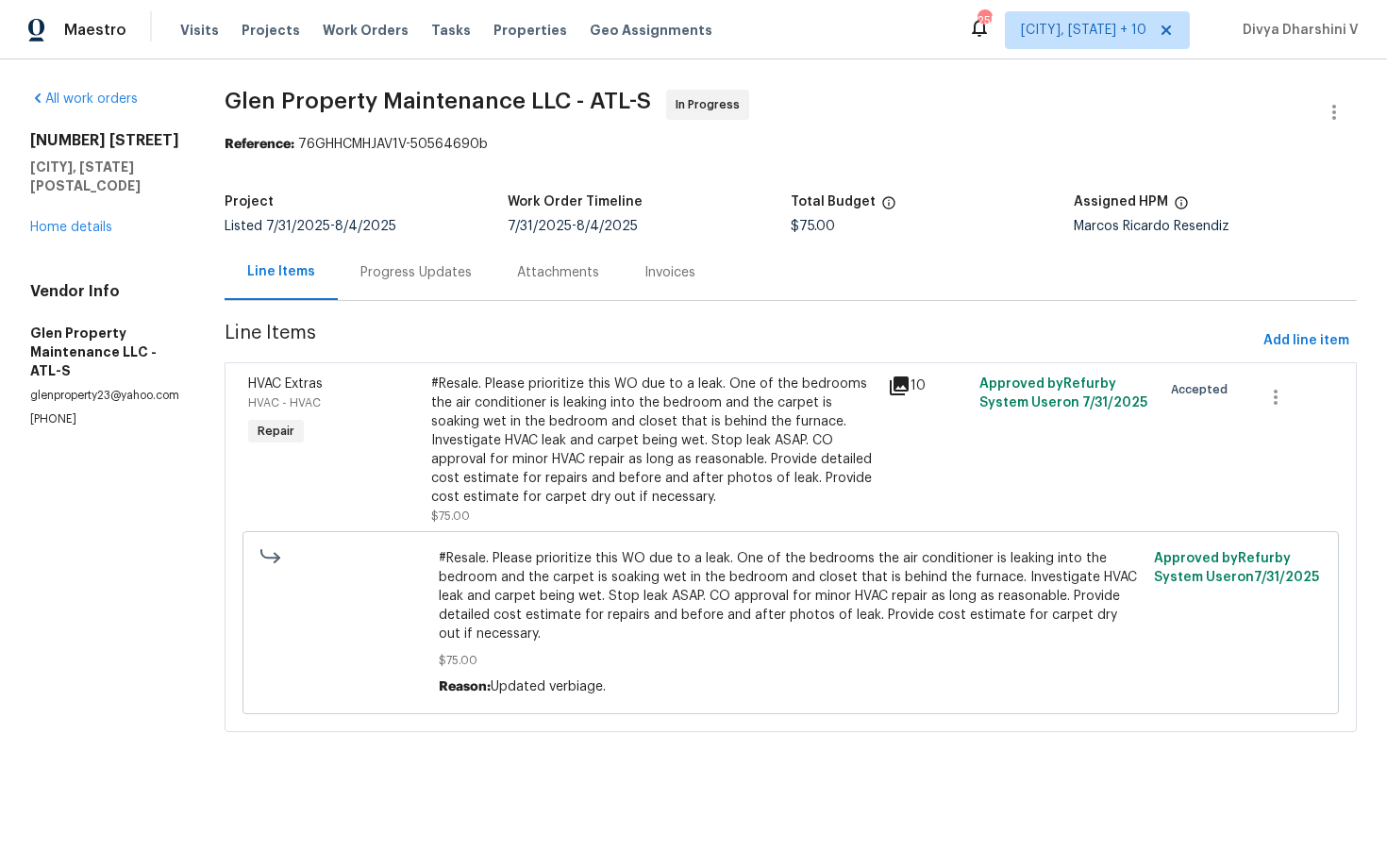 click on "Progress Updates" at bounding box center [416, 272] 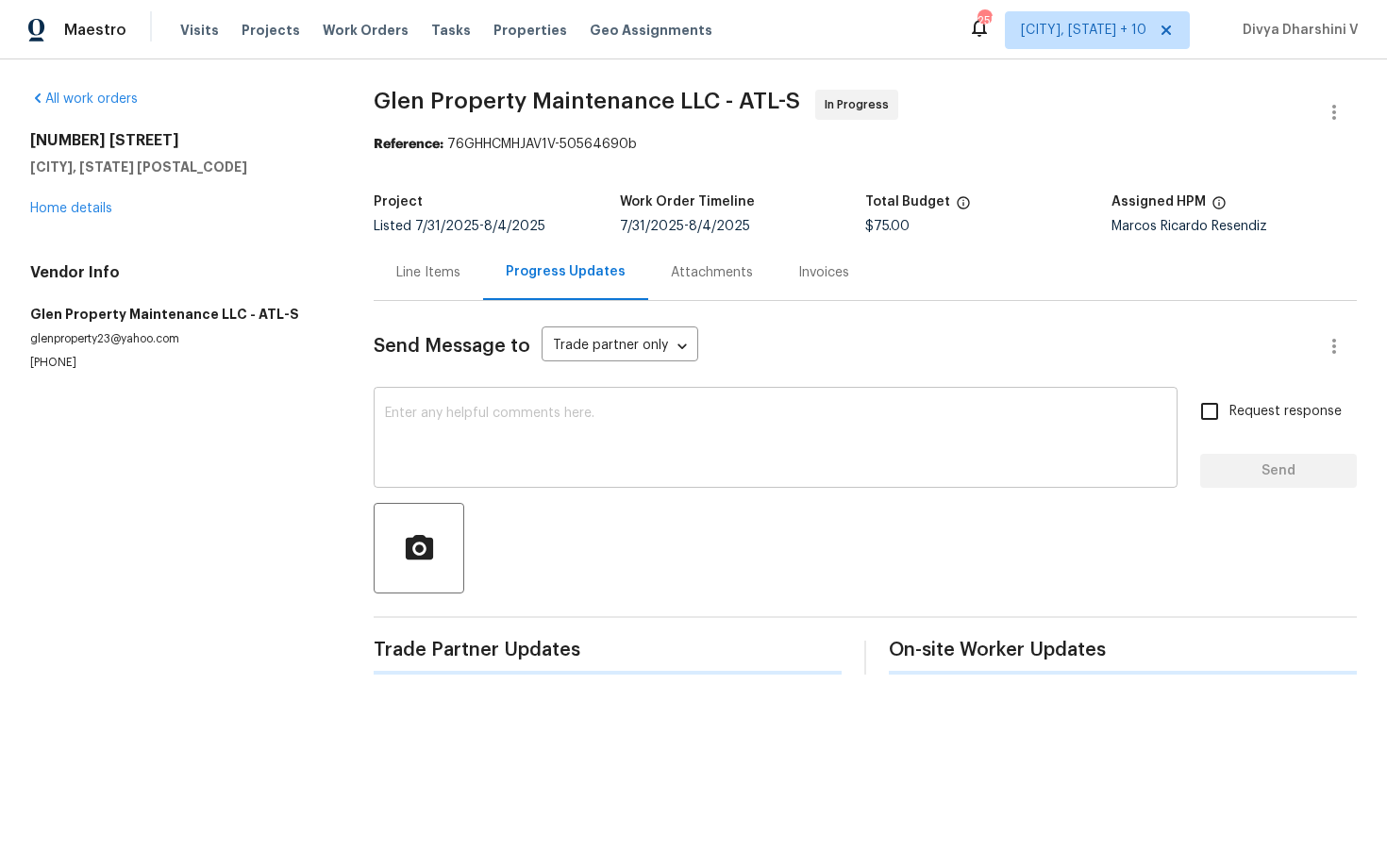 click on "x ​" at bounding box center [776, 440] 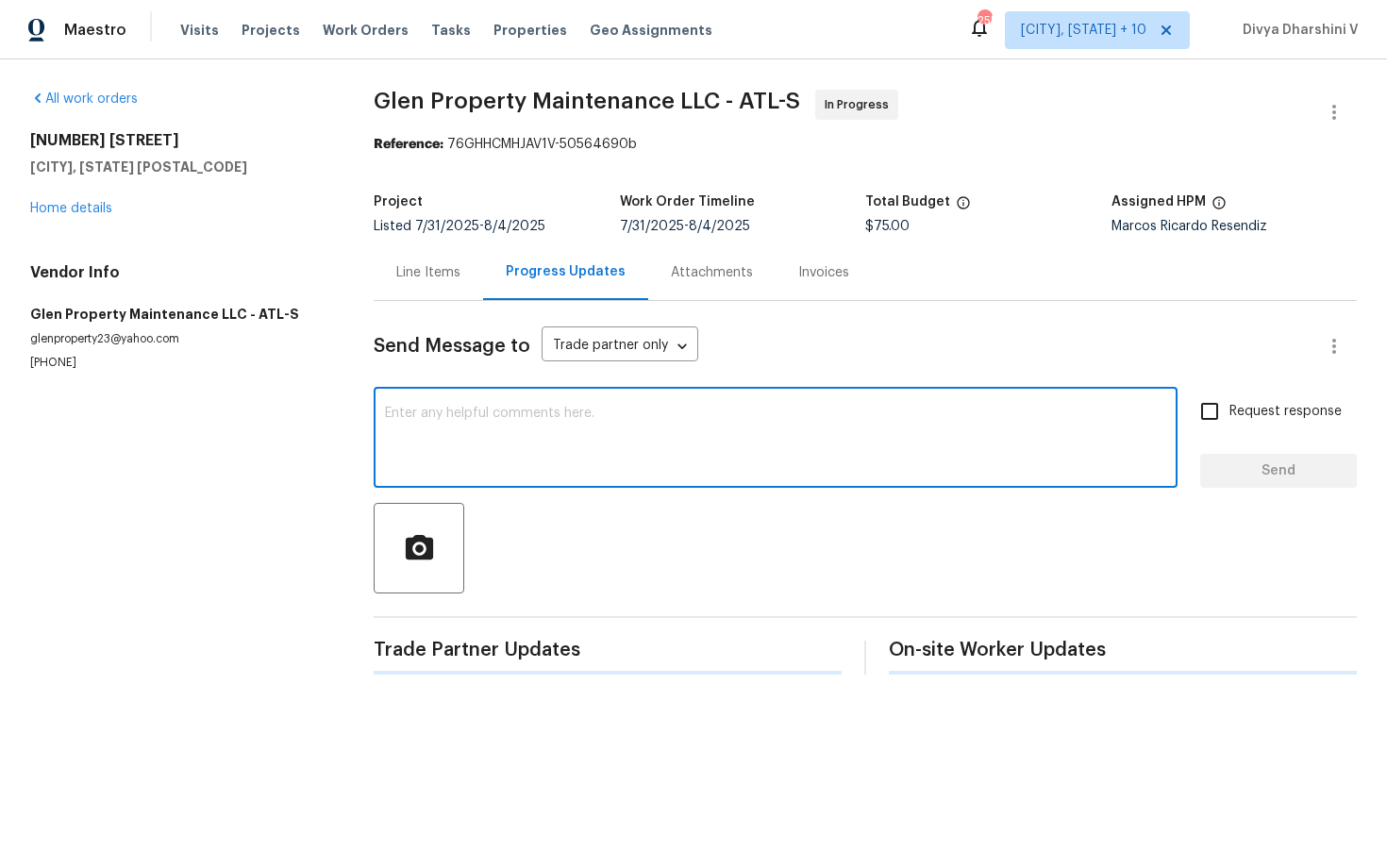 paste on "Provide detailed cost estimate for repairs and before and after photos of leak." 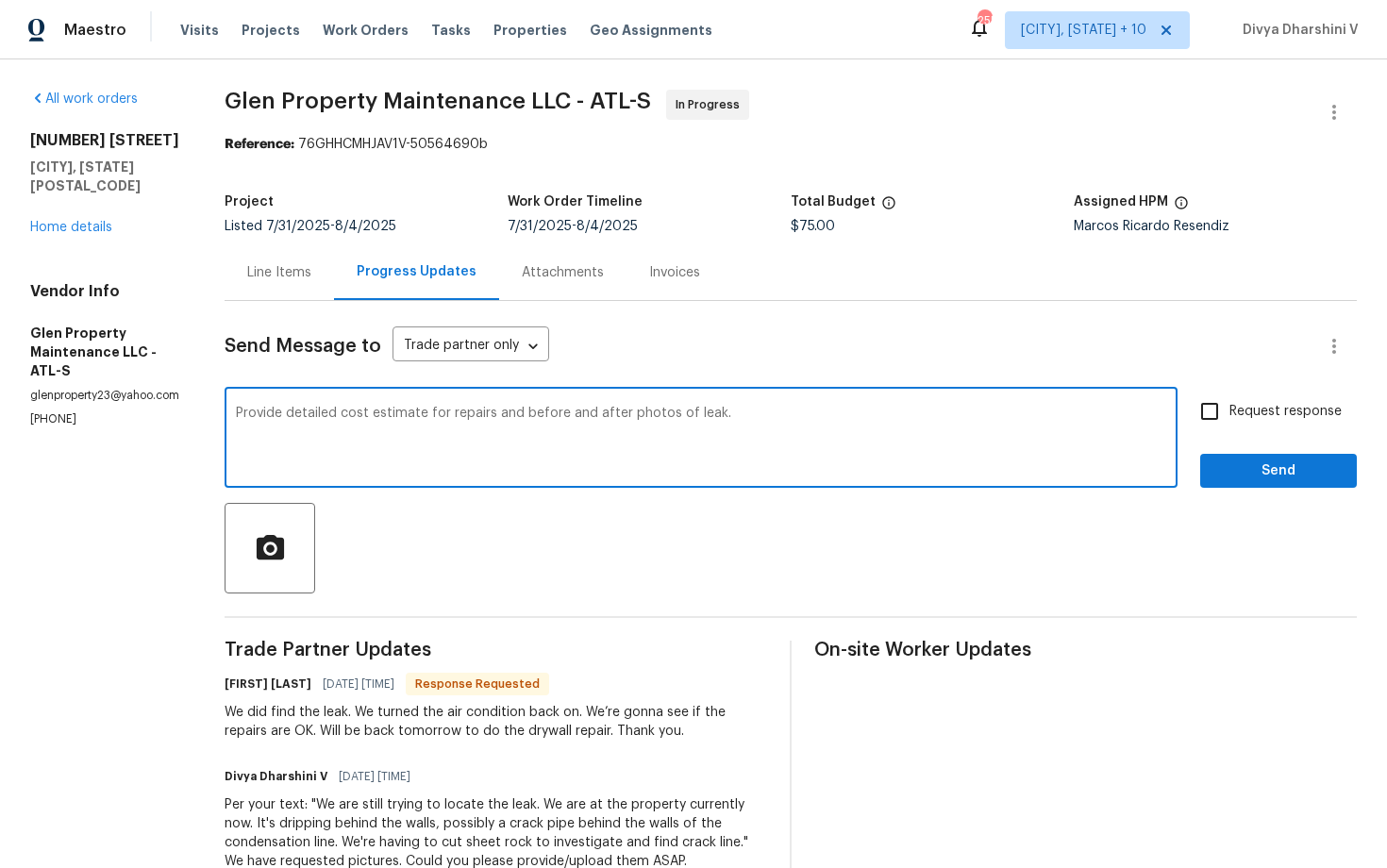 click on "Provide detailed cost estimate for repairs and before and after photos of leak." at bounding box center [701, 440] 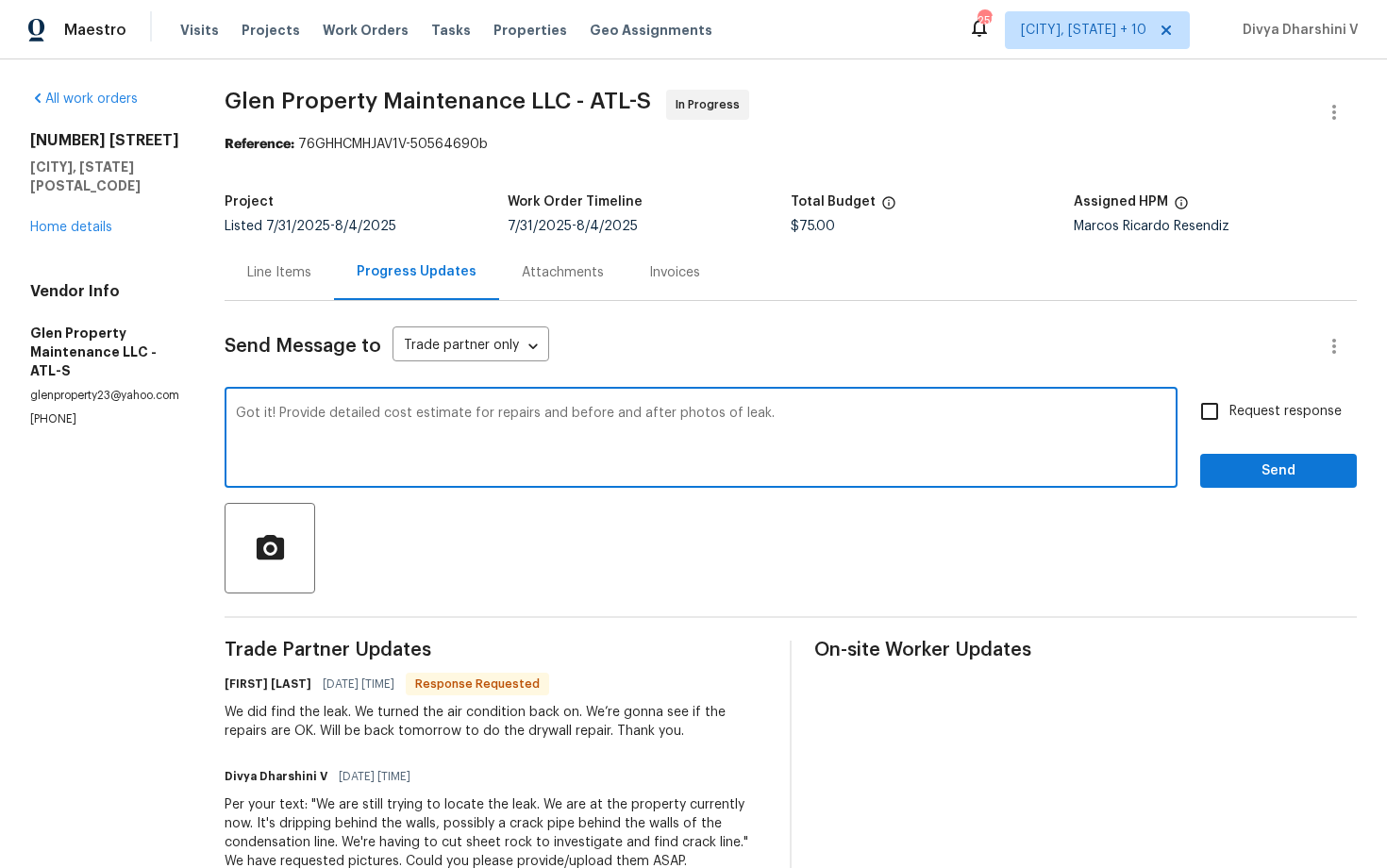 click on "detailed" at bounding box center [0, 0] 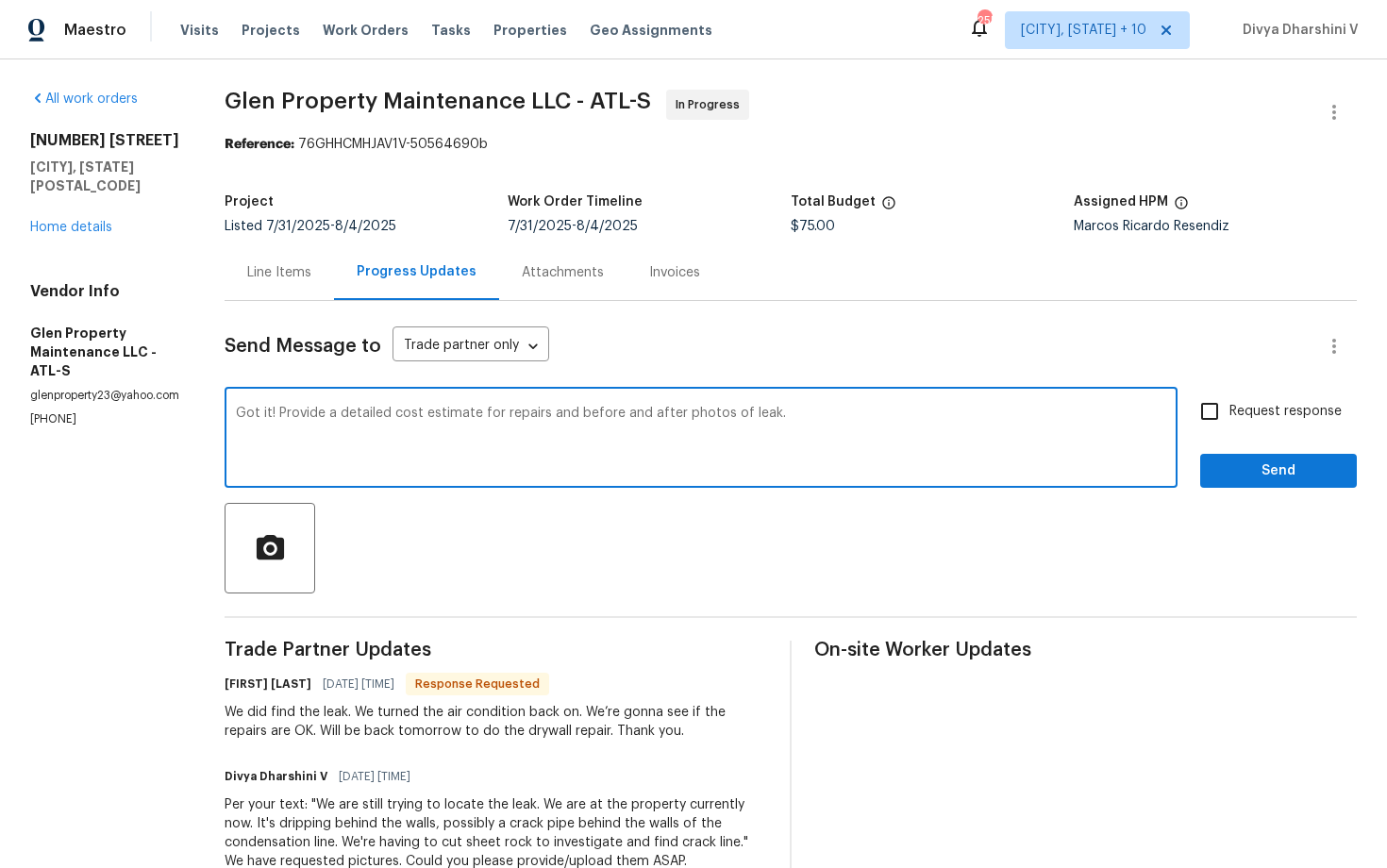 drag, startPoint x: 547, startPoint y: 415, endPoint x: 898, endPoint y: 436, distance: 351.62764 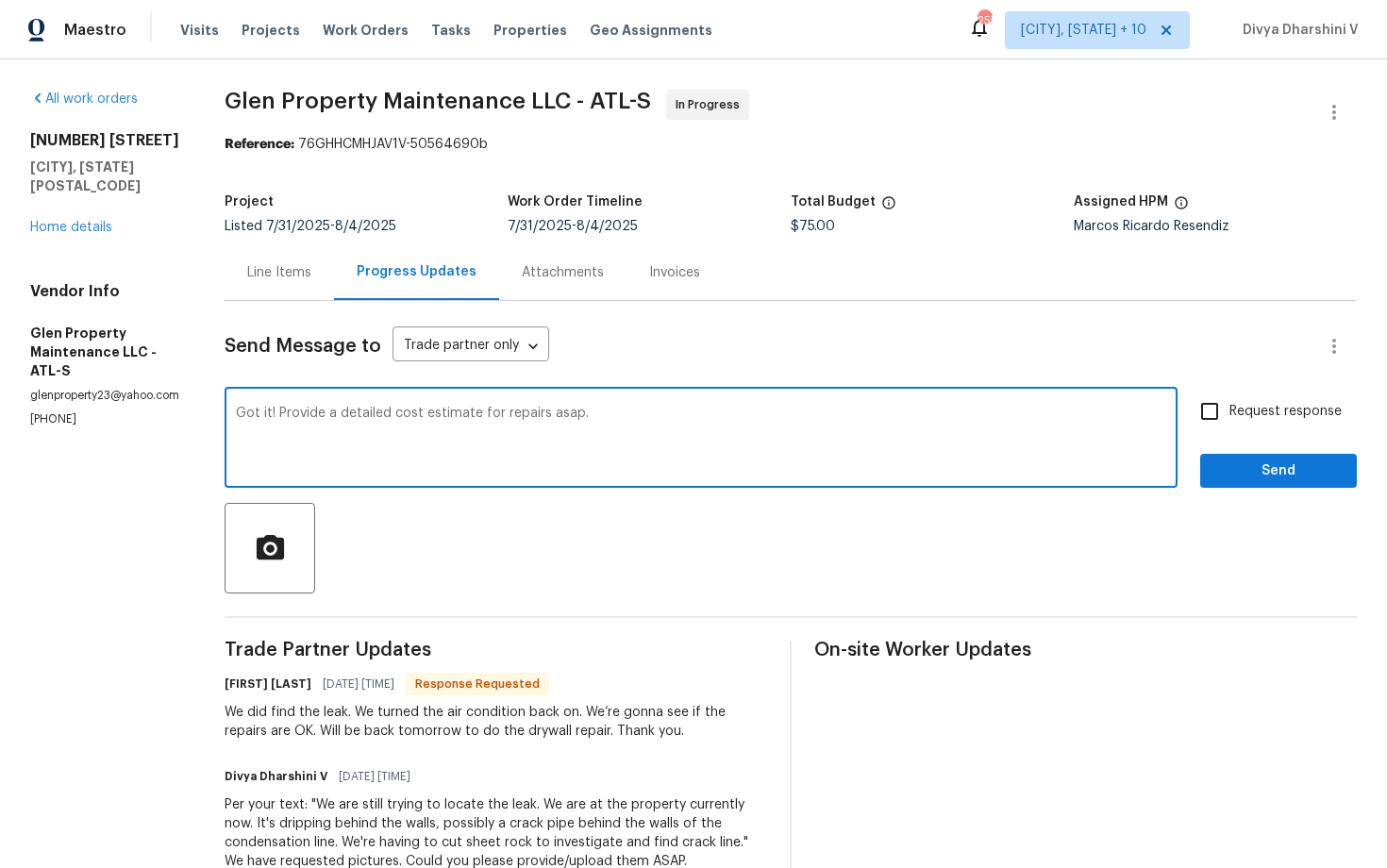 type on "Got it! Provide a detailed cost estimate for repairs asap." 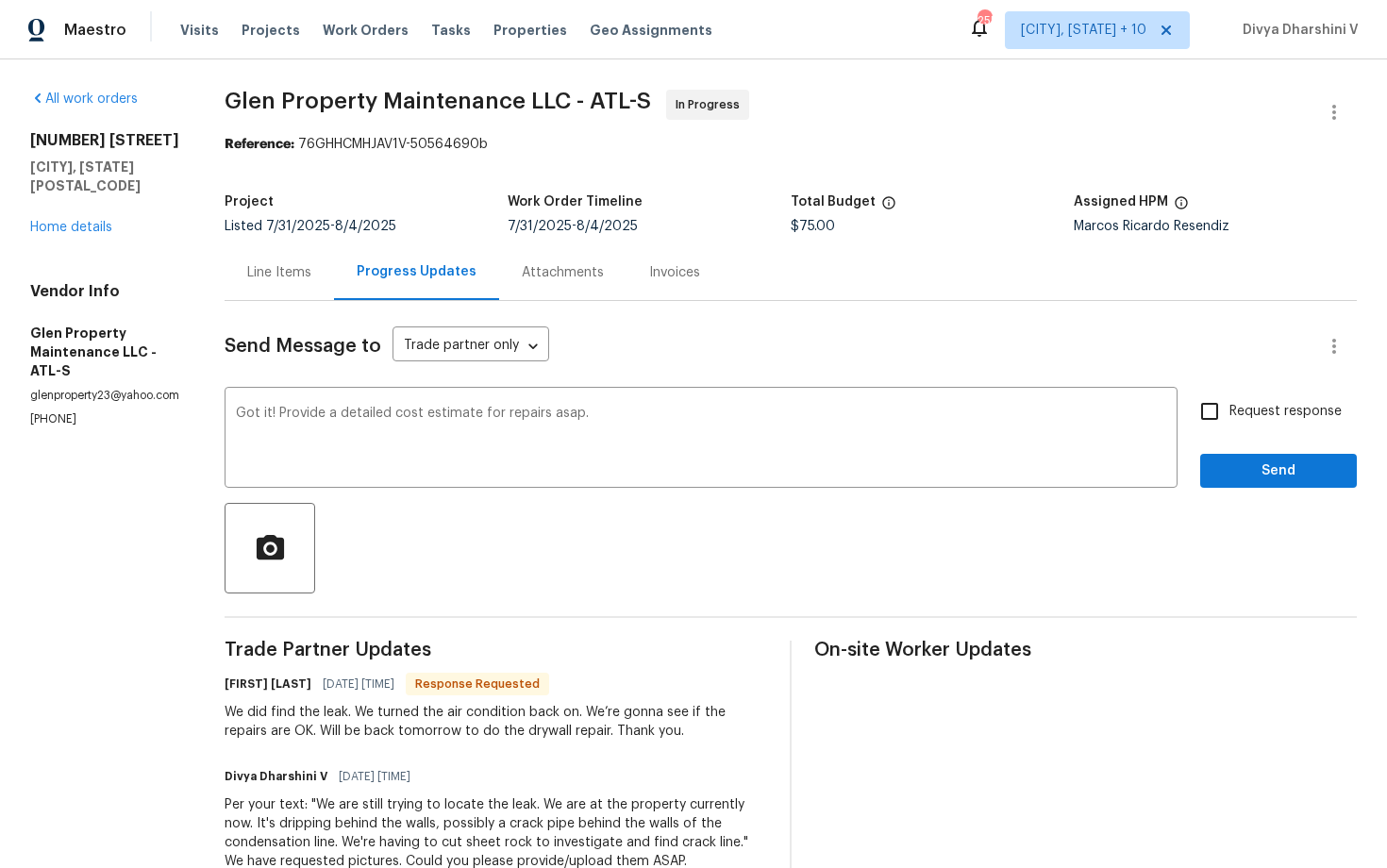click on "Request response" at bounding box center [1285, 411] 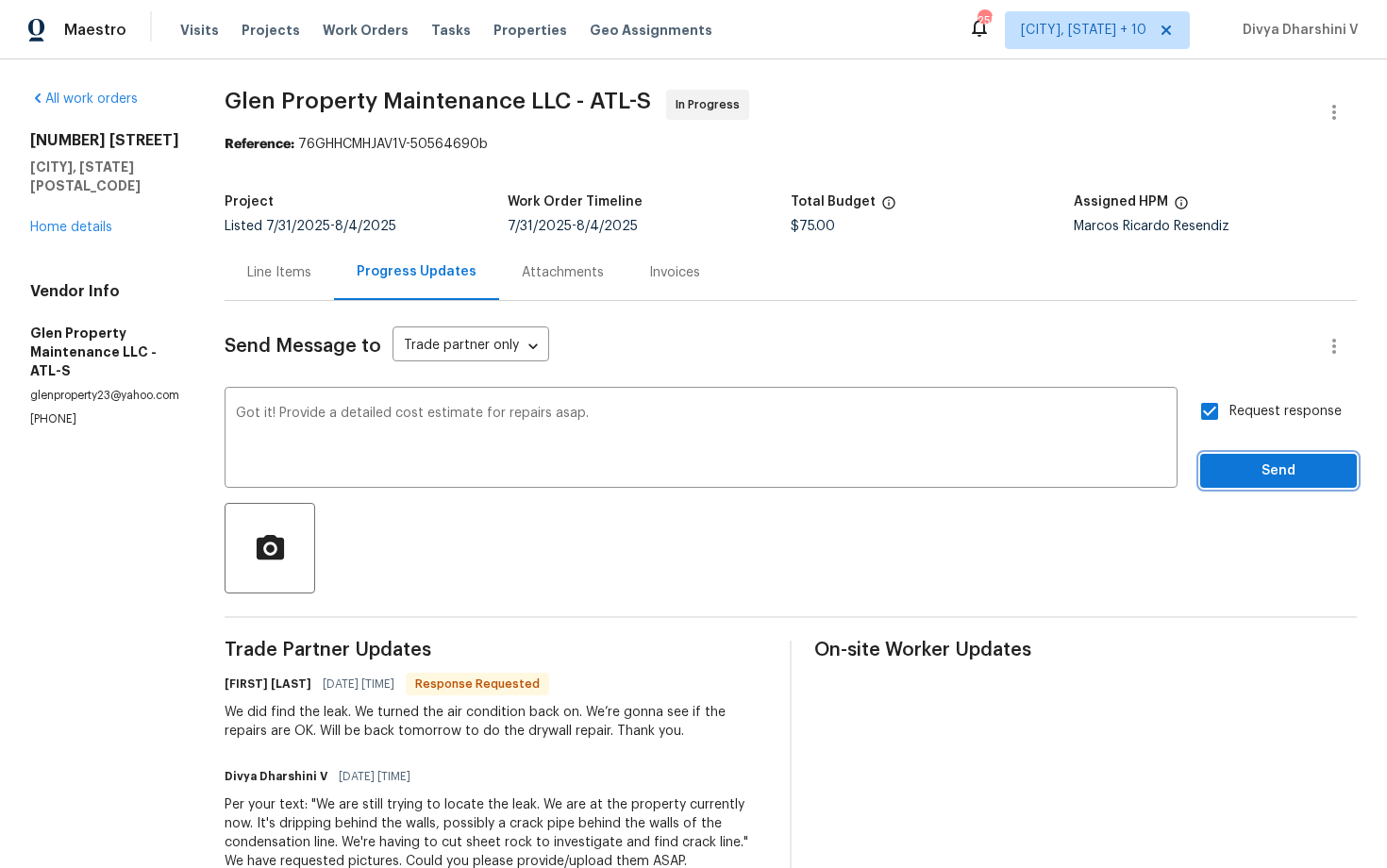 click on "Send" at bounding box center [1278, 471] 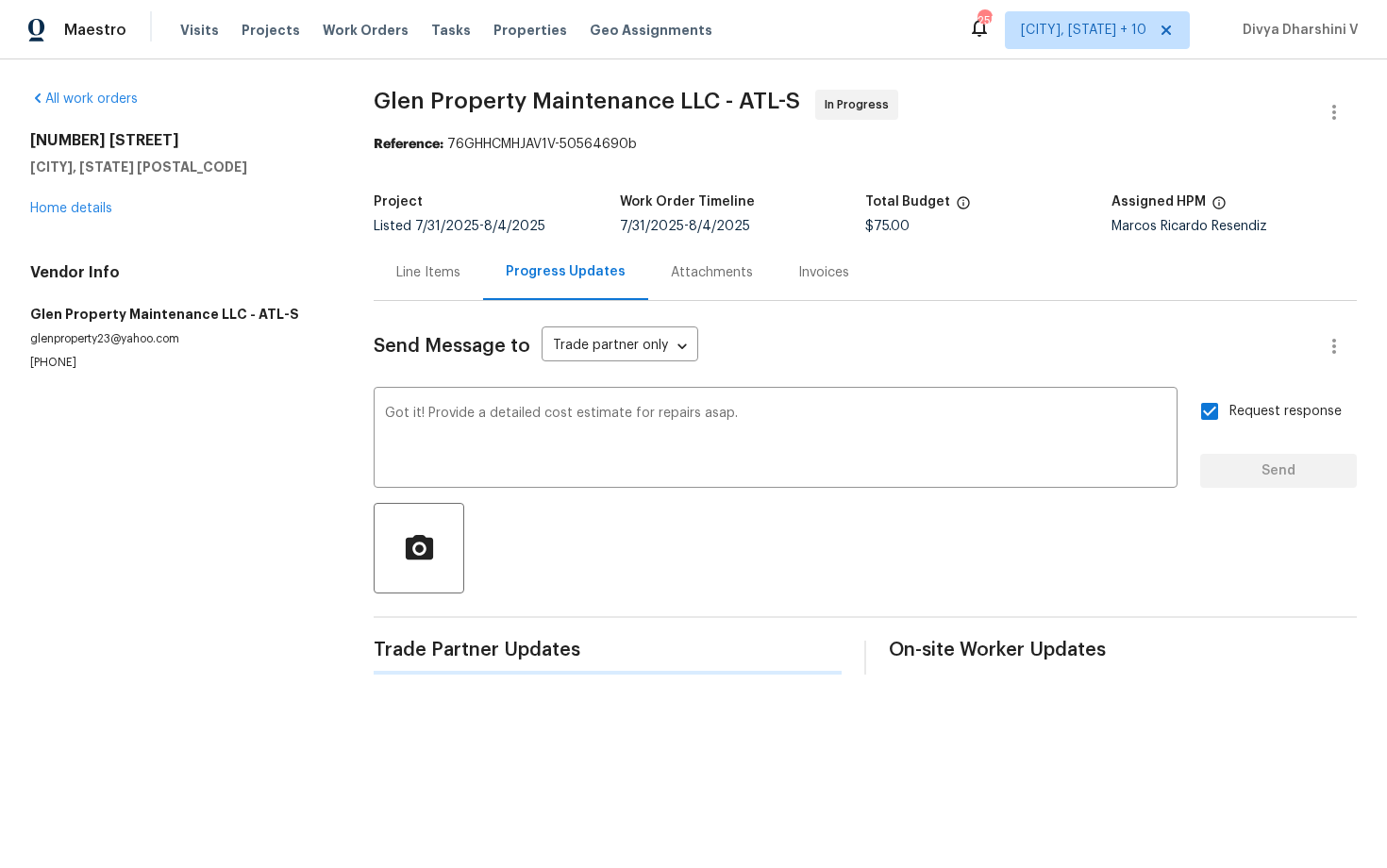 type 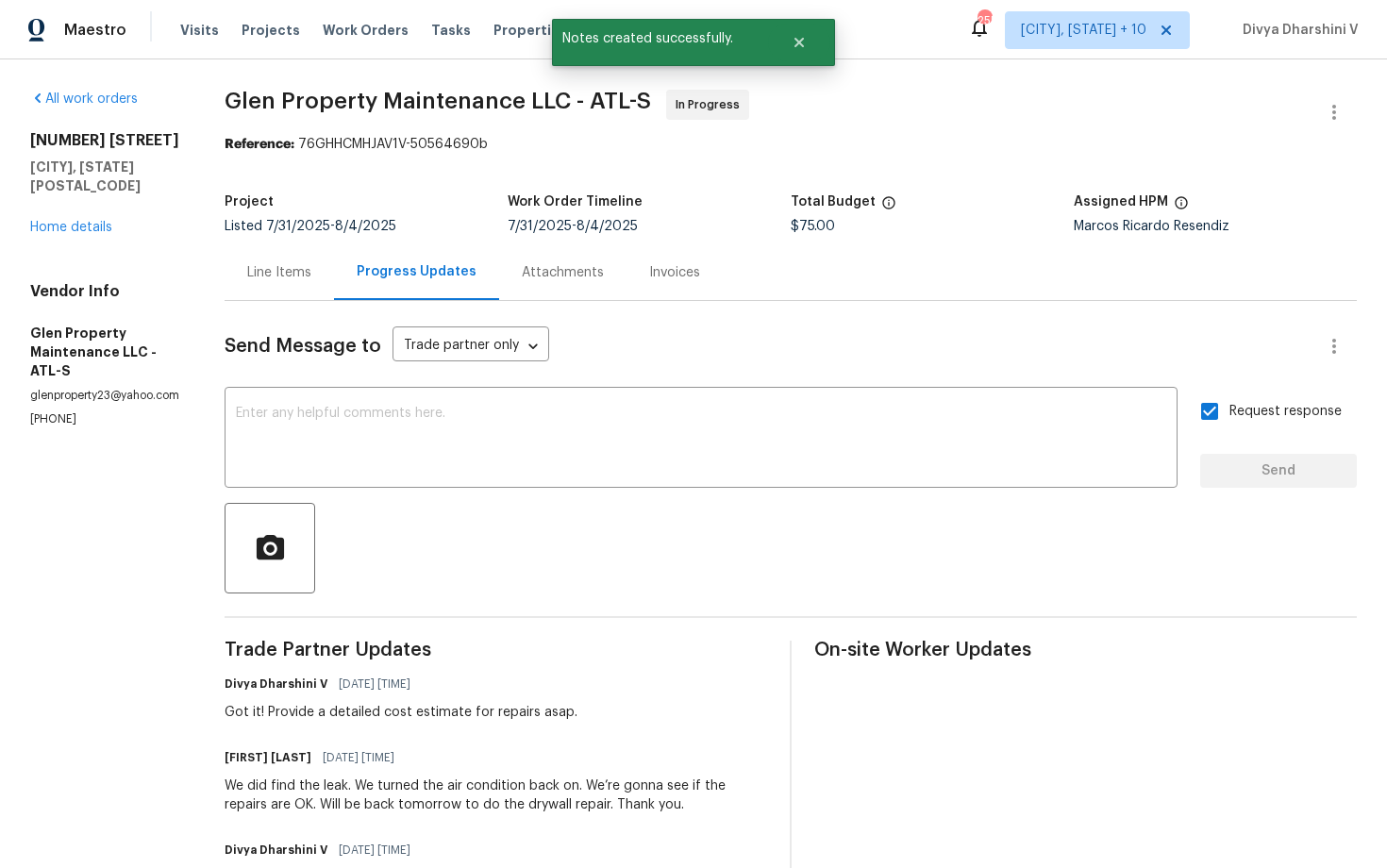 click on "We did find the leak. We turned the air condition back on. We’re gonna see if the repairs are OK. Will be back tomorrow to do the drywall repair. Thank you." at bounding box center (495, 795) 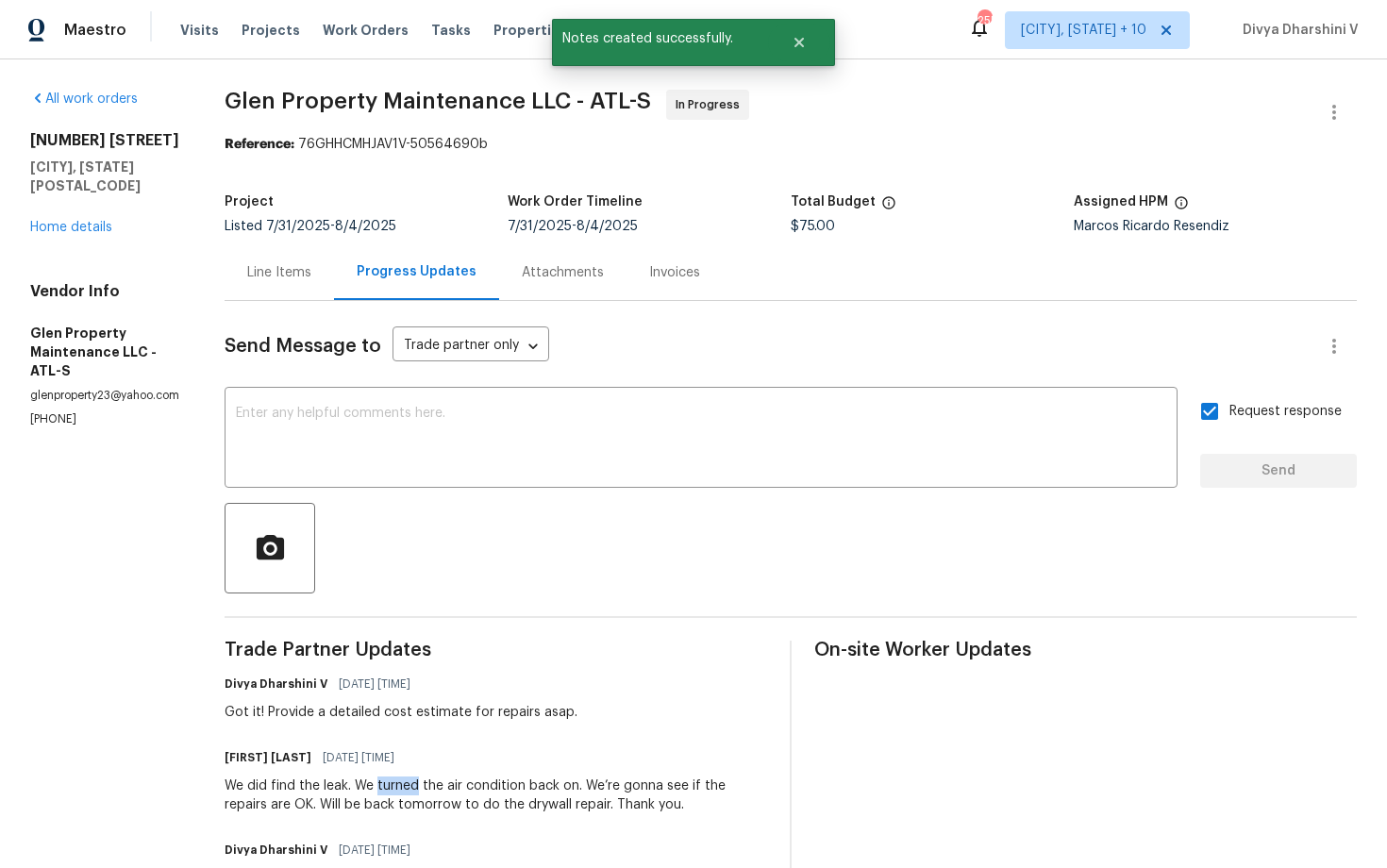 click on "We did find the leak. We turned the air condition back on. We’re gonna see if the repairs are OK. Will be back tomorrow to do the drywall repair. Thank you." at bounding box center (495, 795) 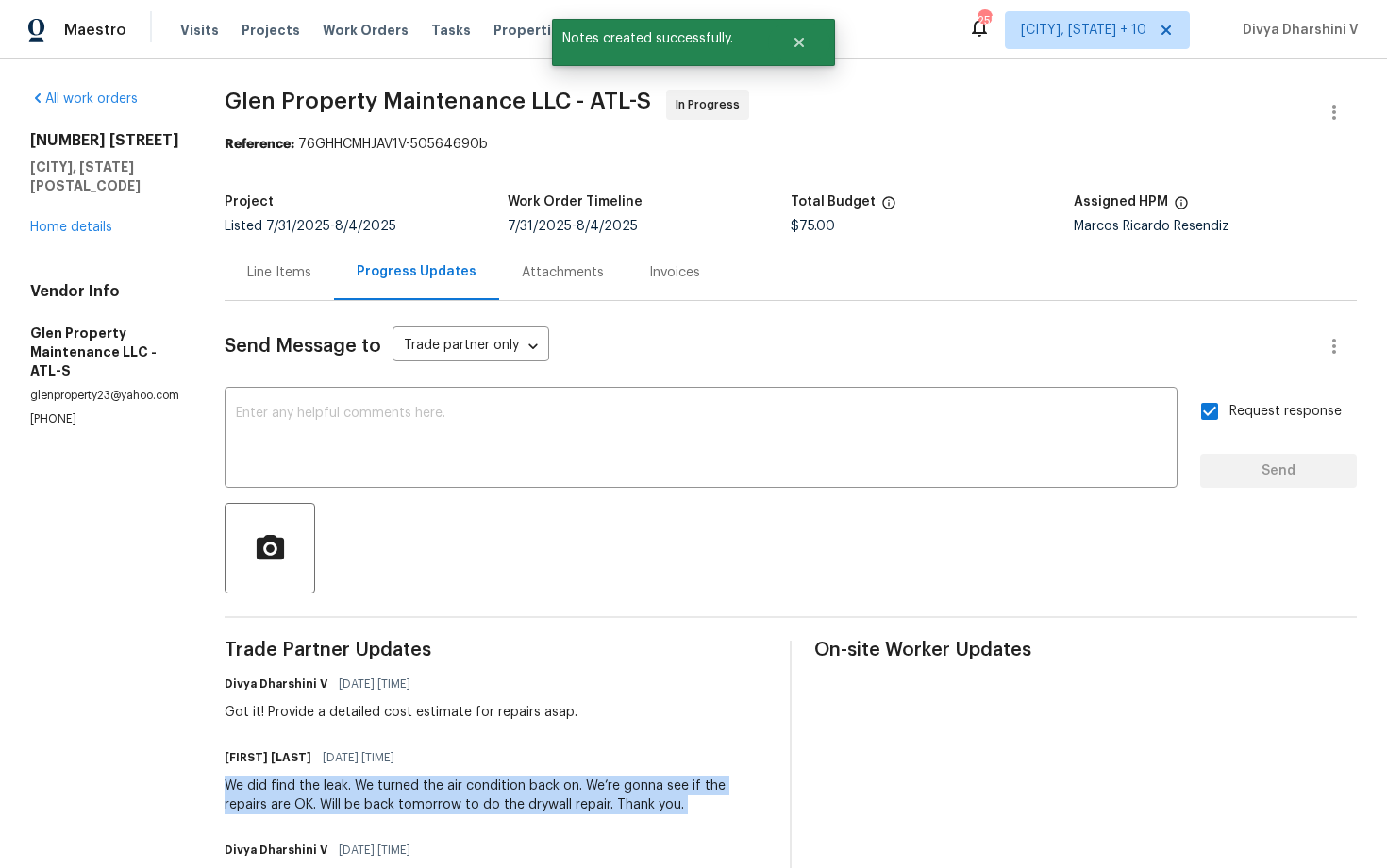 copy on "We did find the leak. We turned the air condition back on. We’re gonna see if the repairs are OK. Will be back tomorrow to do the drywall repair. Thank you." 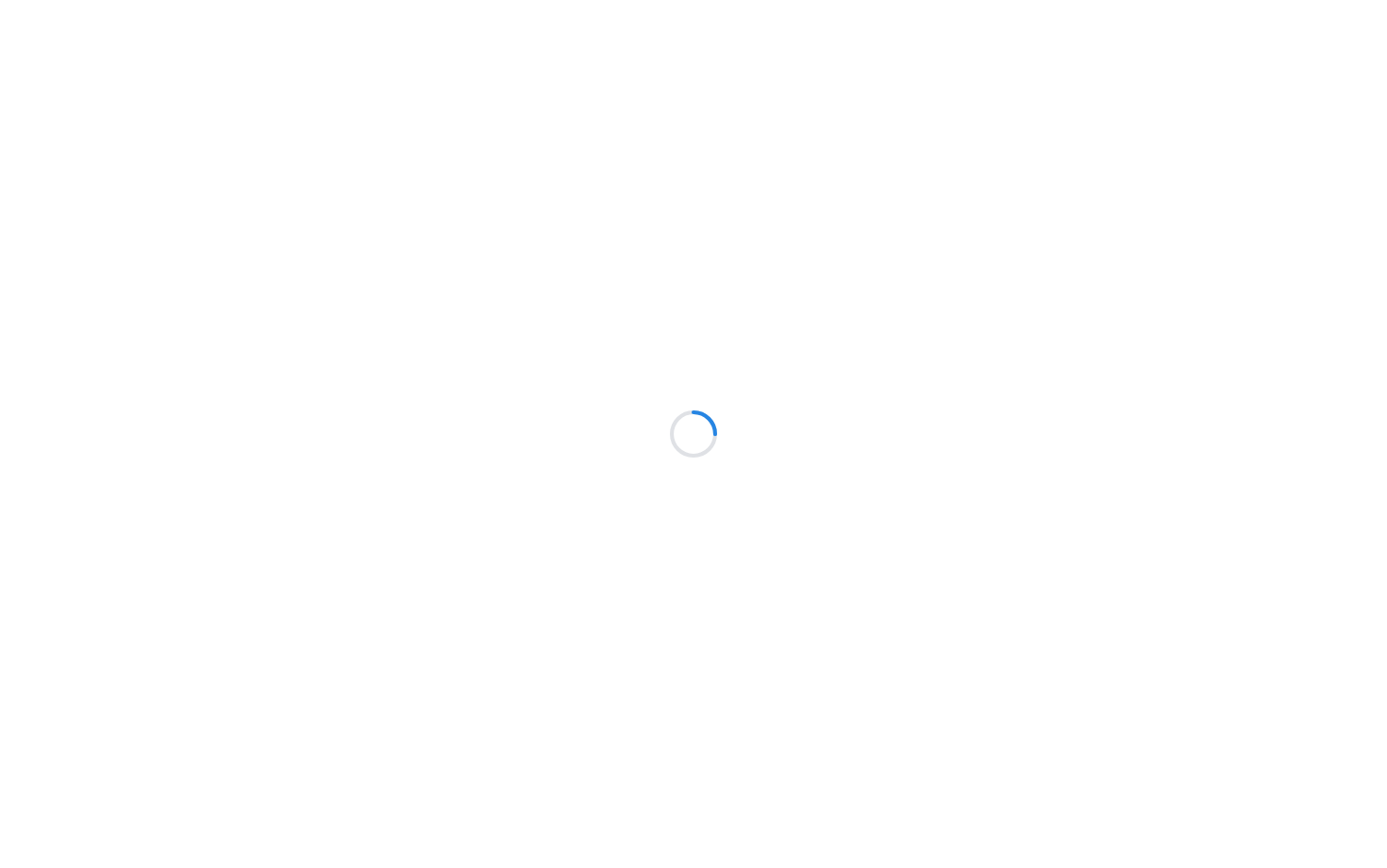 scroll, scrollTop: 0, scrollLeft: 0, axis: both 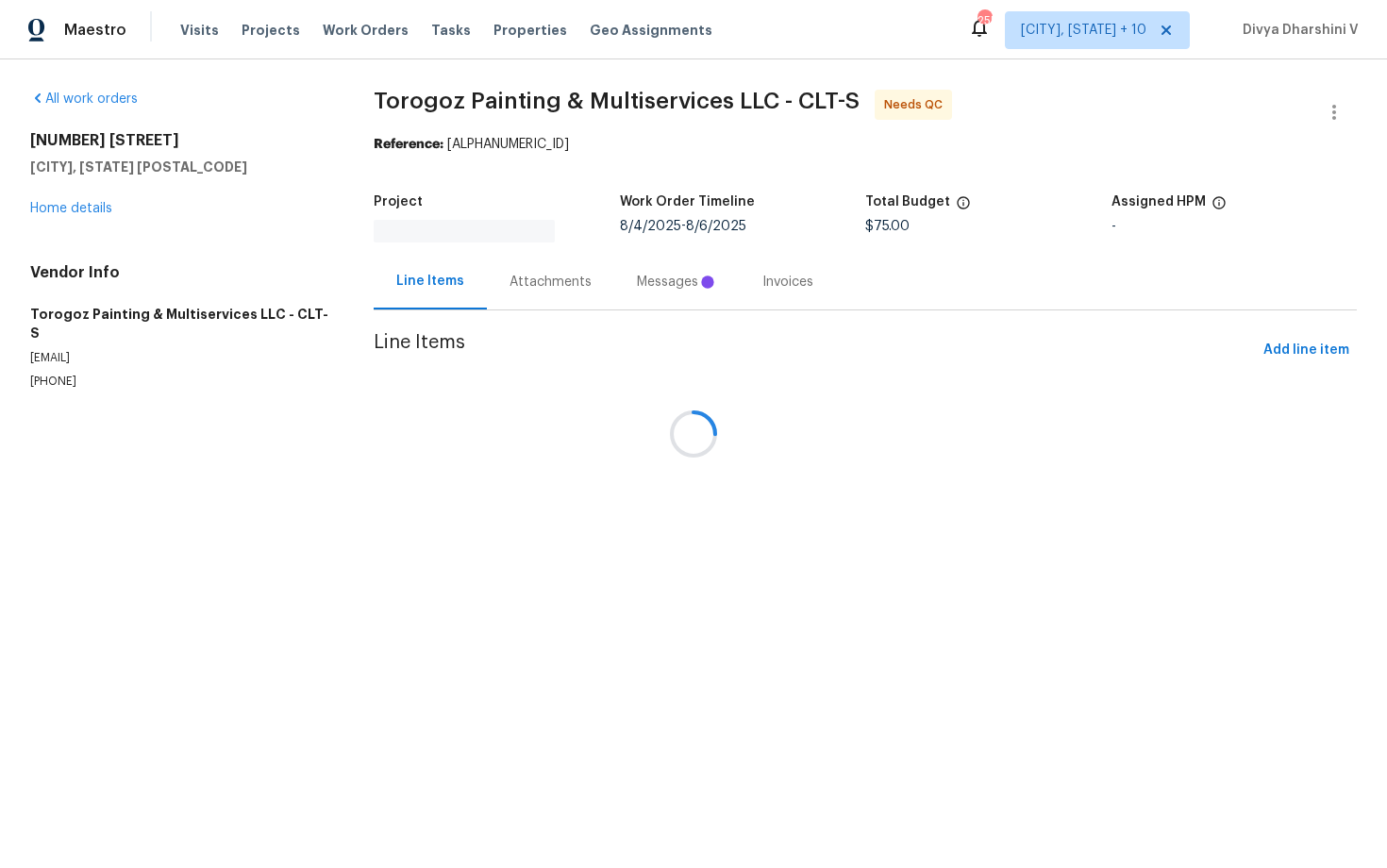 click at bounding box center (694, 434) 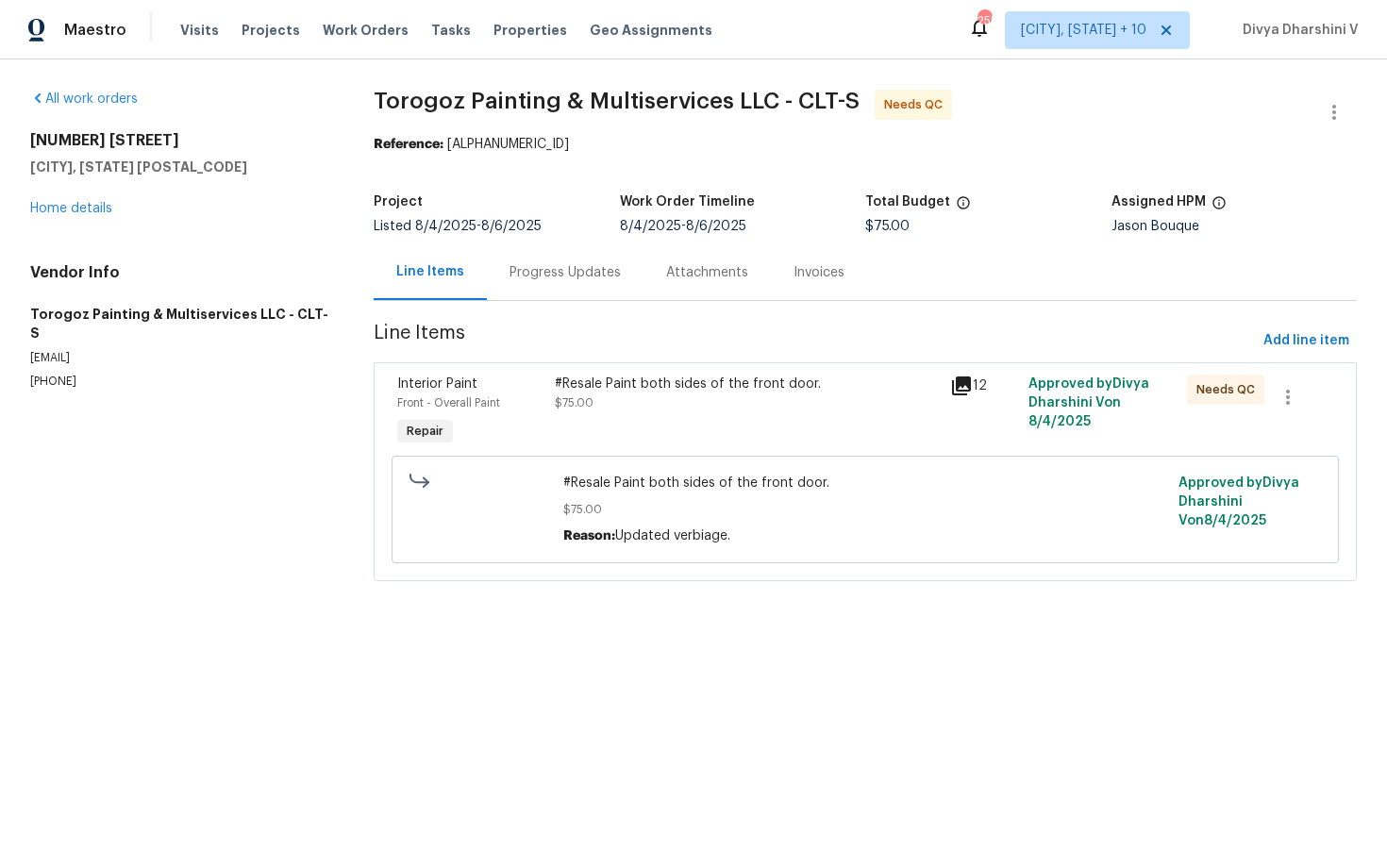 click on "Progress Updates" at bounding box center (565, 272) 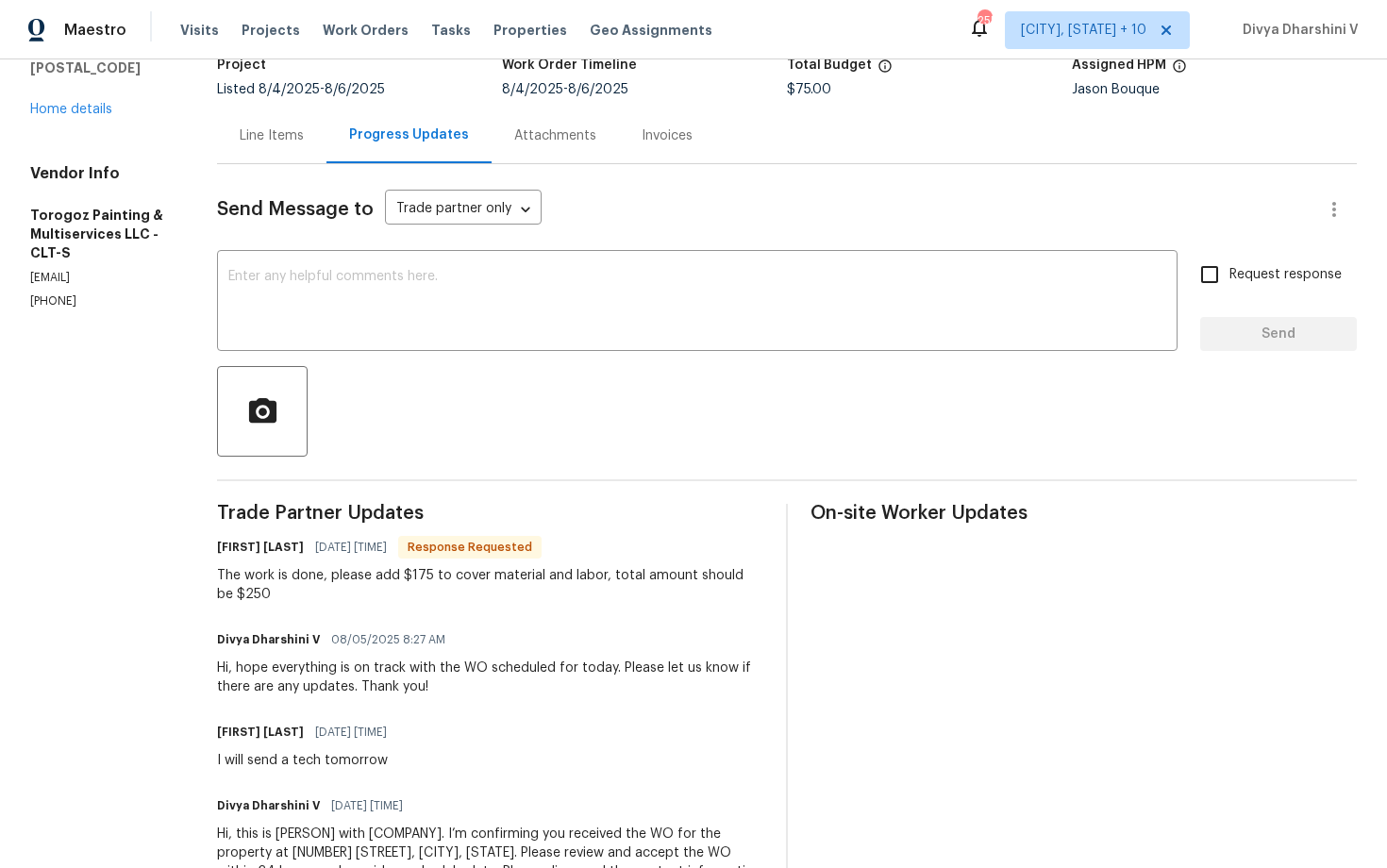 scroll, scrollTop: 31, scrollLeft: 0, axis: vertical 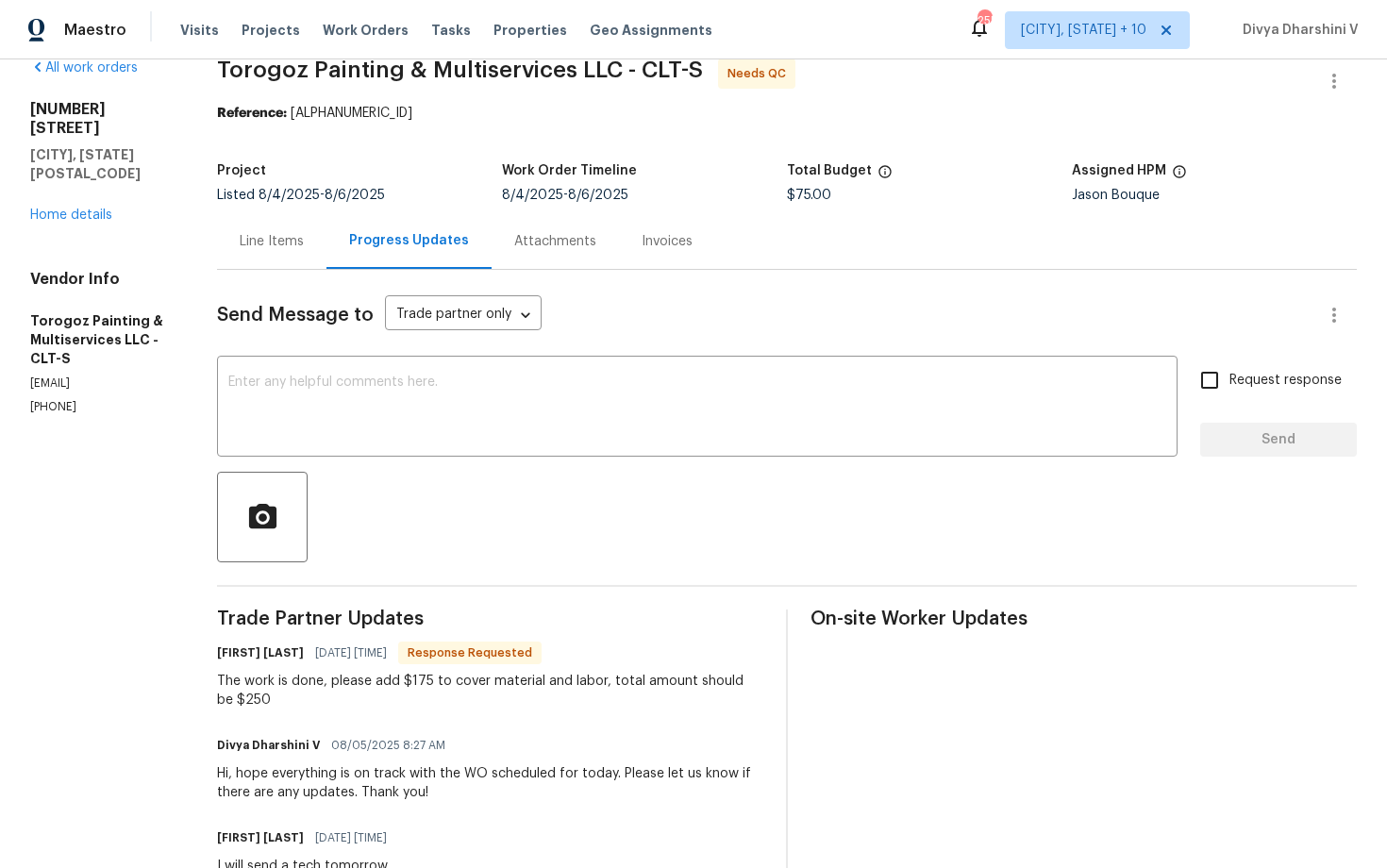 click on "Line Items" at bounding box center (272, 242) 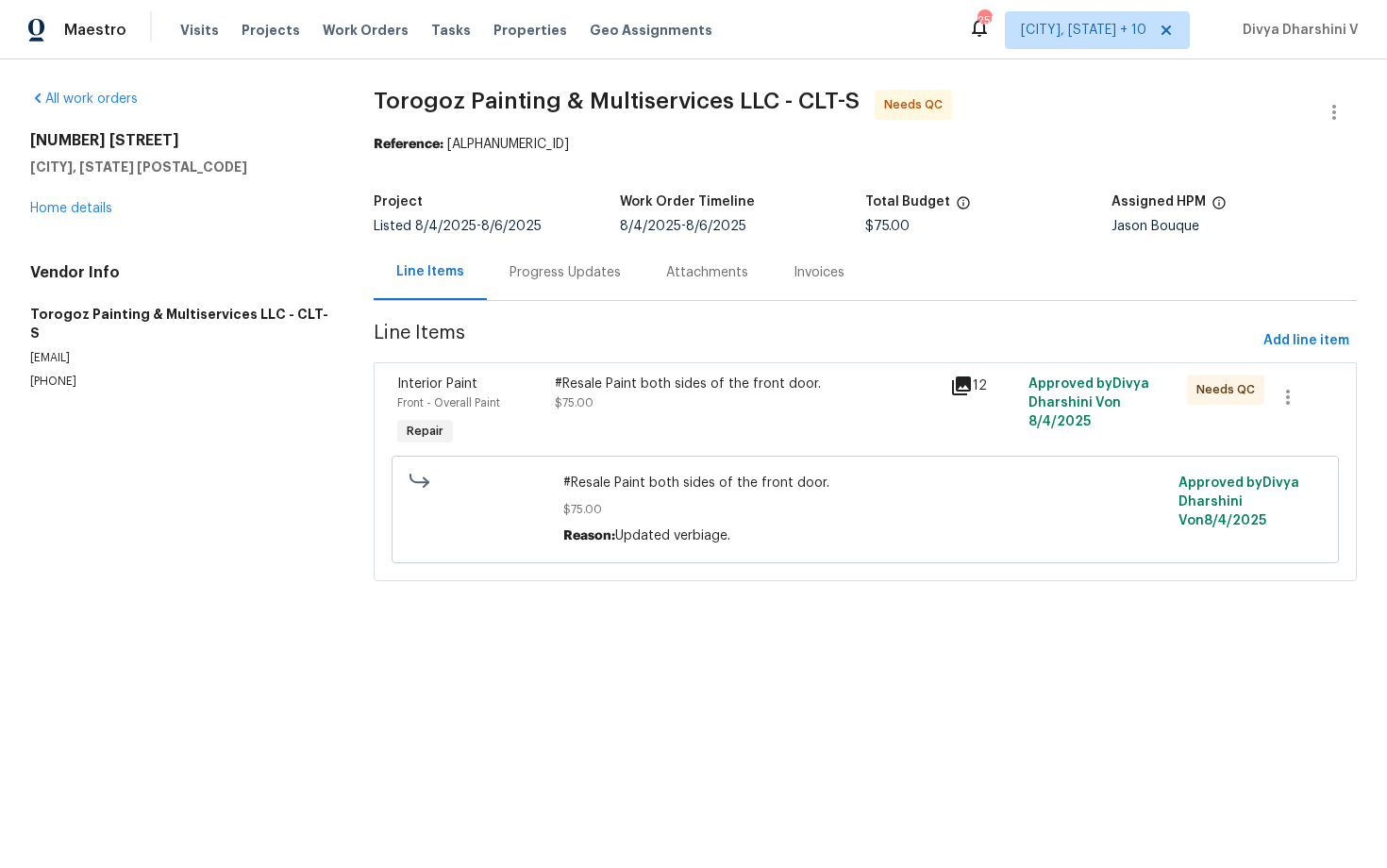 scroll, scrollTop: 0, scrollLeft: 0, axis: both 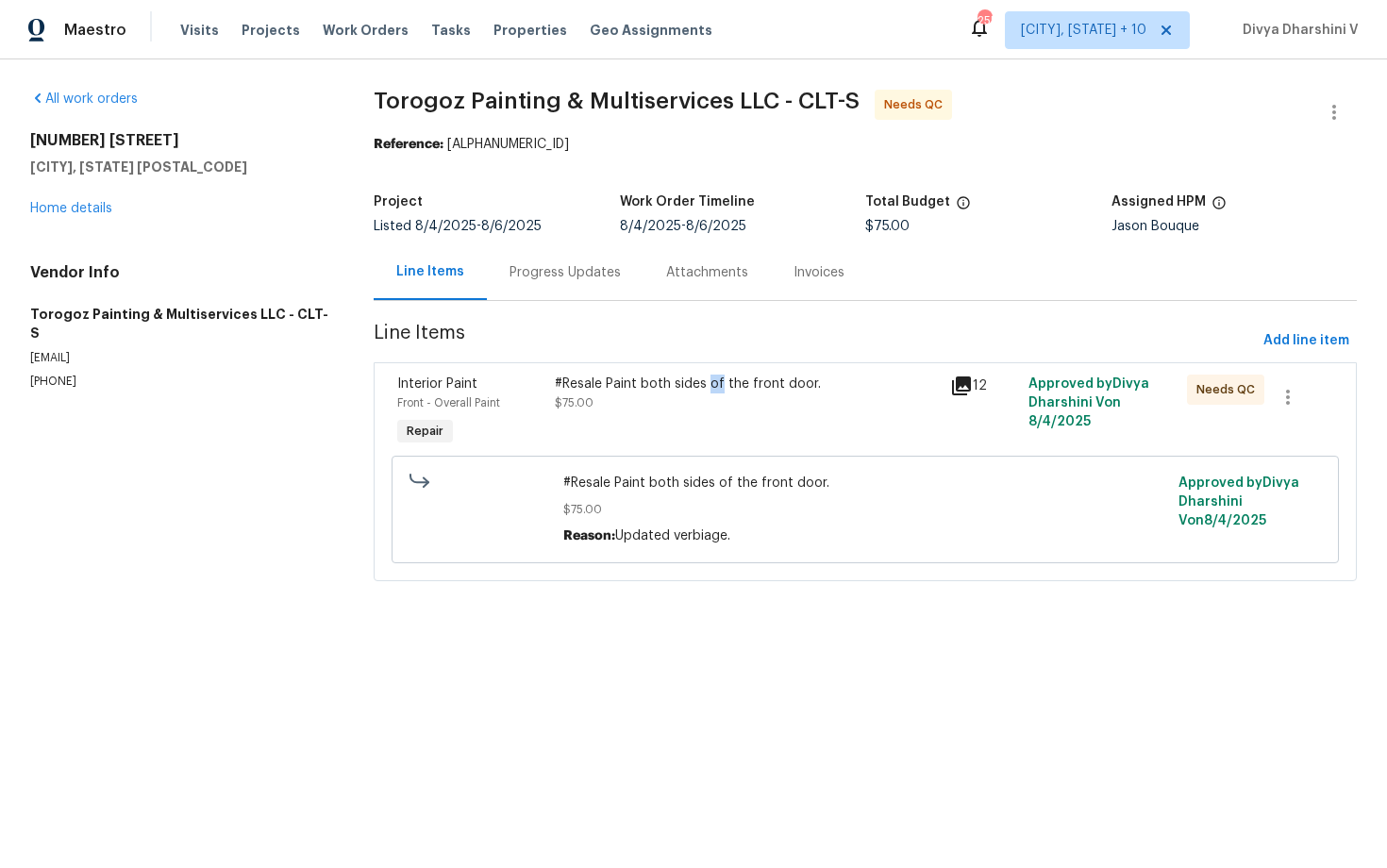 click on "#Resale Paint both sides of the front door. $75.00" at bounding box center (746, 393) 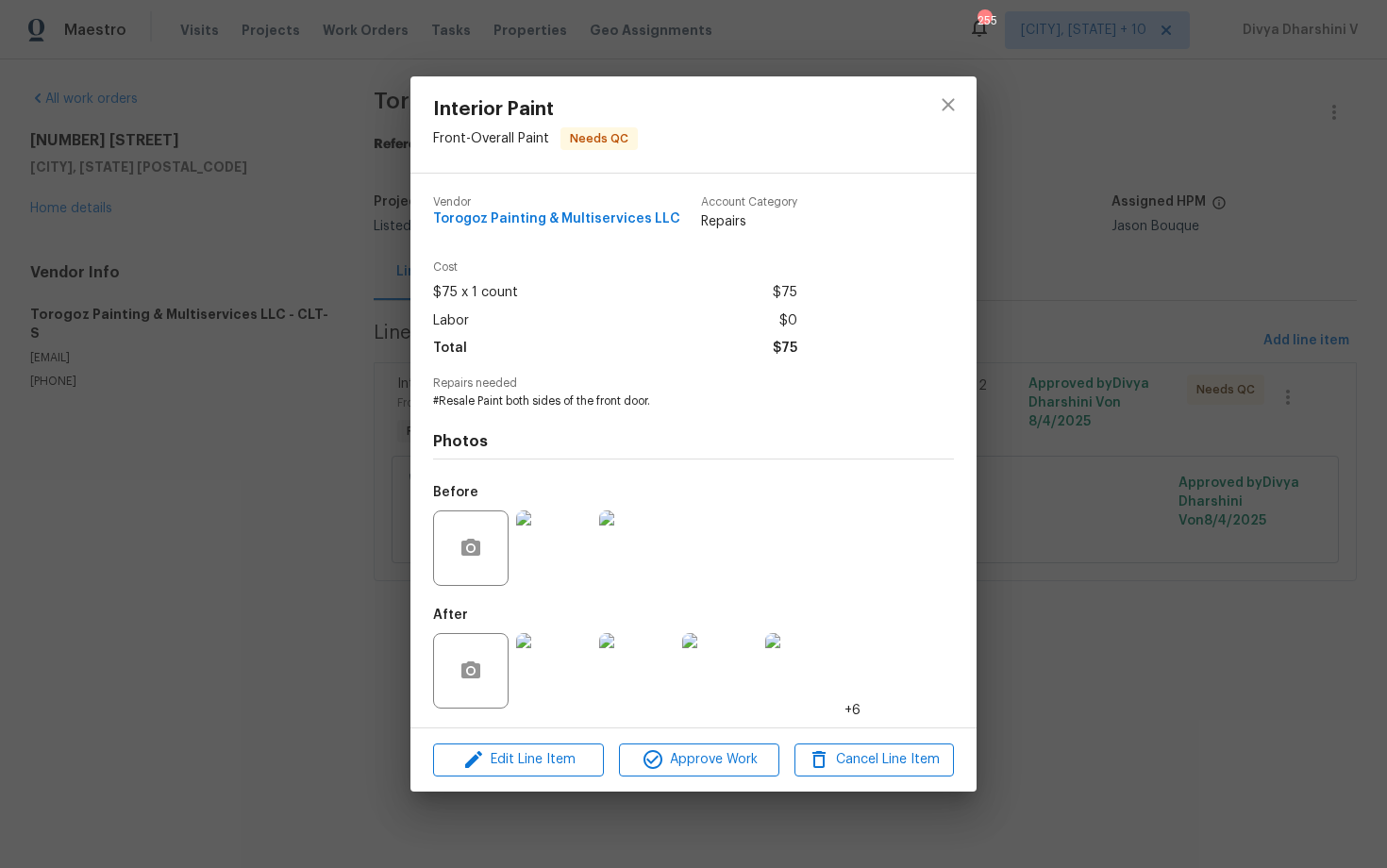 click at bounding box center (554, 548) 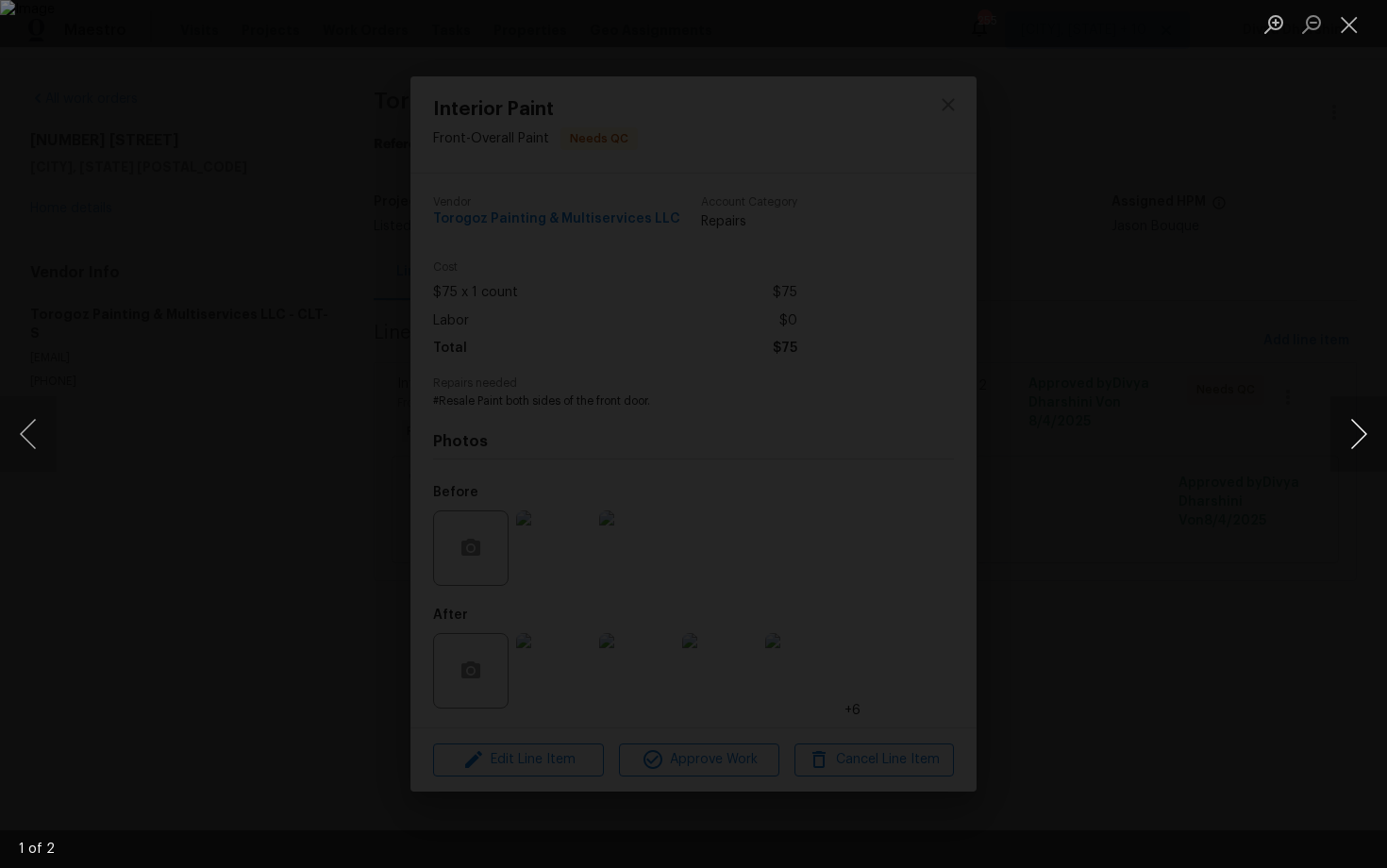click at bounding box center [1359, 434] 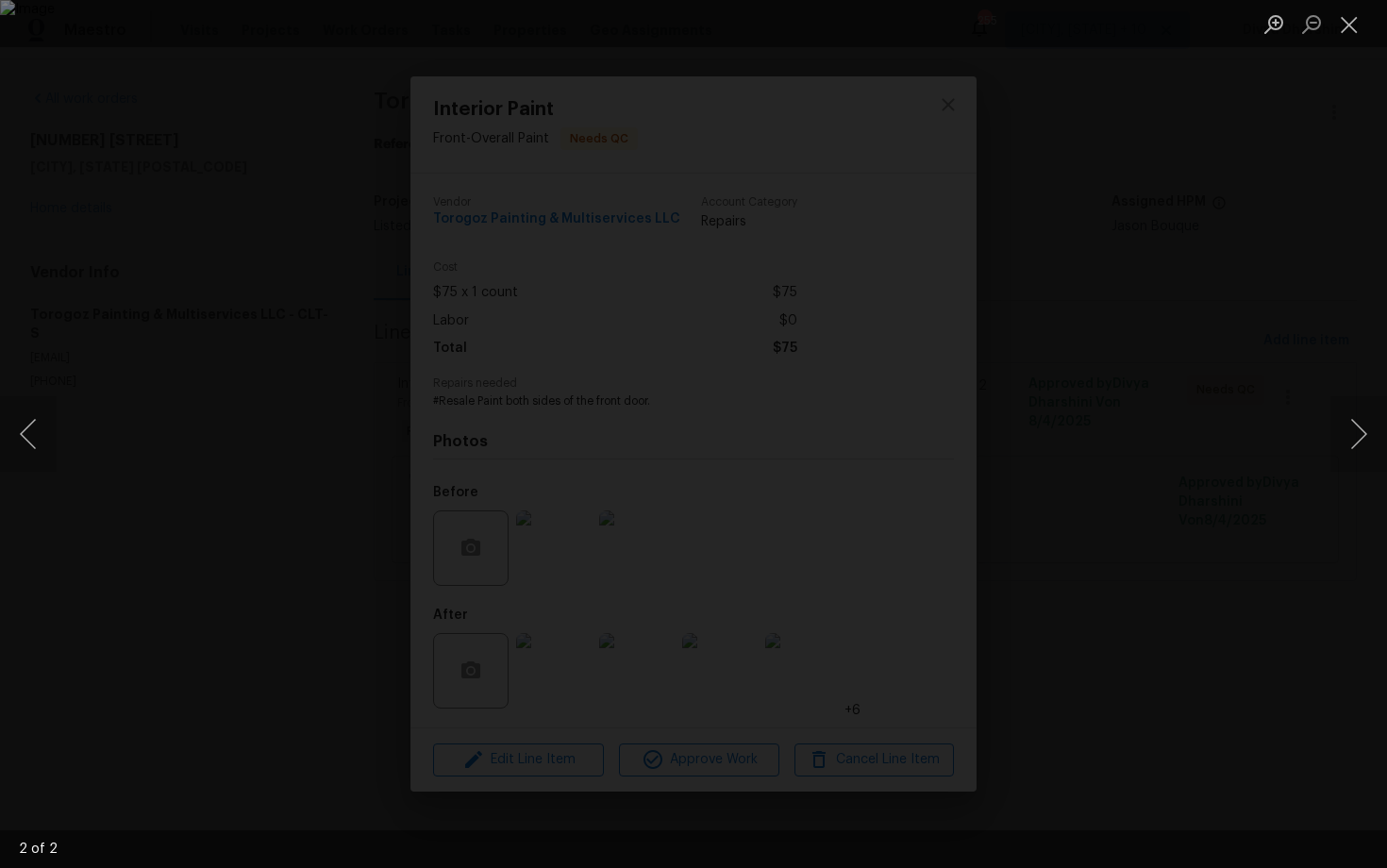click at bounding box center (694, 434) 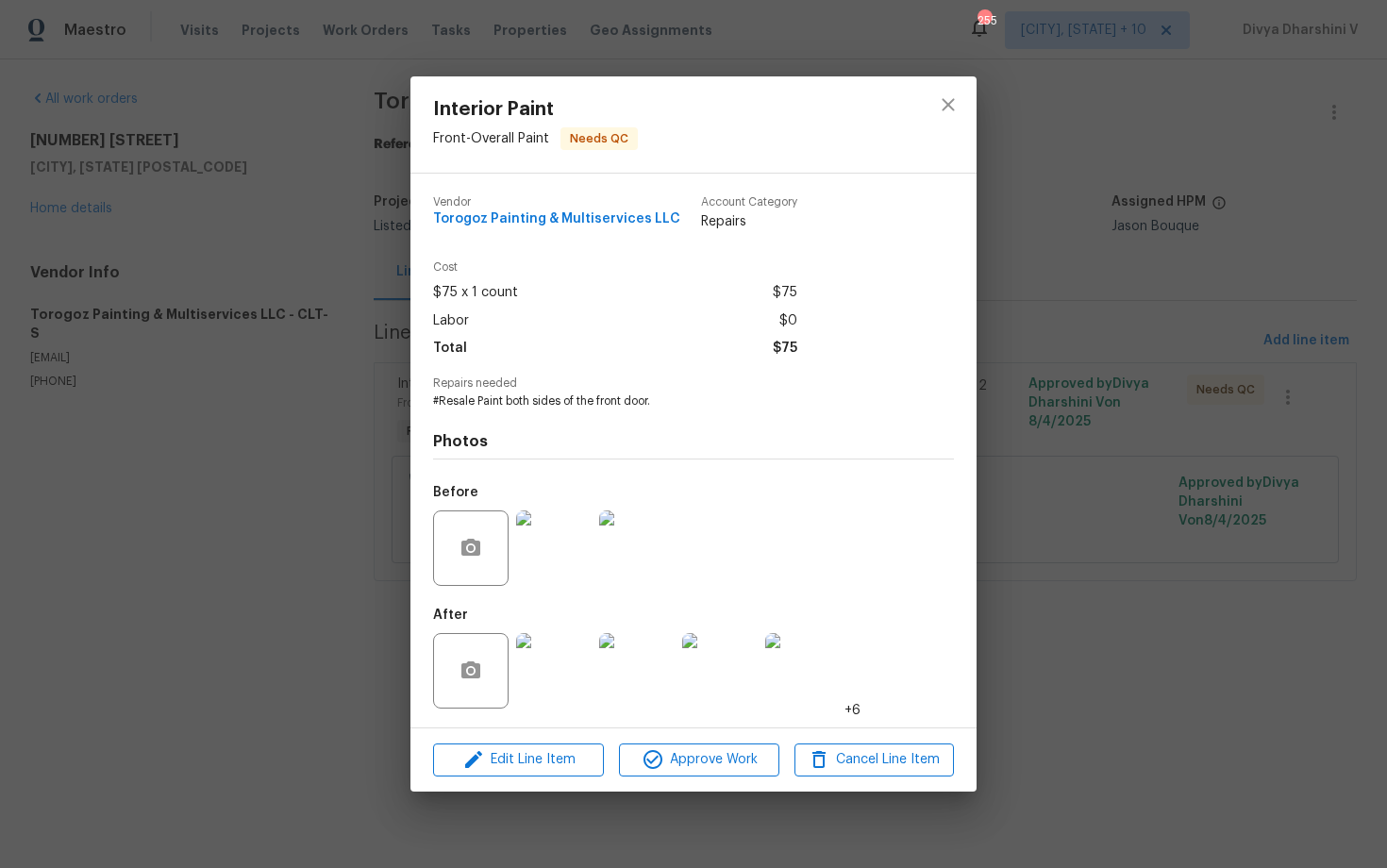 click at bounding box center (554, 671) 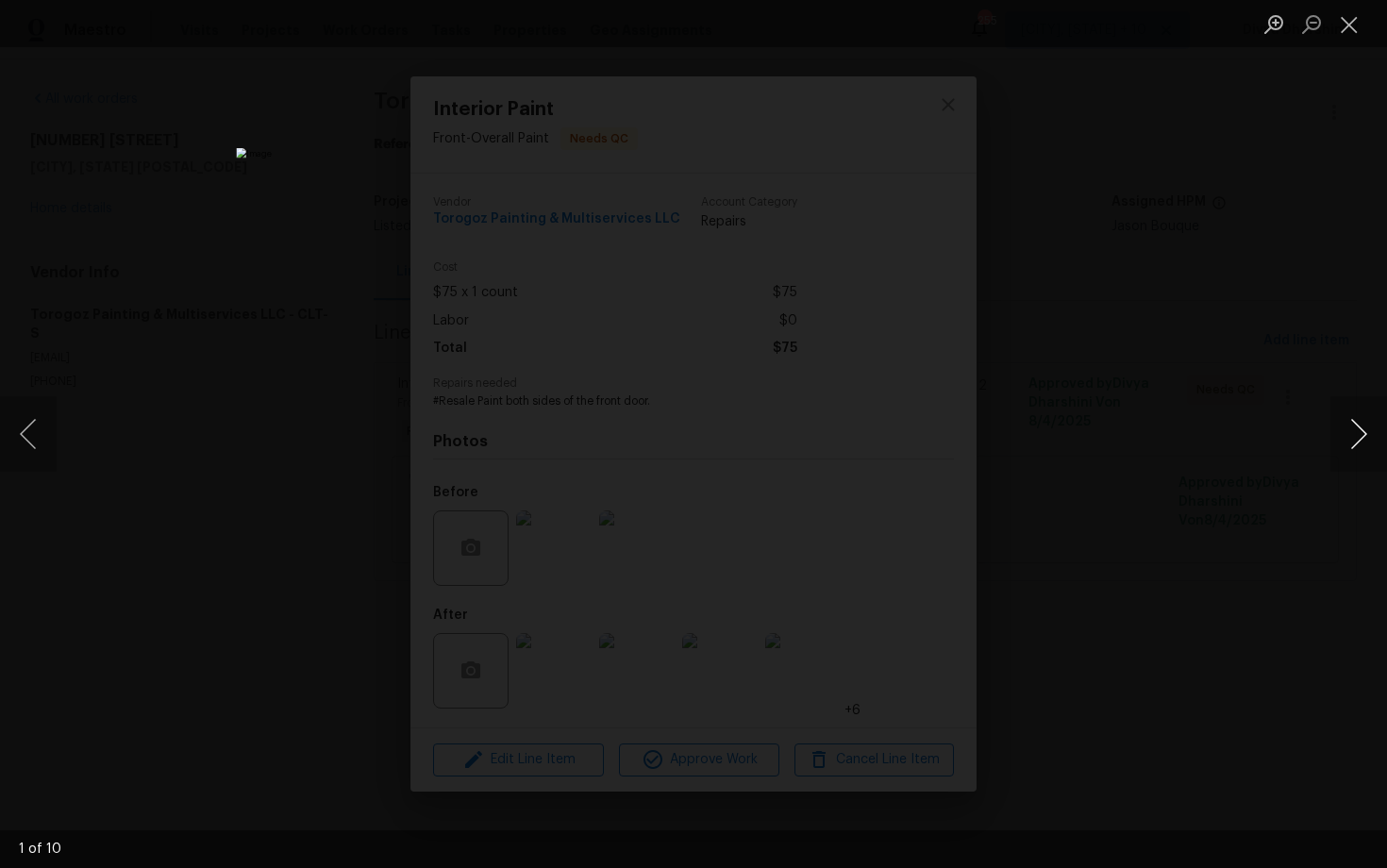 click at bounding box center (1359, 434) 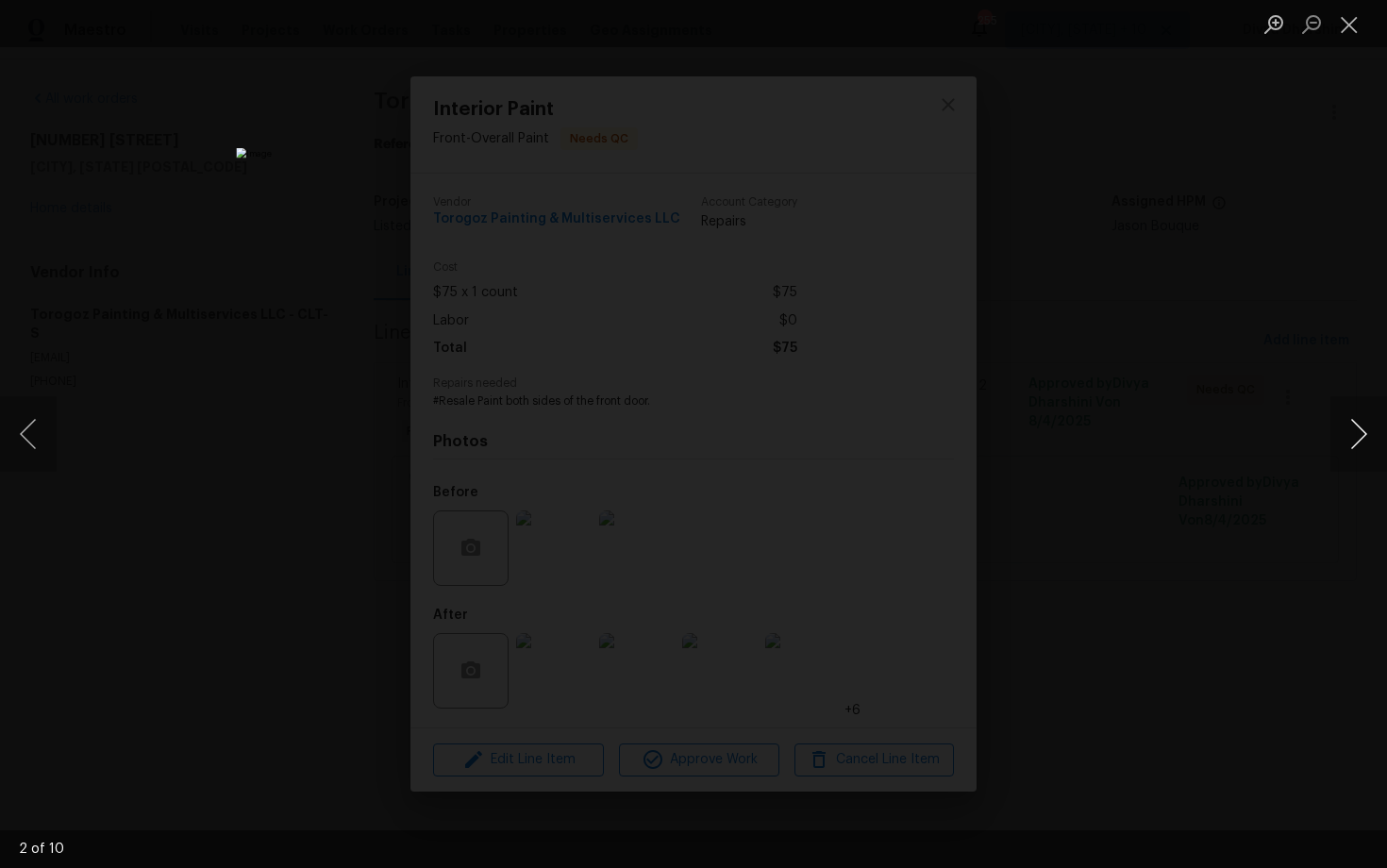 click at bounding box center [1359, 434] 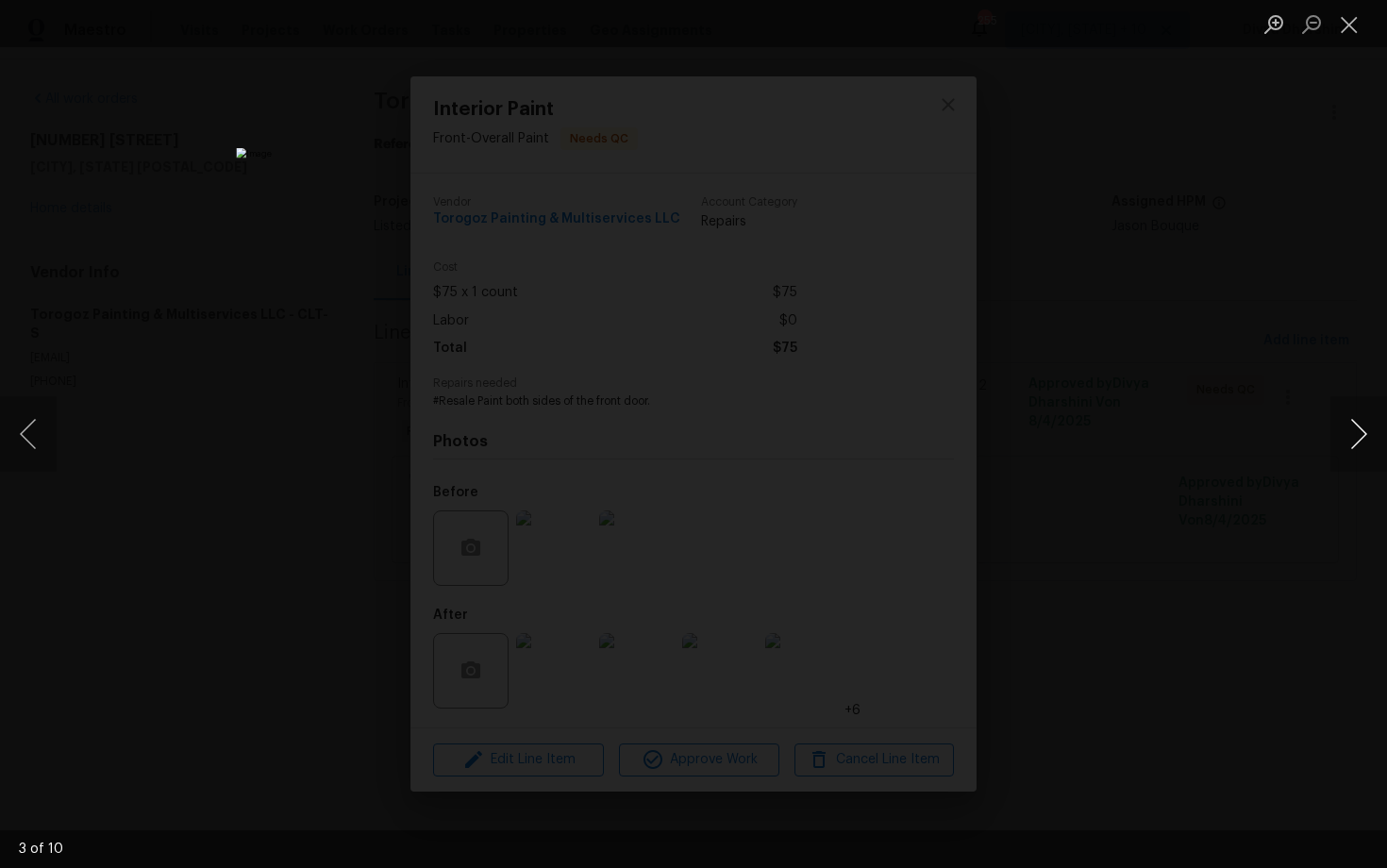 click at bounding box center [1359, 434] 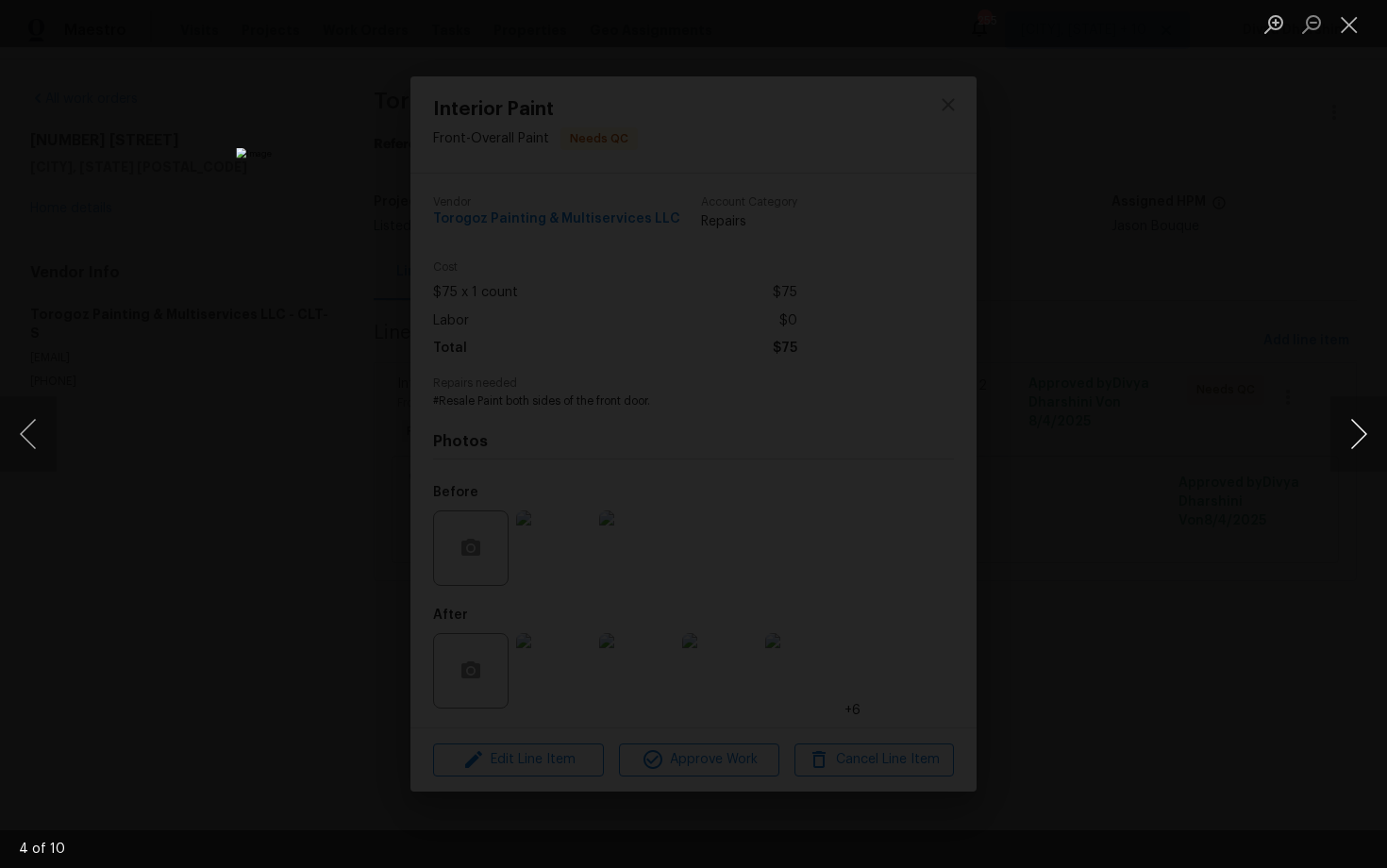 click at bounding box center (1359, 434) 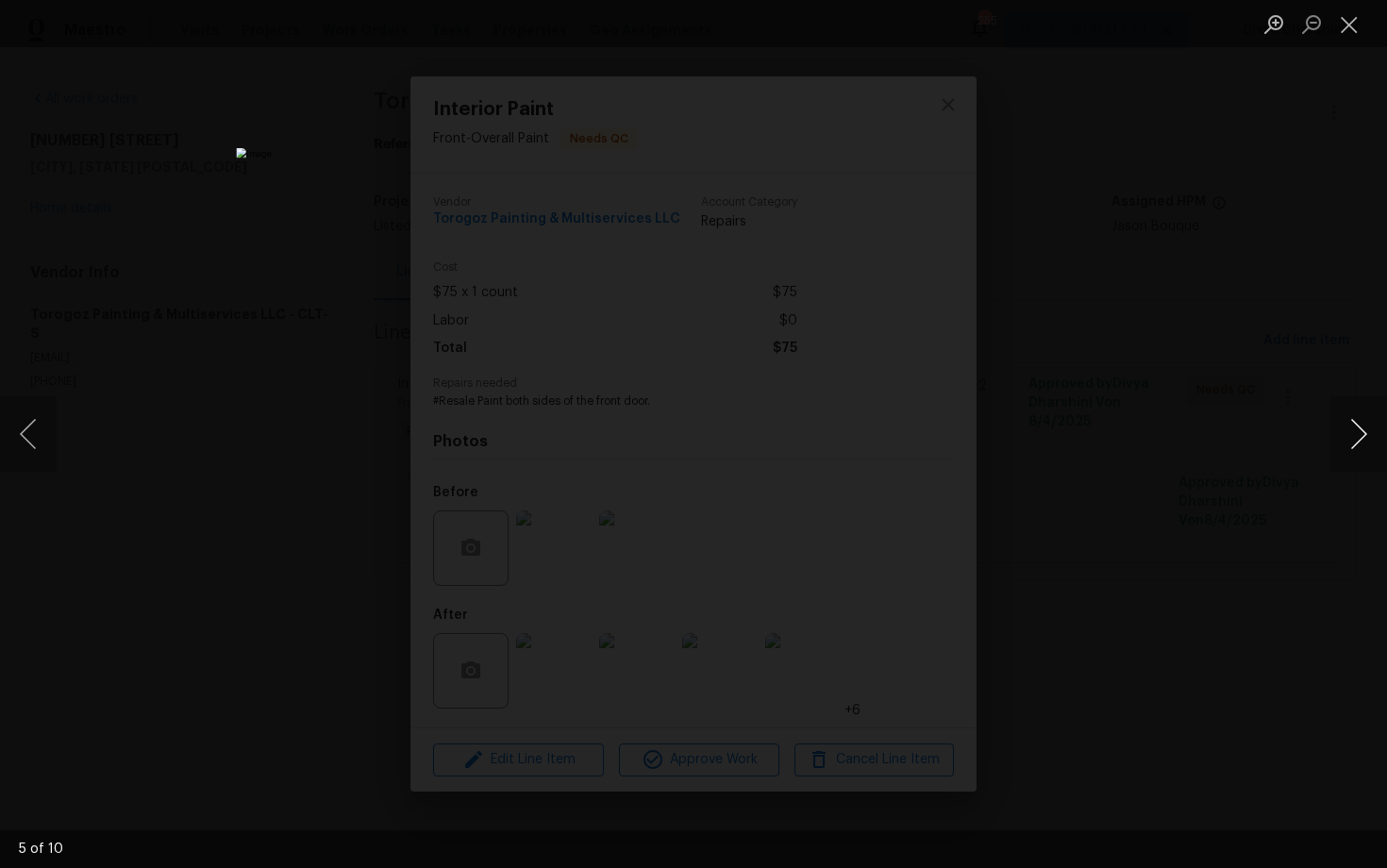 click at bounding box center (1359, 434) 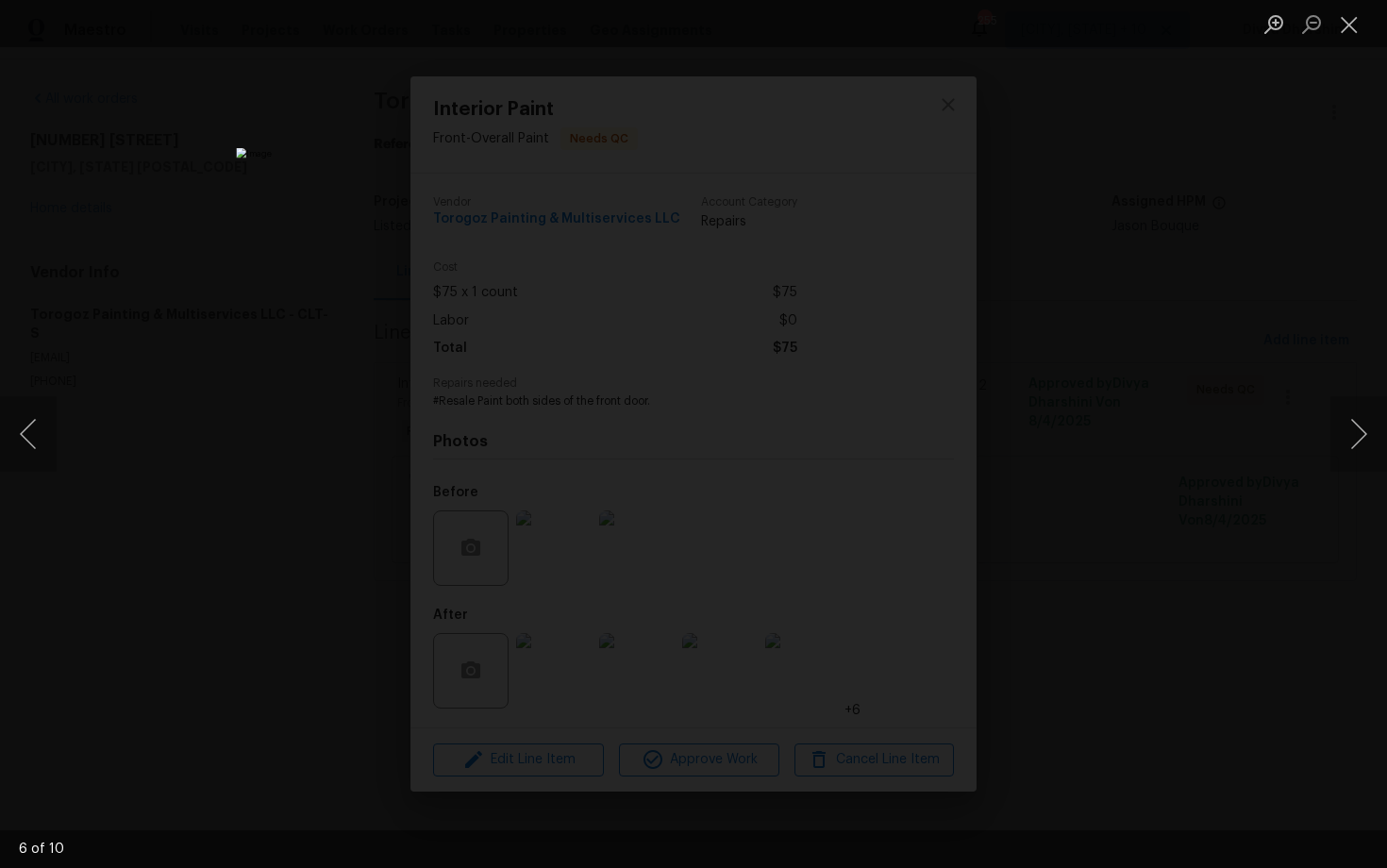 click at bounding box center [694, 434] 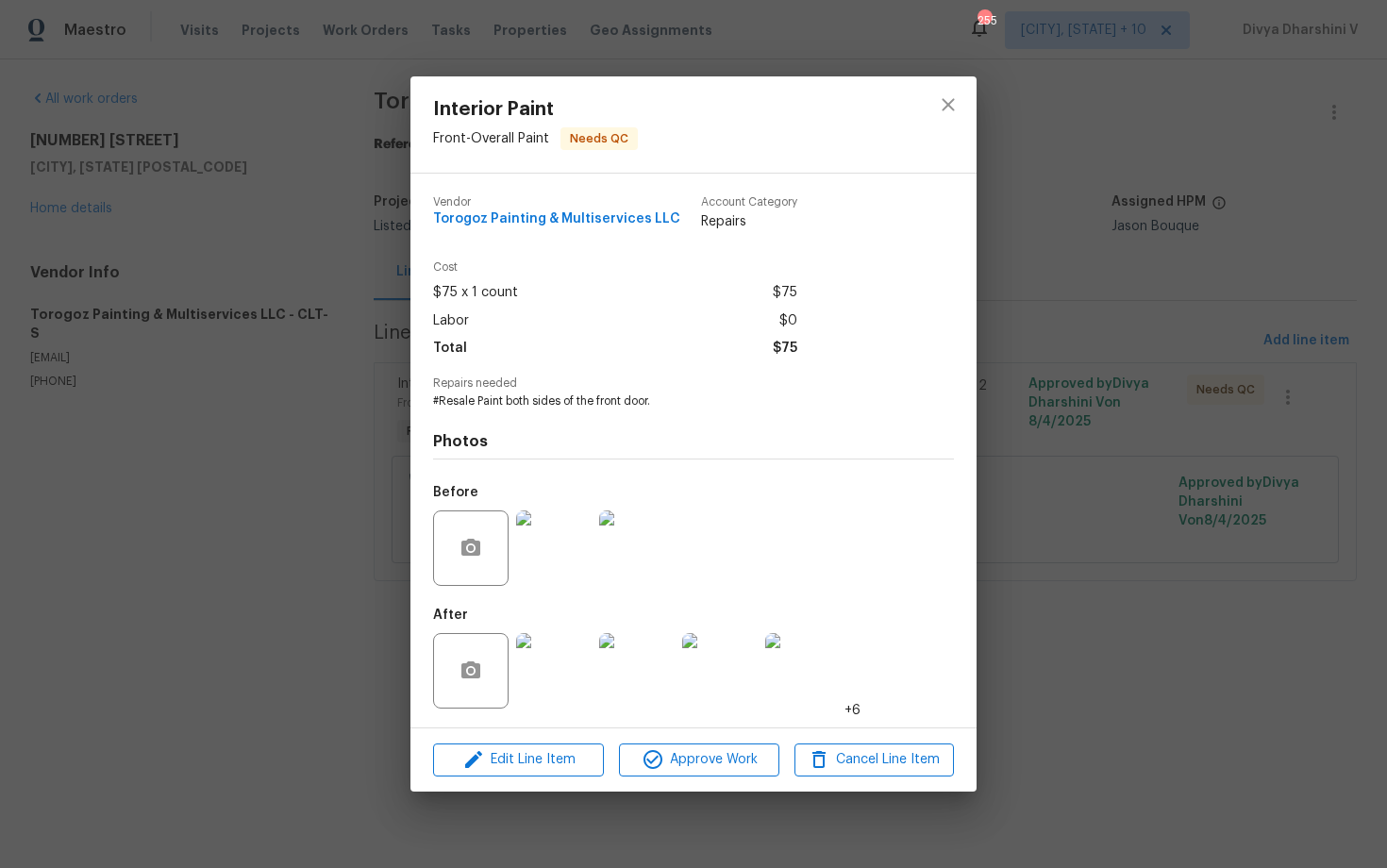 click at bounding box center (637, 548) 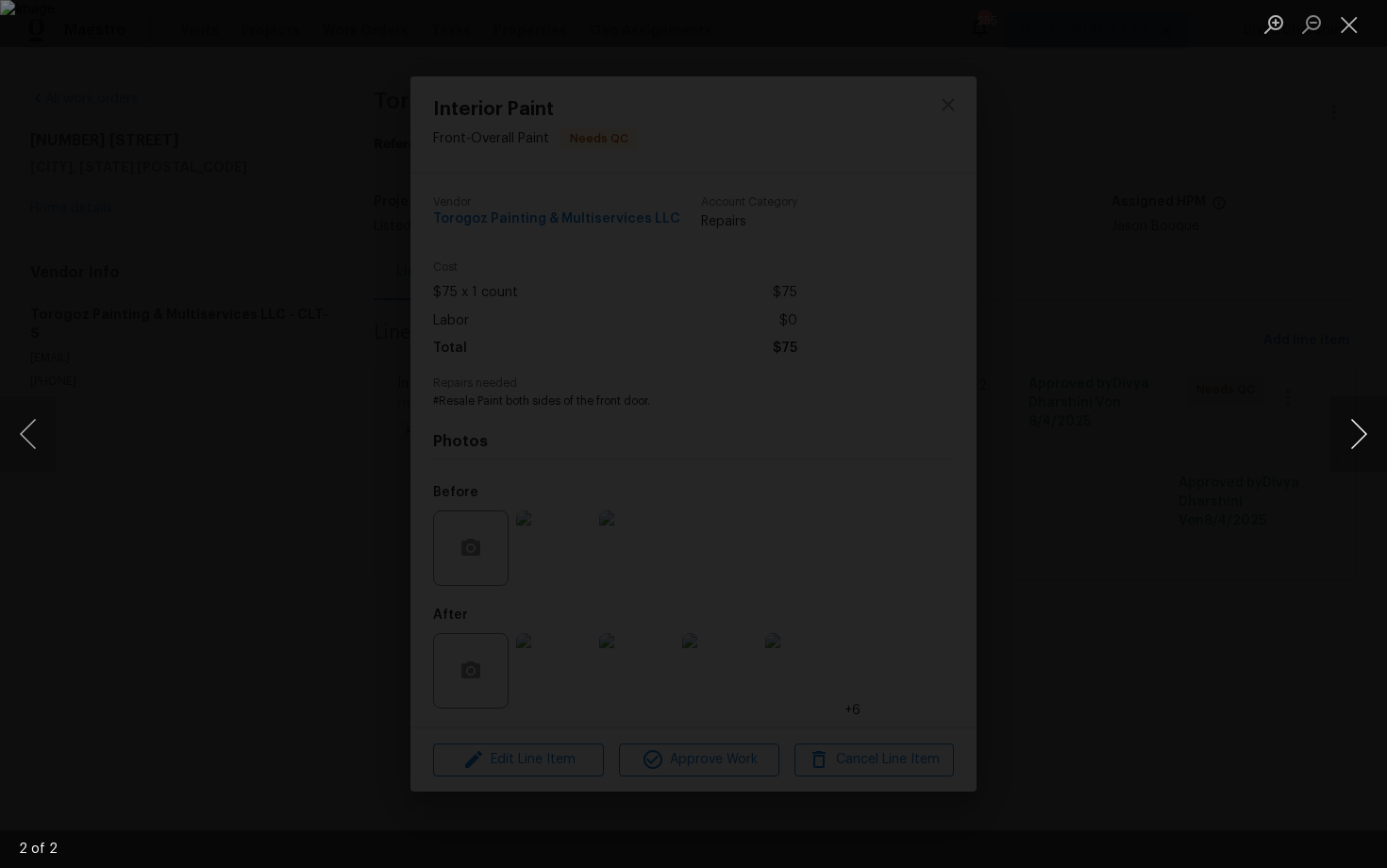 click at bounding box center (1359, 434) 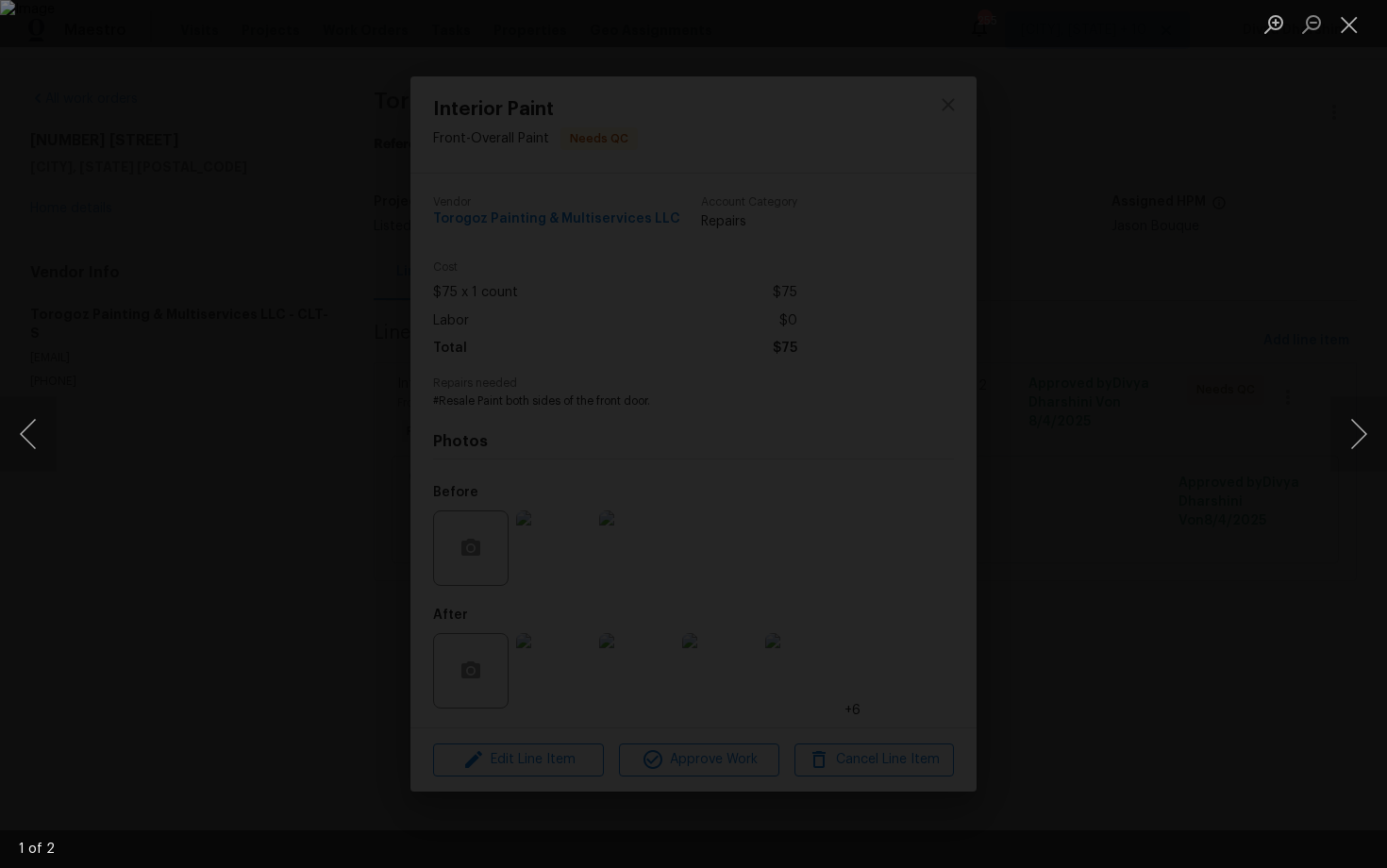 click at bounding box center [694, 434] 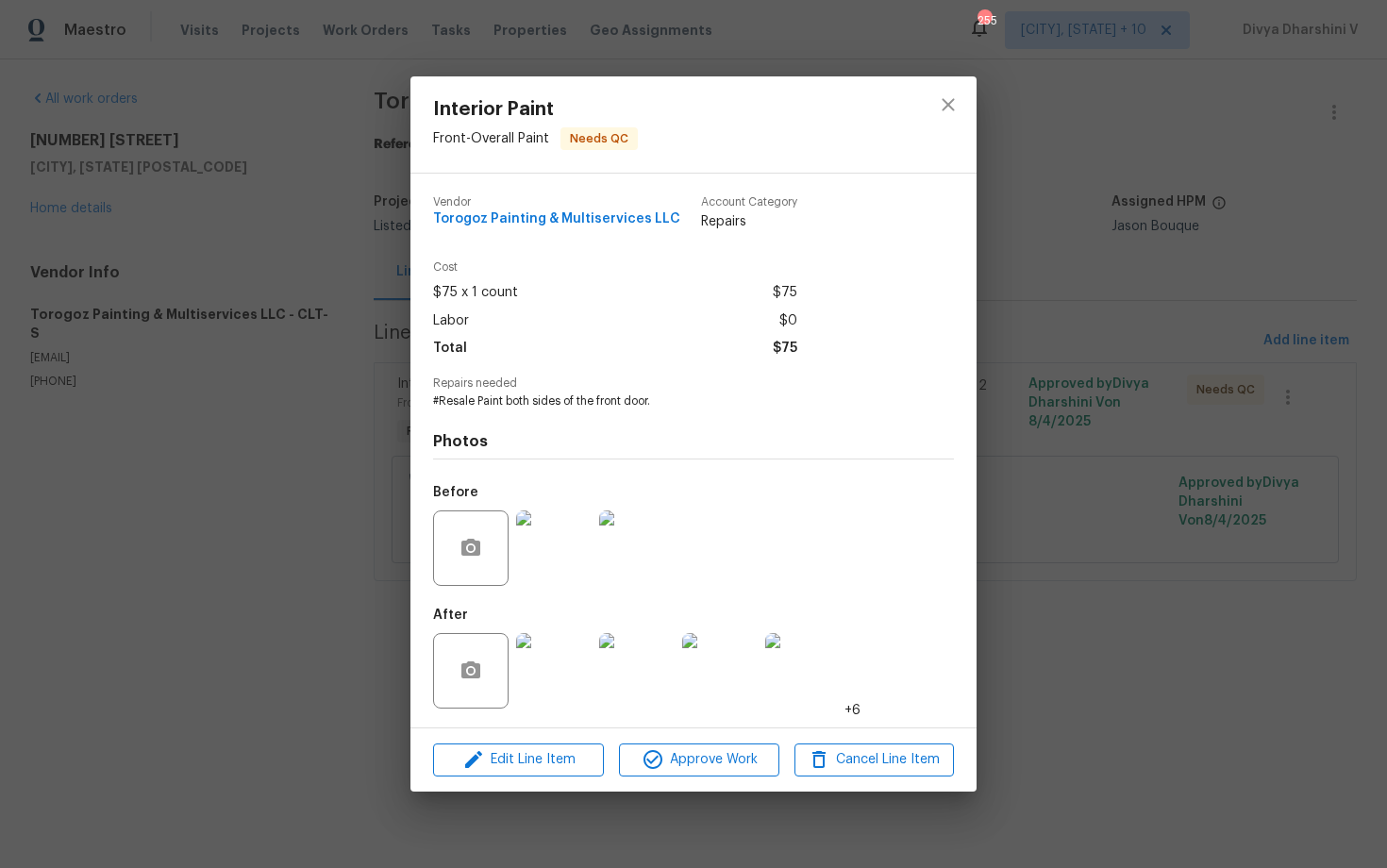 click at bounding box center (554, 671) 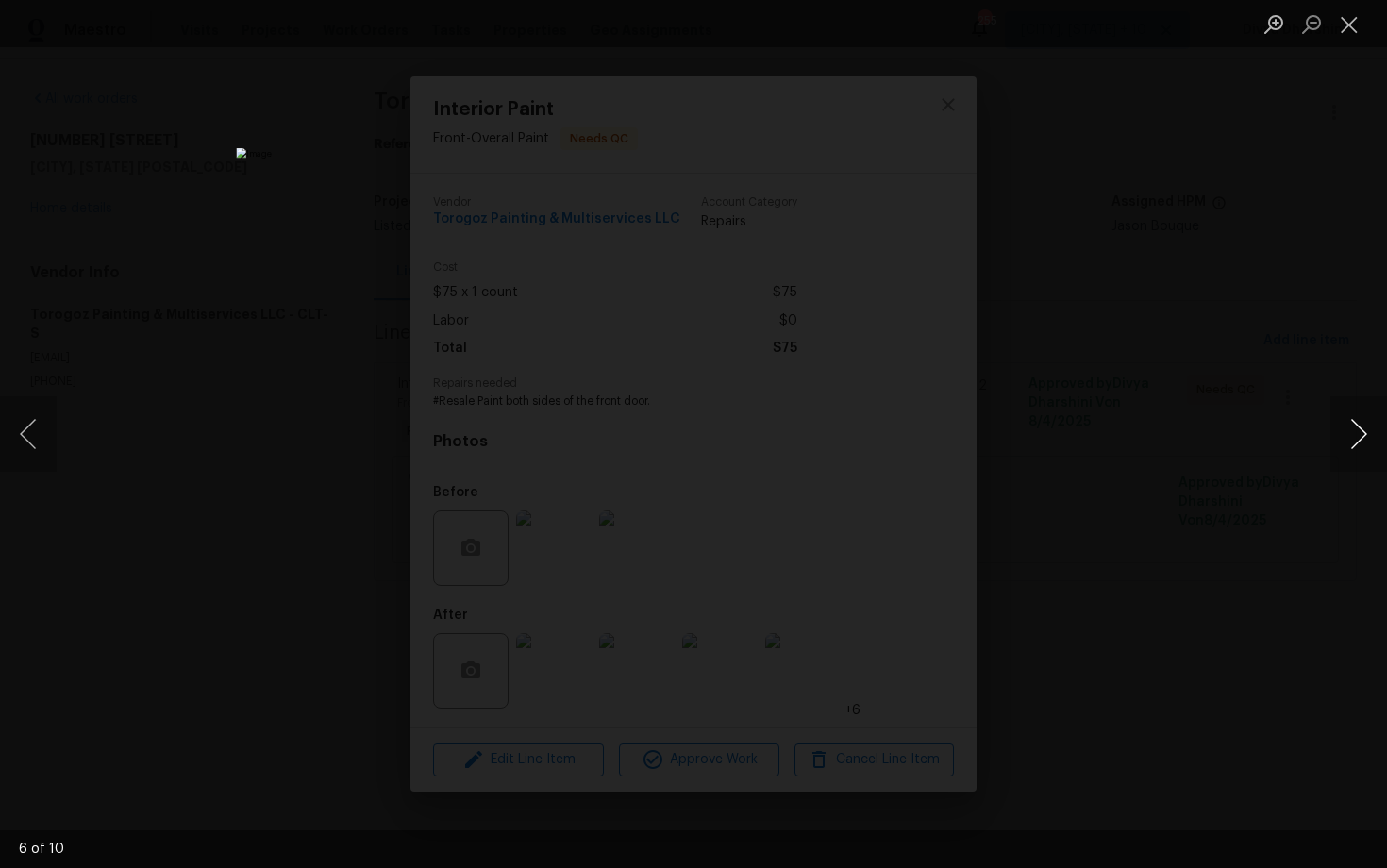 click at bounding box center [1359, 434] 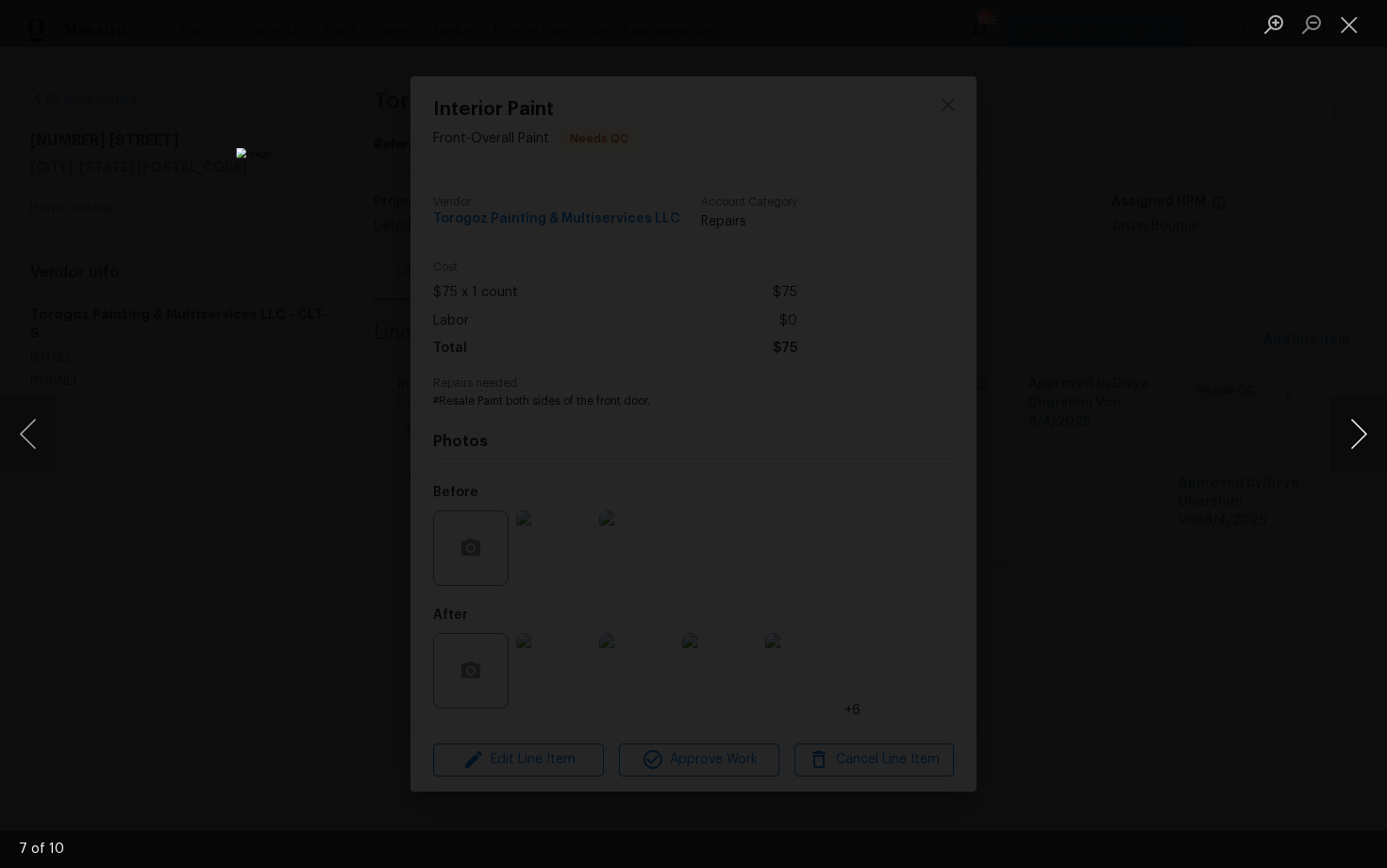 click at bounding box center (1359, 434) 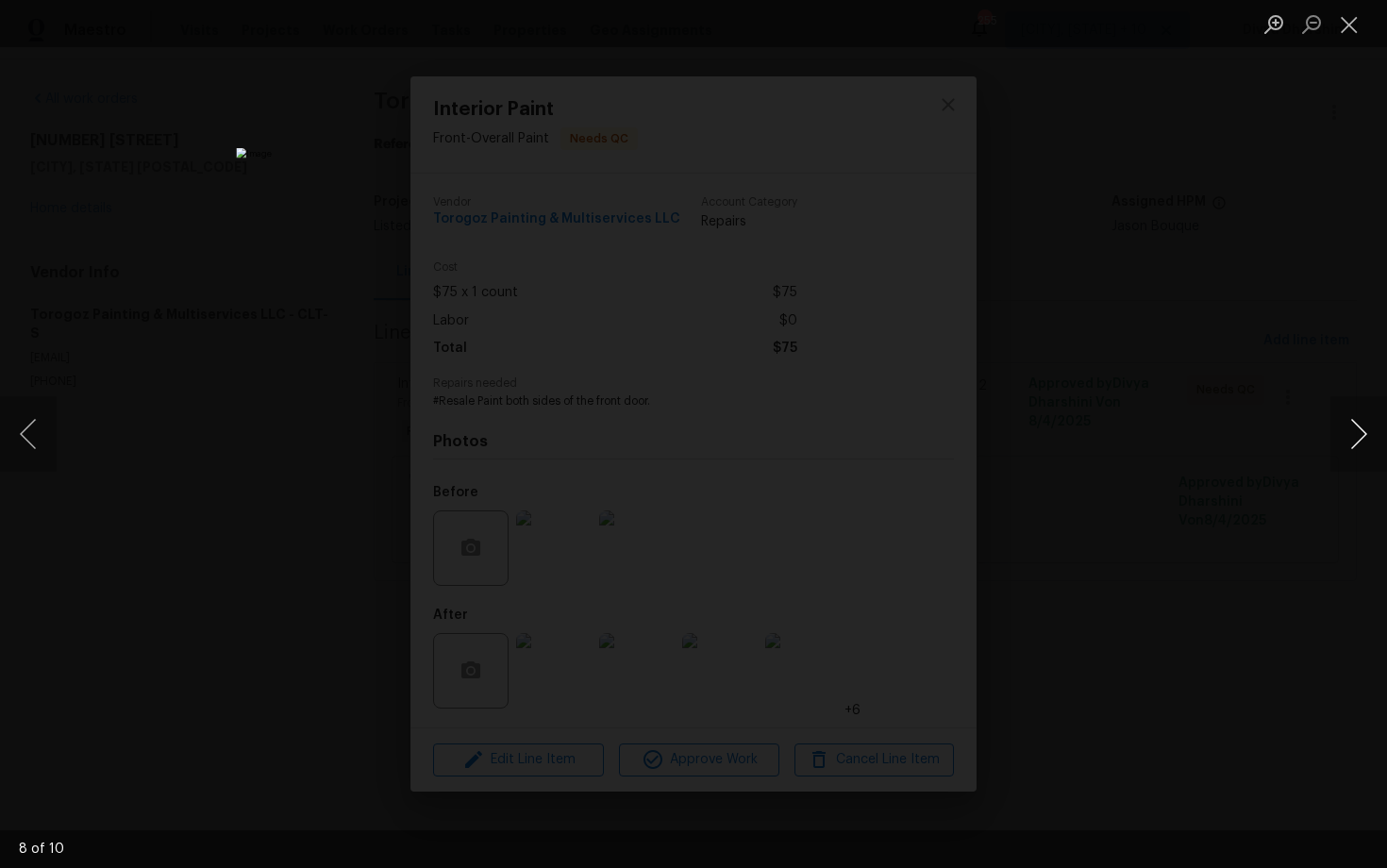 click at bounding box center (1359, 434) 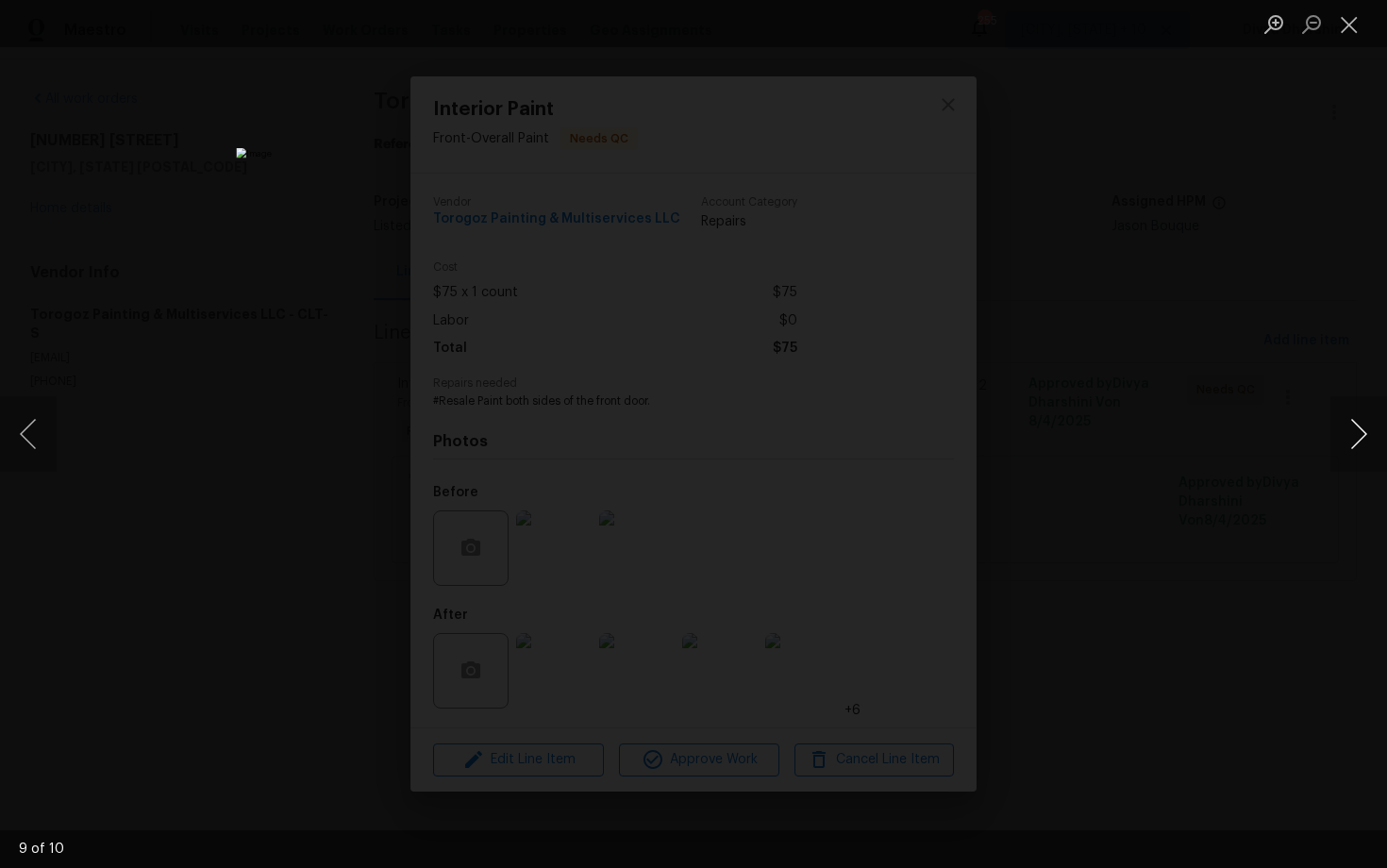 click at bounding box center (1359, 434) 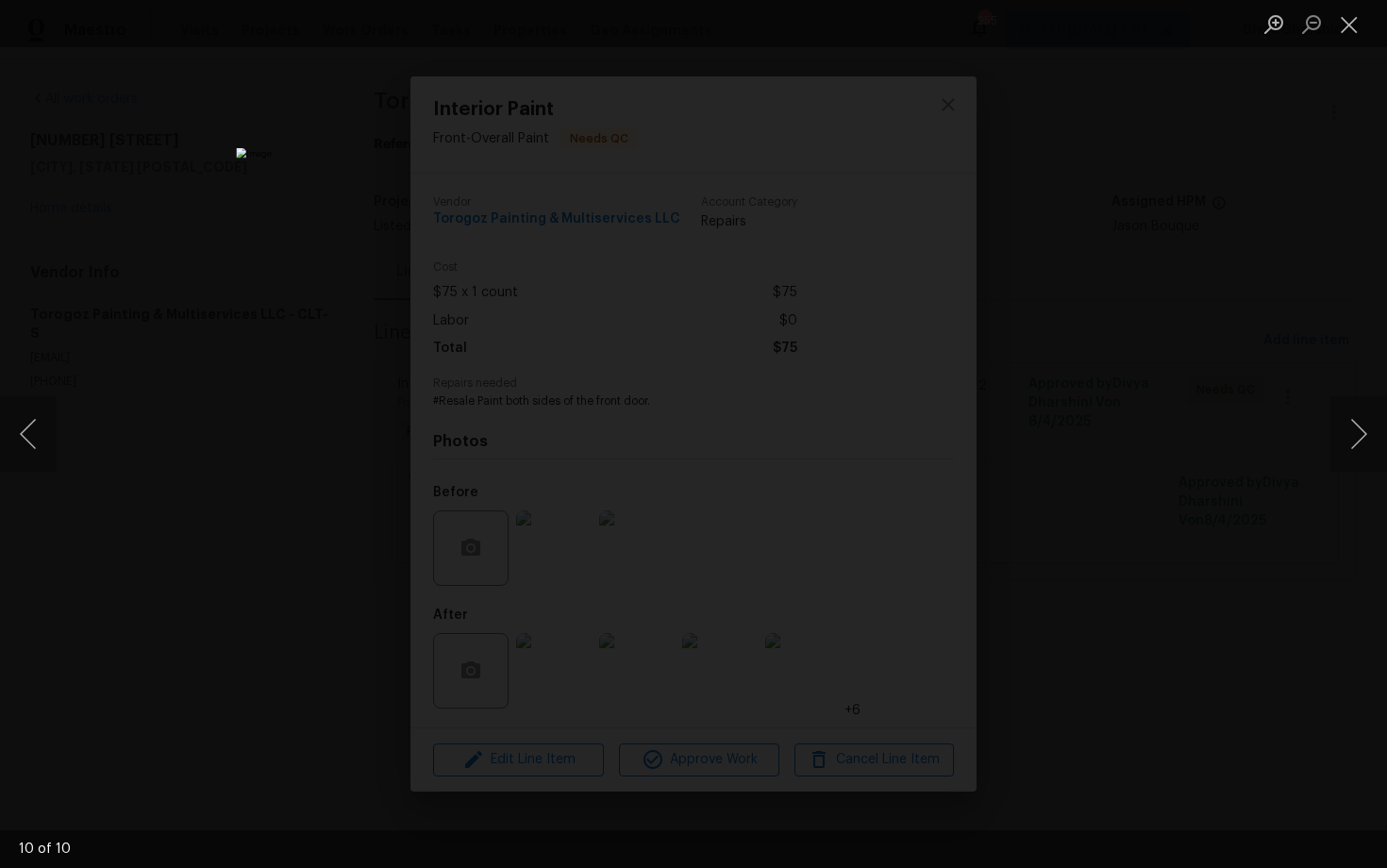 click at bounding box center [694, 434] 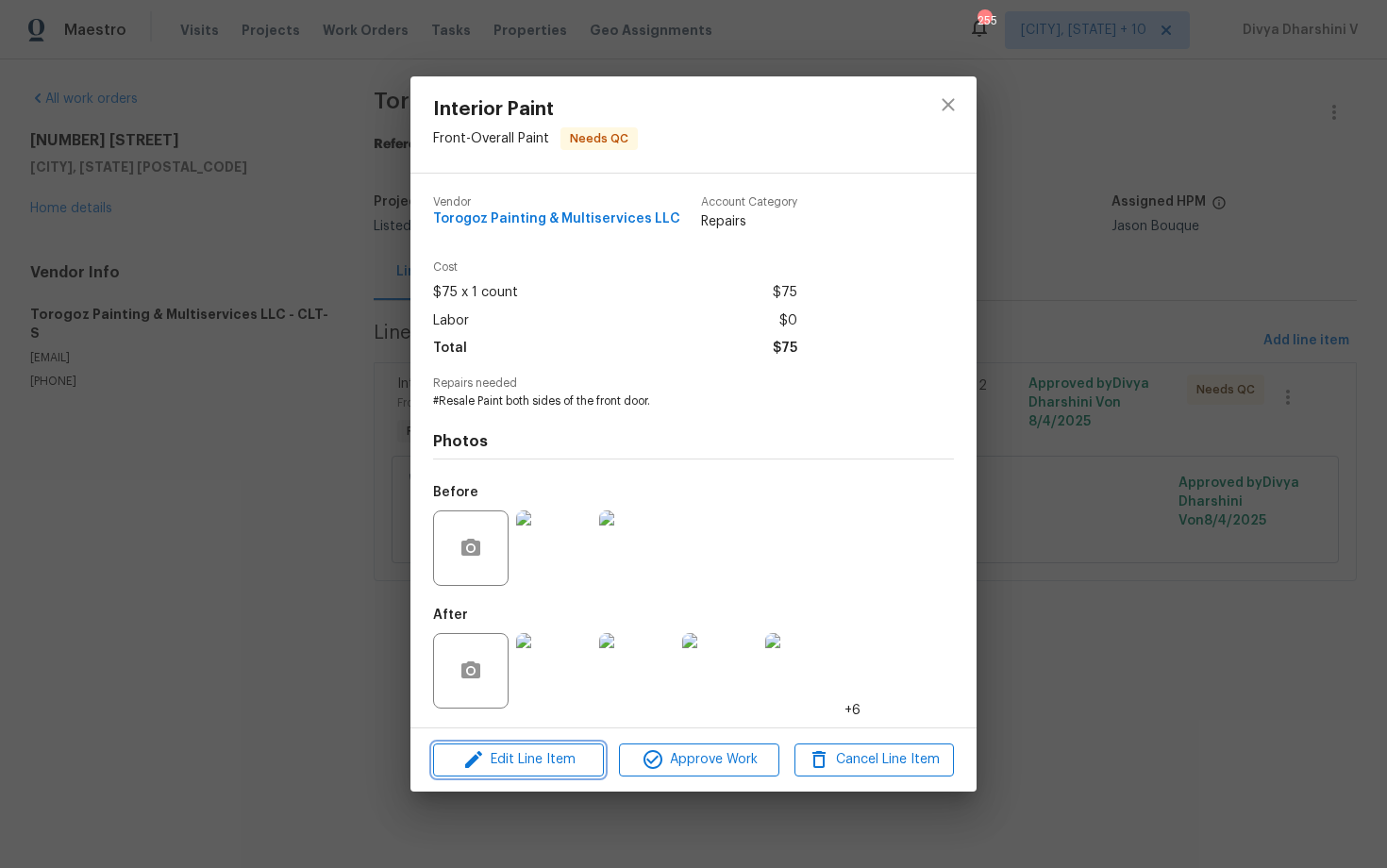click on "Edit Line Item" at bounding box center [518, 760] 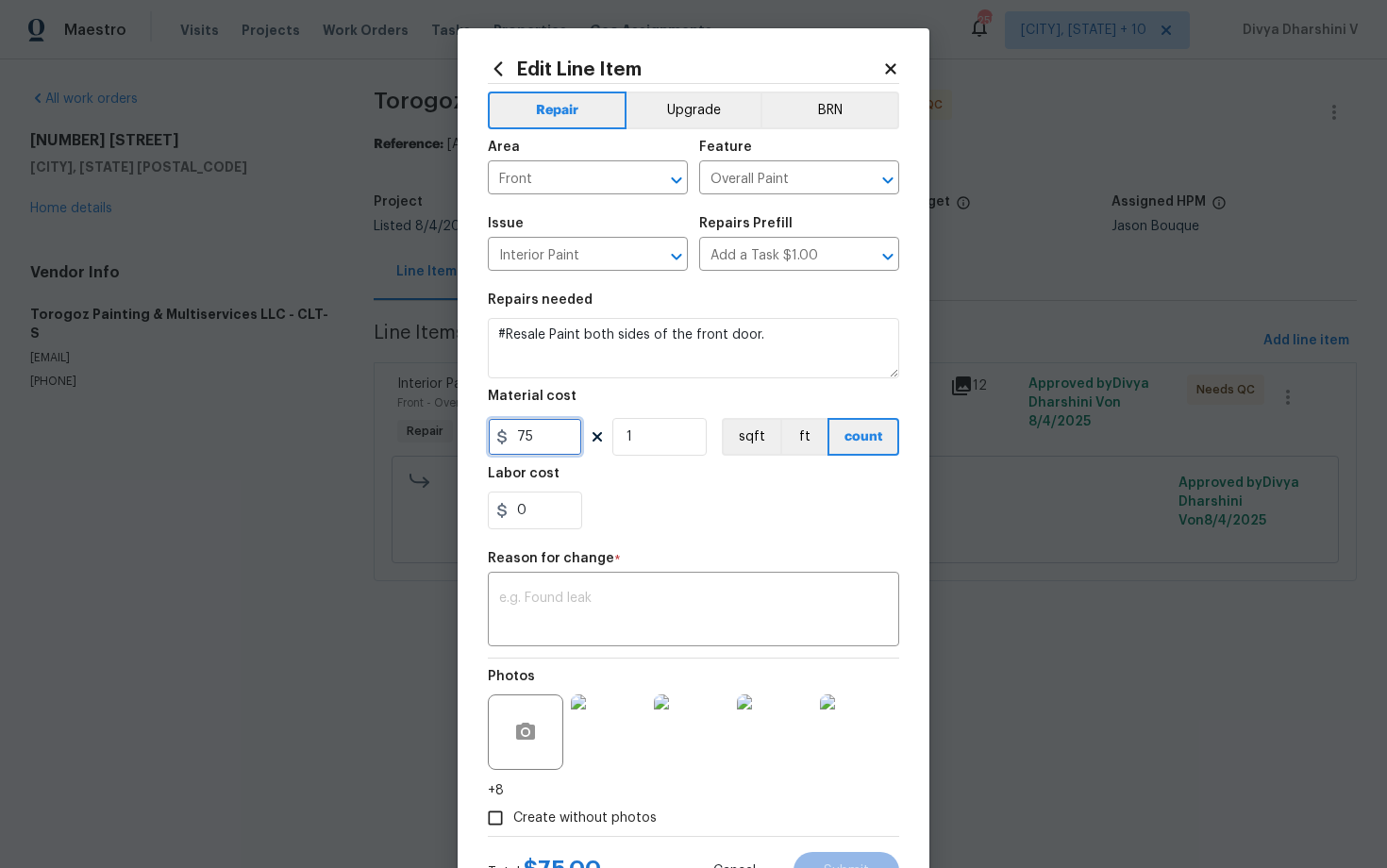 click on "75" at bounding box center (535, 437) 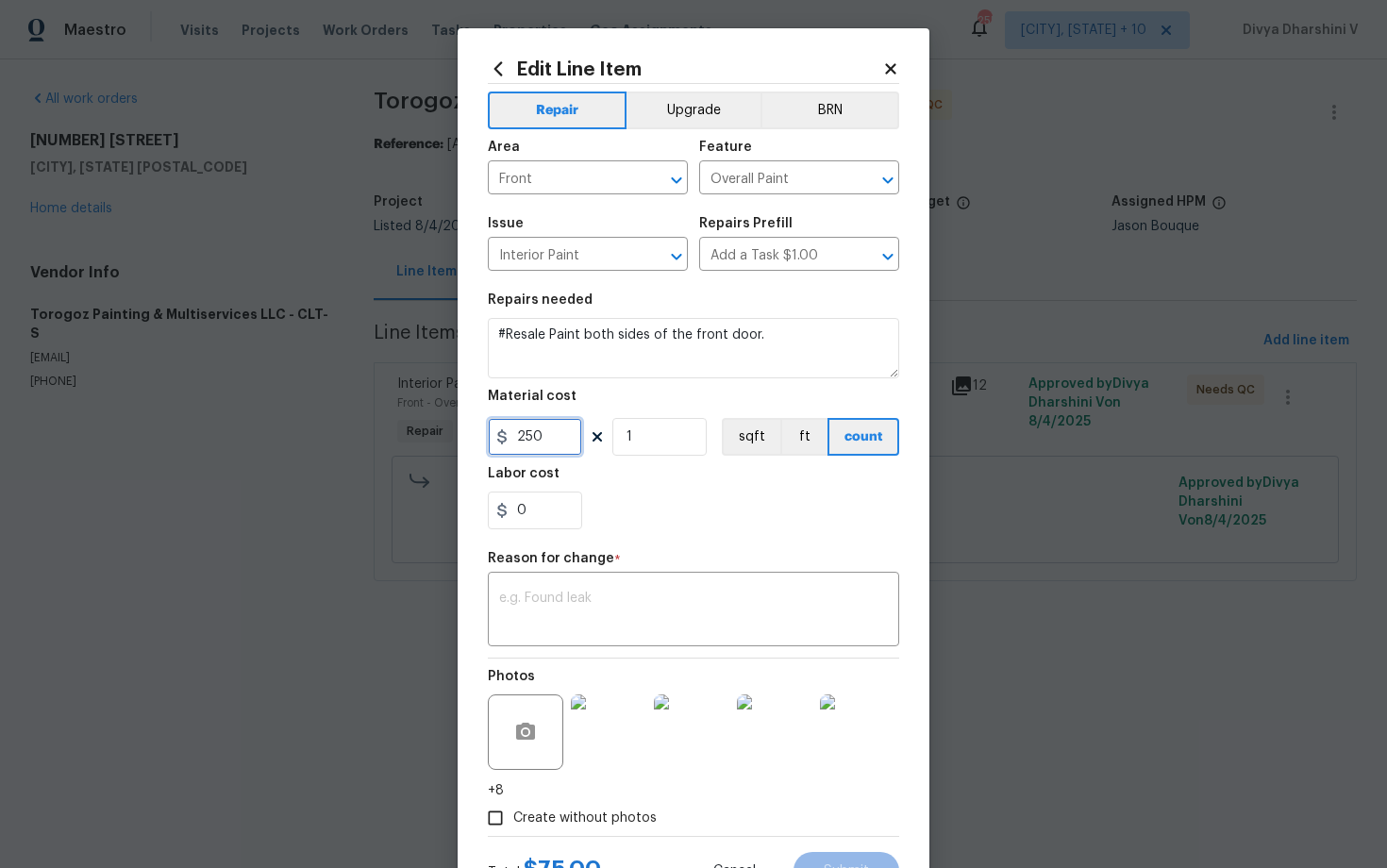 type on "250" 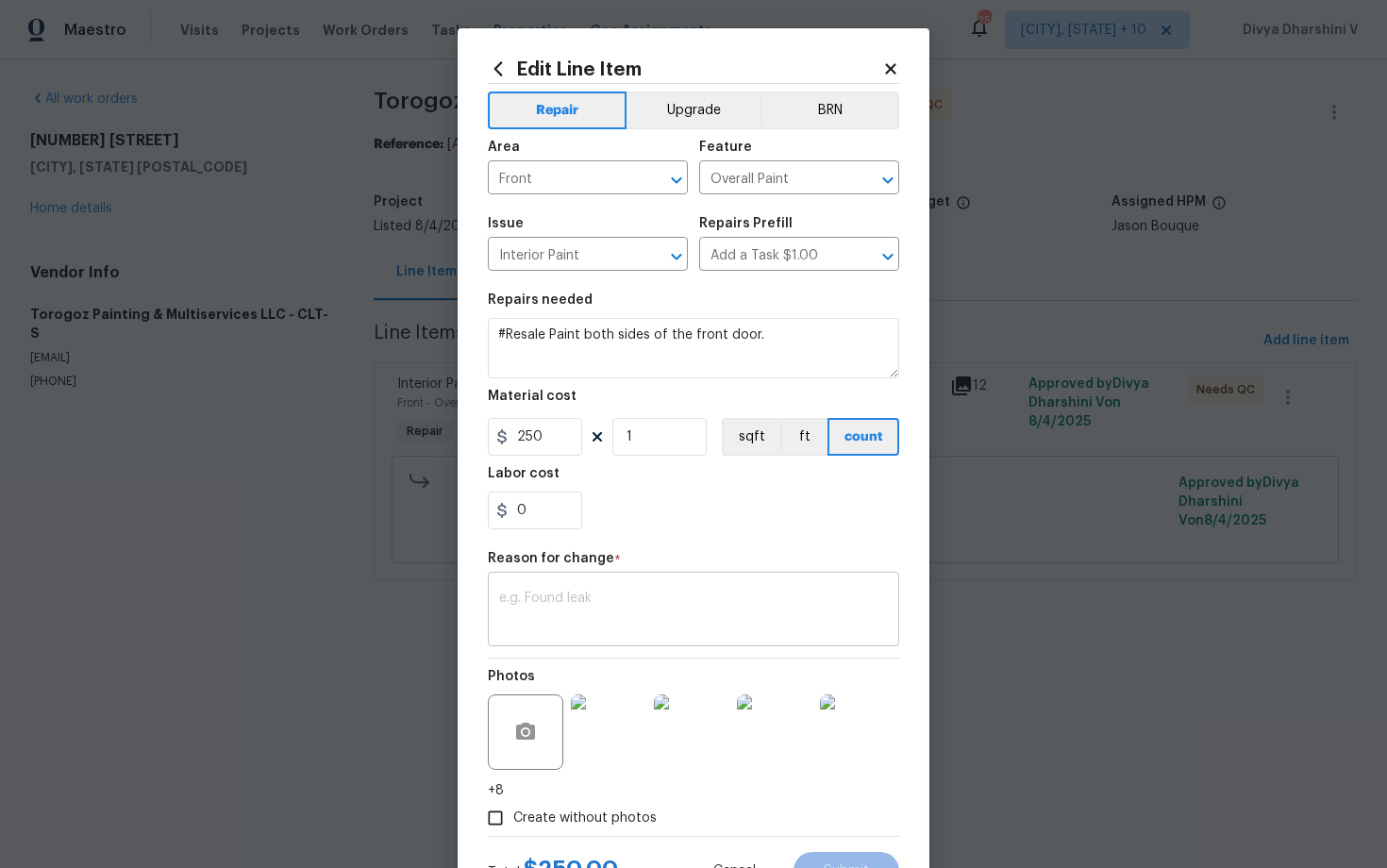 click at bounding box center [694, 611] 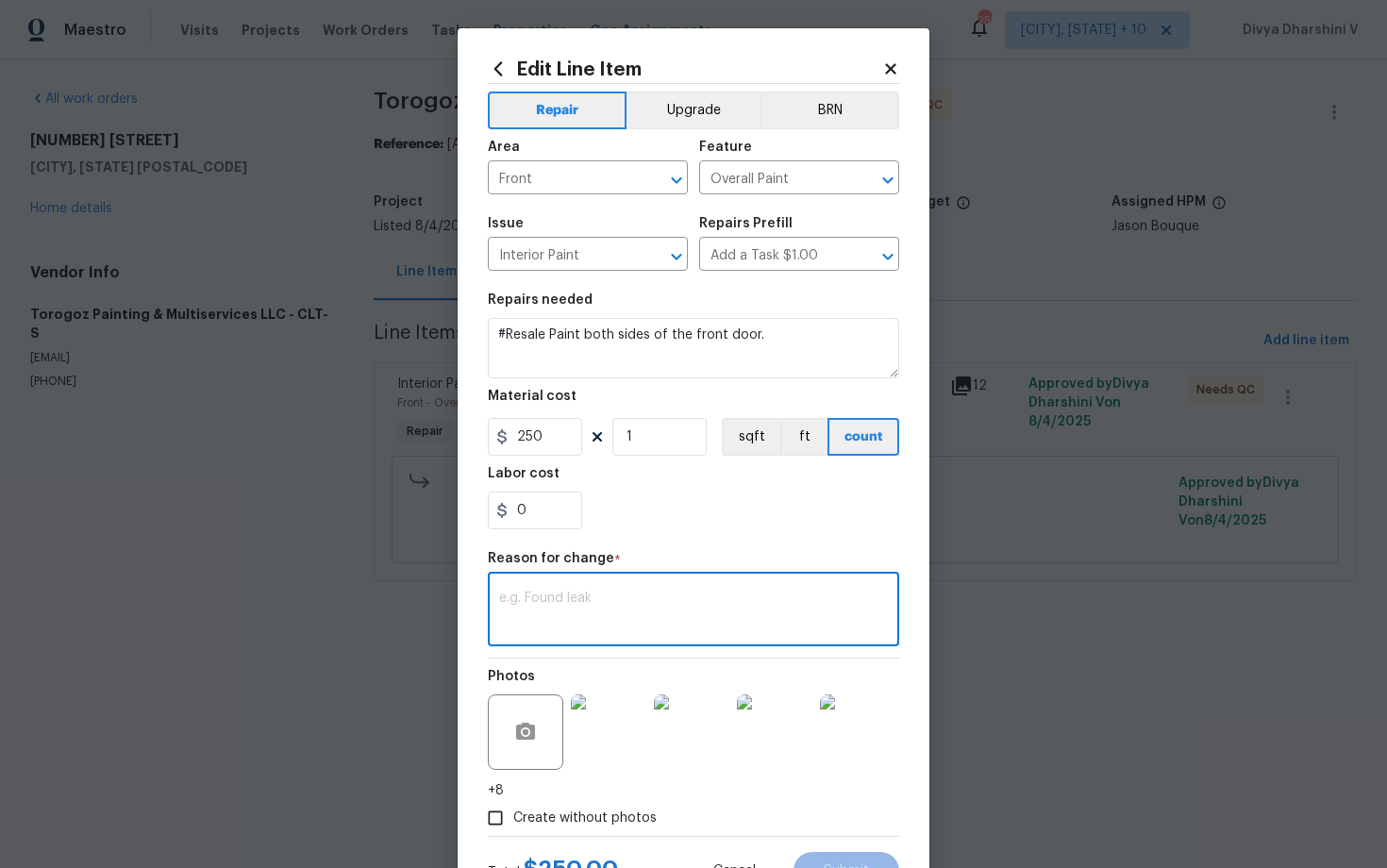 paste on "(DV) Updated per vendor’s final cost." 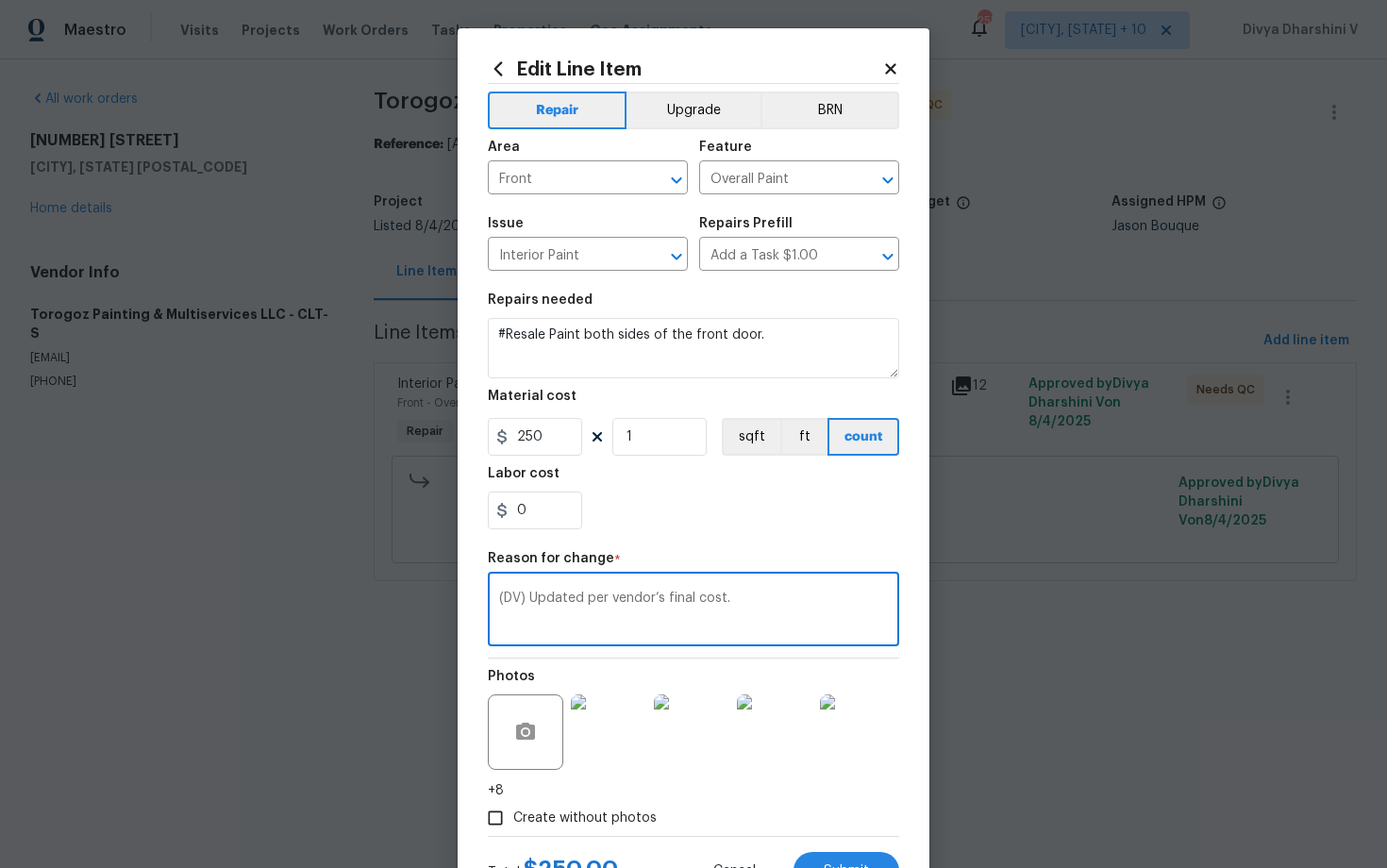 scroll, scrollTop: 81, scrollLeft: 0, axis: vertical 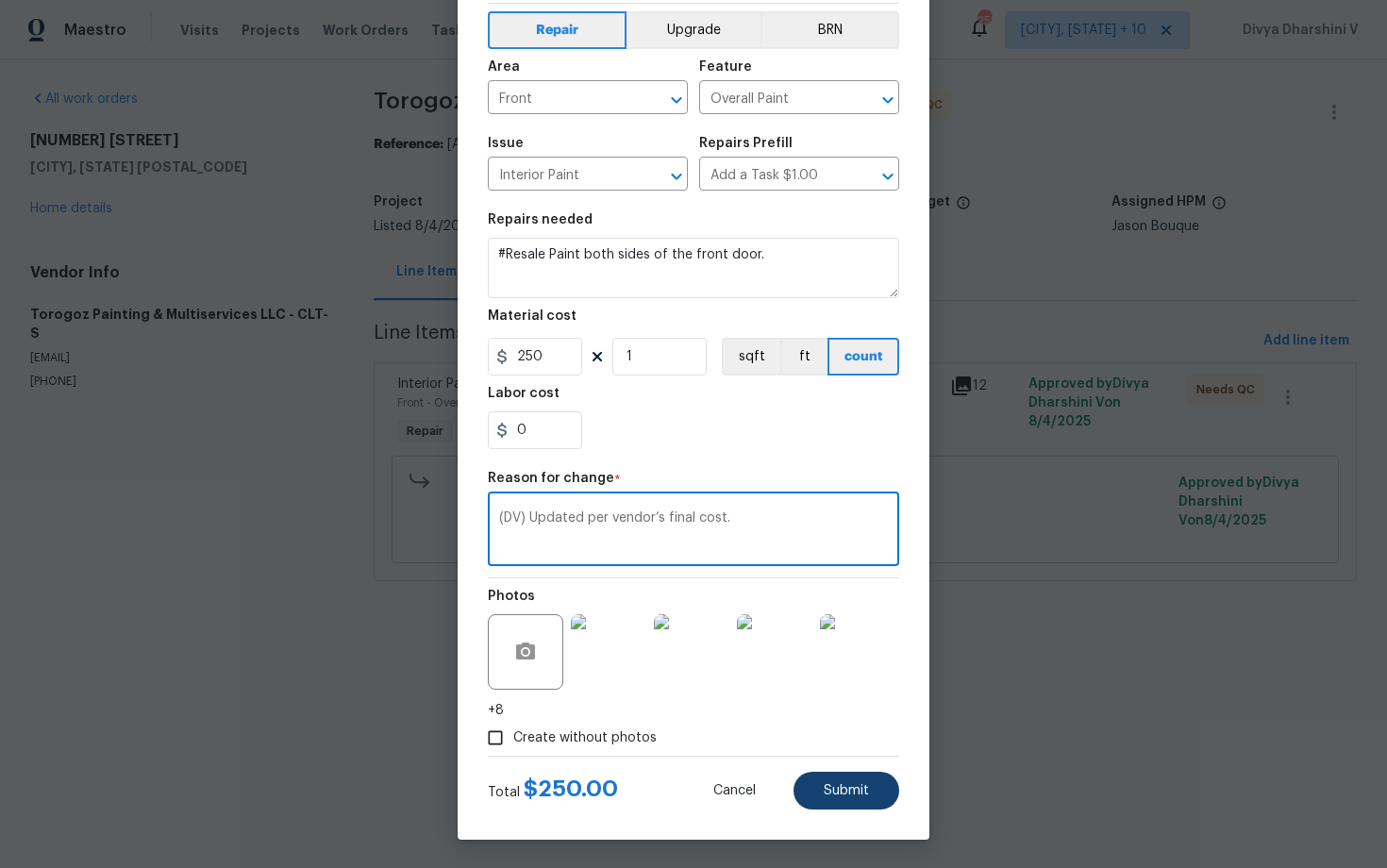type on "(DV) Updated per vendor’s final cost." 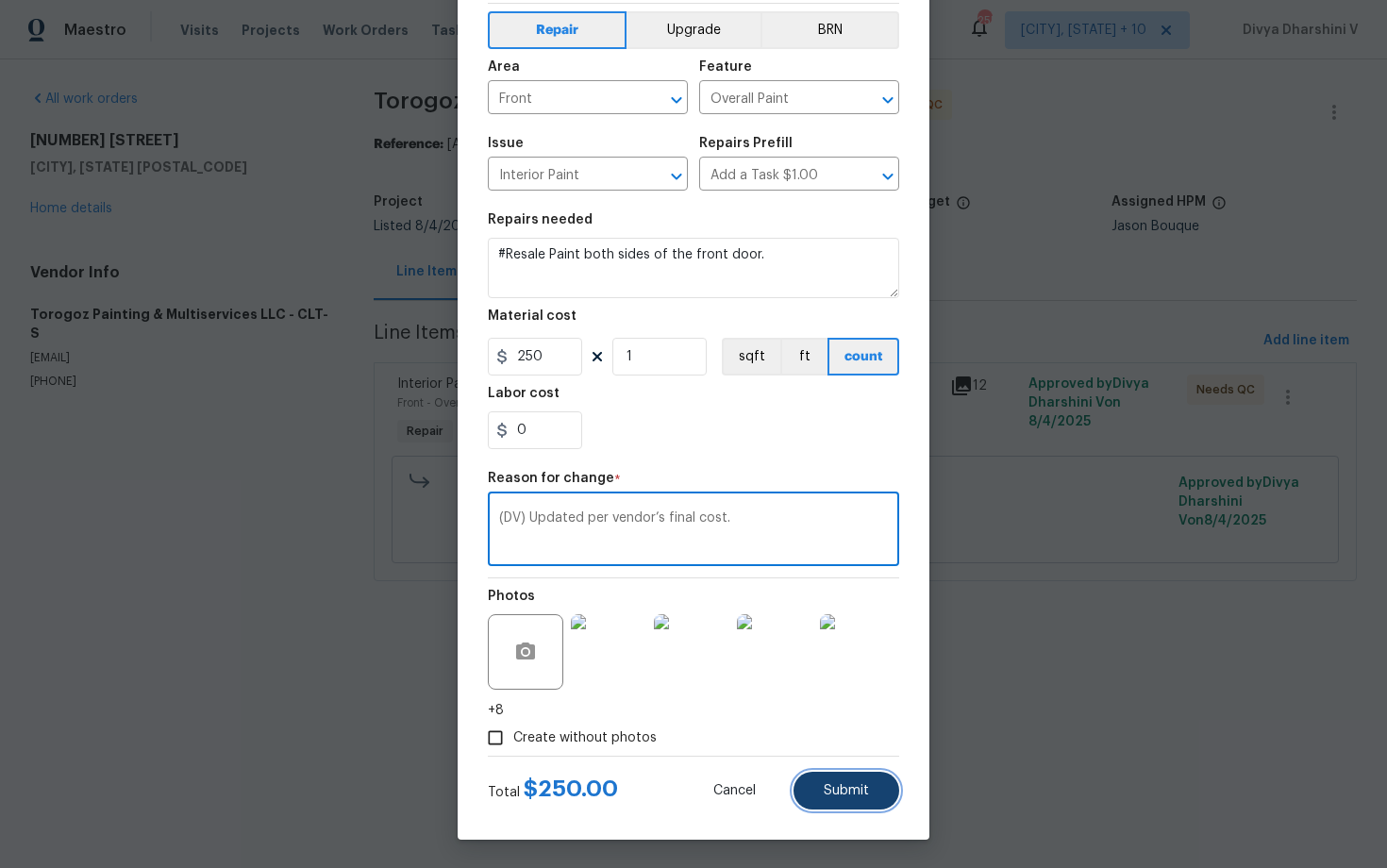 click on "Submit" at bounding box center (846, 791) 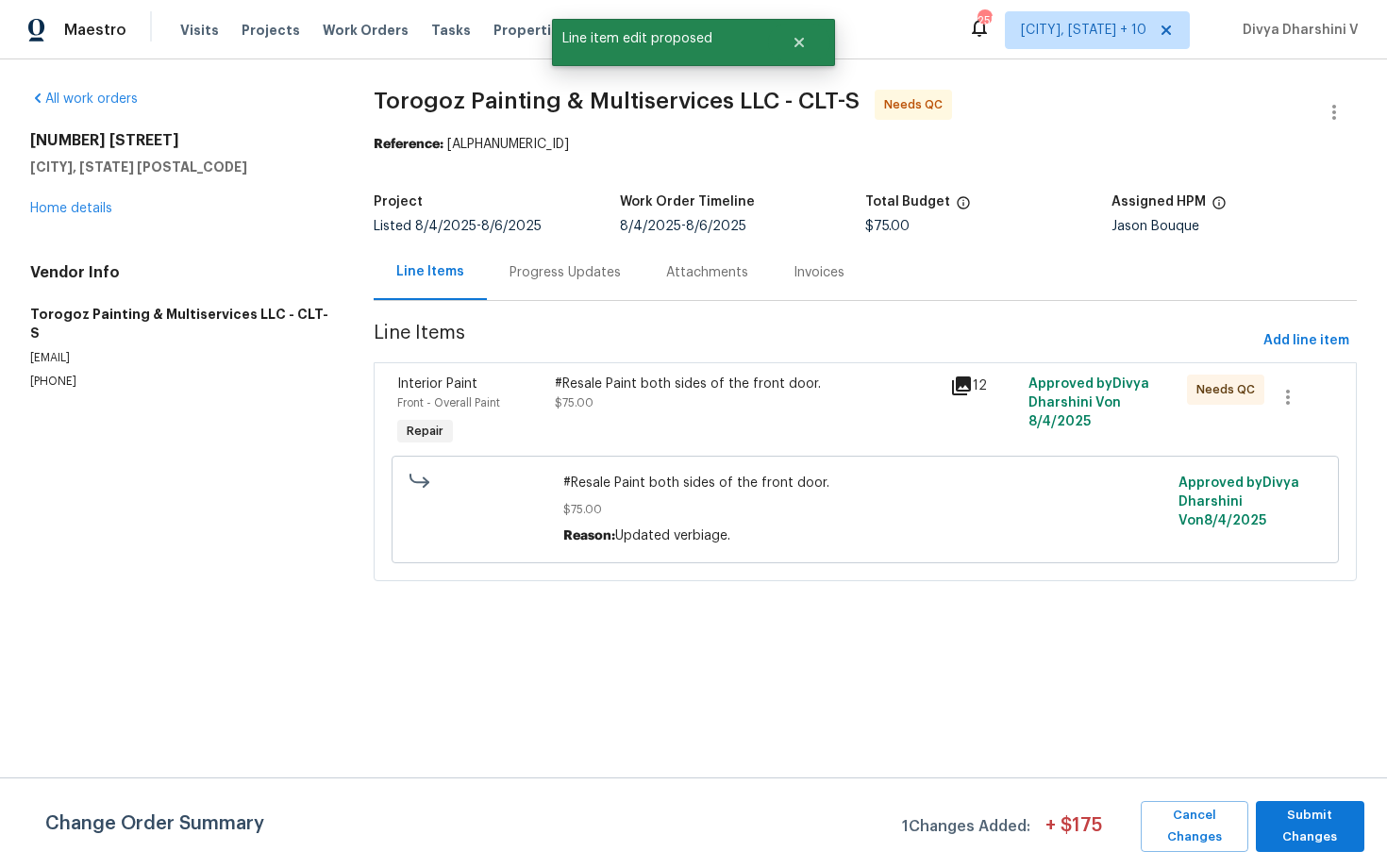 scroll, scrollTop: 0, scrollLeft: 0, axis: both 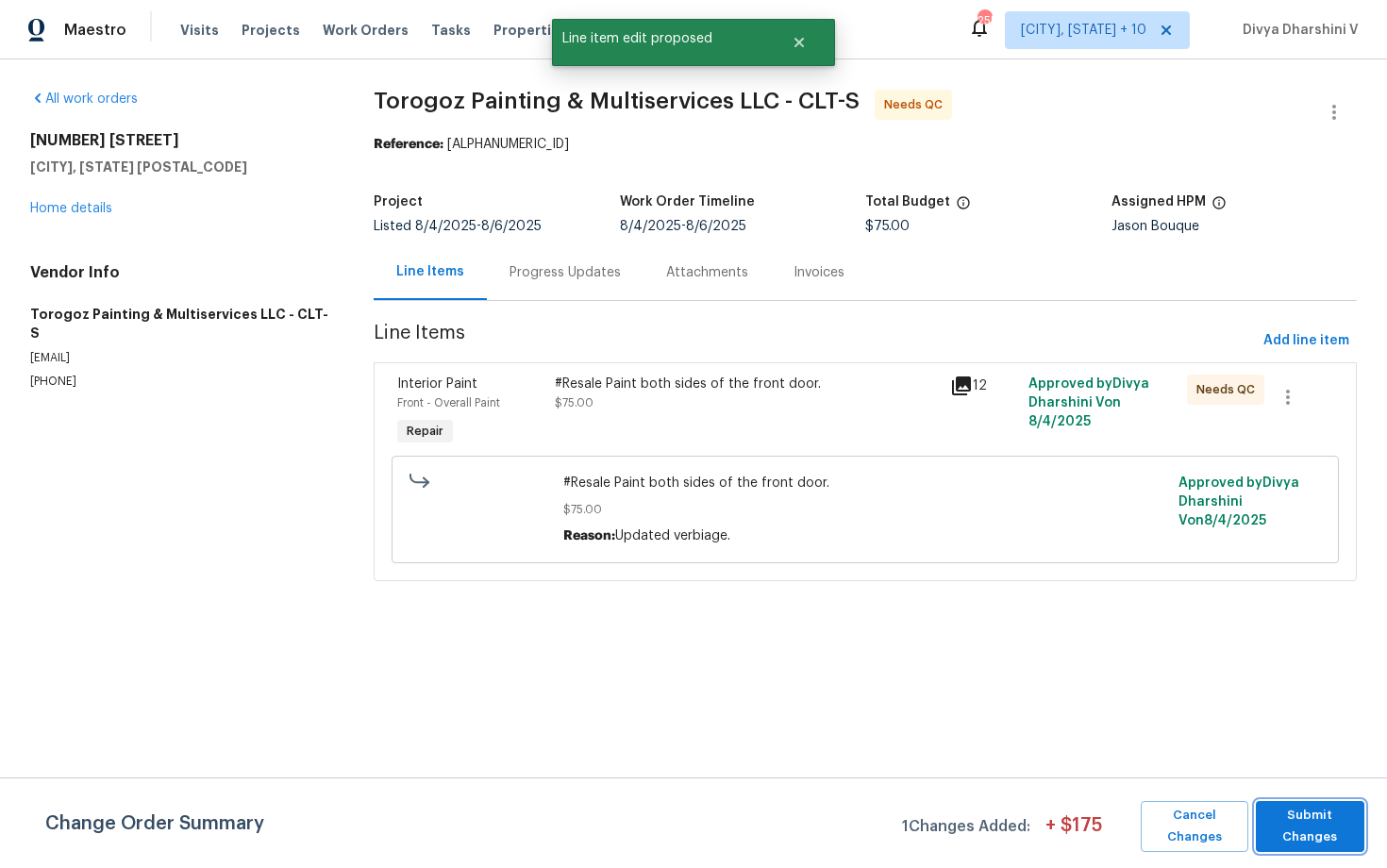 click on "Submit Changes" at bounding box center (1310, 826) 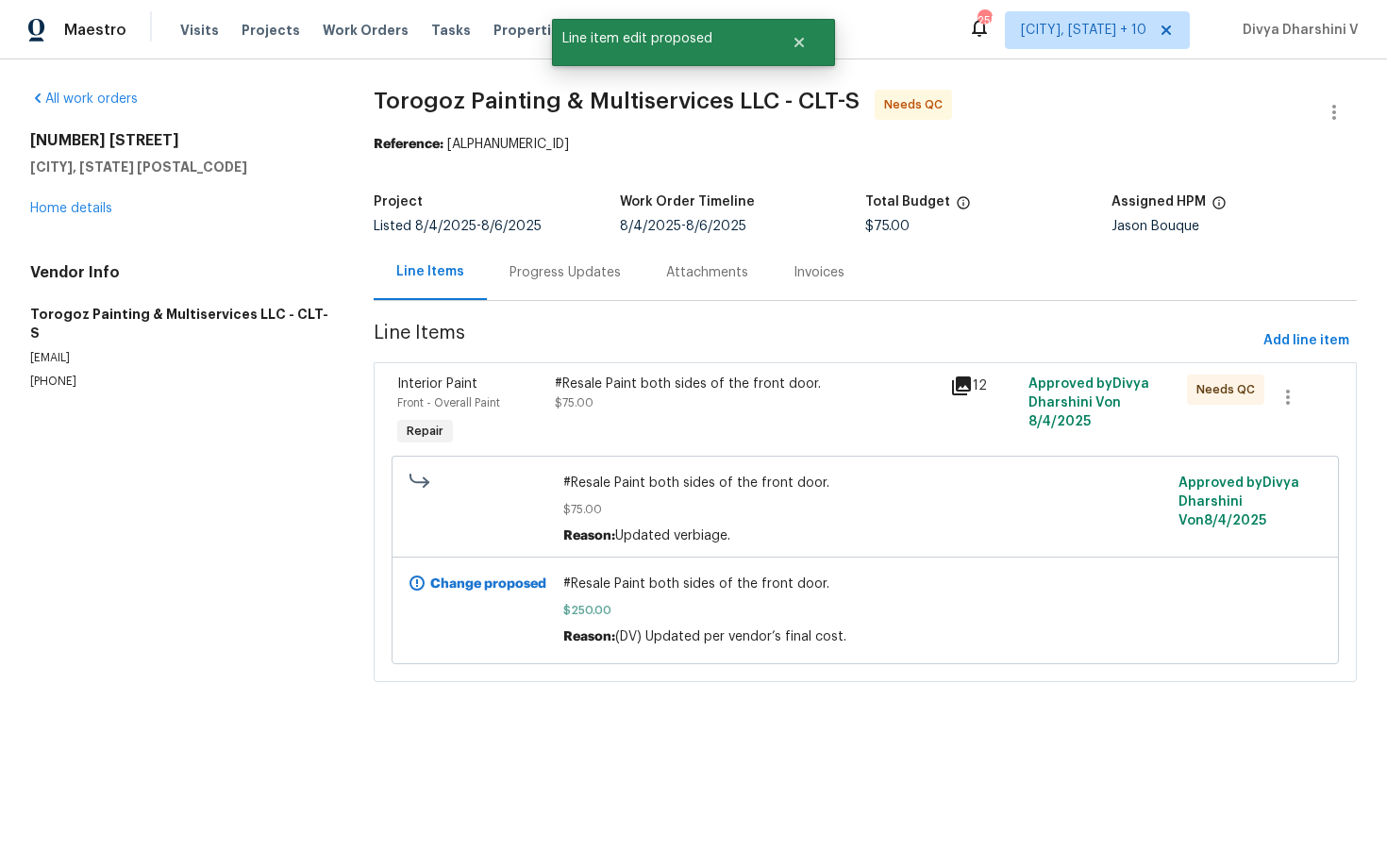 click on "Progress Updates" at bounding box center (565, 273) 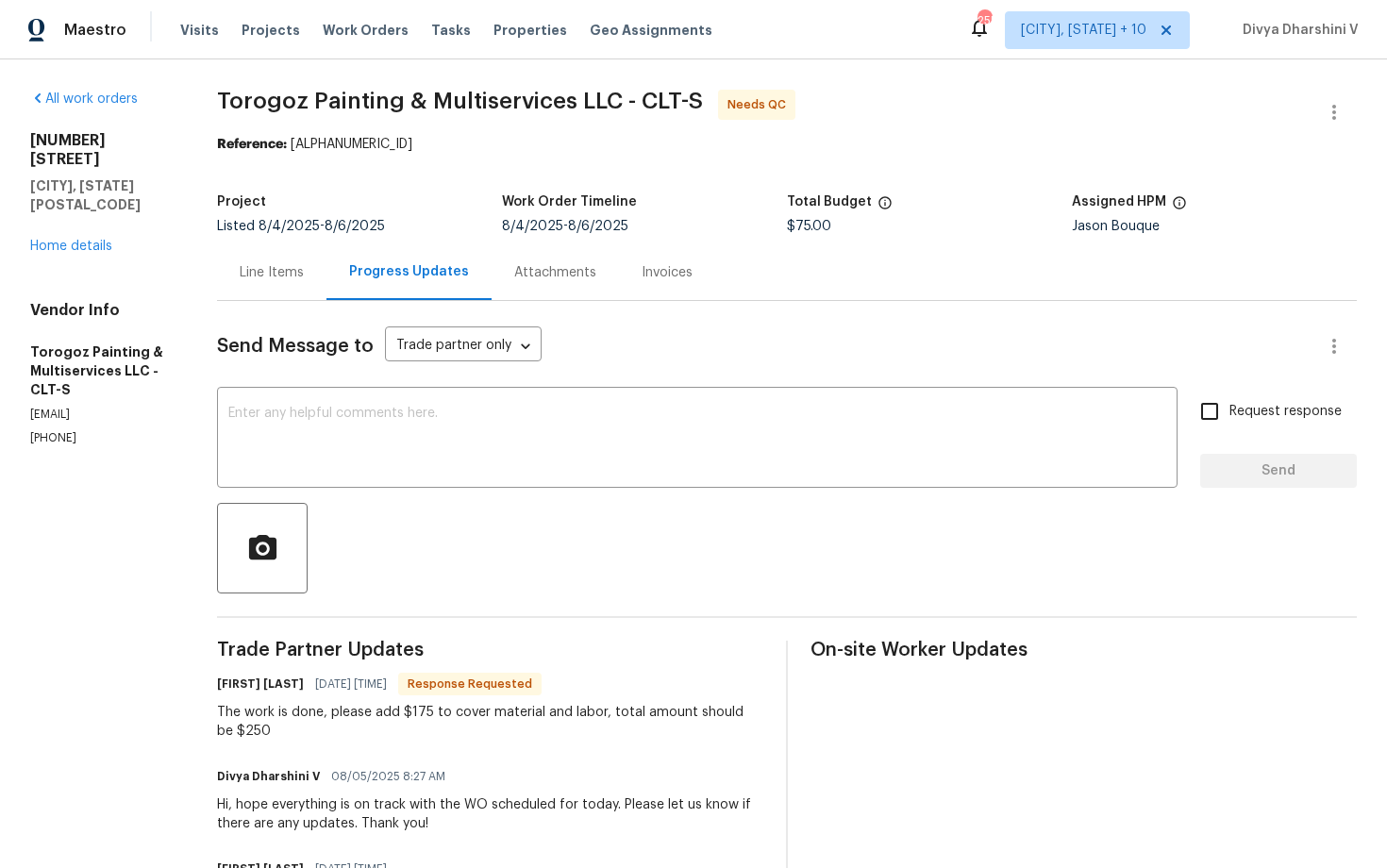 click on "Send Message to Trade partner only Trade partner only ​ x ​ Request response Send Trade Partner Updates Ricardo Arturo 08/05/2025 7:55 PM Response Requested The work is done, please add $175 to cover material and labor, total amount should be $250 Divya Dharshini V 08/05/2025 8:27 AM Hi, hope everything is on track with the WO scheduled for today. Please let us know if there are any updates. Thank you! Ricardo Arturo 08/04/2025 7:25 PM I will send a tech tomorrow Divya Dharshini V 08/04/2025 12:39 PM Hi, this is Divya with Opendoor. I’m confirming you received the WO for the property at 8000 Briardale Dr, Charlotte, NC 28212. Please review and accept the WO within 24 hours and provide a schedule date. Please disregard the contact information for the HPM included in the WO. Our Centralised LWO Team is responsible for Listed WOs. On-site Worker Updates" at bounding box center [787, 690] 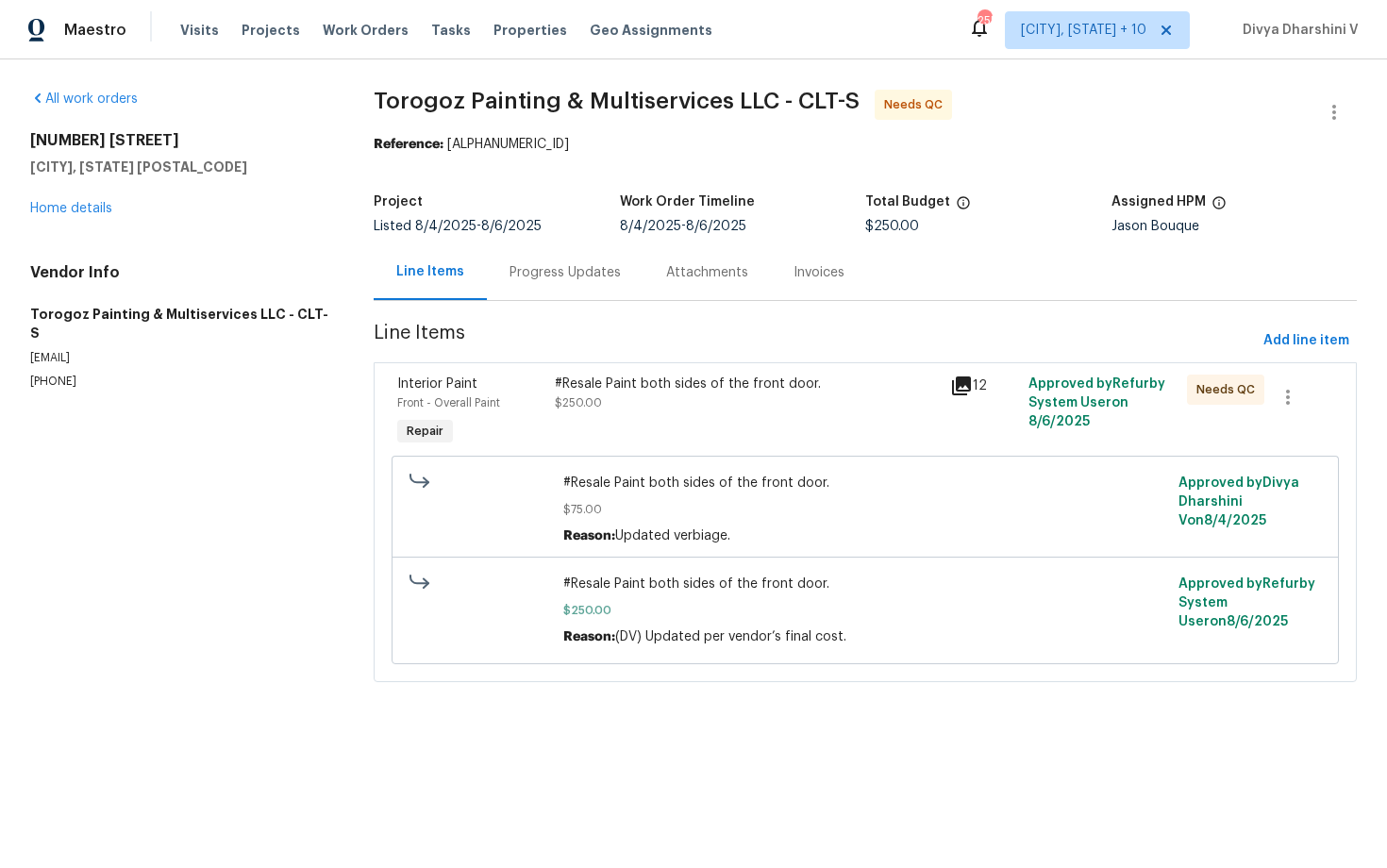 click on "#Resale Paint both sides of the front door. $250.00" at bounding box center [746, 412] 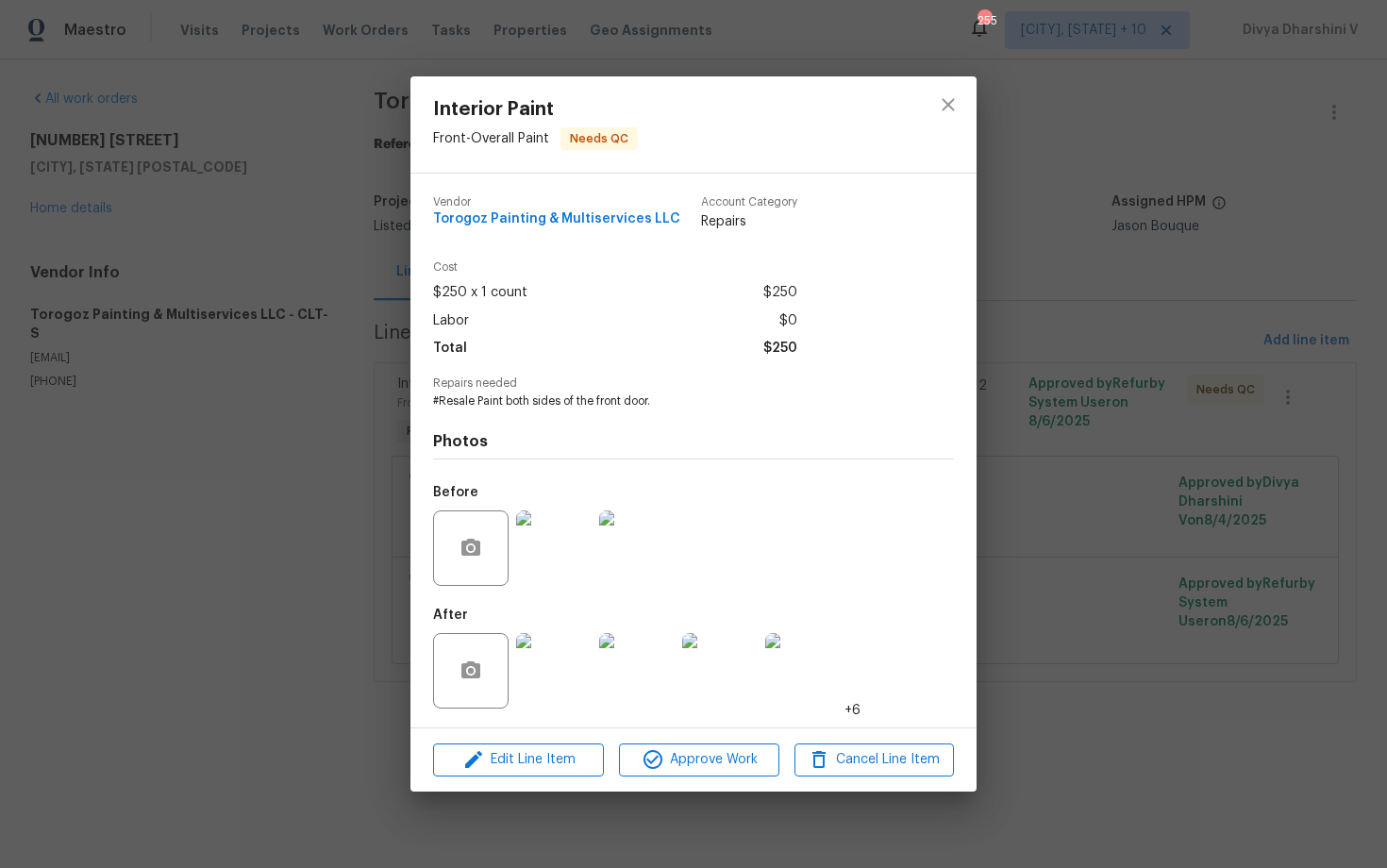 click on "Interior Paint Front  -  Overall Paint Needs QC Vendor Torogoz Painting & Multiservices LLC Account Category Repairs Cost $250 x 1 count $250 Labor $0 Total $250 Repairs needed #Resale Paint both sides of the front door. Photos Before After  +6  Edit Line Item  Approve Work  Cancel Line Item" at bounding box center [694, 434] 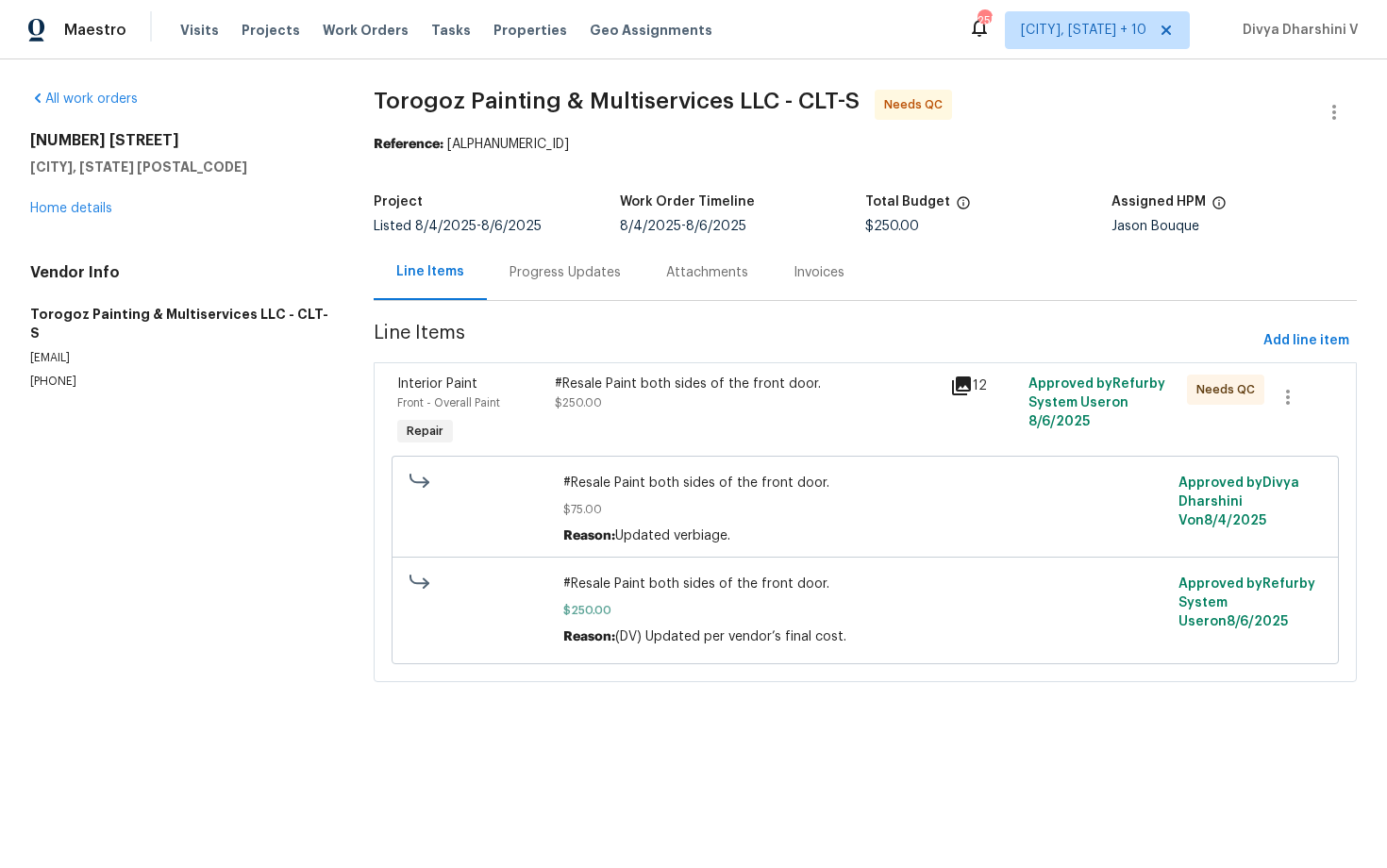 click on "Line Items" at bounding box center (814, 341) 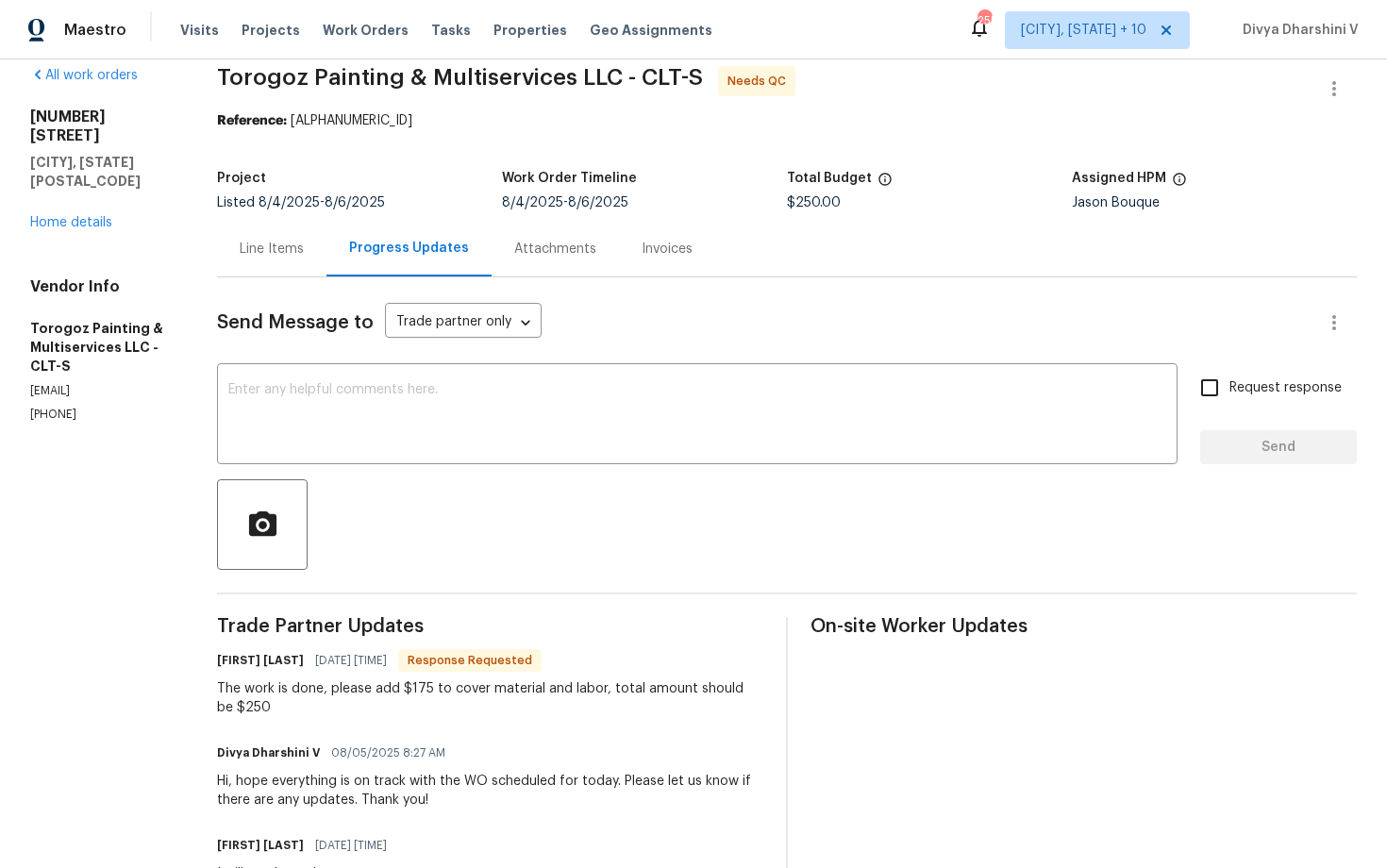 scroll, scrollTop: 0, scrollLeft: 0, axis: both 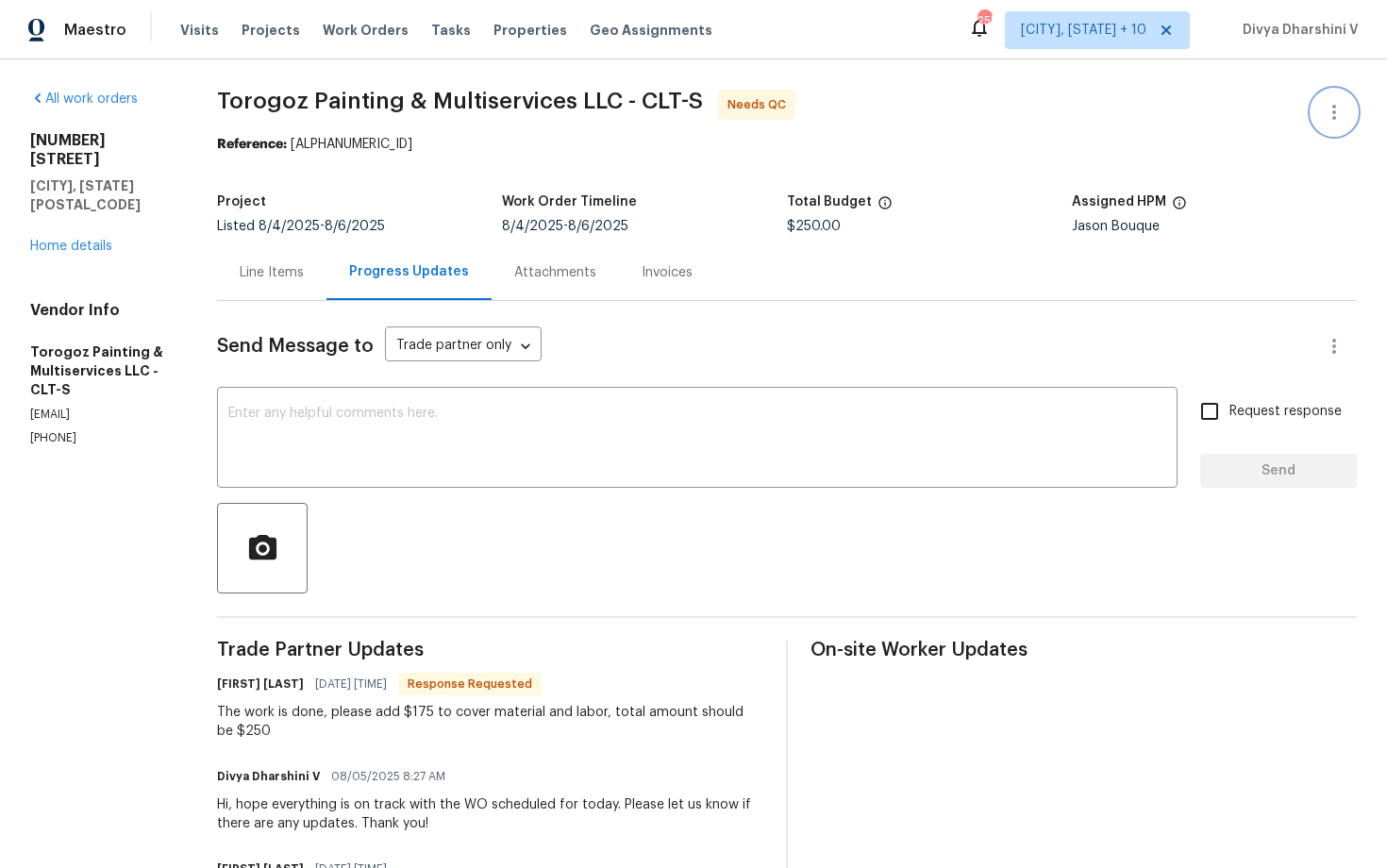 click at bounding box center (1334, 112) 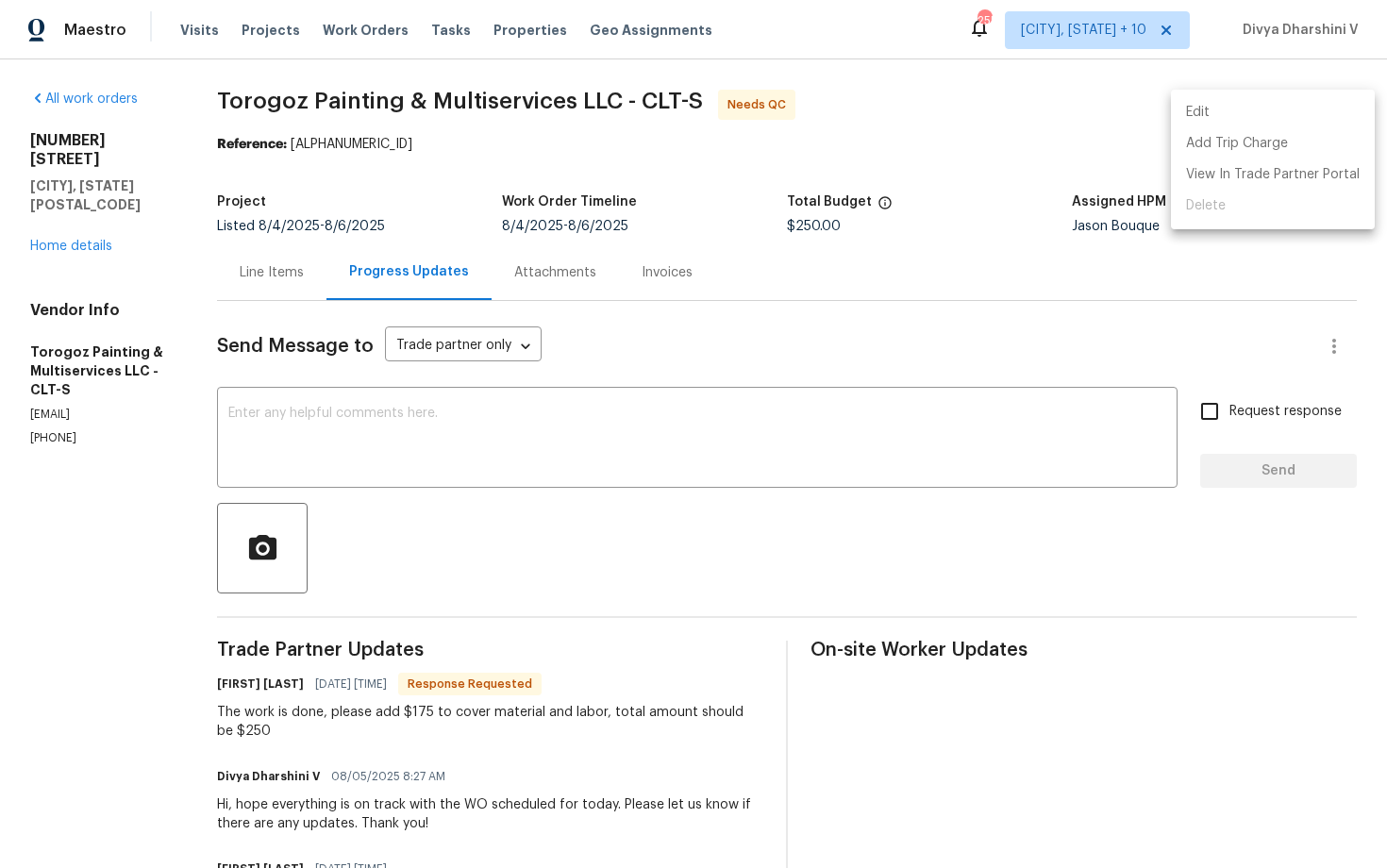click on "Edit" at bounding box center [1273, 112] 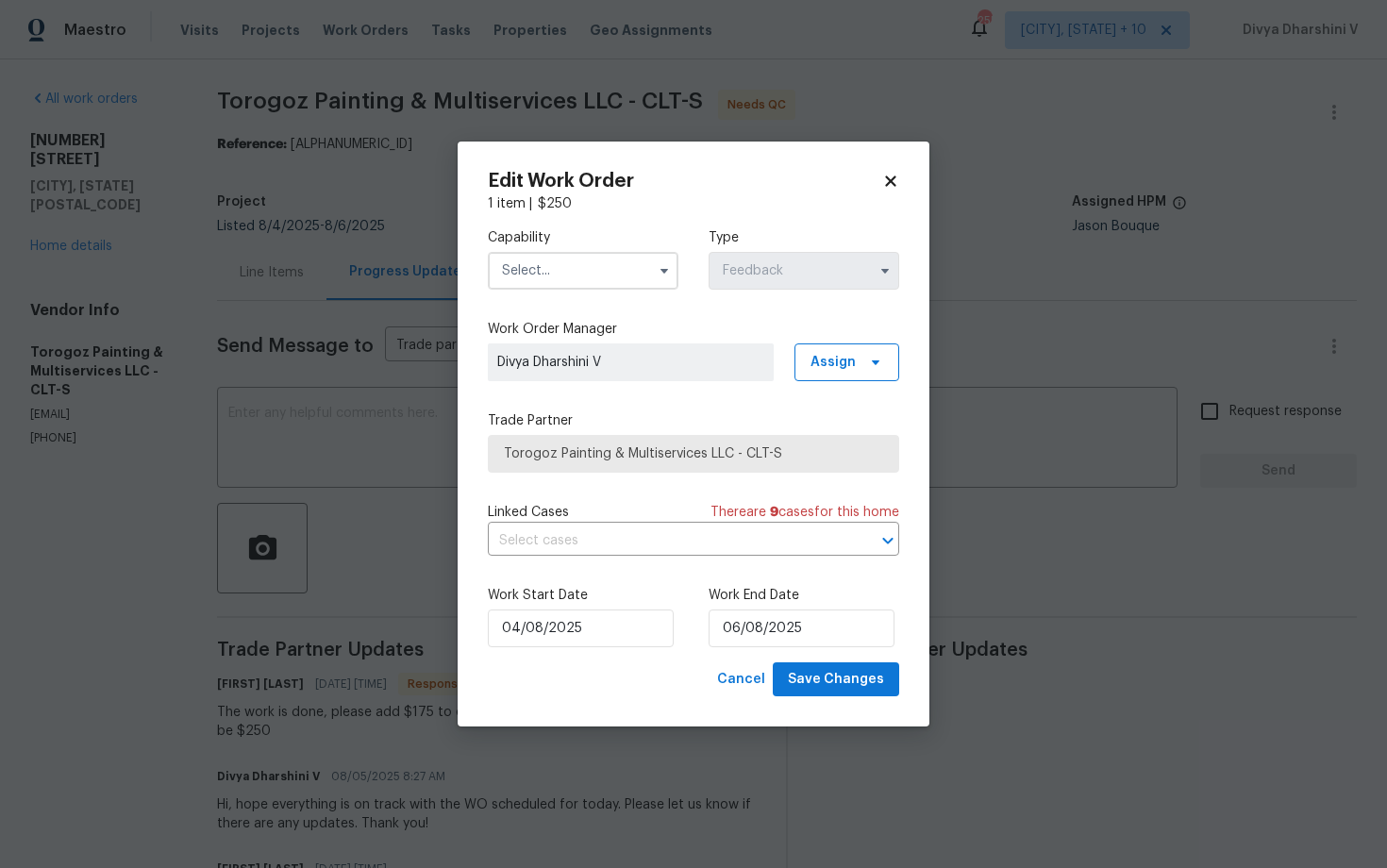click at bounding box center (583, 271) 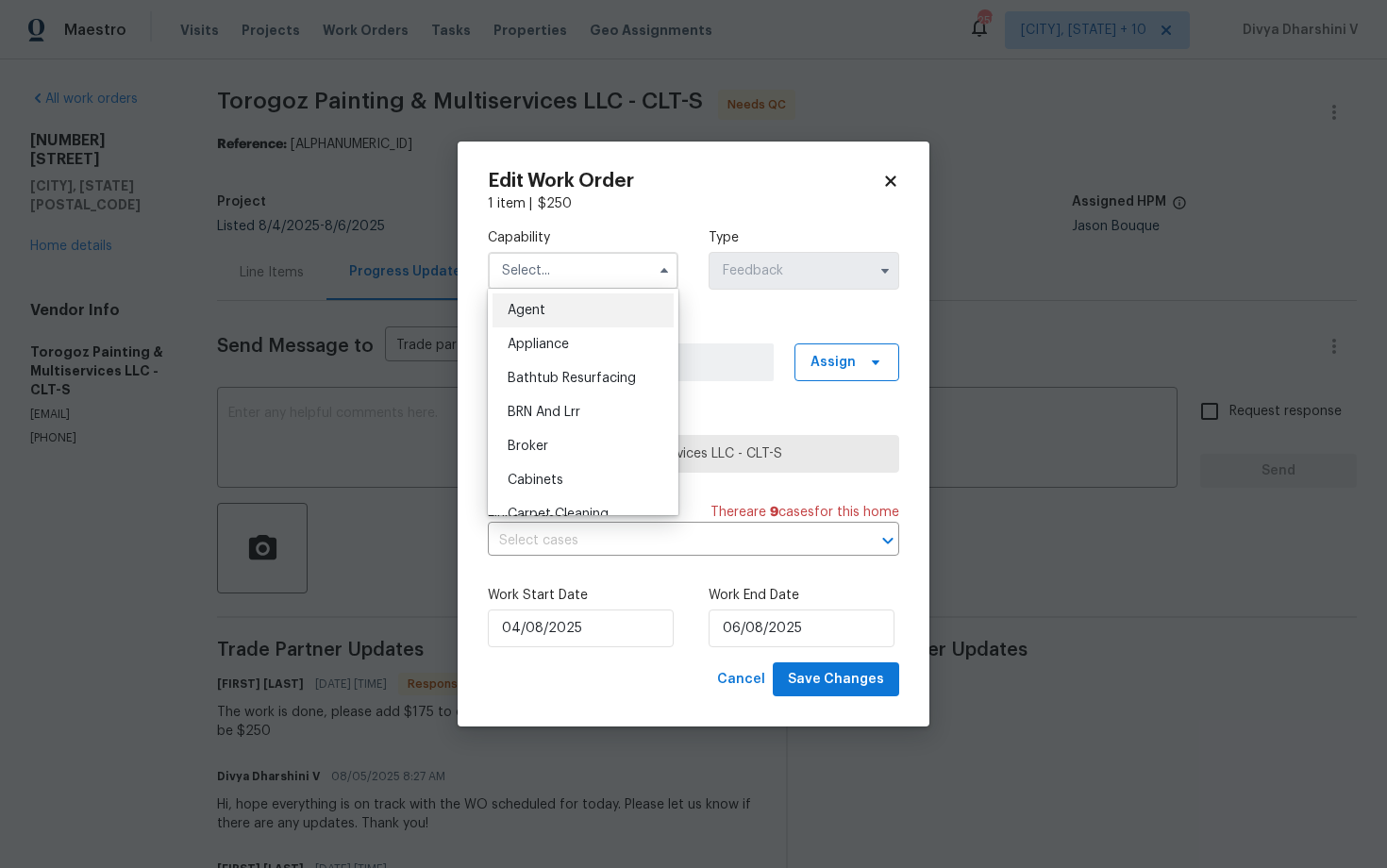 click on "Agent" at bounding box center [583, 310] 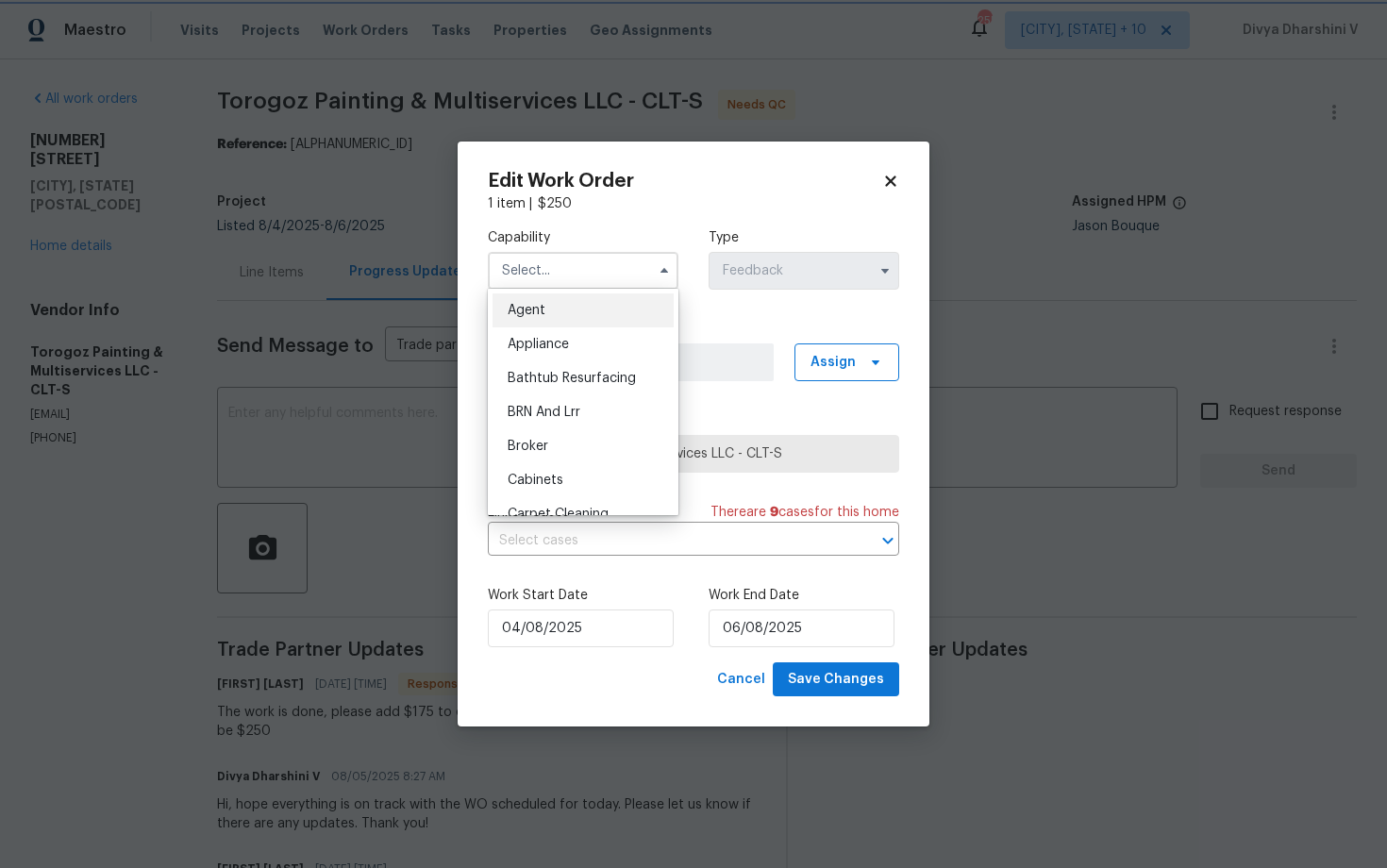 type on "Agent" 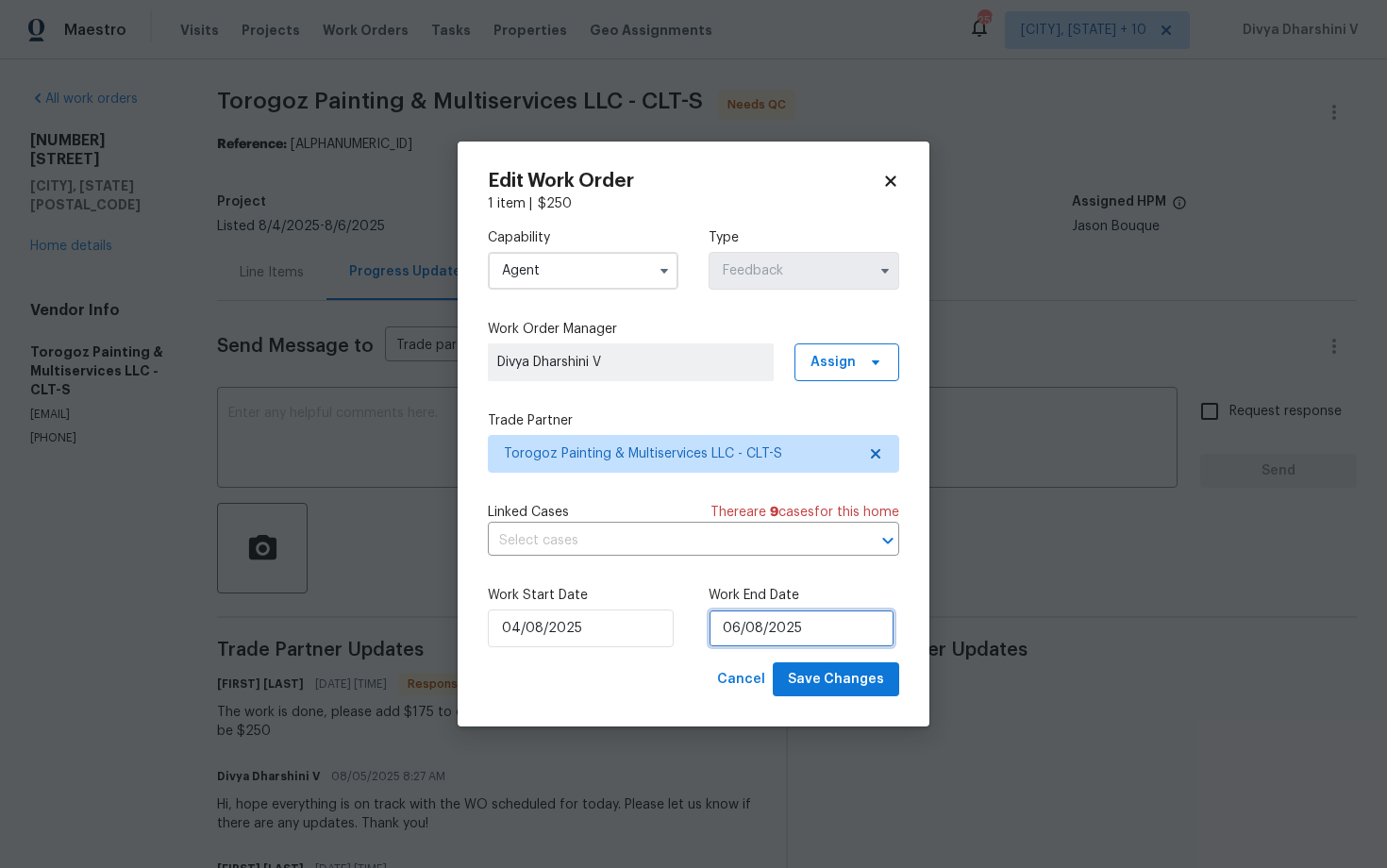 click on "06/08/2025" at bounding box center (801, 628) 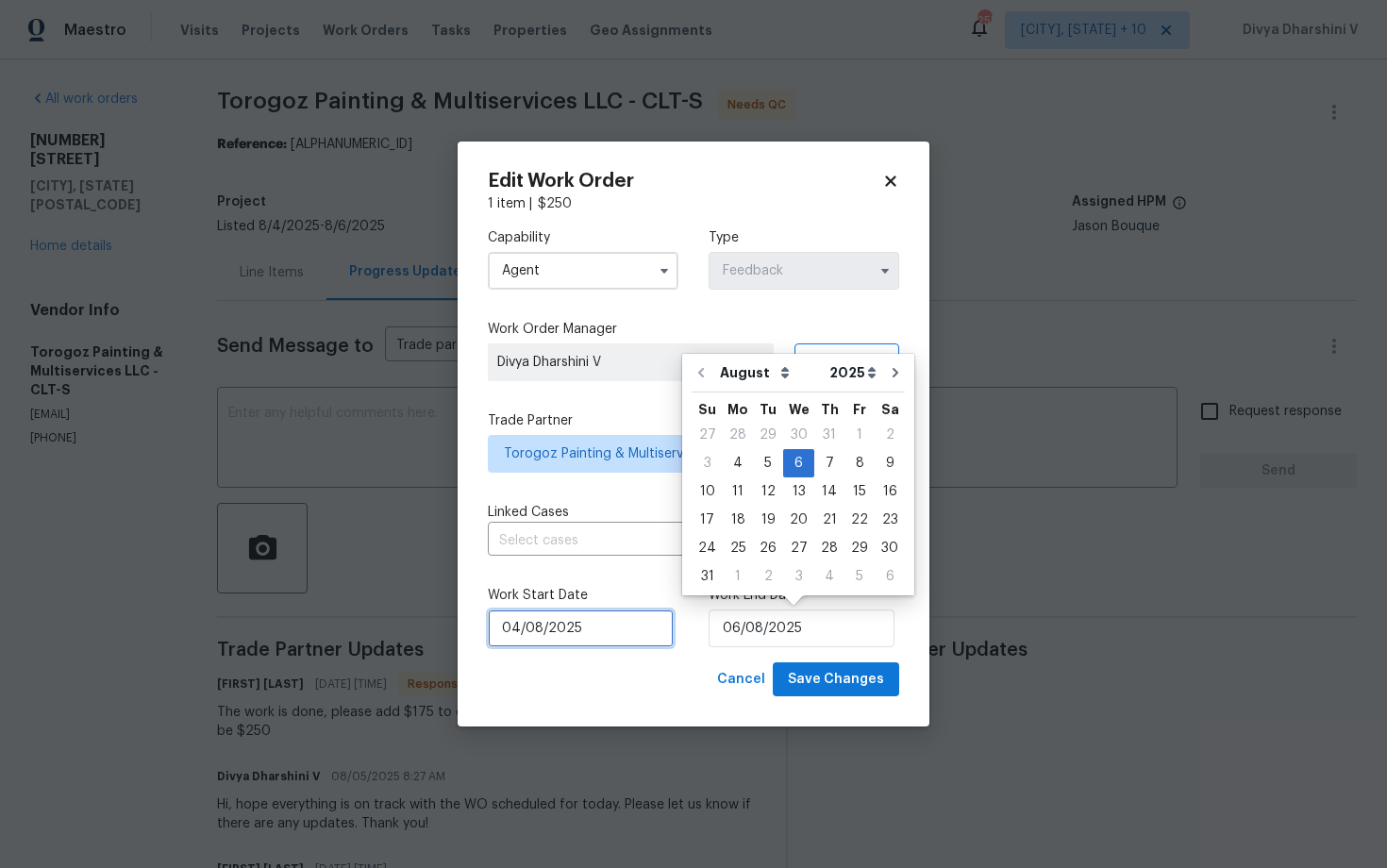 click on "04/08/2025" at bounding box center (580, 628) 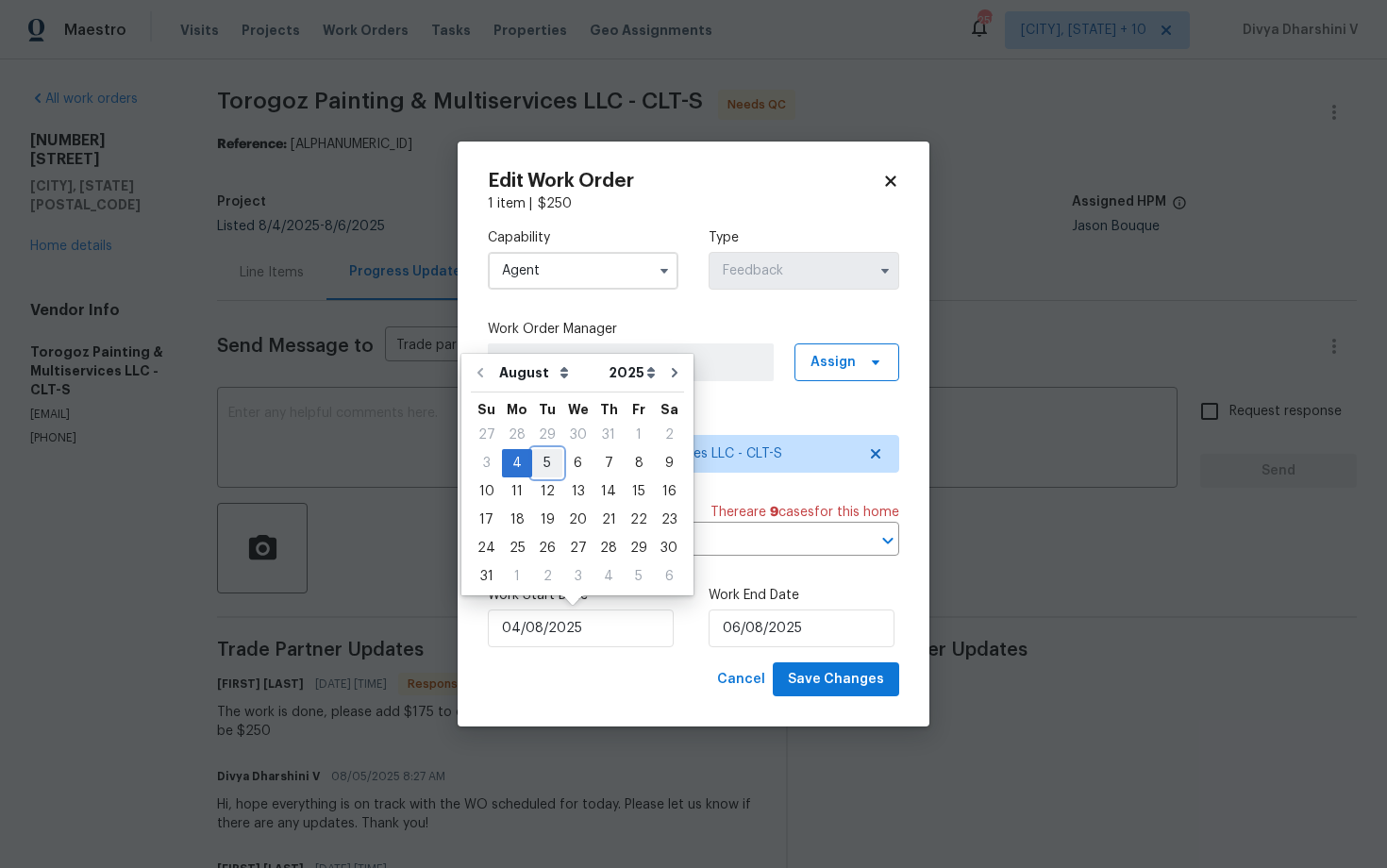 click on "5" at bounding box center (547, 463) 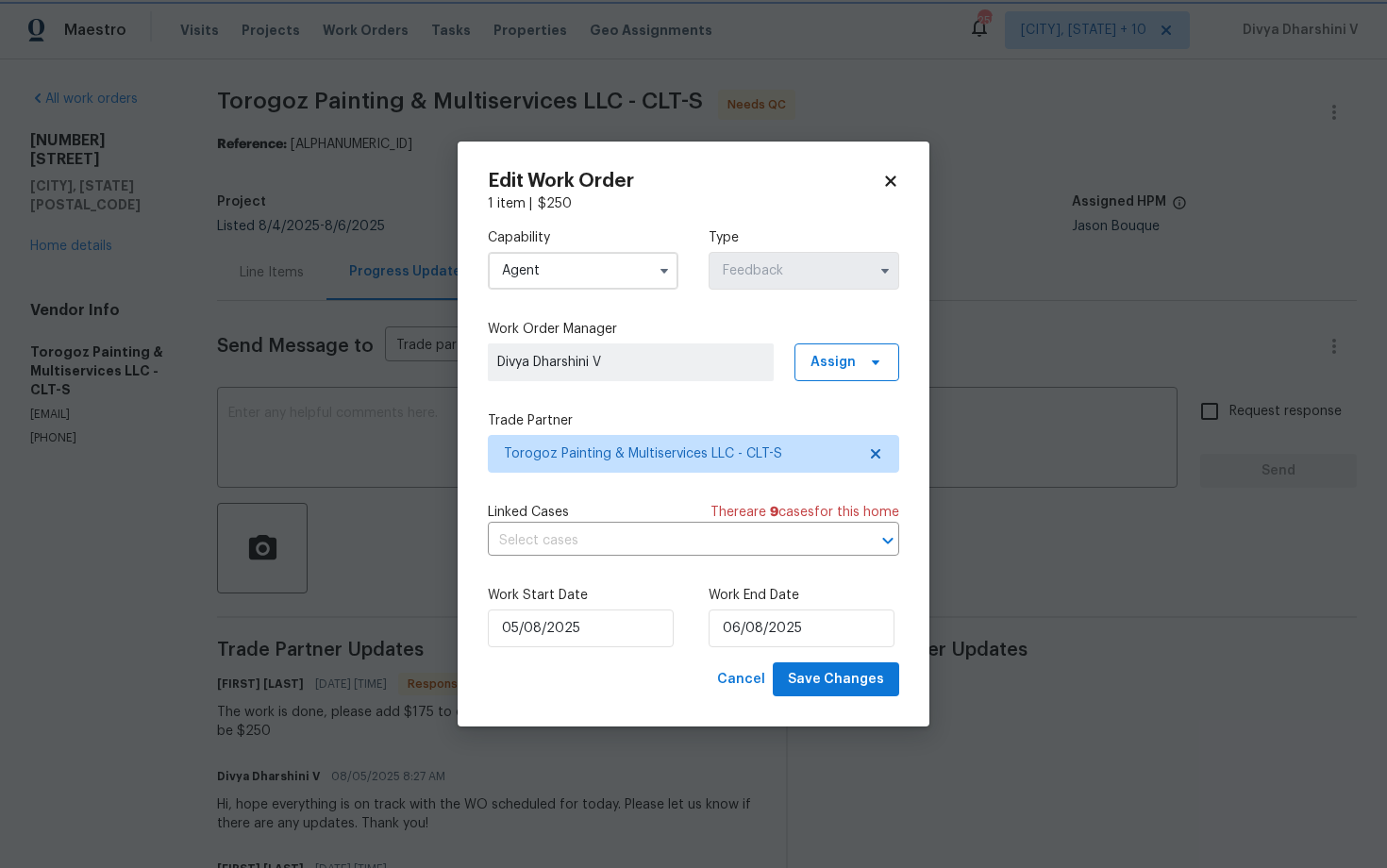 type on "05/08/2025" 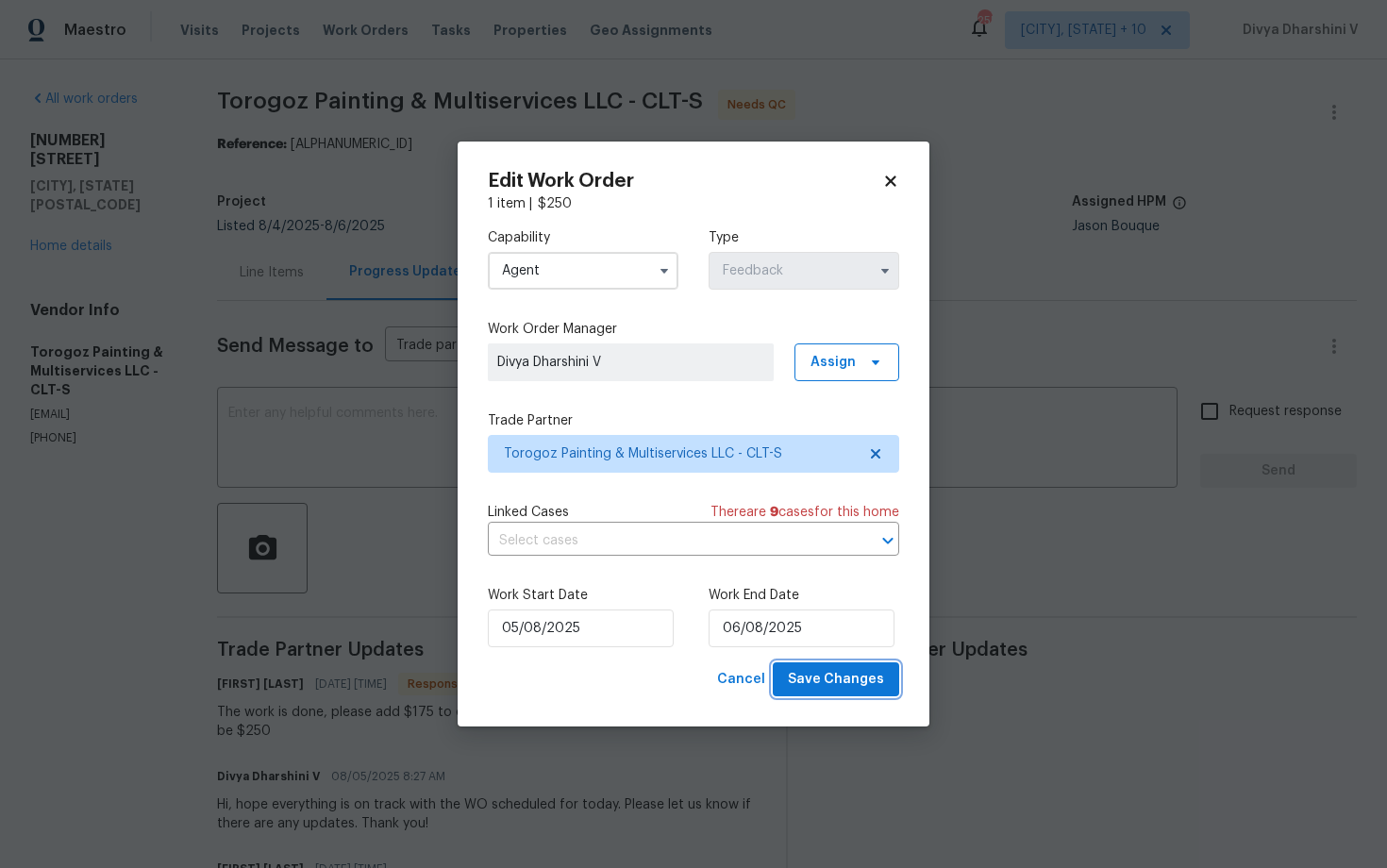 click on "Save Changes" at bounding box center [836, 679] 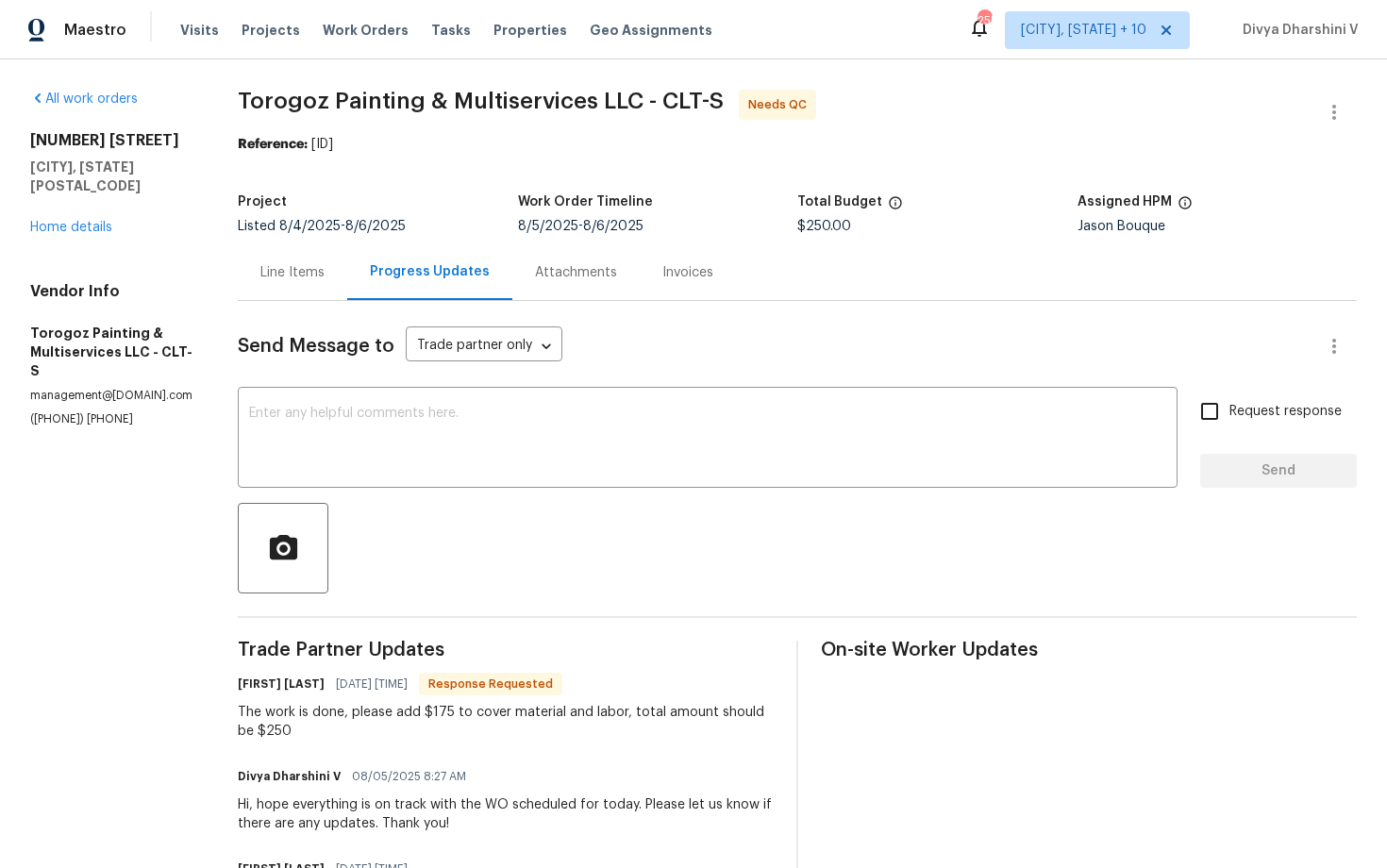 scroll, scrollTop: 0, scrollLeft: 0, axis: both 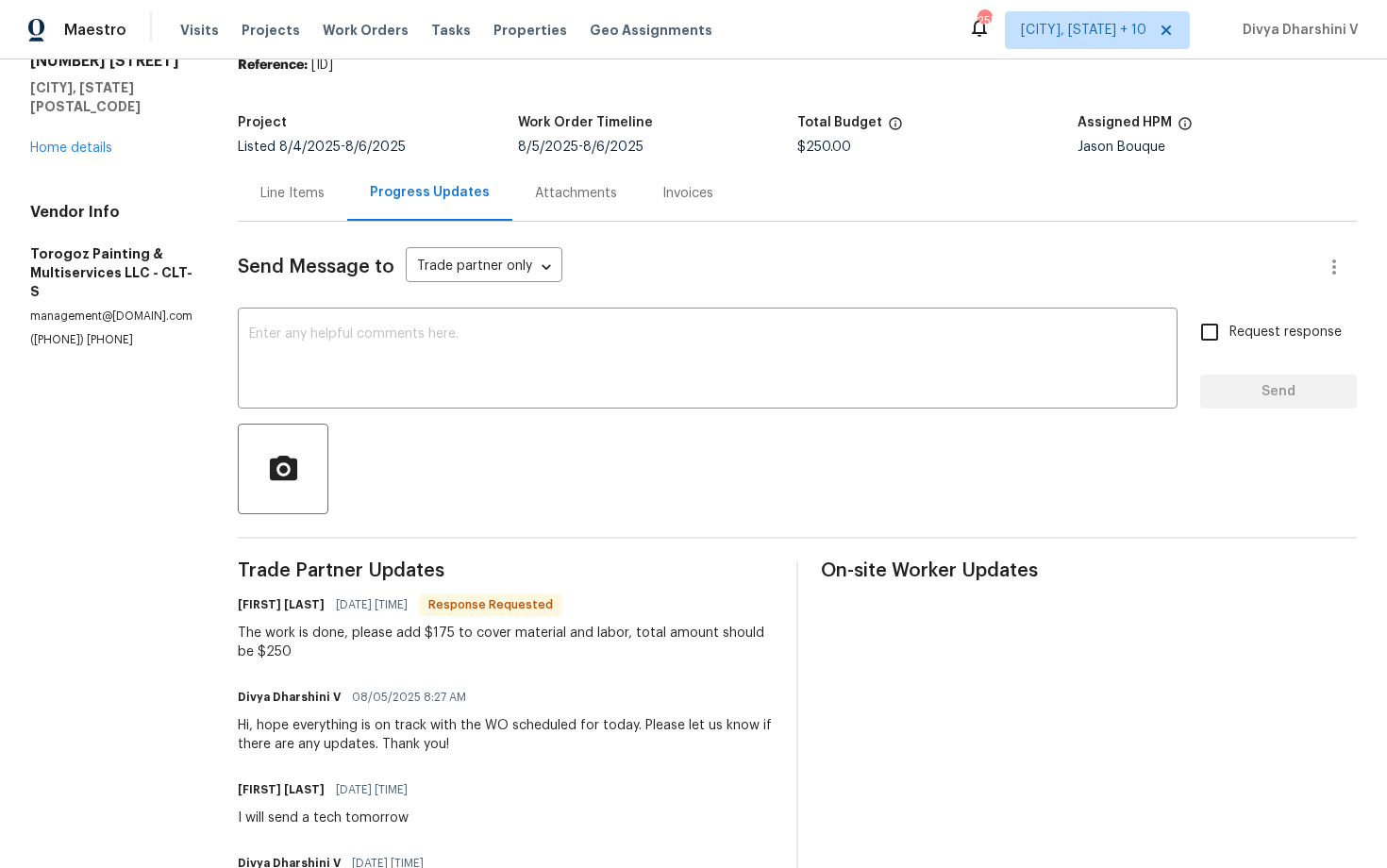 click on "Send Message to Trade partner only Trade partner only ​ x ​ Request response Send Trade Partner Updates [NAME] [LAST] [DATE] [TIME] Response Requested The work is done, please add $175 to cover material and labor, total amount should be $250 [NAME] [LAST] [DATE] [TIME] Hi, hope everything is on track with the WO scheduled for today. Please let us know if there are any updates. Thank you! [NAME] [LAST] [DATE] [TIME] I will send a tech tomorrow [NAME] [LAST] [DATE] [TIME] Hi, this is [NAME] with Opendoor. I’m confirming you received the WO for the property at [NUMBER] [STREET], [CITY], [STATE]. Please review and accept the WO within 24 hours and provide a schedule date. Please disregard the contact information for the HPM included in the WO. Our Centralised LWO Team is responsible for Listed WOs. On-site Worker Updates" at bounding box center (797, 610) 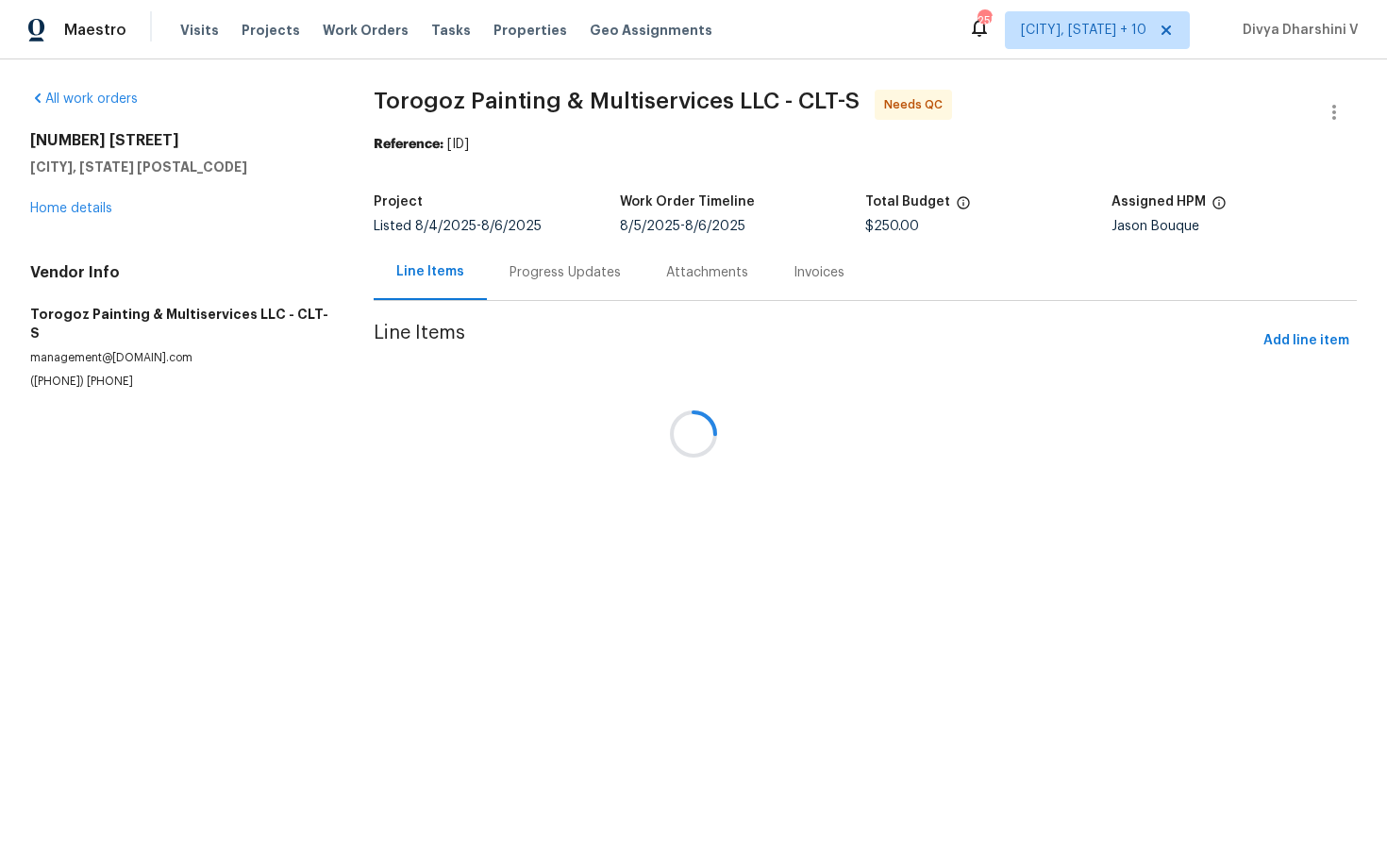 click at bounding box center (694, 434) 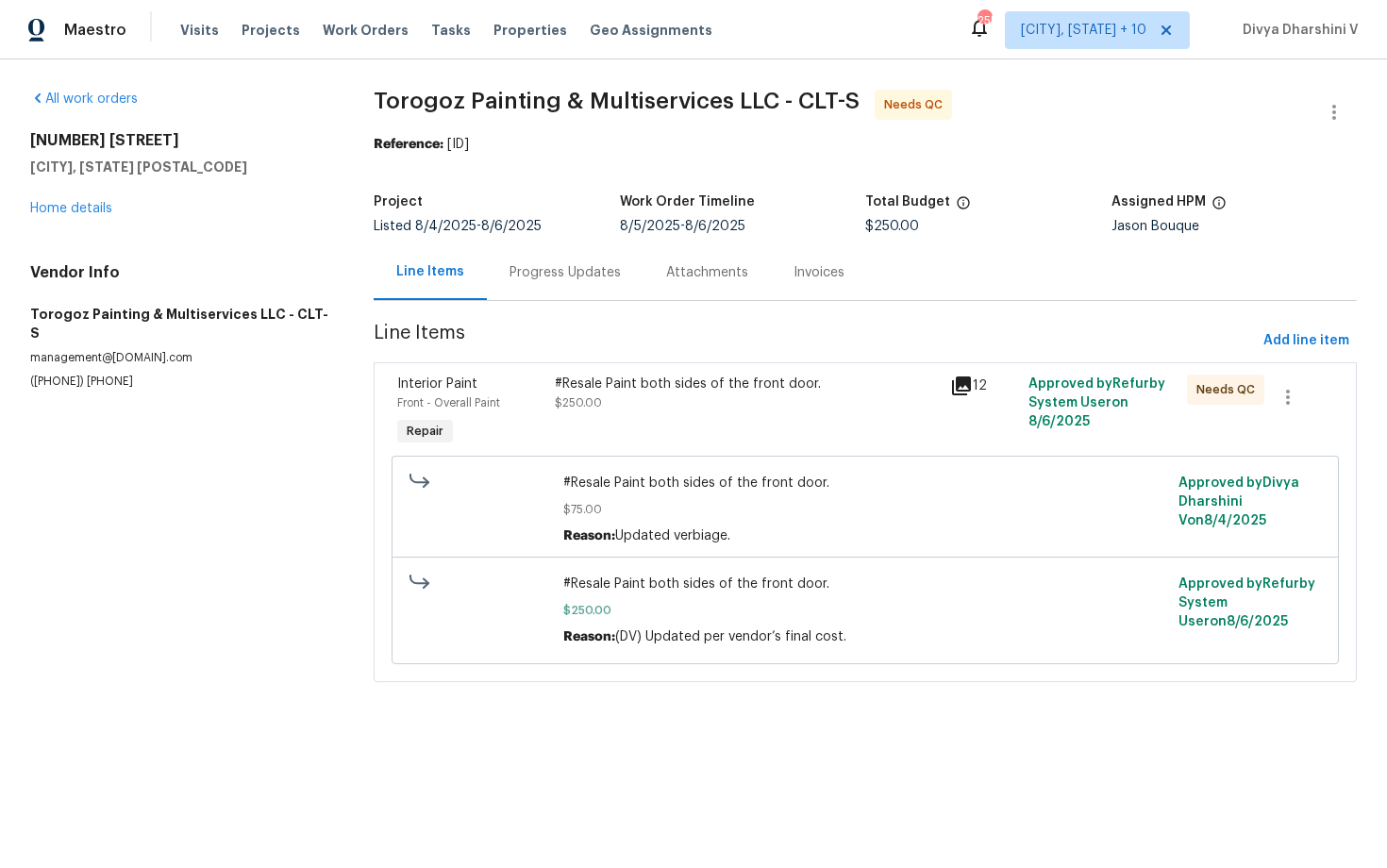 click on "#Resale Paint both sides of the front door. $250.00" at bounding box center [746, 412] 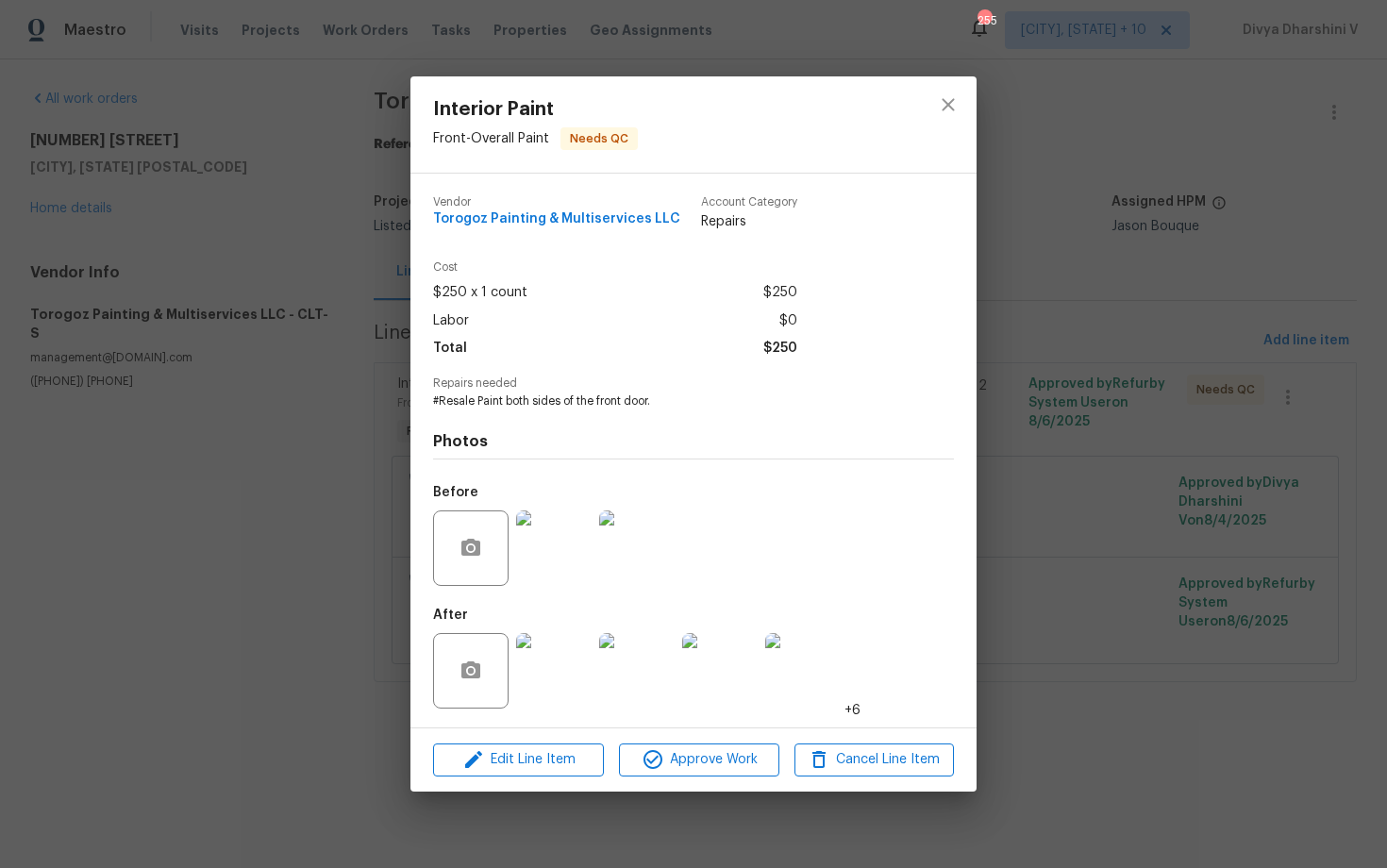click at bounding box center (554, 671) 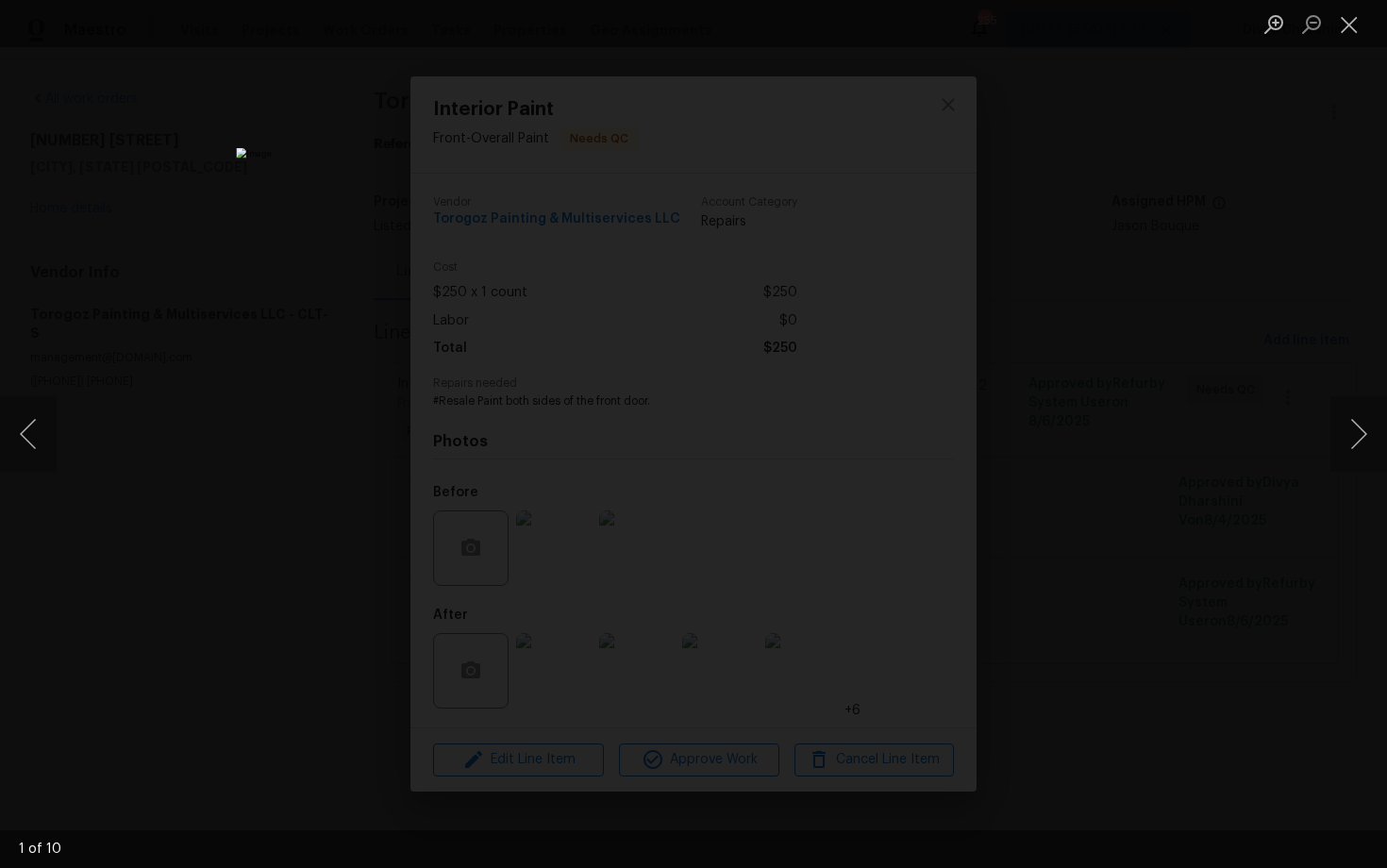 click at bounding box center (694, 434) 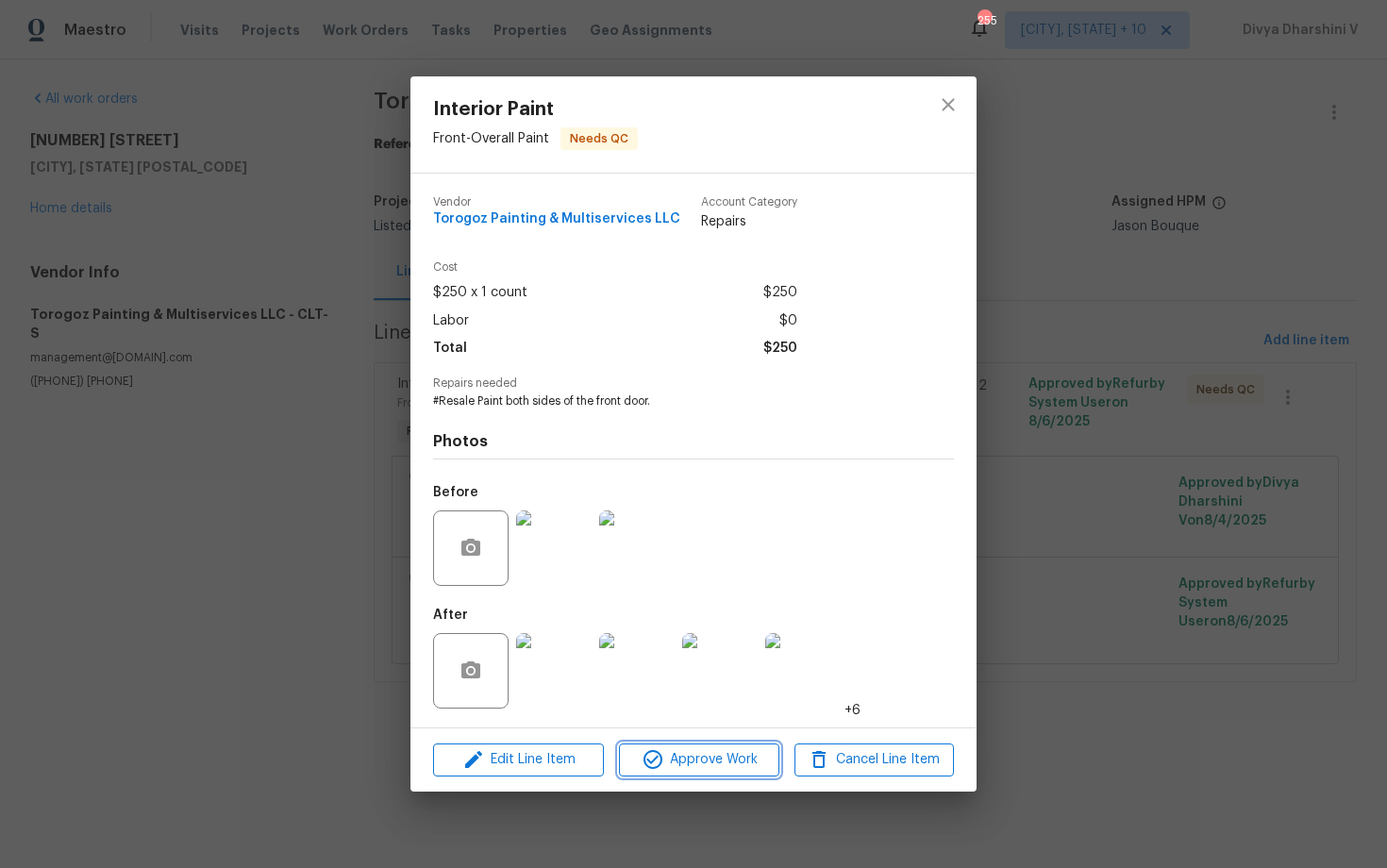 click on "Approve Work" at bounding box center (698, 760) 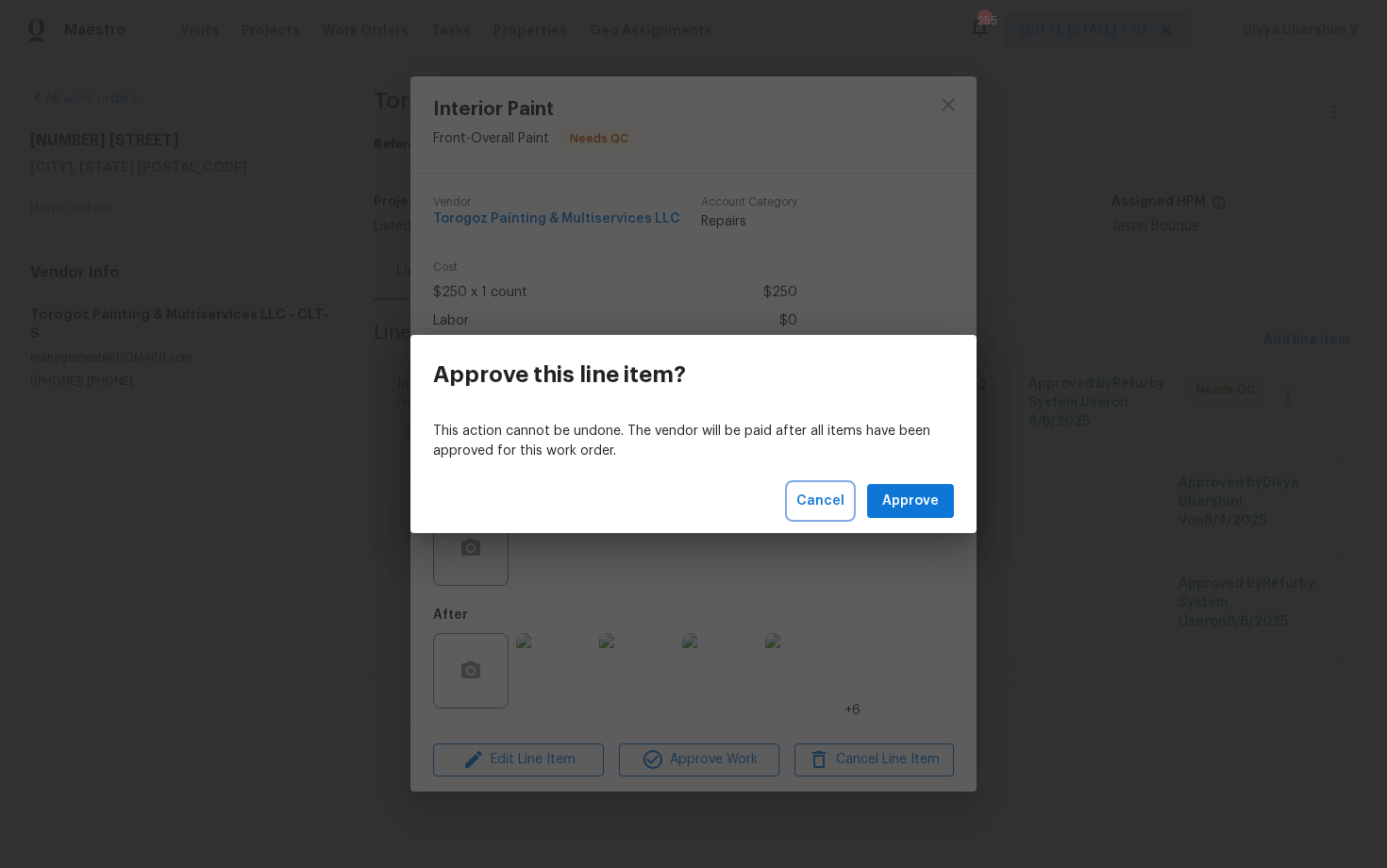 click on "Cancel" at bounding box center [820, 501] 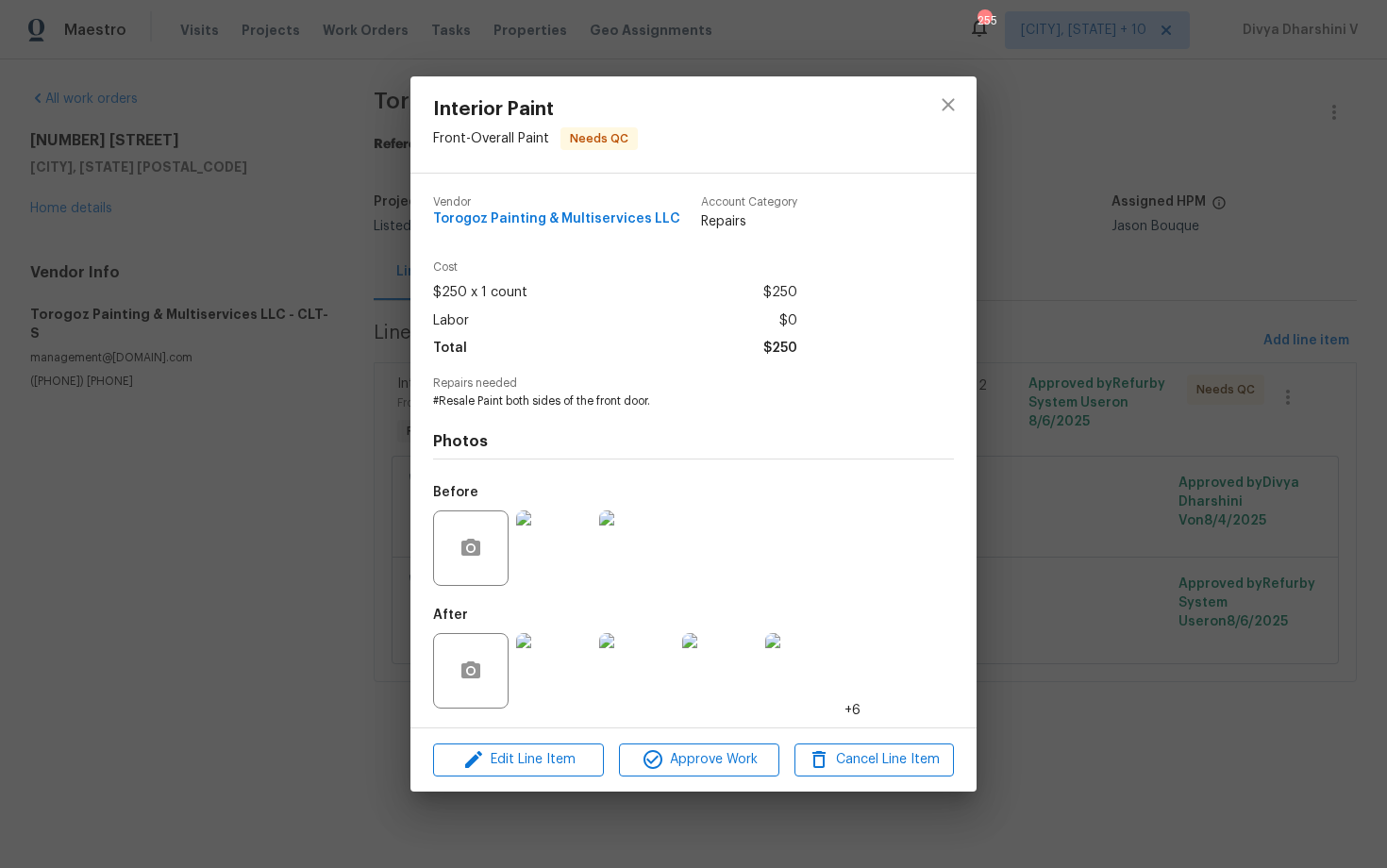 click on "Interior Paint Front  -  Overall Paint Needs QC Vendor Torogoz Painting & Multiservices LLC Account Category Repairs Cost $250 x 1 count $250 Labor $0 Total $250 Repairs needed #Resale Paint both sides of the front door. Photos Before After  +6  Edit Line Item  Approve Work  Cancel Line Item" at bounding box center [694, 434] 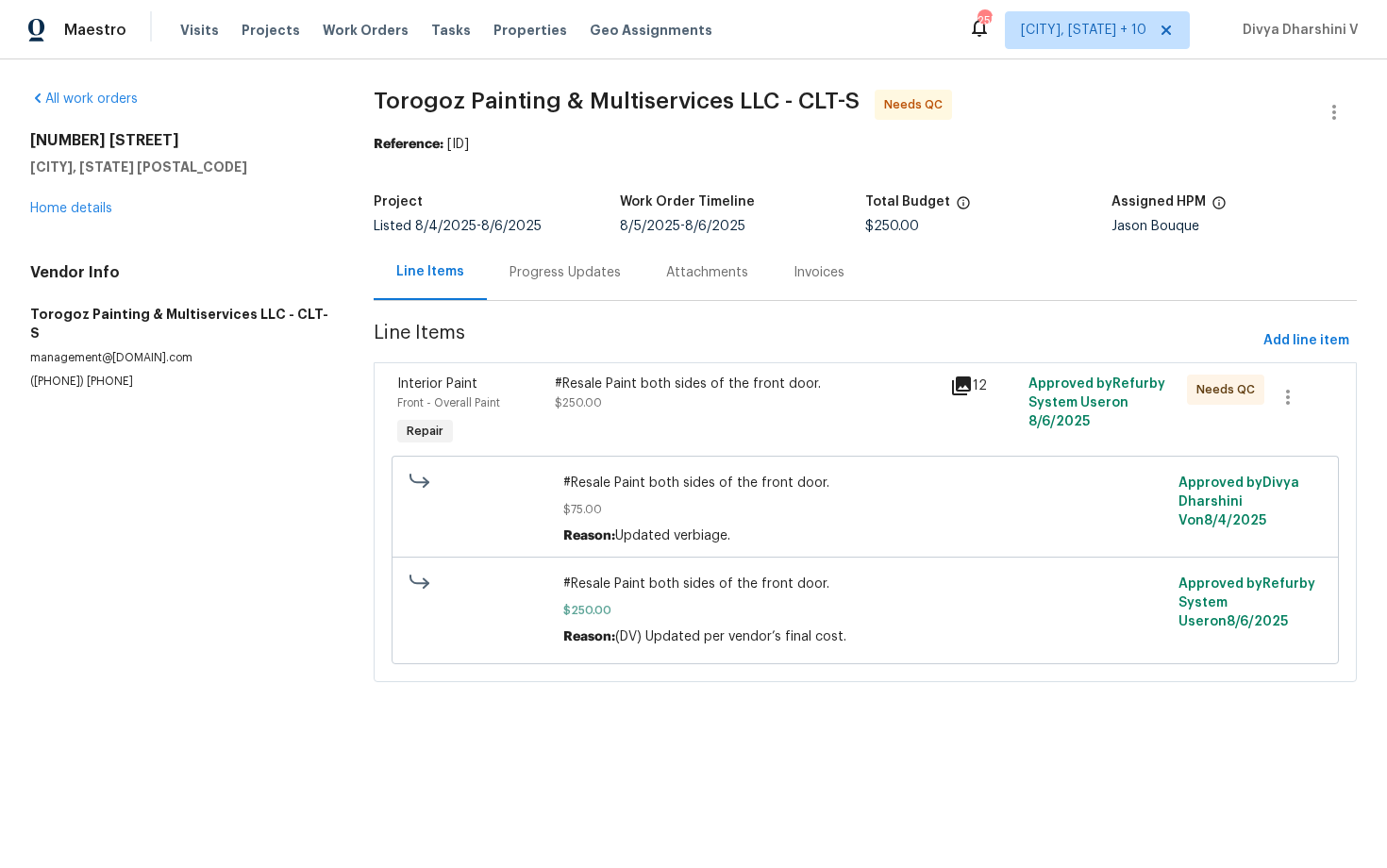 click on "Torogoz Painting & Multiservices LLC - CLT-S Needs QC Reference: [ID] Project Listed [DATE] - [DATE] Work Order Timeline [DATE] - [DATE] Total Budget $250.00 Assigned HPM [NAME] [LAST] Line Items Progress Updates Attachments Invoices Line Items Add line item Interior Paint Front - Overall Paint Repair Resale Paint both sides of the front door. $250.00 12 Approved by Refurby System User on [DATE] Needs QC Resale Paint both sides of the front door. $75.00 Reason: Updated verbiage. Approved by [NAME] [LAST] on [DATE] Resale Paint both sides of the front door. $250.00 Reason: (DV) Updated per vendor’s final cost. Approved by Refurby System User on [DATE]" at bounding box center [865, 397] 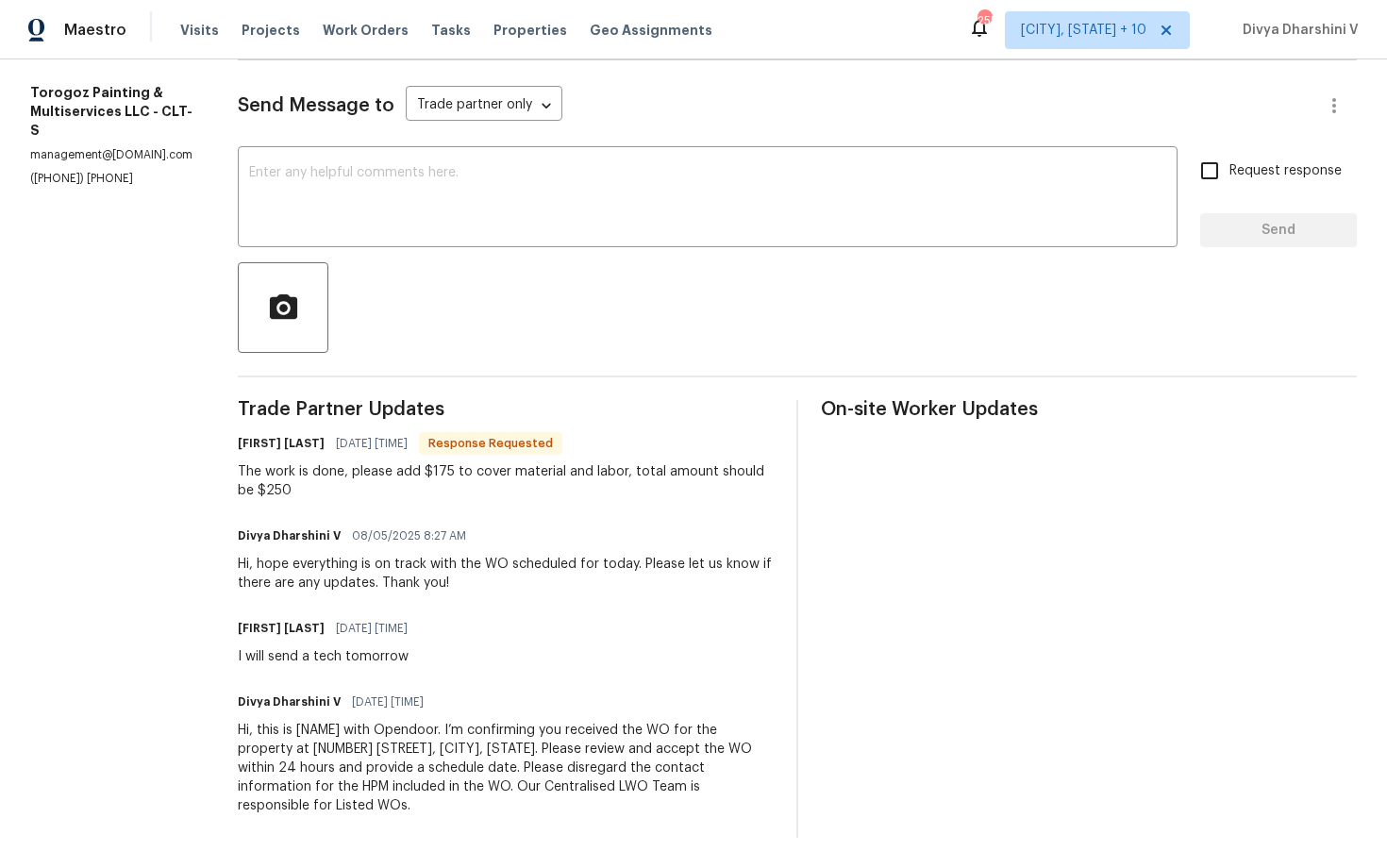 scroll, scrollTop: 0, scrollLeft: 0, axis: both 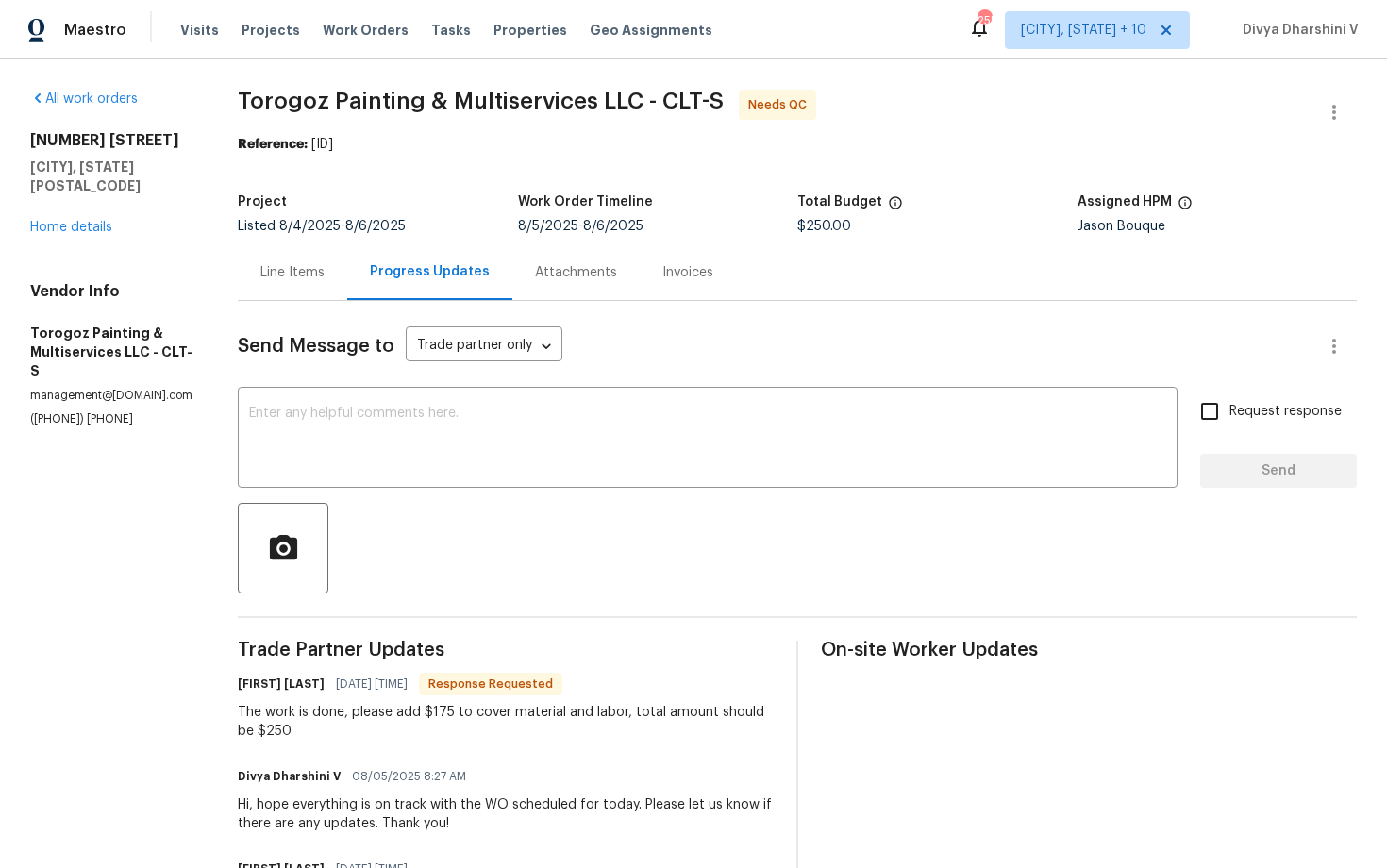 click on "Line Items" at bounding box center (292, 273) 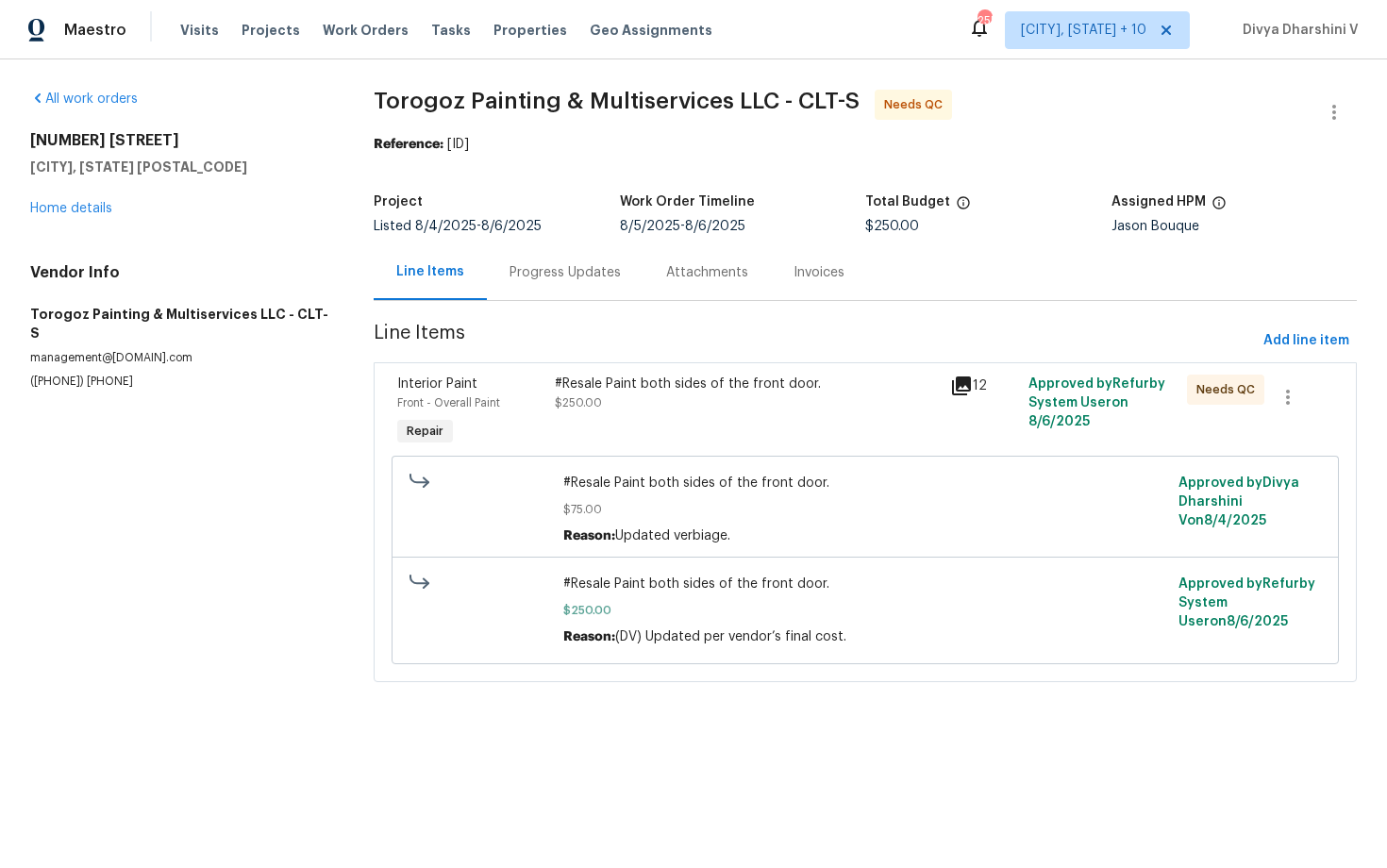 click on "#Resale Paint both sides of the front door. $75.00 Reason:  Updated verbiage. Approved by  Divya Dharshini V  on  8/4/2025" at bounding box center (865, 509) 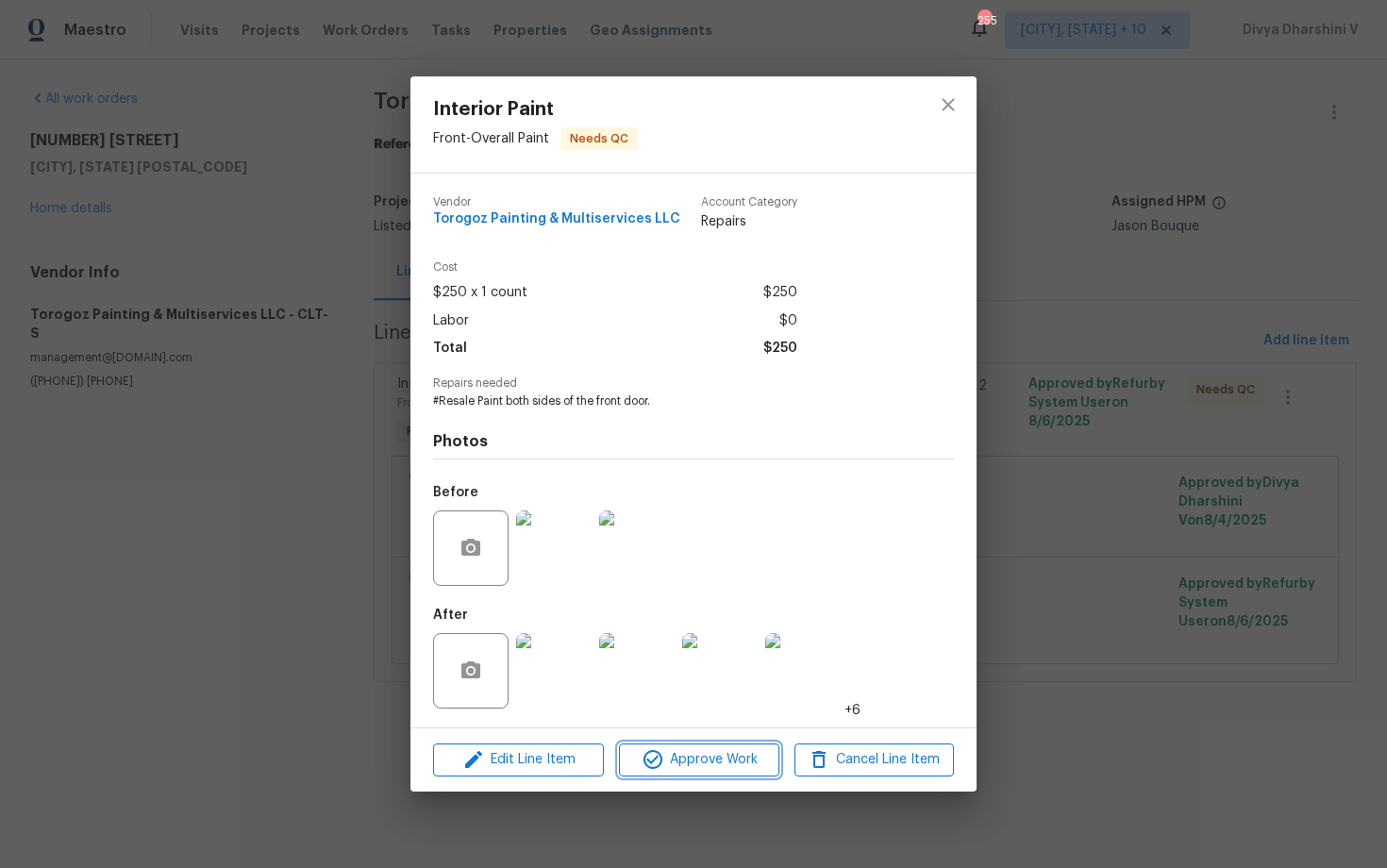click on "Approve Work" at bounding box center (698, 760) 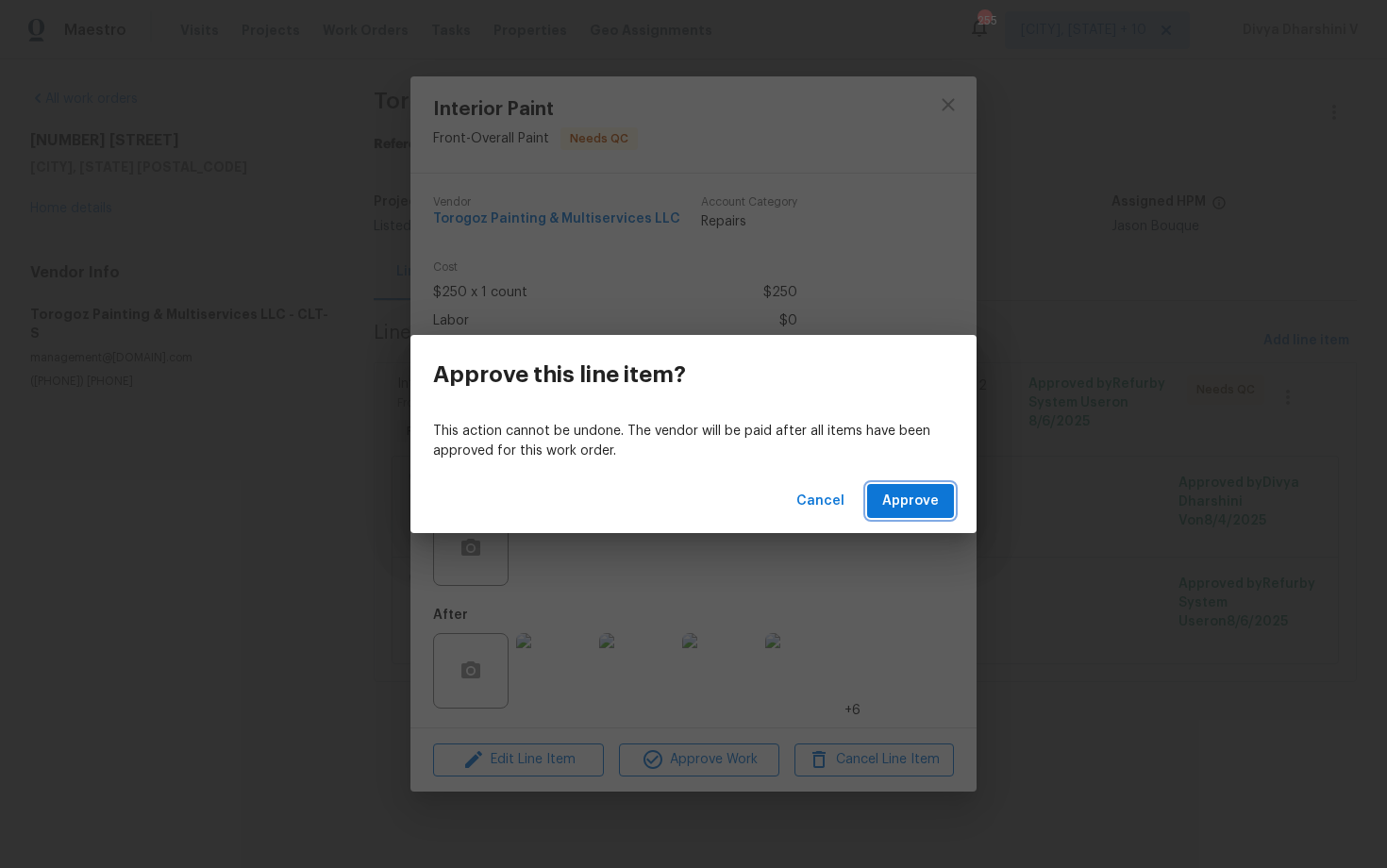 click on "Approve" at bounding box center [911, 501] 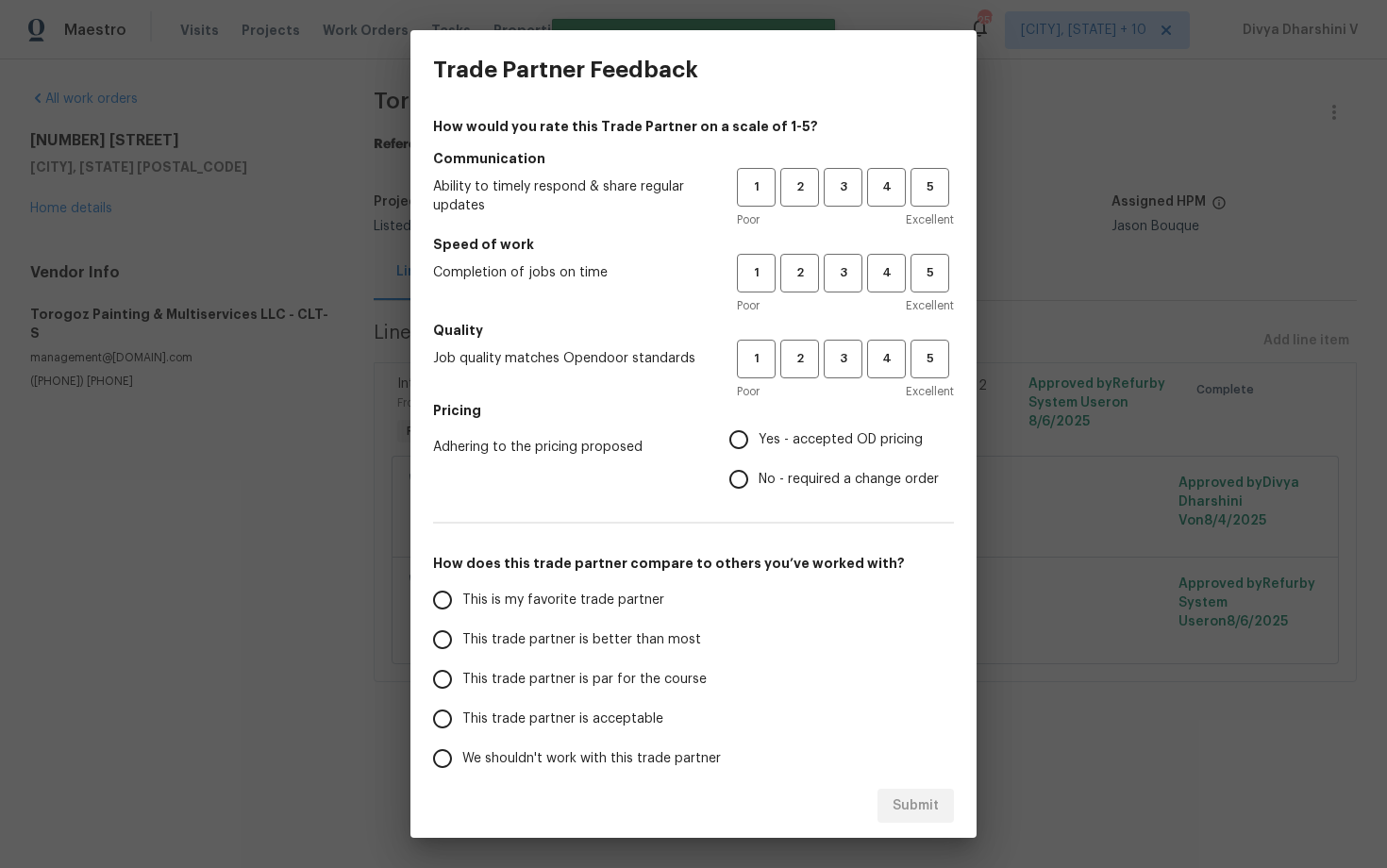 click on "1 2 3 4 5 Poor Excellent" at bounding box center (845, 198) 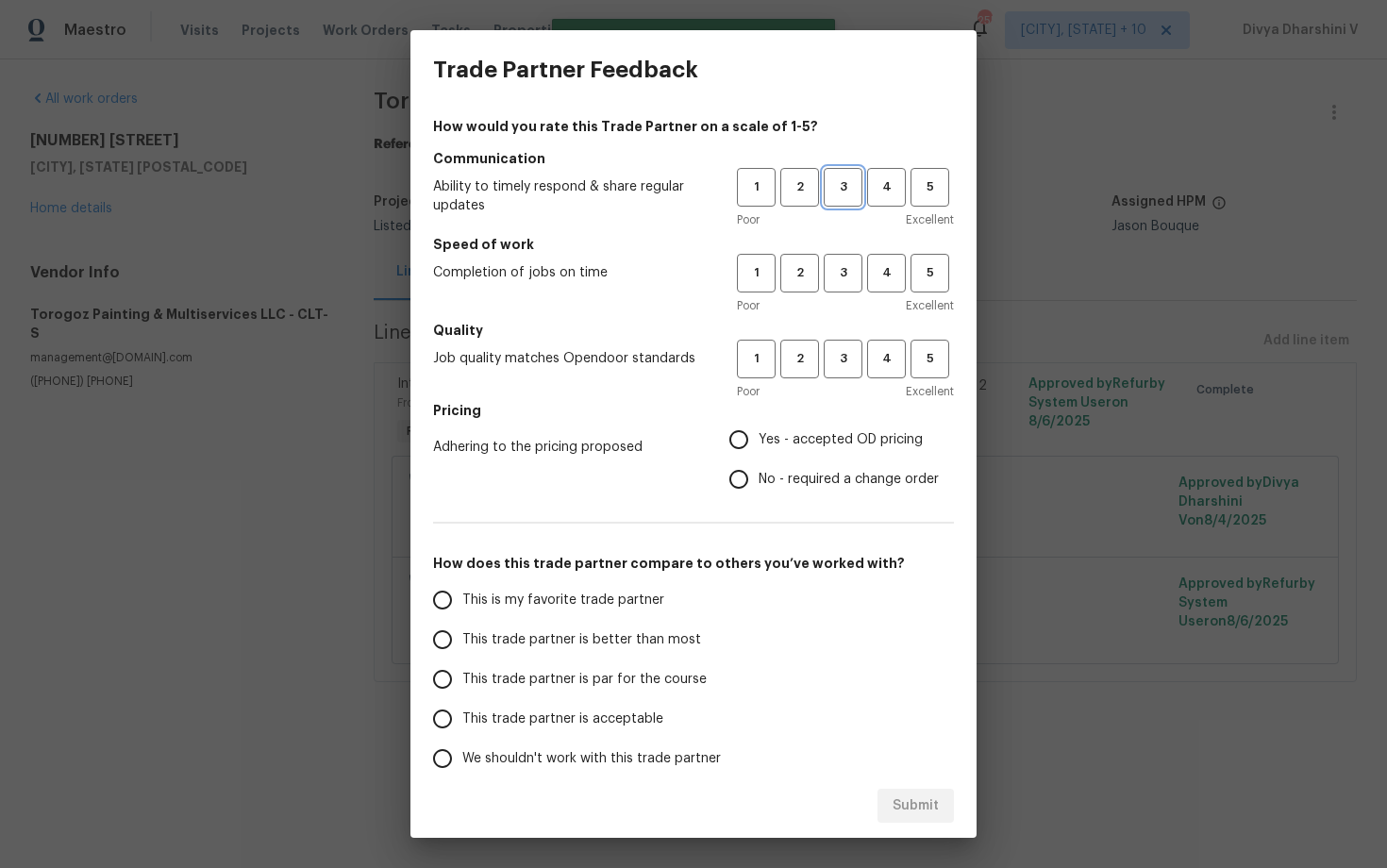 click on "3" at bounding box center (843, 187) 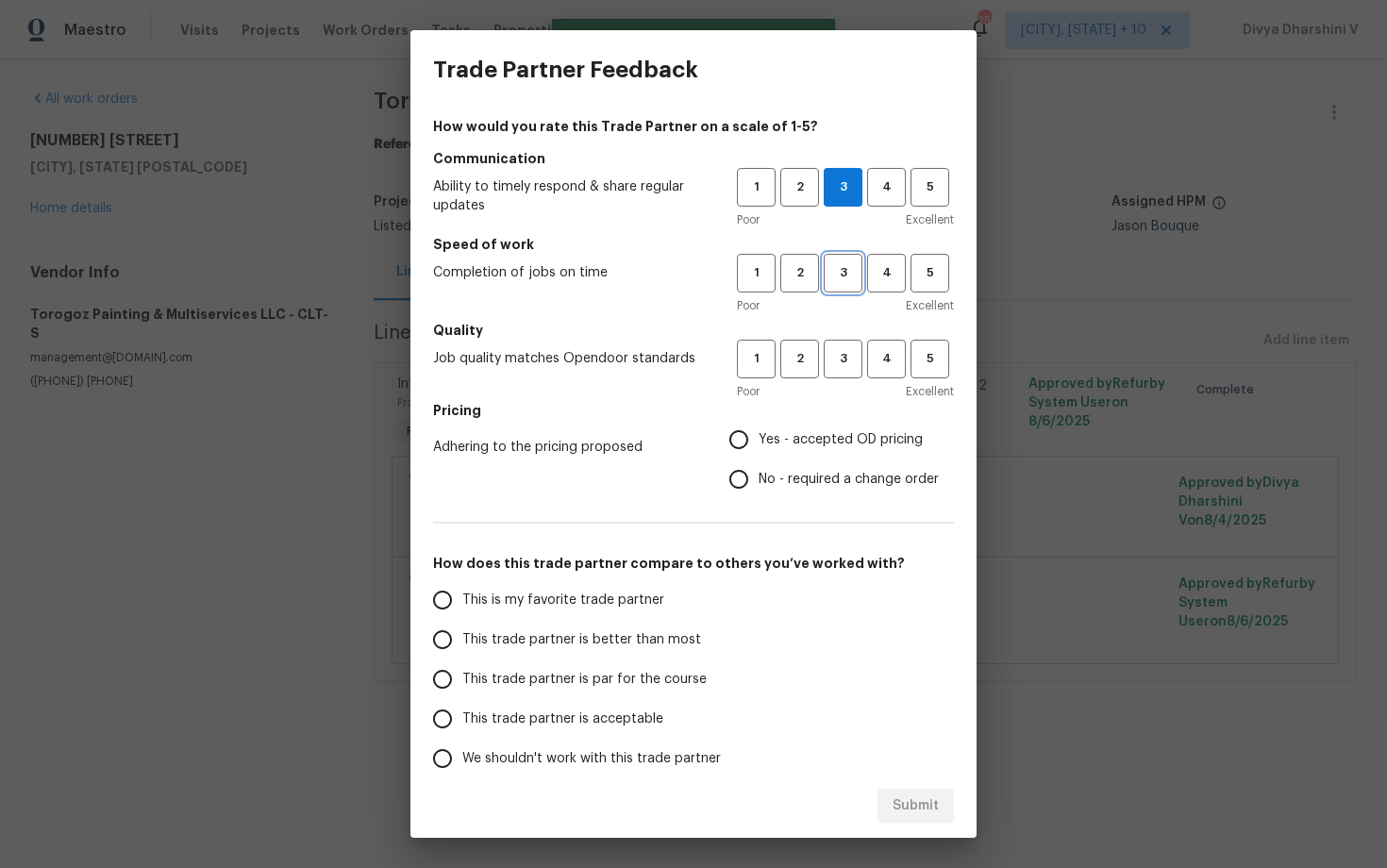 click on "3" at bounding box center (843, 273) 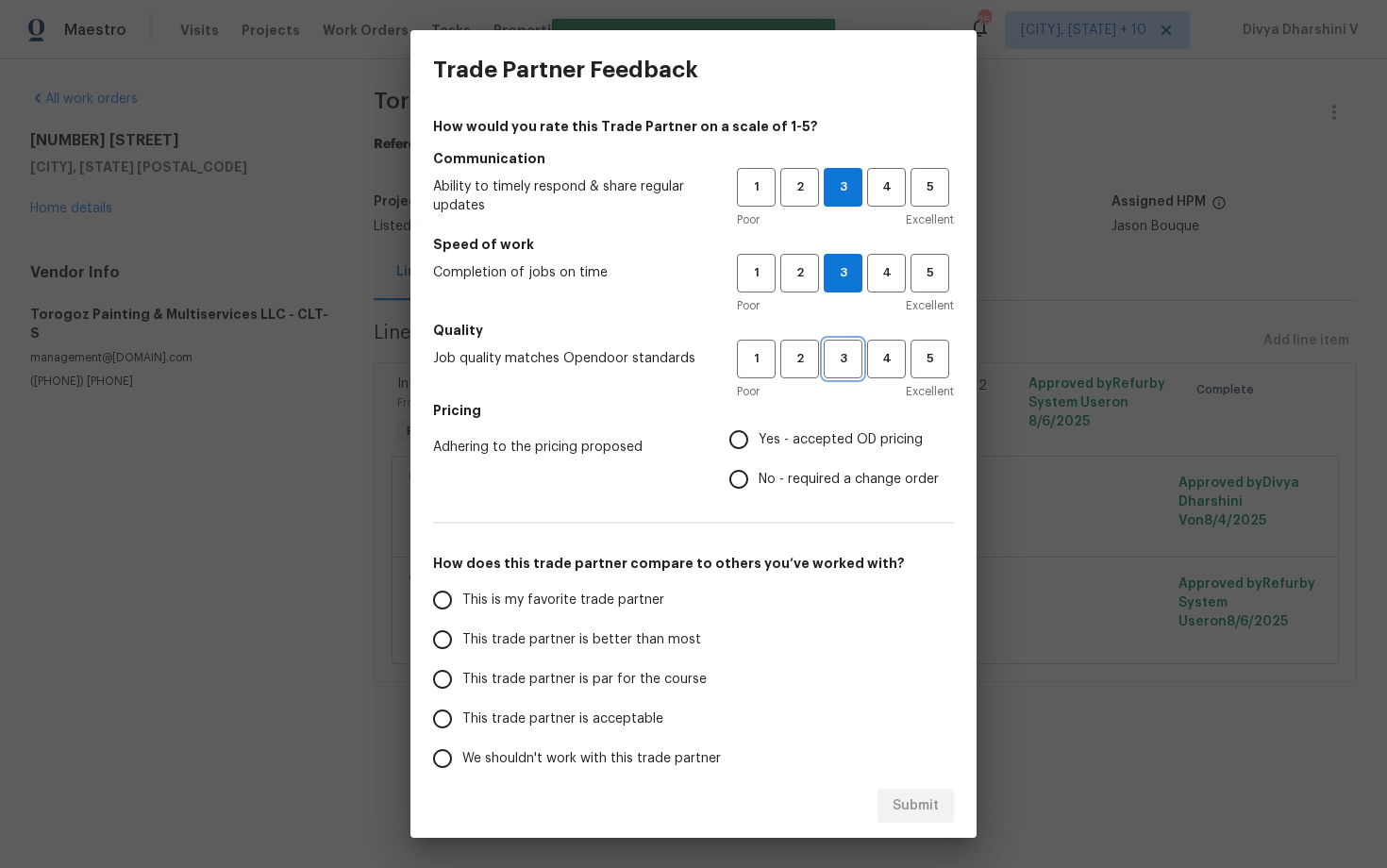 click on "3" at bounding box center (843, 359) 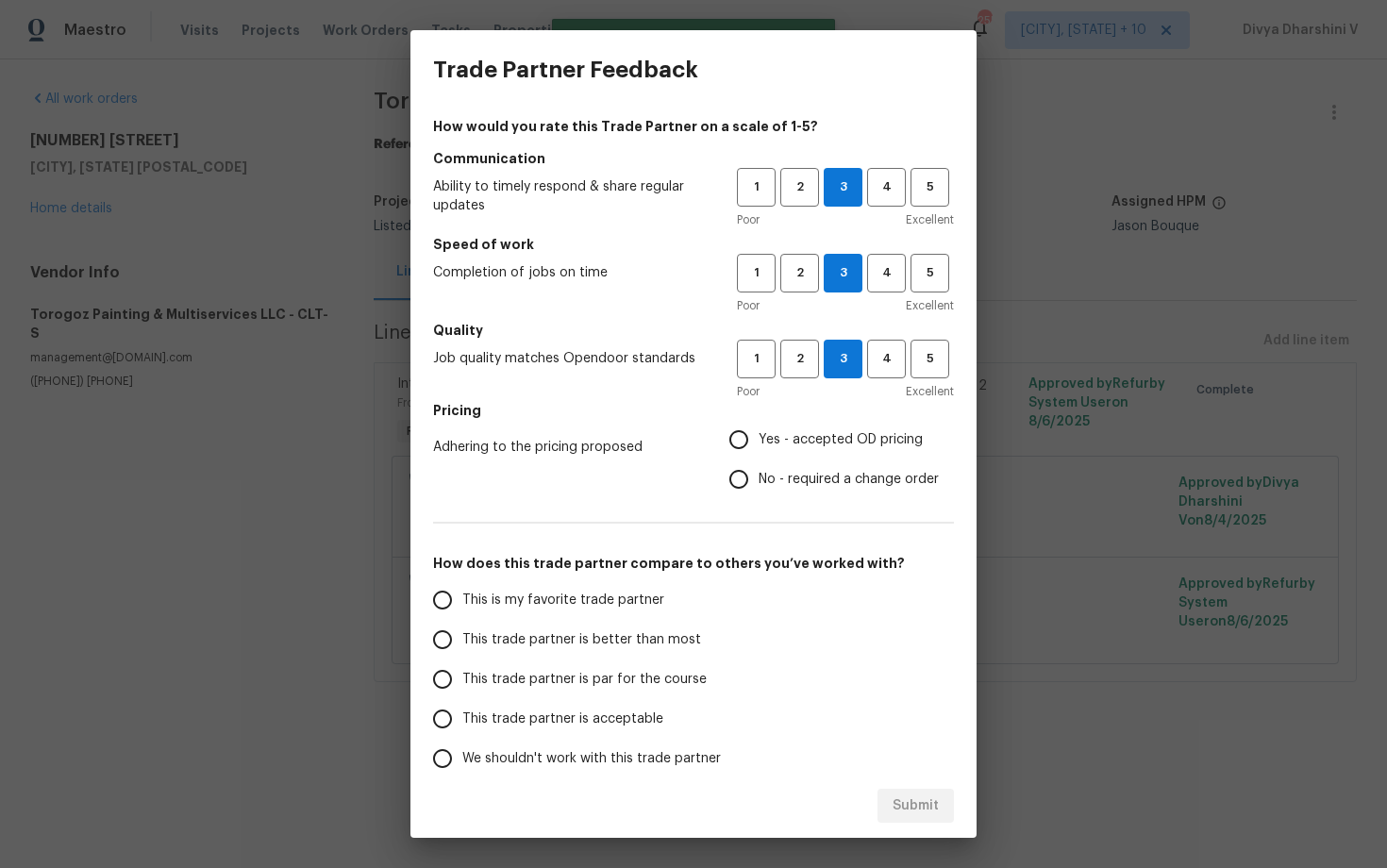 click on "No - required a change order" at bounding box center [739, 479] 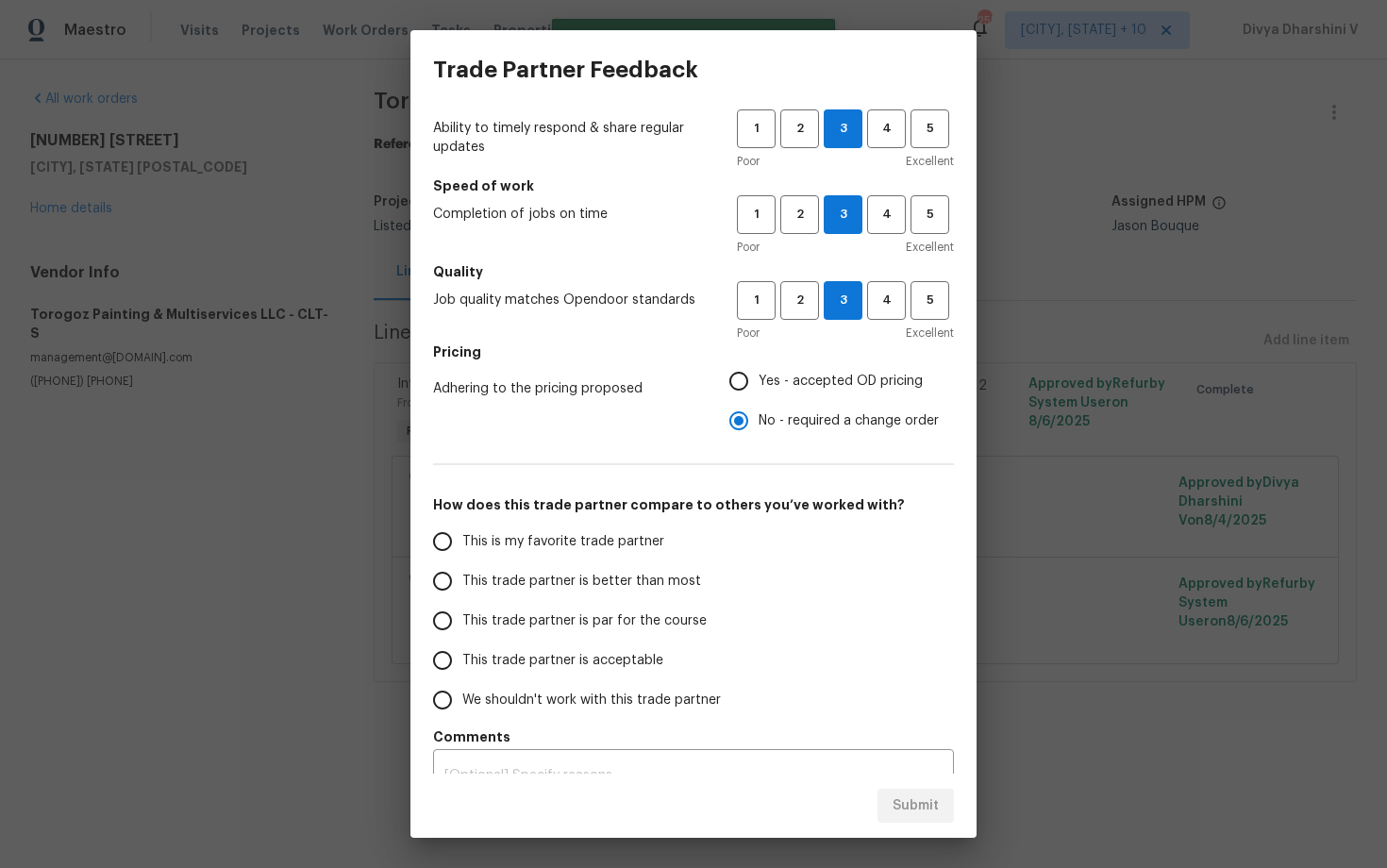 scroll, scrollTop: 90, scrollLeft: 0, axis: vertical 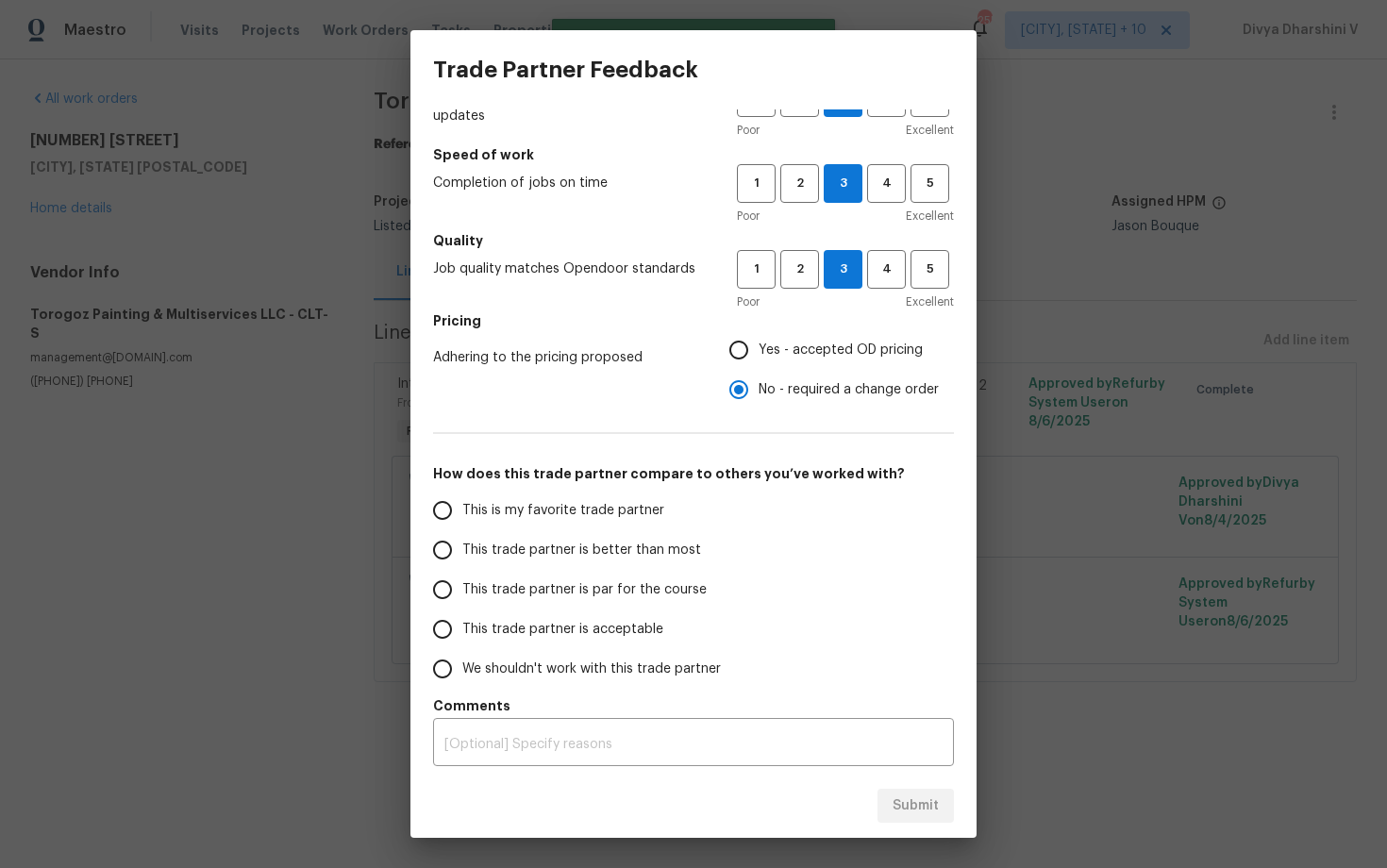 click on "This trade partner is better than most" at bounding box center (581, 550) 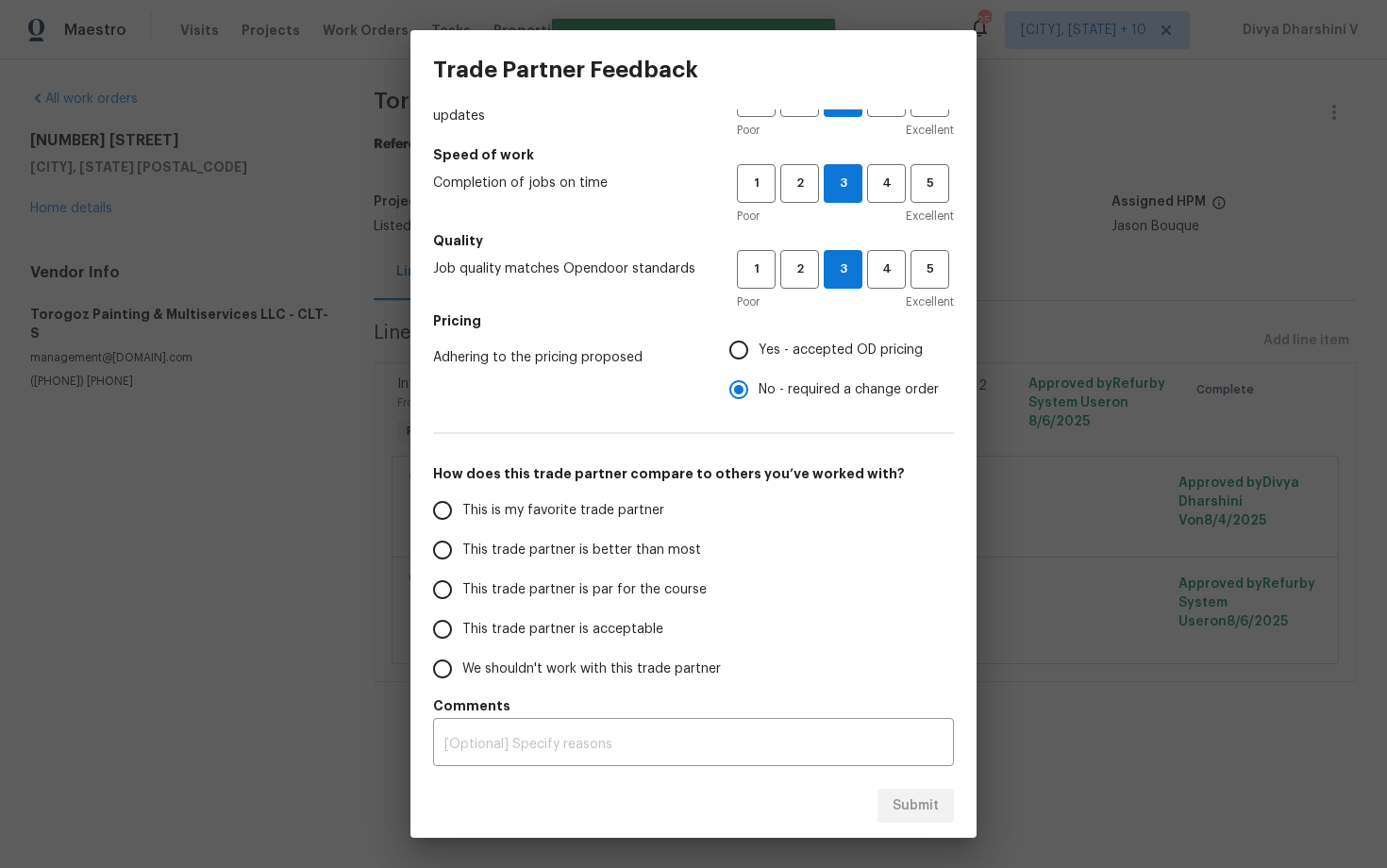 click on "This trade partner is better than most" at bounding box center (443, 550) 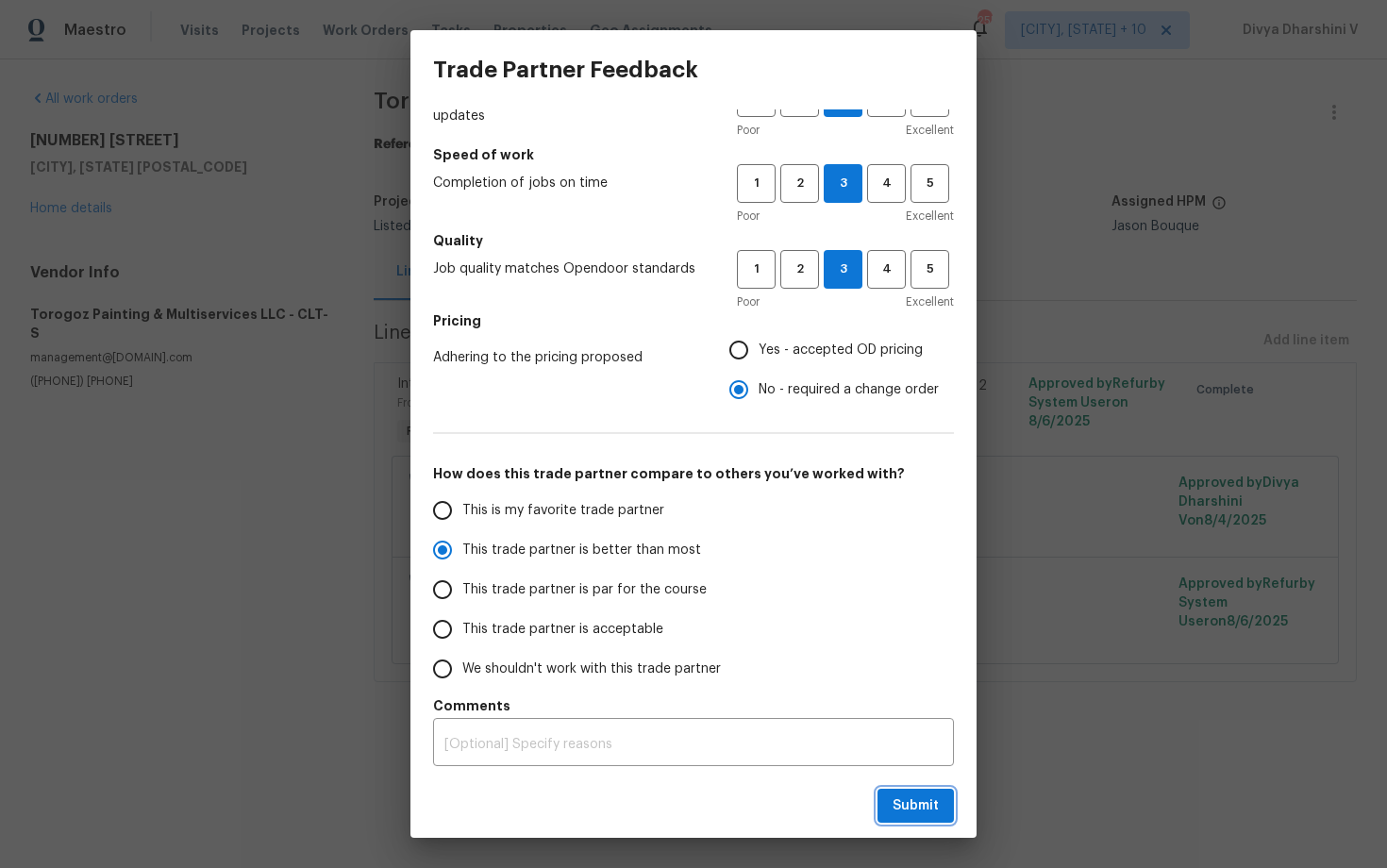 click on "Submit" at bounding box center (915, 806) 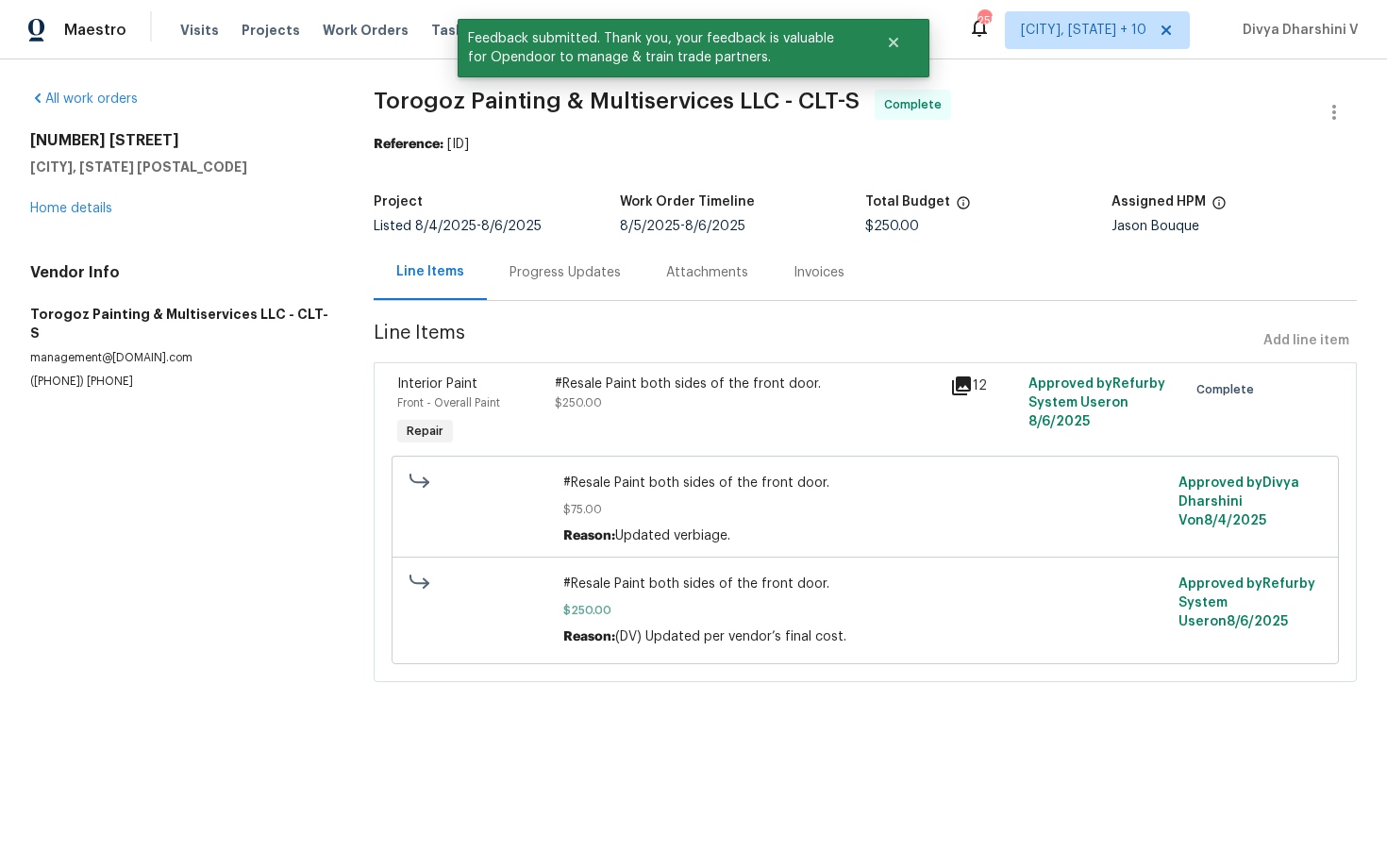 click on "Progress Updates" at bounding box center (565, 273) 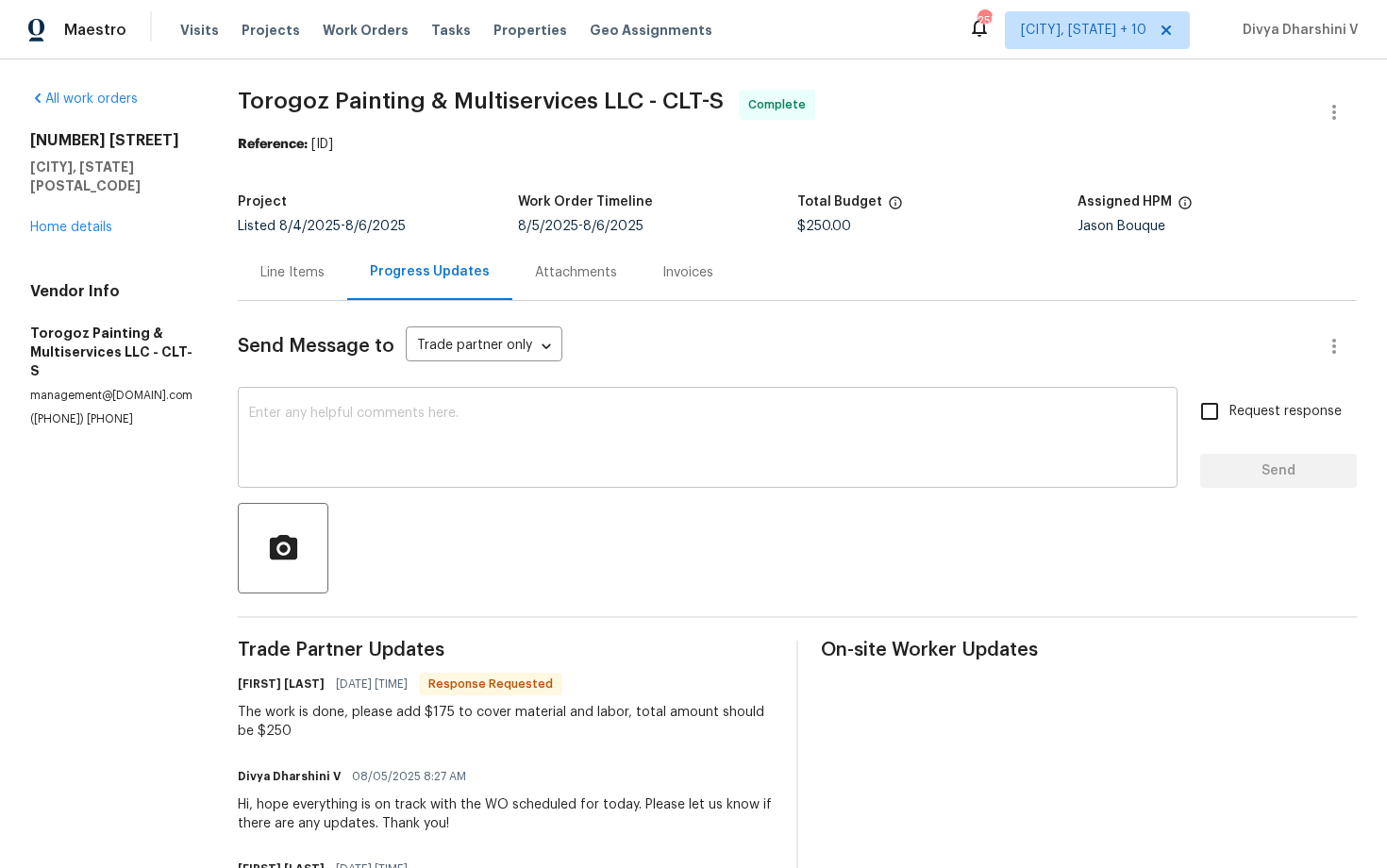 click at bounding box center (708, 440) 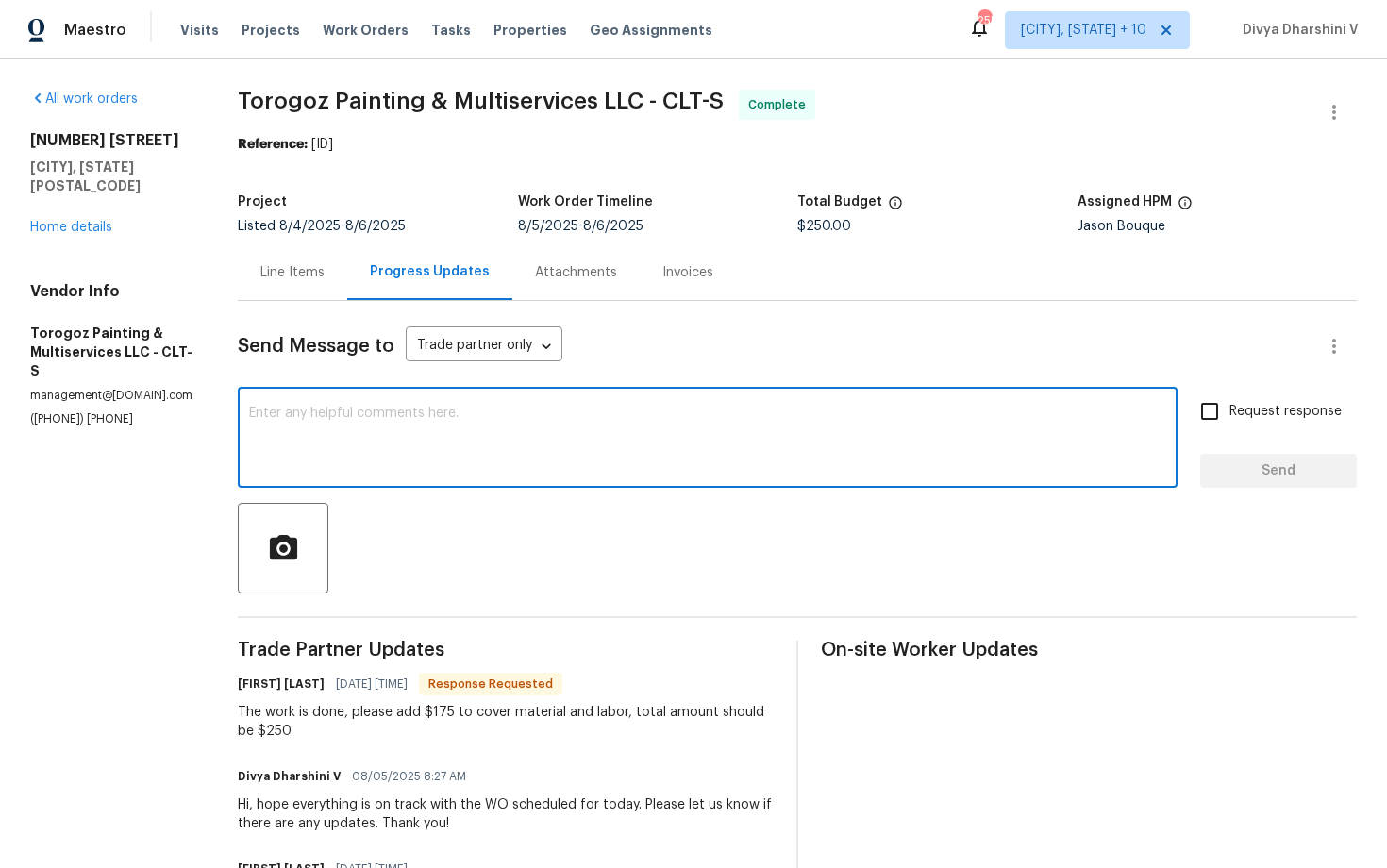 paste on "Hey, we have updated the cost to $ and the work order has been approved. Thanks for the job :)" 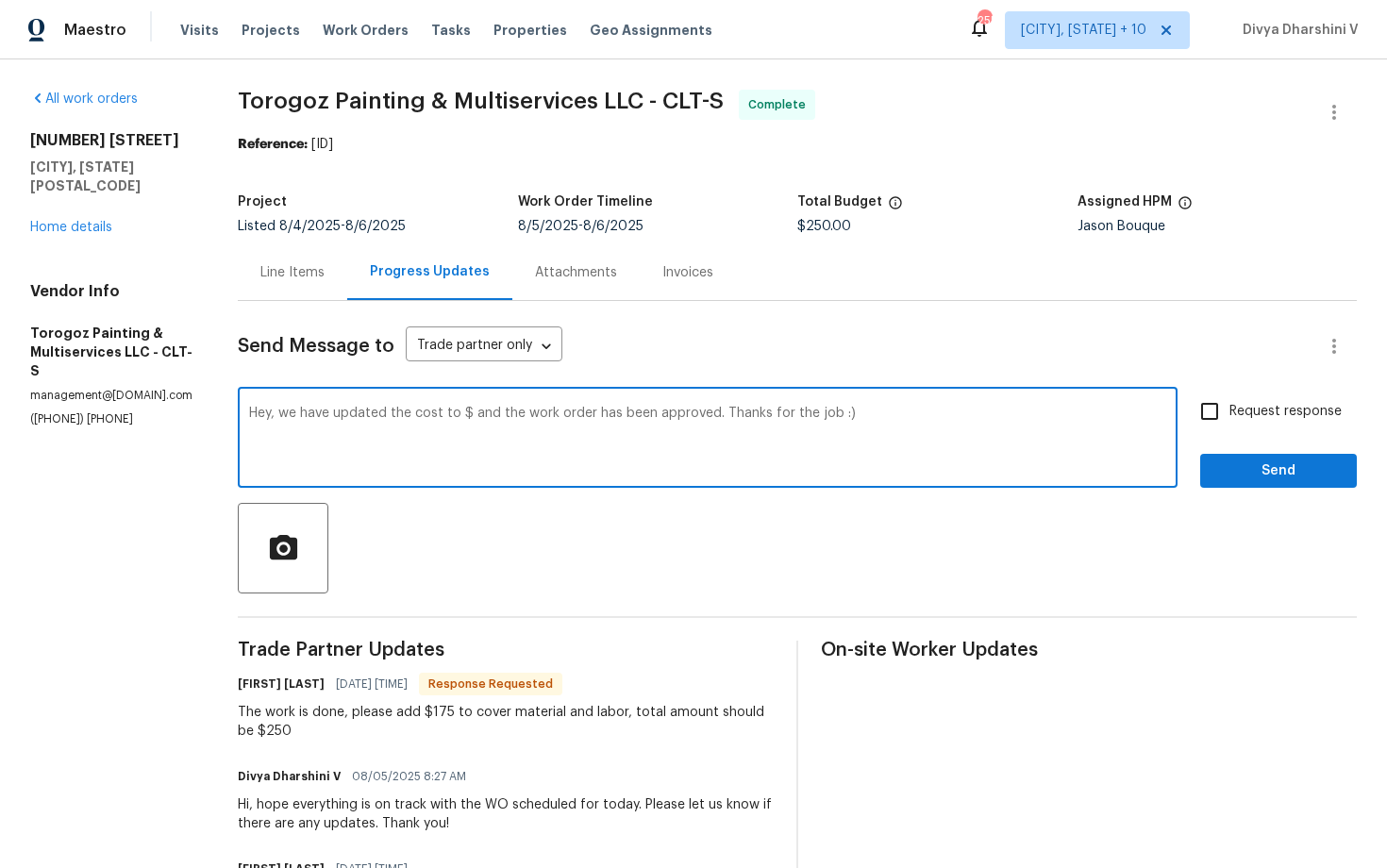 click on "Hey, we have updated the cost to $ and the work order has been approved. Thanks for the job :)" at bounding box center [708, 440] 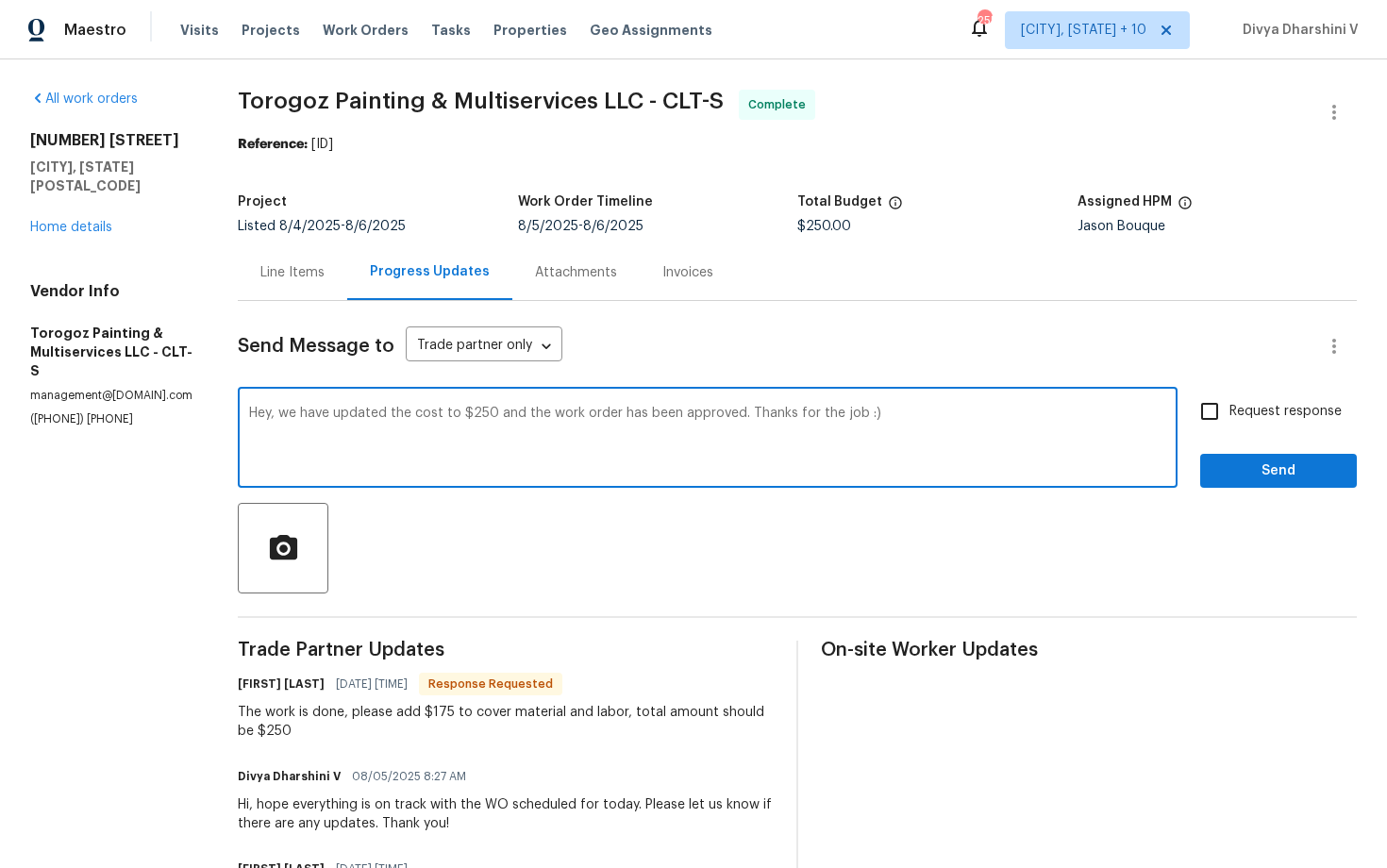 type on "Hey, we have updated the cost to $250 and the work order has been approved. Thanks for the job :)" 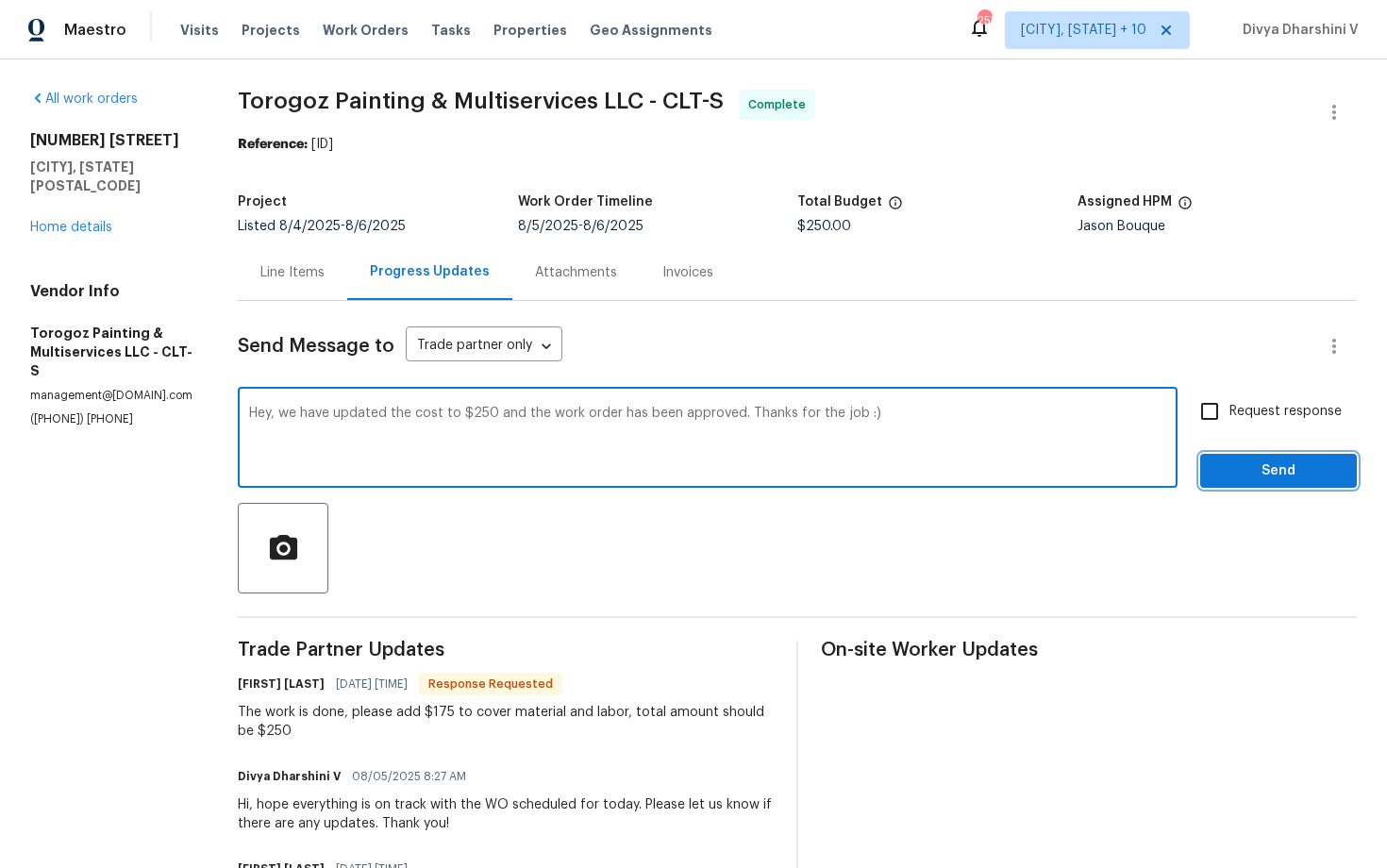 click on "Send" at bounding box center [1278, 471] 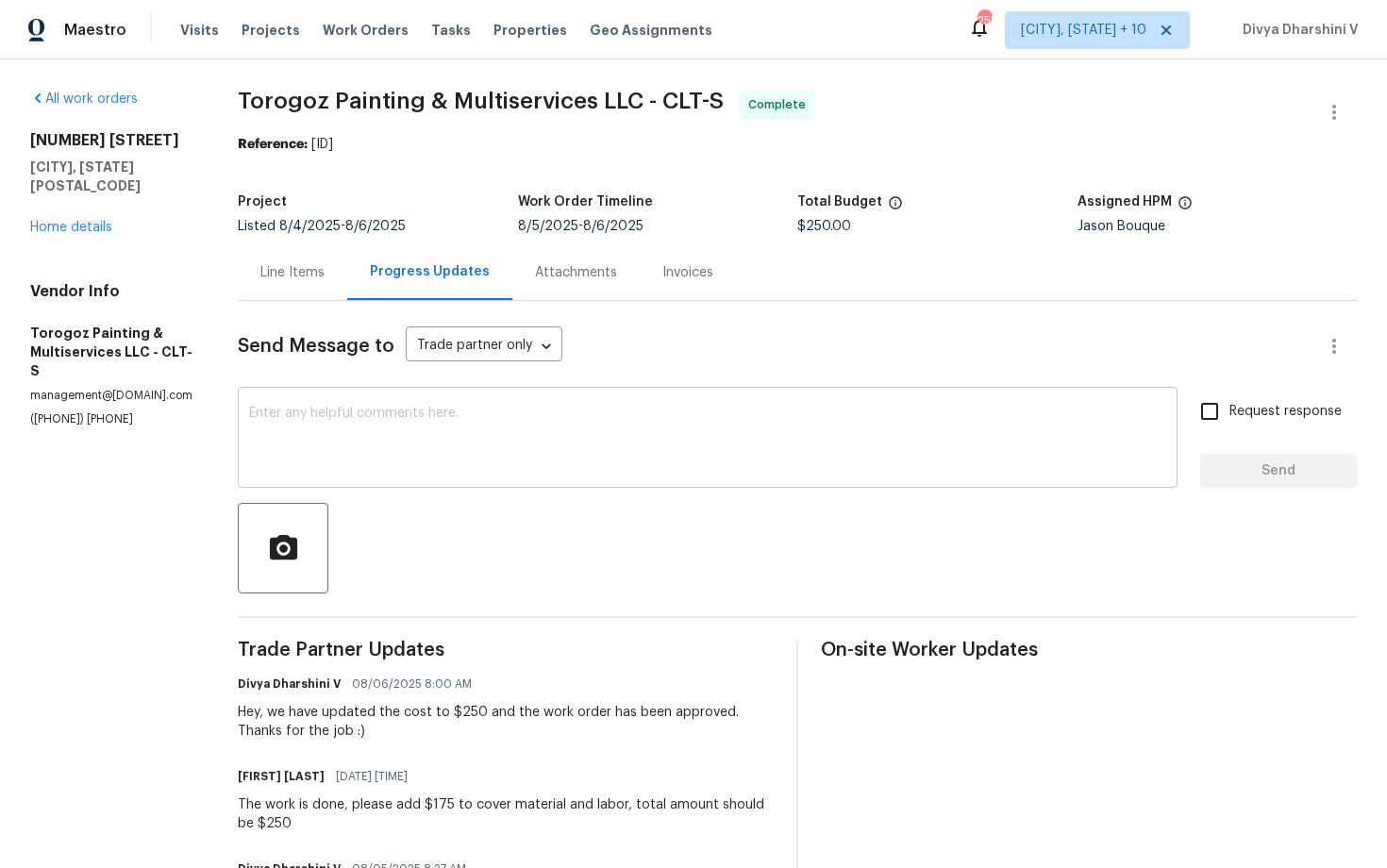 click at bounding box center (708, 440) 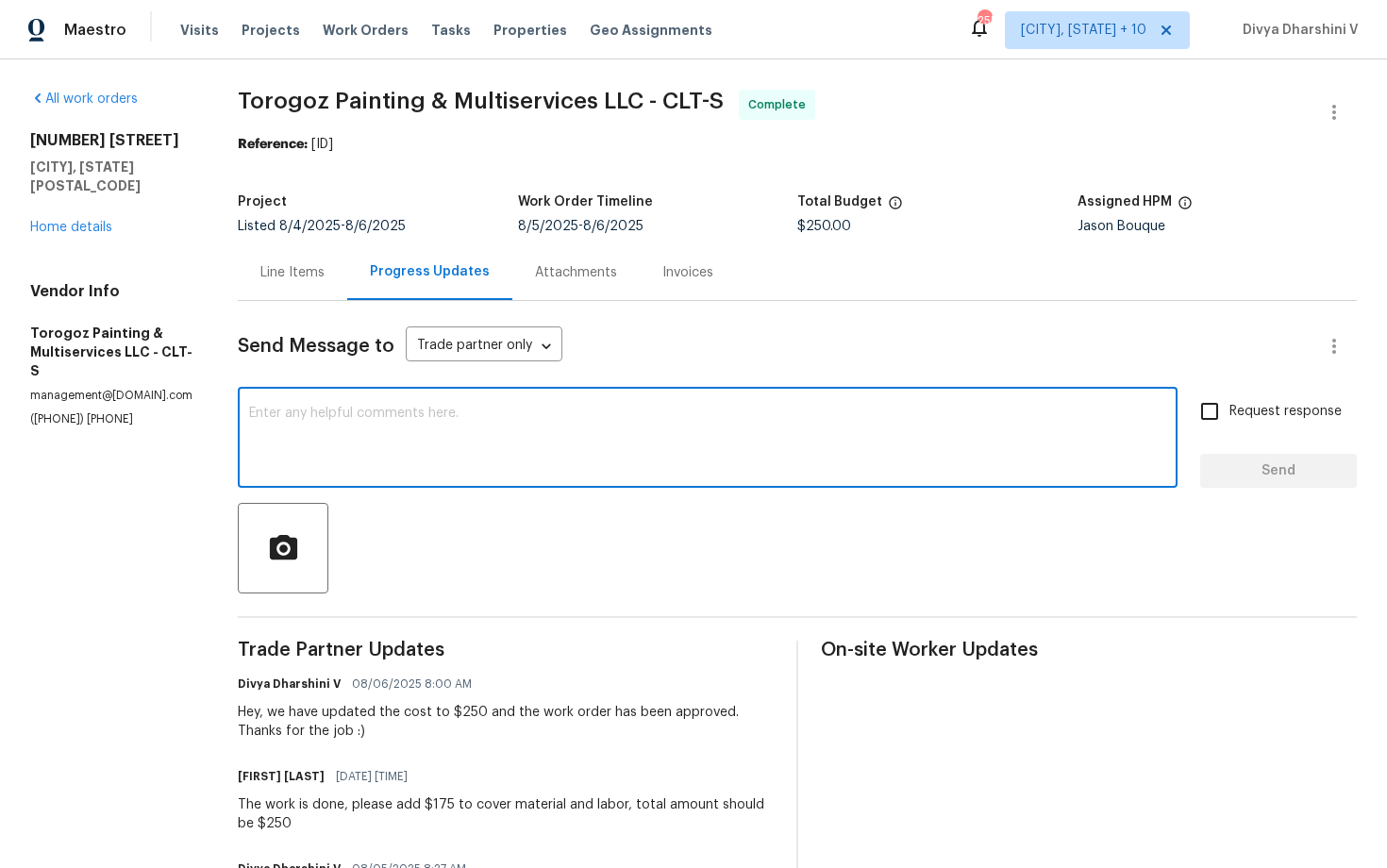 paste on "Kindly provide us with a detailed invoice mentioning all the scope of work done at the property." 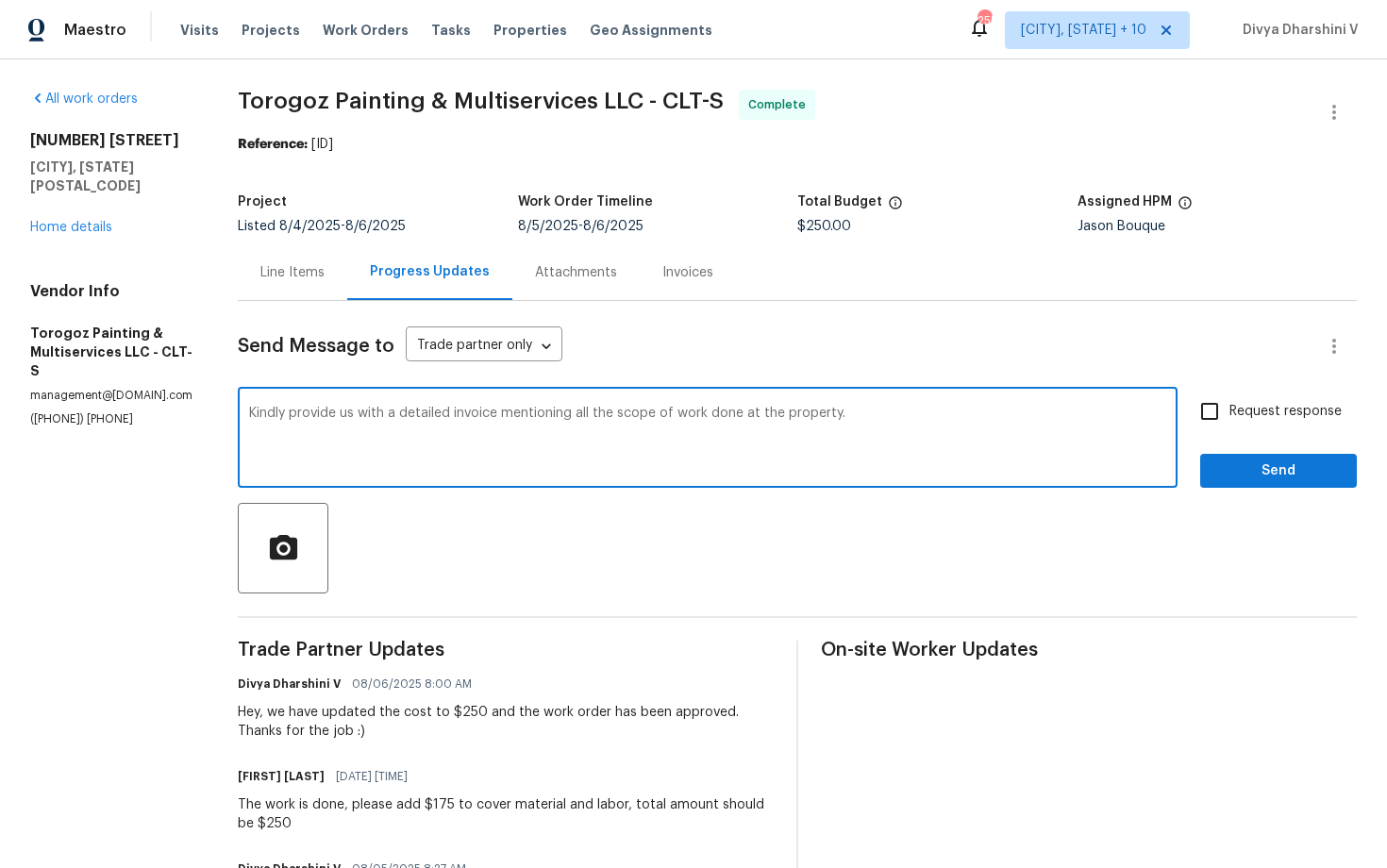 type on "Kindly provide us with a detailed invoice mentioning all the scope of work done at the property." 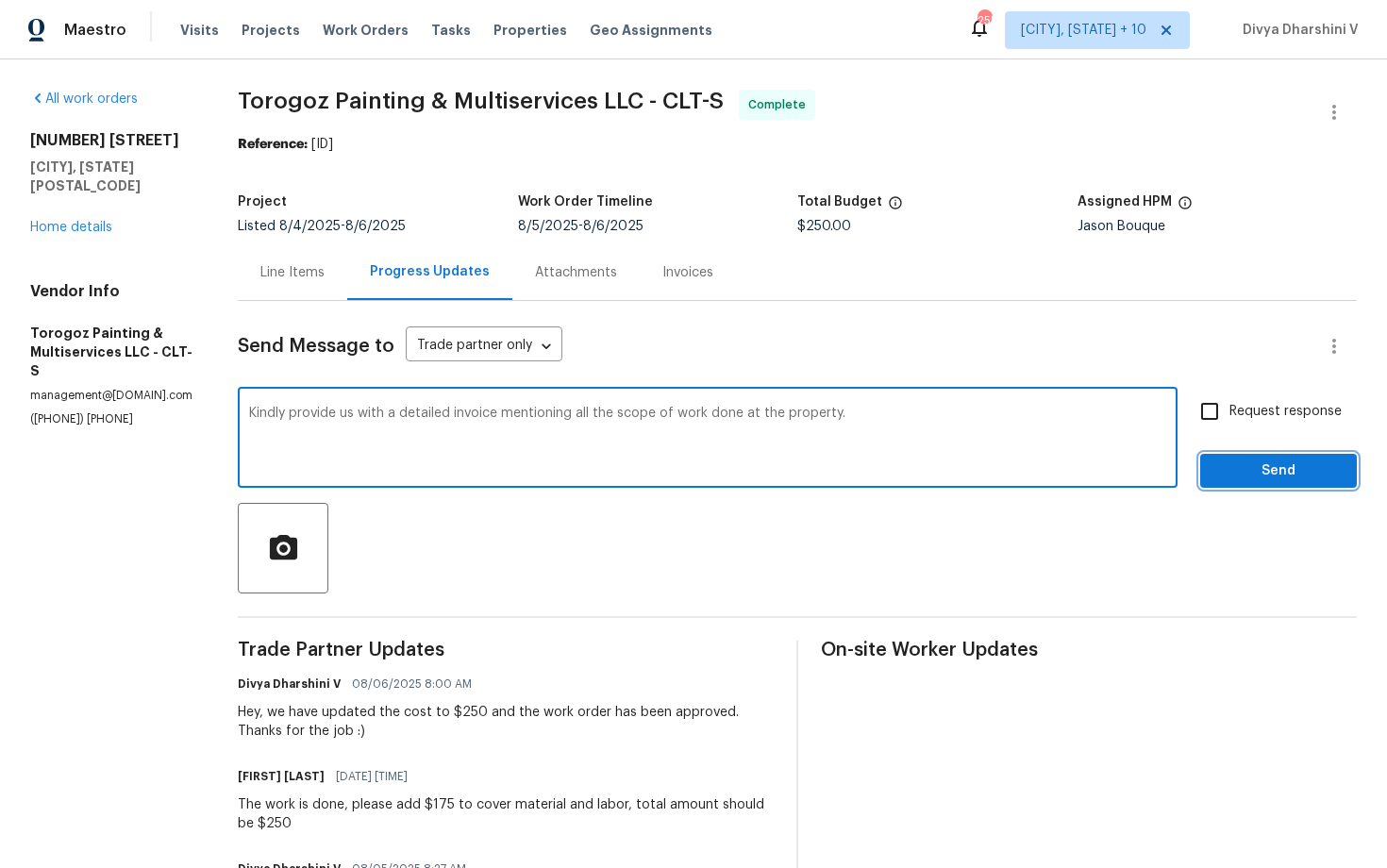 click on "Send" at bounding box center [1278, 471] 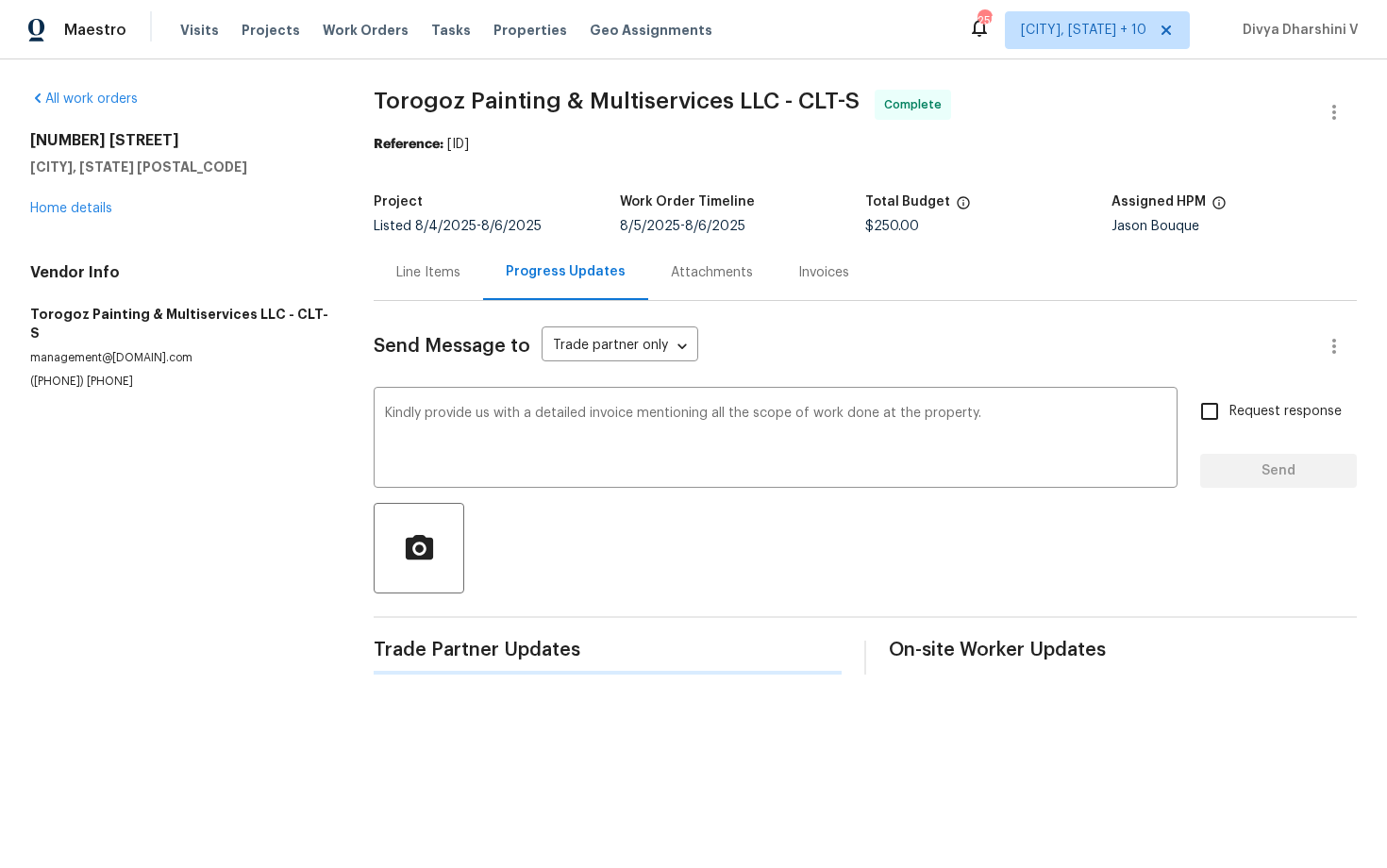 type 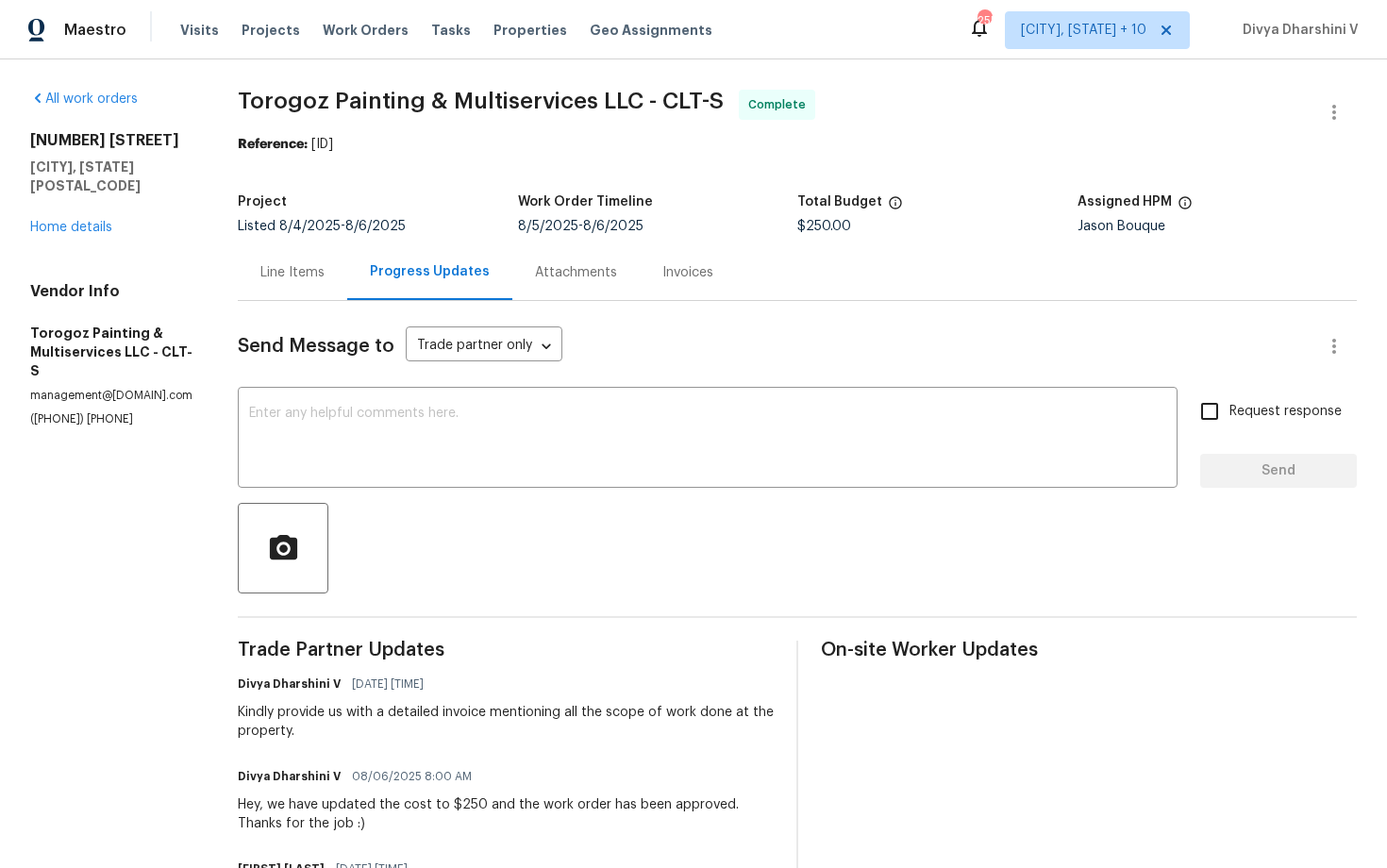 click on "Line Items" at bounding box center (292, 273) 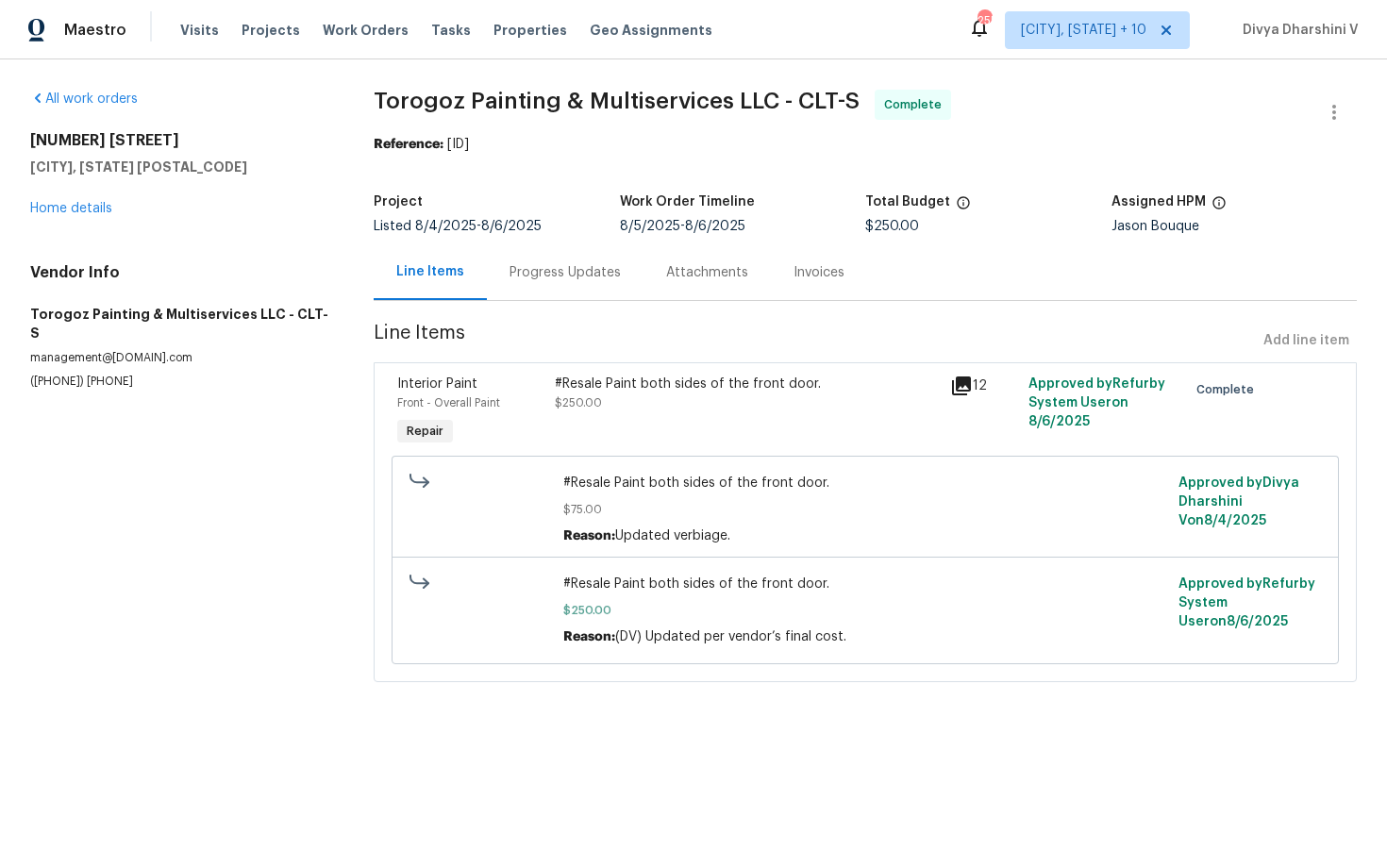 click on "#Resale Paint both sides of the front door." at bounding box center [865, 483] 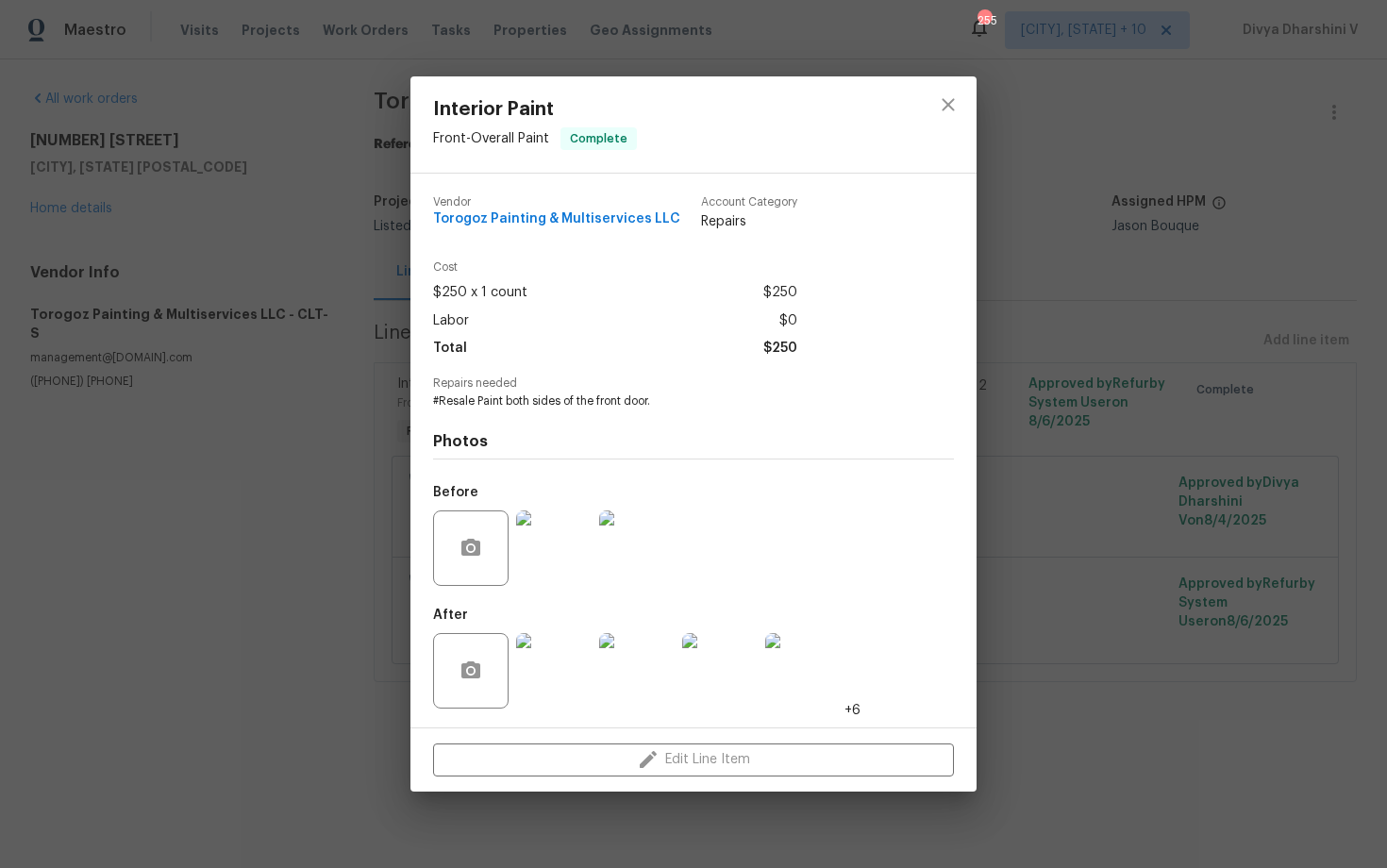click at bounding box center (554, 671) 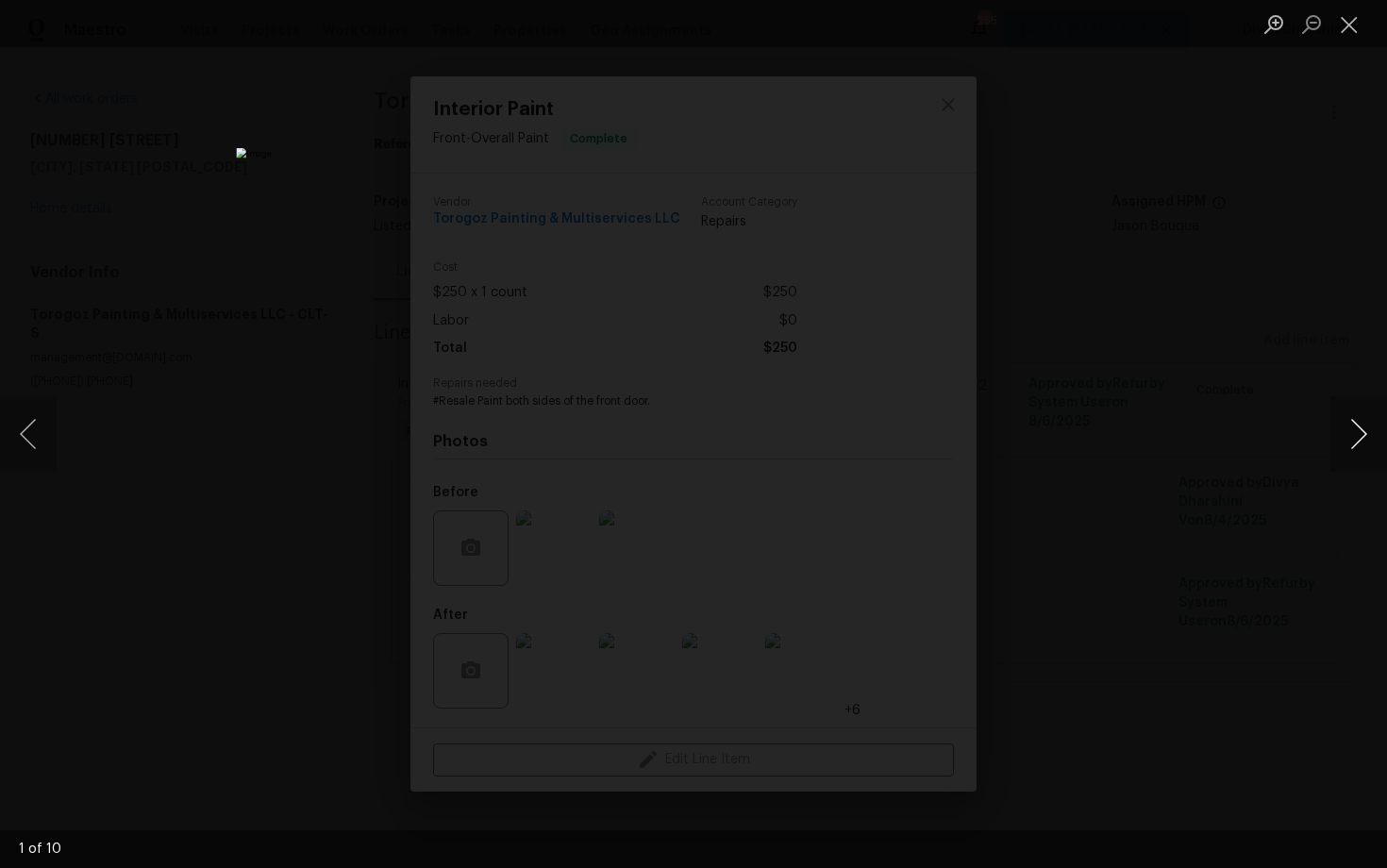 click at bounding box center [1359, 434] 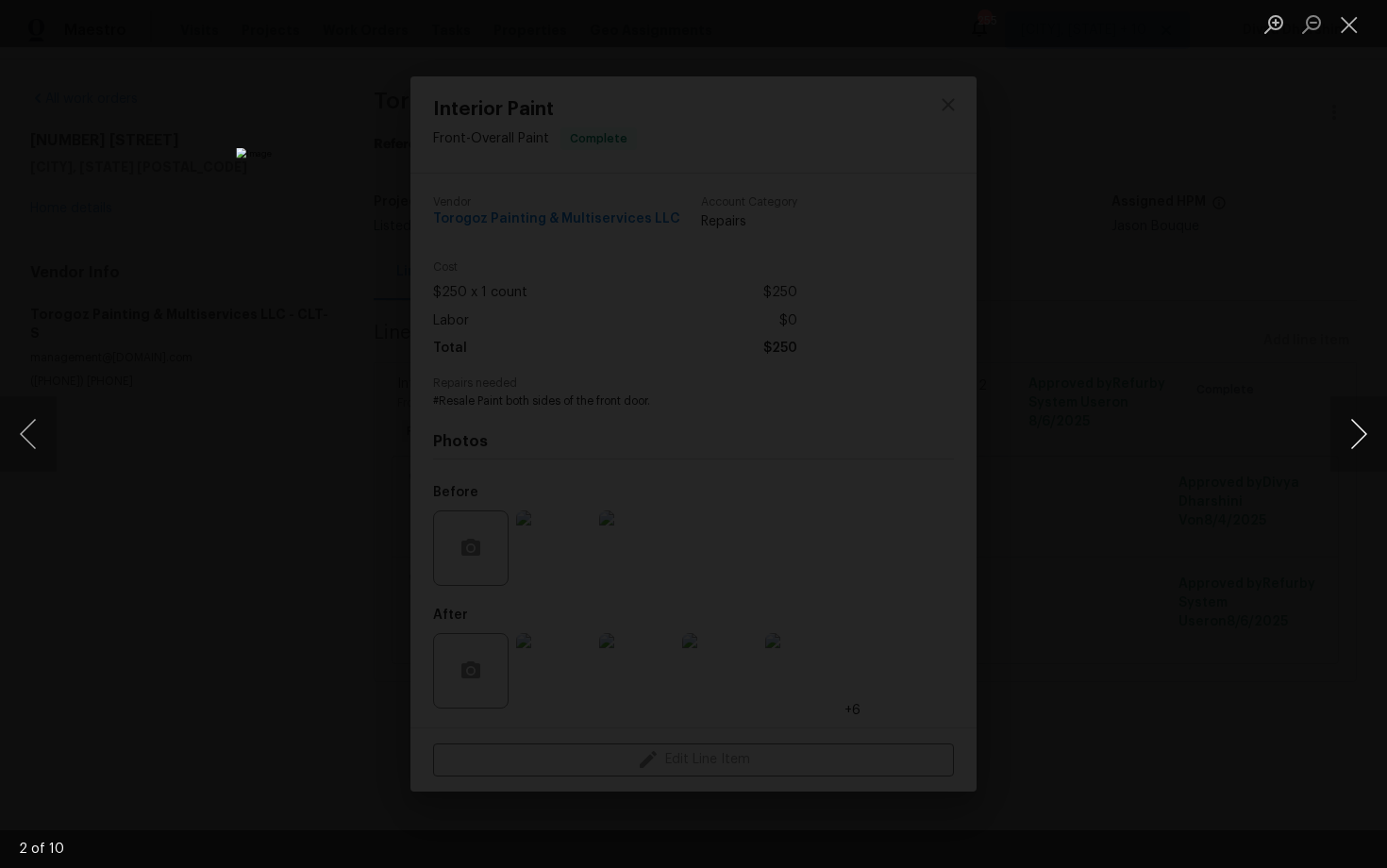 click at bounding box center [1359, 434] 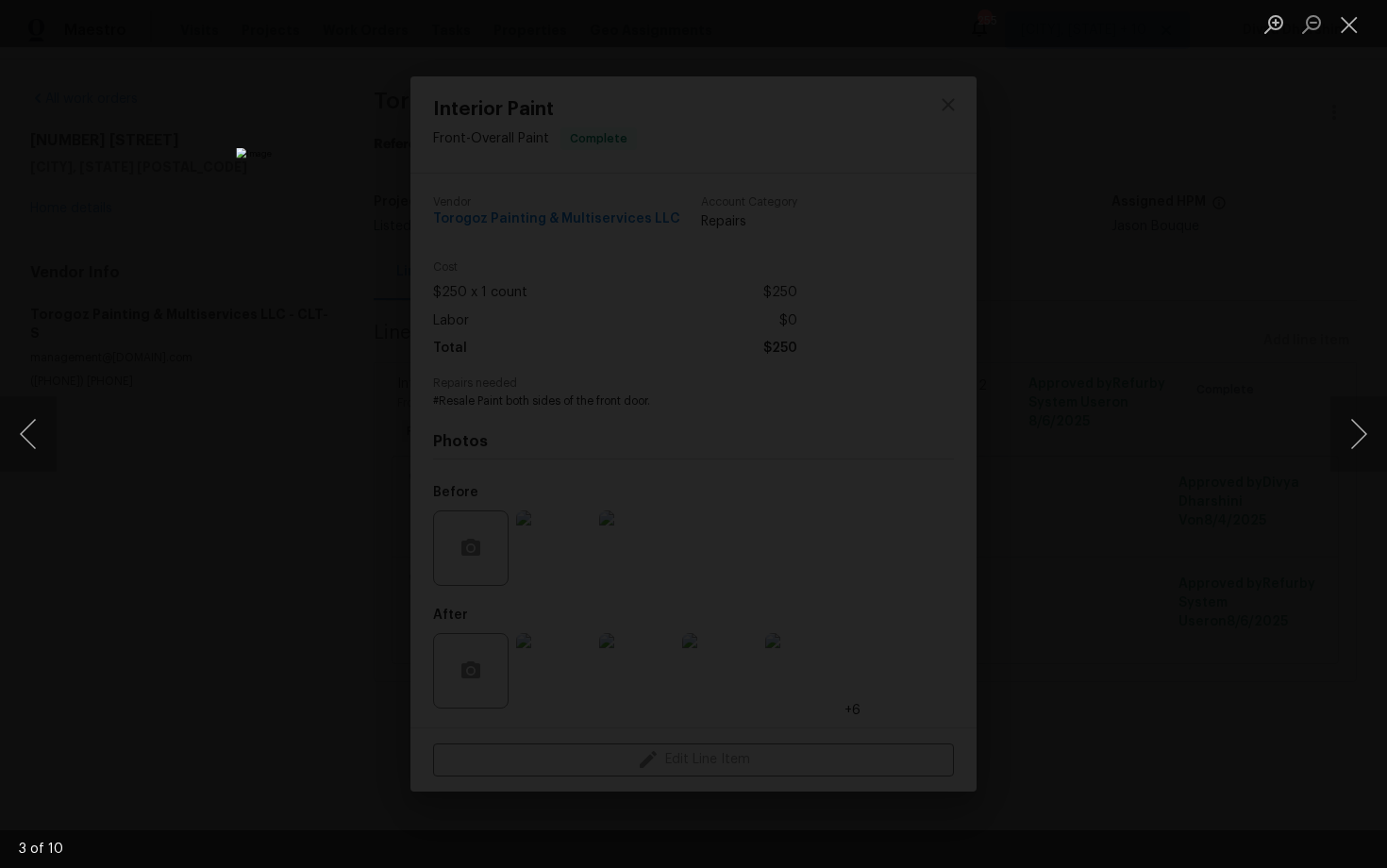 click at bounding box center (694, 434) 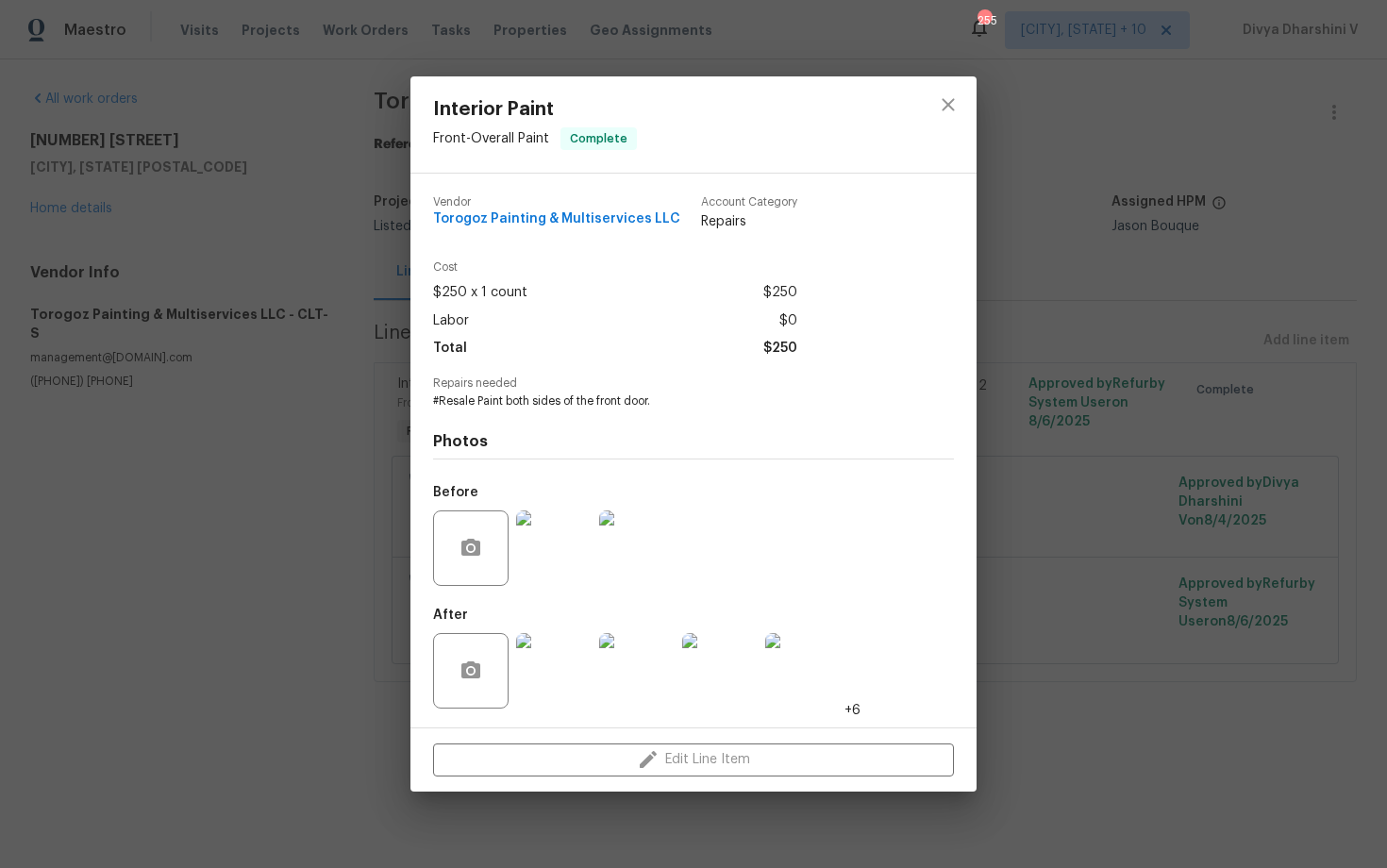 click on "Interior Paint Front  -  Overall Paint Complete Vendor Torogoz Painting & Multiservices LLC Account Category Repairs Cost $250 x 1 count $250 Labor $0 Total $250 Repairs needed #Resale Paint both sides of the front door. Photos Before After  +6  Edit Line Item" at bounding box center [694, 434] 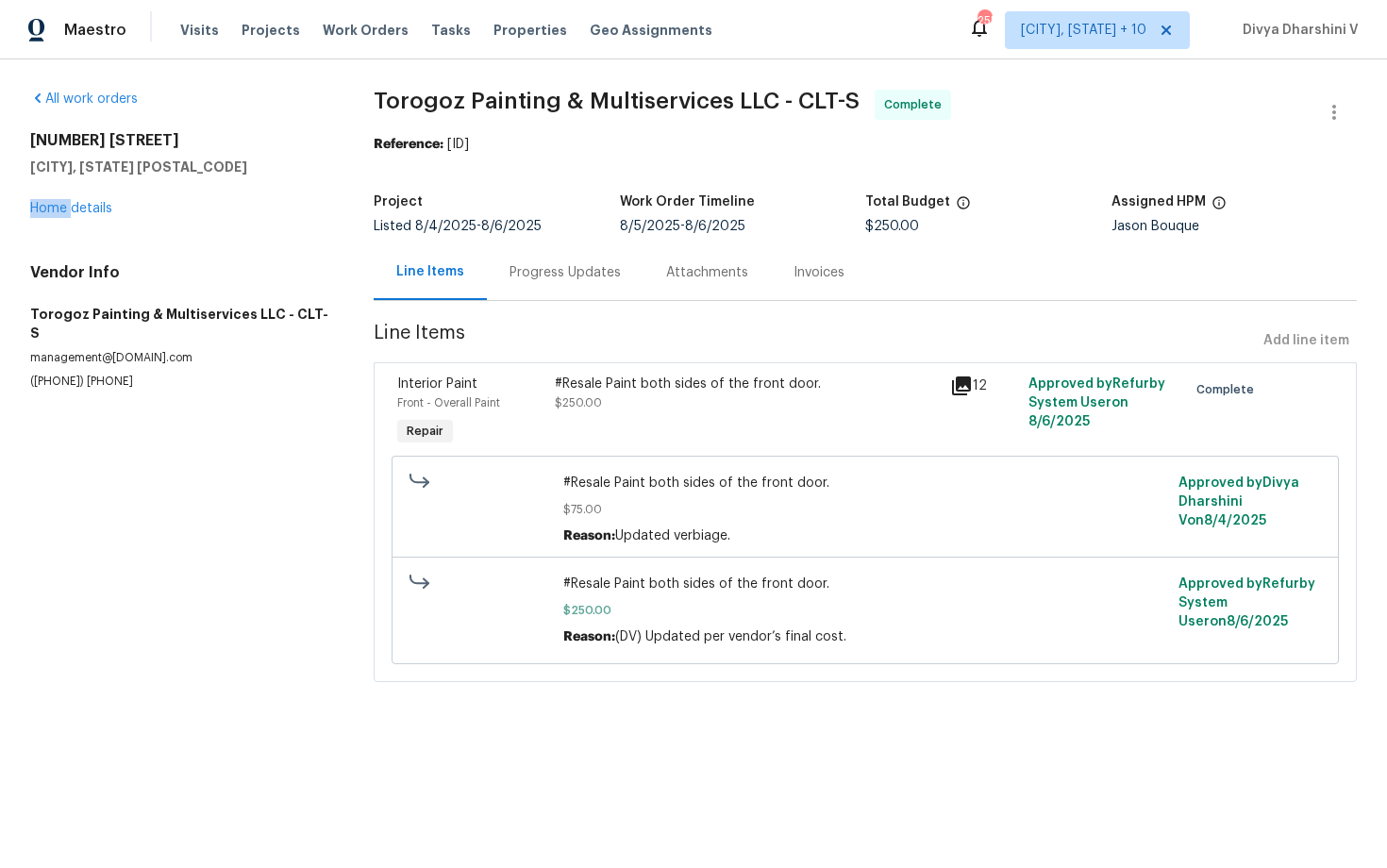 click on "8000 Briardale Dr Charlotte, NC 28212 Home details" at bounding box center (179, 175) 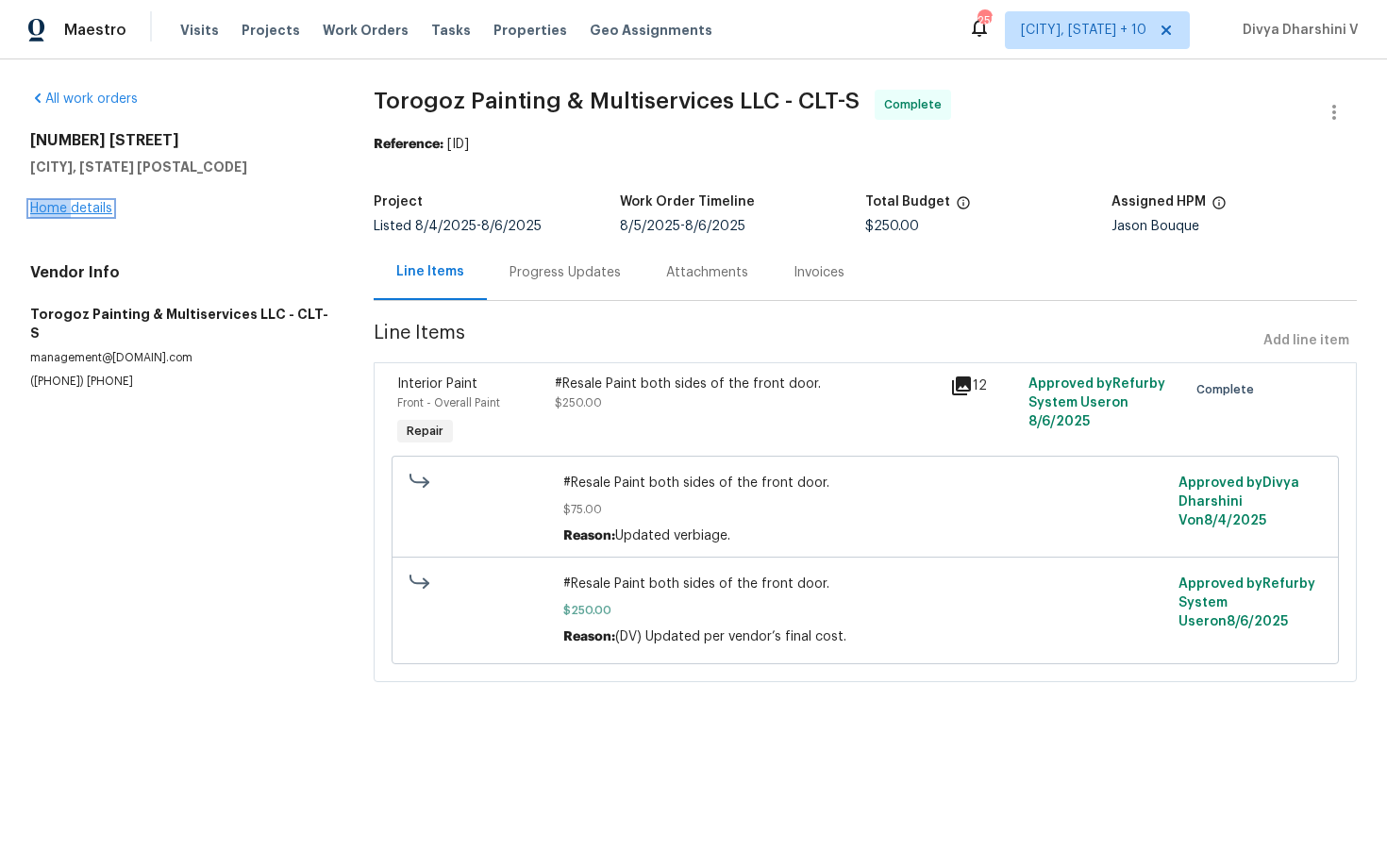 click on "Home details" at bounding box center [71, 209] 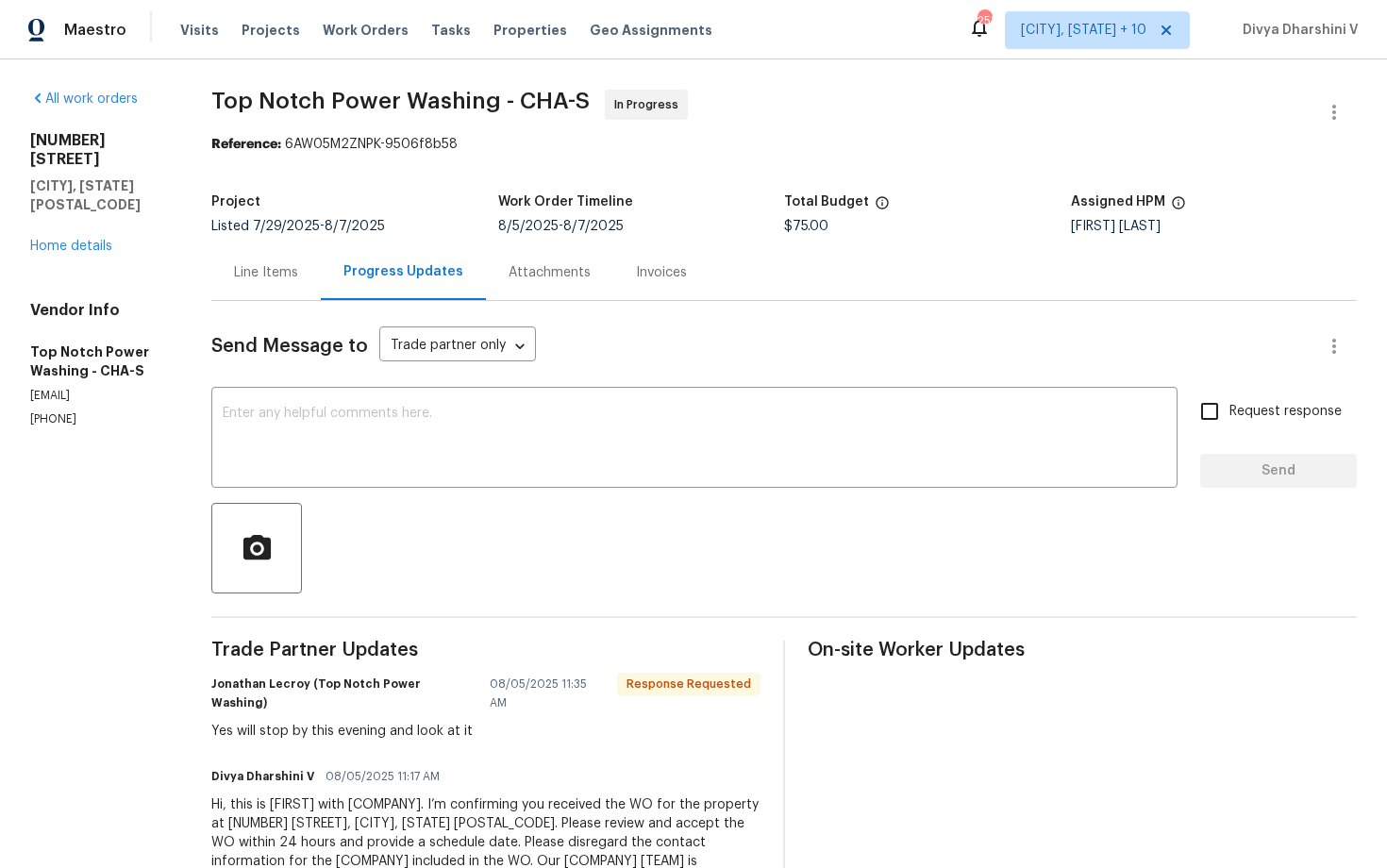 scroll, scrollTop: 0, scrollLeft: 0, axis: both 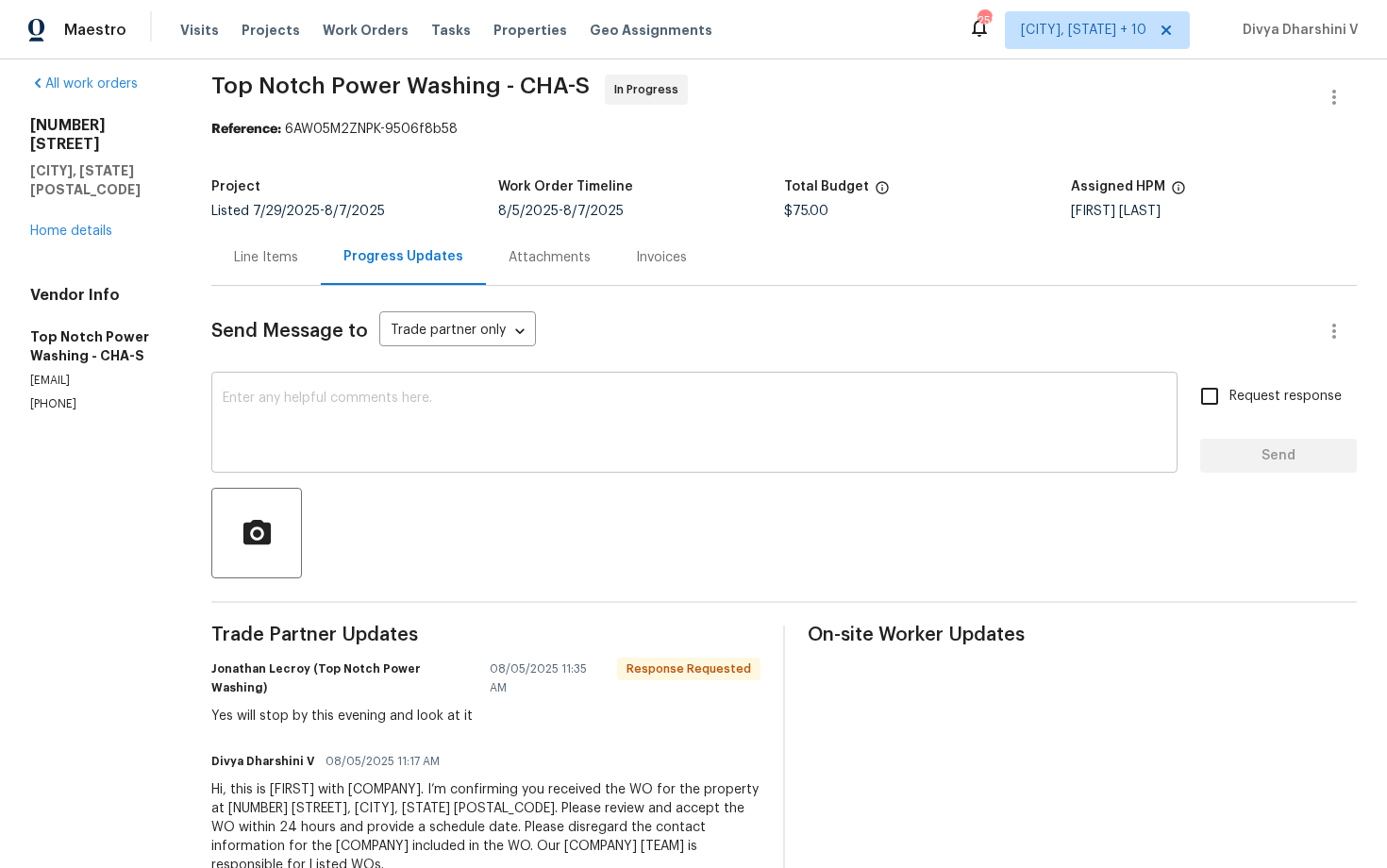 click at bounding box center [694, 425] 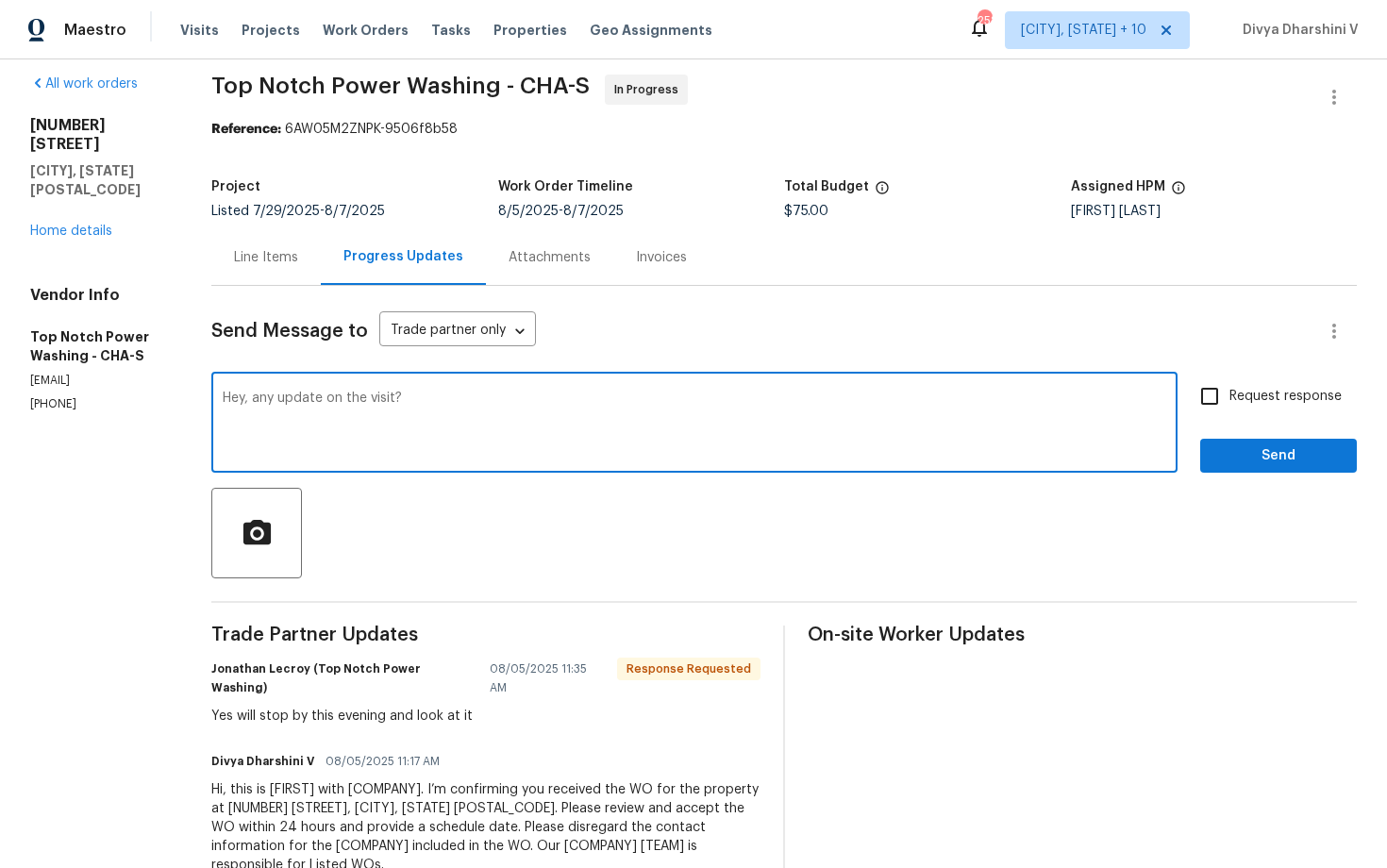 click on "Hey, any update on the visit?" at bounding box center [694, 425] 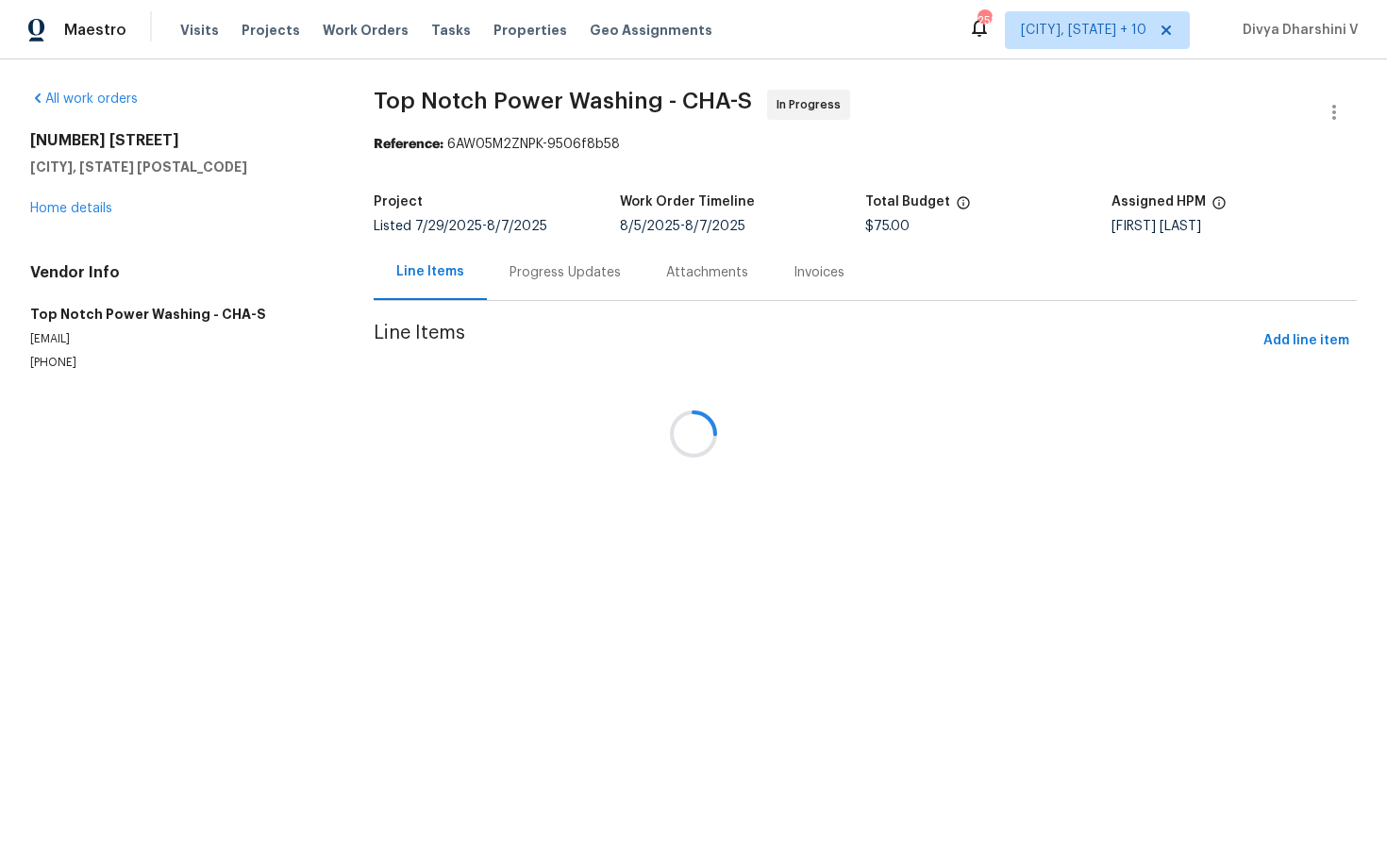 scroll, scrollTop: 0, scrollLeft: 0, axis: both 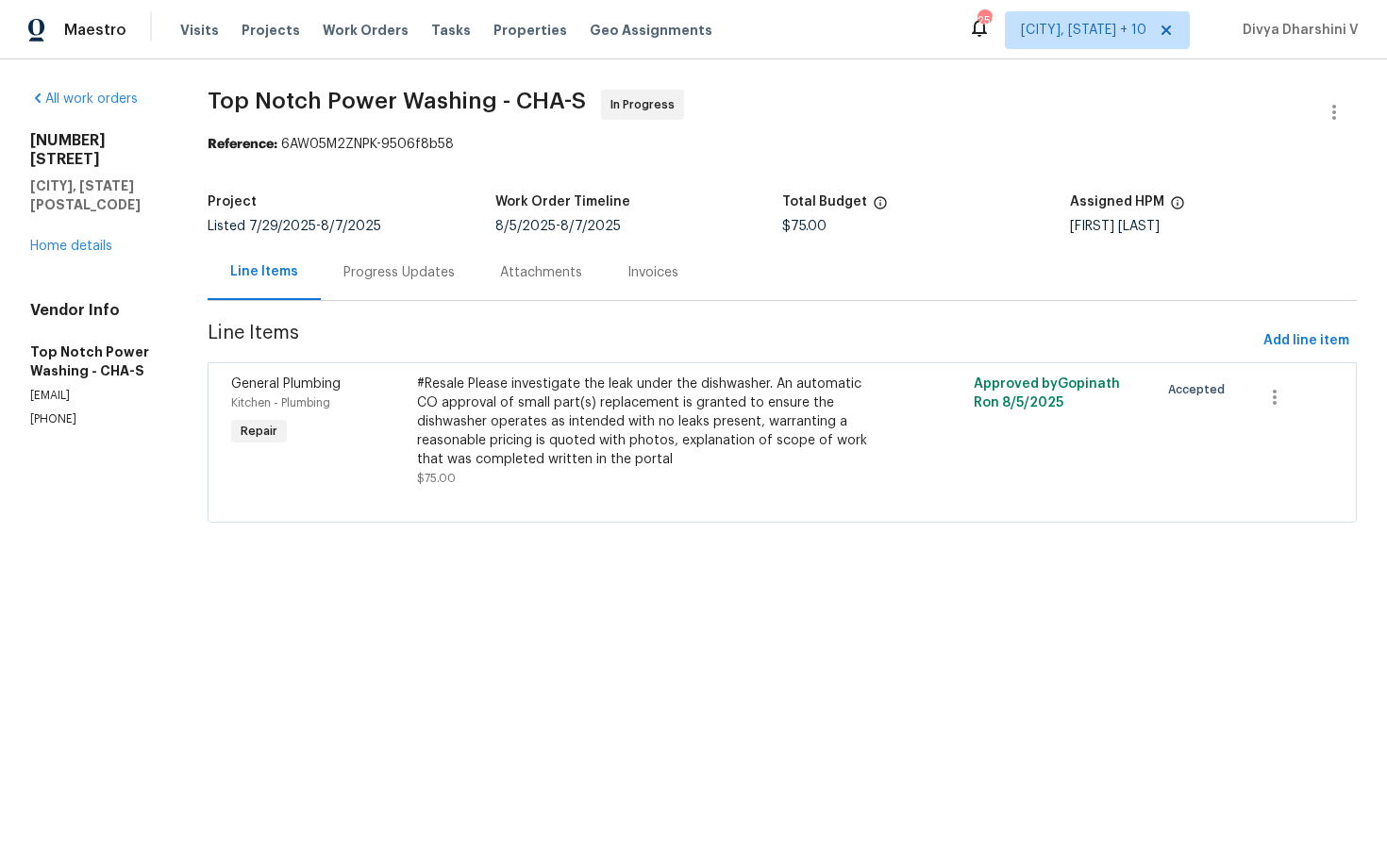 click on "Progress Updates" at bounding box center (399, 273) 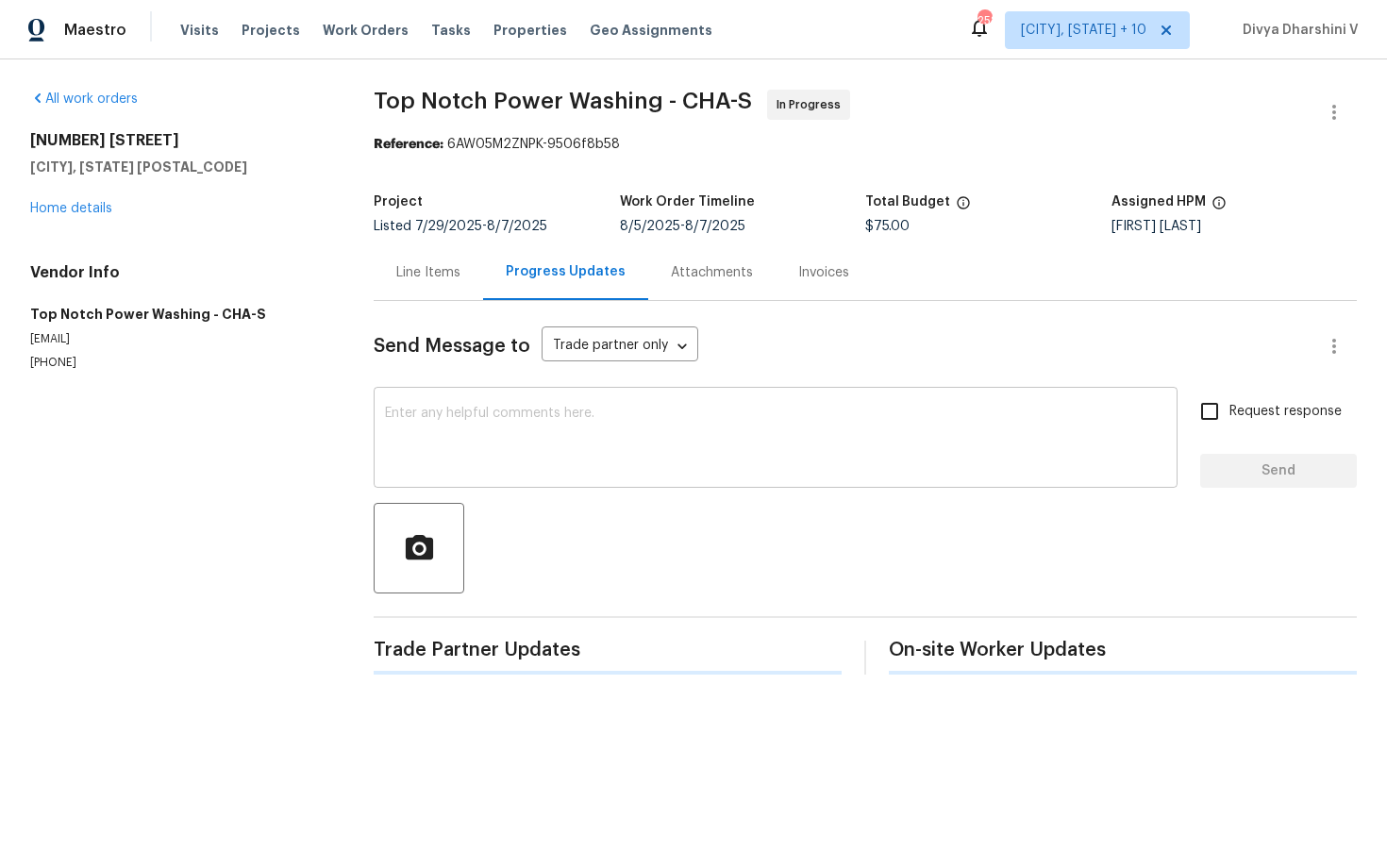 click at bounding box center [776, 440] 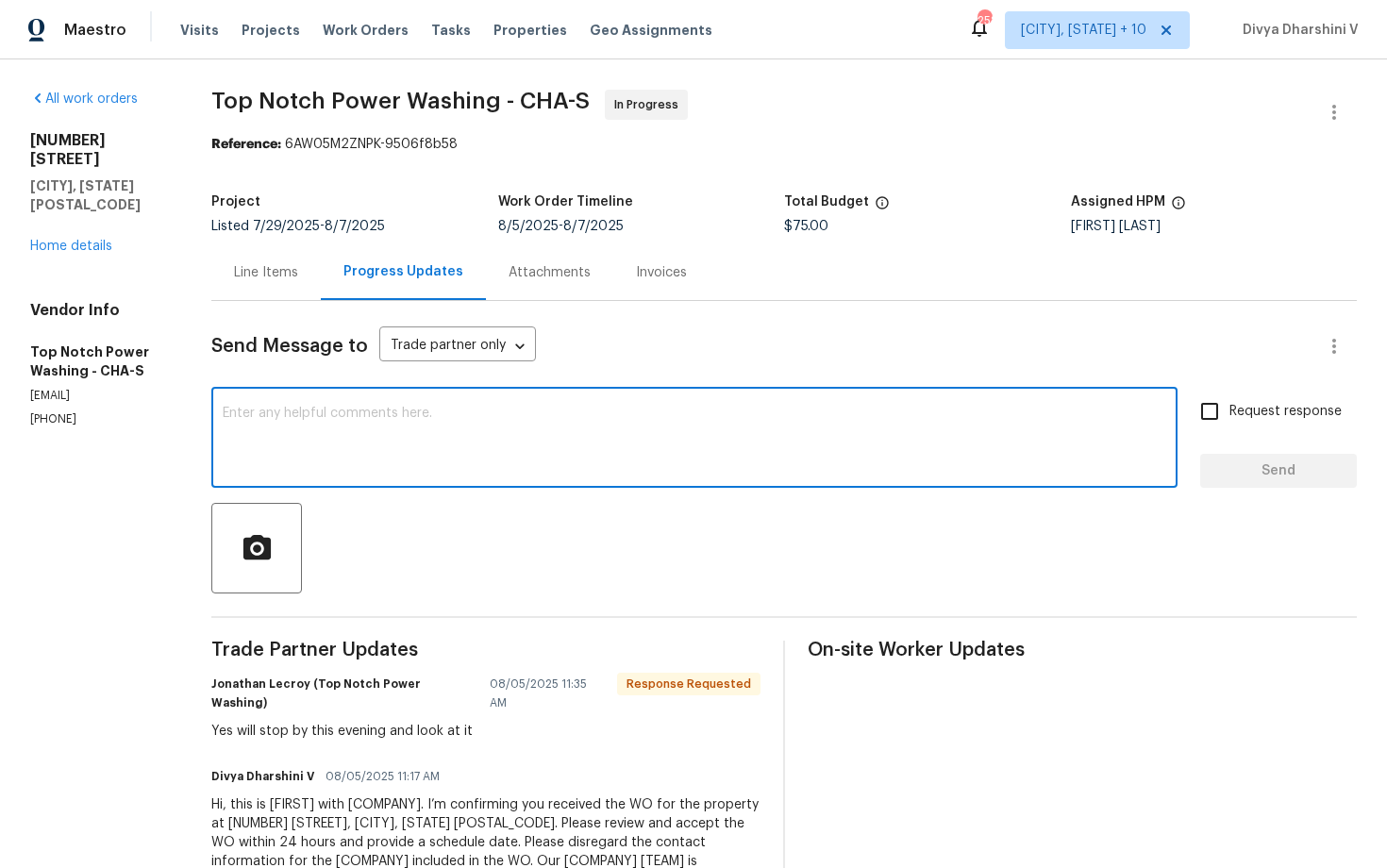 paste on "Hey, any update on the visit?" 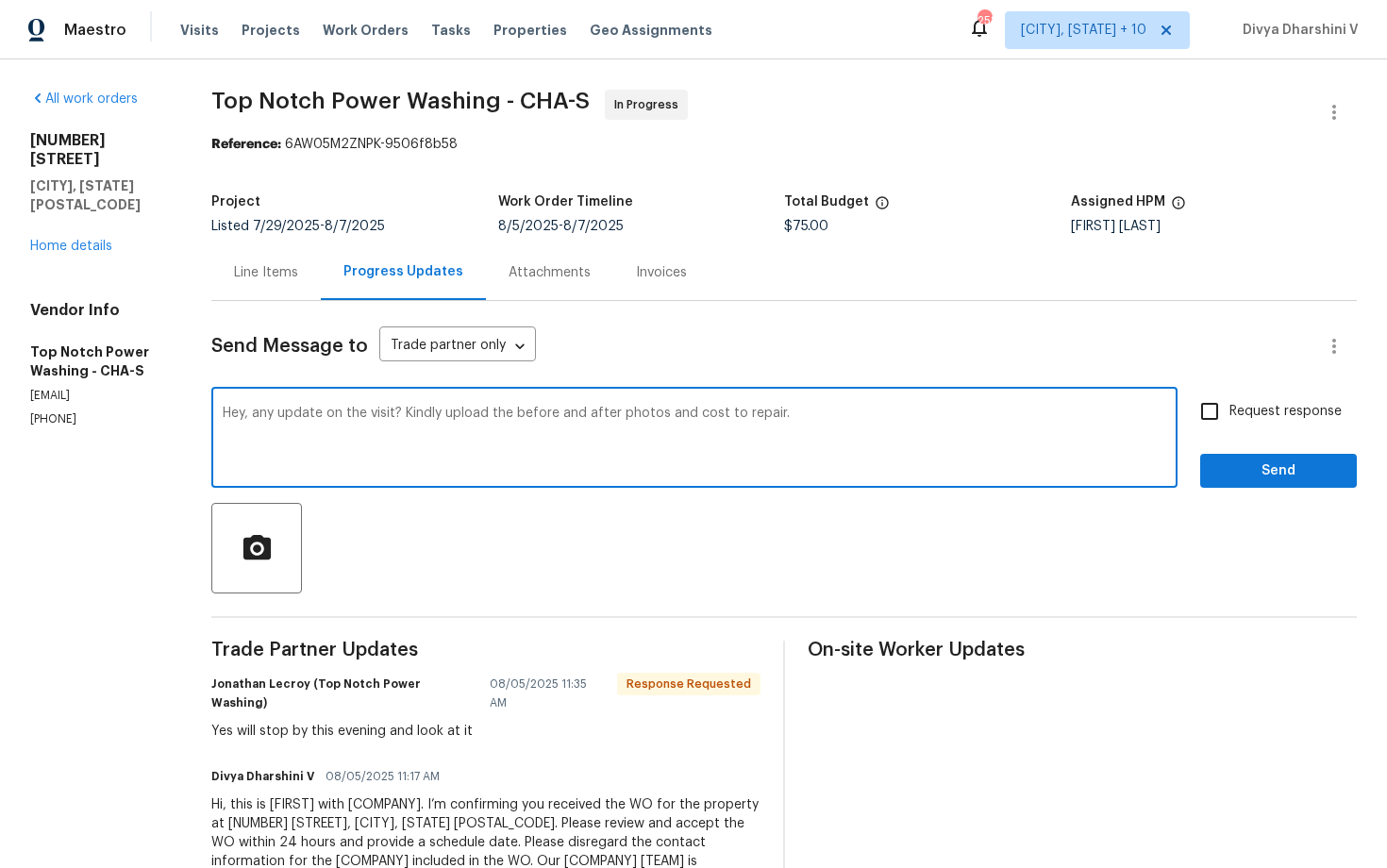 click on "the" at bounding box center (0, 0) 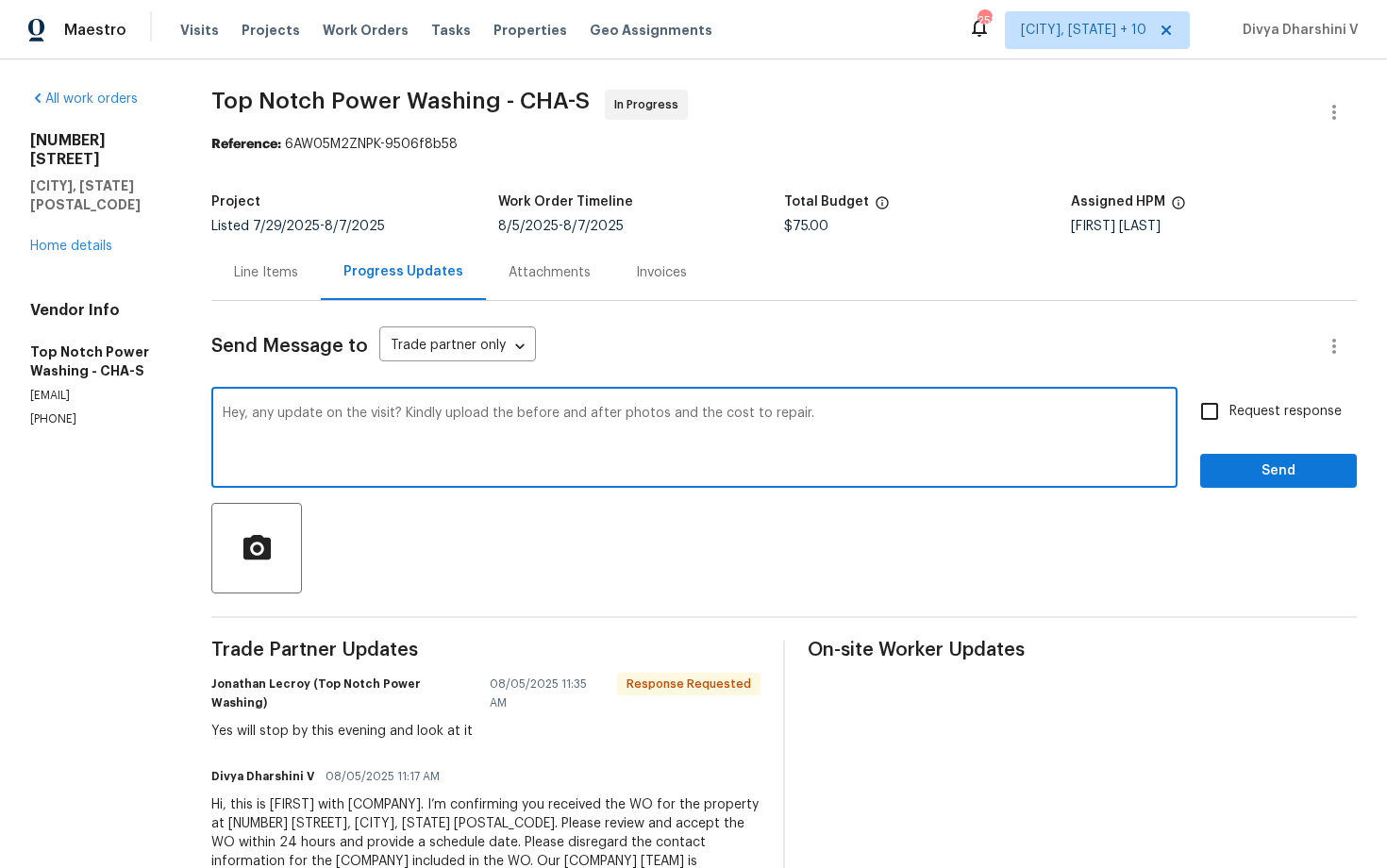 type on "Hey, any update on the visit? Kindly upload the before and after photos and the cost to repair." 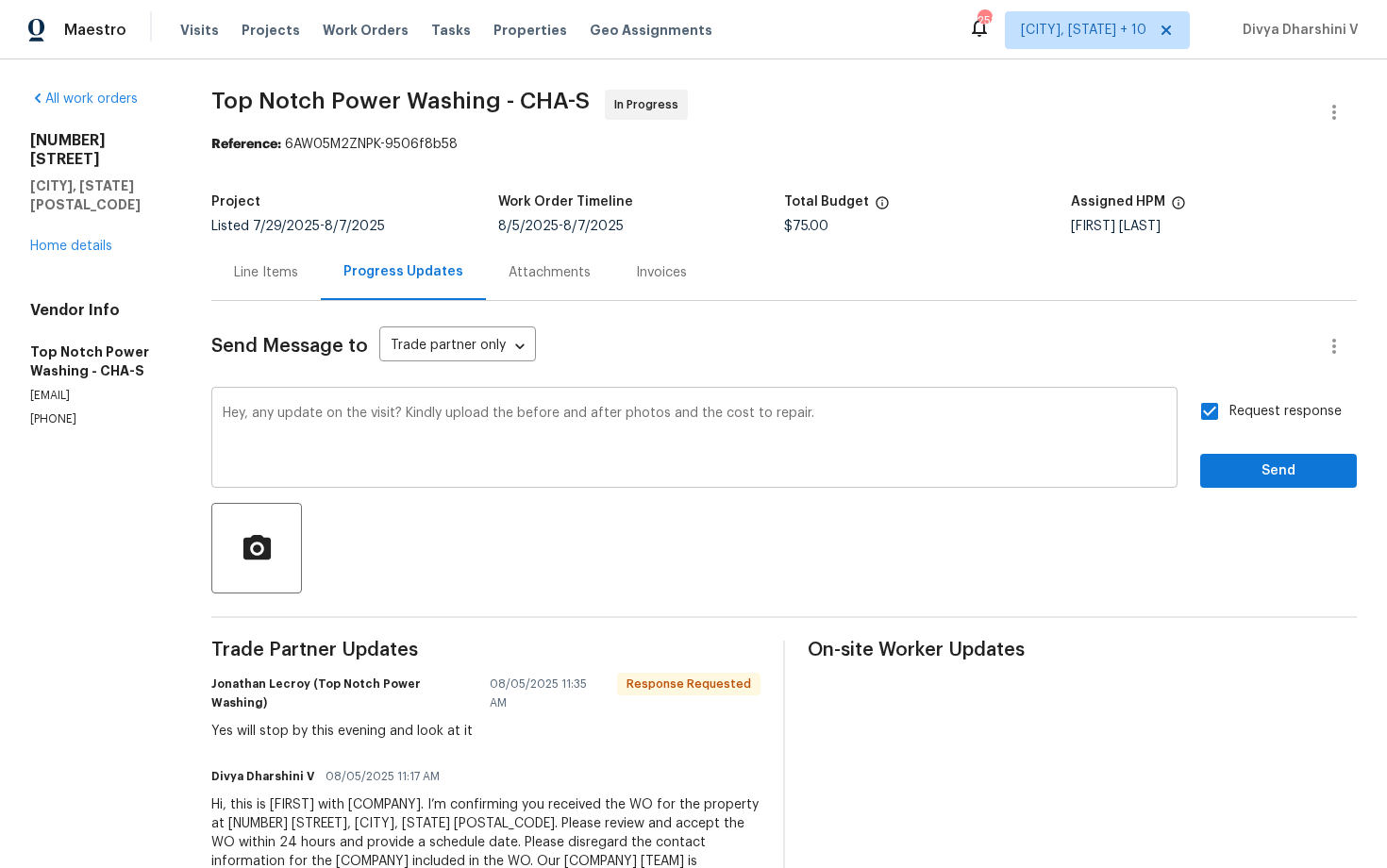 click on "Hey, any update on the visit? Kindly upload the before and after photos and the cost to repair." at bounding box center [694, 440] 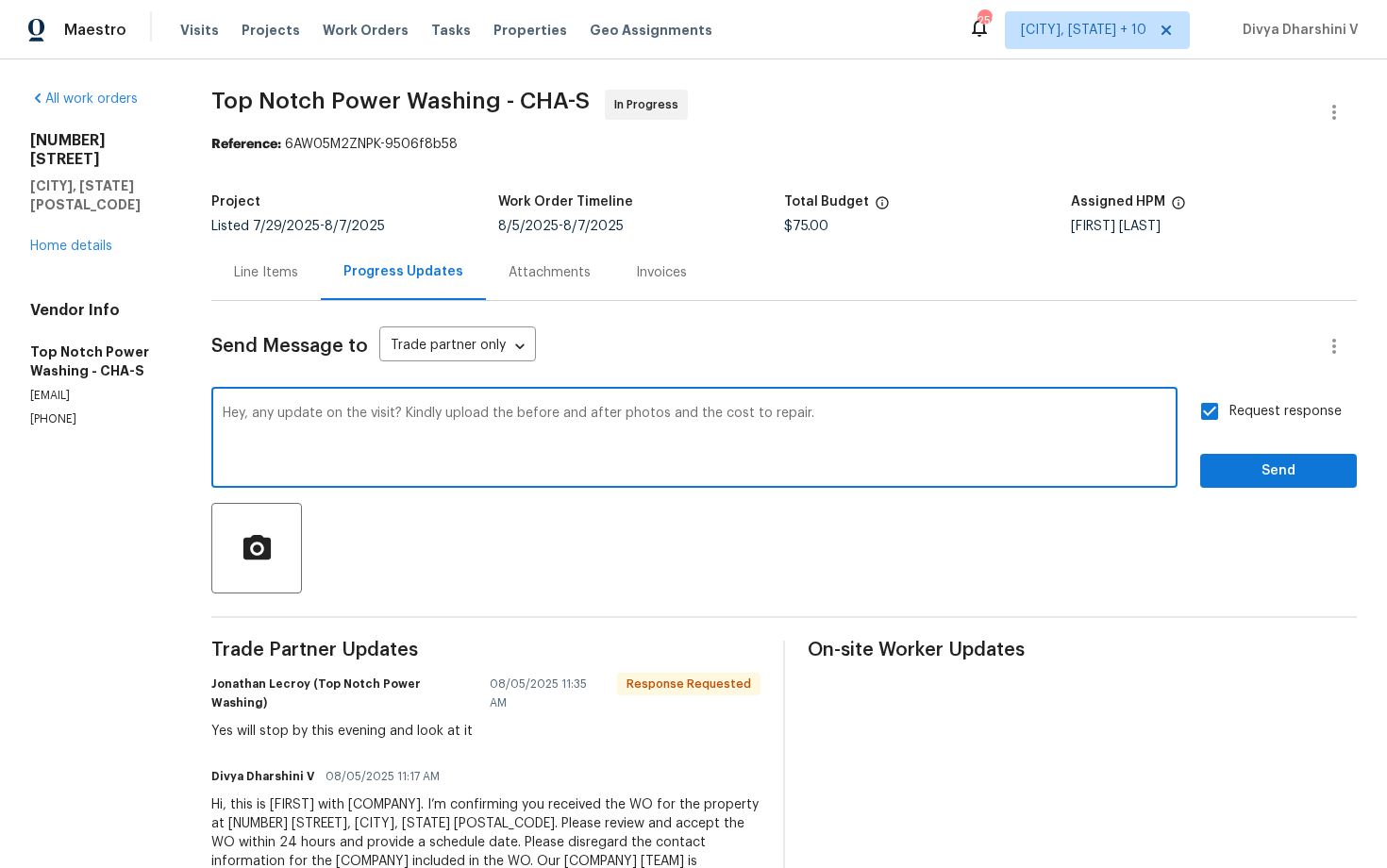 click on "Hey, any update on the visit? Kindly upload the before and after photos and the cost to repair." at bounding box center (694, 440) 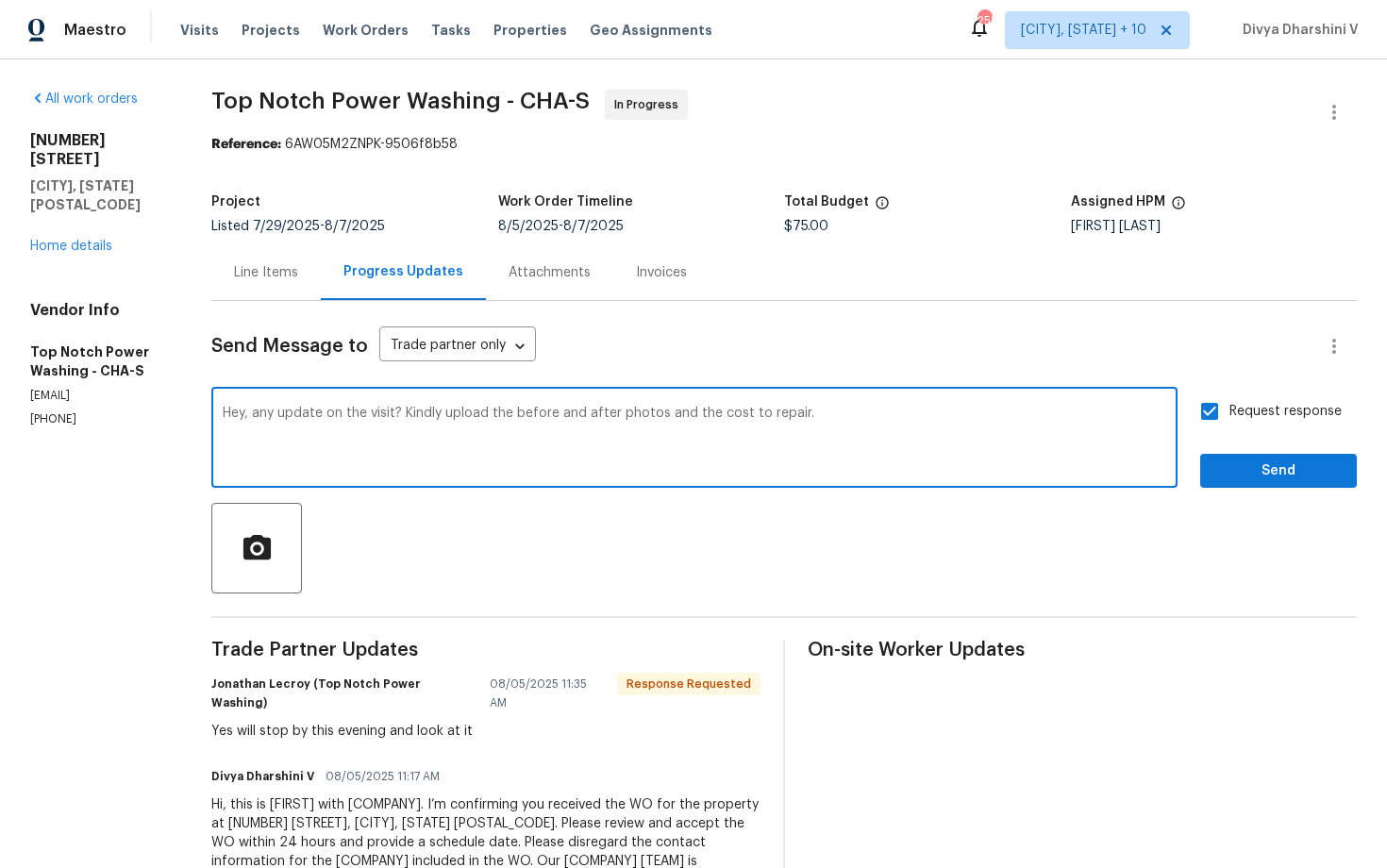 click on "Hey, any update on the visit? Kindly upload the before and after photos and the cost to repair." at bounding box center [694, 440] 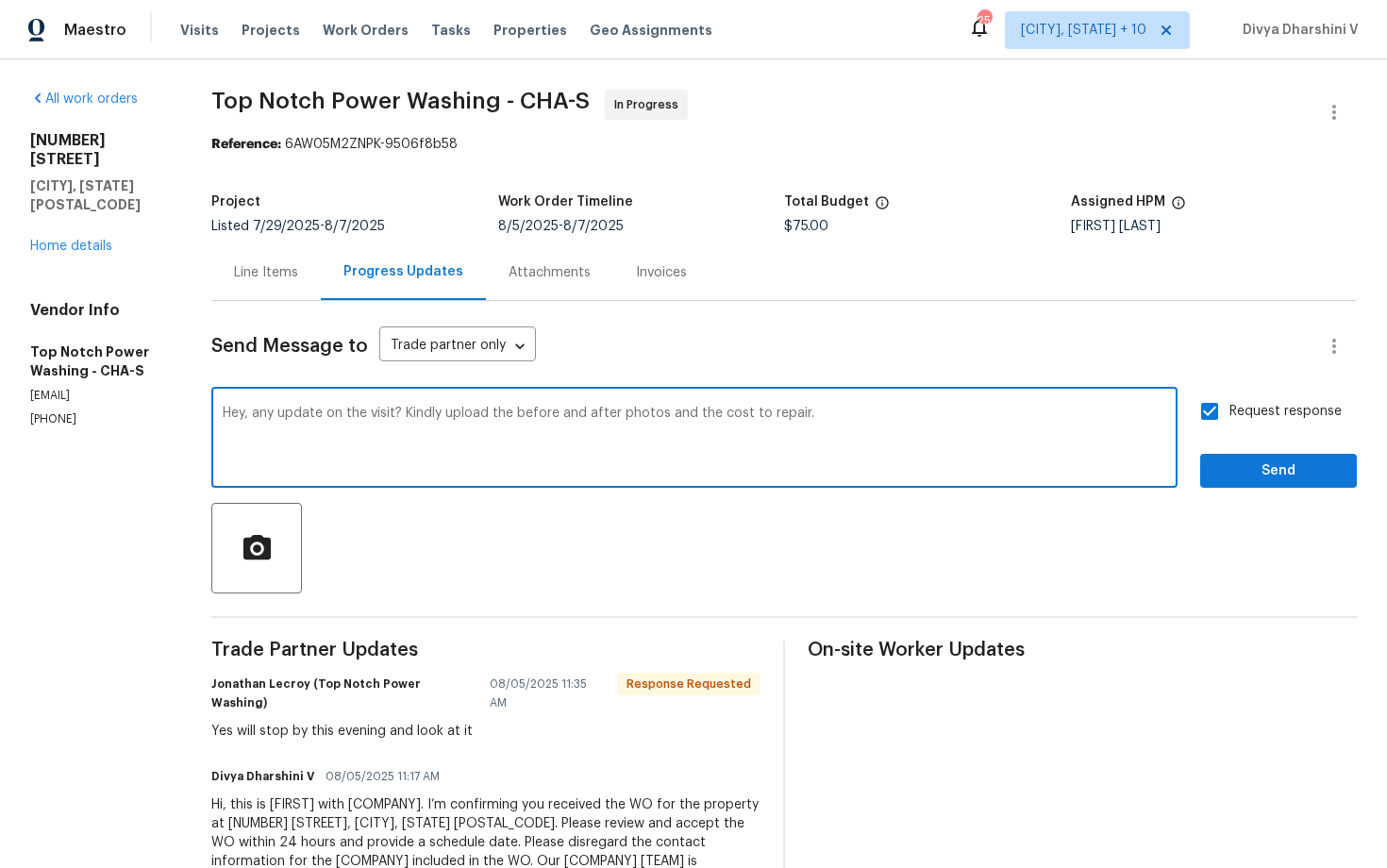 paste on ""Hello, just checking in for an update on the visit. Please upload the before and after photos as well as the estimated cost for the repair."" 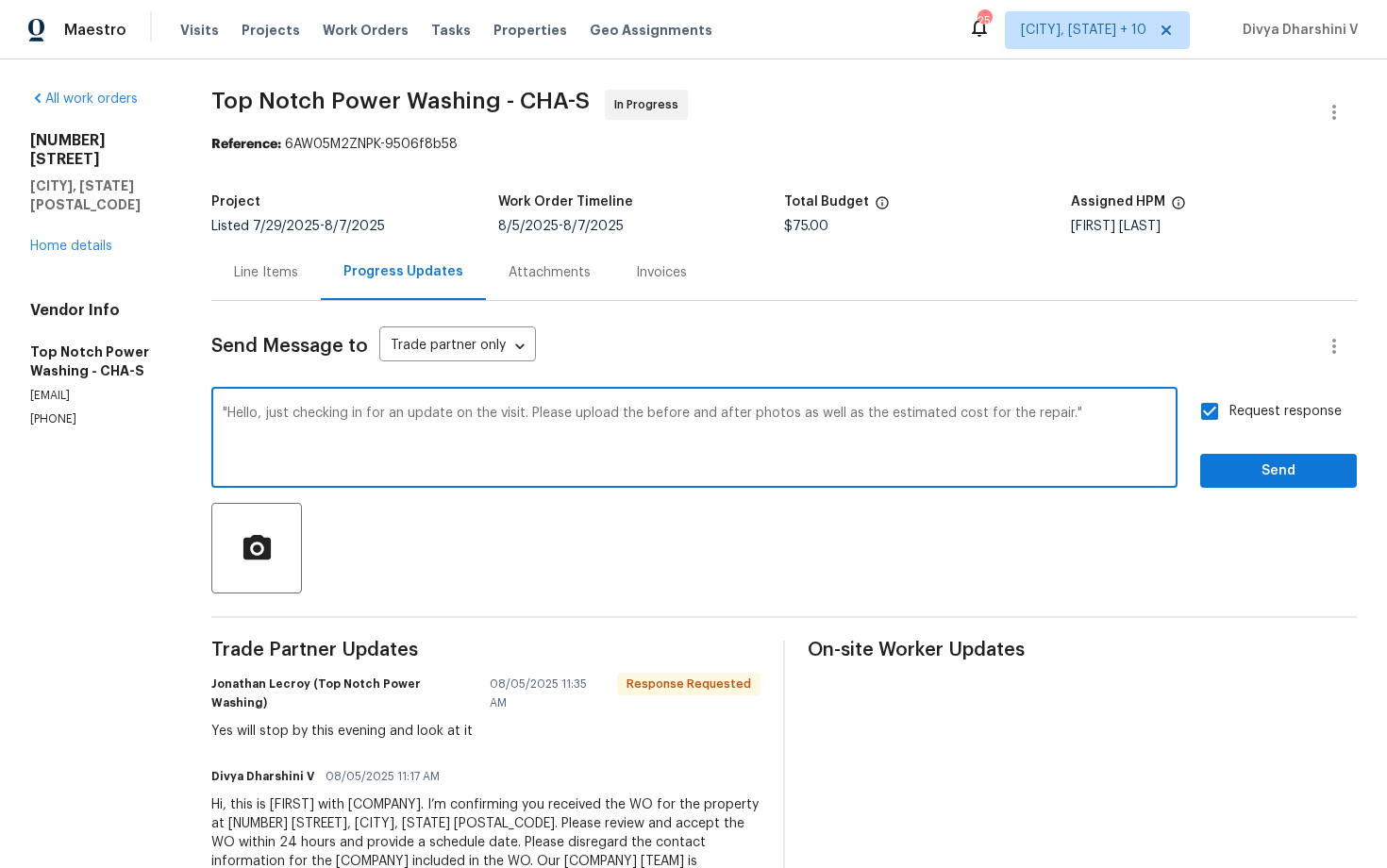 click on ""Hello, just checking in for an update on the visit. Please upload the before and after photos as well as the estimated cost for the repair."" at bounding box center [694, 440] 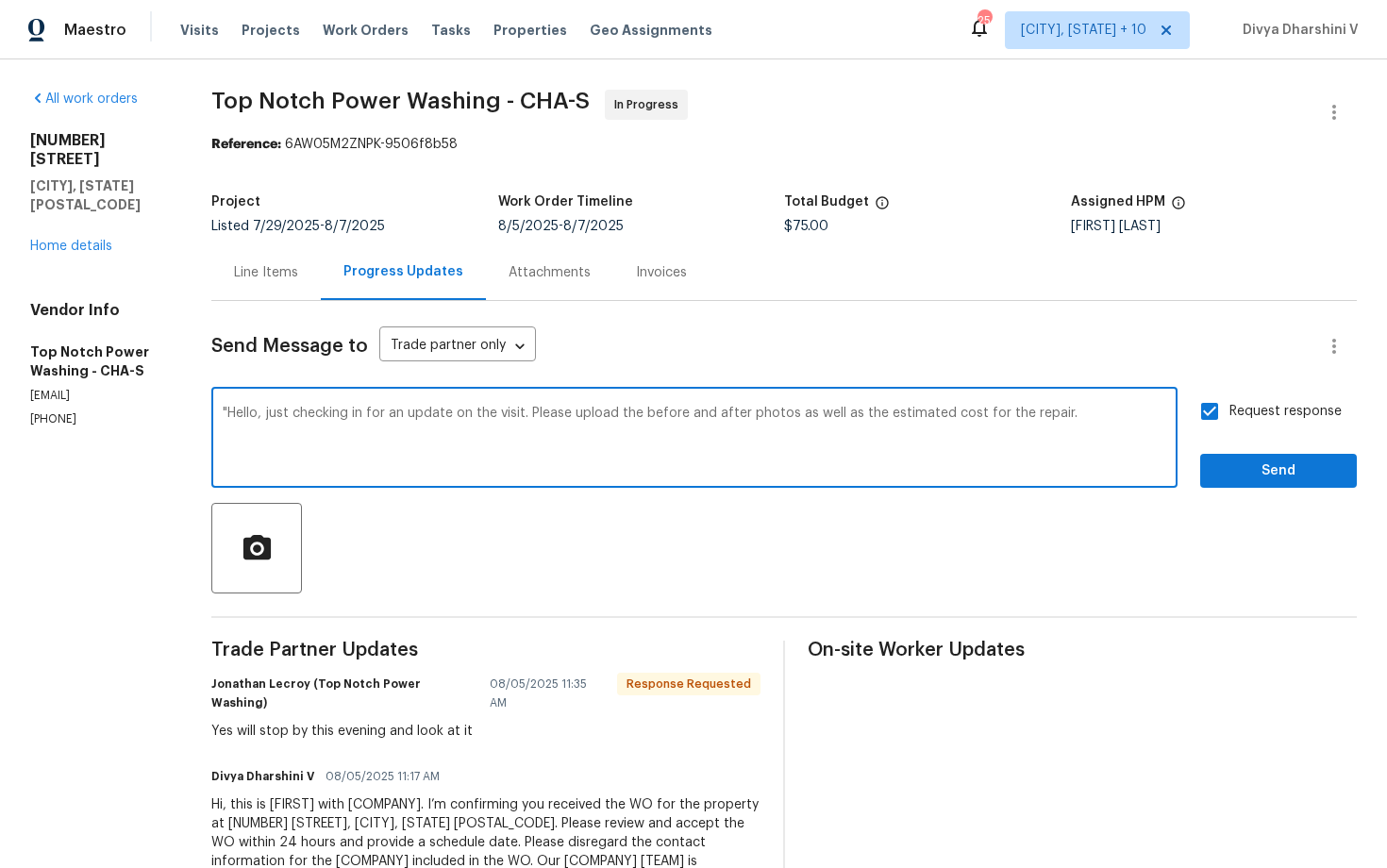 click on ""Hello, just checking in for an update on the visit. Please upload the before and after photos as well as the estimated cost for the repair." at bounding box center [694, 440] 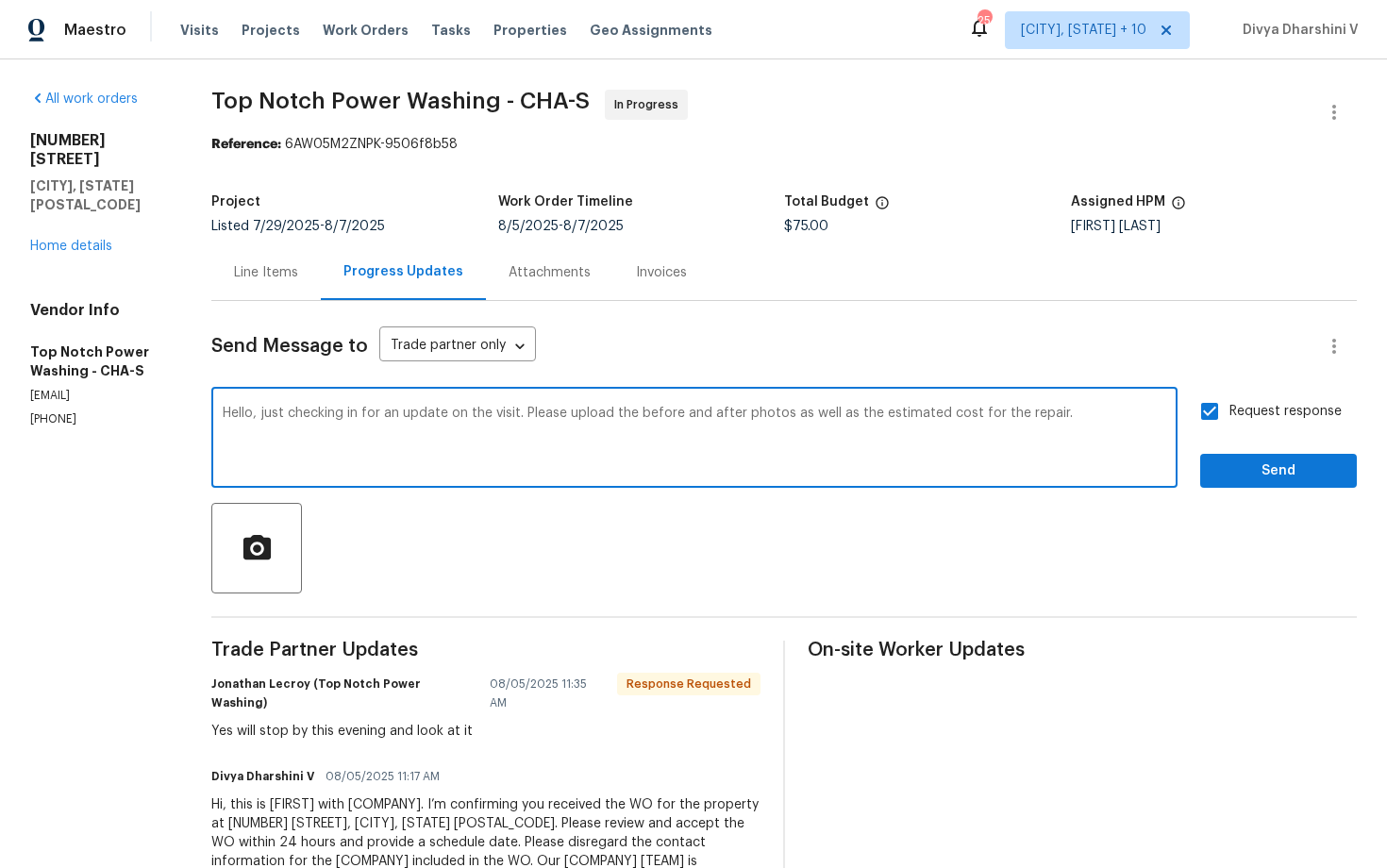drag, startPoint x: 688, startPoint y: 415, endPoint x: 718, endPoint y: 416, distance: 30.01666 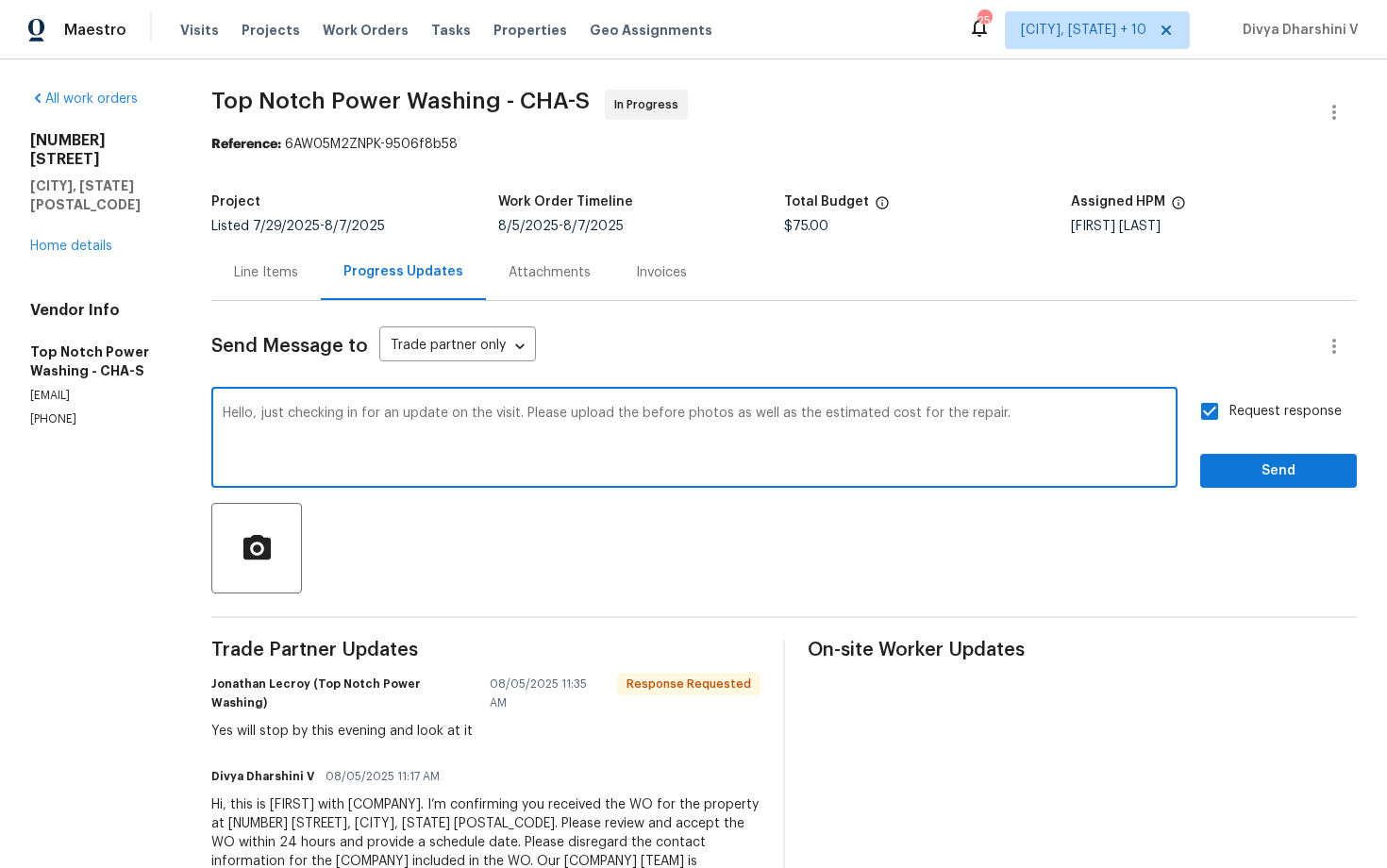 type on "Hello, just checking in for an update on the visit. Please upload the before photos as well as the estimated cost for the repair." 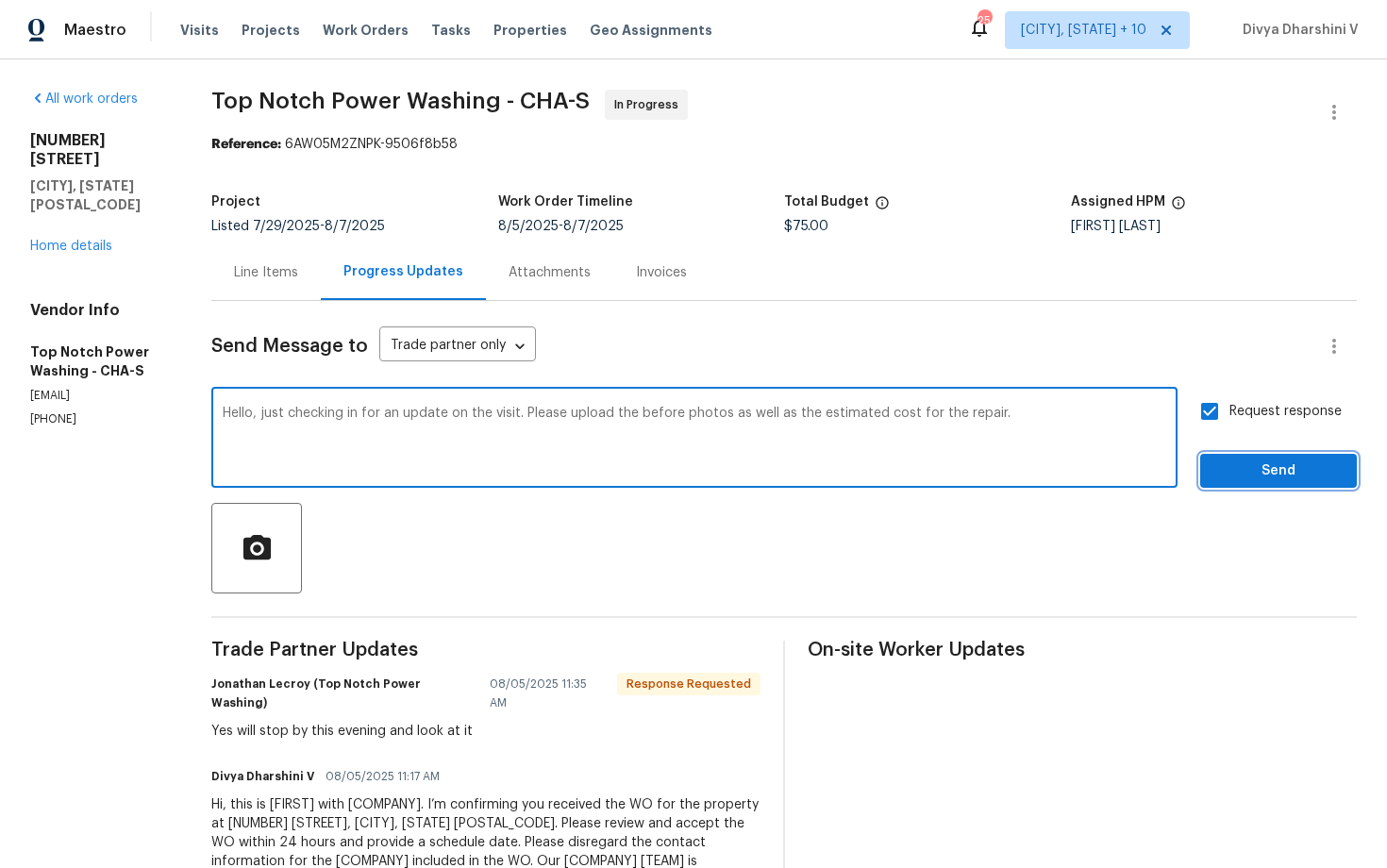 click on "Send" at bounding box center (1278, 471) 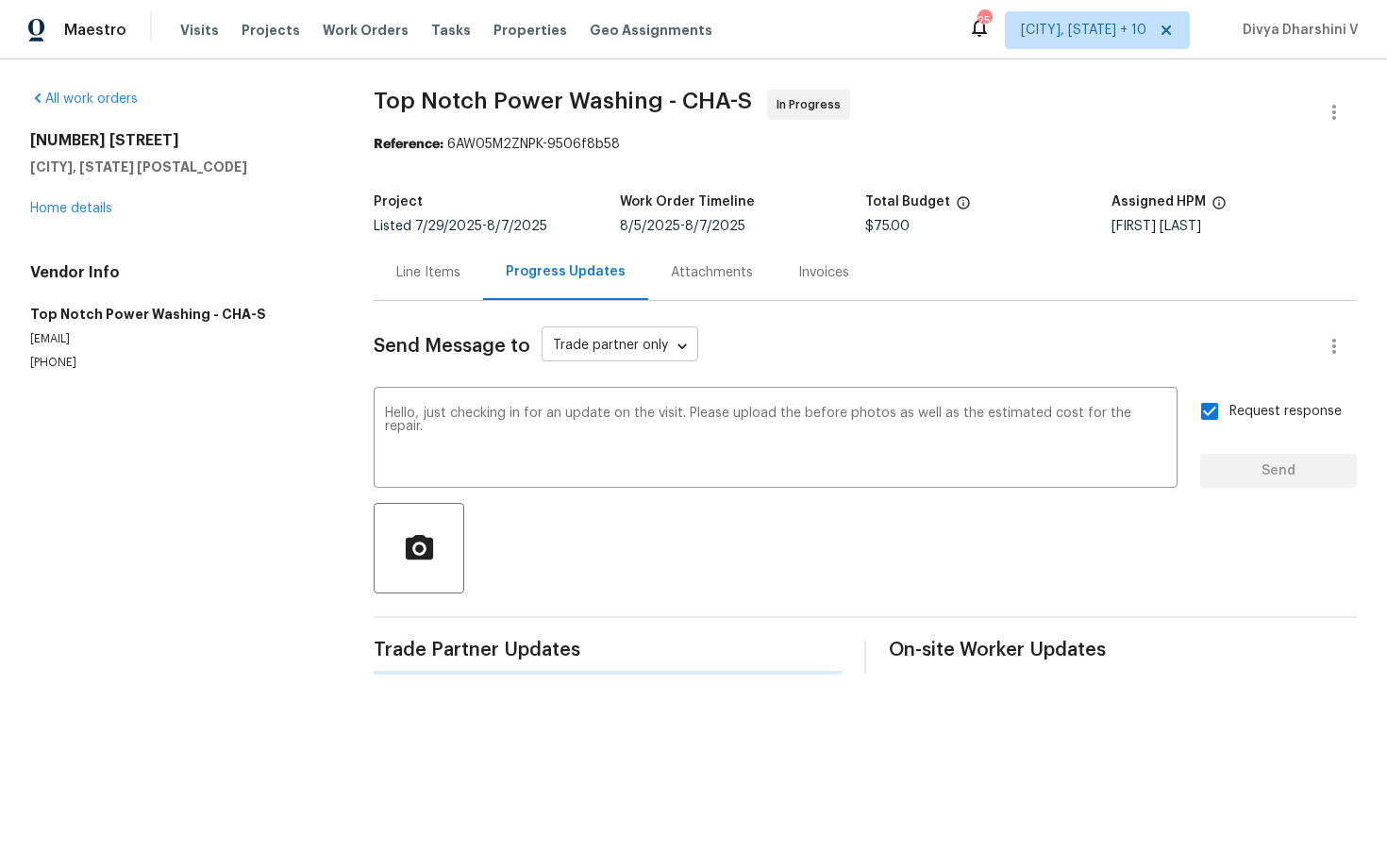 type 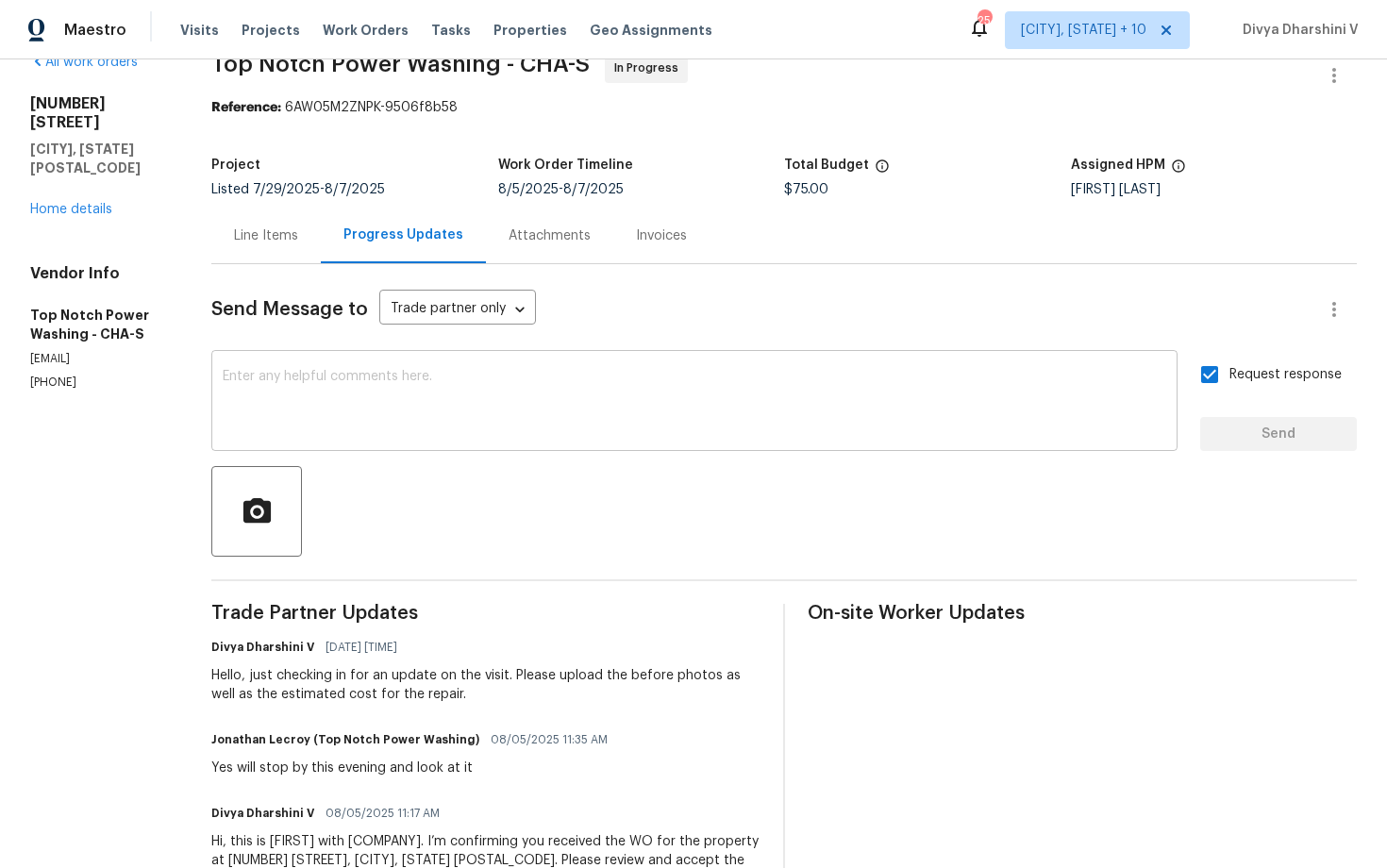 scroll, scrollTop: 0, scrollLeft: 0, axis: both 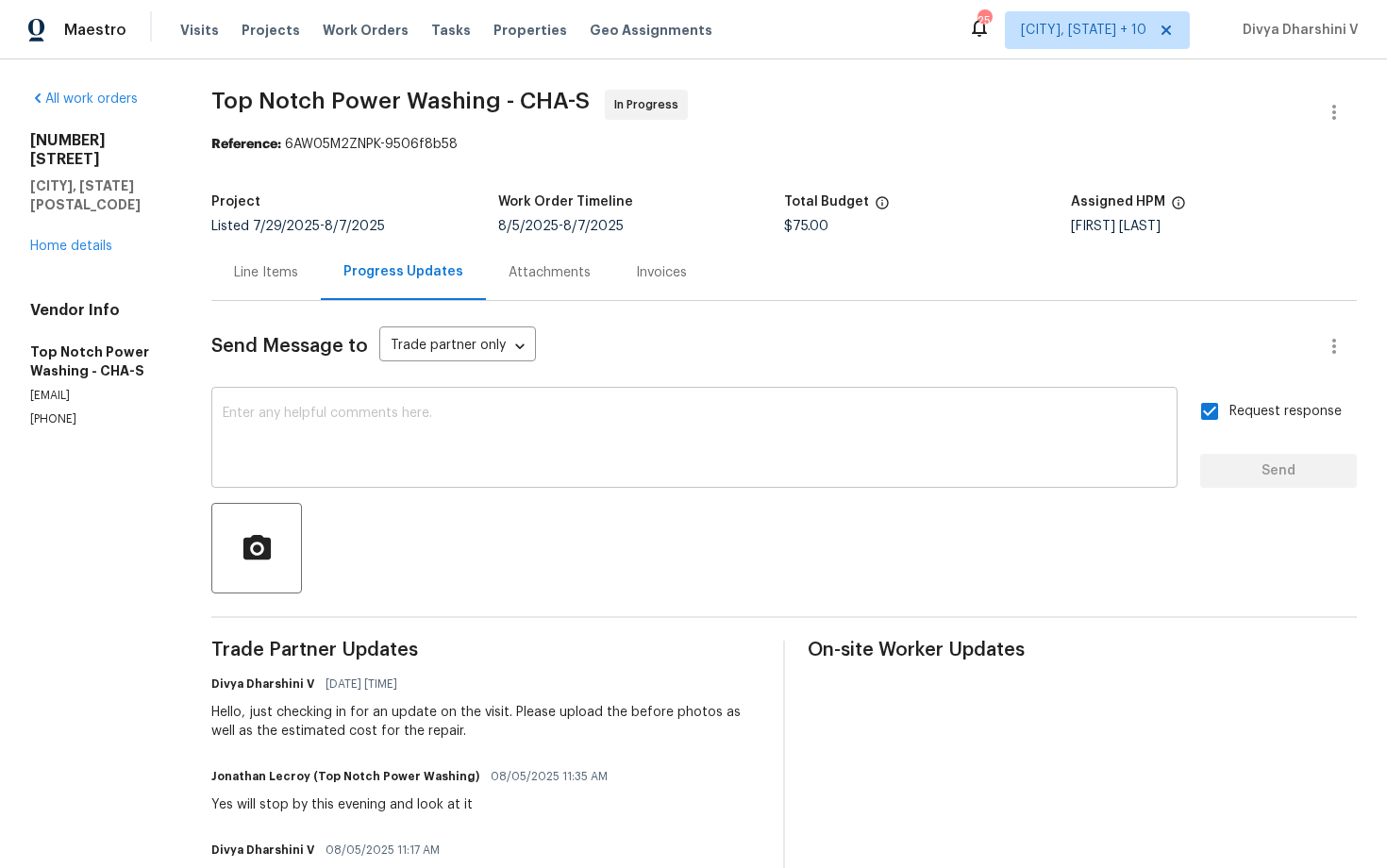 click at bounding box center [694, 440] 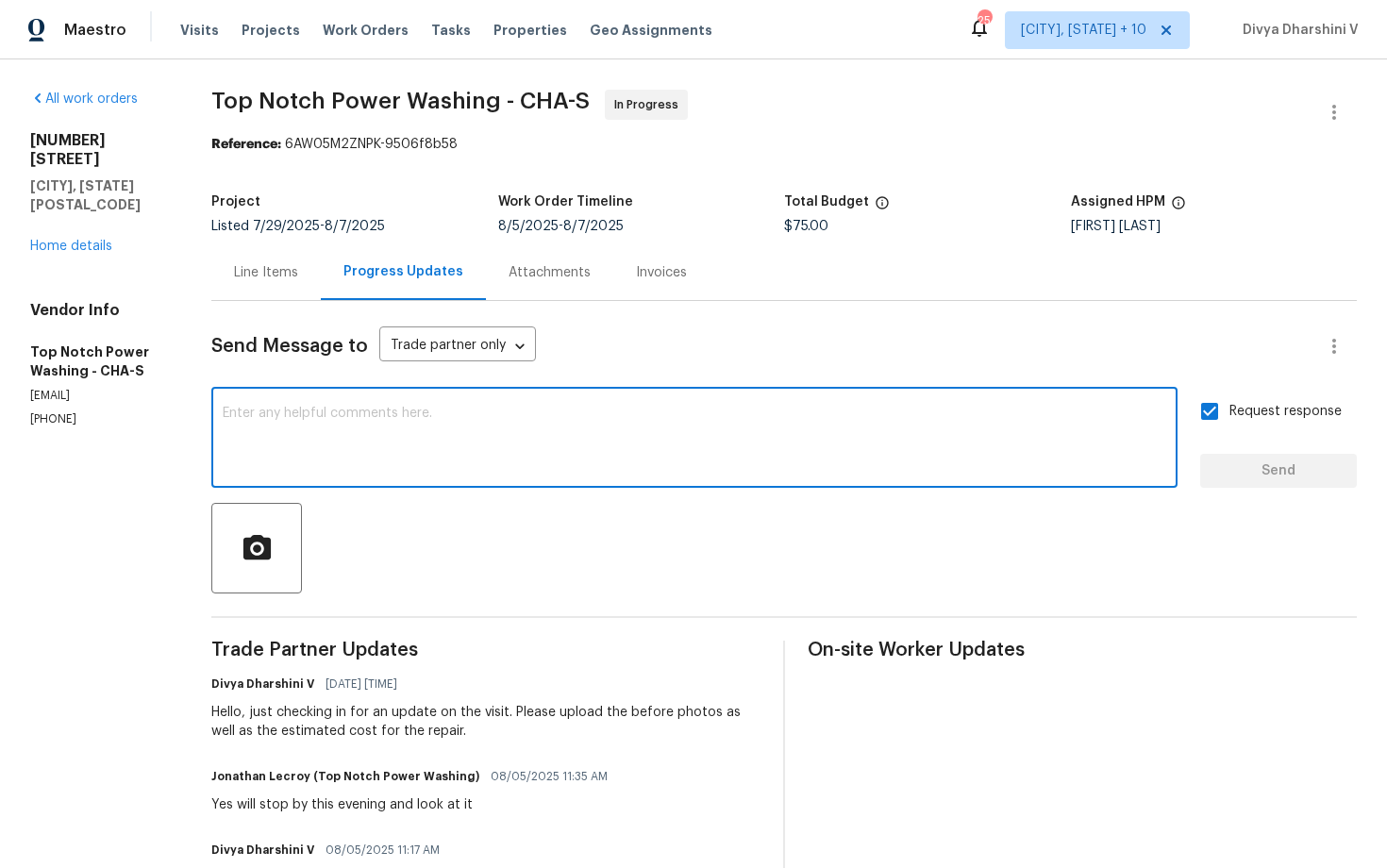 click on "Work Order Timeline" at bounding box center (641, 208) 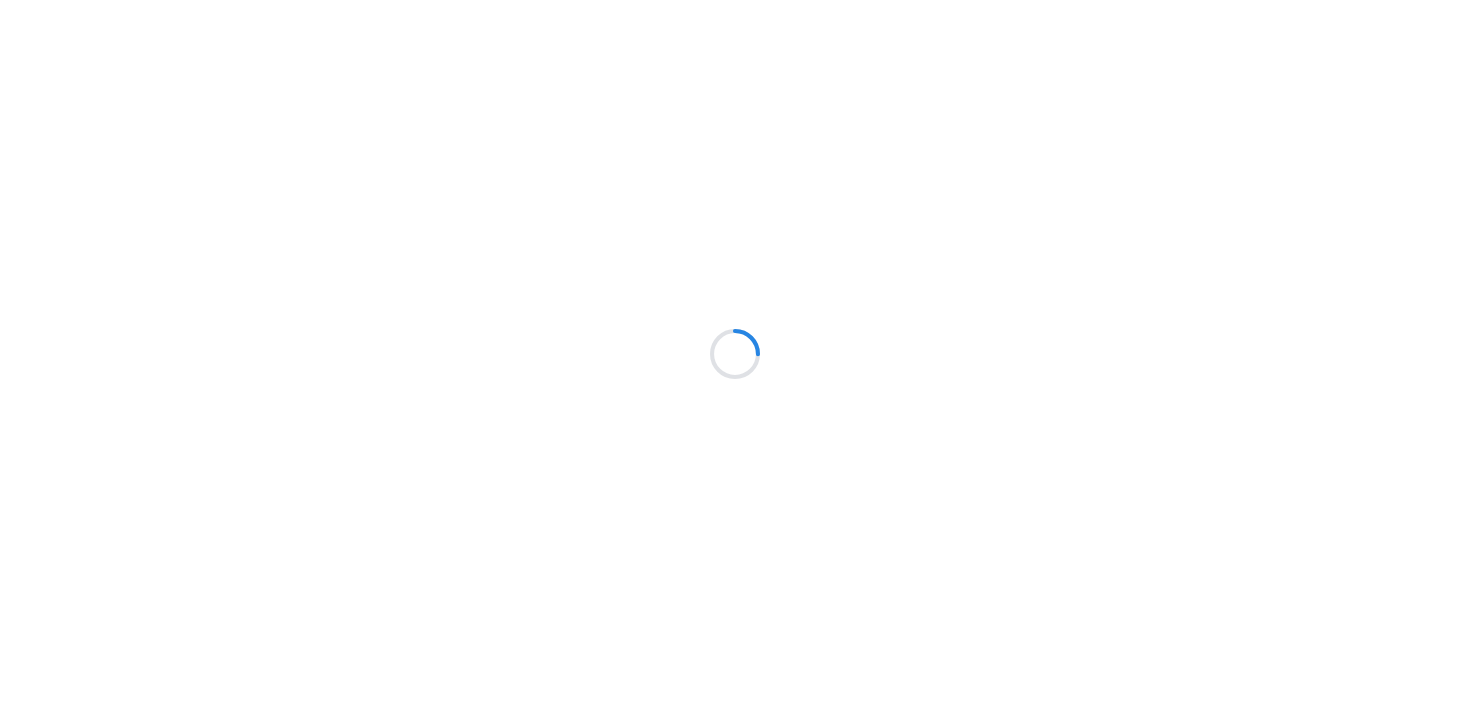 scroll, scrollTop: 0, scrollLeft: 0, axis: both 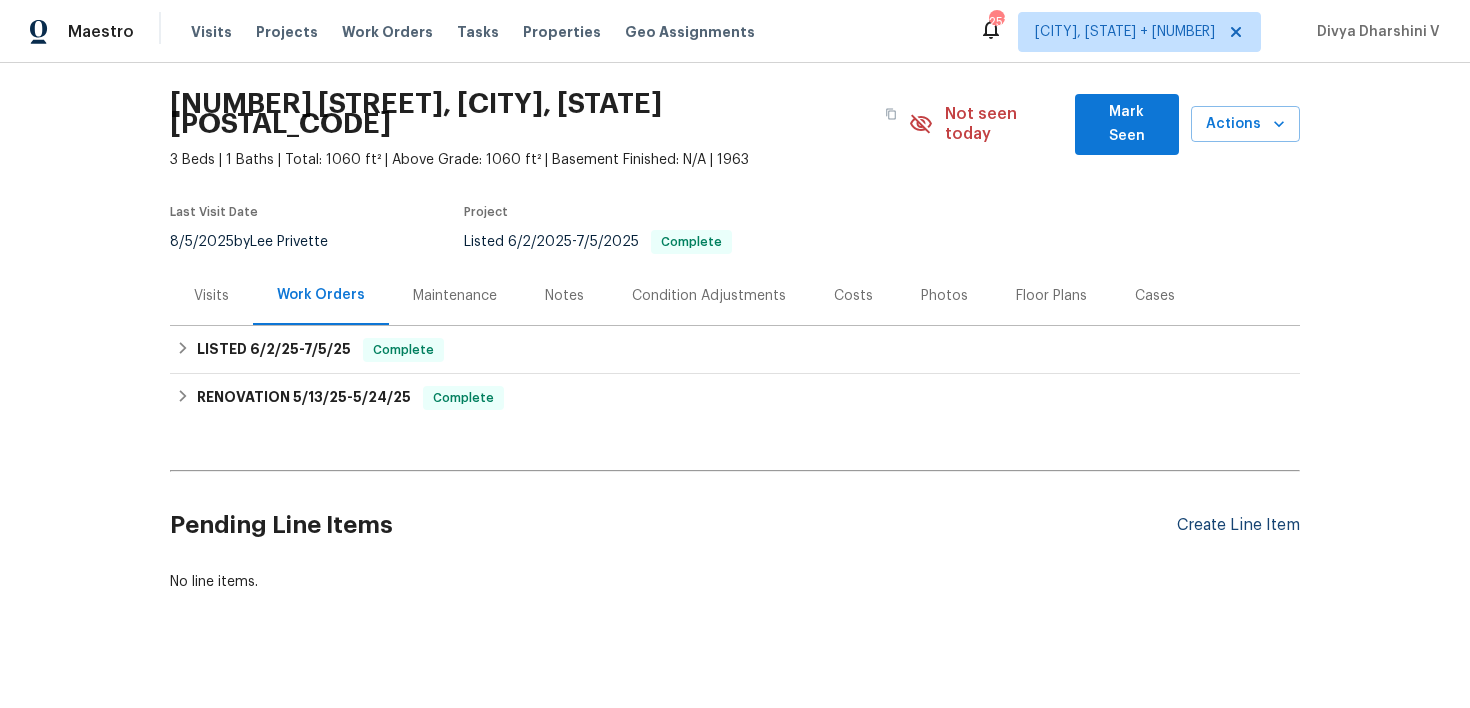 click on "Create Line Item" at bounding box center [1238, 525] 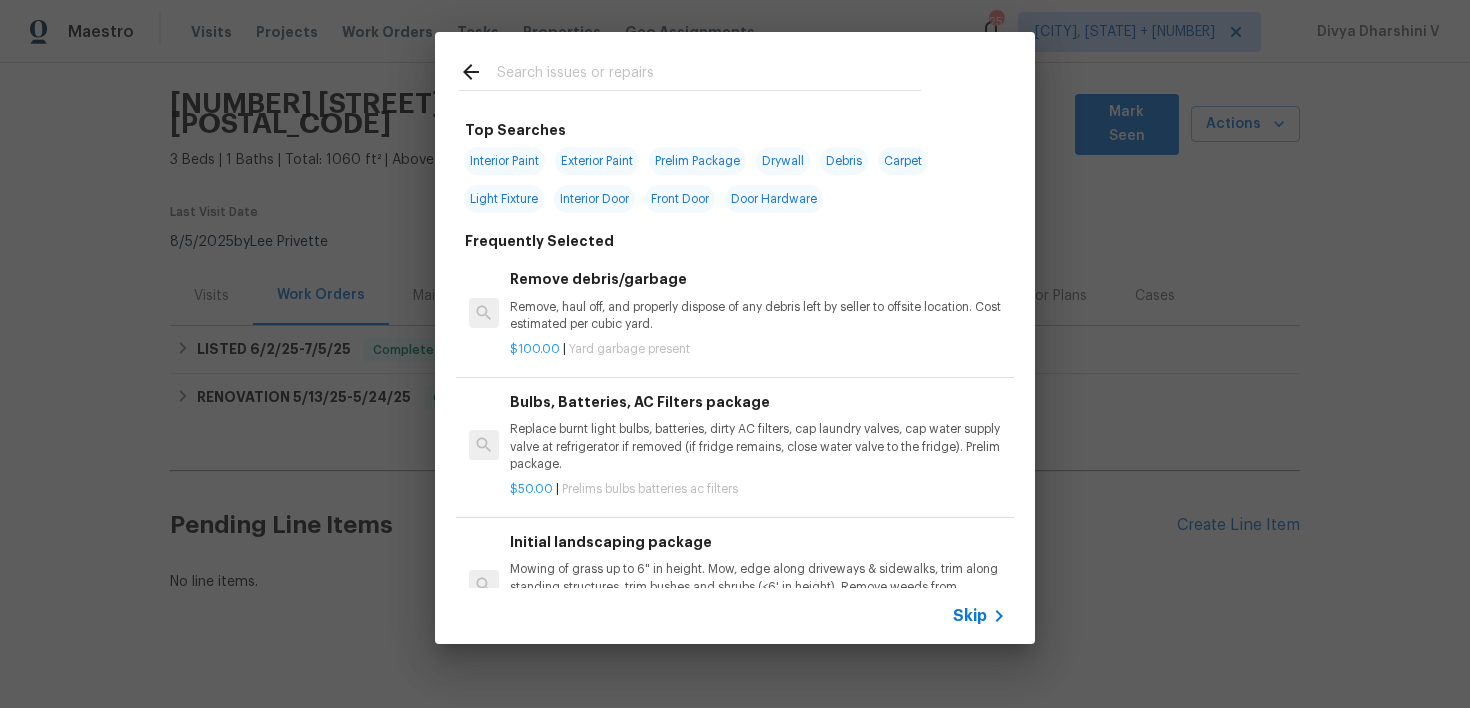 click on "Skip" at bounding box center [970, 616] 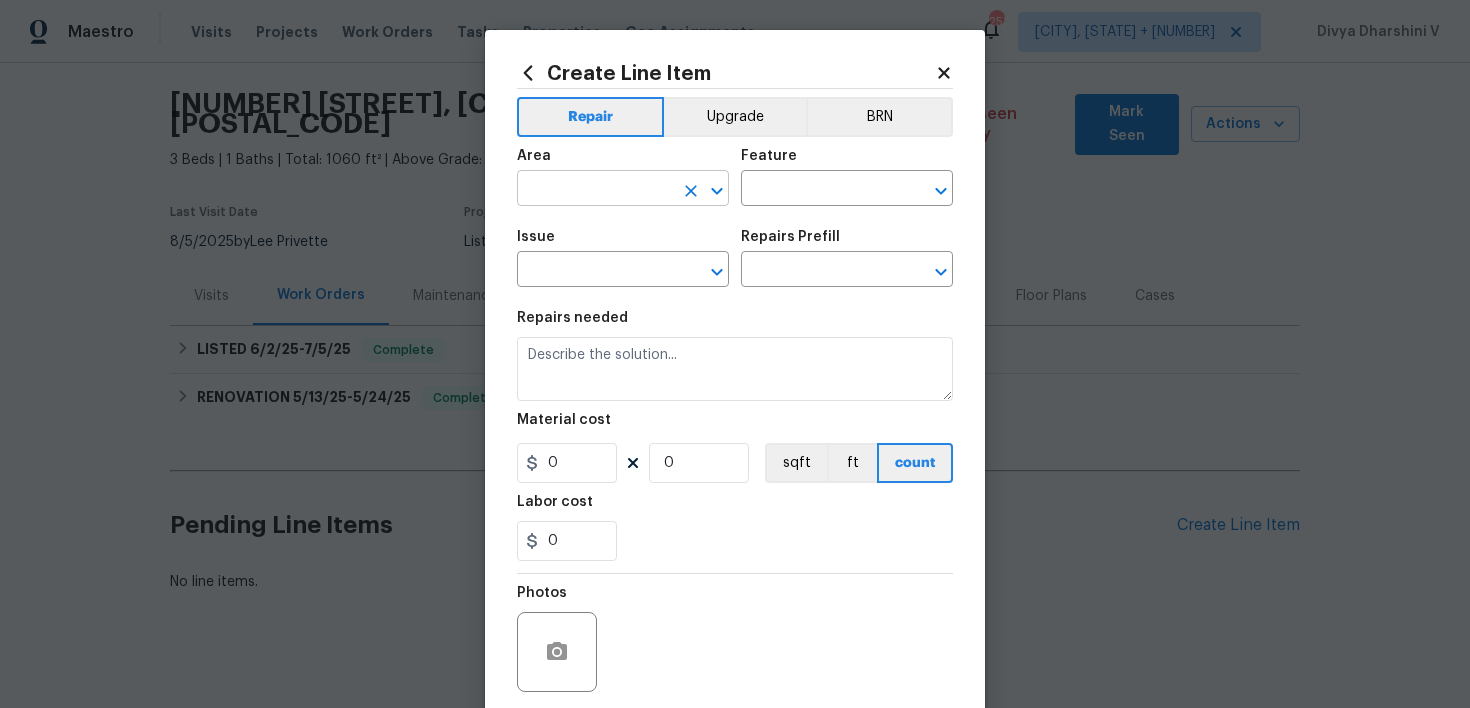 click at bounding box center (595, 190) 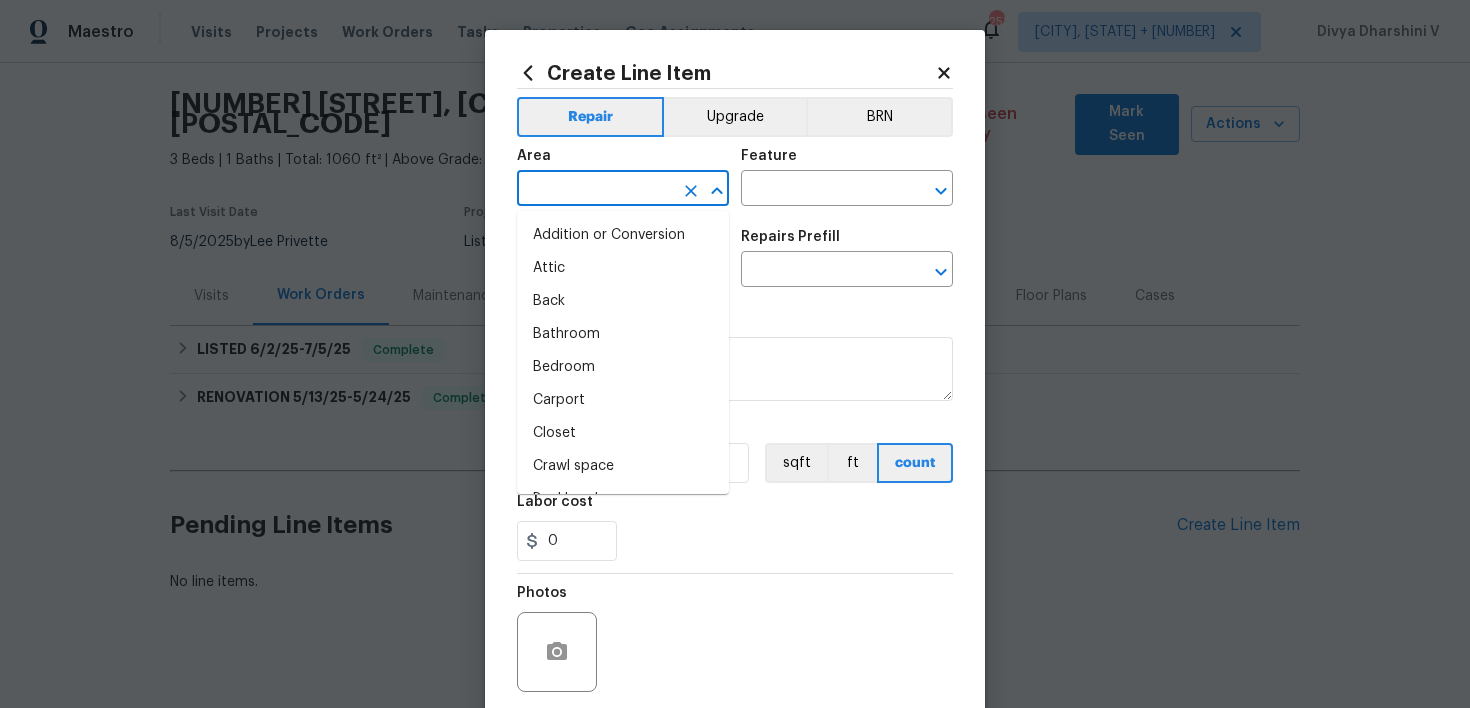 type on "d" 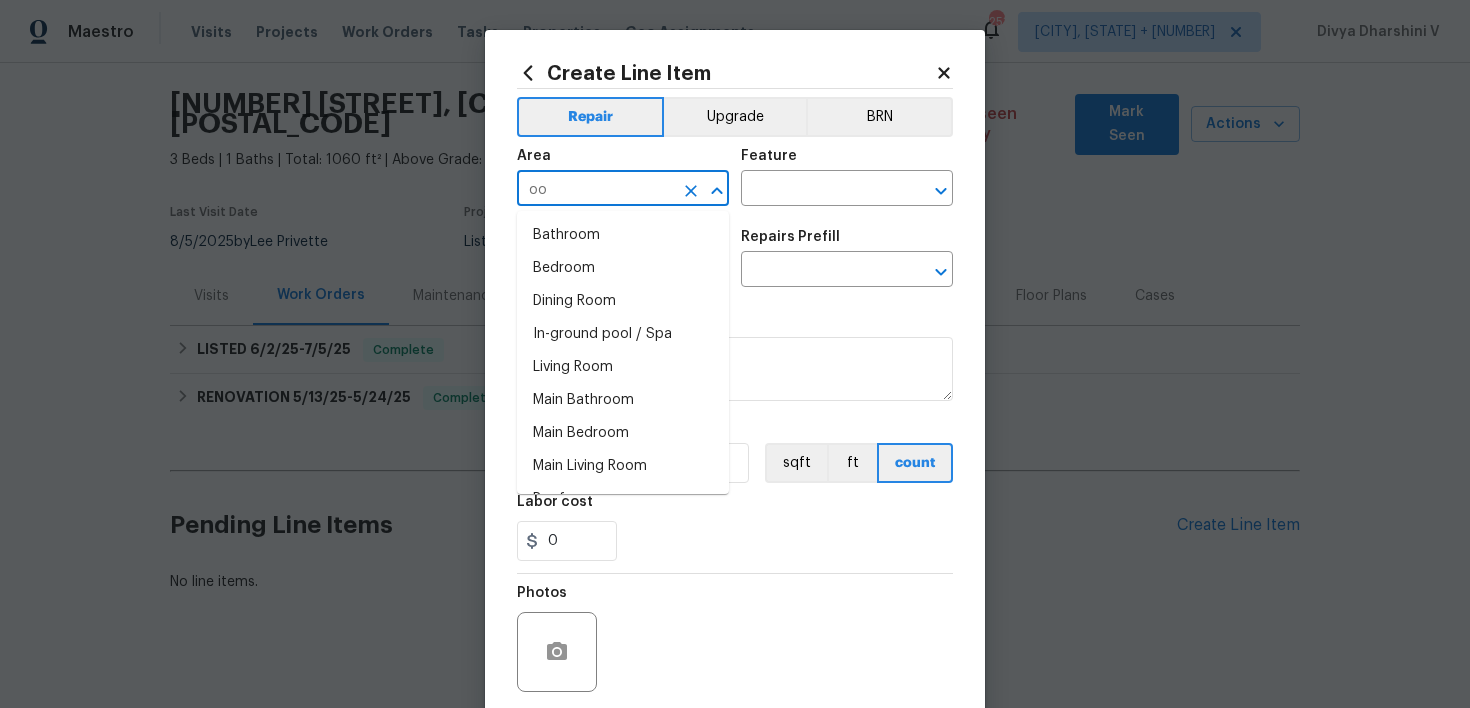 type on "o" 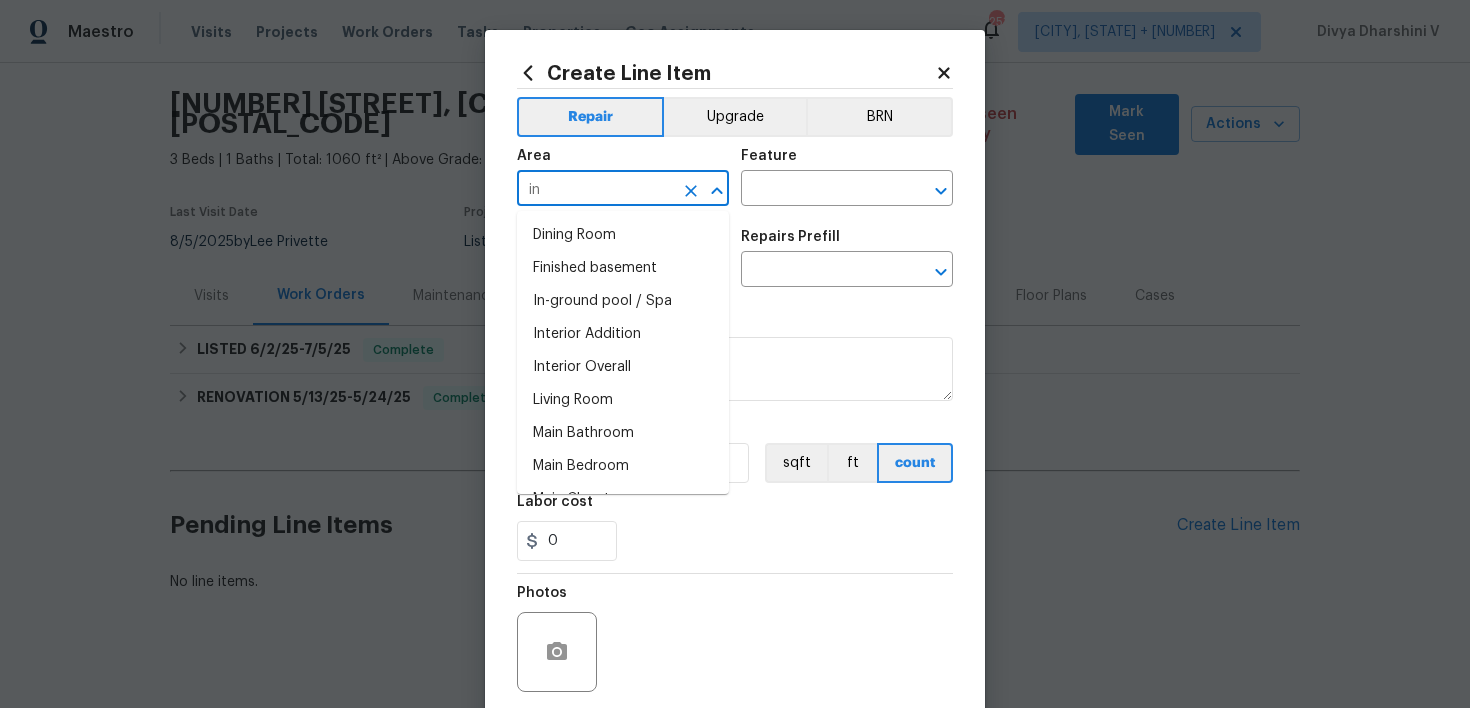 type on "i" 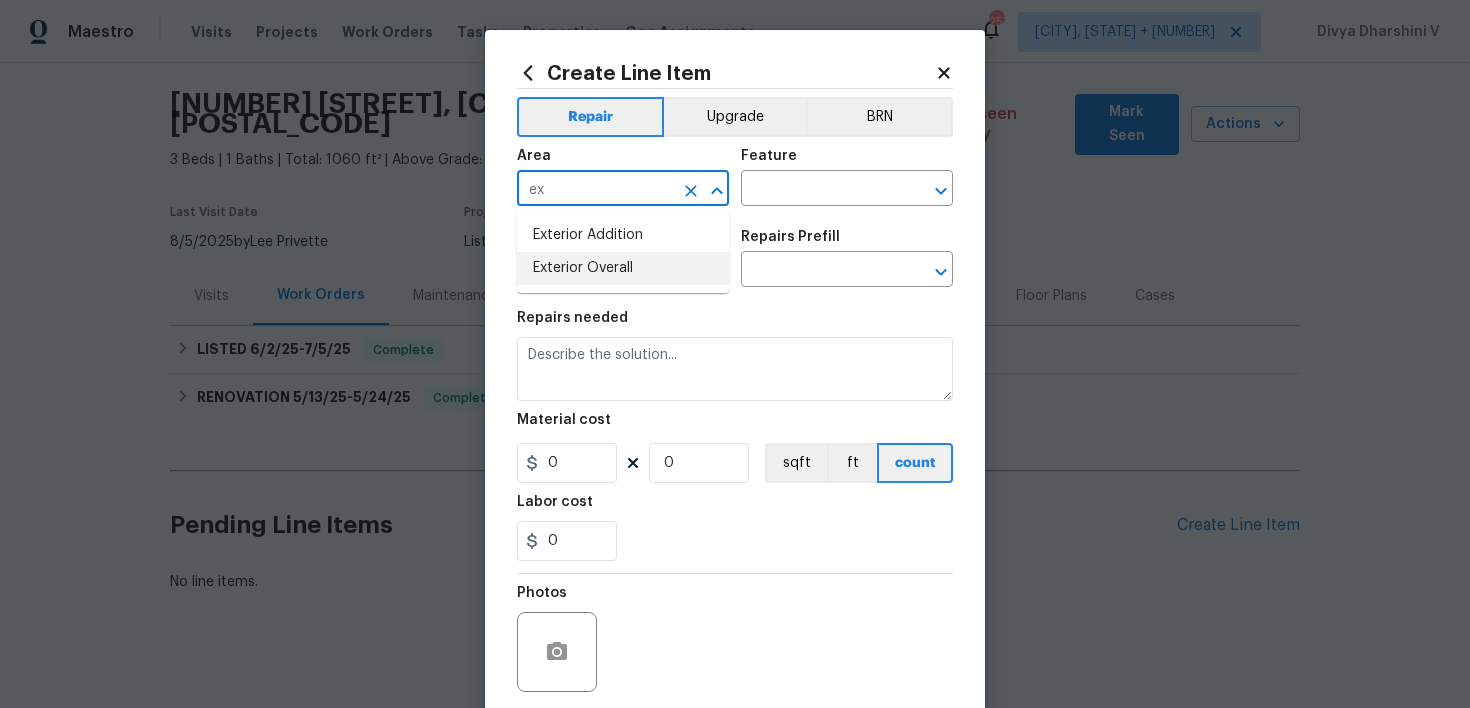 click on "Exterior Overall" at bounding box center [623, 268] 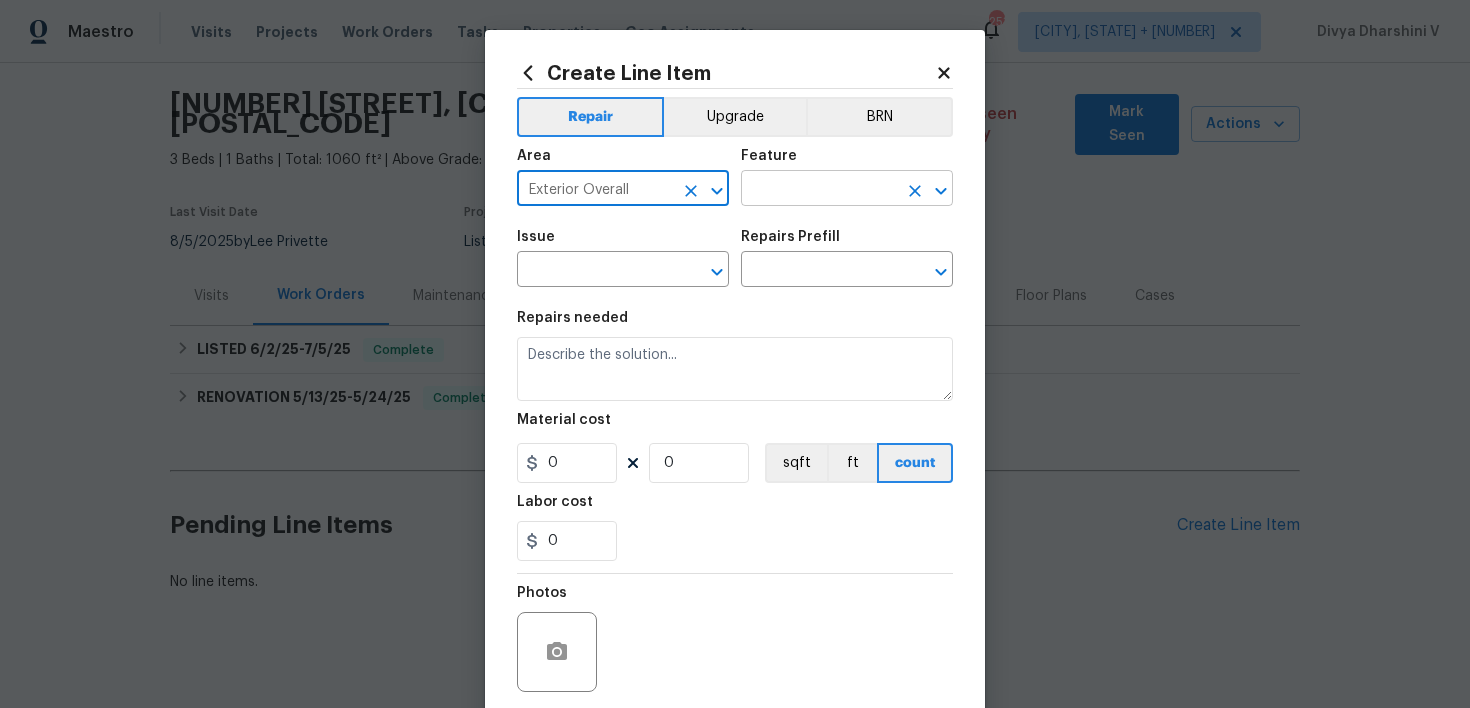 type on "Exterior Overall" 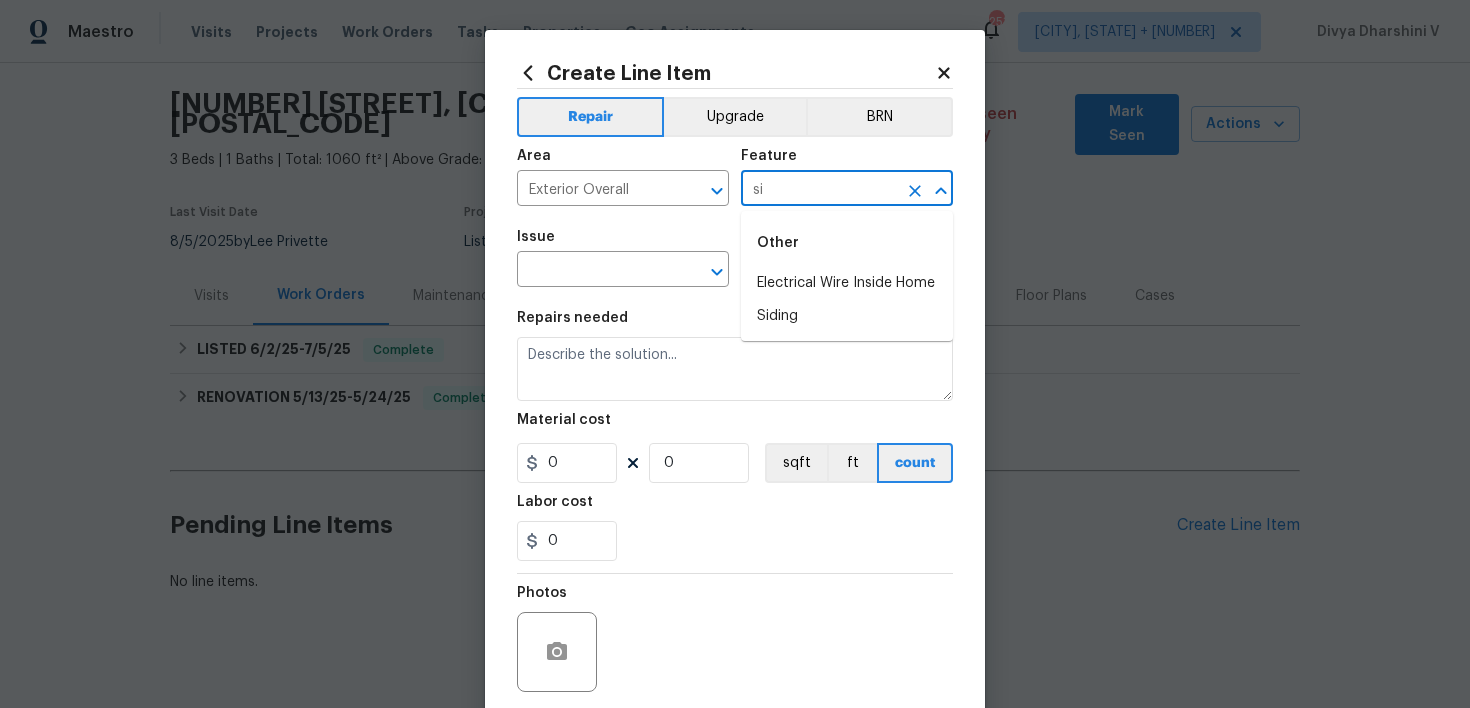 type on "s" 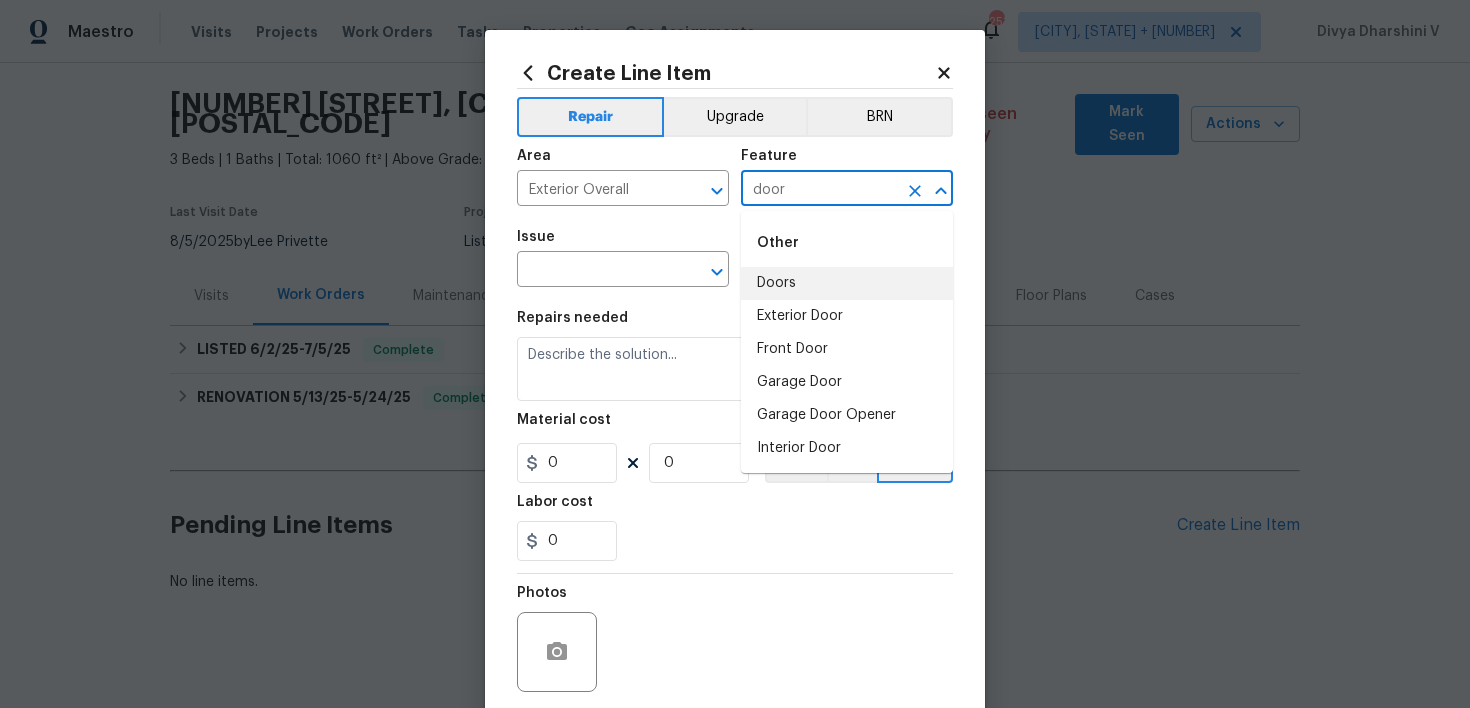 click on "Doors" at bounding box center (847, 283) 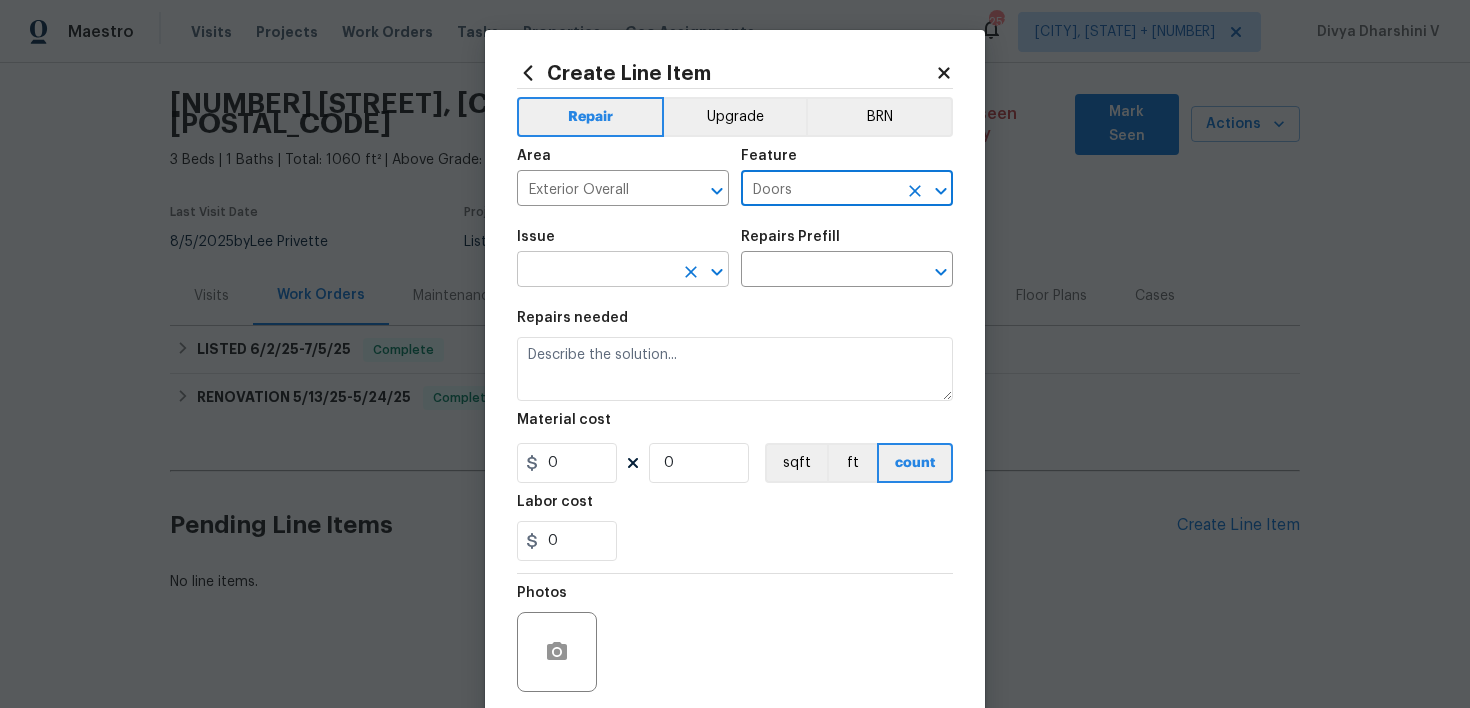 type on "Doors" 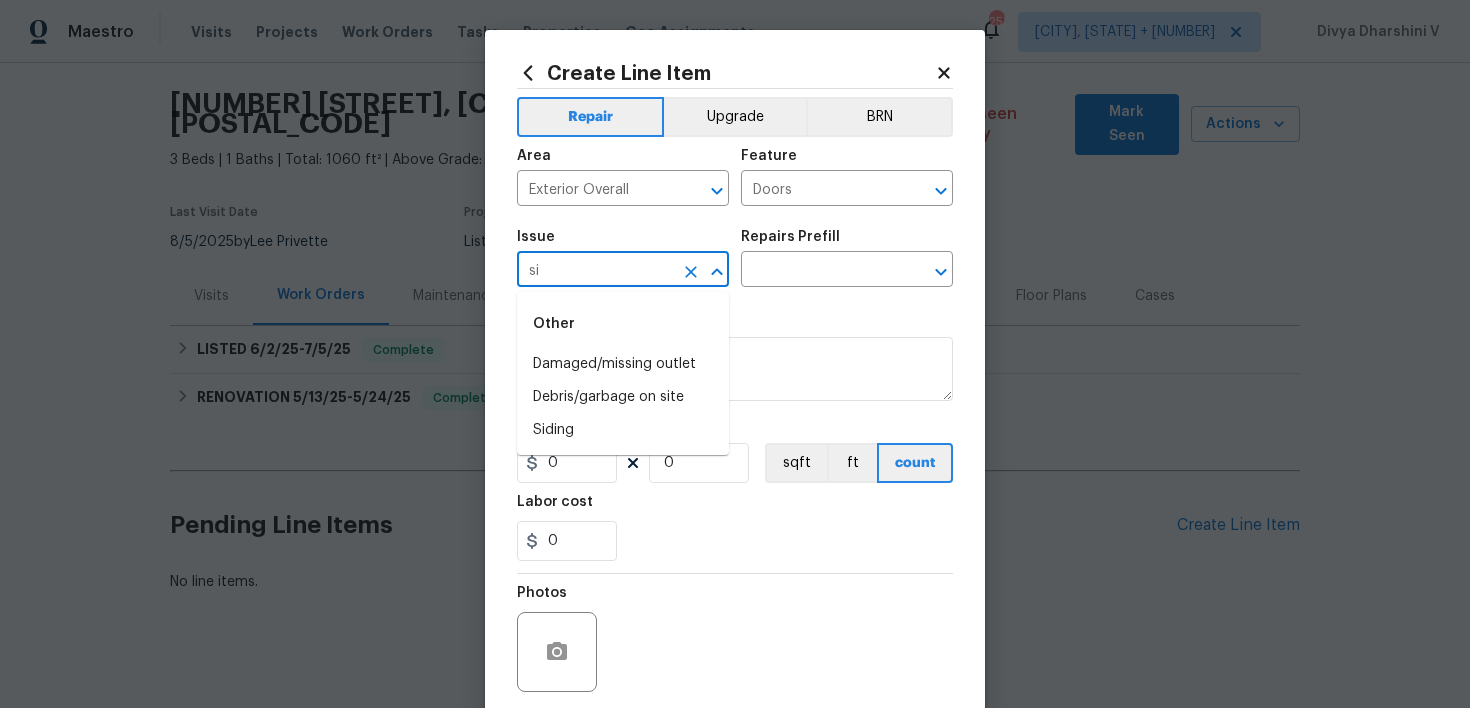 type on "s" 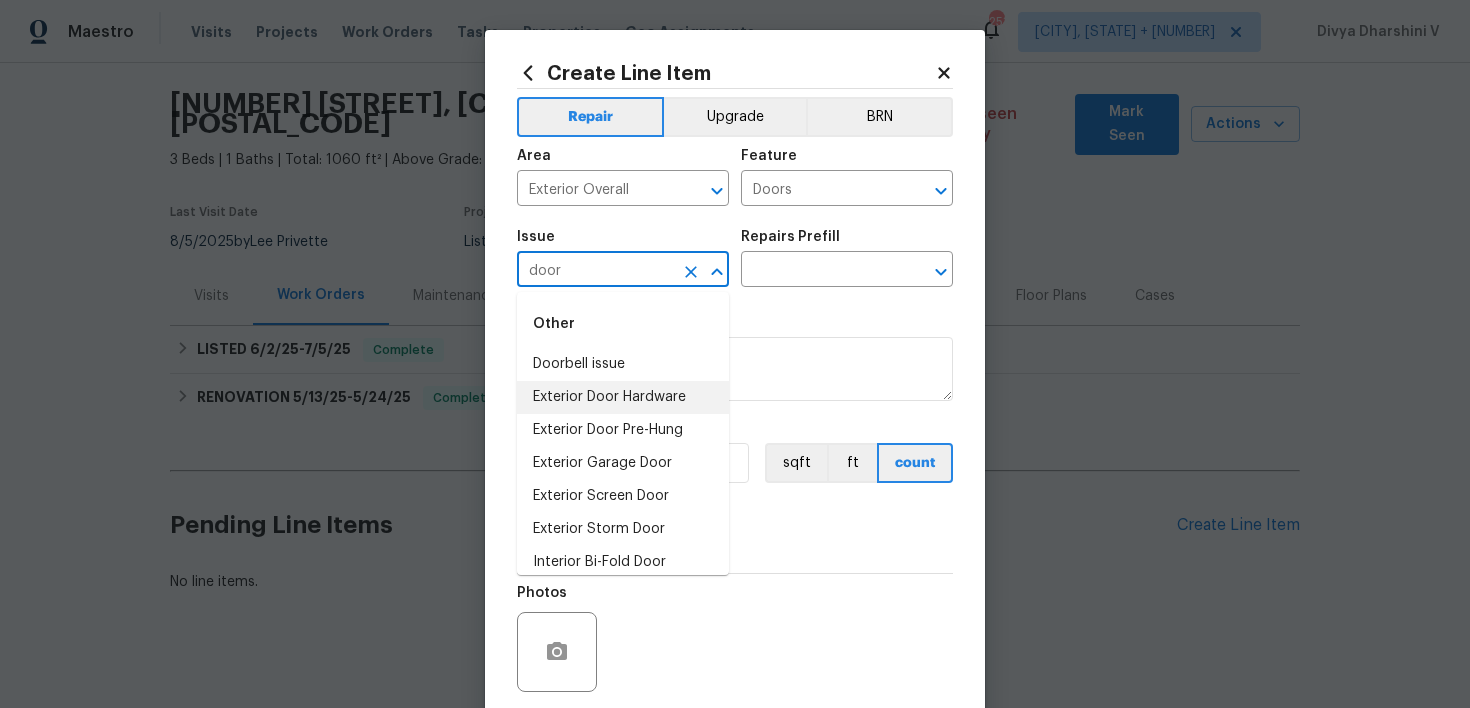 scroll, scrollTop: 144, scrollLeft: 0, axis: vertical 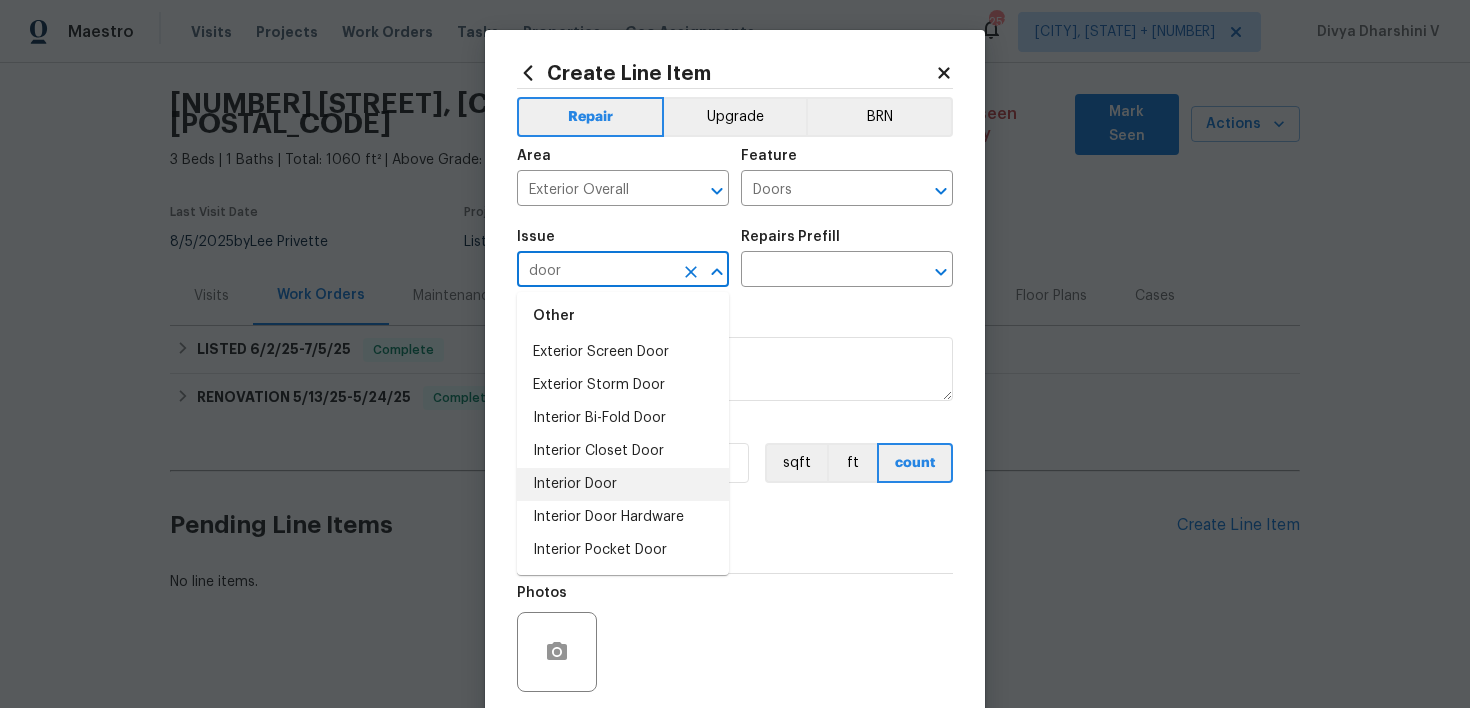 click on "Interior Door" at bounding box center (623, 484) 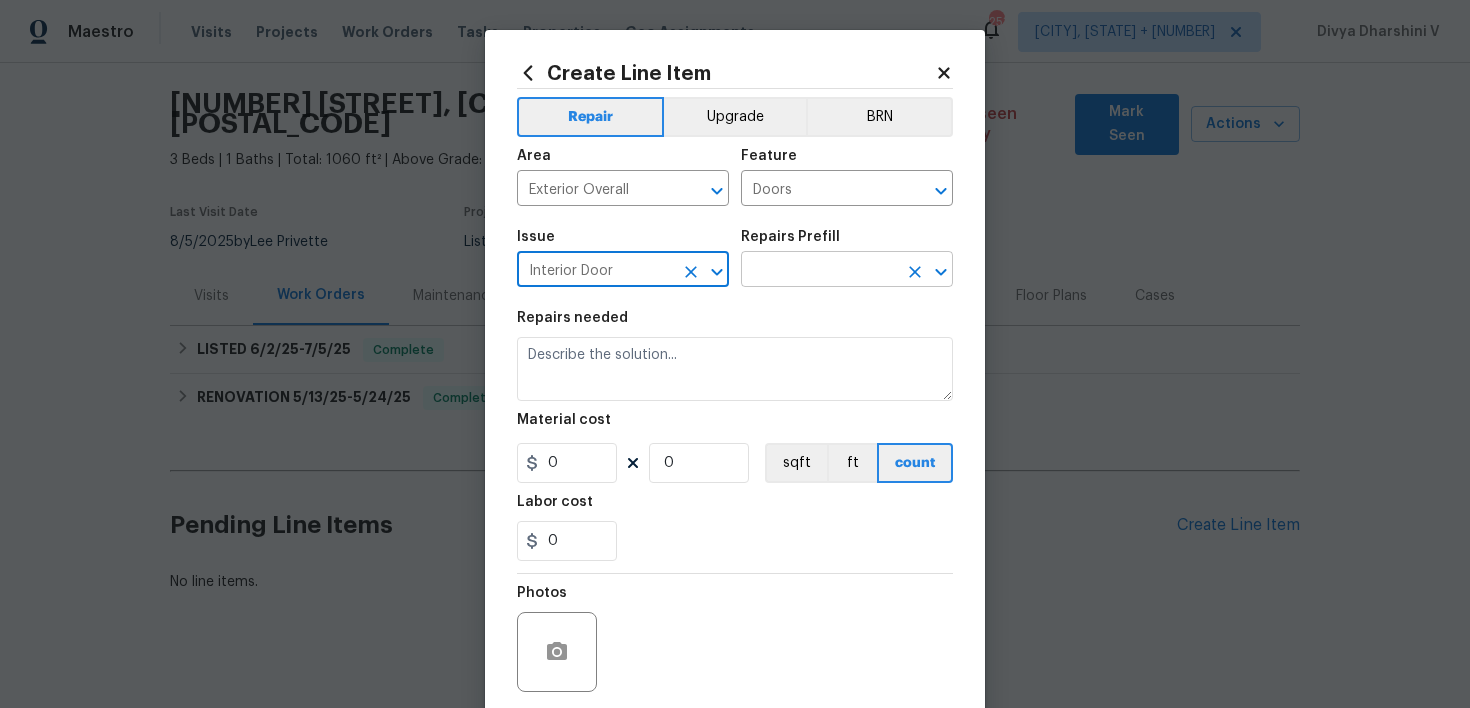 type on "Interior Door" 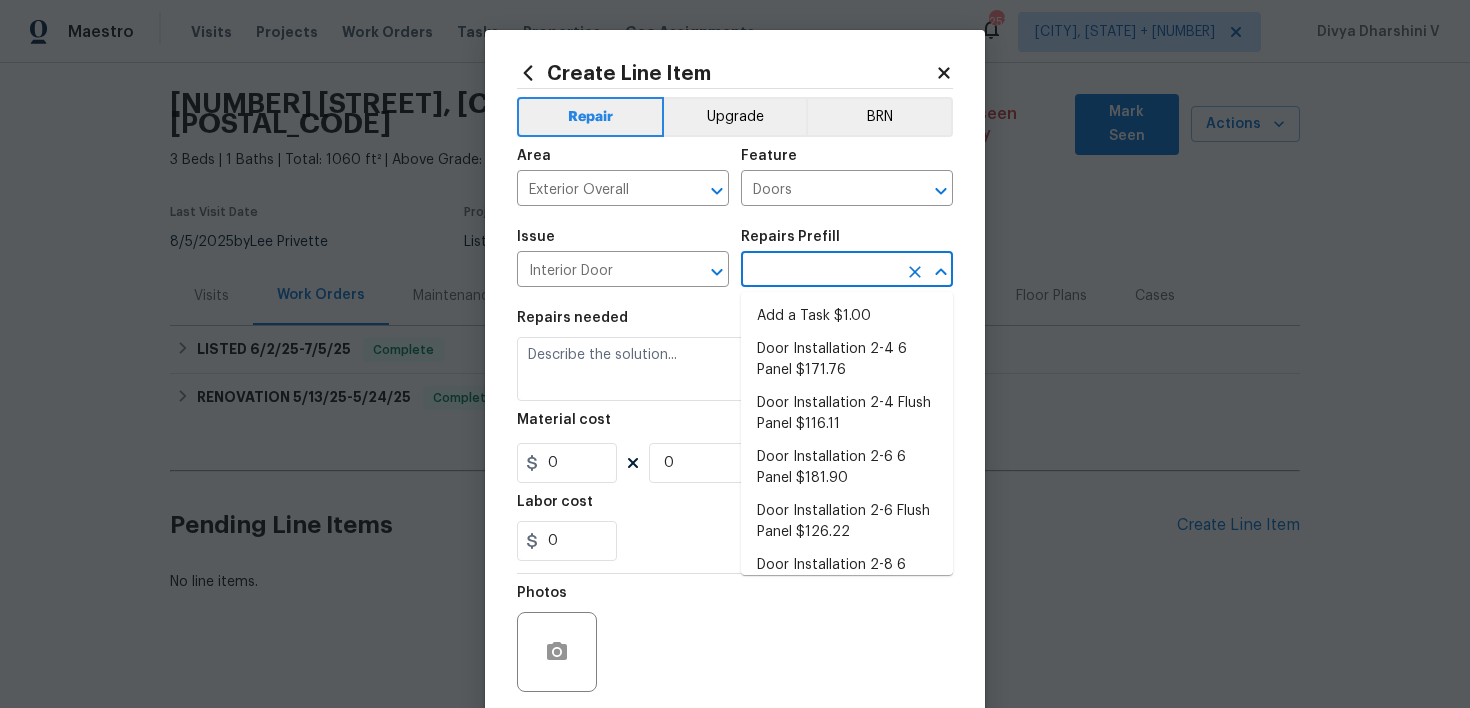 click on "Add a Task $1.00 Door Installation 2-4 6 Panel $171.76 Door Installation 2-4 Flush Panel $116.11 Door Installation 2-6 6 Panel $181.90 Door Installation 2-6 Flush Panel $126.22 Door Installation 2-8 6 Panel $186.97 Door Installation 2-8 Flush Panel $161.58 Interior Door Repair $9.97 Interior Door Slab $120.00 OD Select $1.00" at bounding box center [847, 433] 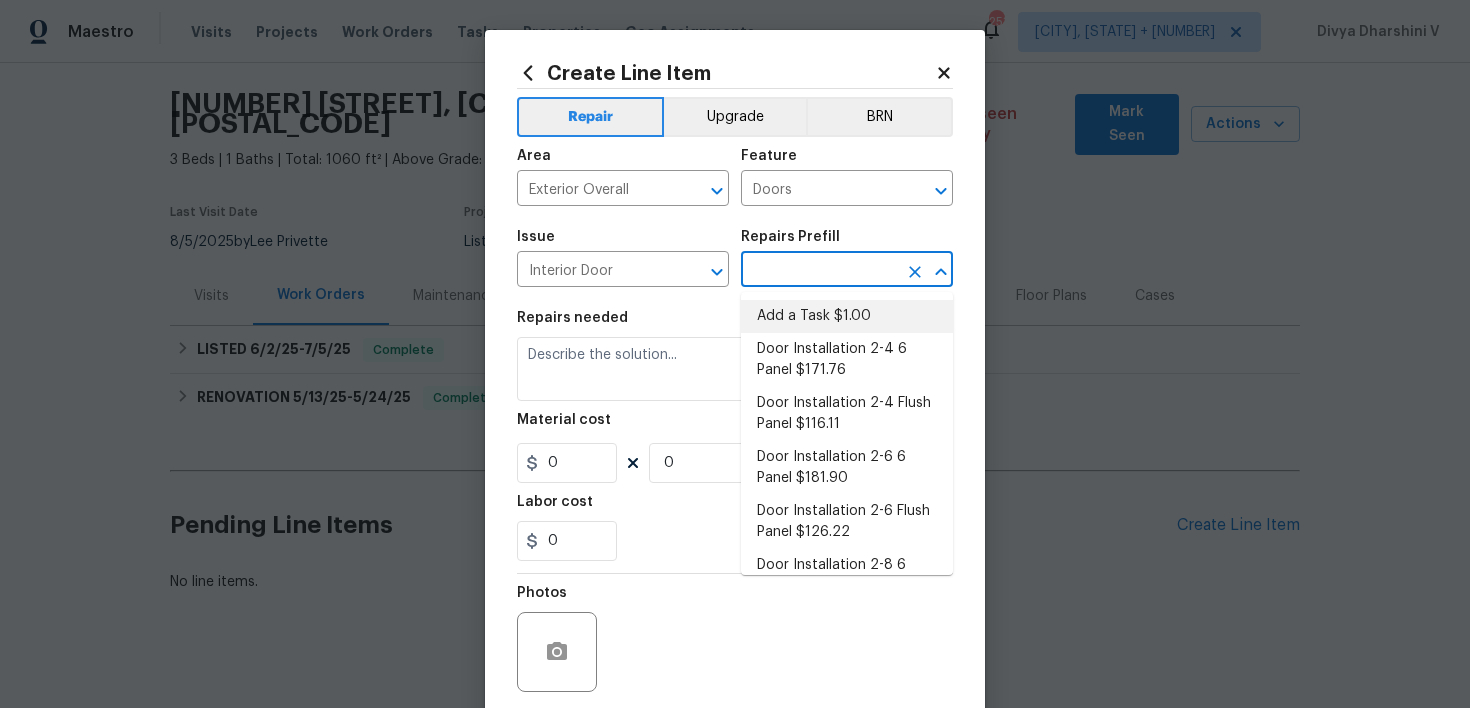 click on "Add a Task $1.00" at bounding box center [847, 316] 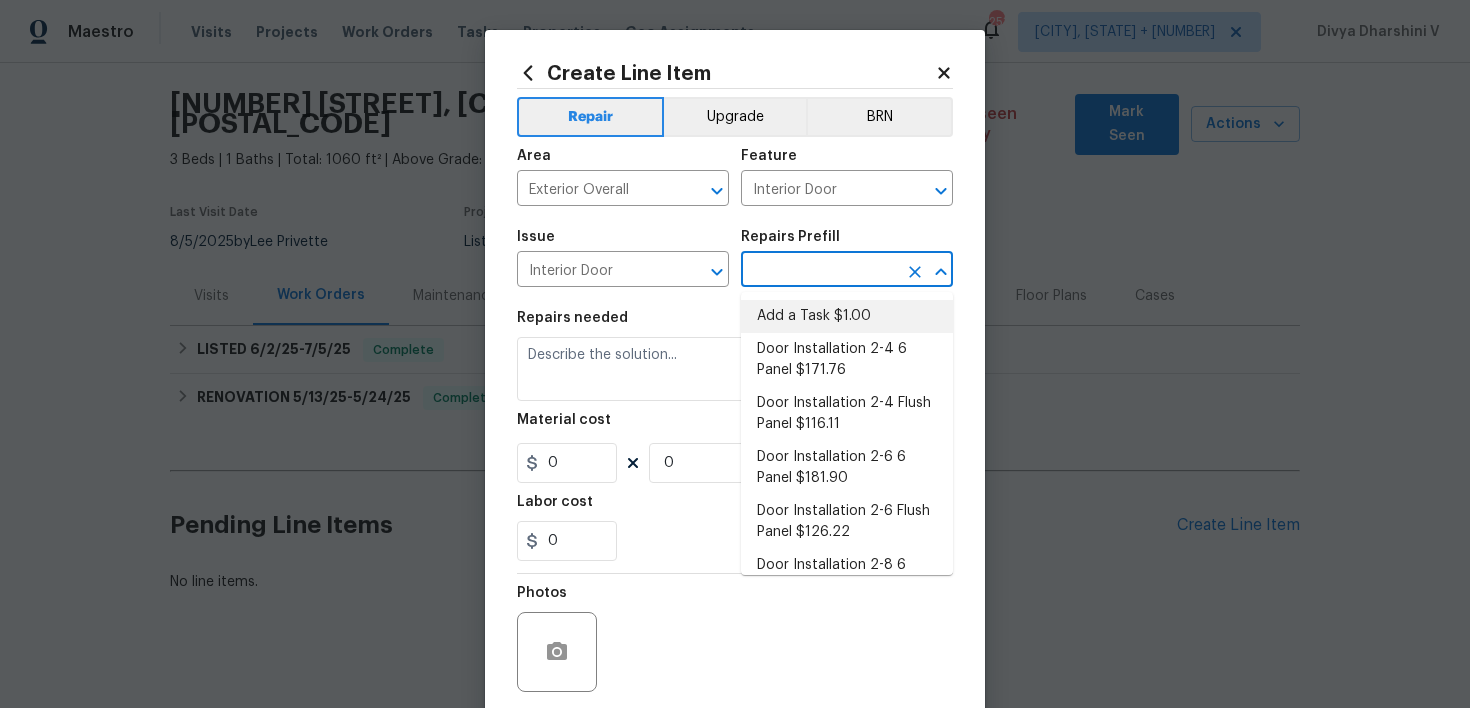 type on "Add a Task $1.00" 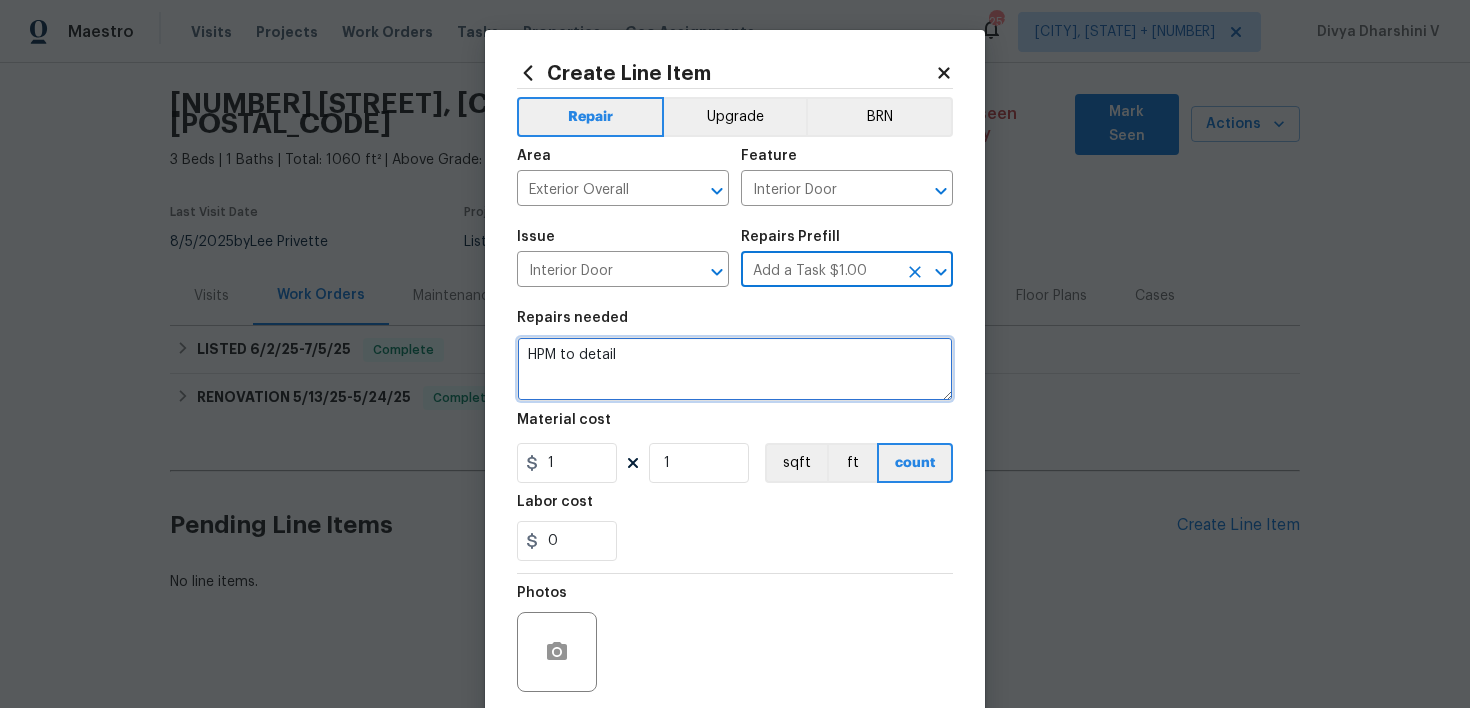 click on "HPM to detail" at bounding box center (735, 369) 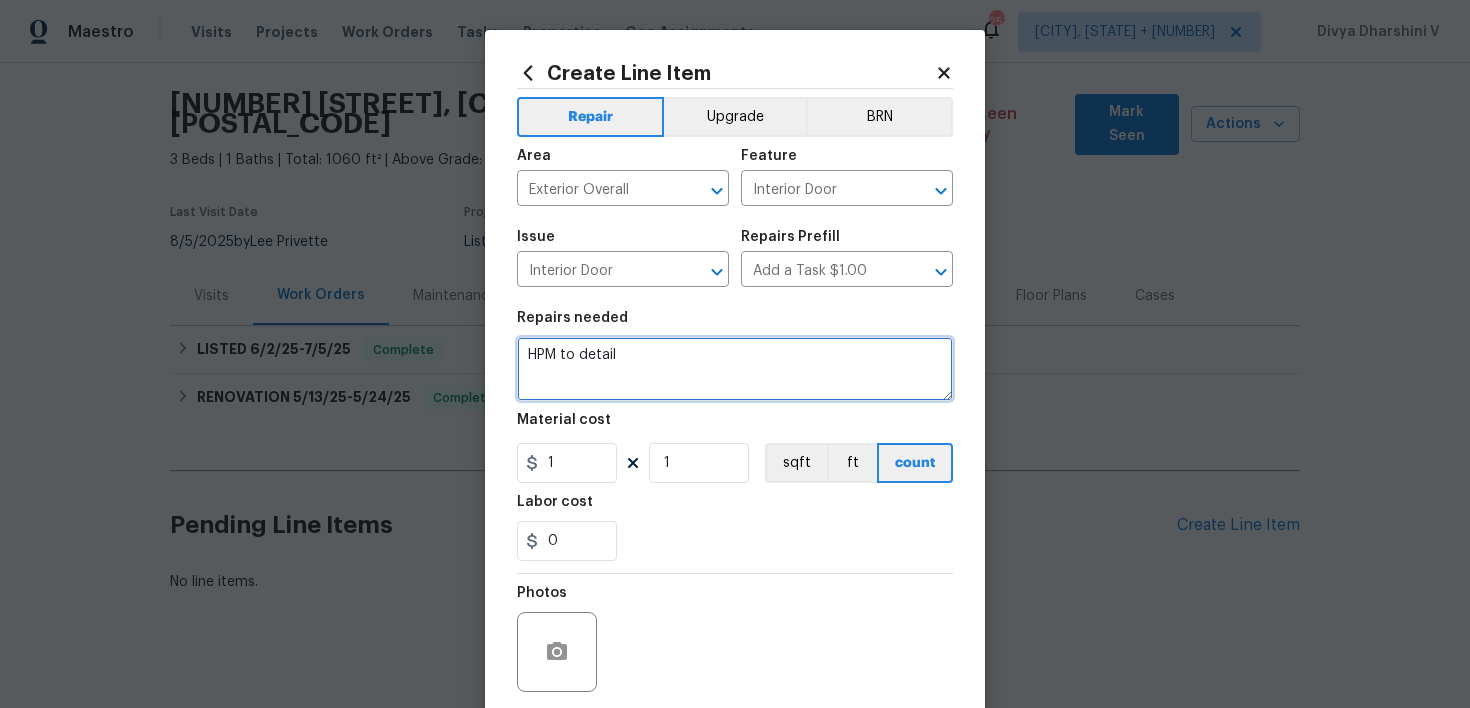click on "HPM to detail" at bounding box center (735, 369) 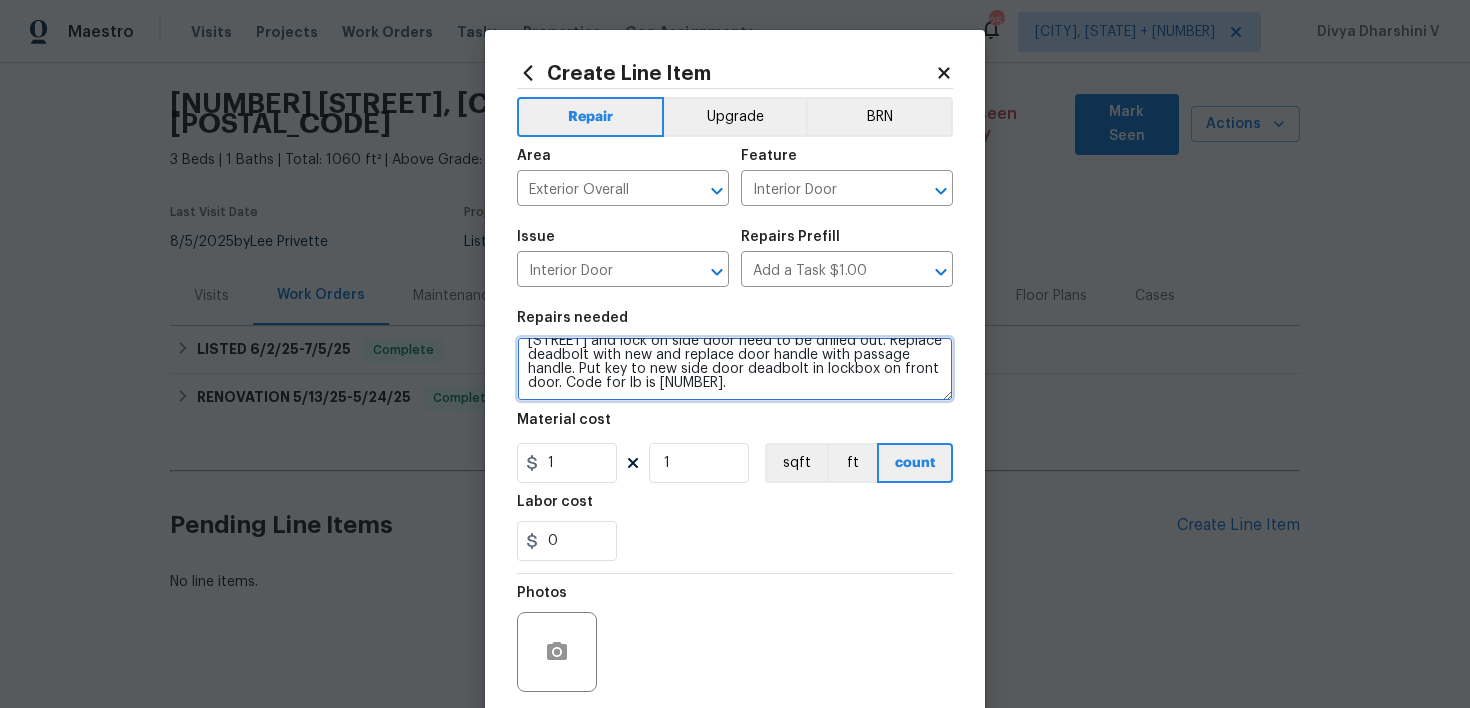 scroll, scrollTop: 0, scrollLeft: 0, axis: both 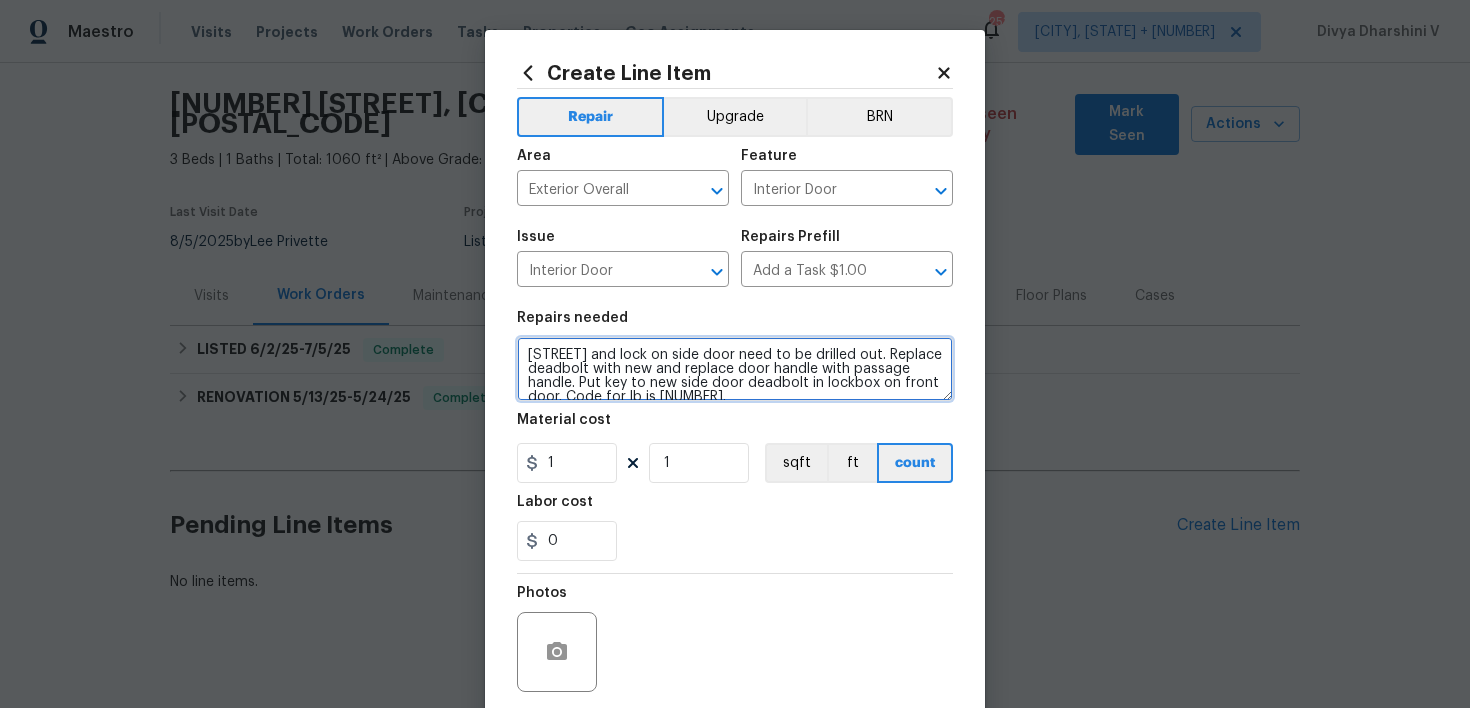 type on "Deadbolt and lock on side door need to be drilled out. Replace deadbolt with new and replace door handle with passage handle. Put key to new side door deadbolt in lockbox on front door. Code for lb is 1065" 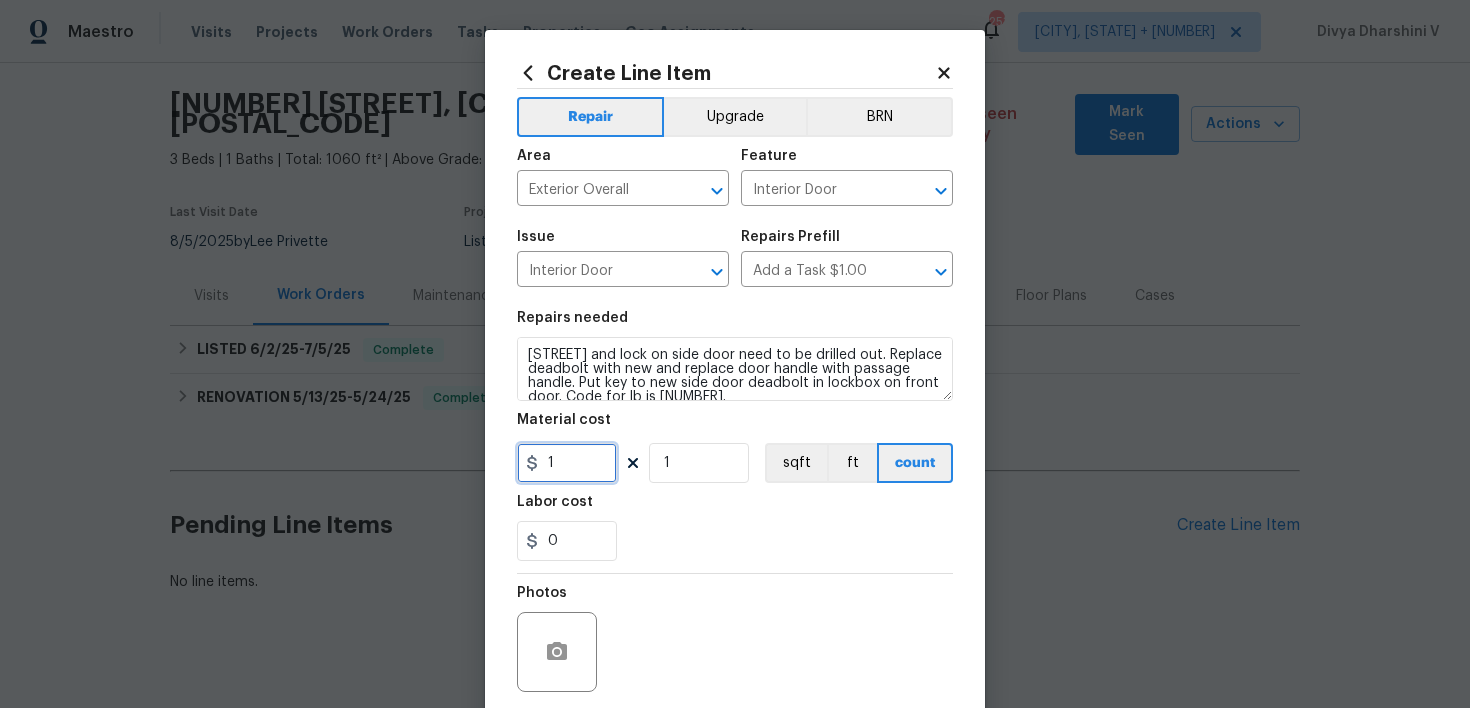 click on "1" at bounding box center [567, 463] 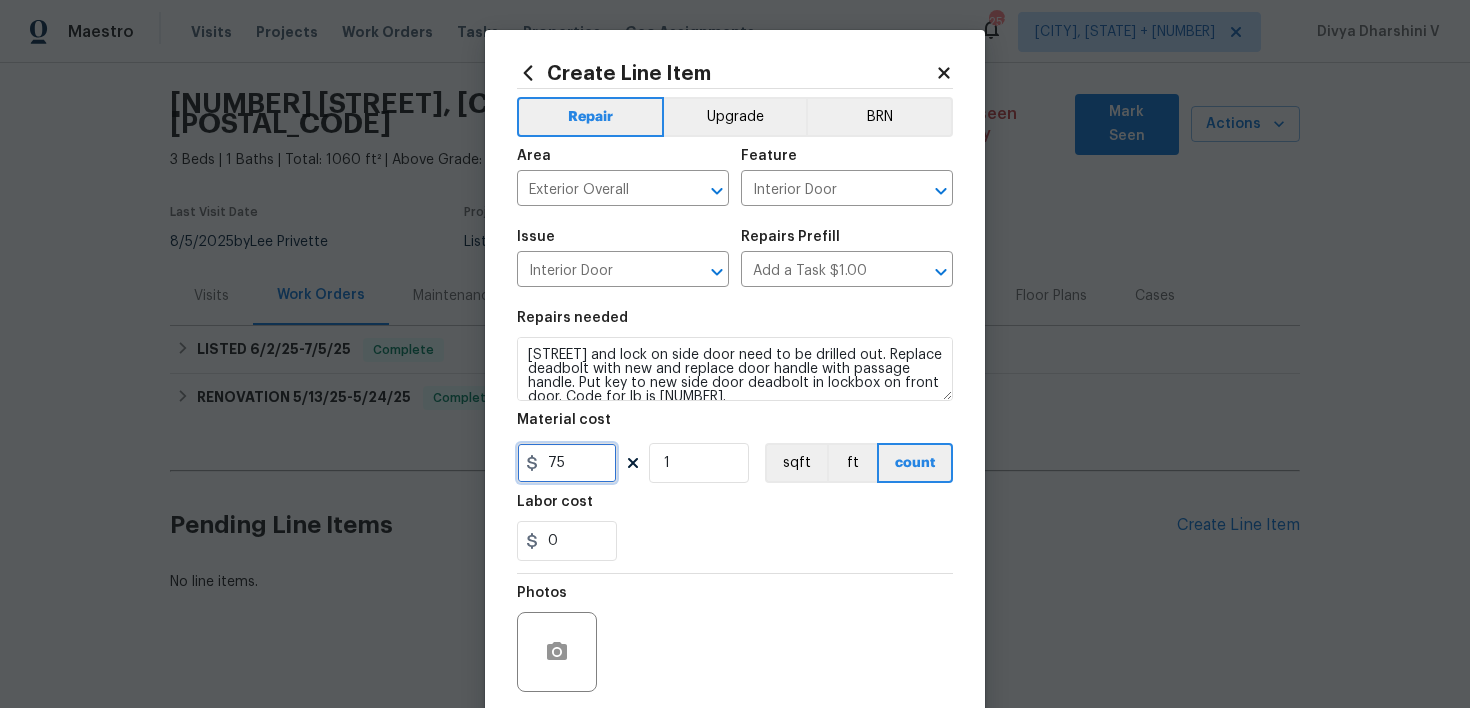 type on "75" 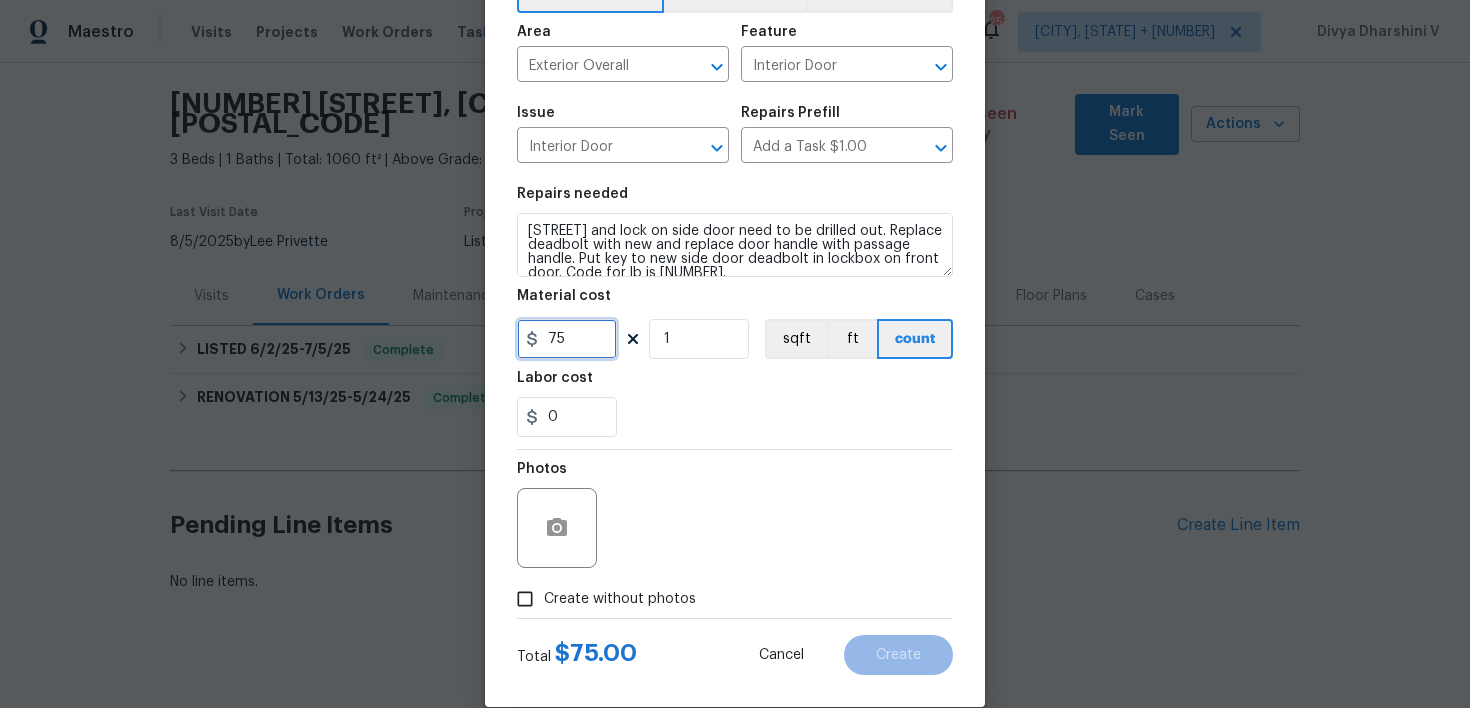 scroll, scrollTop: 142, scrollLeft: 0, axis: vertical 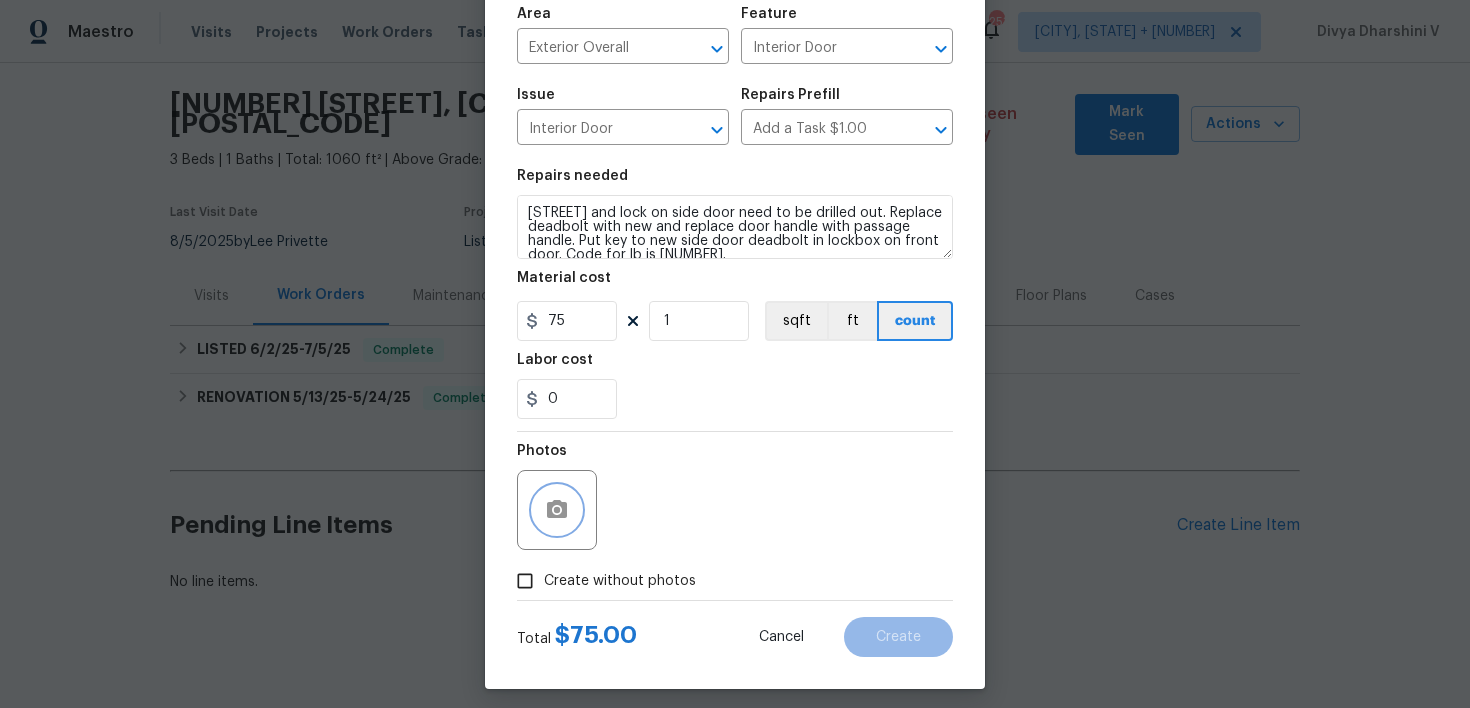 click 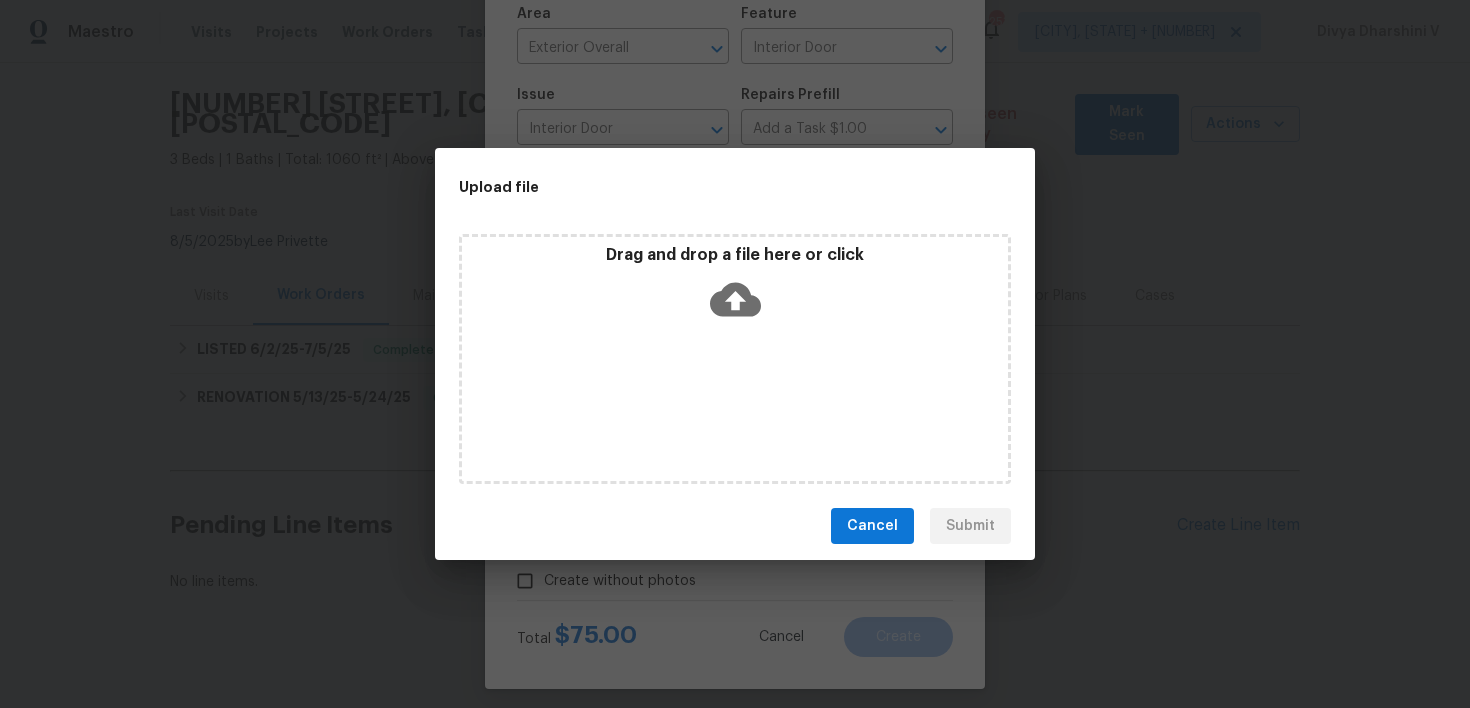 click 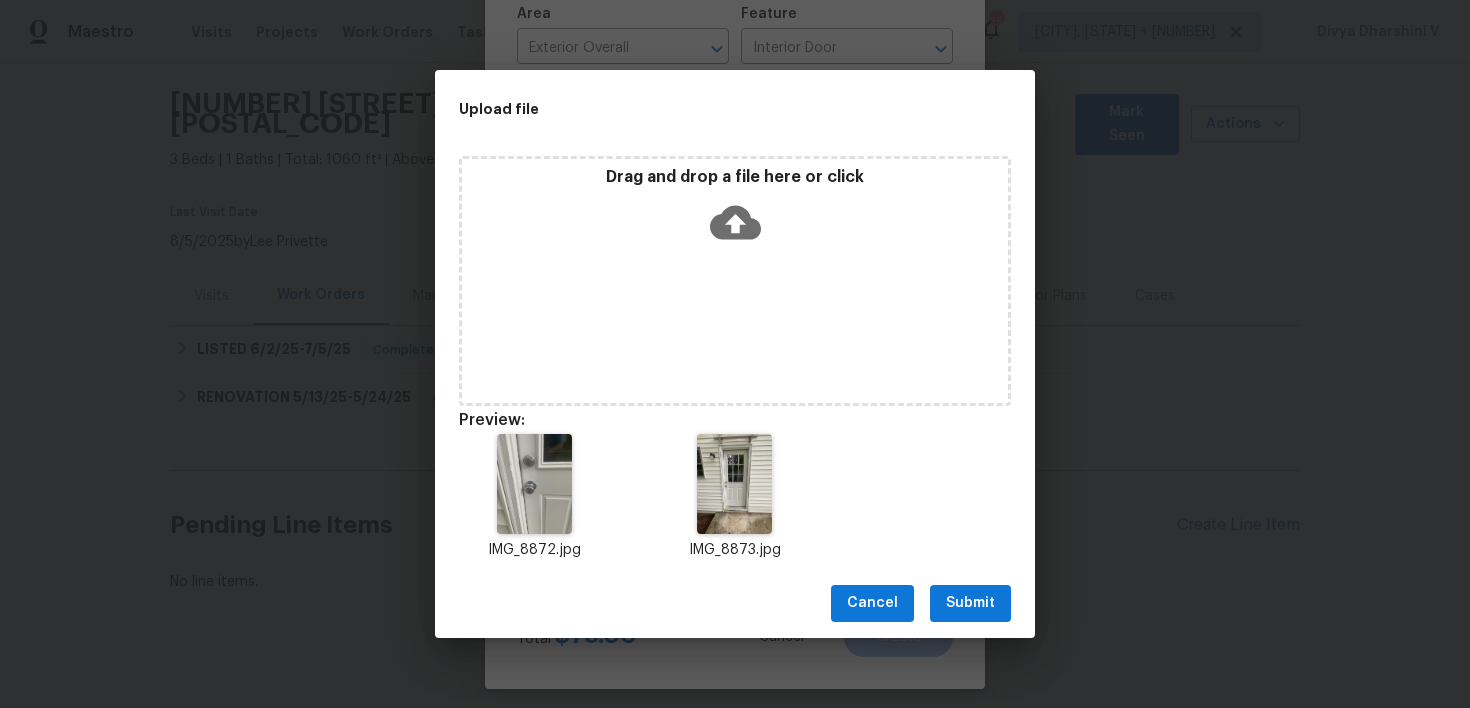 click on "Cancel Submit" at bounding box center [735, 603] 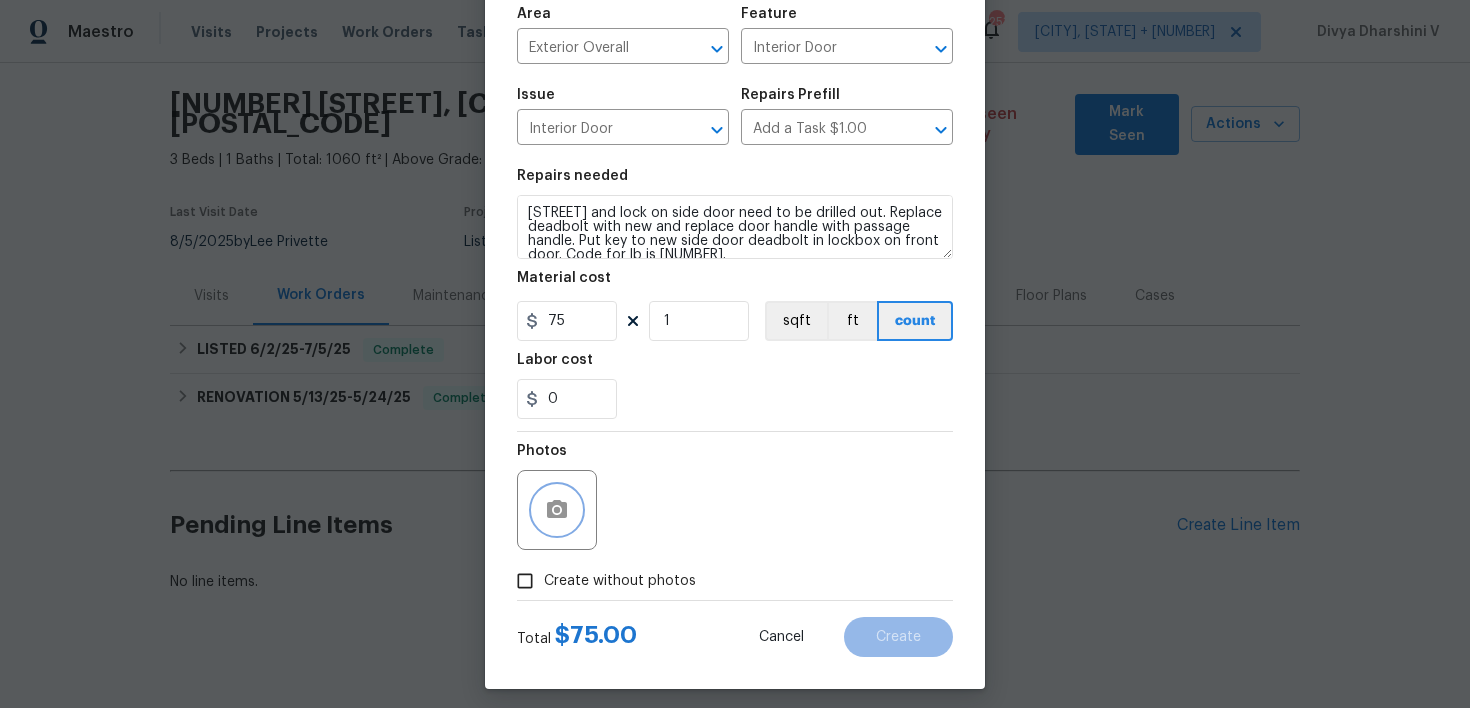 scroll, scrollTop: 14, scrollLeft: 0, axis: vertical 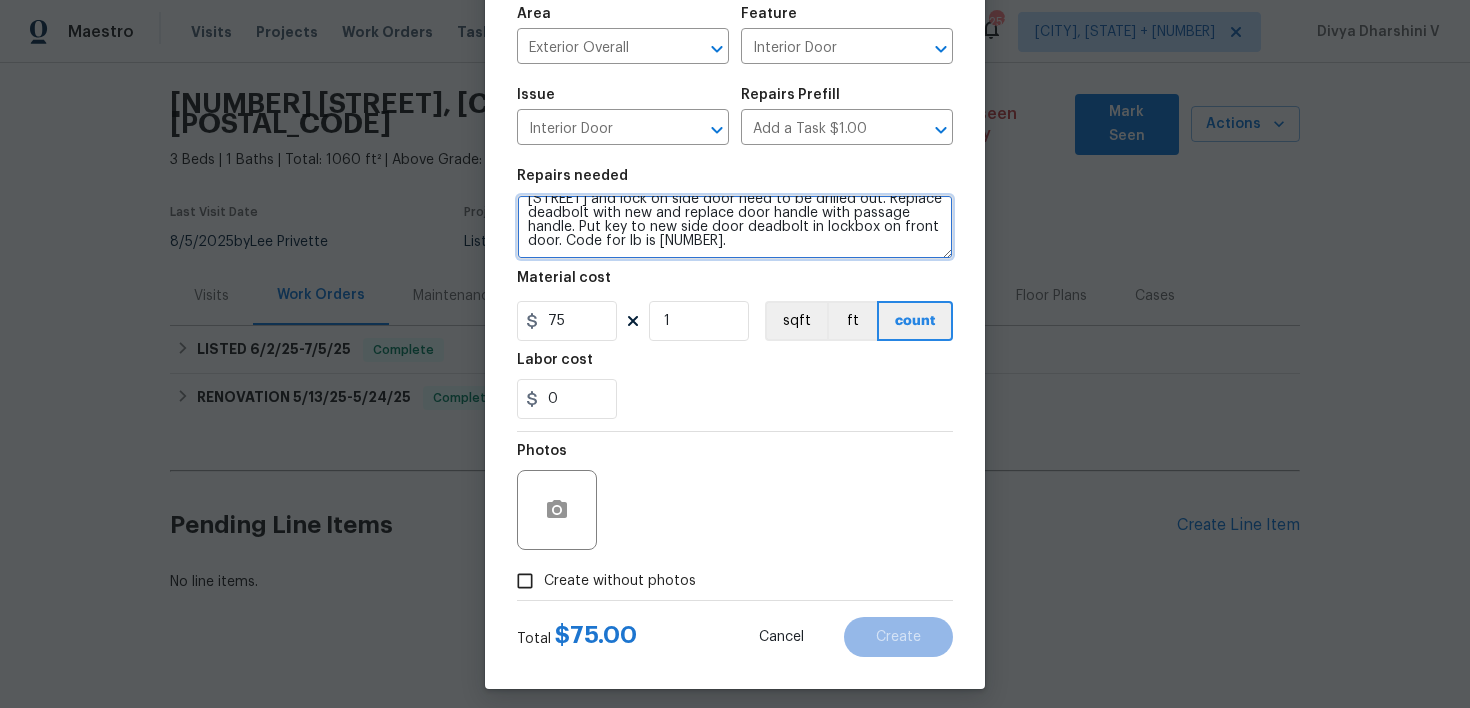 click on "Deadbolt and lock on side door need to be drilled out. Replace deadbolt with new and replace door handle with passage handle. Put key to new side door deadbolt in lockbox on front door. Code for lb is 1065" at bounding box center [735, 227] 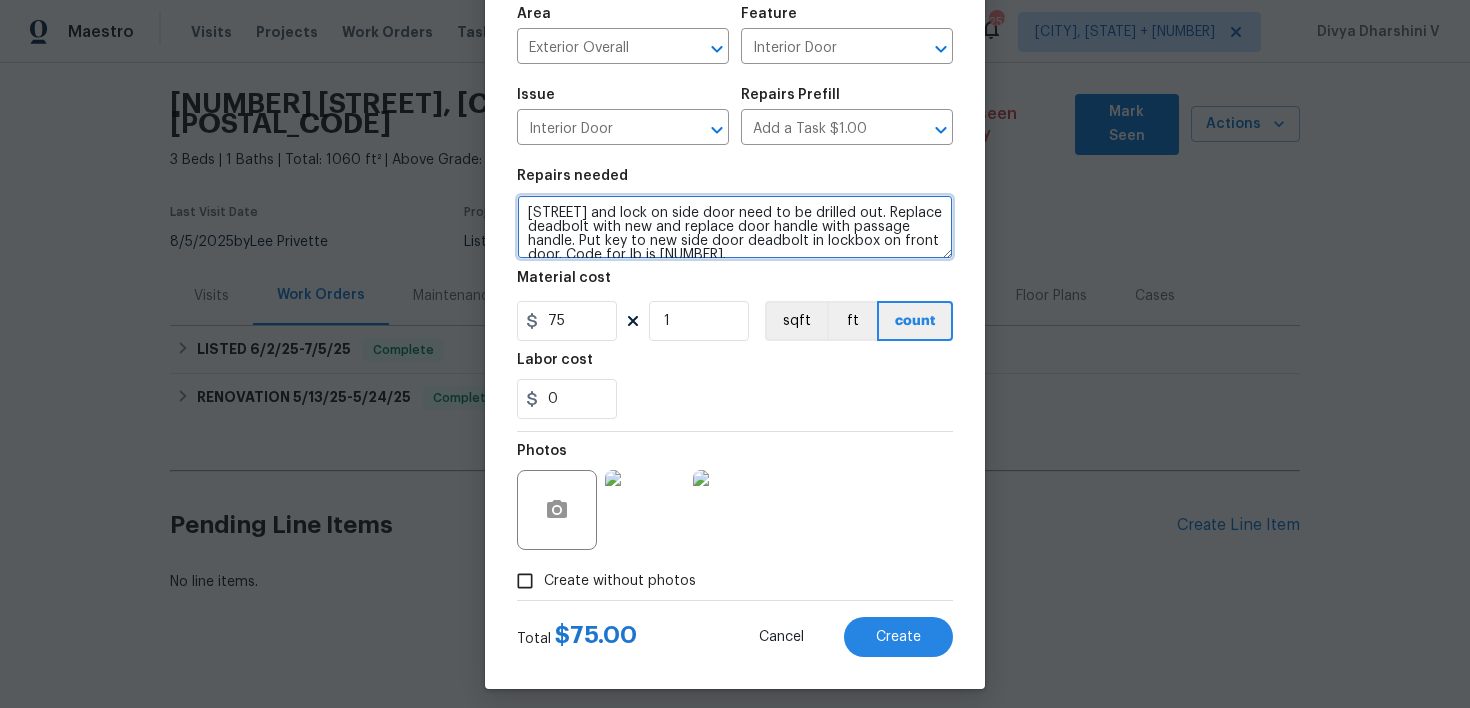 scroll, scrollTop: 14, scrollLeft: 0, axis: vertical 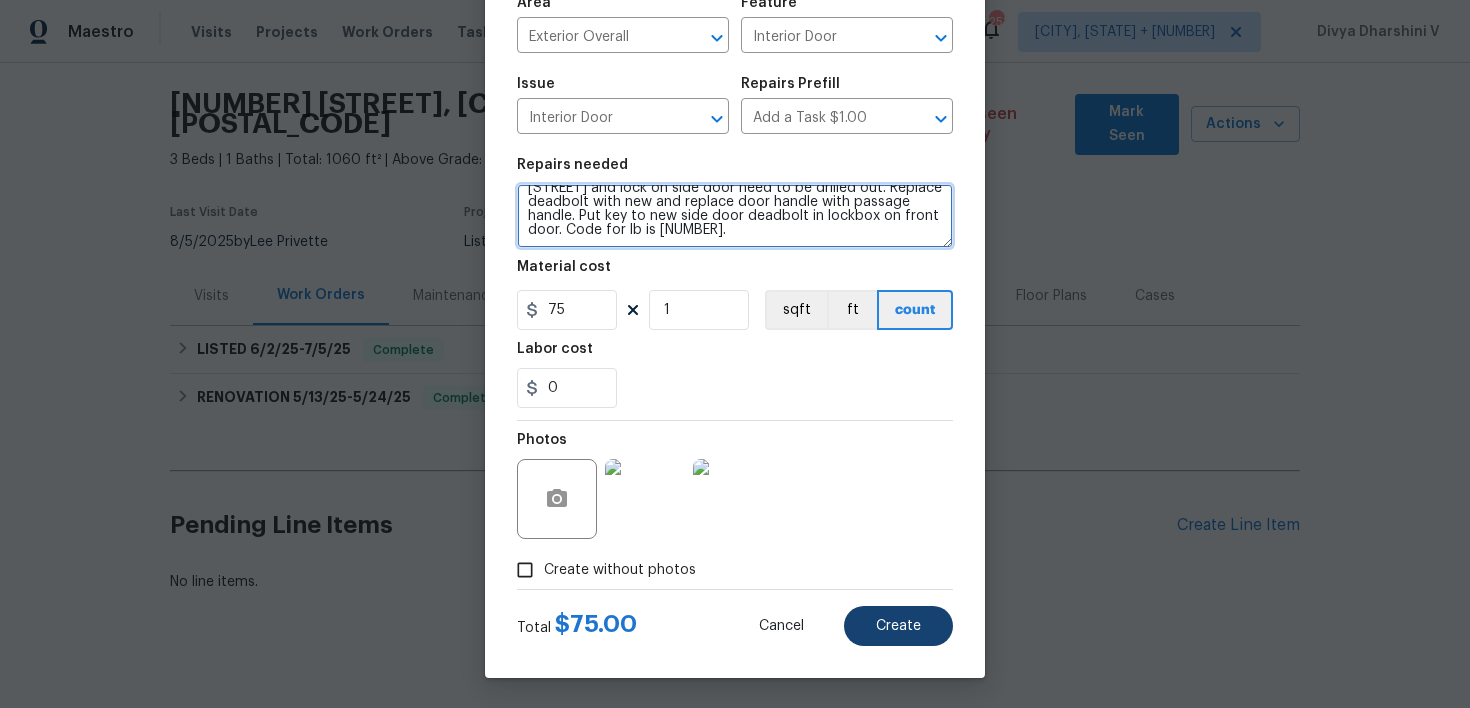 type on "Deadbolt and lock on side door need to be drilled out. Replace deadbolt with new and replace door handle with passage handle. Put key to new side door deadbolt in lockbox on front door. Code for lb is 1065." 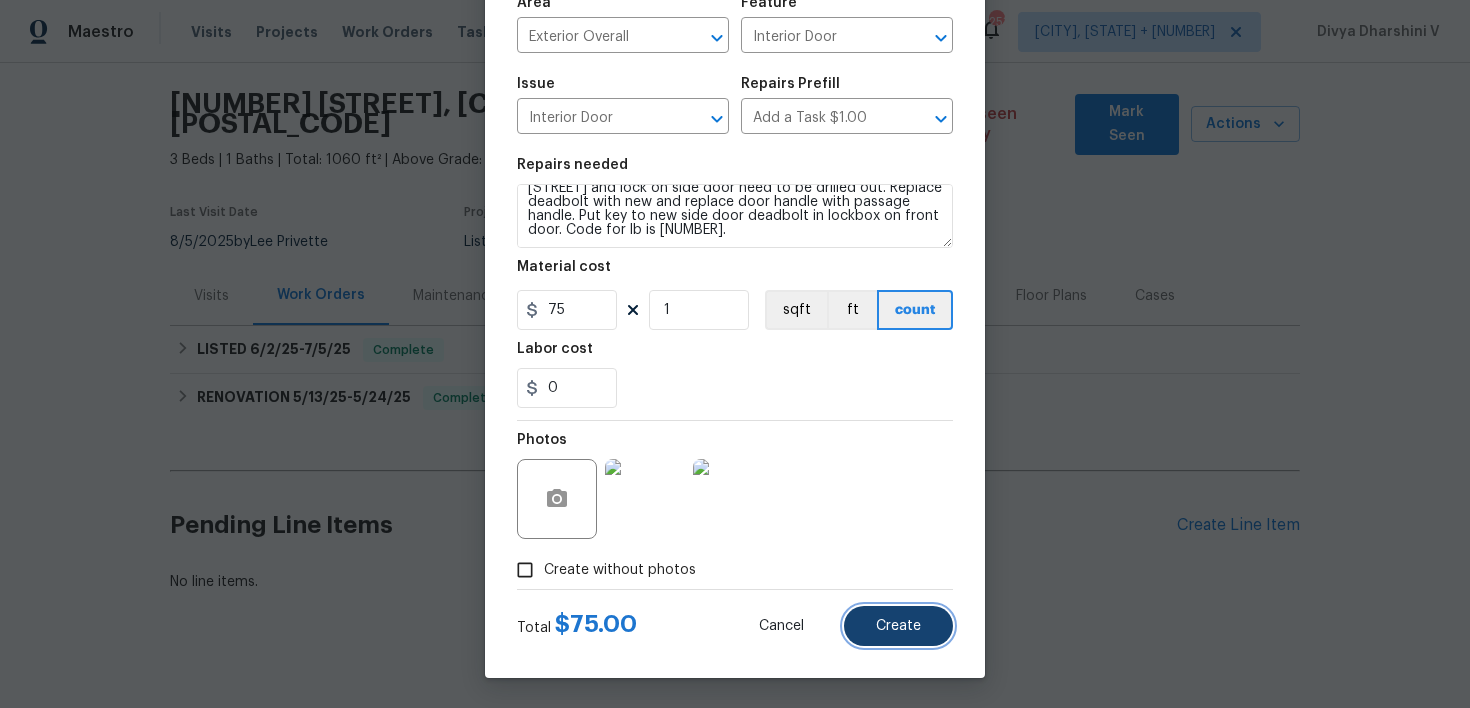 click on "Create" at bounding box center [898, 626] 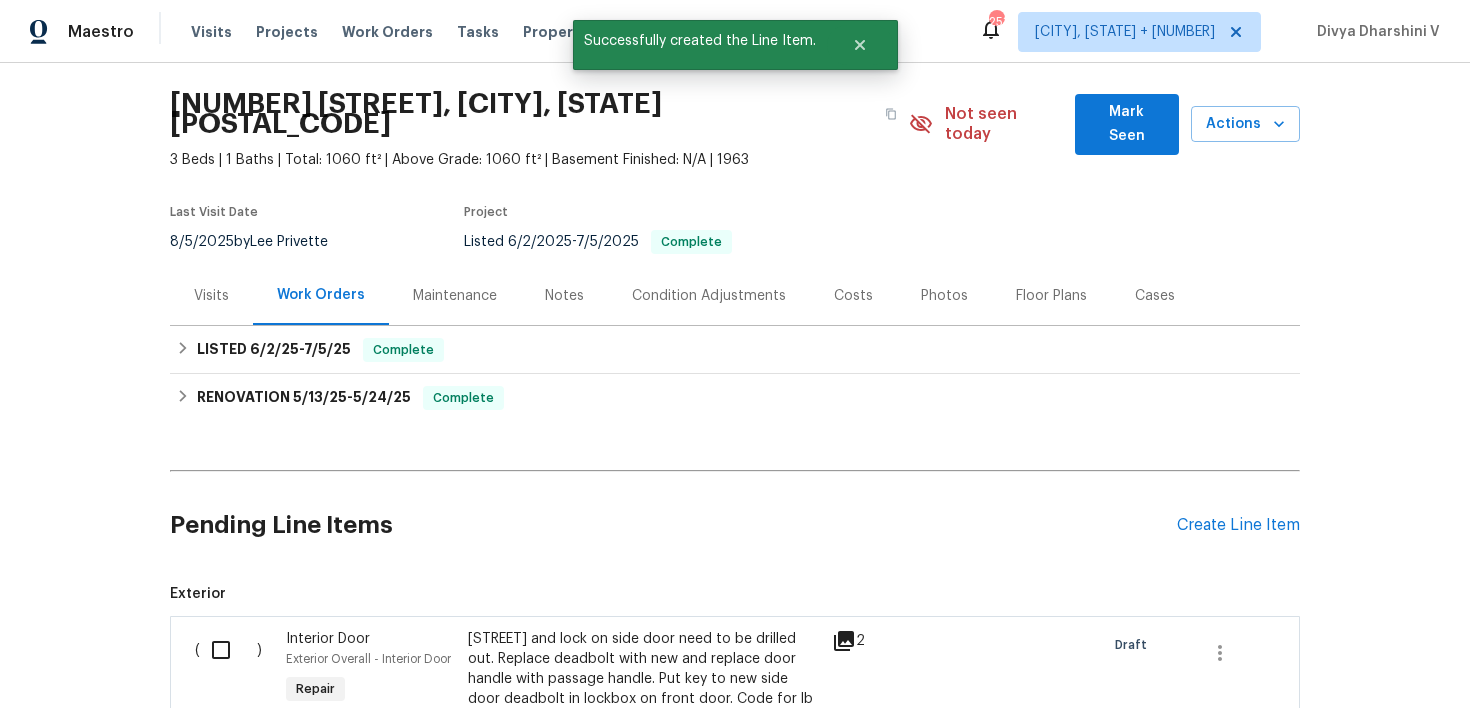click at bounding box center [228, 650] 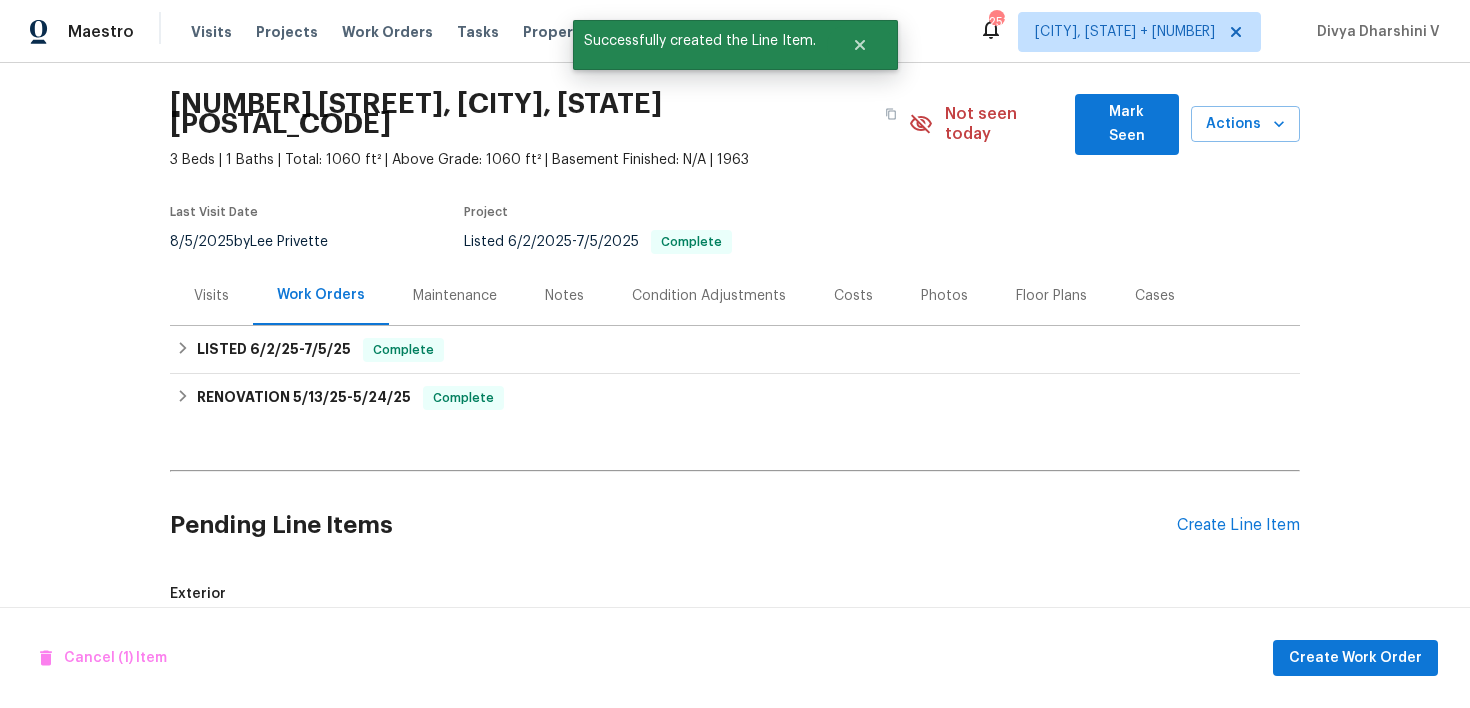 scroll, scrollTop: 289, scrollLeft: 0, axis: vertical 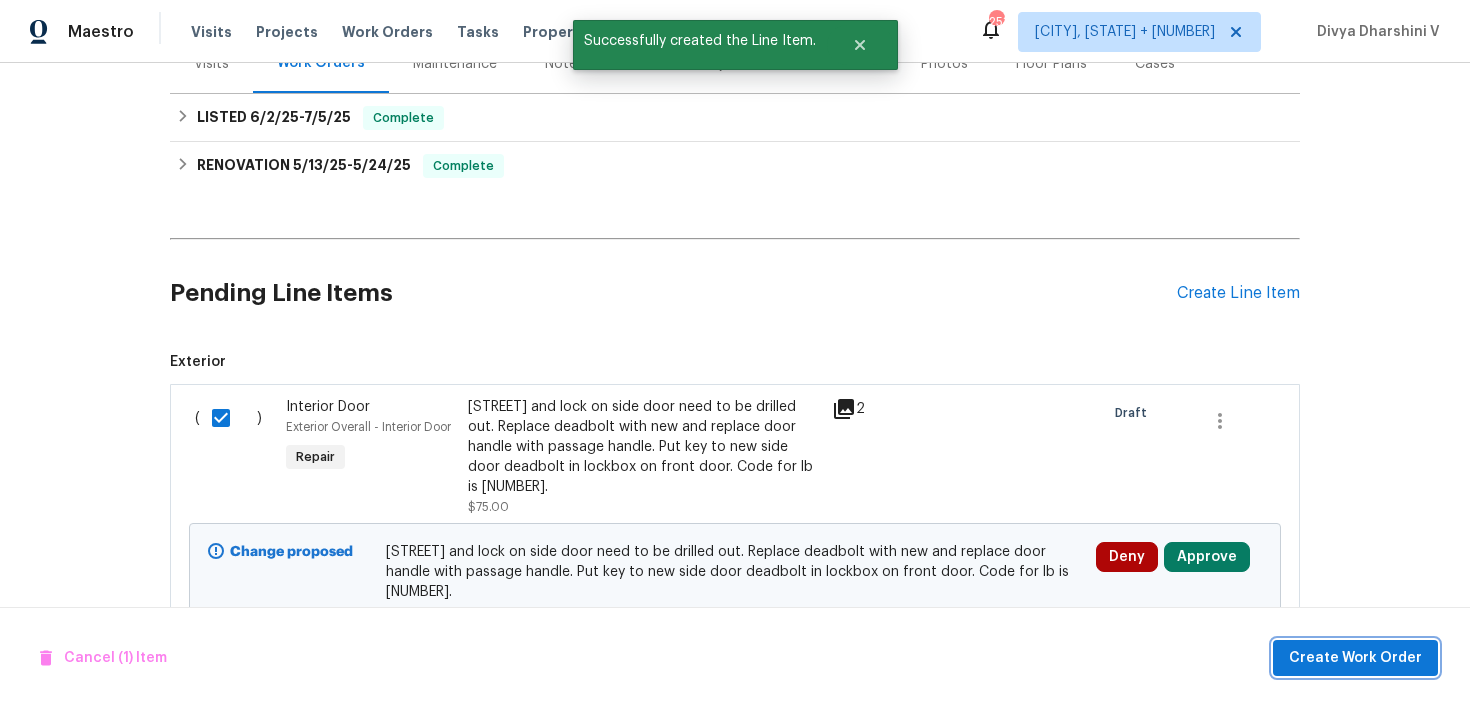 click on "Create Work Order" at bounding box center [1355, 658] 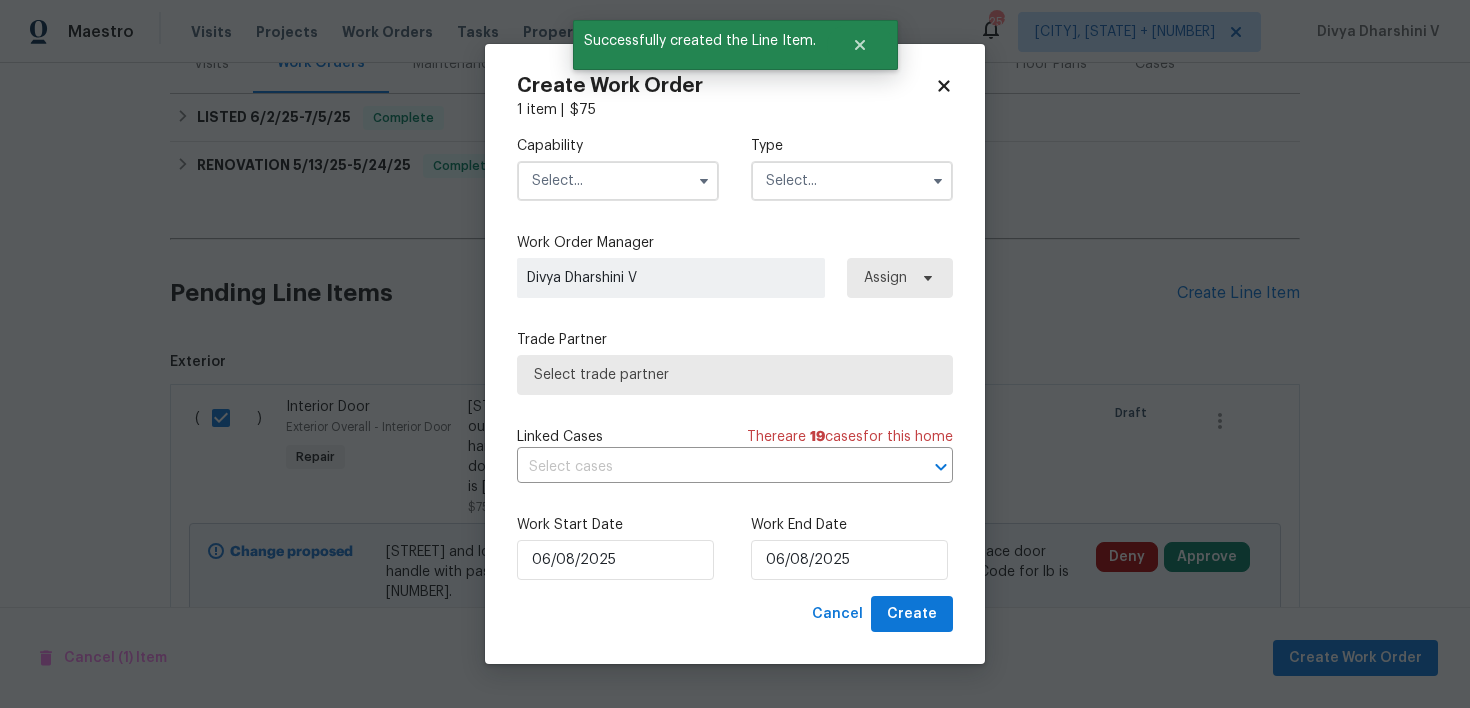 click at bounding box center (618, 181) 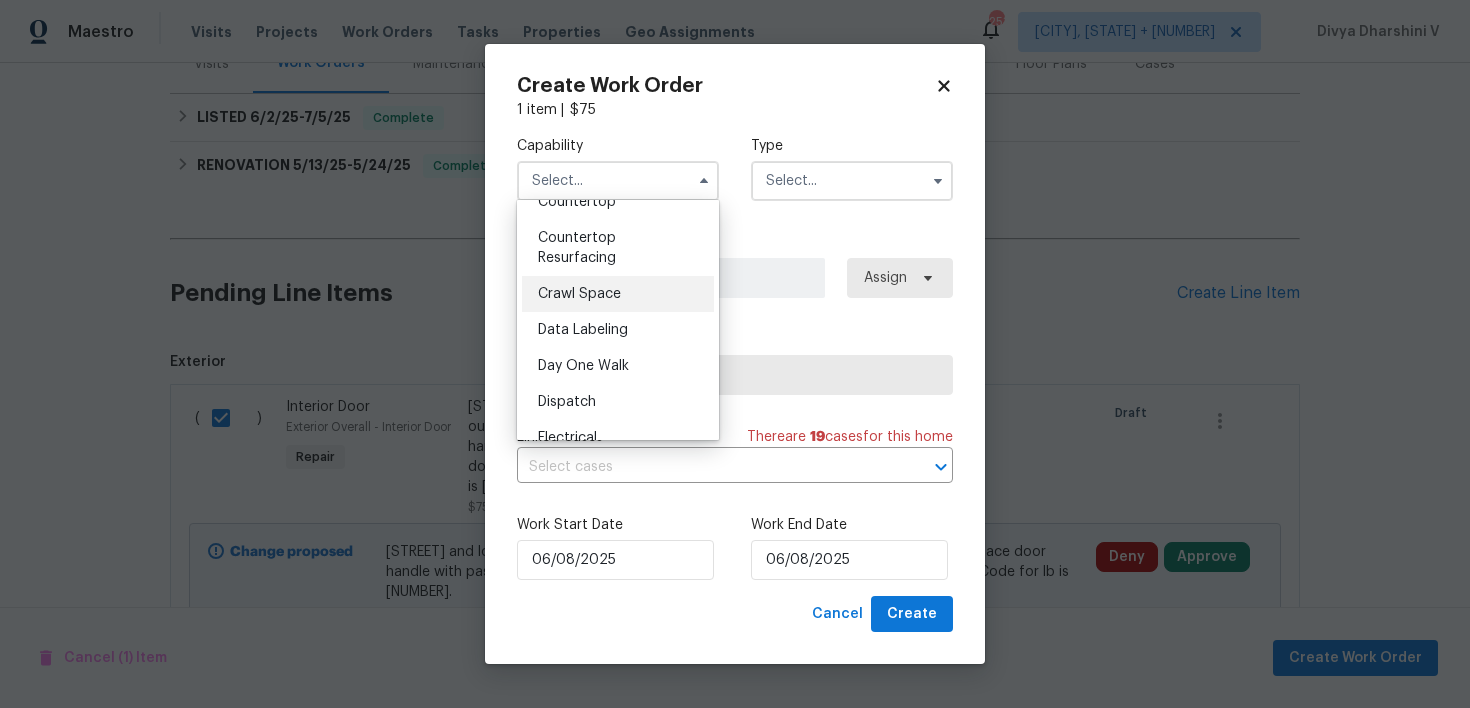 scroll, scrollTop: 1012, scrollLeft: 0, axis: vertical 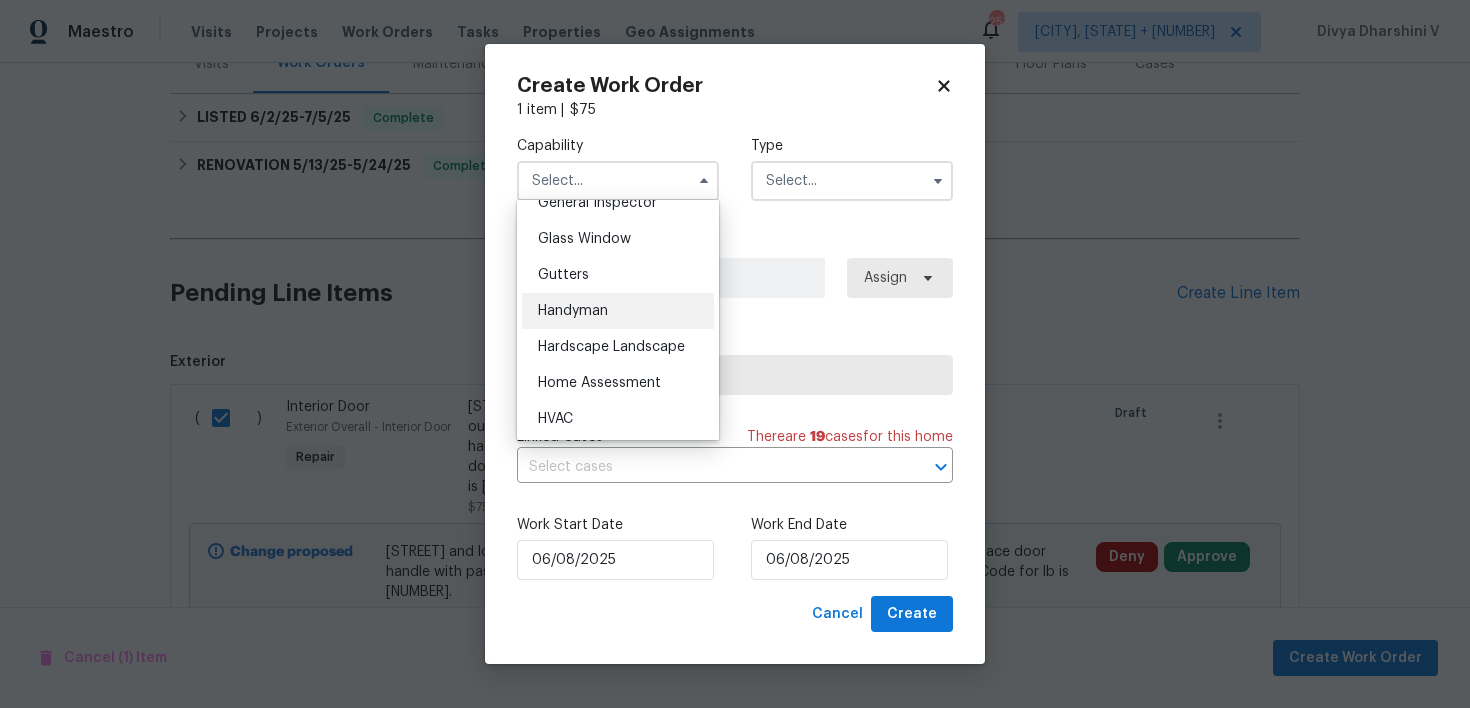 click on "Handyman" at bounding box center [618, 311] 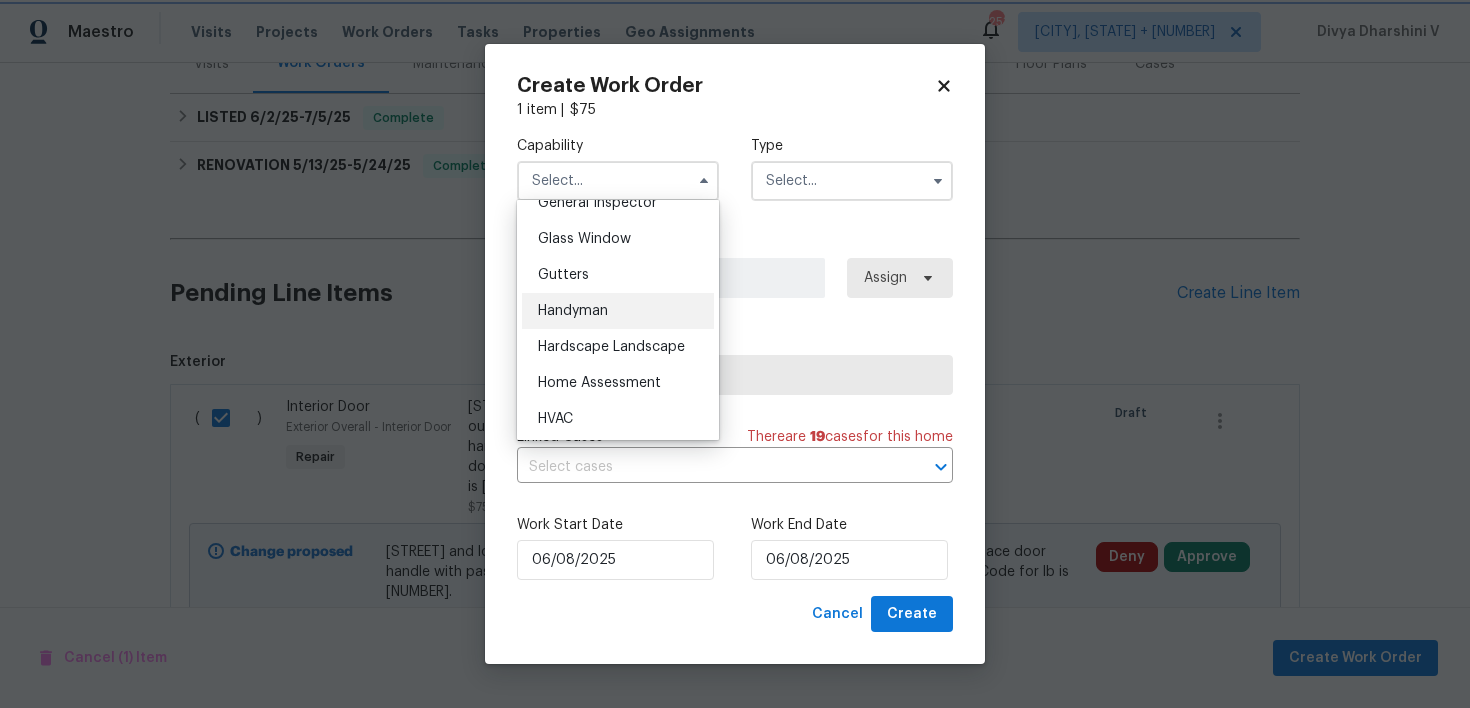 type on "Handyman" 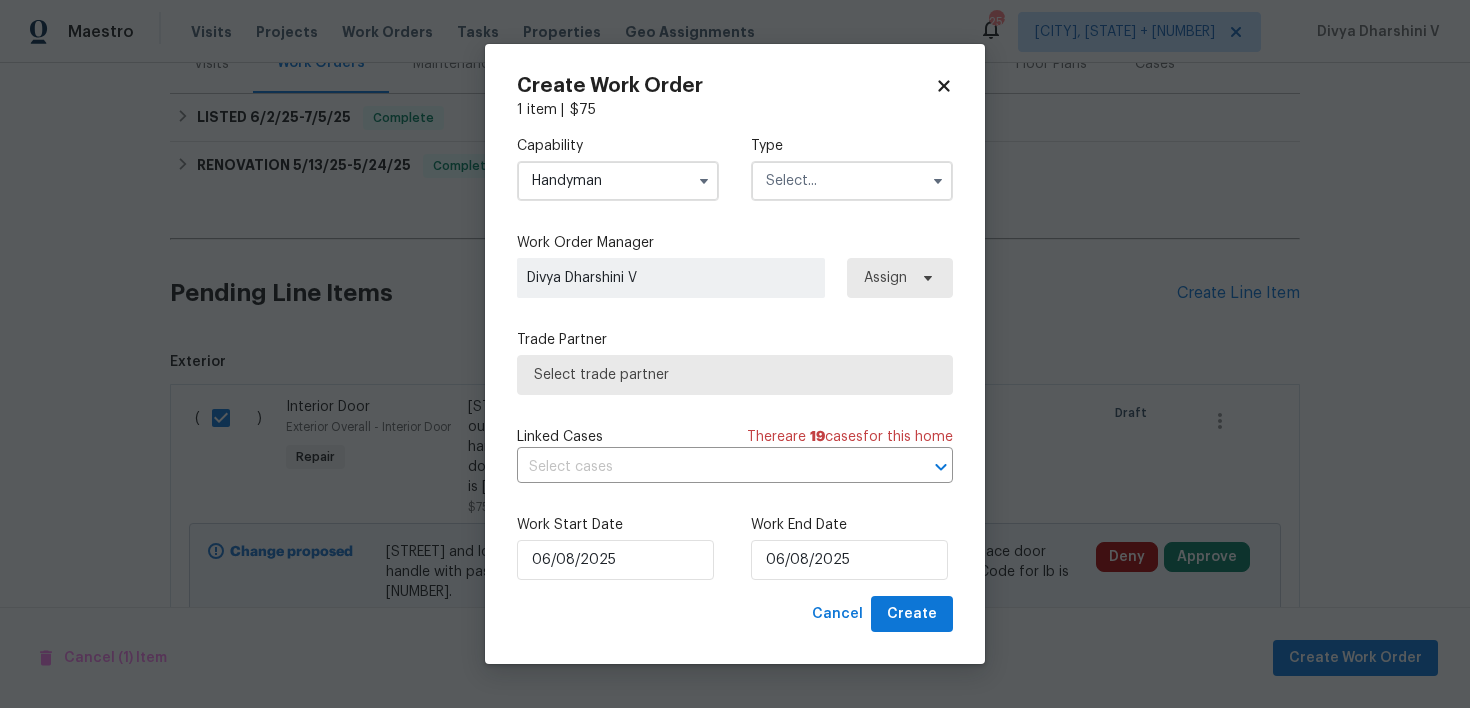 click at bounding box center [852, 181] 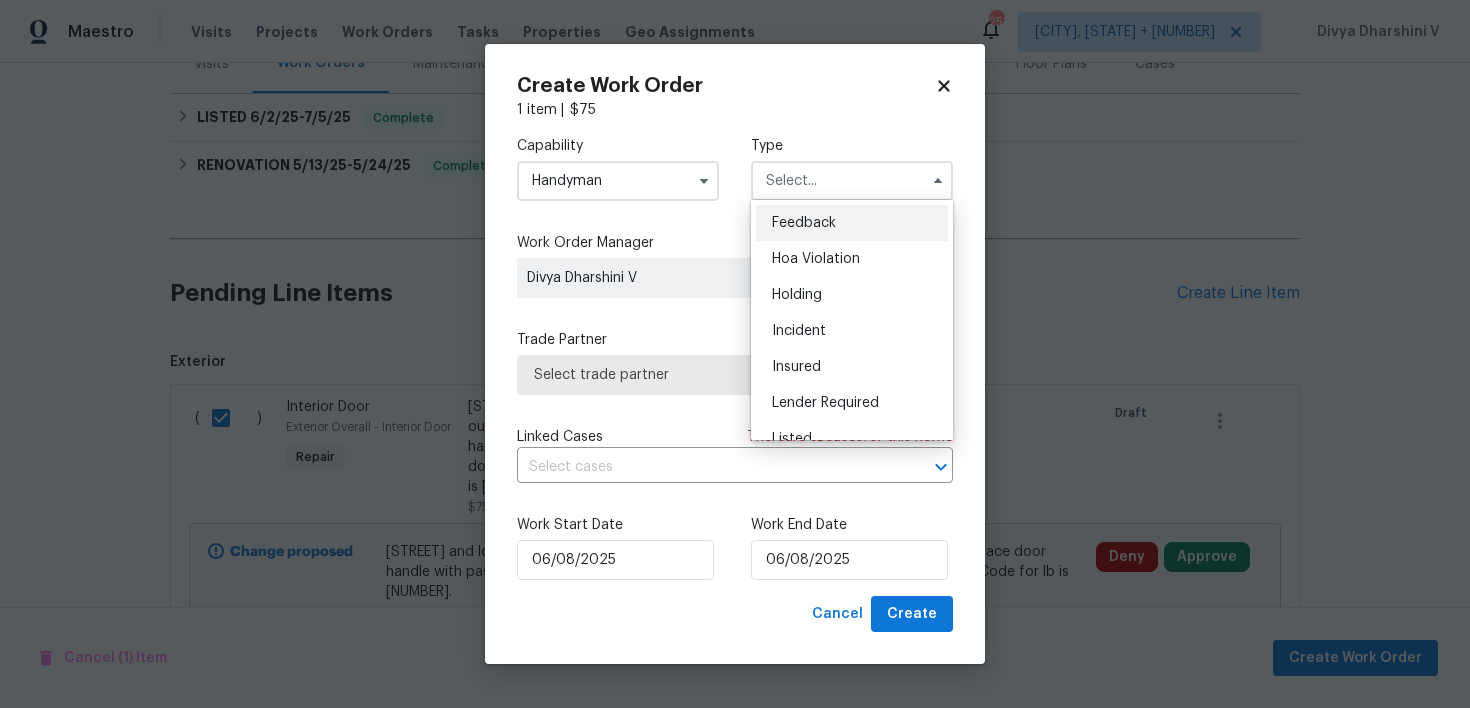 click on "Feedback" at bounding box center [804, 223] 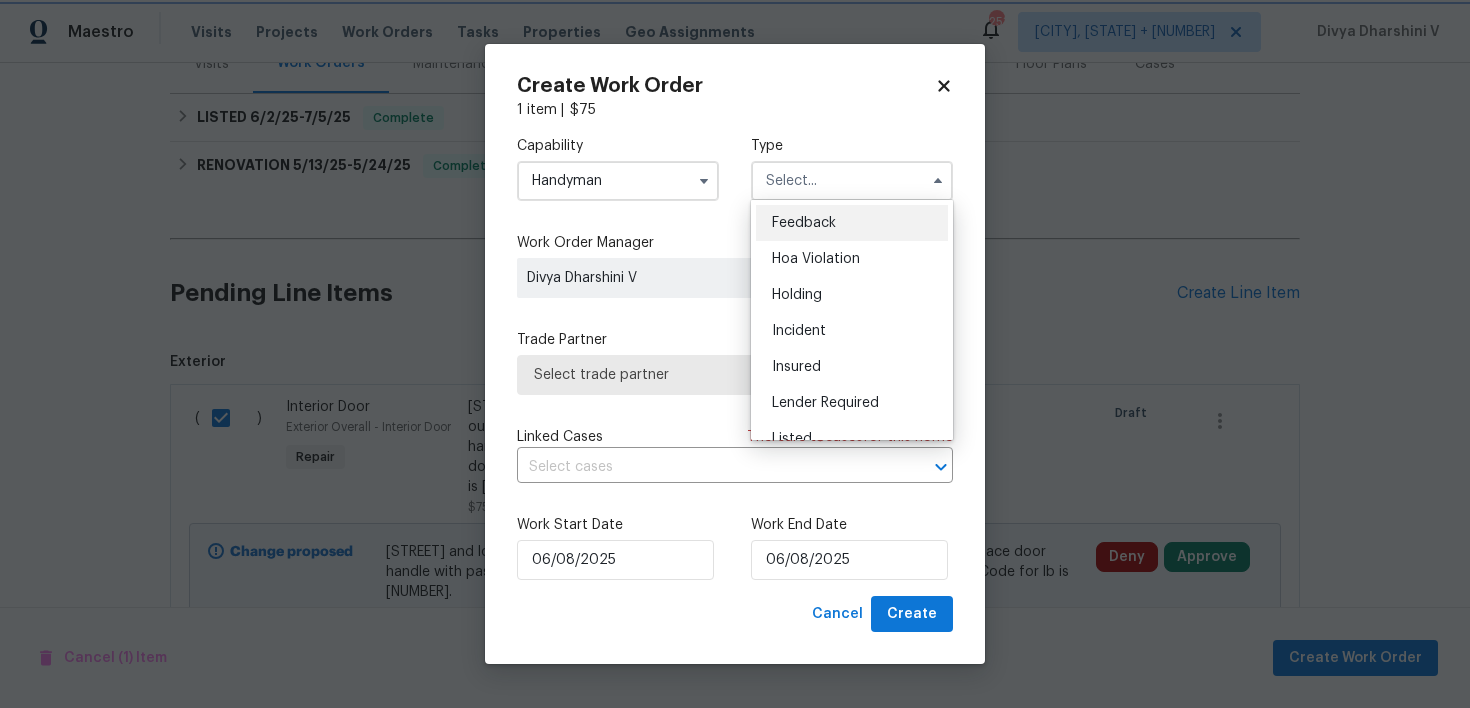 type on "Feedback" 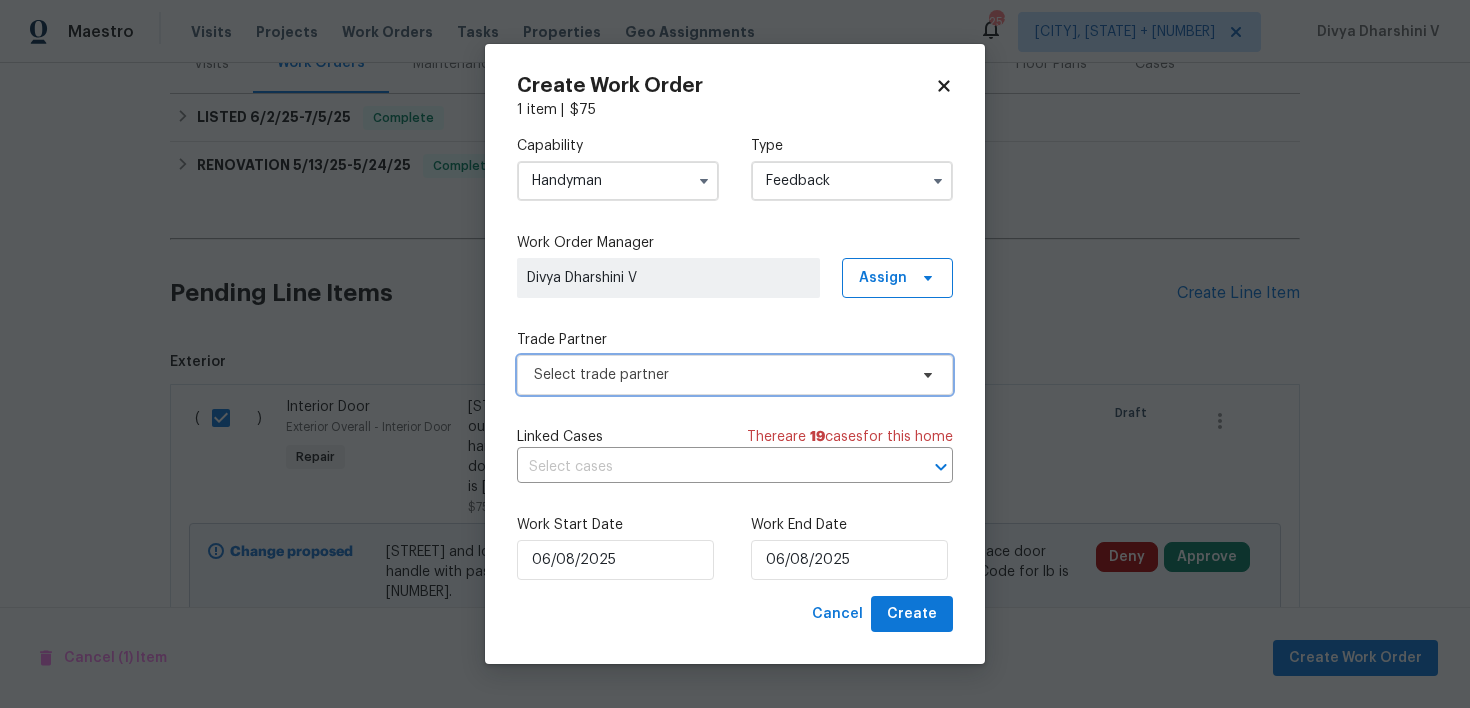 click on "Select trade partner" at bounding box center [720, 375] 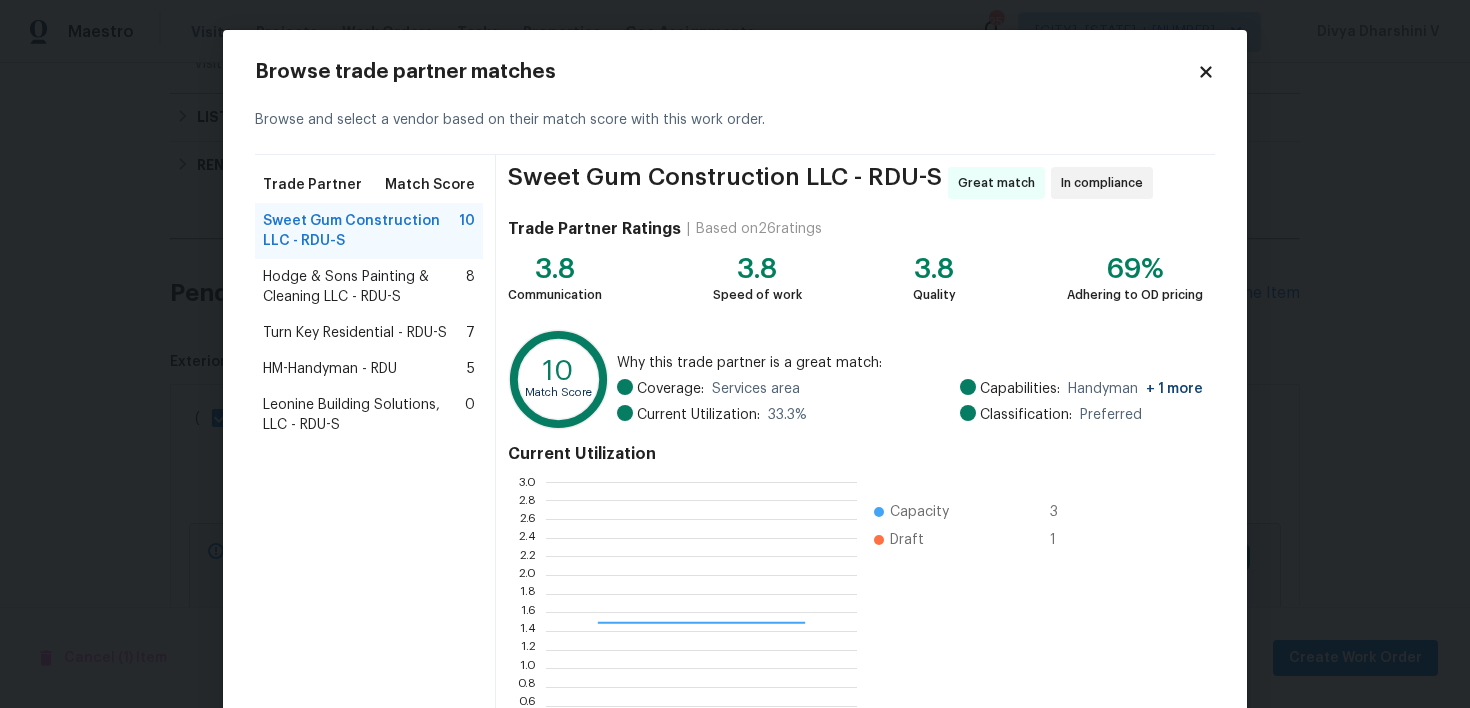 scroll, scrollTop: 2, scrollLeft: 1, axis: both 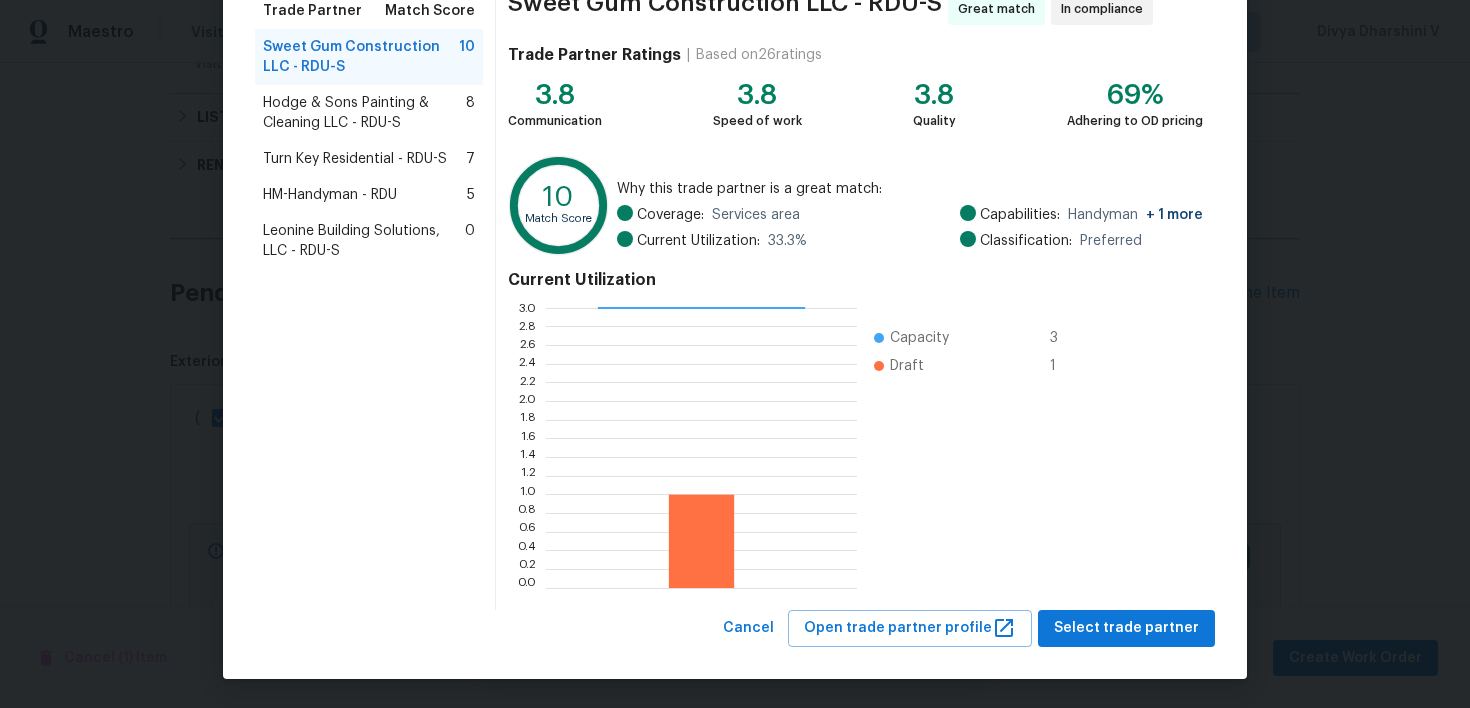 click on "Hodge & Sons Painting & Cleaning LLC - RDU-S 8" at bounding box center (369, 113) 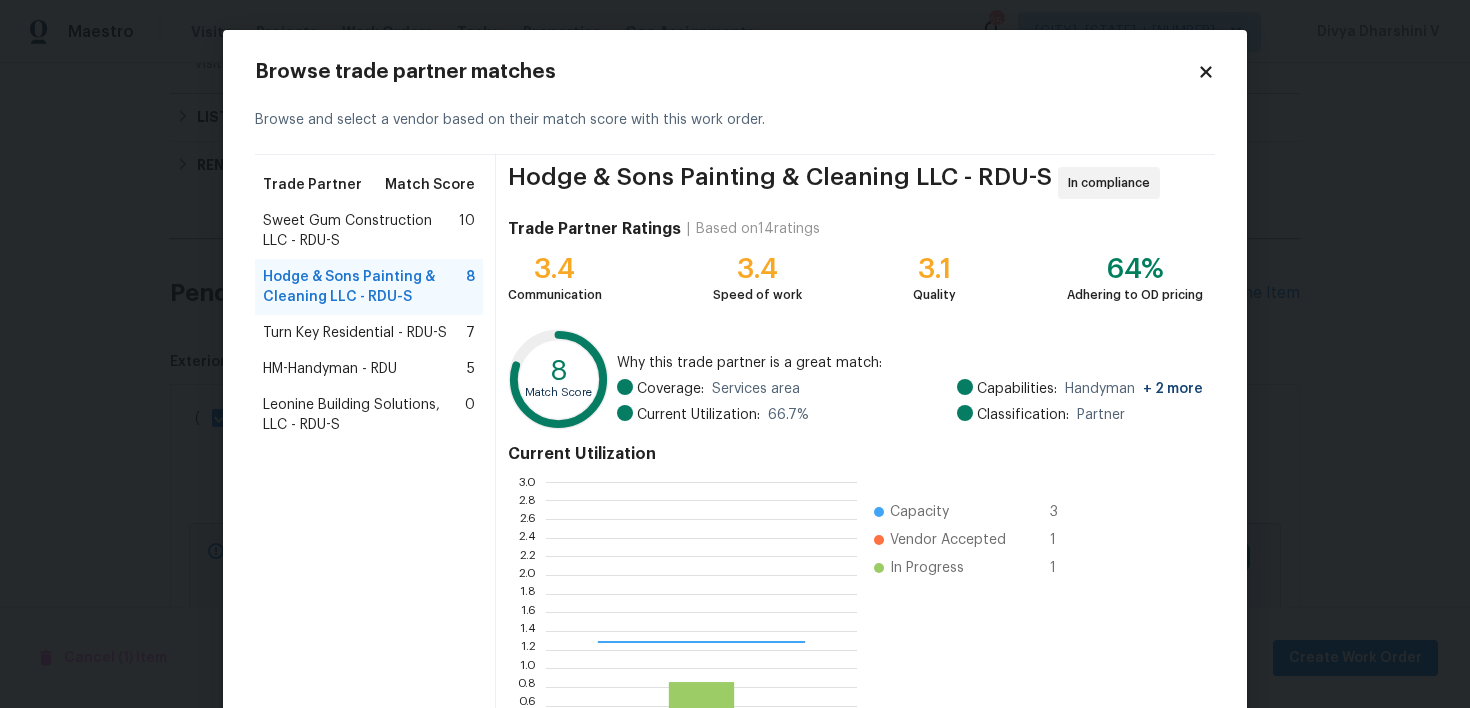 scroll, scrollTop: 174, scrollLeft: 0, axis: vertical 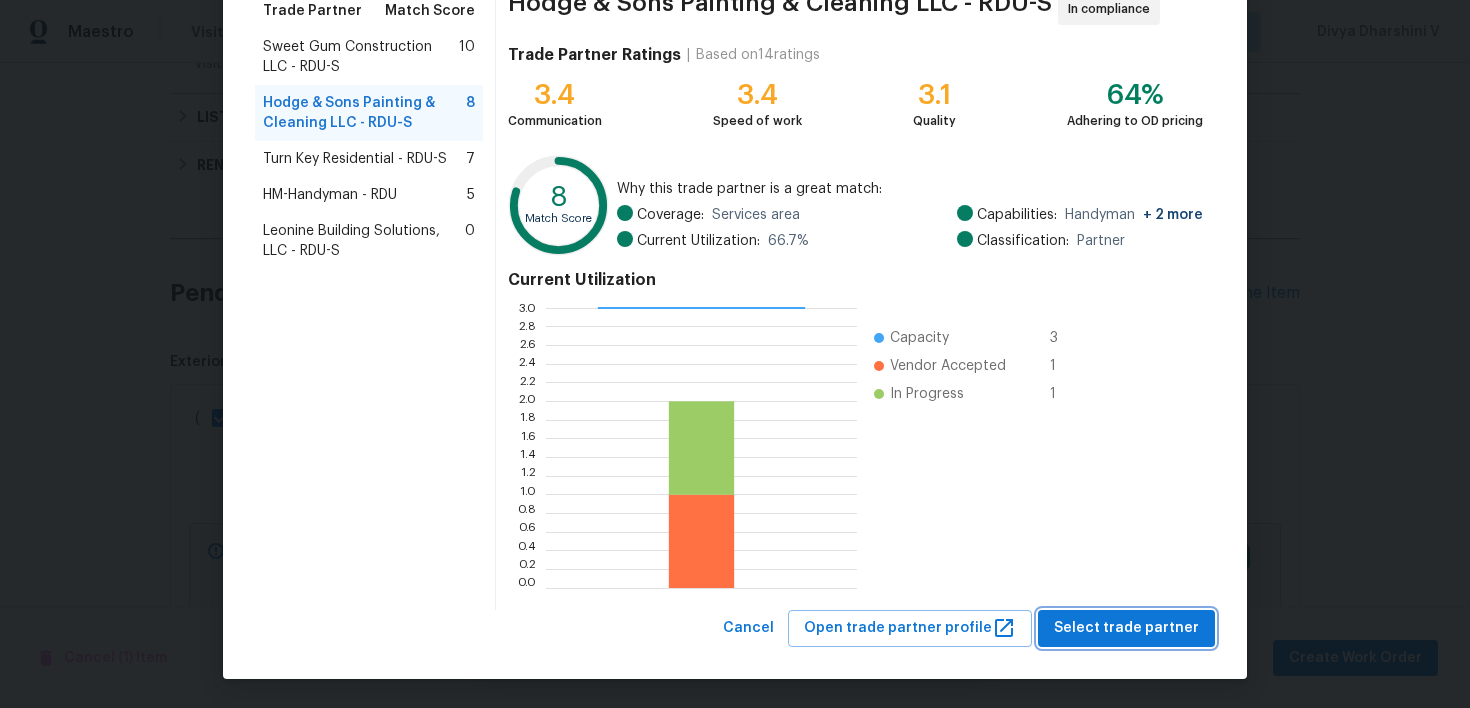 click on "Select trade partner" at bounding box center [1126, 628] 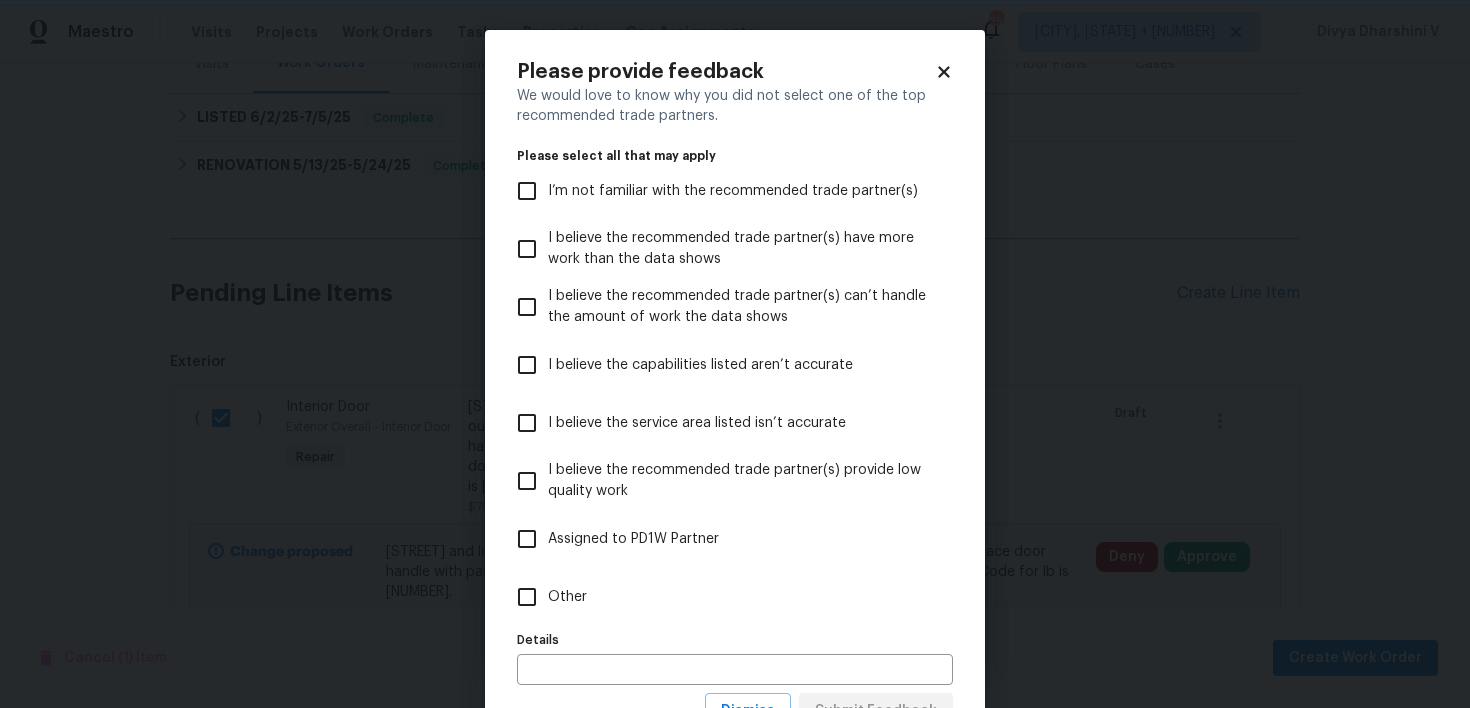scroll, scrollTop: 0, scrollLeft: 0, axis: both 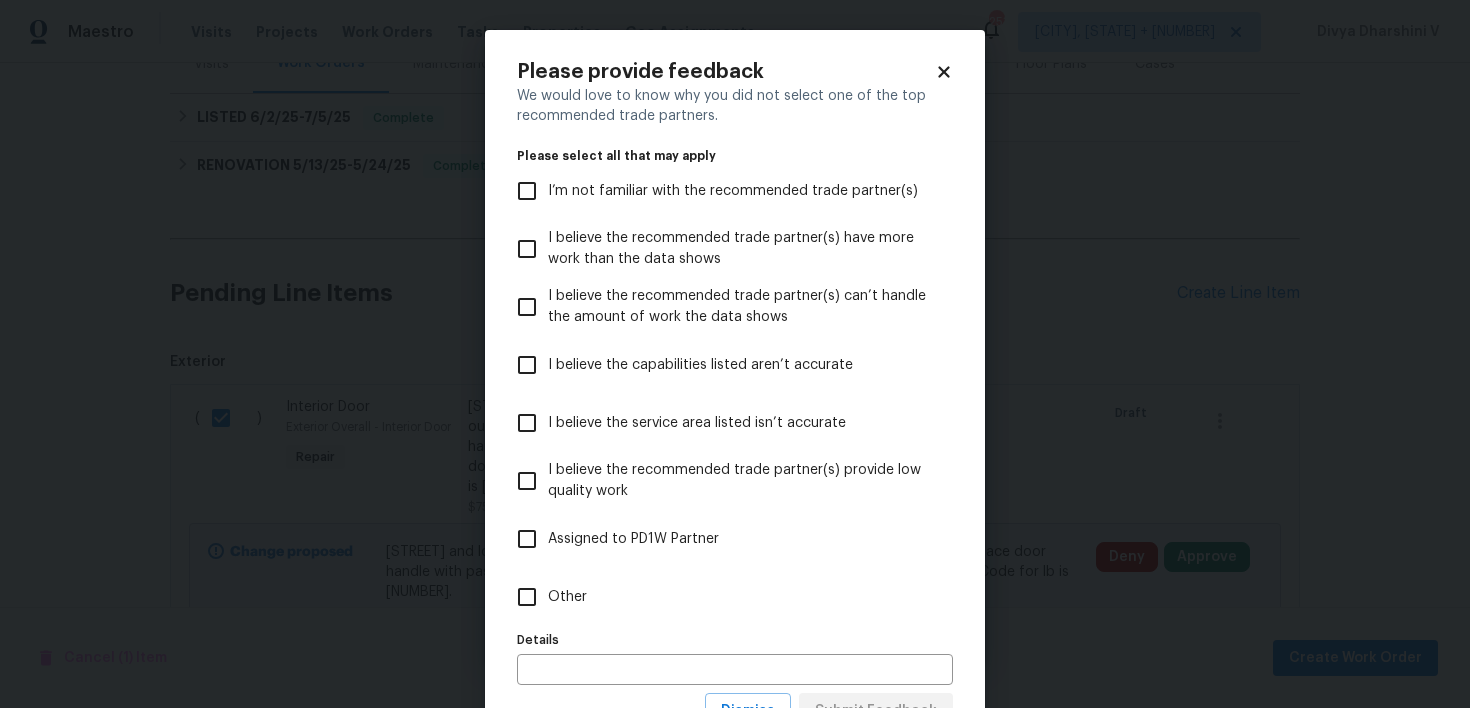 click on "Other" at bounding box center (721, 597) 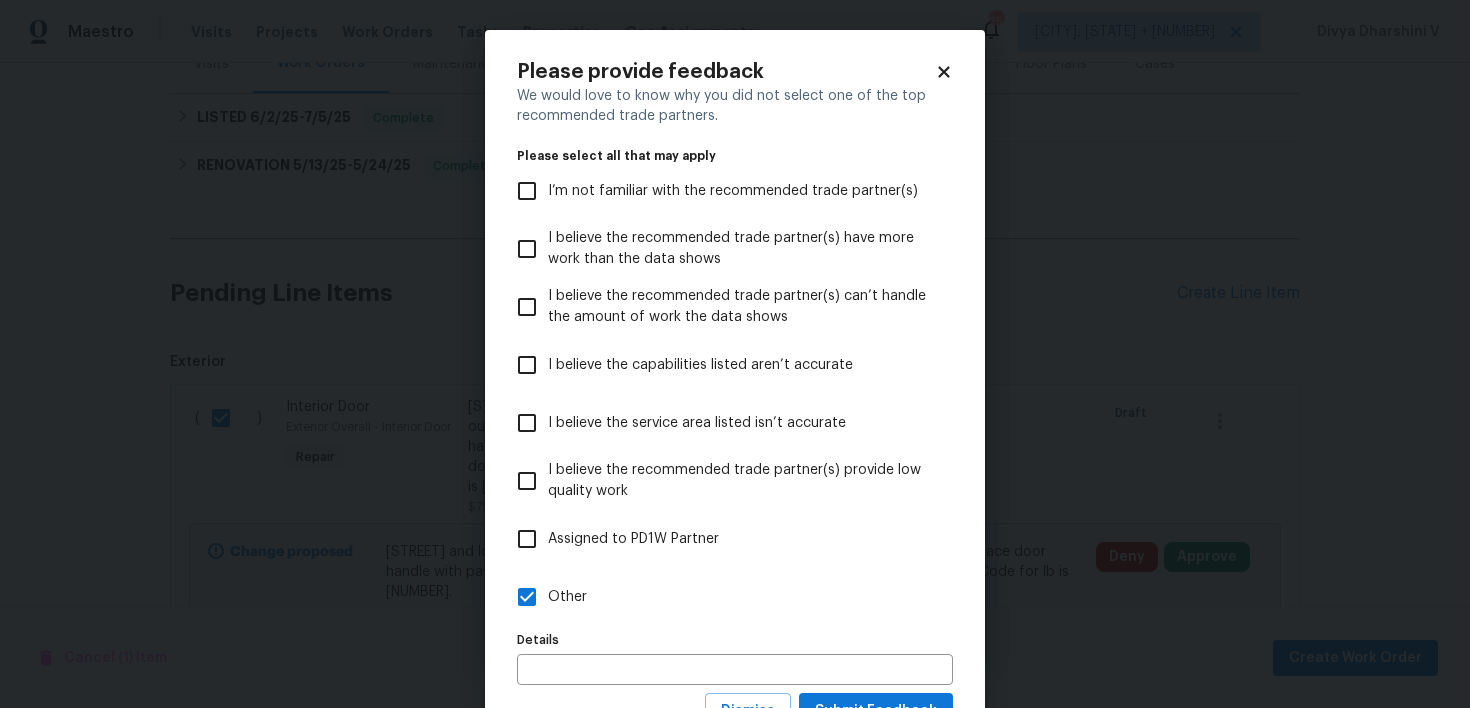 scroll, scrollTop: 84, scrollLeft: 0, axis: vertical 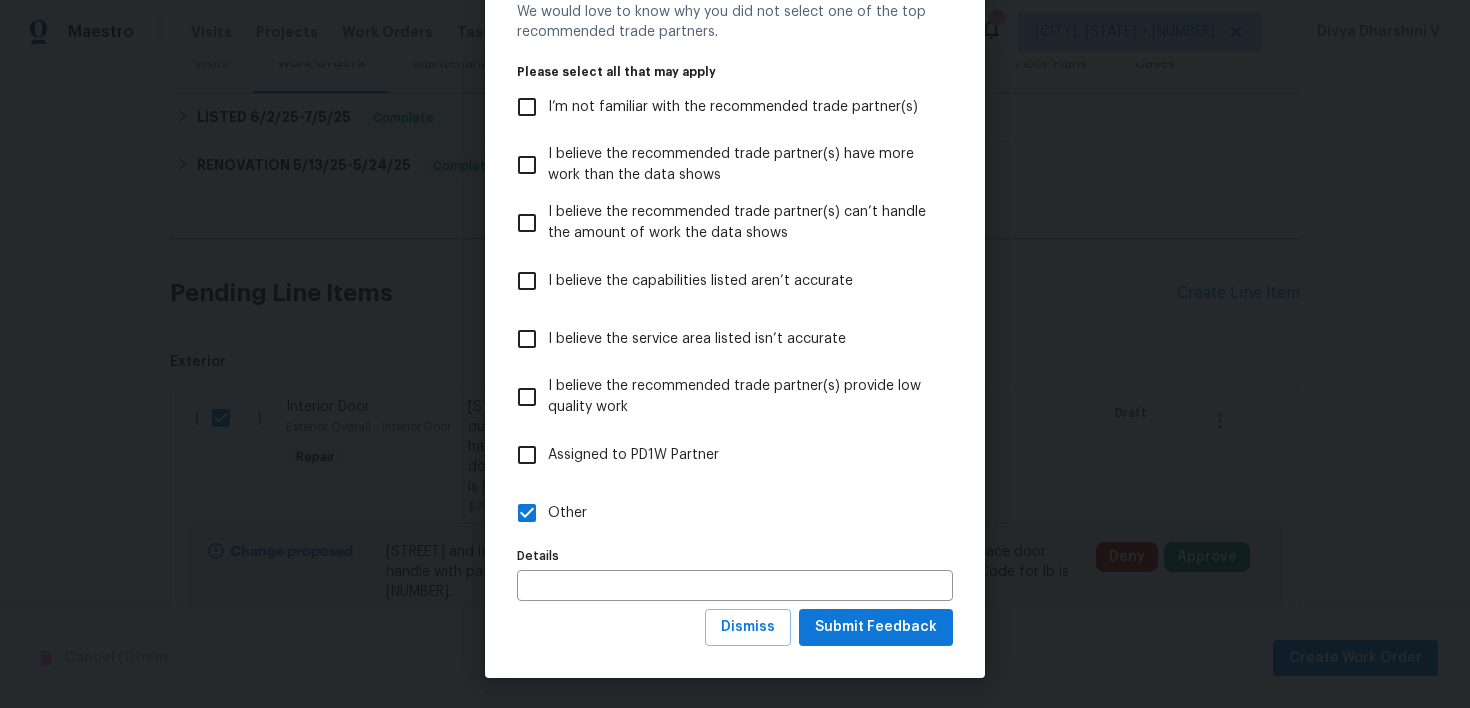 click on "Please provide feedback We would love to know why you did not select one of the top recommended trade partners. Please select all that may apply I’m not familiar with the recommended trade partner(s) I believe the recommended trade partner(s) have more work than the data shows I believe the recommended trade partner(s) can’t handle the amount of work the data shows I believe the capabilities listed aren’t accurate I believe the service area listed isn’t accurate I believe the recommended trade partner(s) provide low quality work Assigned to PD1W Partner Other Details Details Dismiss Submit Feedback" at bounding box center [735, 312] 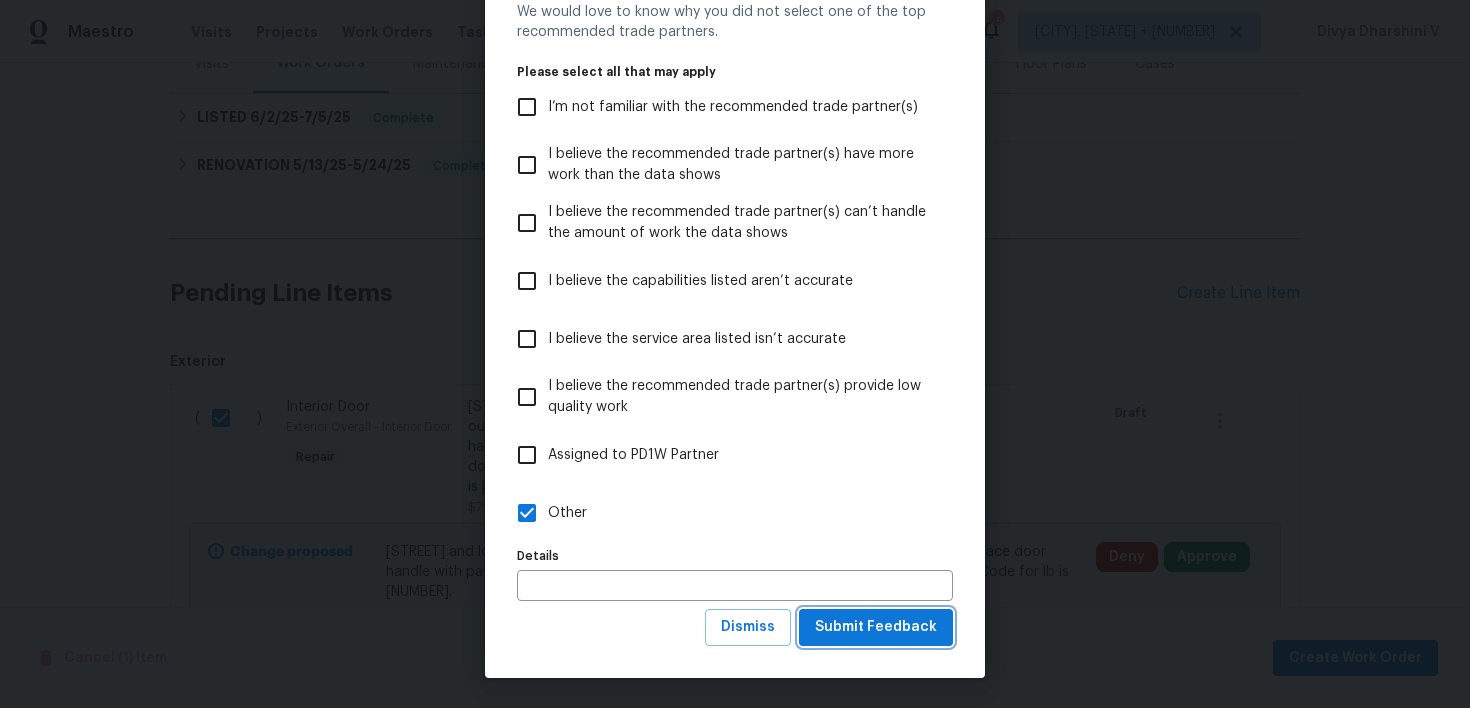 click on "Submit Feedback" at bounding box center [876, 627] 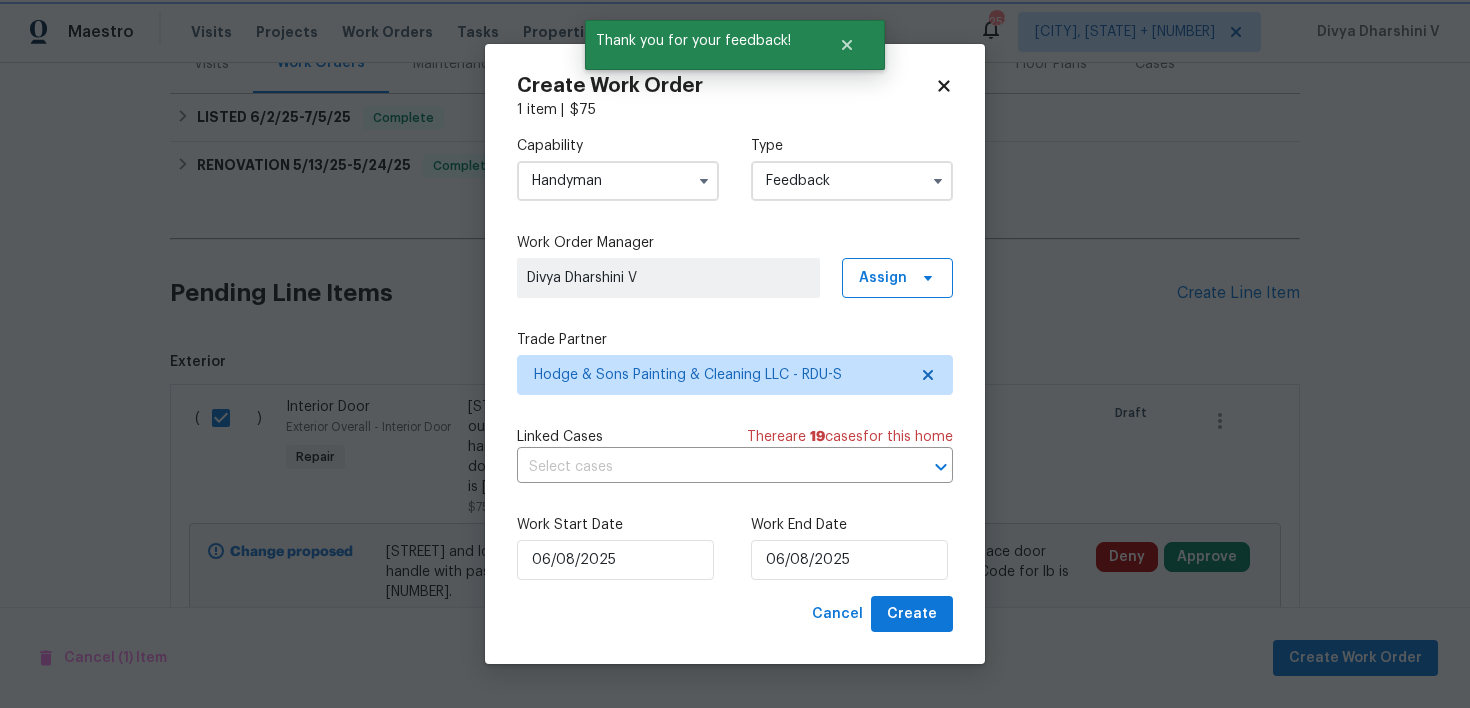 scroll, scrollTop: 0, scrollLeft: 0, axis: both 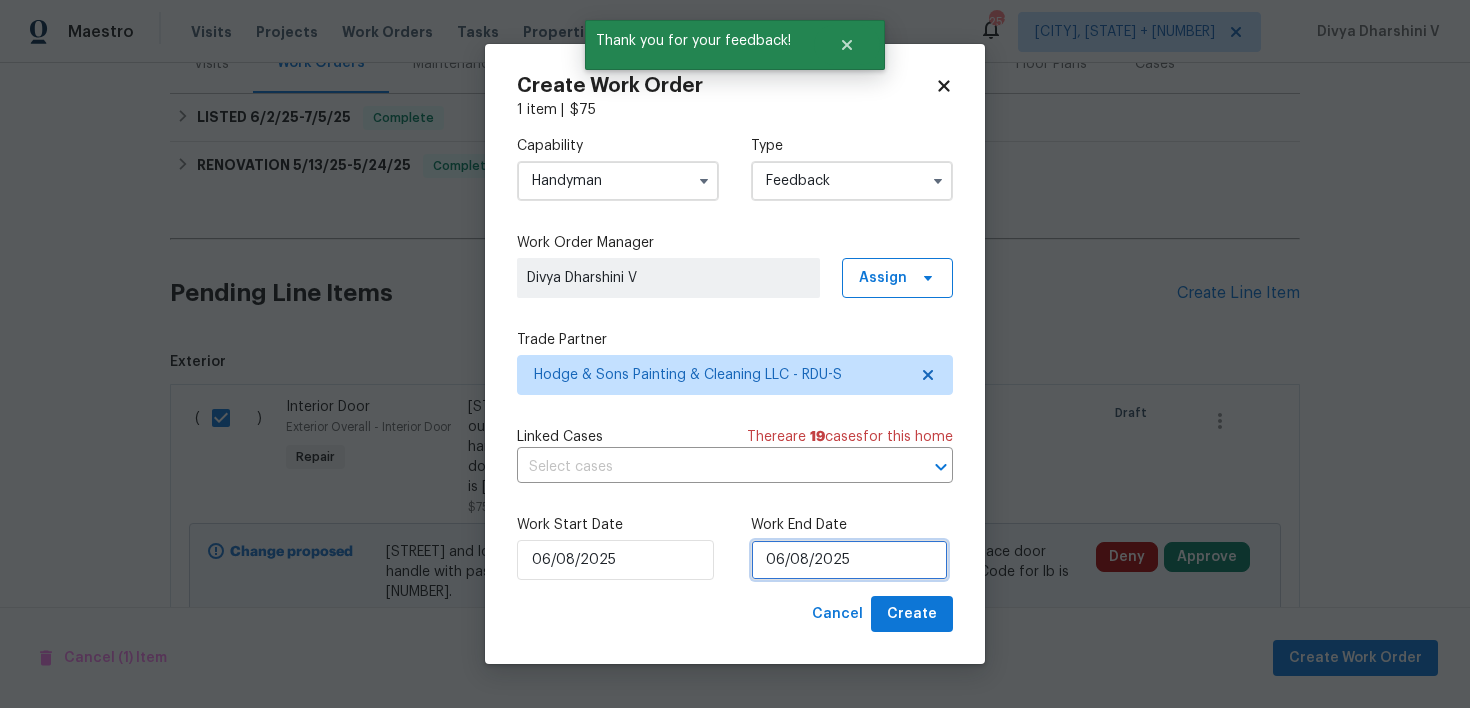 click on "06/08/2025" at bounding box center [849, 560] 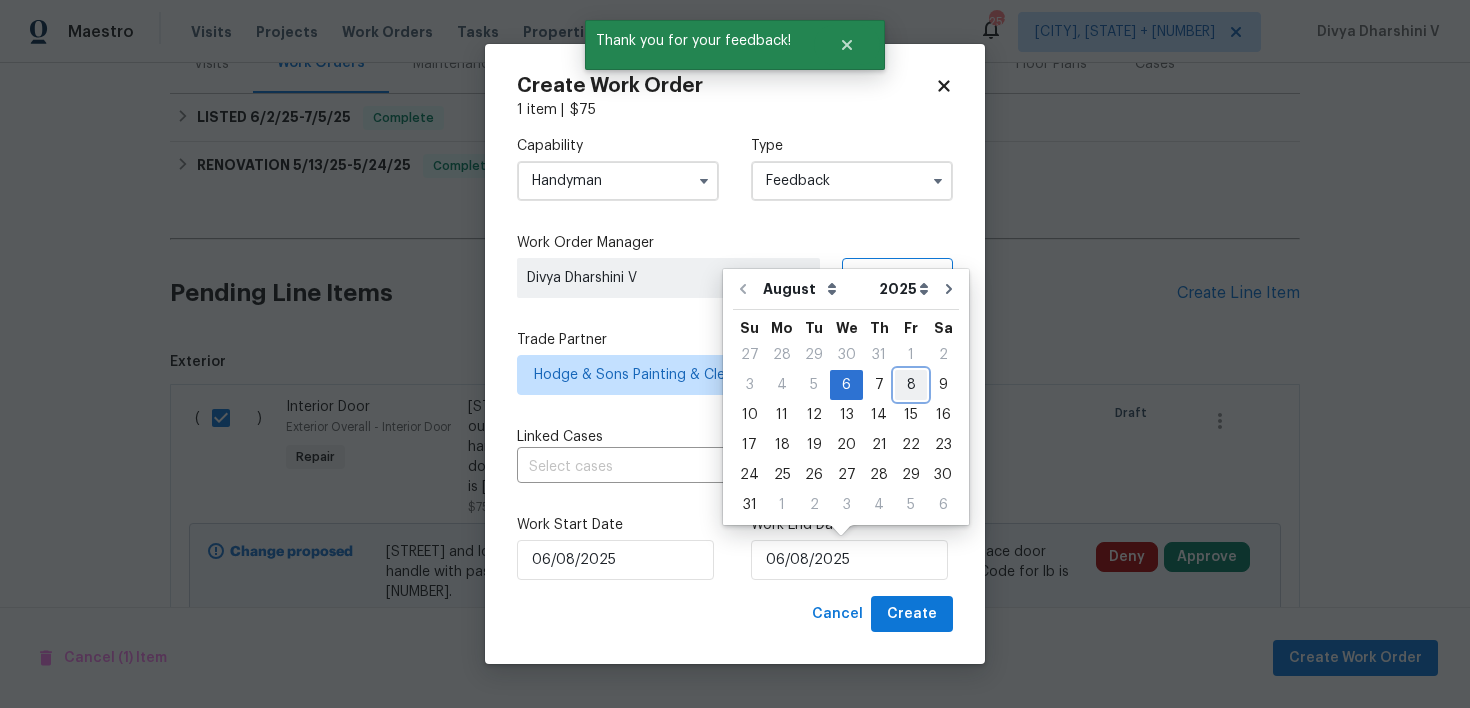 click on "8" at bounding box center (911, 385) 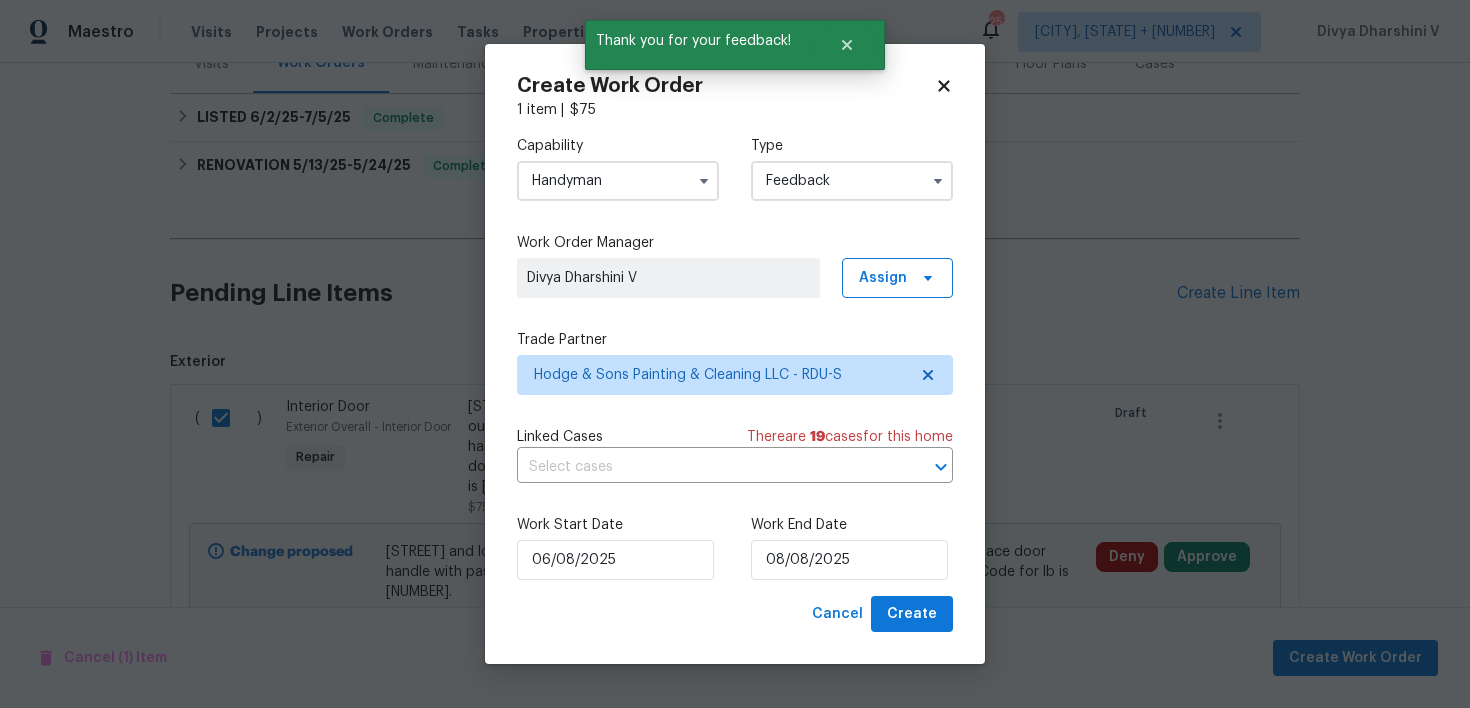 click on "Create Work Order 1 item | $ 75 Capability   Handyman Type   Feedback Work Order Manager   Divya Dharshini V Assign Trade Partner   Hodge & Sons Painting & Cleaning LLC - RDU-S Linked Cases There  are   19  case s  for this home   ​ Work Start Date   06/08/2025 Work End Date   08/08/2025 Cancel Create" at bounding box center (735, 354) 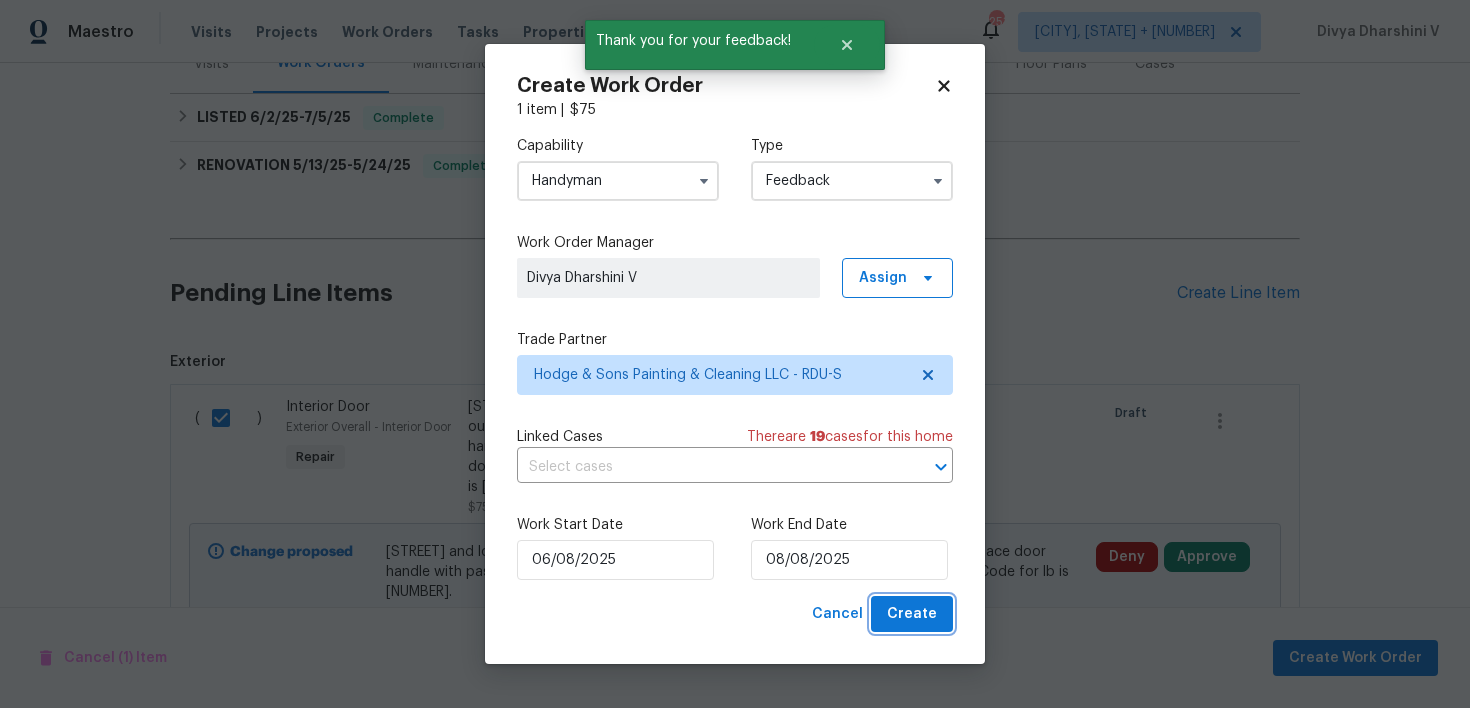 click on "Create" at bounding box center (912, 614) 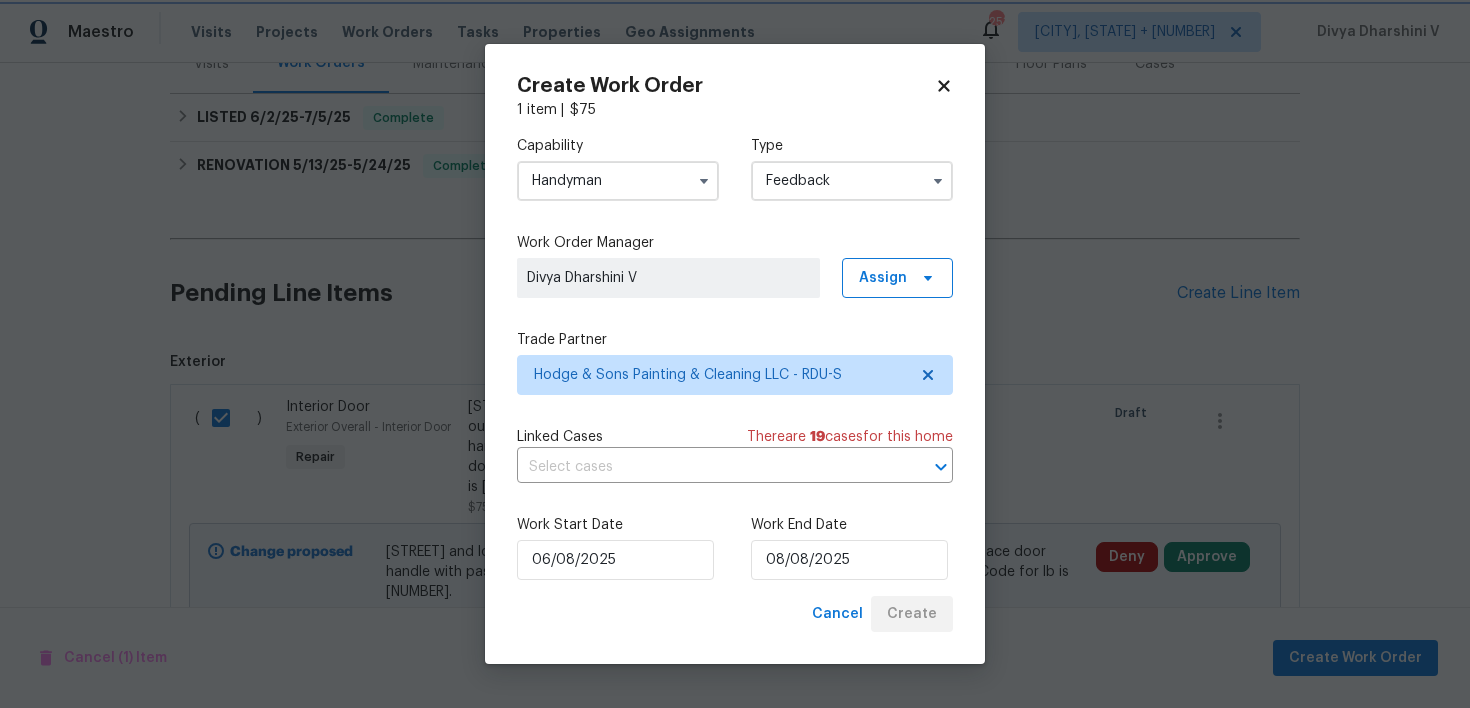 checkbox on "false" 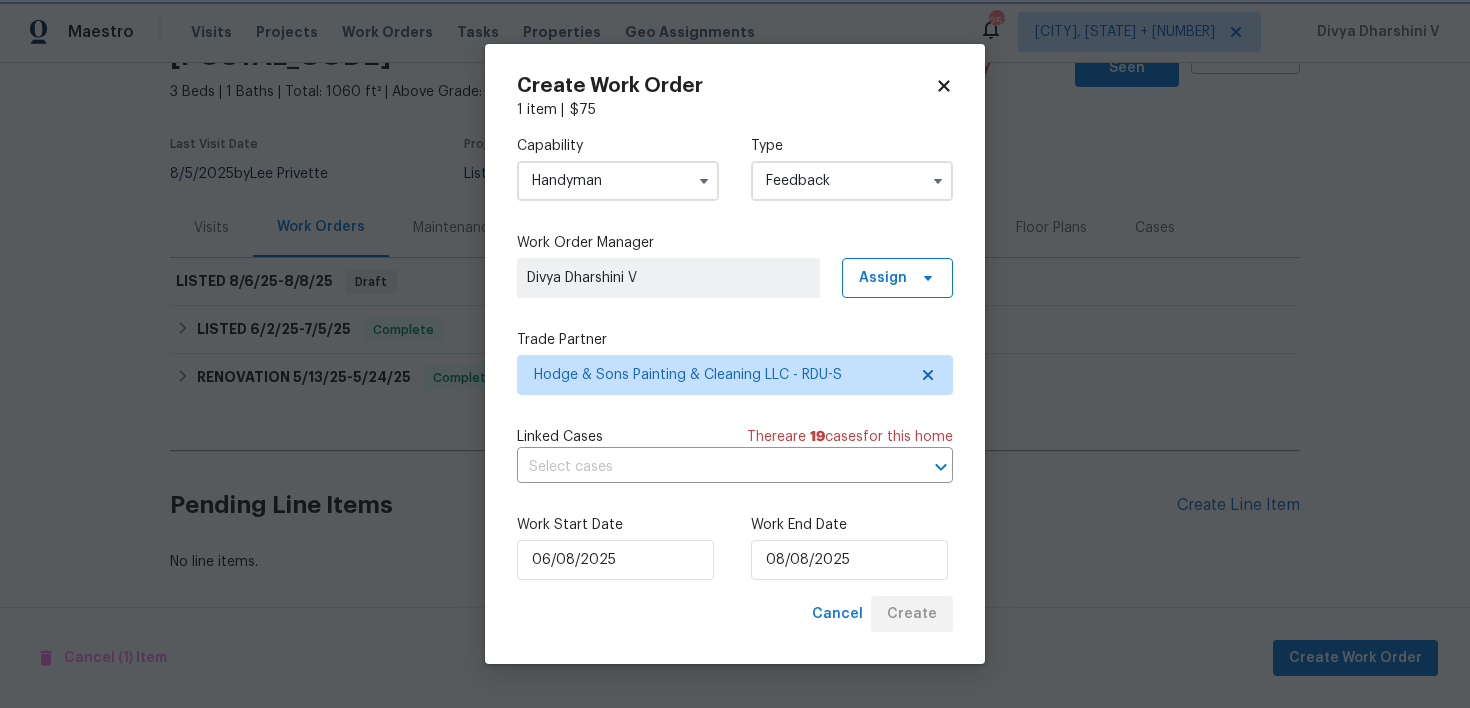 scroll, scrollTop: 105, scrollLeft: 0, axis: vertical 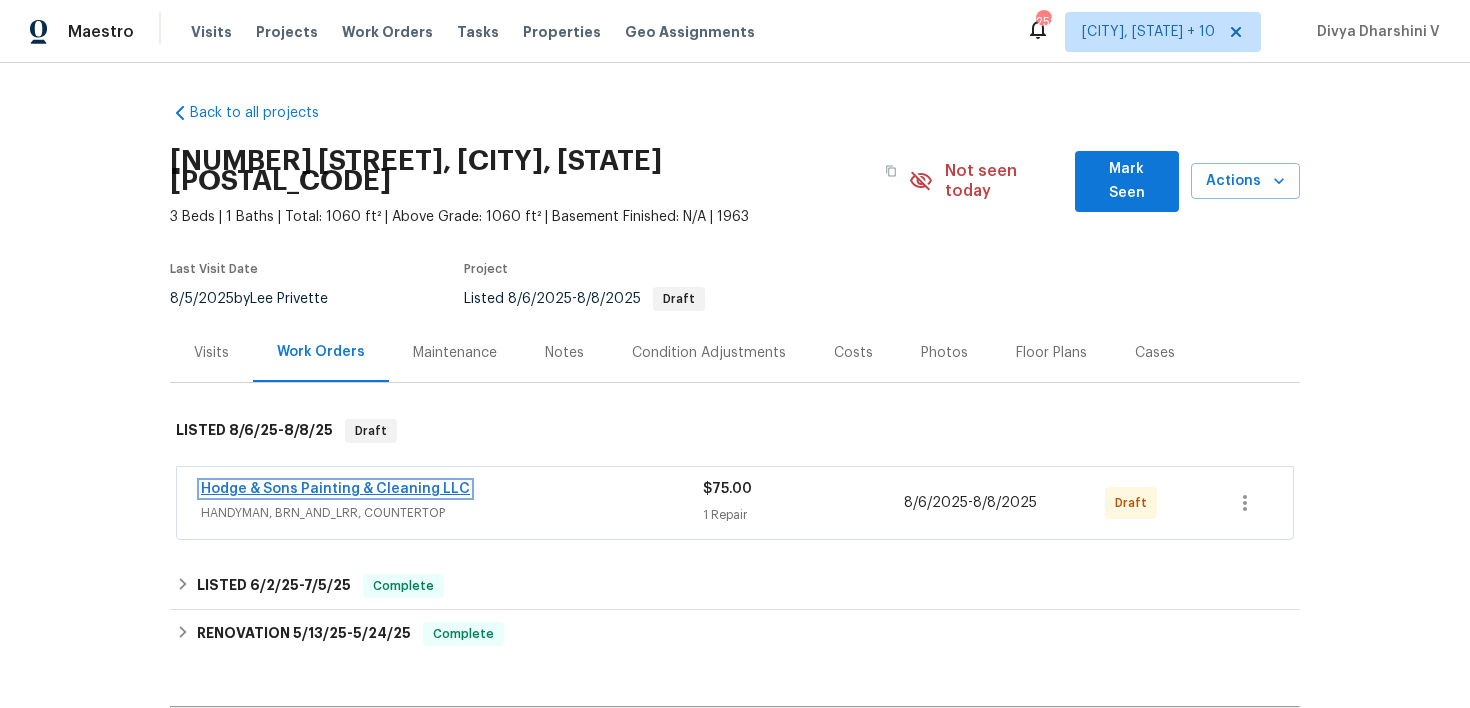 click on "Hodge & Sons Painting & Cleaning LLC" at bounding box center [335, 489] 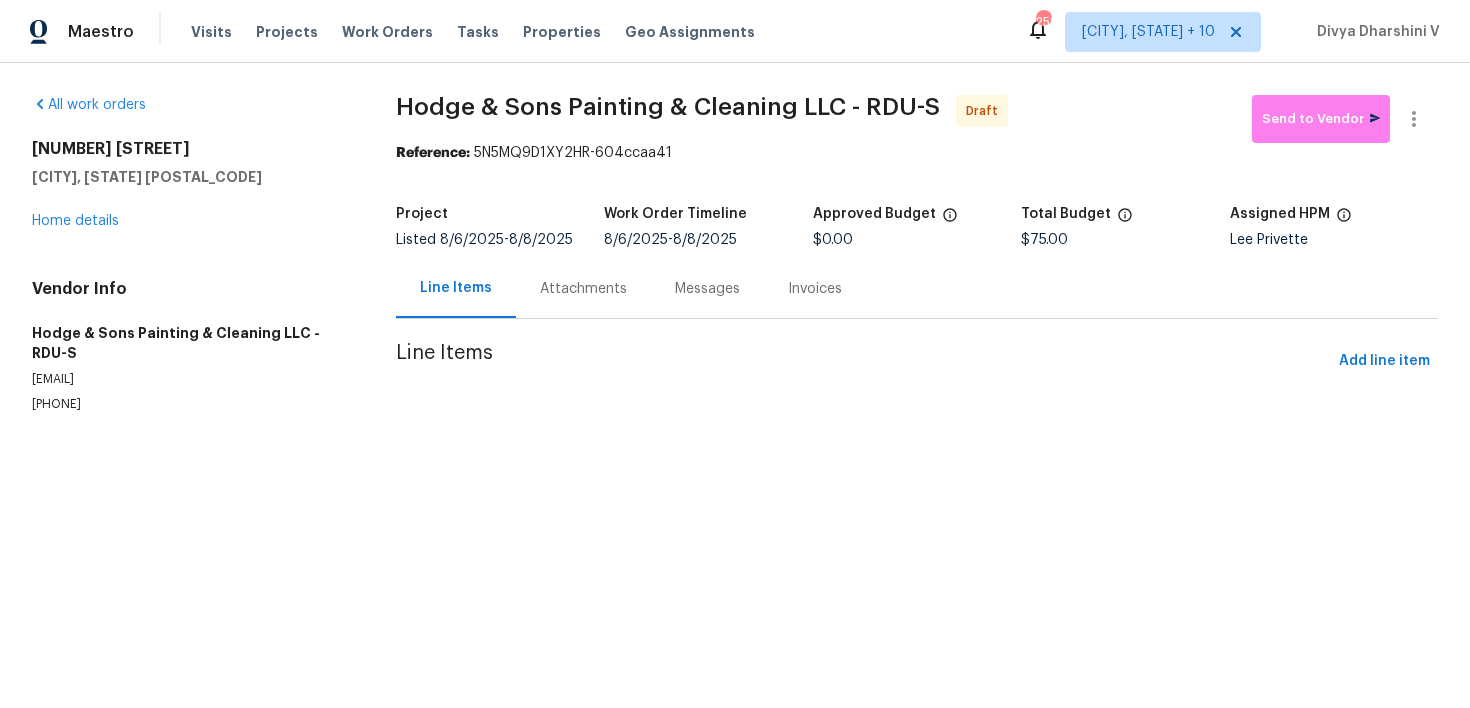 click on "Messages" at bounding box center [707, 289] 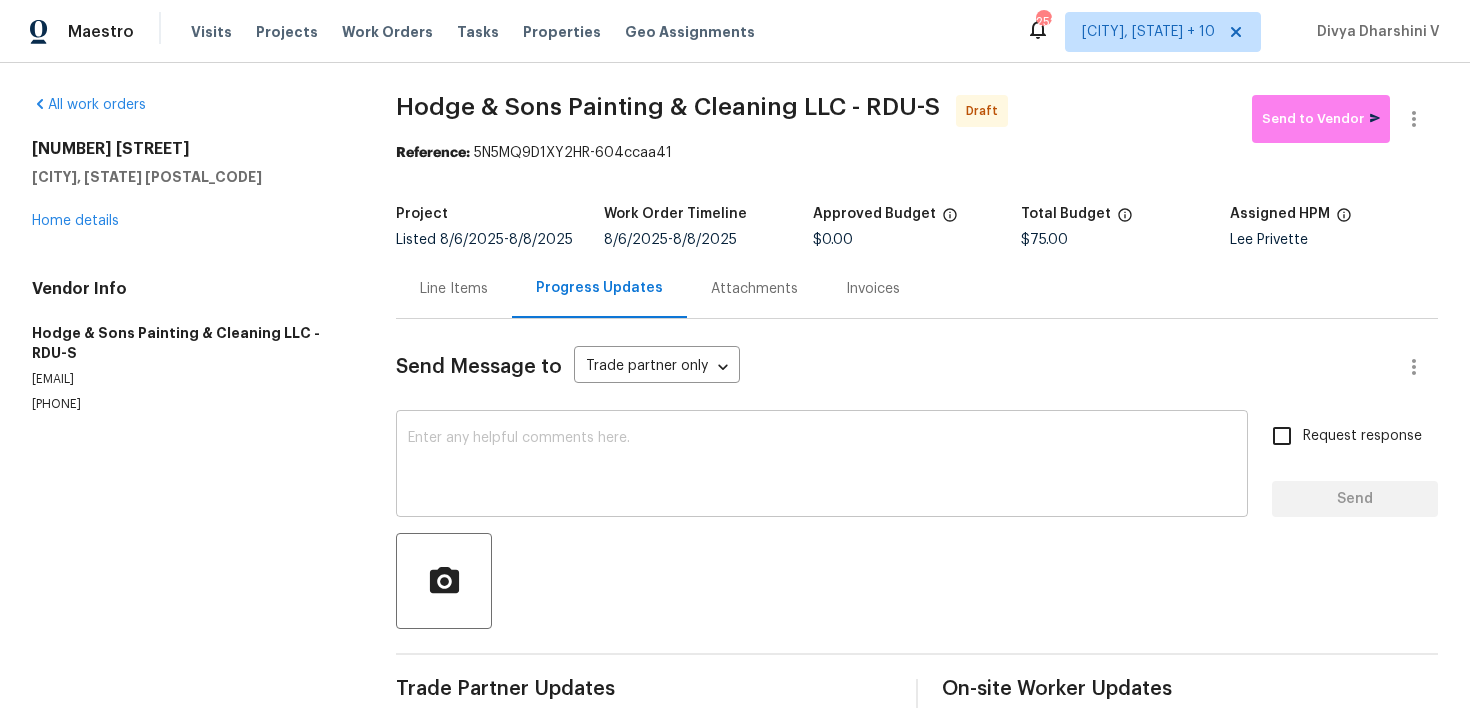click at bounding box center [822, 466] 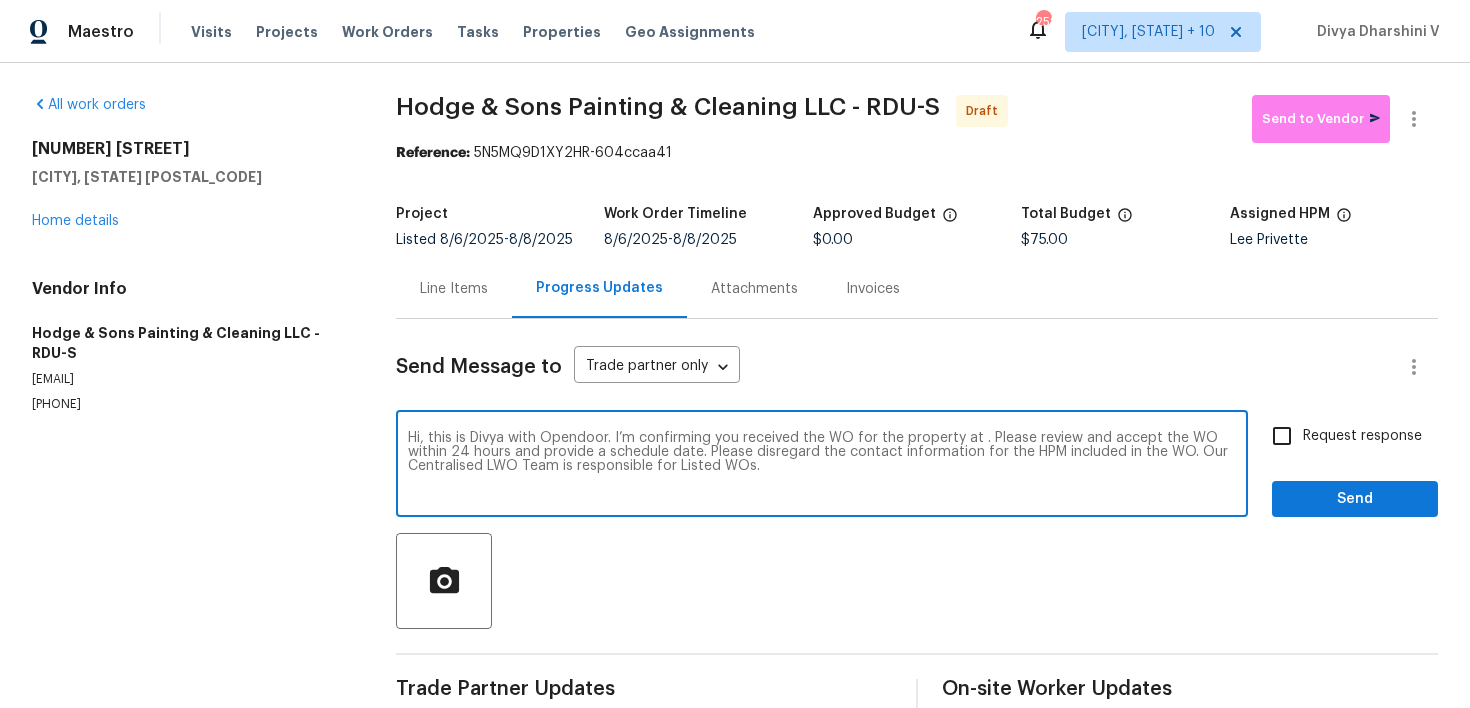click on "Hi, this is Divya with Opendoor. I’m confirming you received the WO for the property at . Please review and accept the WO within 24 hours and provide a schedule date. Please disregard the contact information for the HPM included in the WO. Our Centralised LWO Team is responsible for Listed WOs." at bounding box center [822, 466] 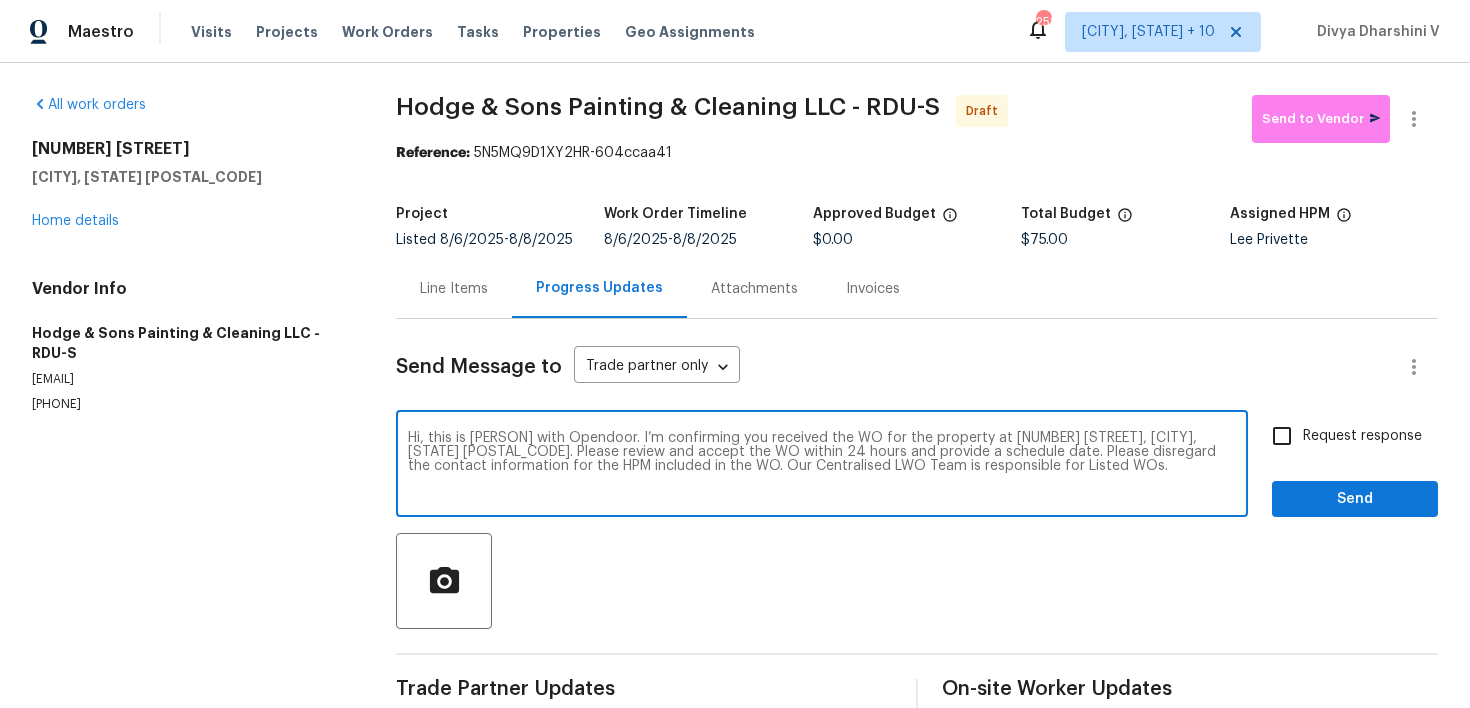 type on "Hi, this is Divya with Opendoor. I’m confirming you received the WO for the property at 1914 Adams Pl, Hillsborough, NC 27278. Please review and accept the WO within 24 hours and provide a schedule date. Please disregard the contact information for the HPM included in the WO. Our Centralised LWO Team is responsible for Listed WOs." 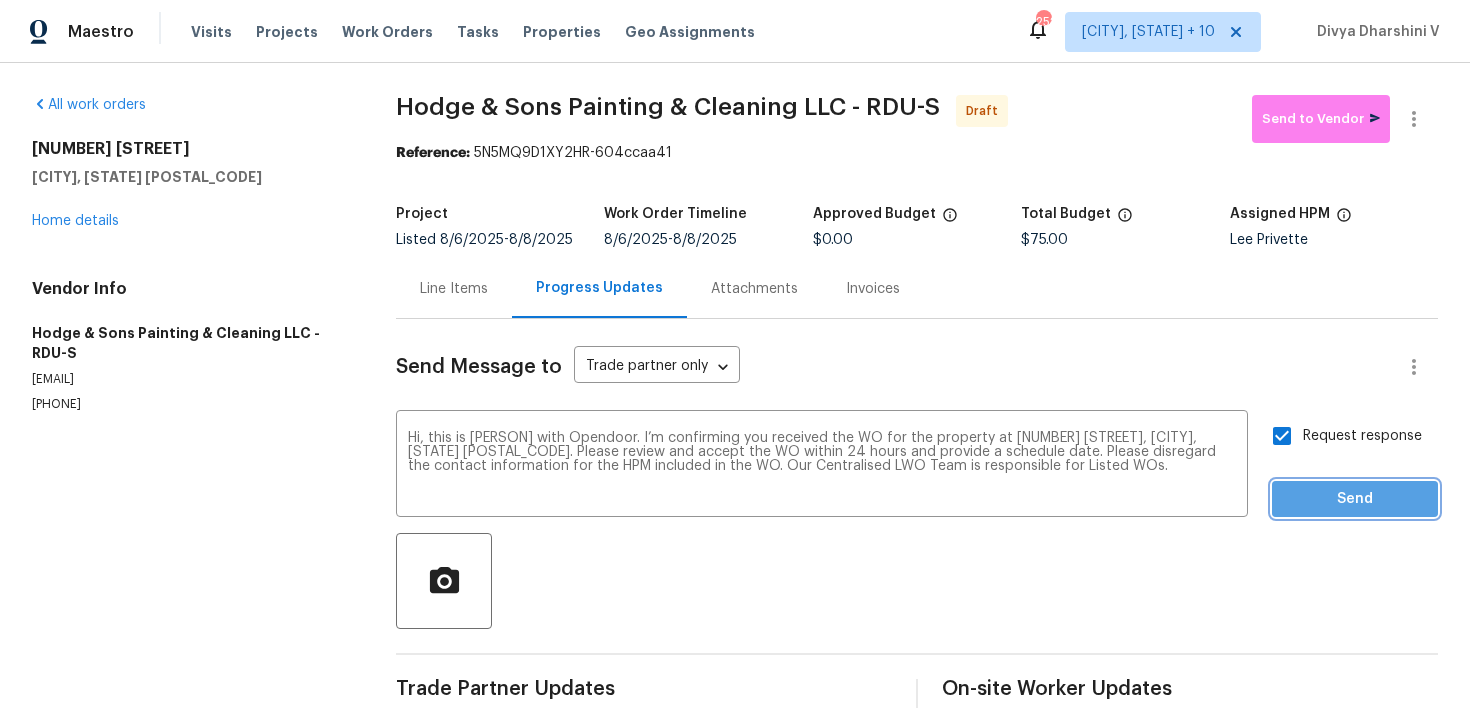 click on "Send" at bounding box center [1355, 499] 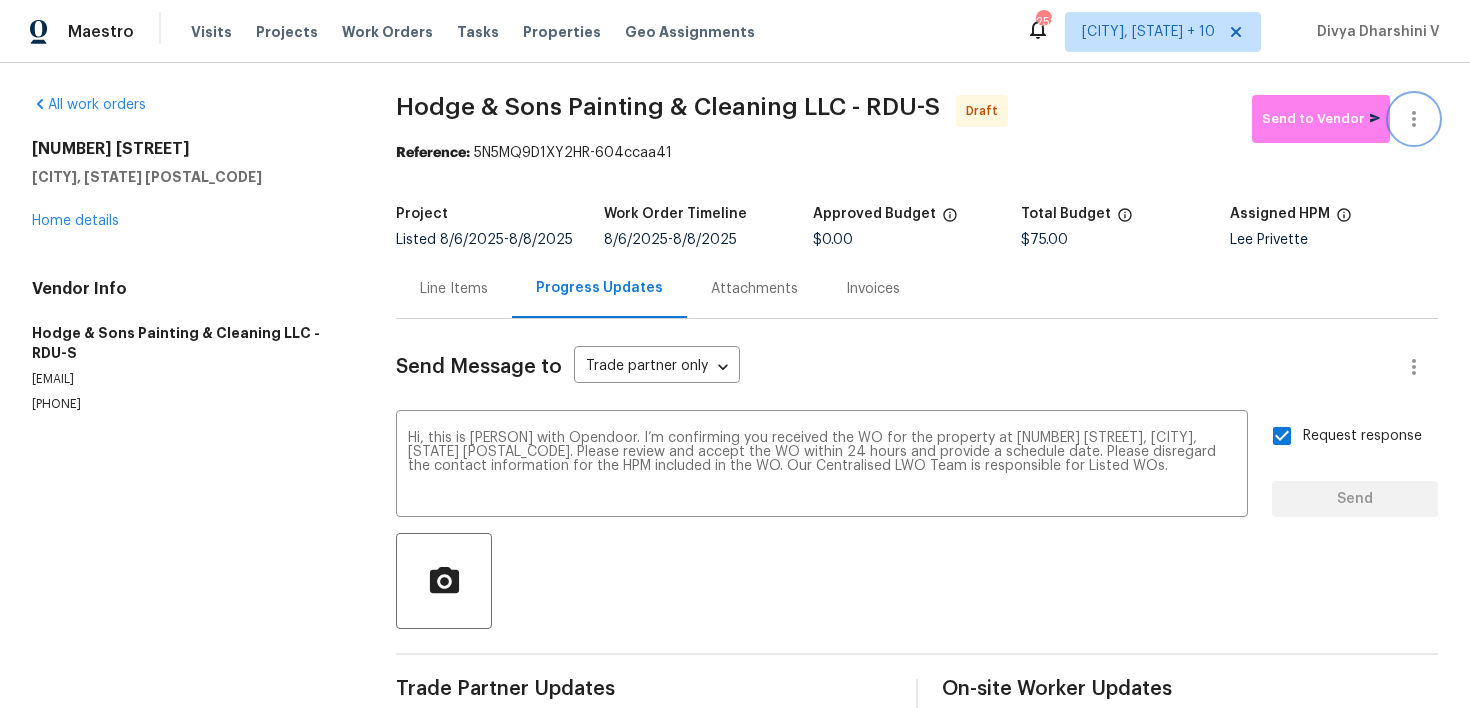 click 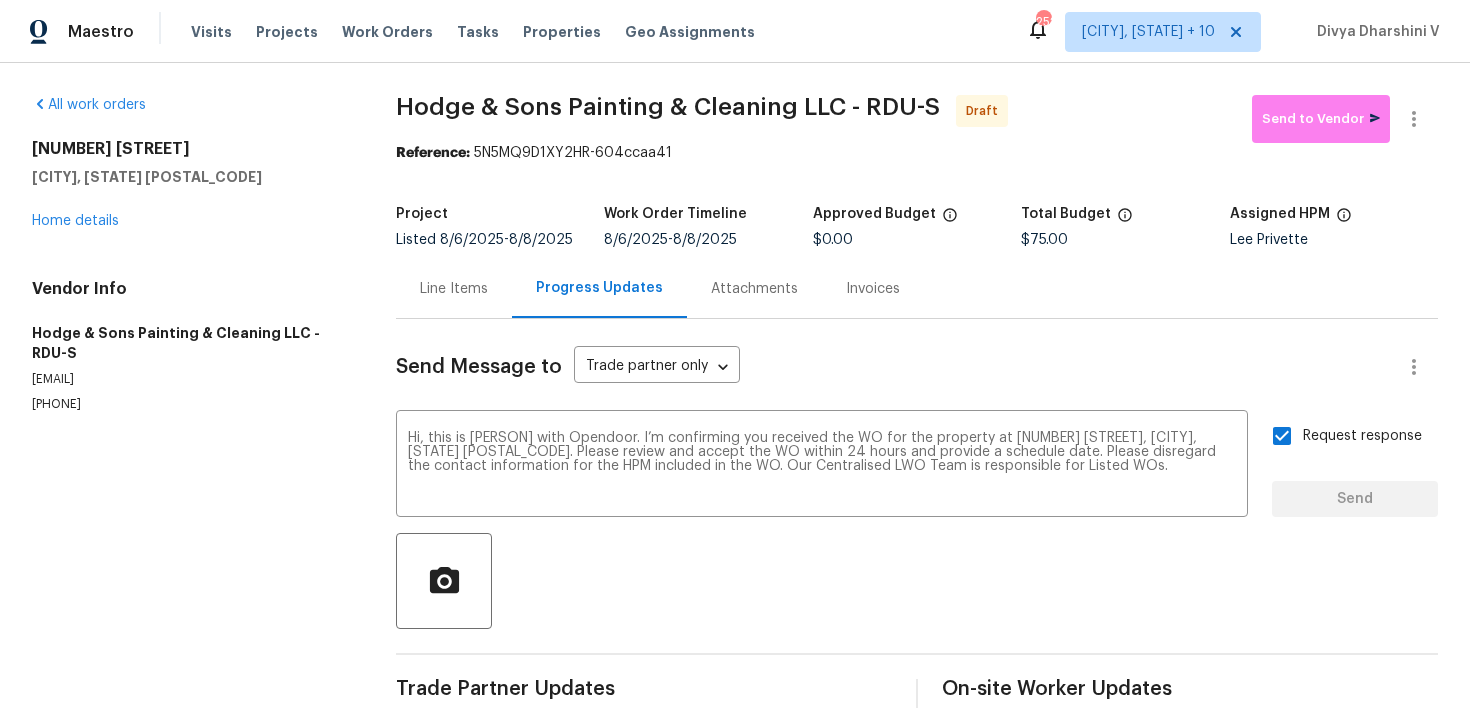 type 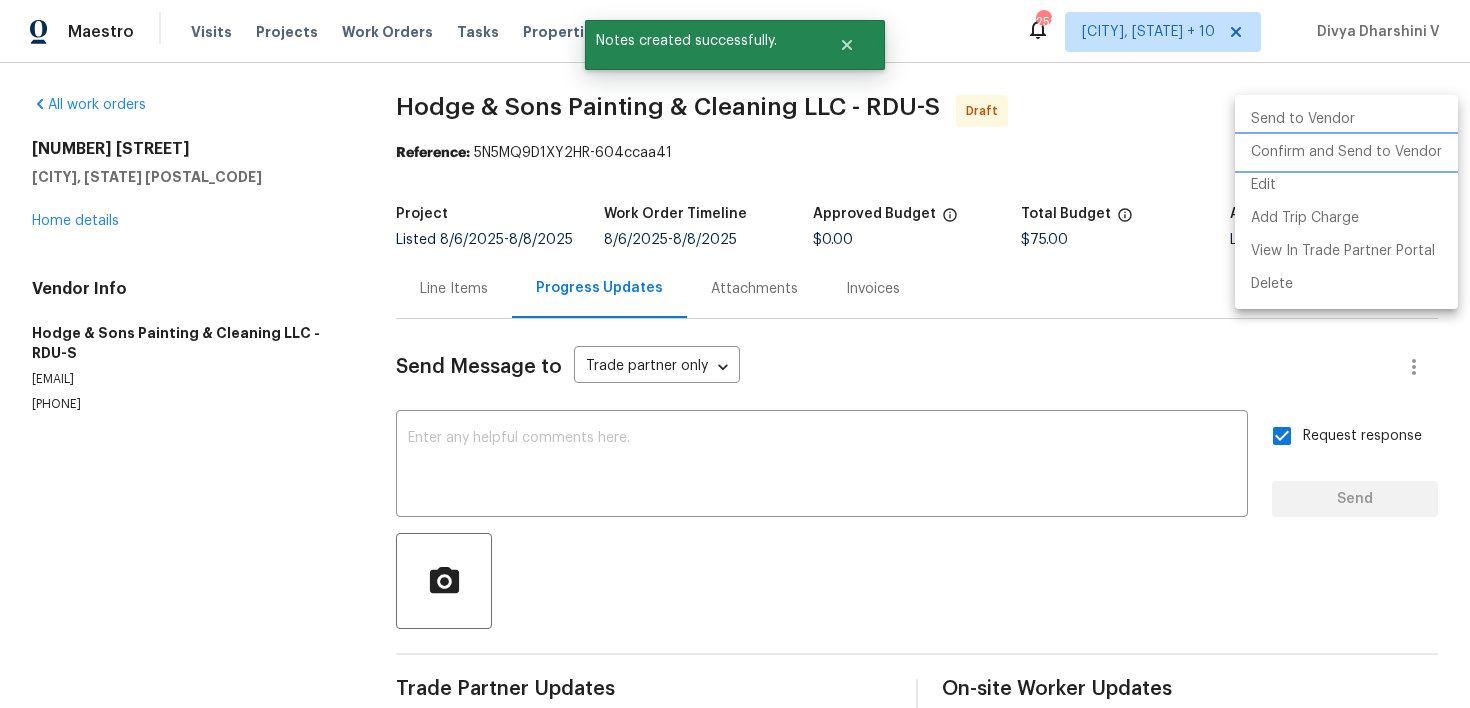 click on "Confirm and Send to Vendor" at bounding box center (1346, 152) 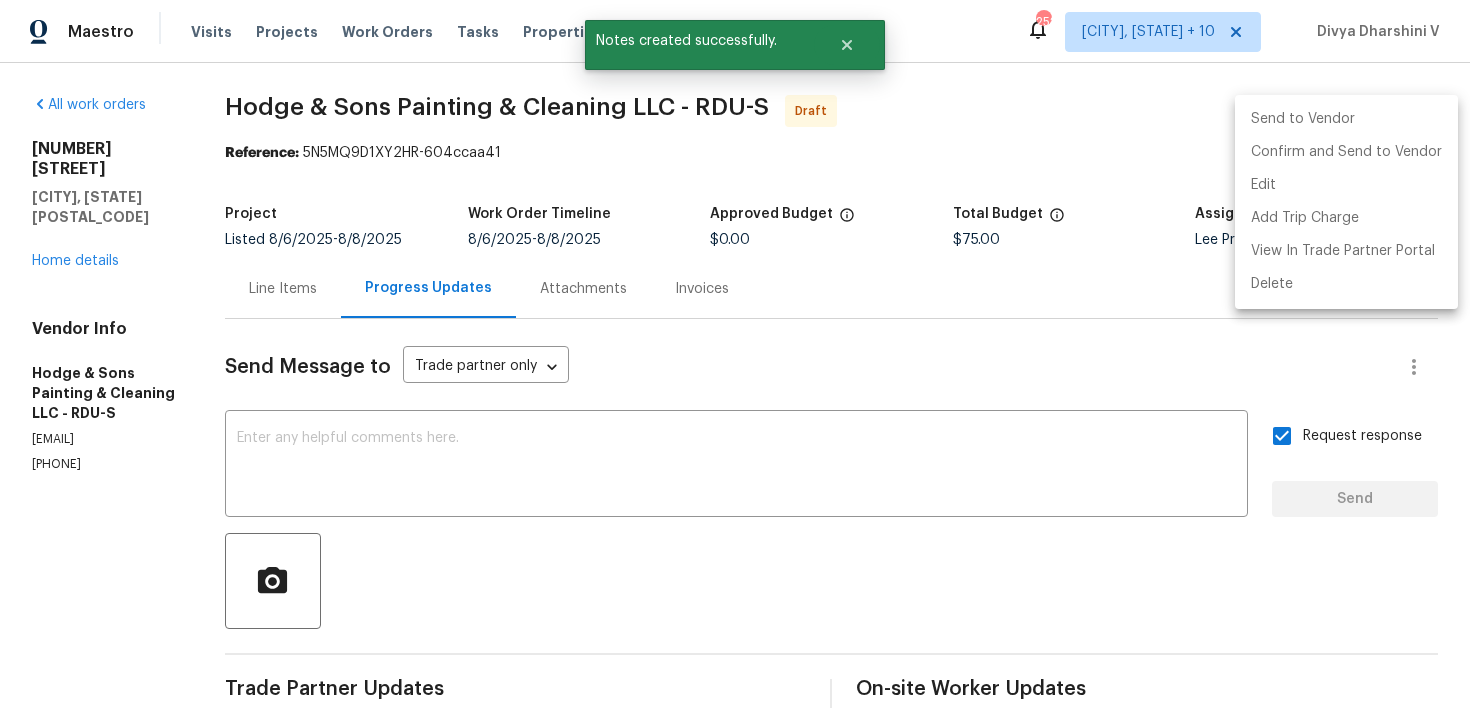 click at bounding box center (735, 354) 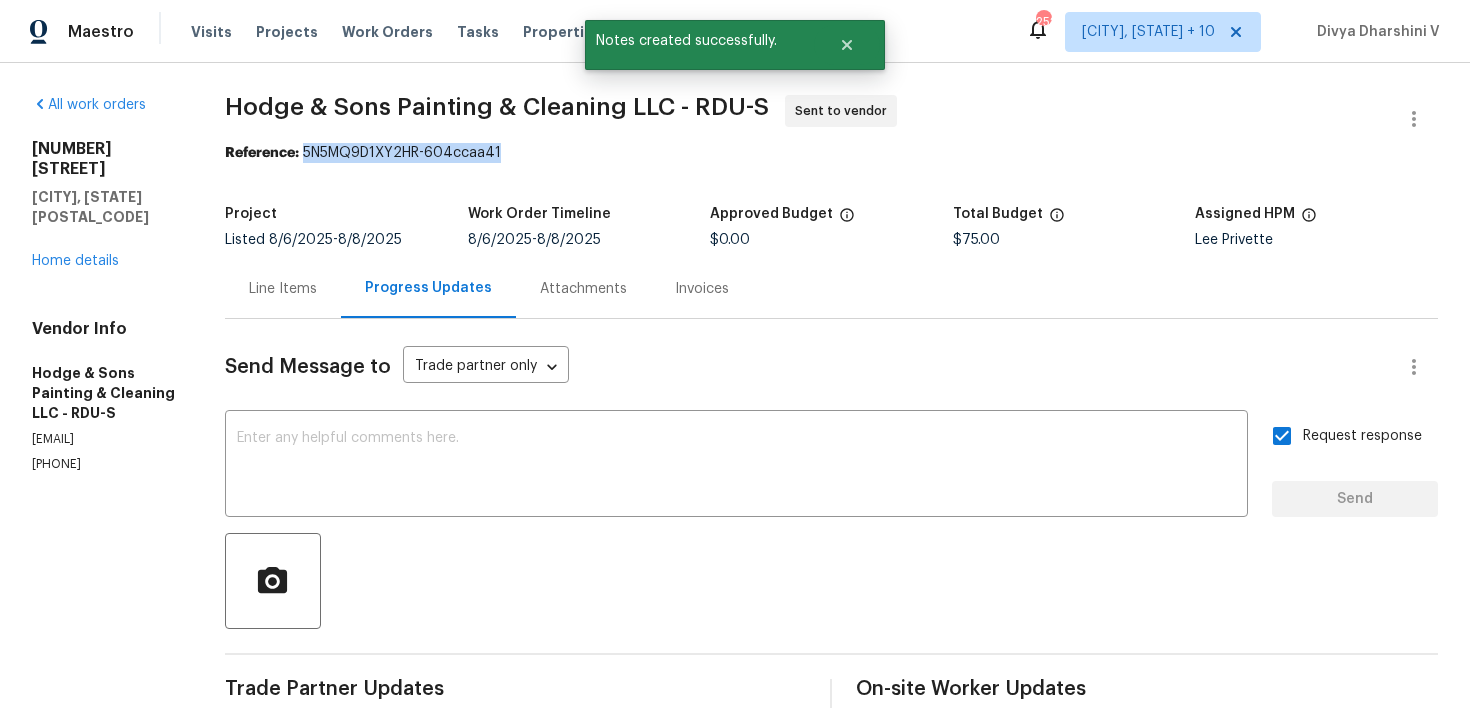 drag, startPoint x: 312, startPoint y: 153, endPoint x: 617, endPoint y: 153, distance: 305 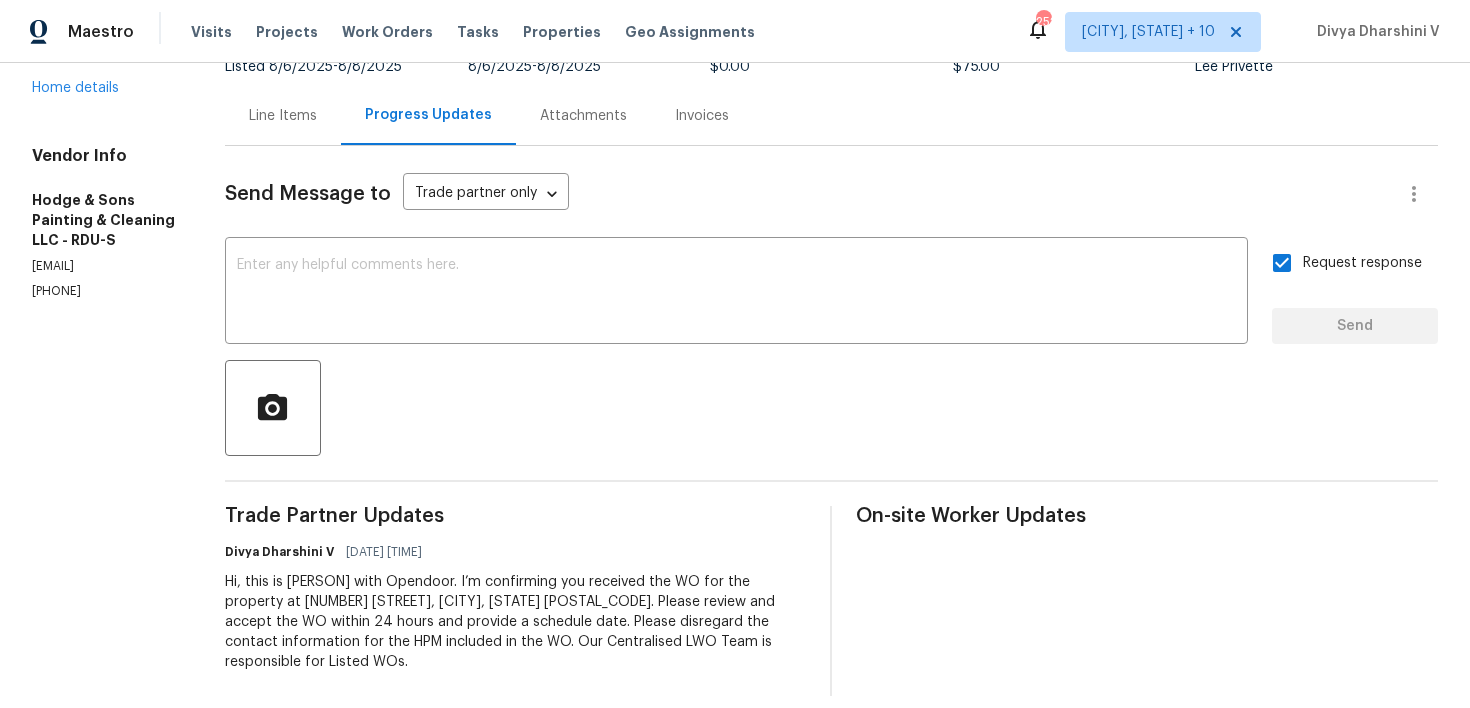 scroll, scrollTop: 0, scrollLeft: 0, axis: both 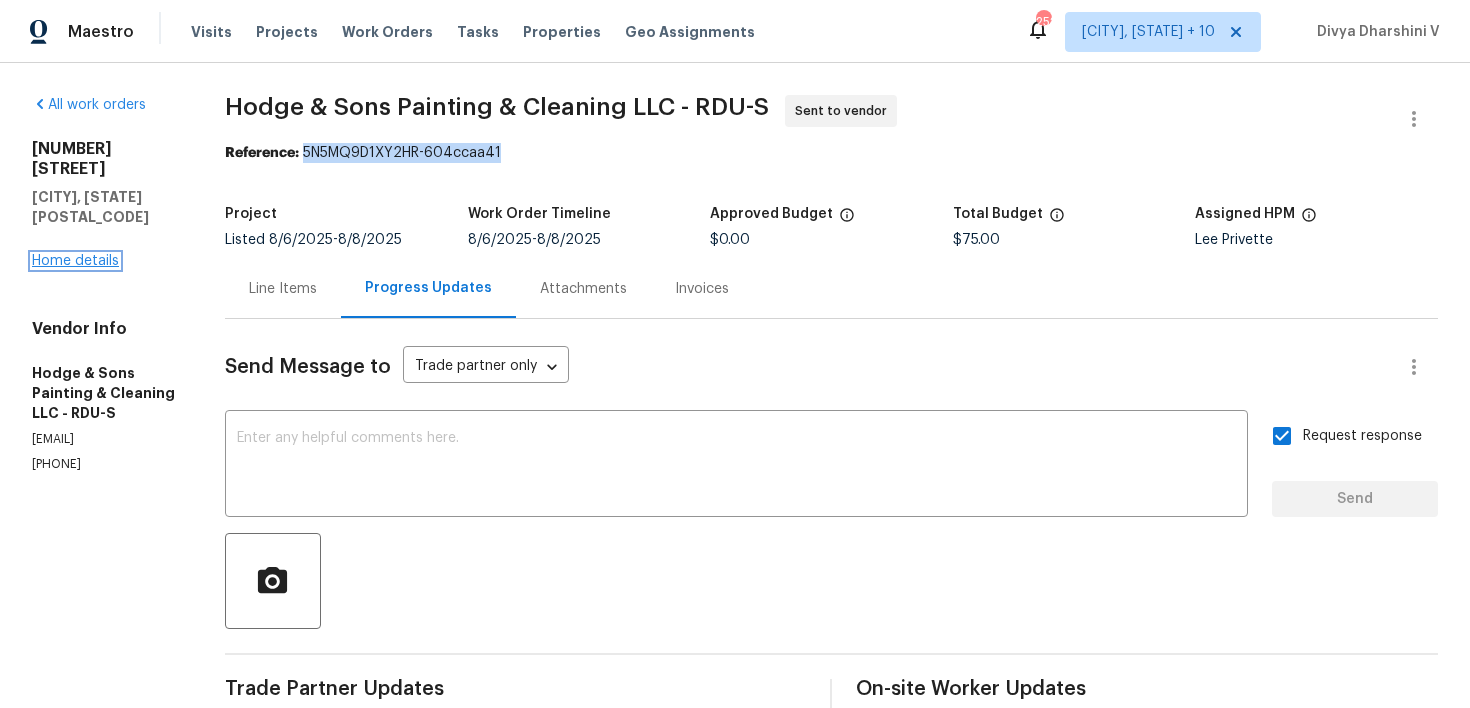 click on "Home details" at bounding box center [75, 261] 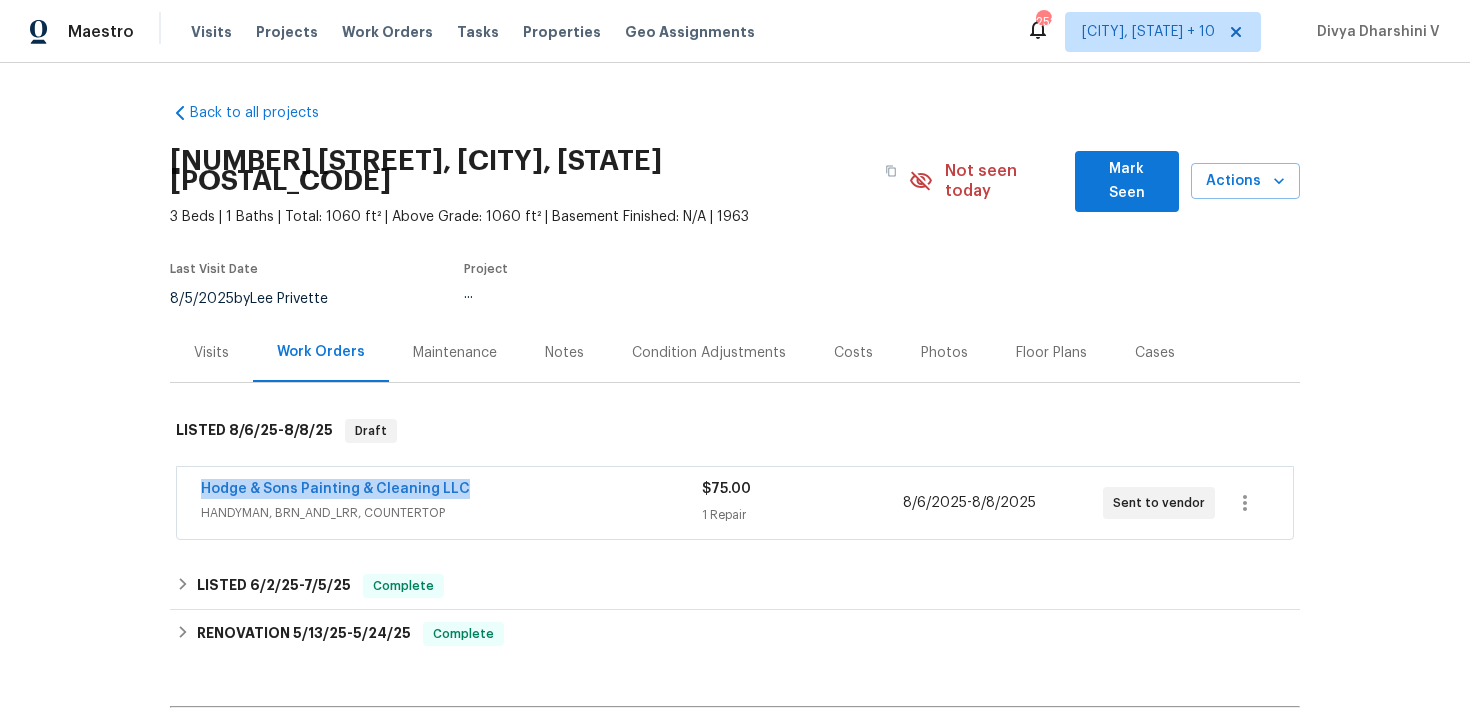 drag, startPoint x: 182, startPoint y: 475, endPoint x: 536, endPoint y: 475, distance: 354 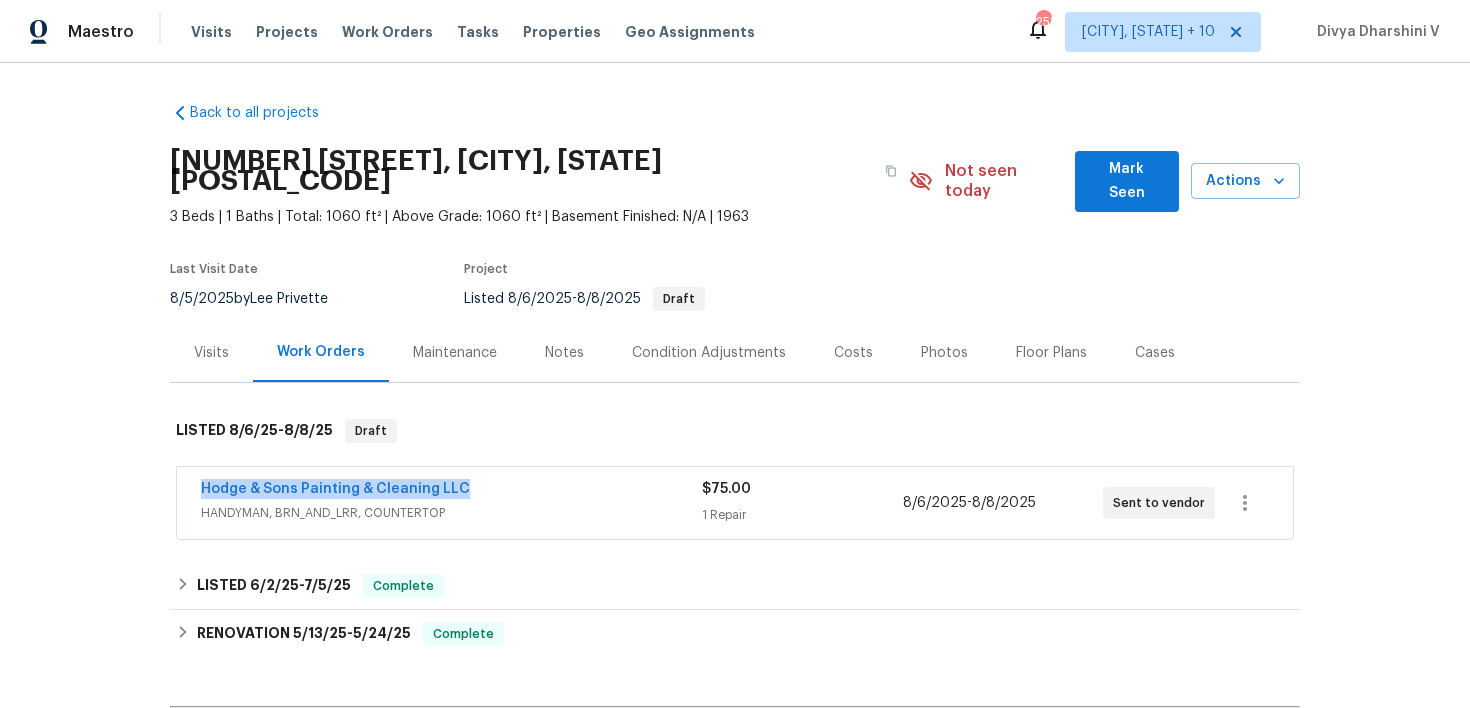copy on "Hodge & Sons Painting & Cleaning LLC" 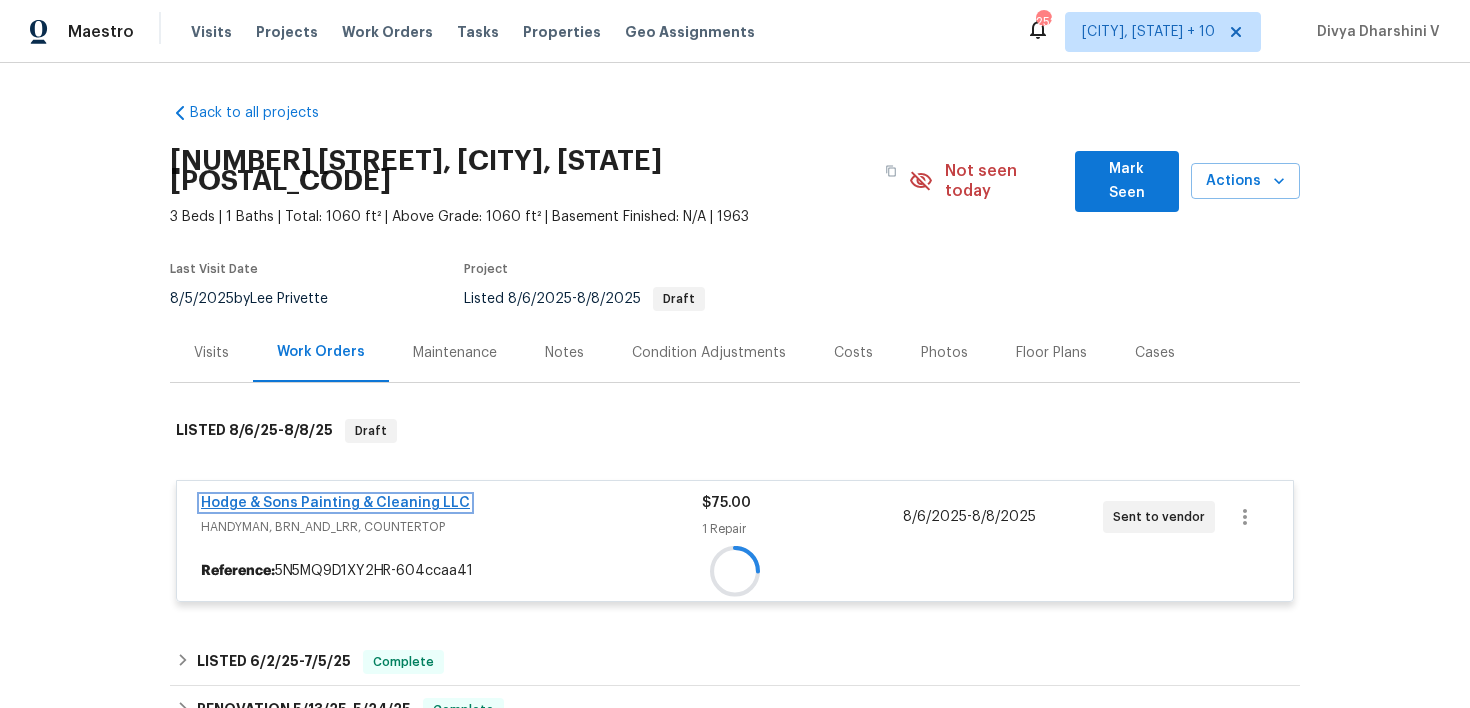 click on "Hodge & Sons Painting & Cleaning LLC HANDYMAN, BRN_AND_LRR, COUNTERTOP $75.00 1 Repair 8/6/2025  -  8/8/2025 Sent to vendor Reference:  5N5MQ9D1XY2HR-604ccaa41" at bounding box center [735, 541] 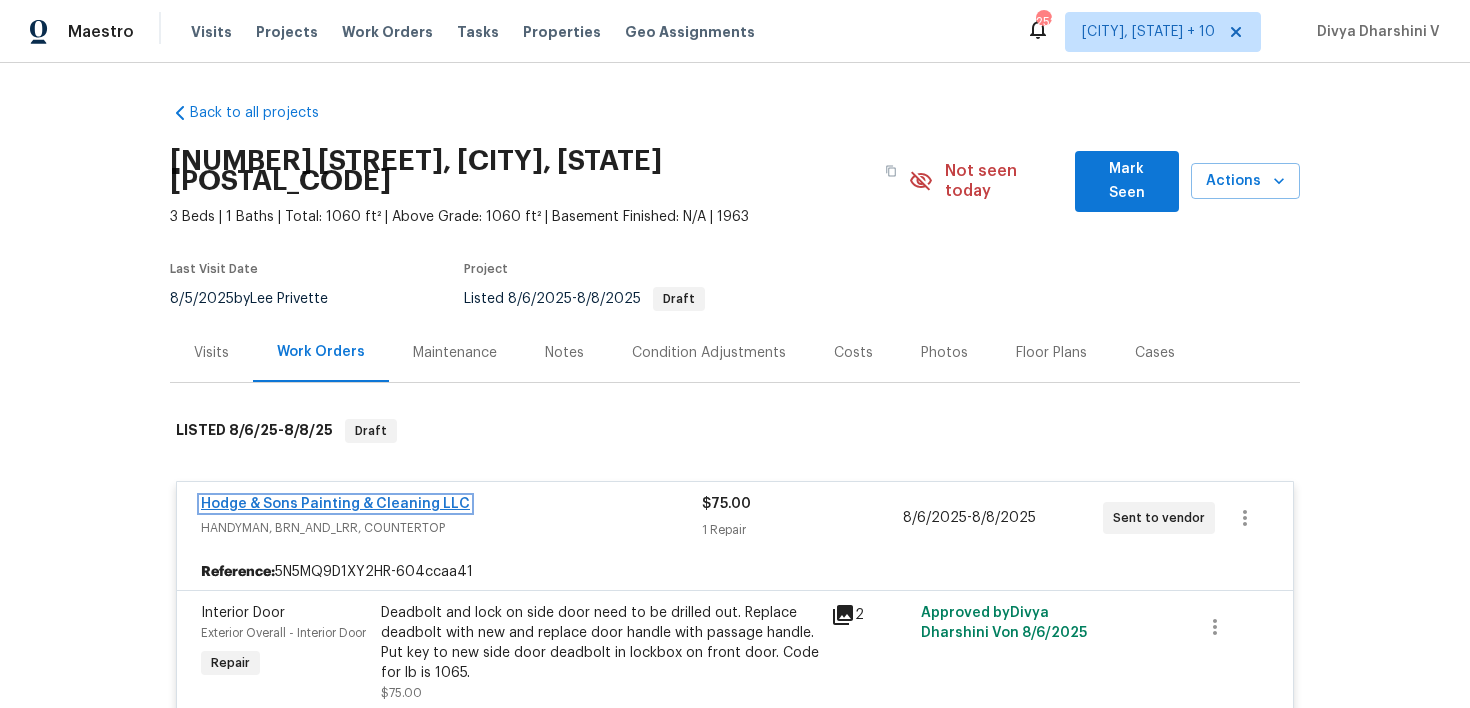 click on "Hodge & Sons Painting & Cleaning LLC" at bounding box center (335, 504) 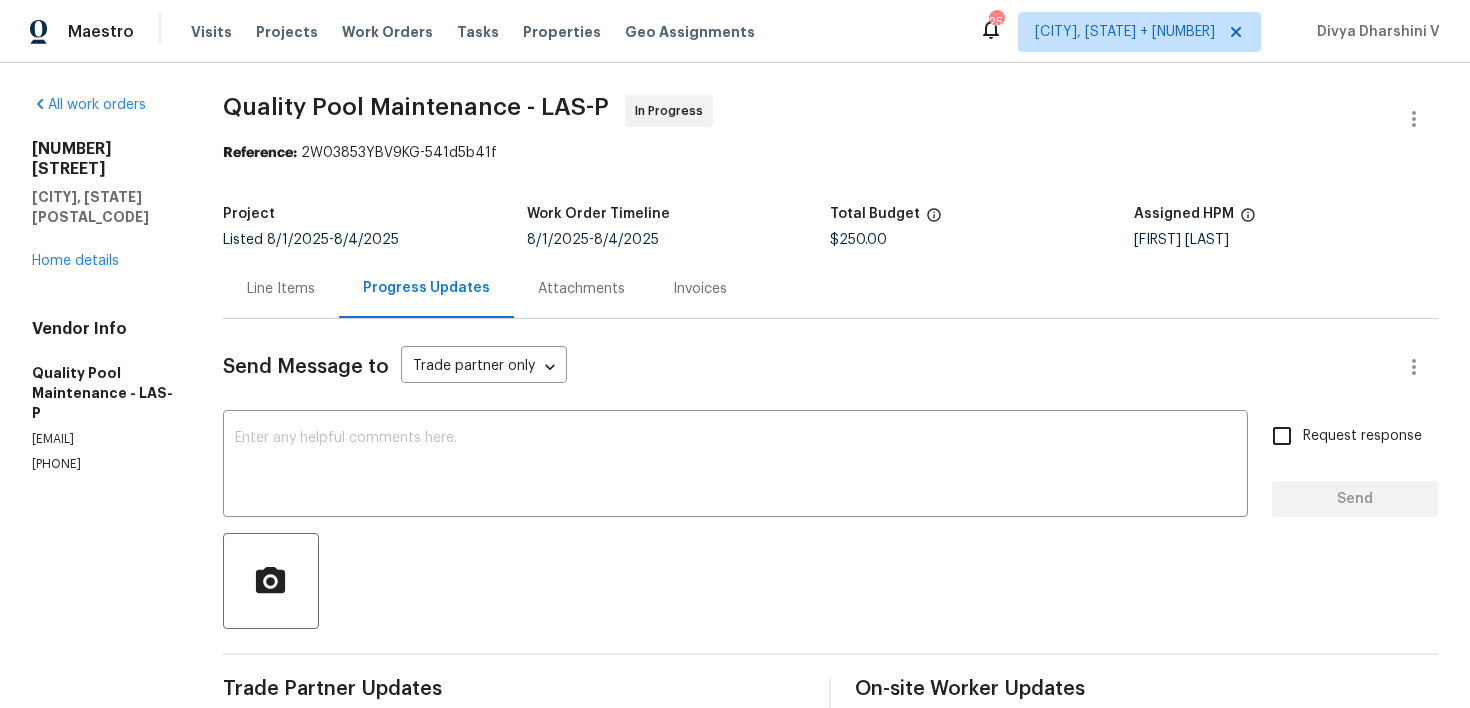 scroll, scrollTop: 0, scrollLeft: 0, axis: both 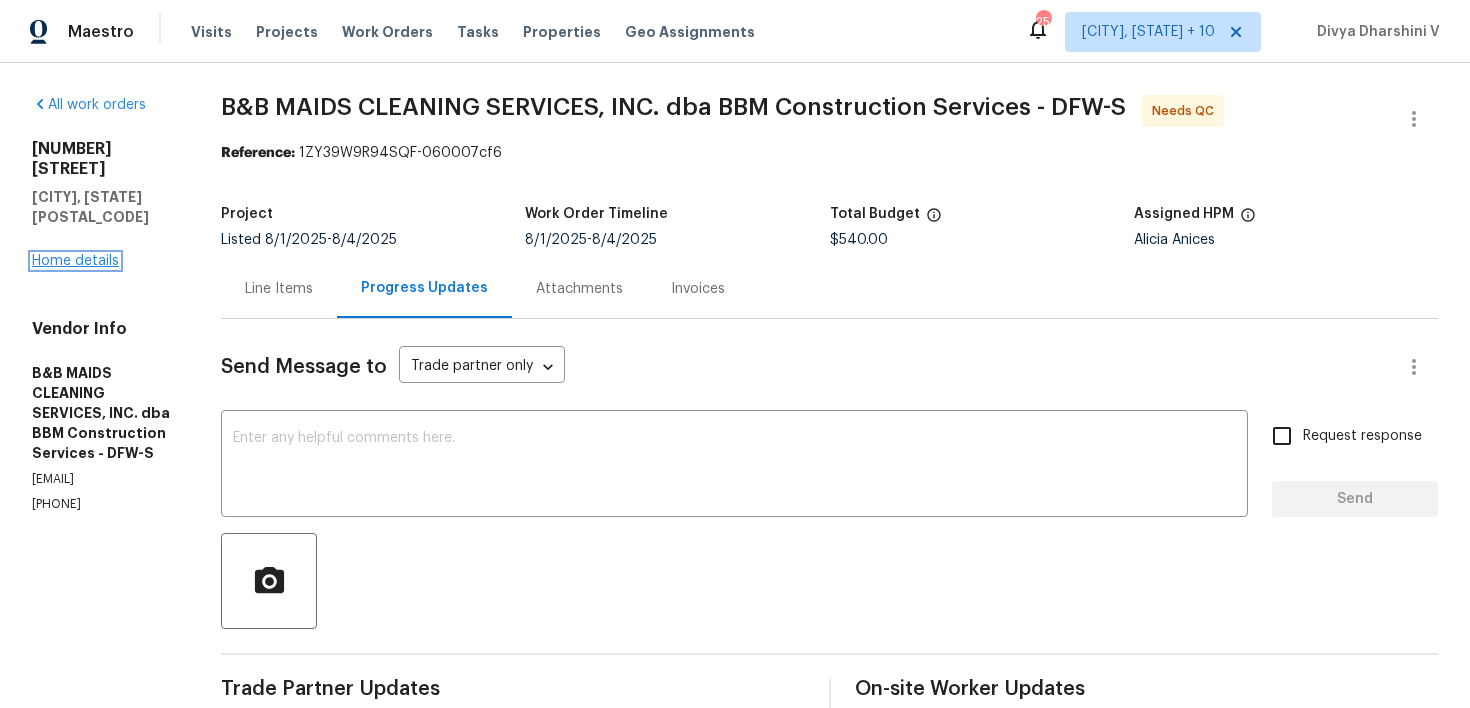click on "Home details" at bounding box center (75, 261) 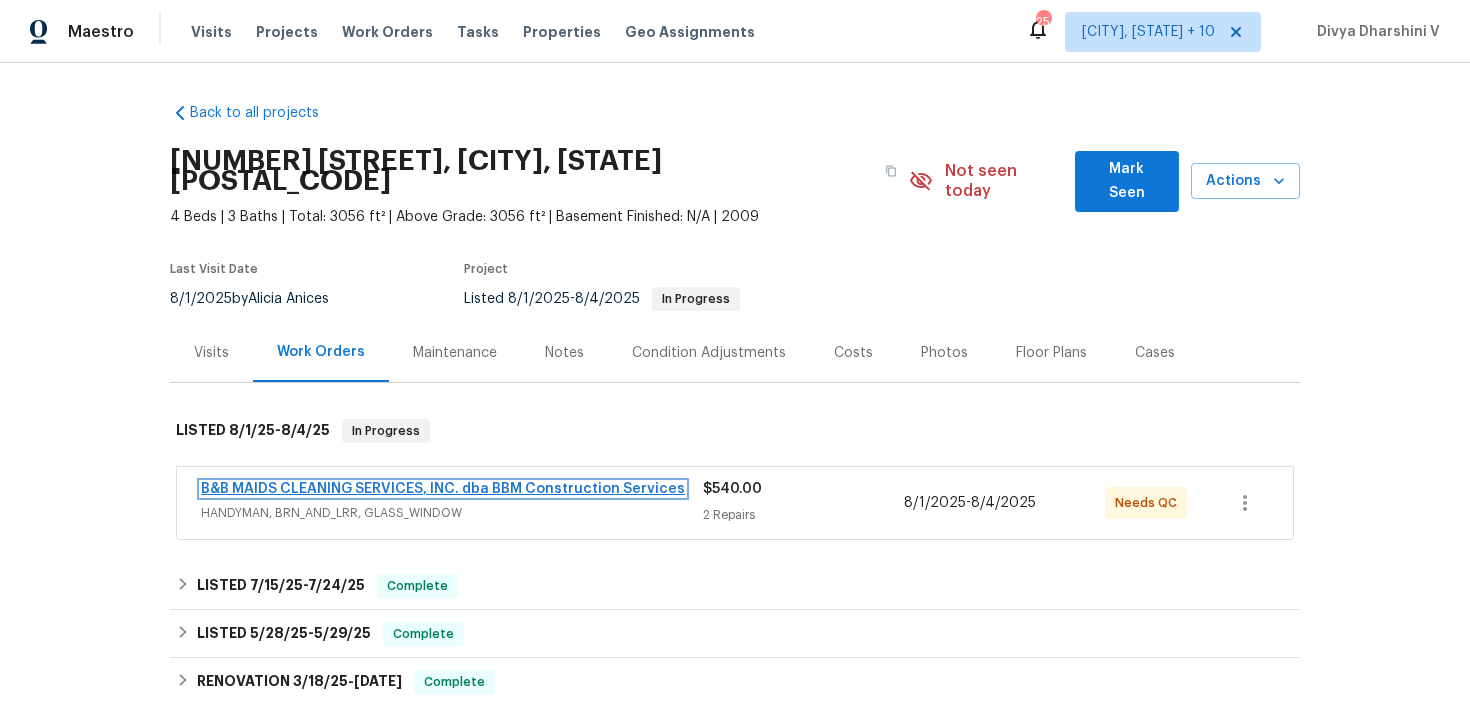 click on "B&B MAIDS CLEANING SERVICES, INC. dba BBM Construction Services" at bounding box center (443, 489) 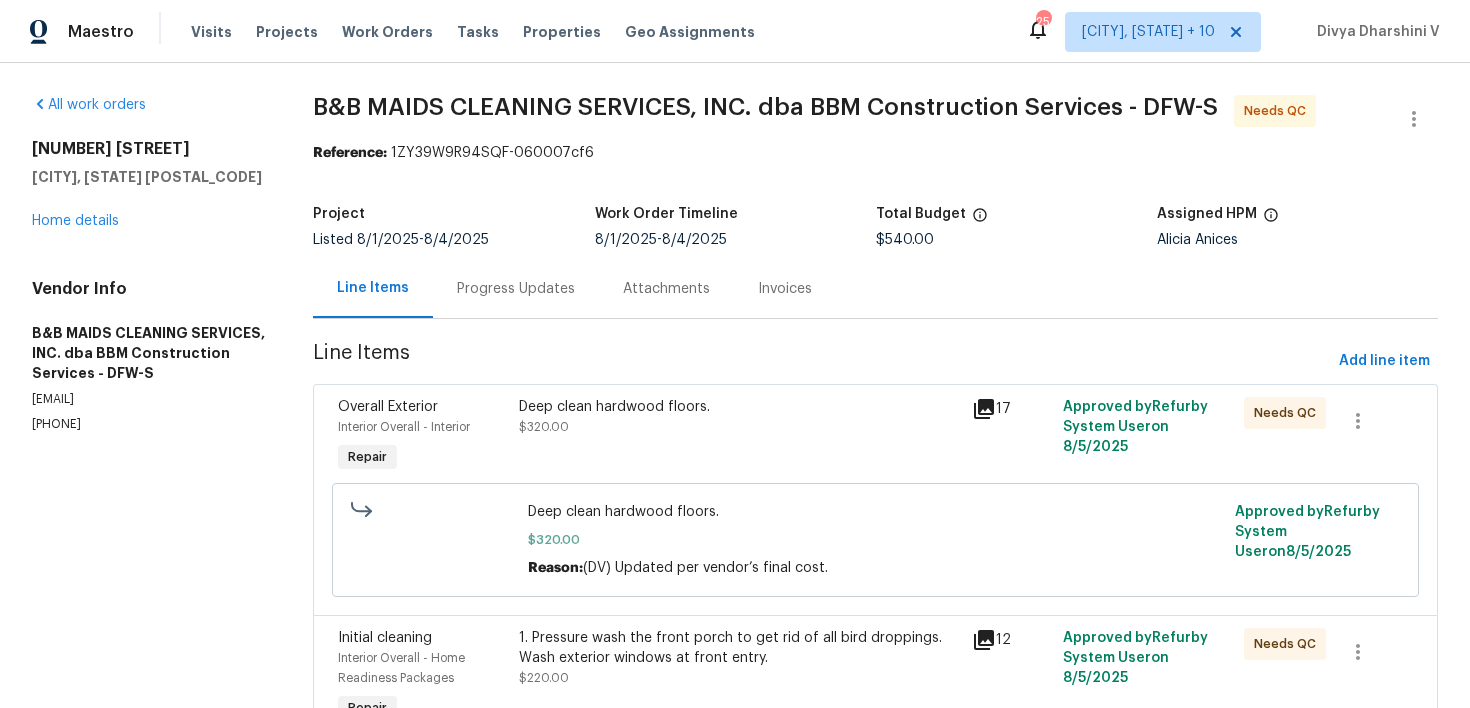 click on "Progress Updates" at bounding box center [516, 289] 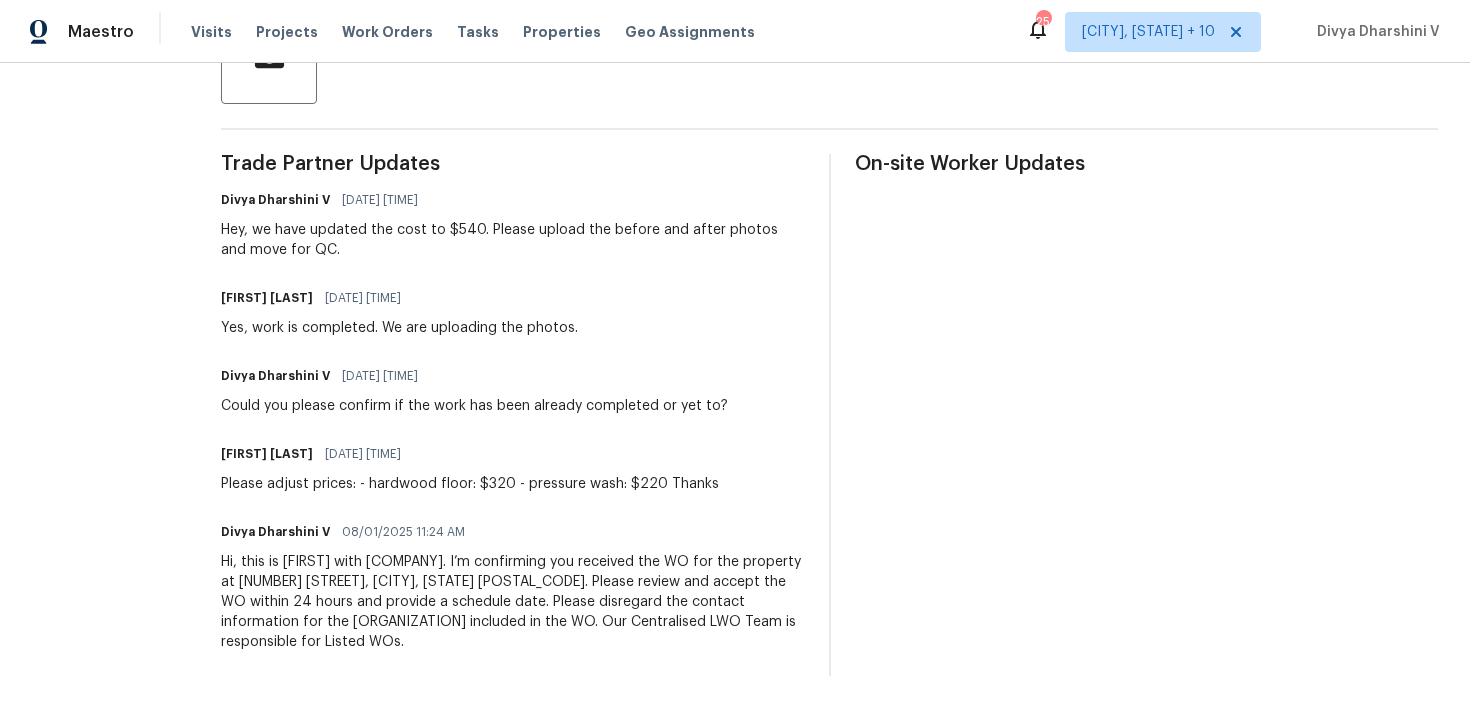 scroll, scrollTop: 0, scrollLeft: 0, axis: both 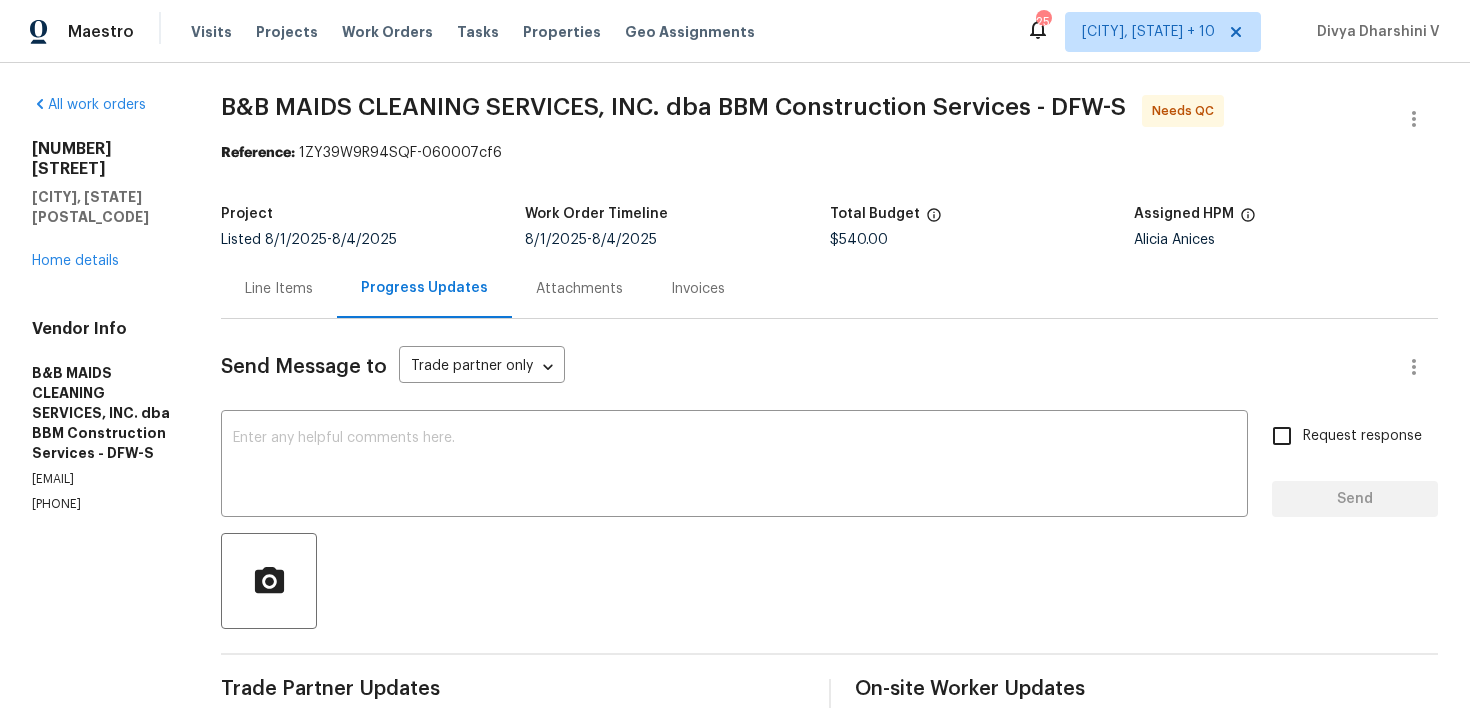 click on "Line Items" at bounding box center [279, 288] 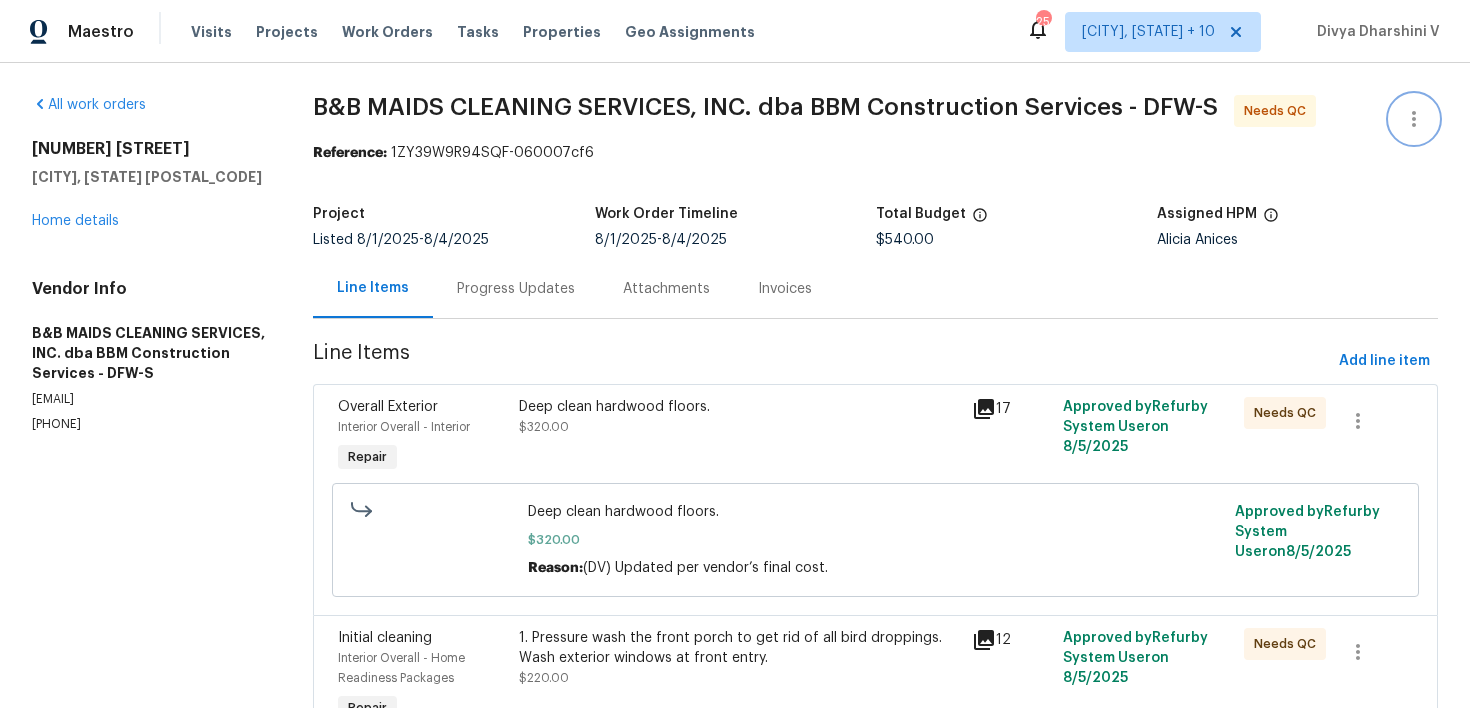 click 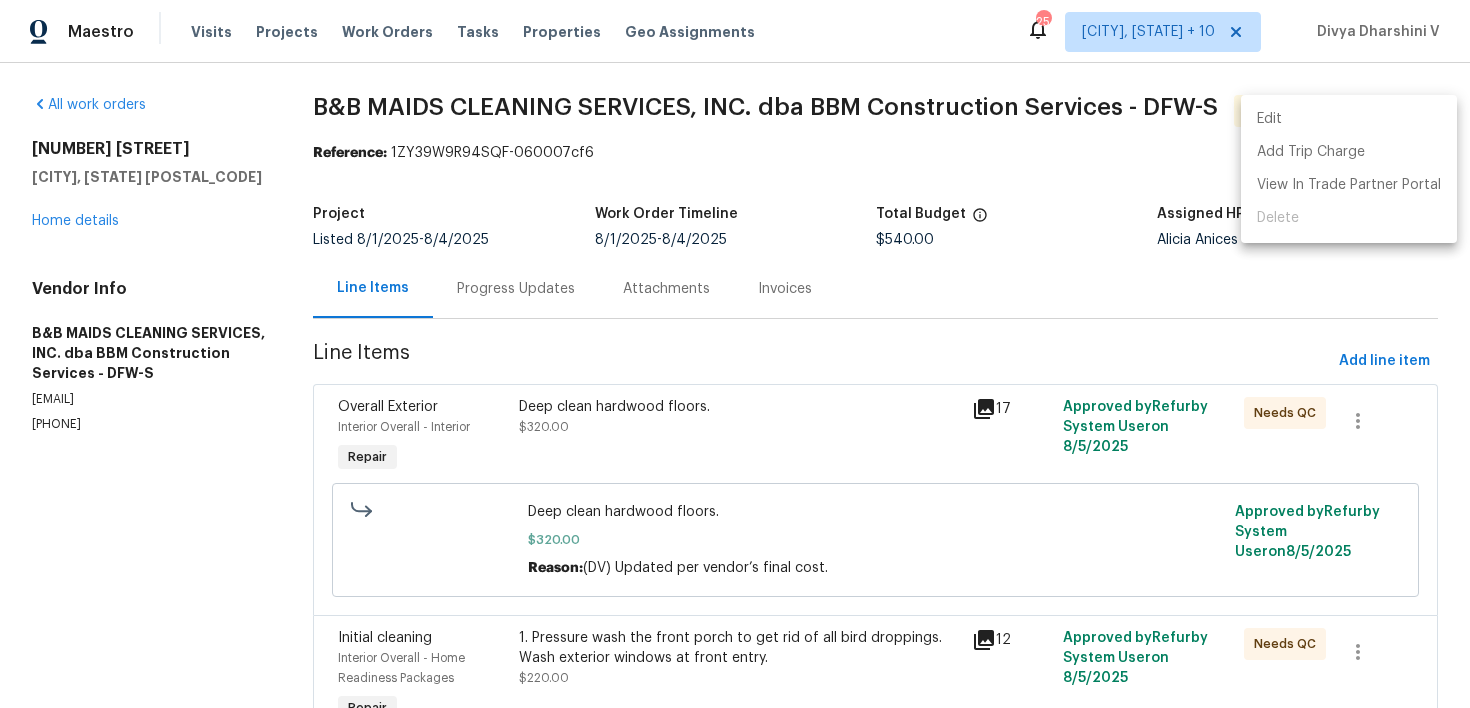 click on "Edit" at bounding box center (1349, 119) 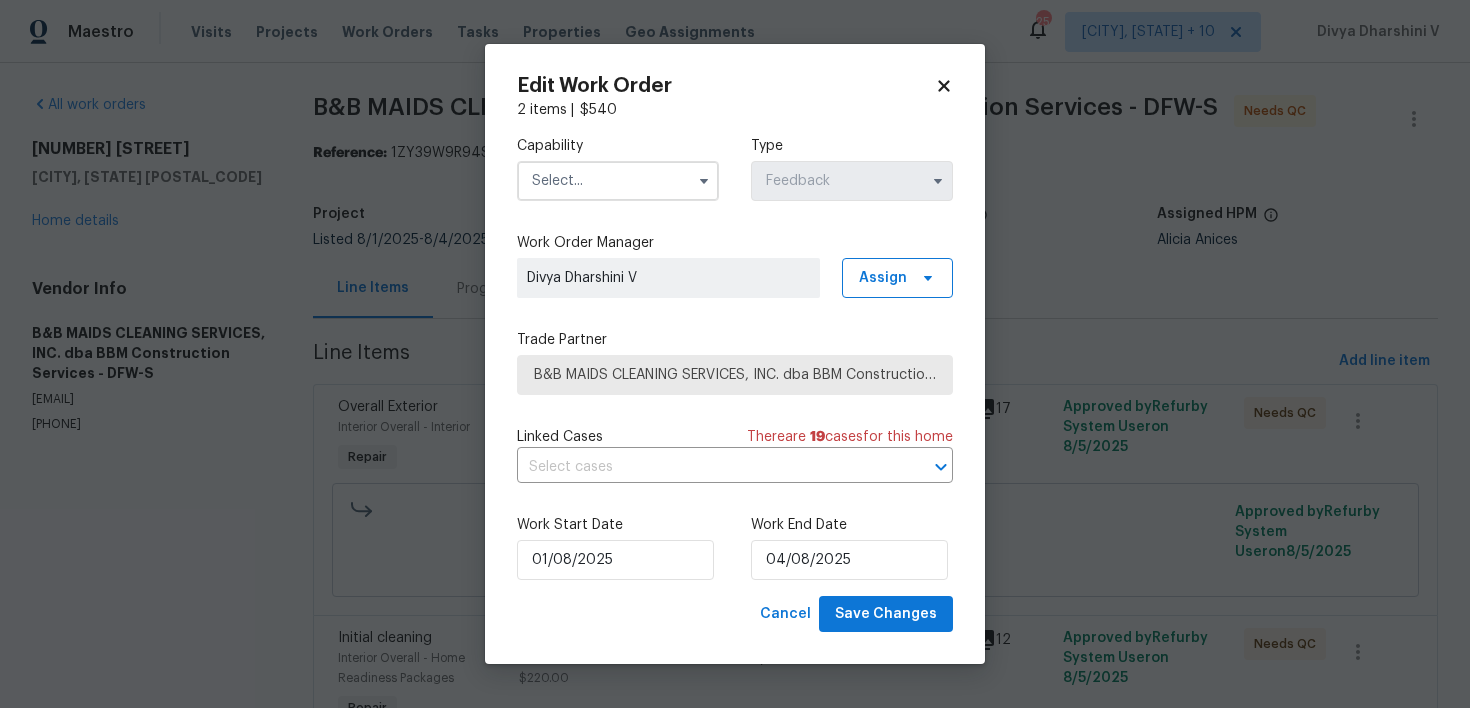 click at bounding box center [618, 181] 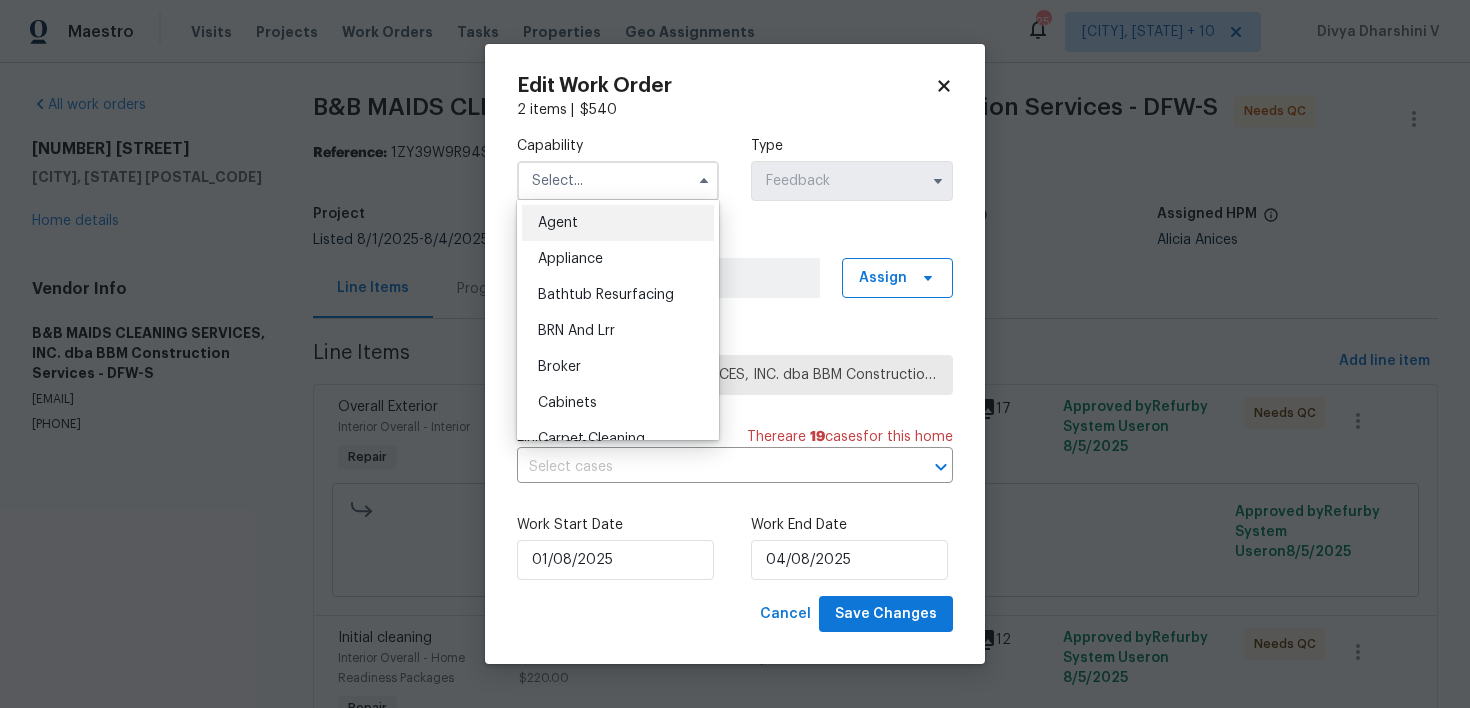 click on "Agent" at bounding box center (618, 223) 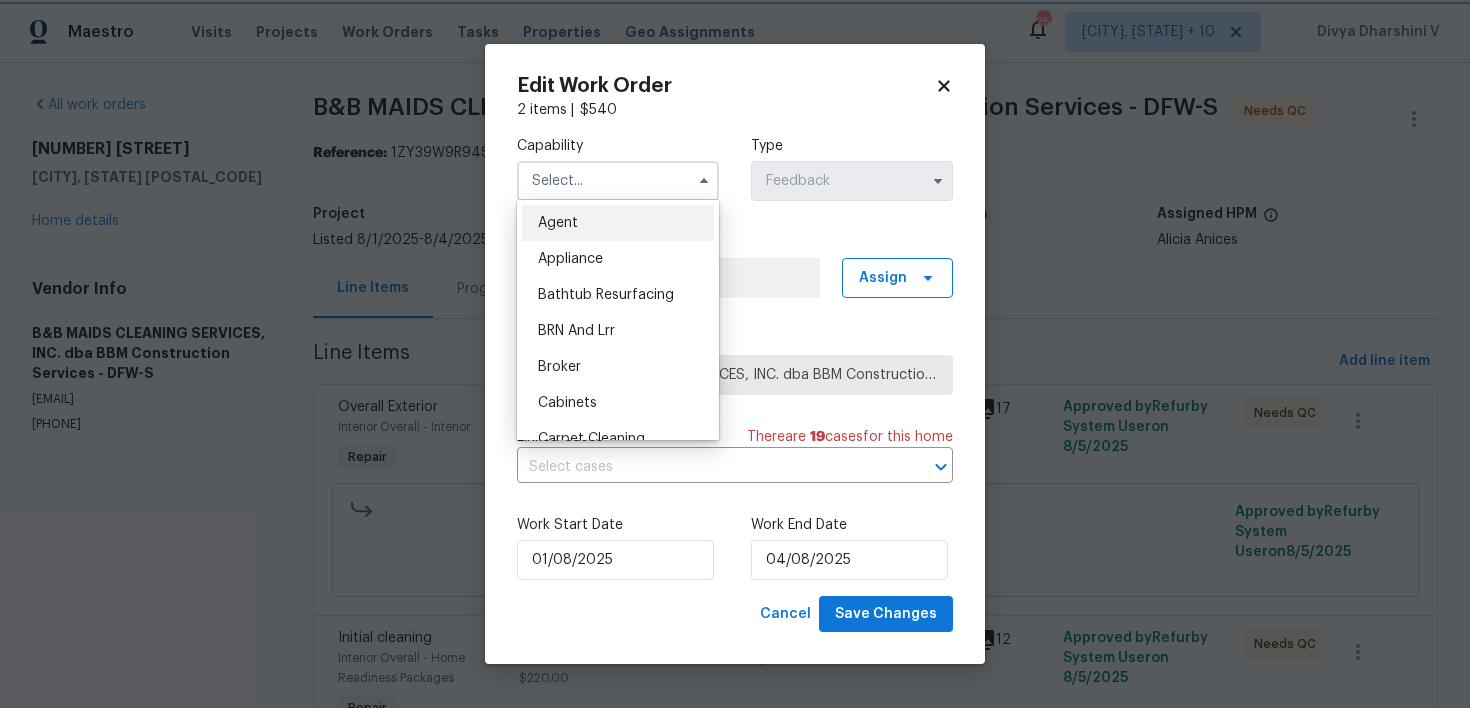 type on "Agent" 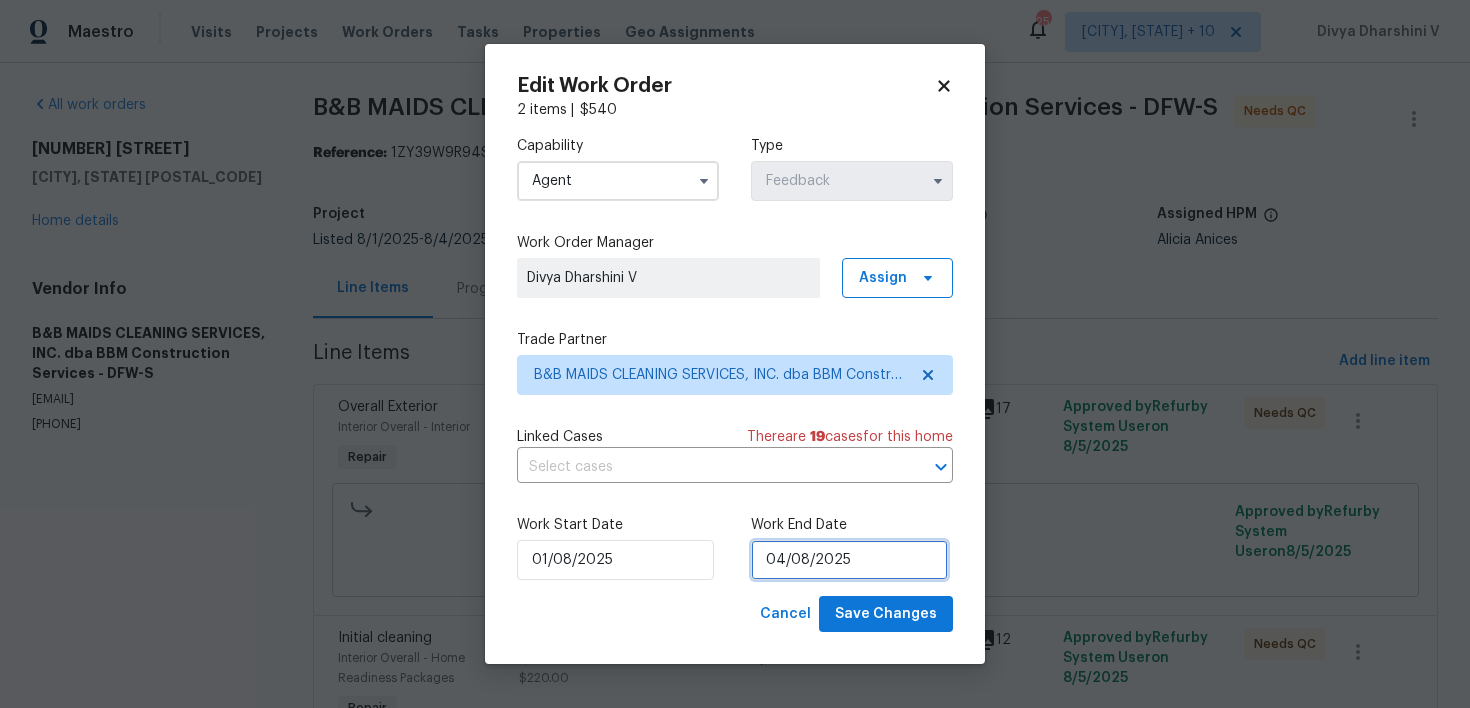 click on "04/08/2025" at bounding box center (849, 560) 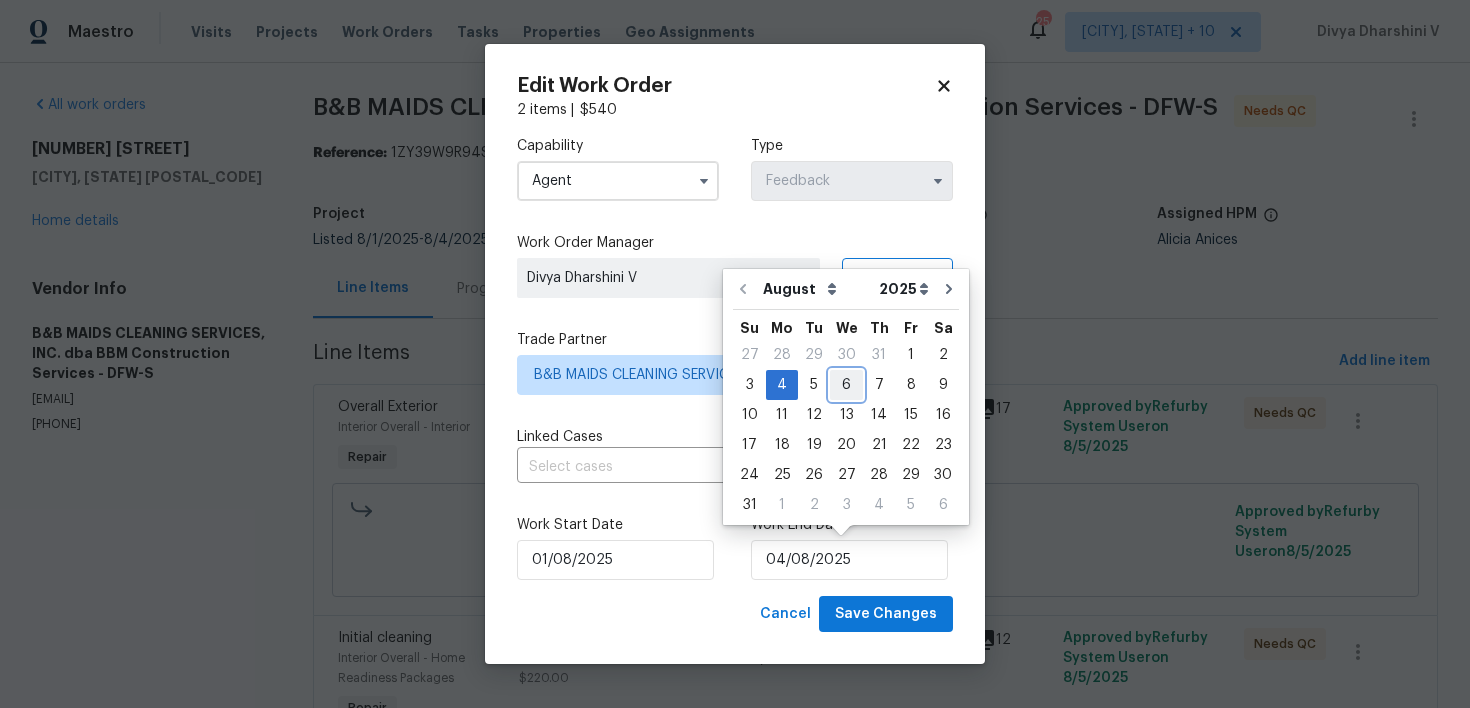 click on "6" at bounding box center (846, 385) 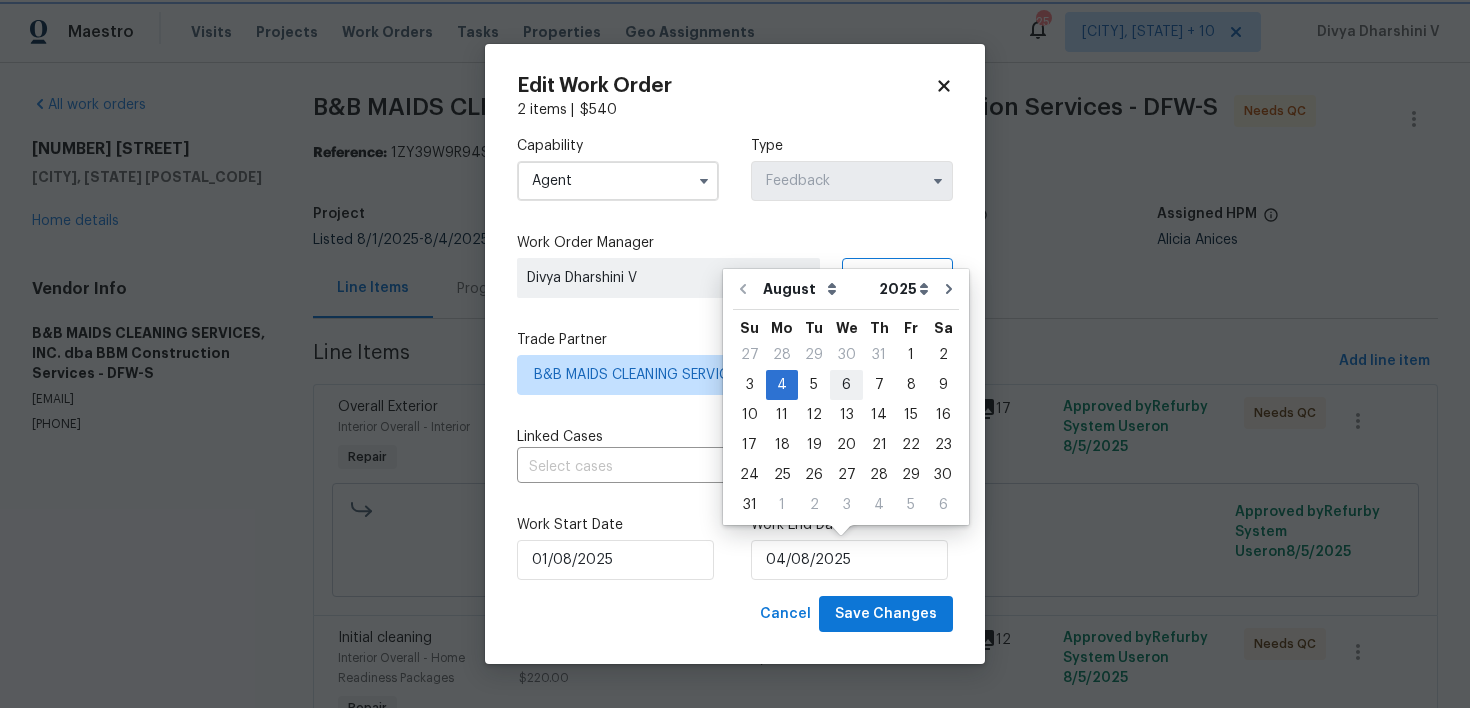 type on "06/08/2025" 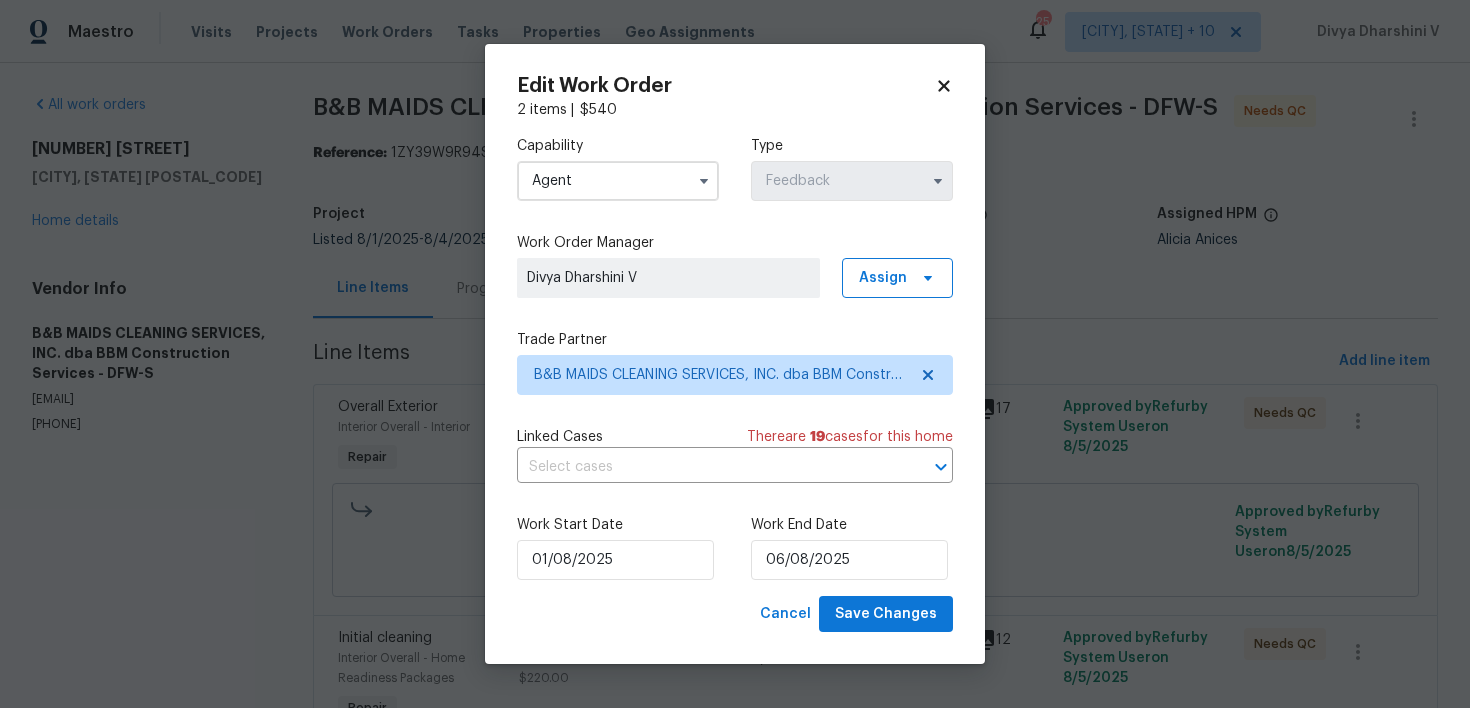 click on "Work Start Date   01/08/2025" at bounding box center [618, 547] 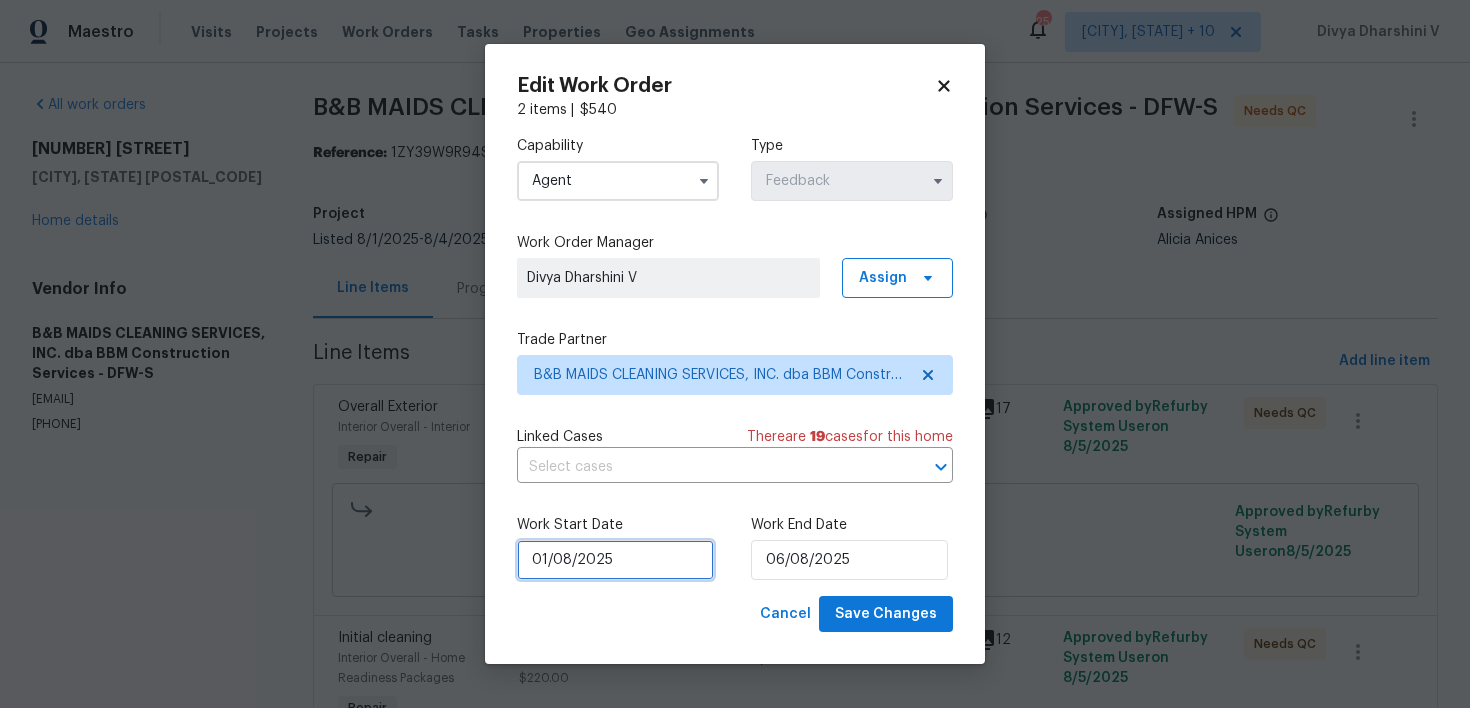 click on "01/08/2025" at bounding box center [615, 560] 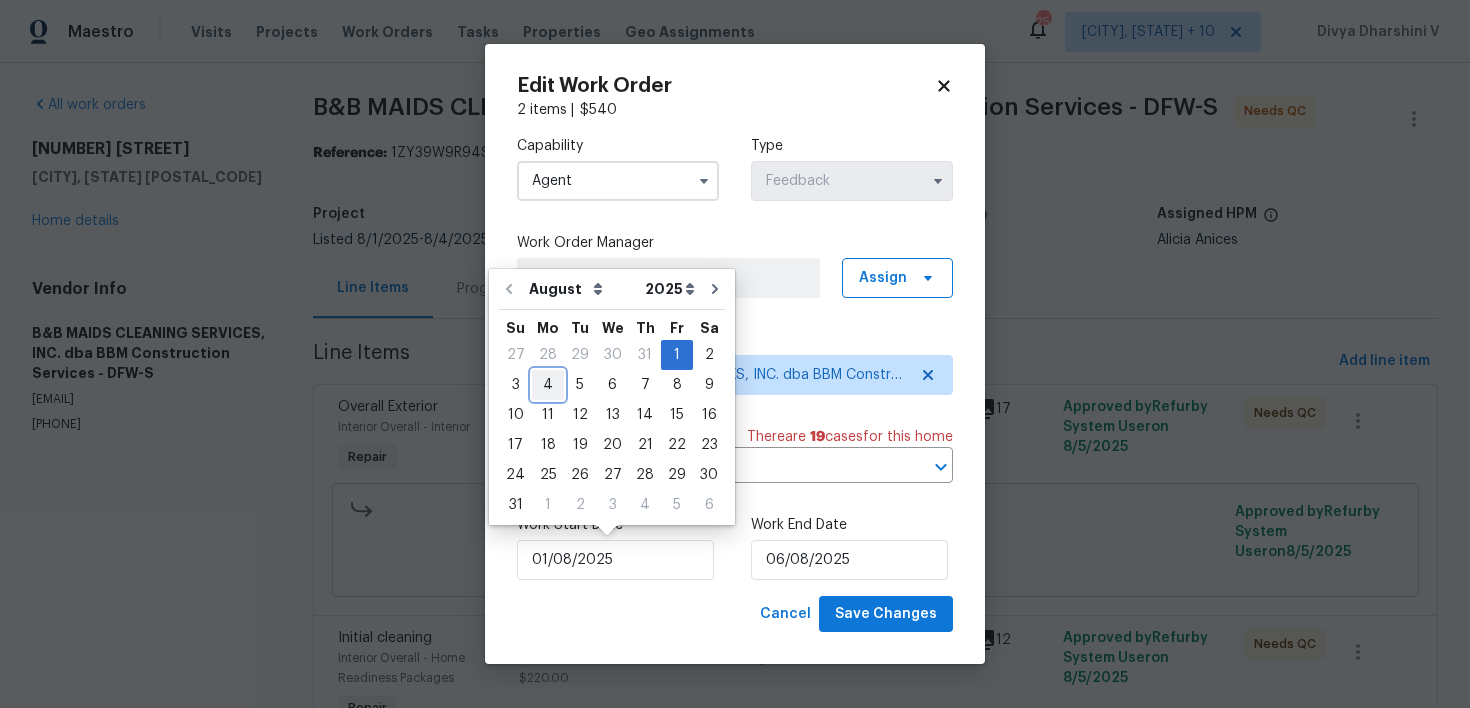click on "4" at bounding box center [548, 385] 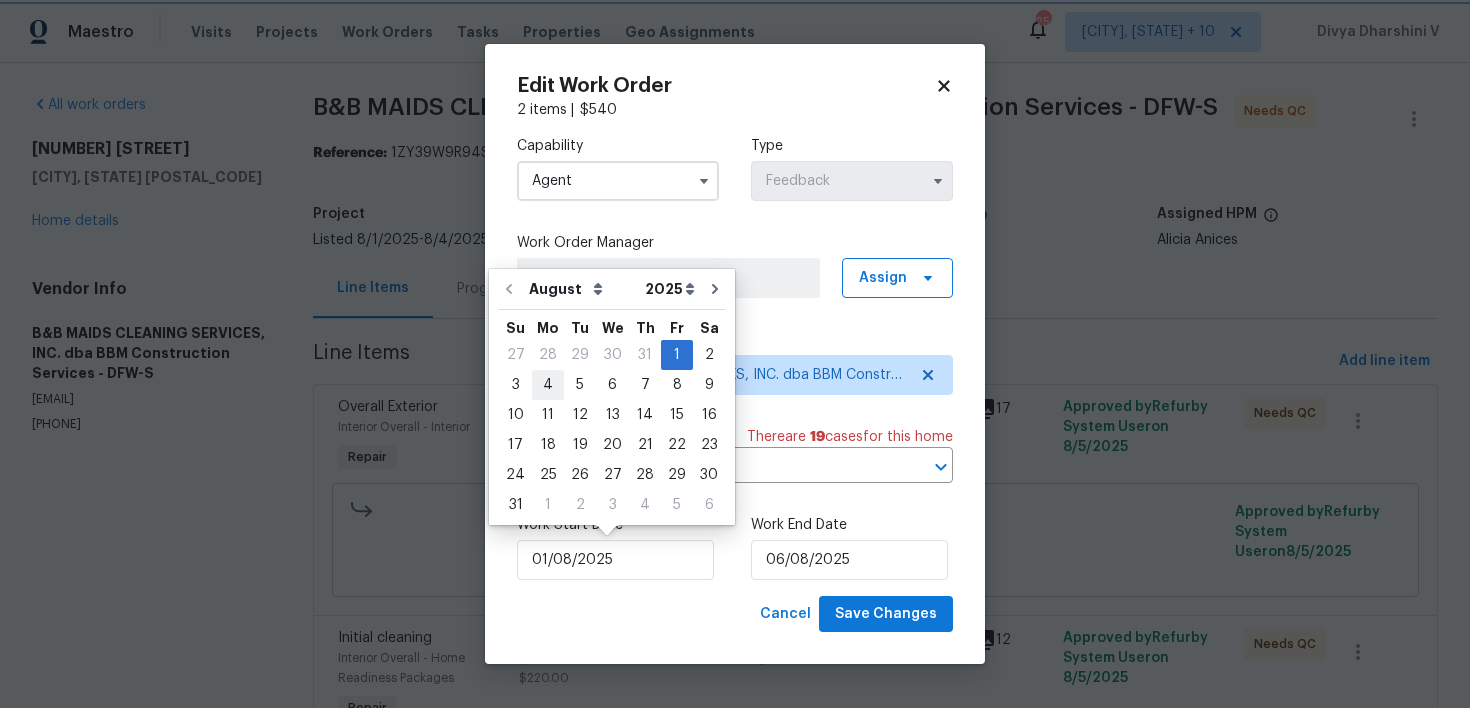 type on "04/08/2025" 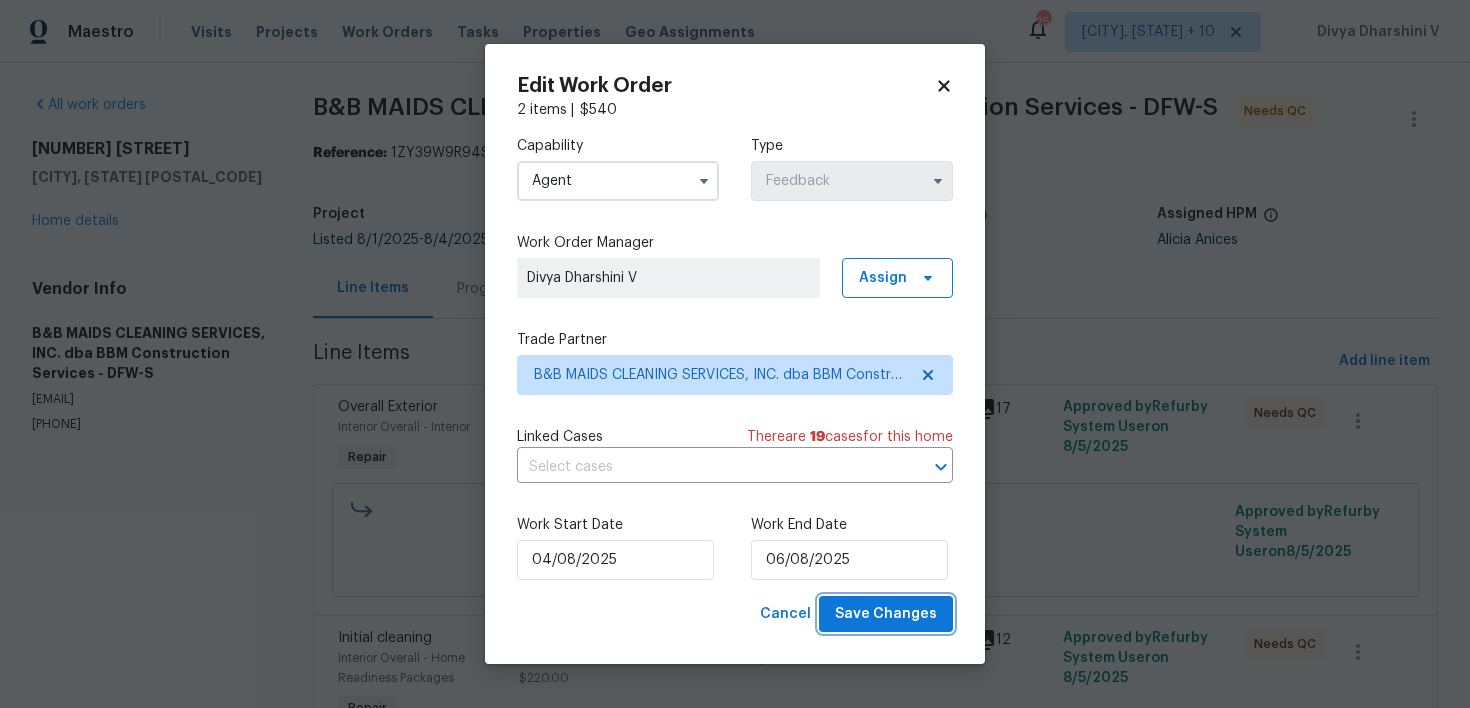 click on "Save Changes" at bounding box center (886, 614) 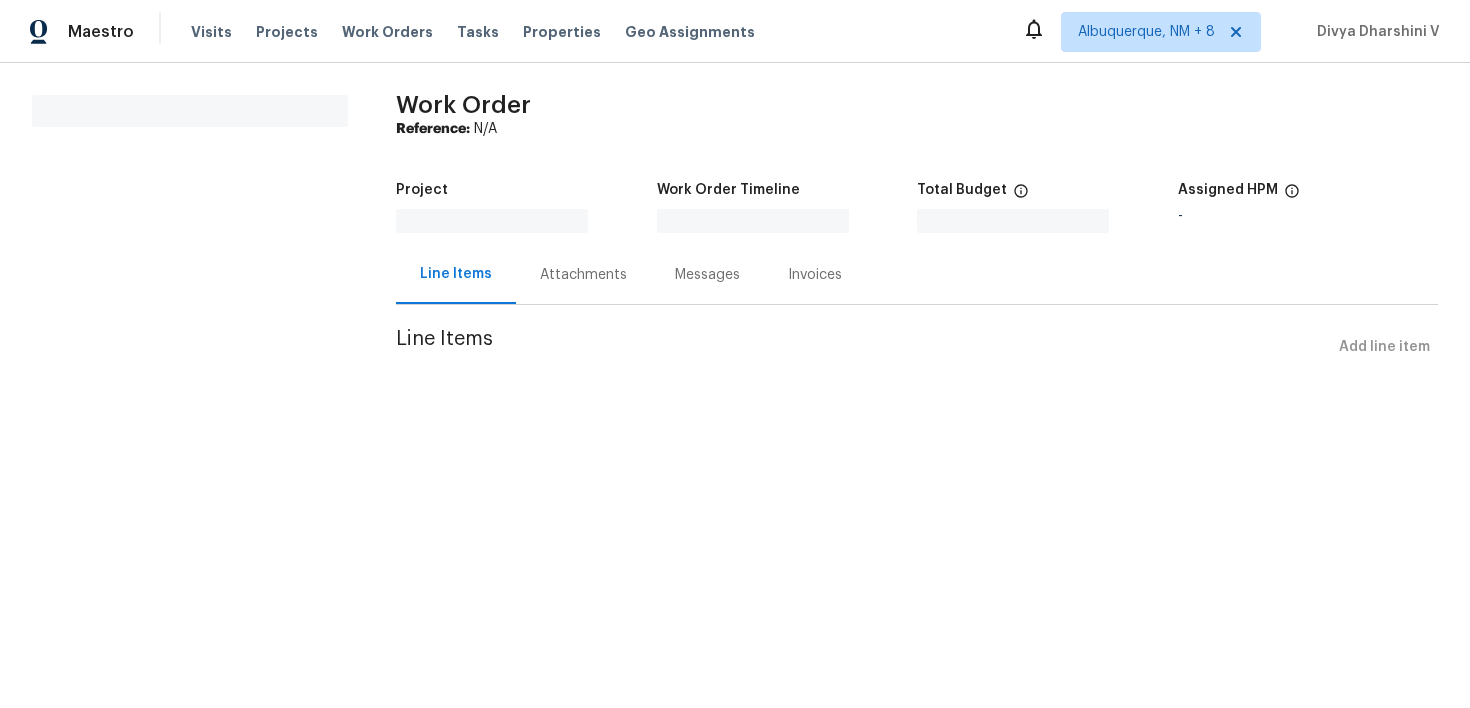 scroll, scrollTop: 0, scrollLeft: 0, axis: both 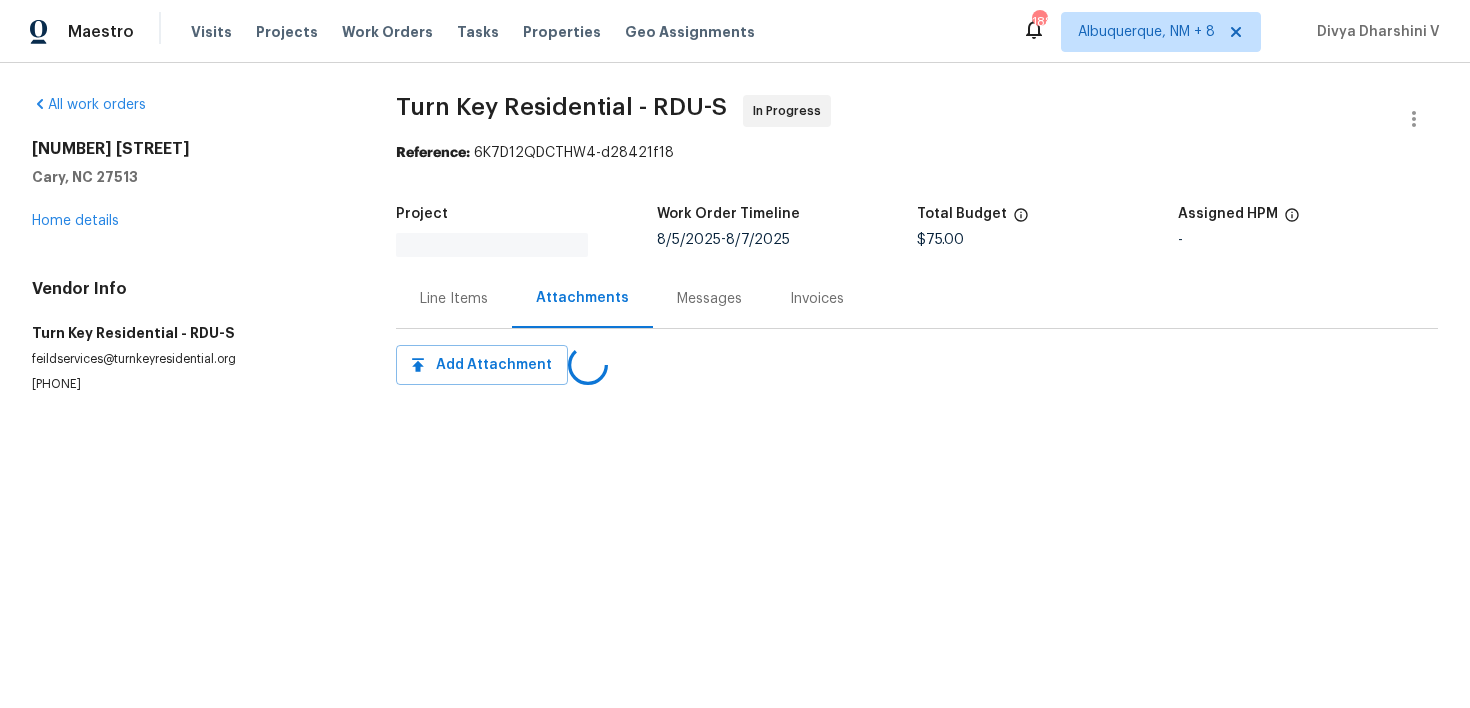 click on "Attachments" at bounding box center [582, 298] 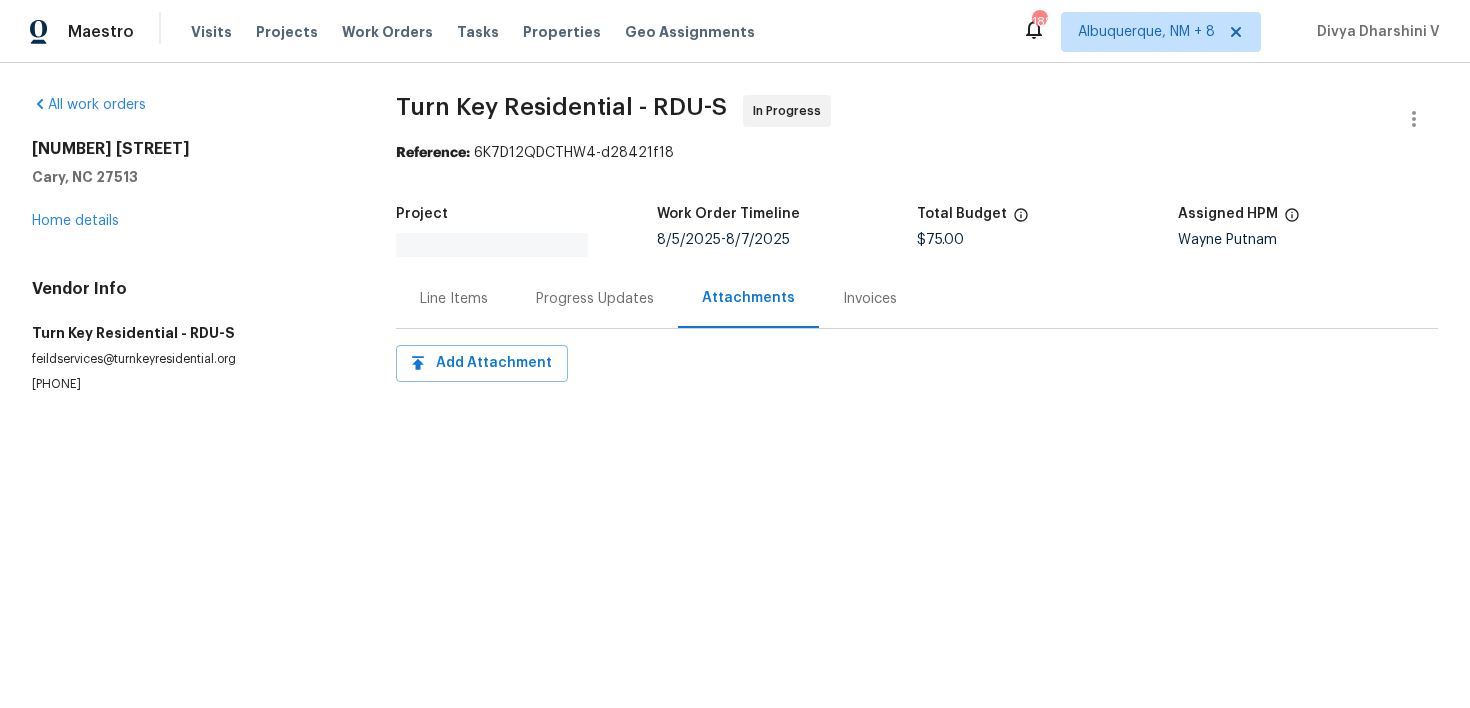 click on "Progress Updates" at bounding box center [595, 299] 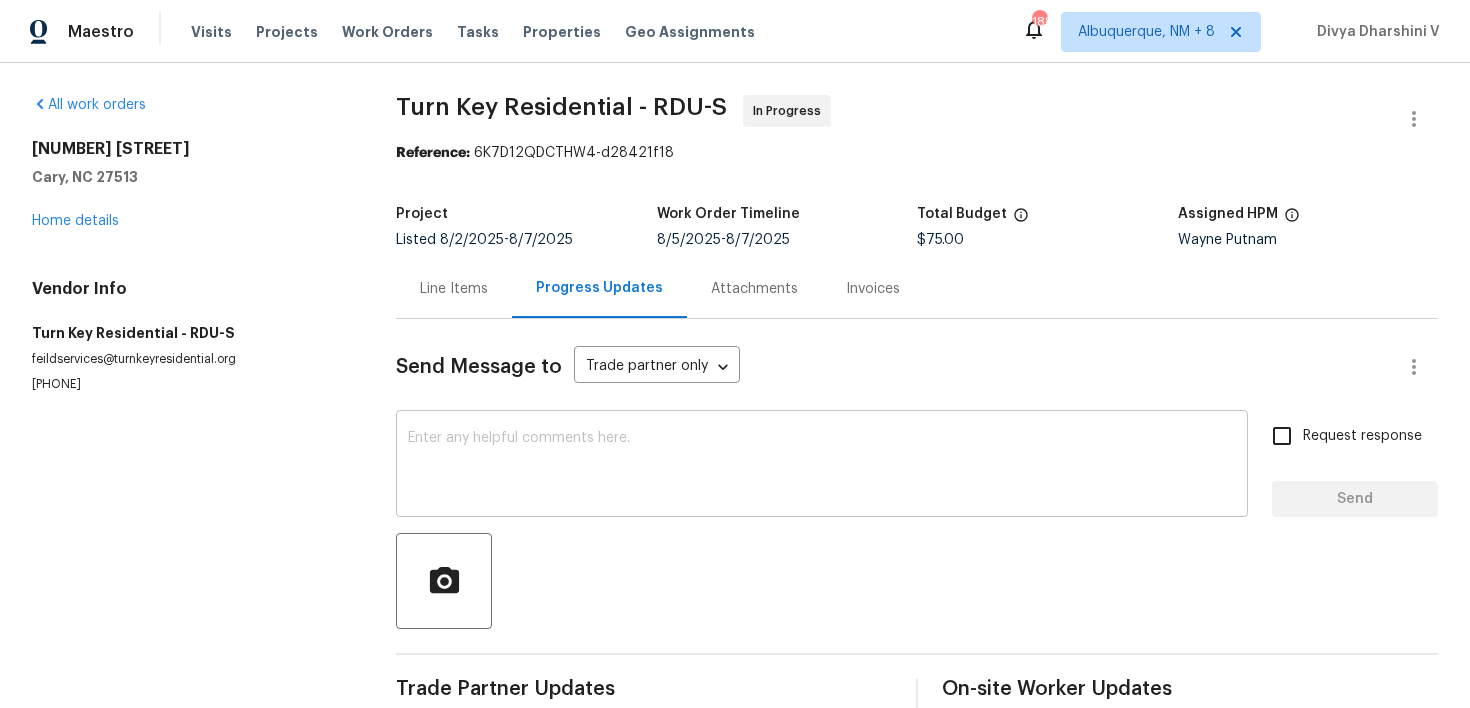 click at bounding box center (822, 466) 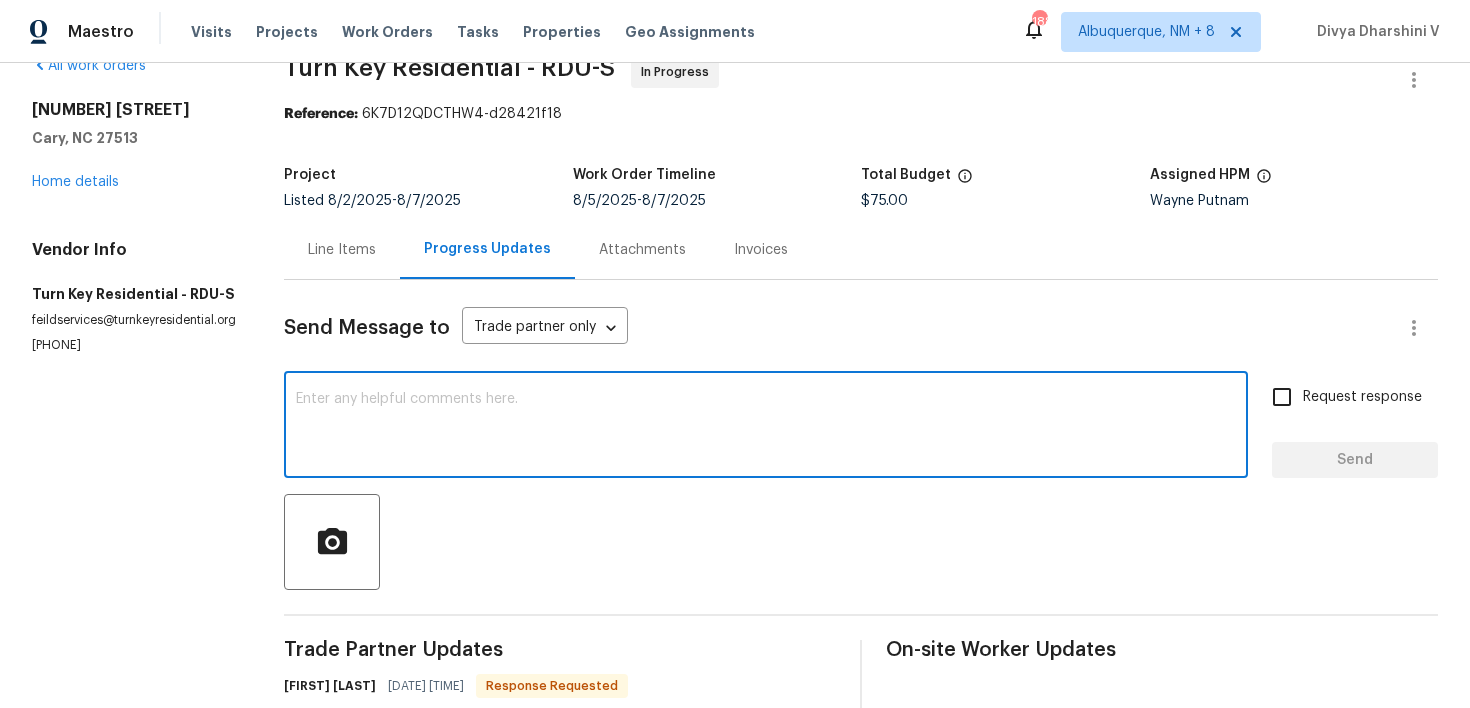 scroll, scrollTop: 111, scrollLeft: 0, axis: vertical 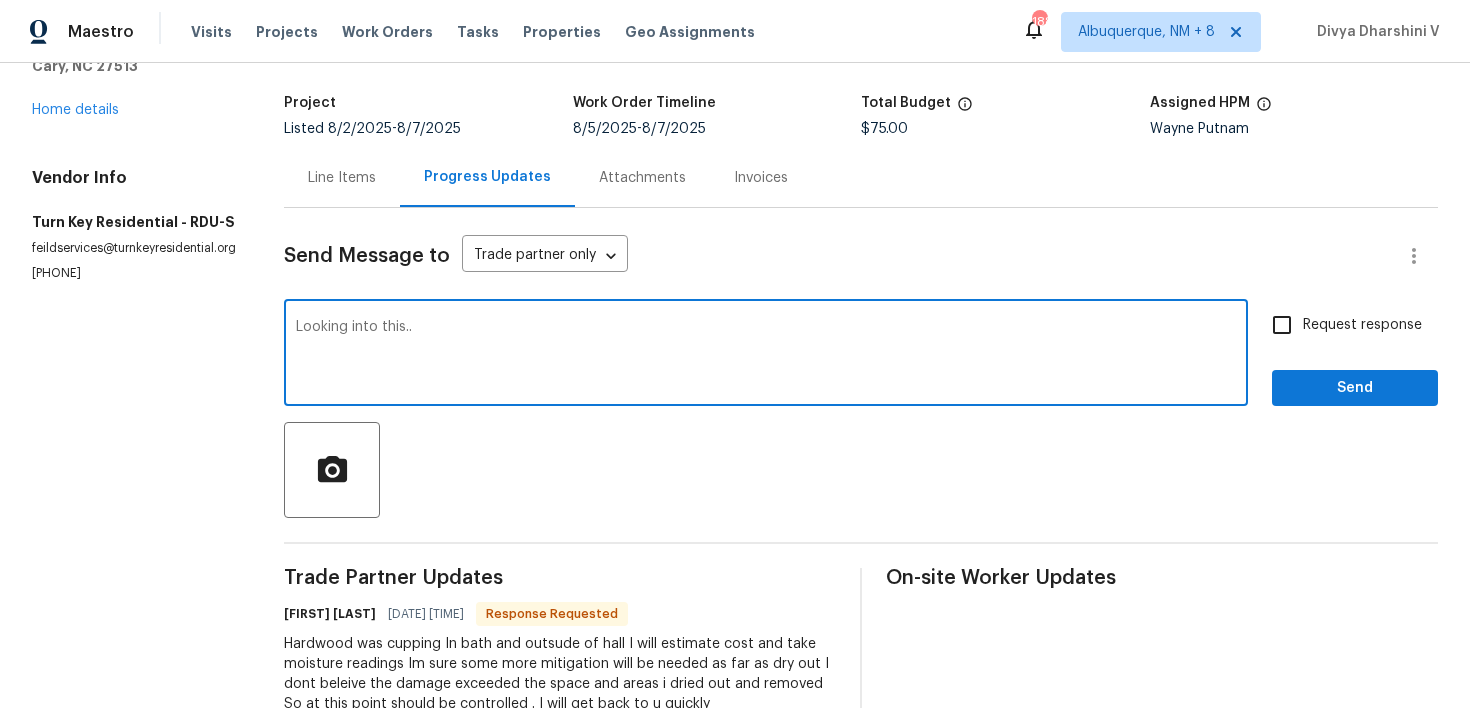 type on "Looking into this.." 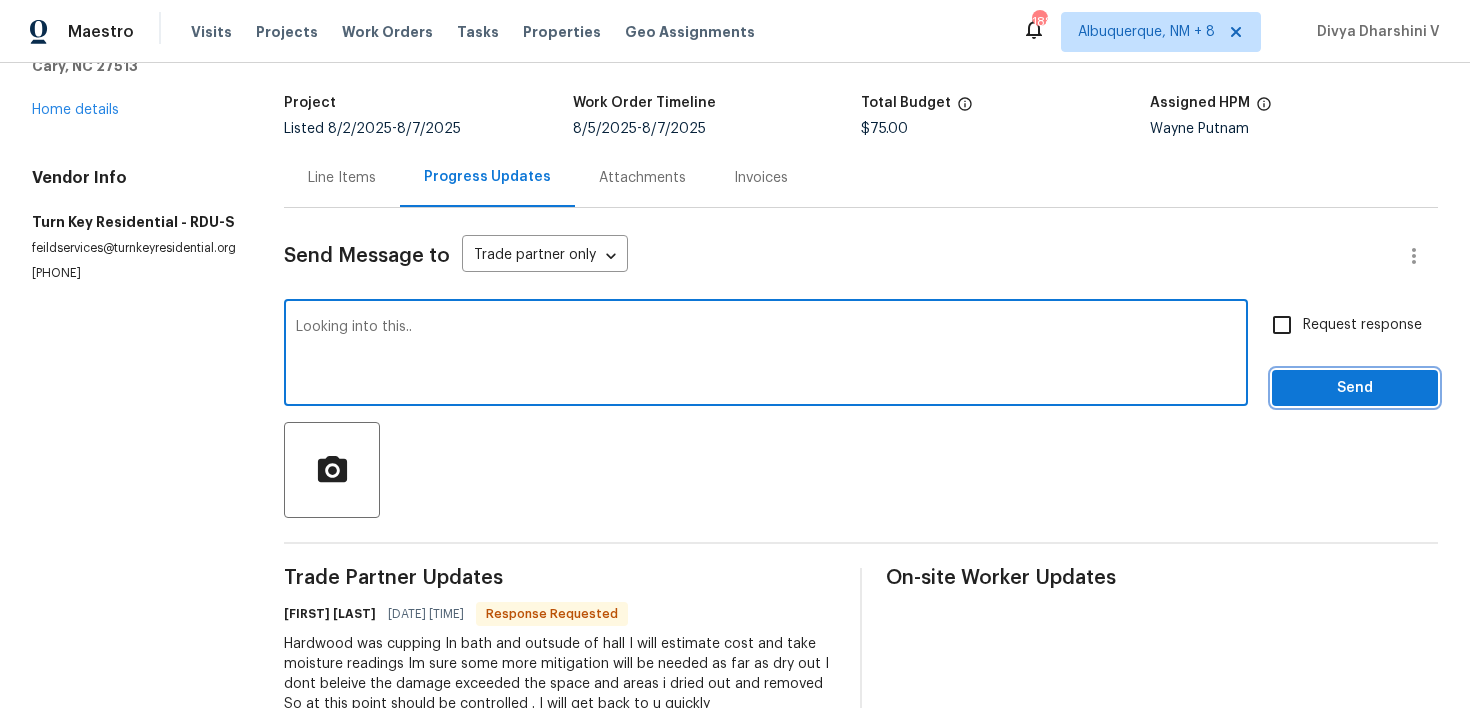 click on "Send" at bounding box center (1355, 388) 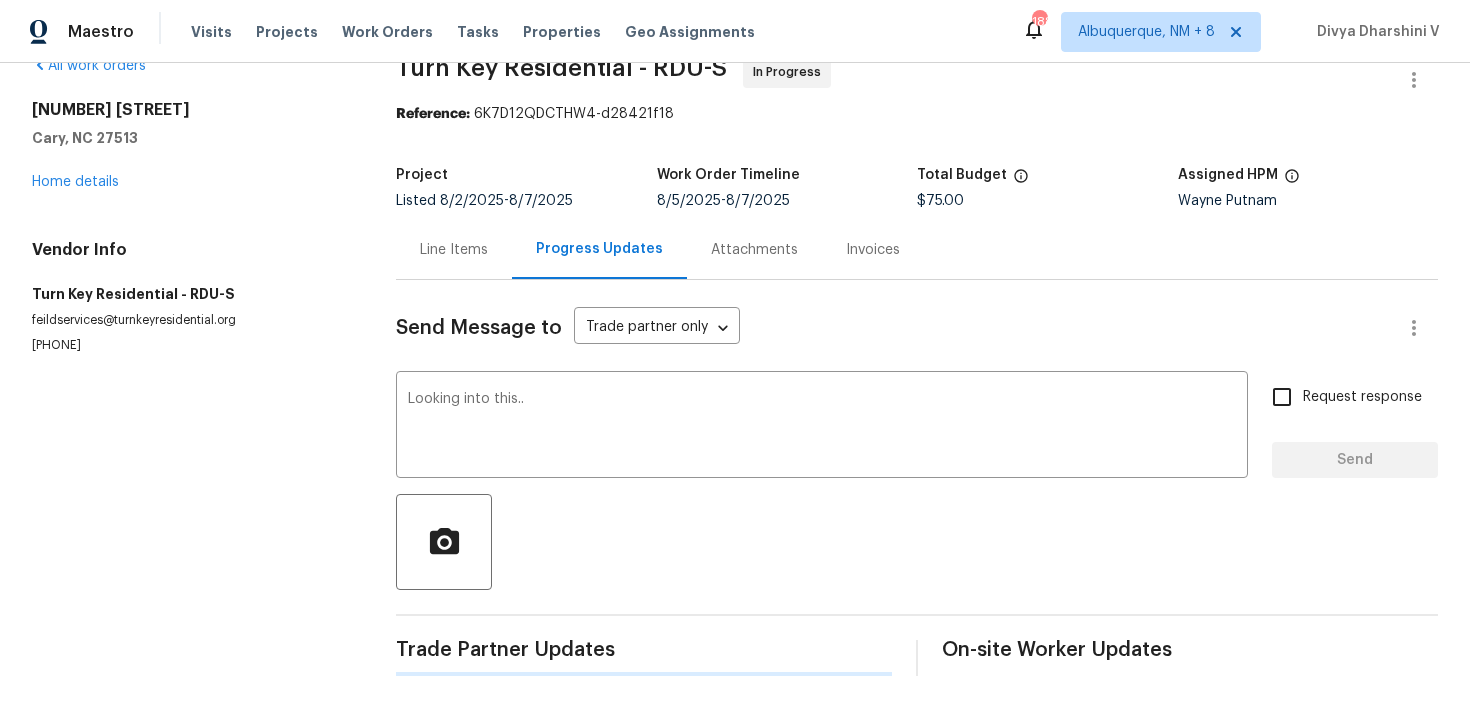 type 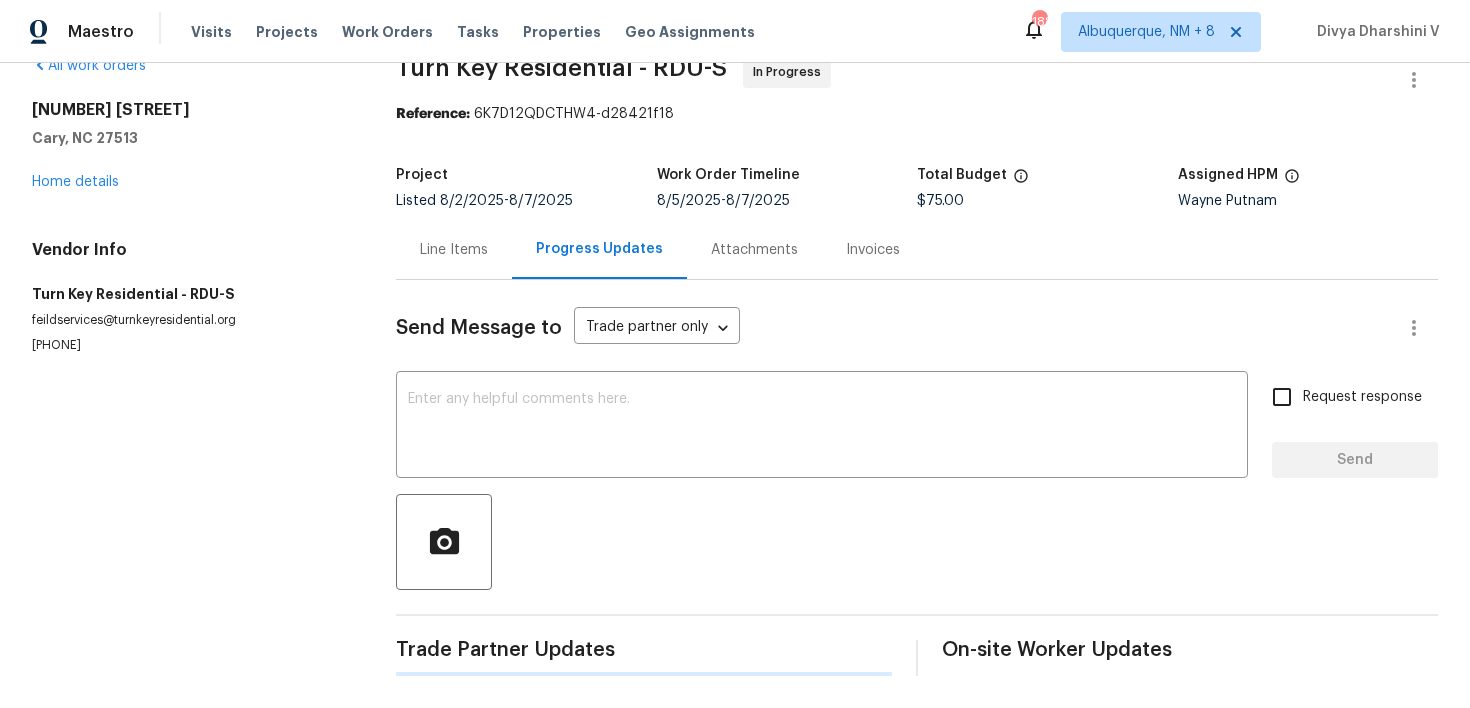 scroll, scrollTop: 111, scrollLeft: 0, axis: vertical 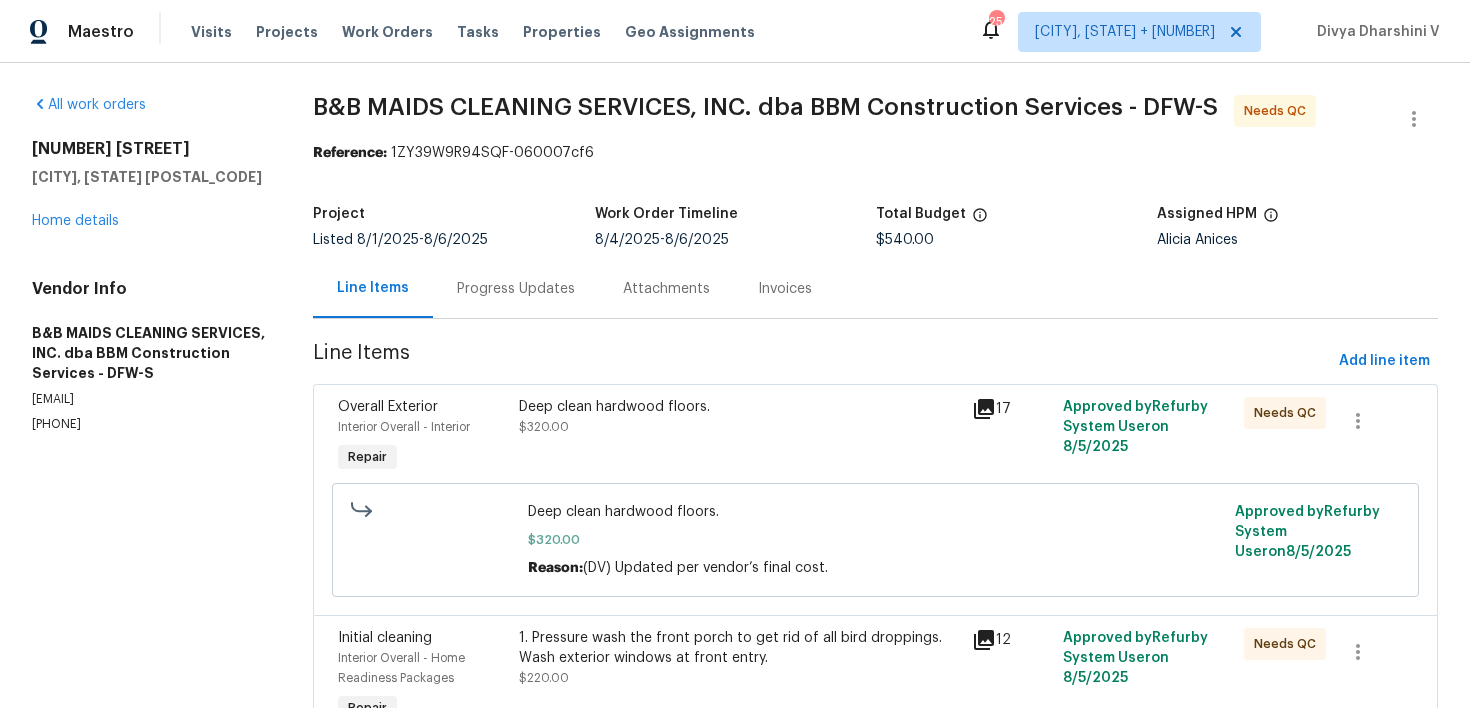 click on "Deep clean hardwood floors." at bounding box center (739, 407) 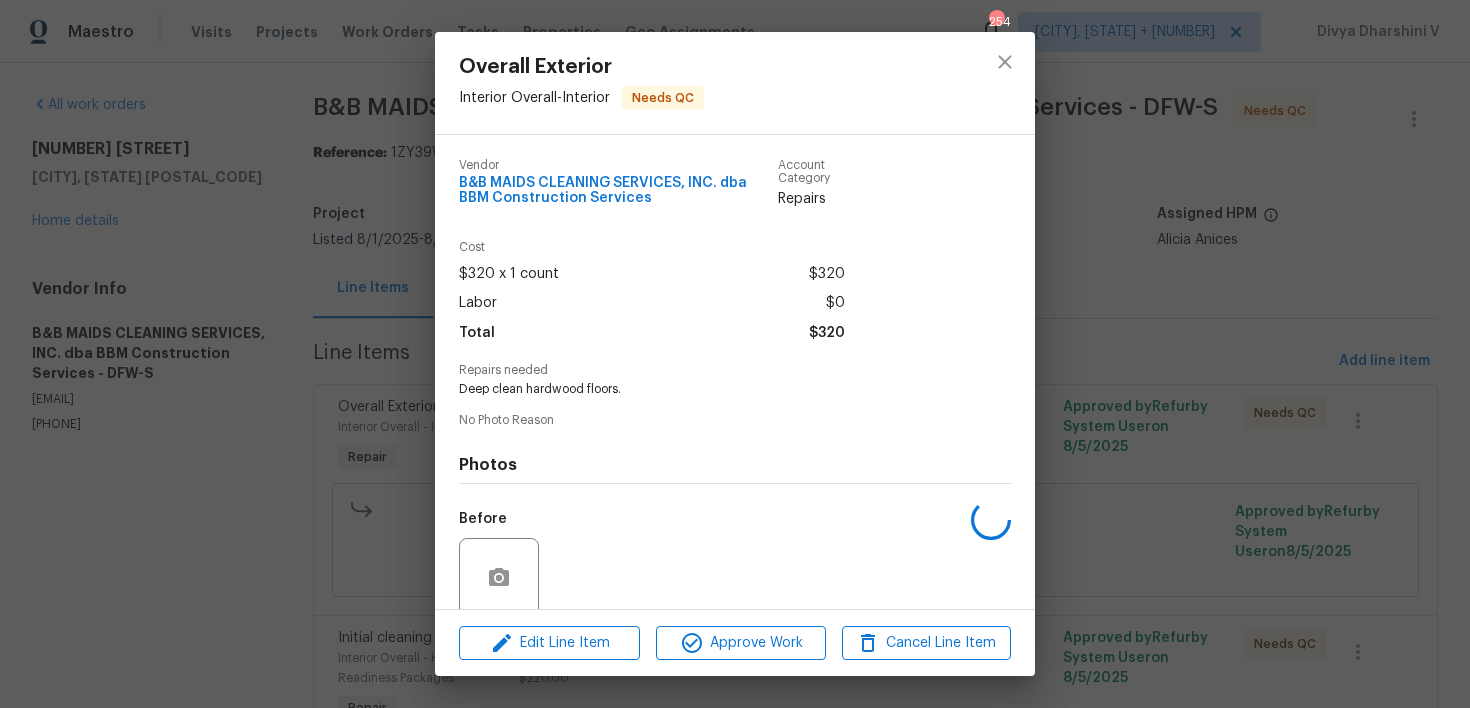 scroll, scrollTop: 158, scrollLeft: 0, axis: vertical 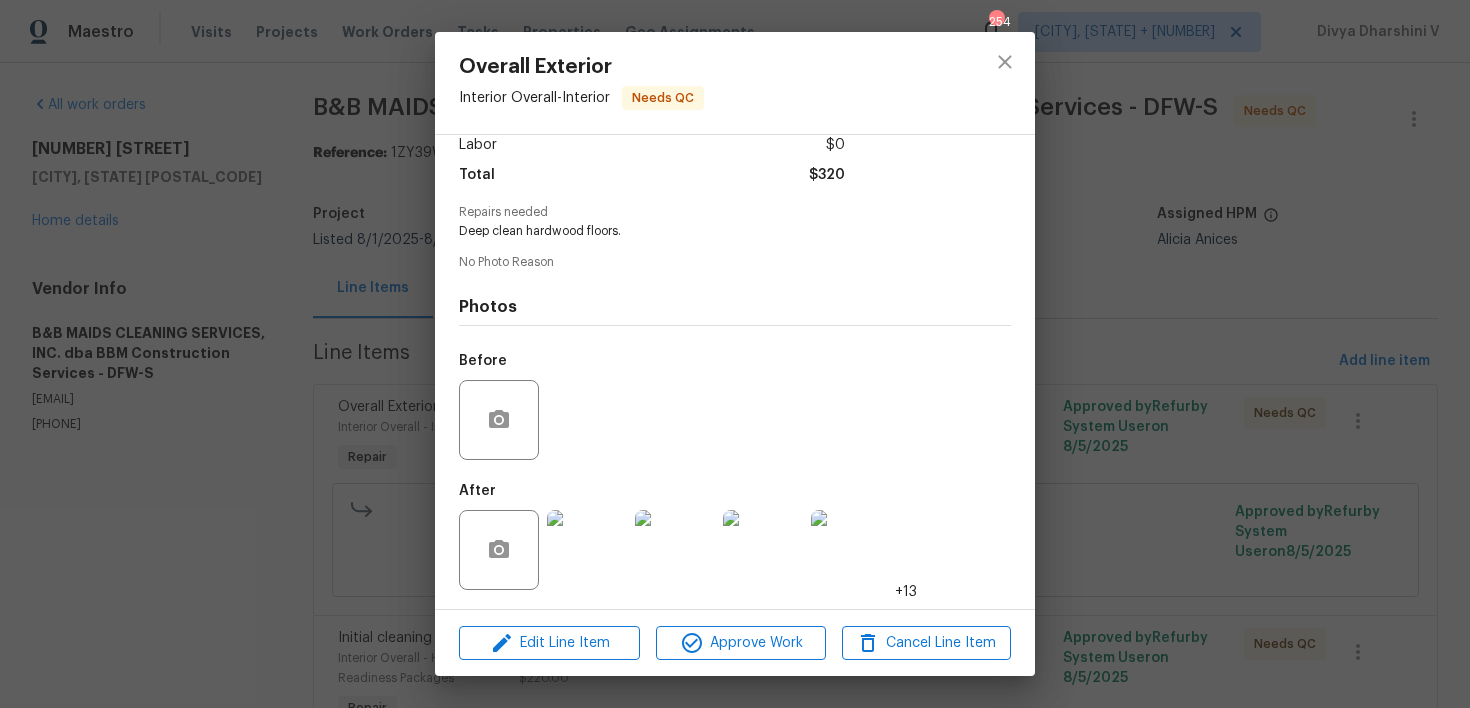 click on "Overall Exterior Interior Overall  -  Interior Needs QC Vendor B&B MAIDS CLEANING SERVICES, INC. dba BBM Construction Services Account Category Repairs Cost $320 x 1 count $320 Labor $0 Total $320 Repairs needed Deep clean hardwood floors. No Photo Reason   Photos Before After  +13  Edit Line Item  Approve Work  Cancel Line Item" at bounding box center [735, 354] 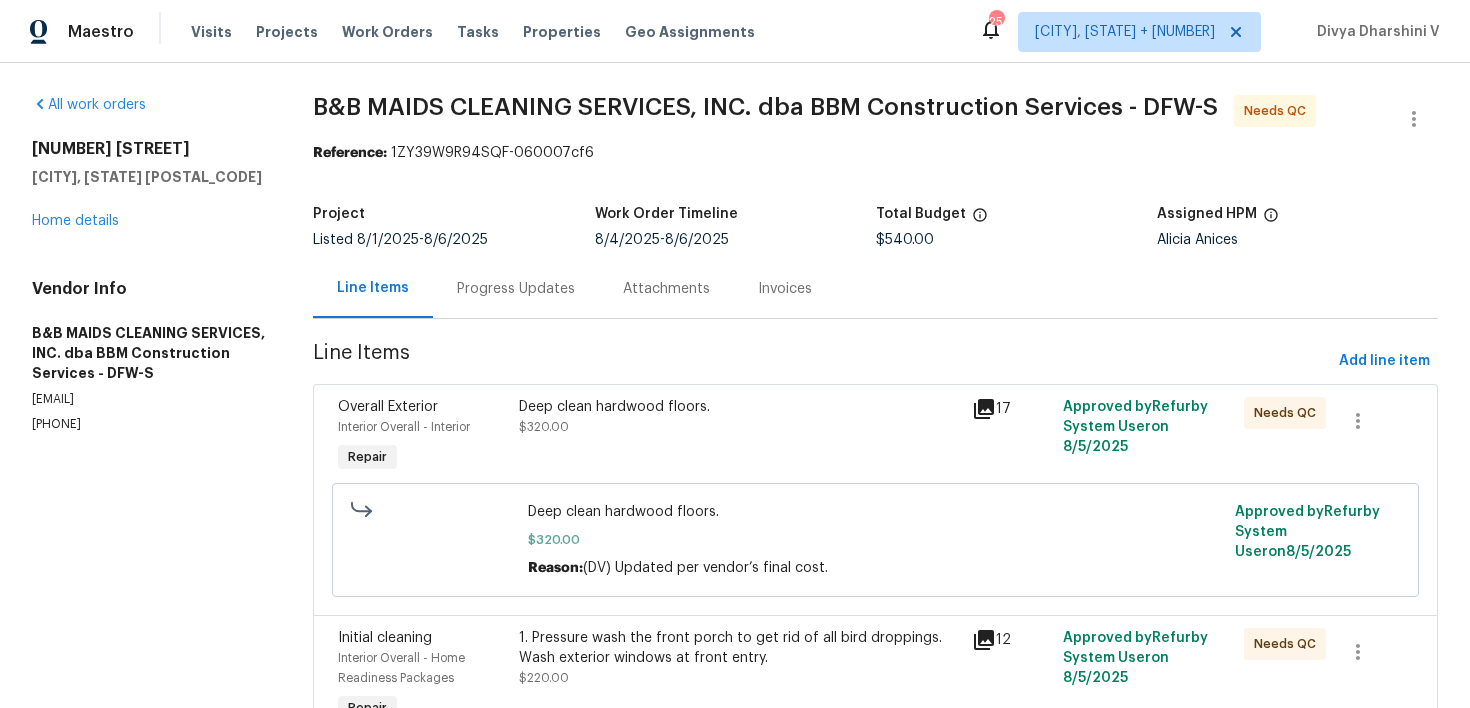 click on "Progress Updates" at bounding box center [516, 288] 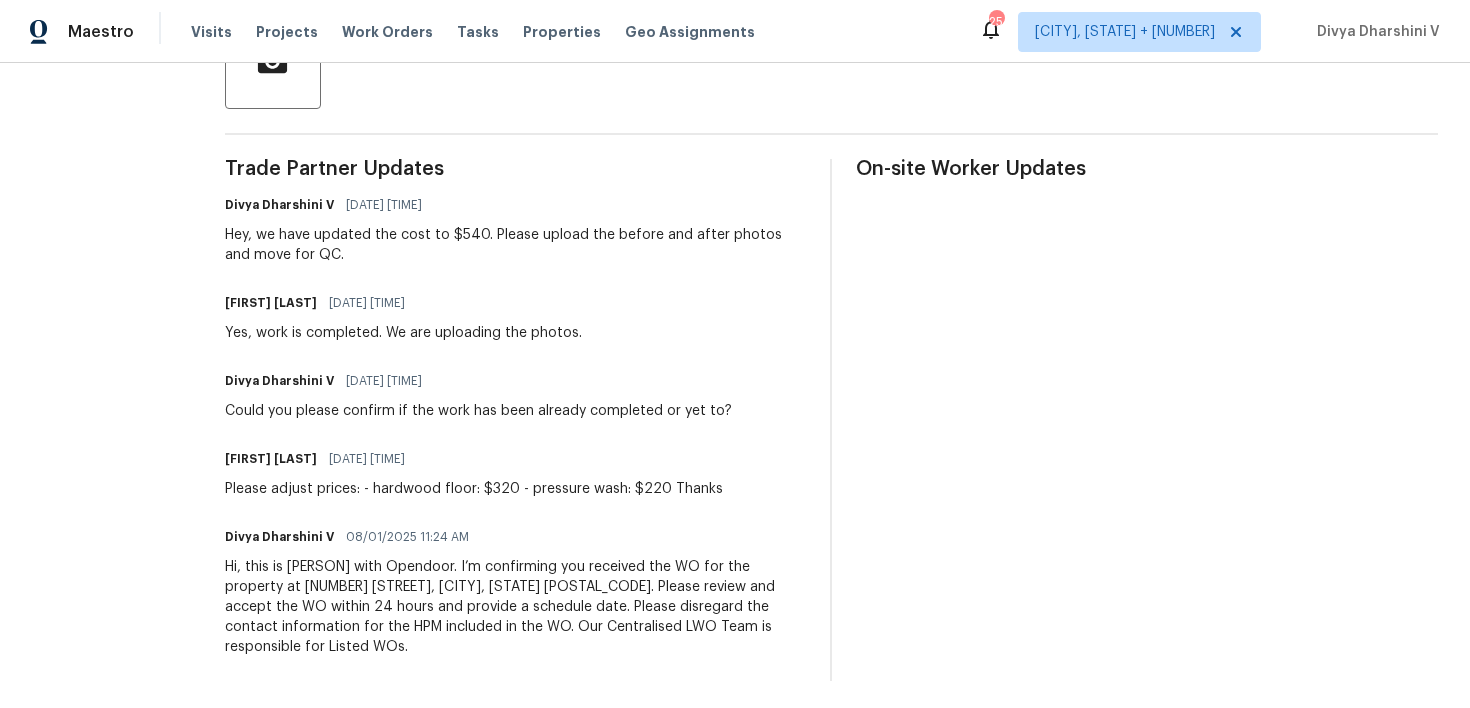 scroll, scrollTop: 0, scrollLeft: 0, axis: both 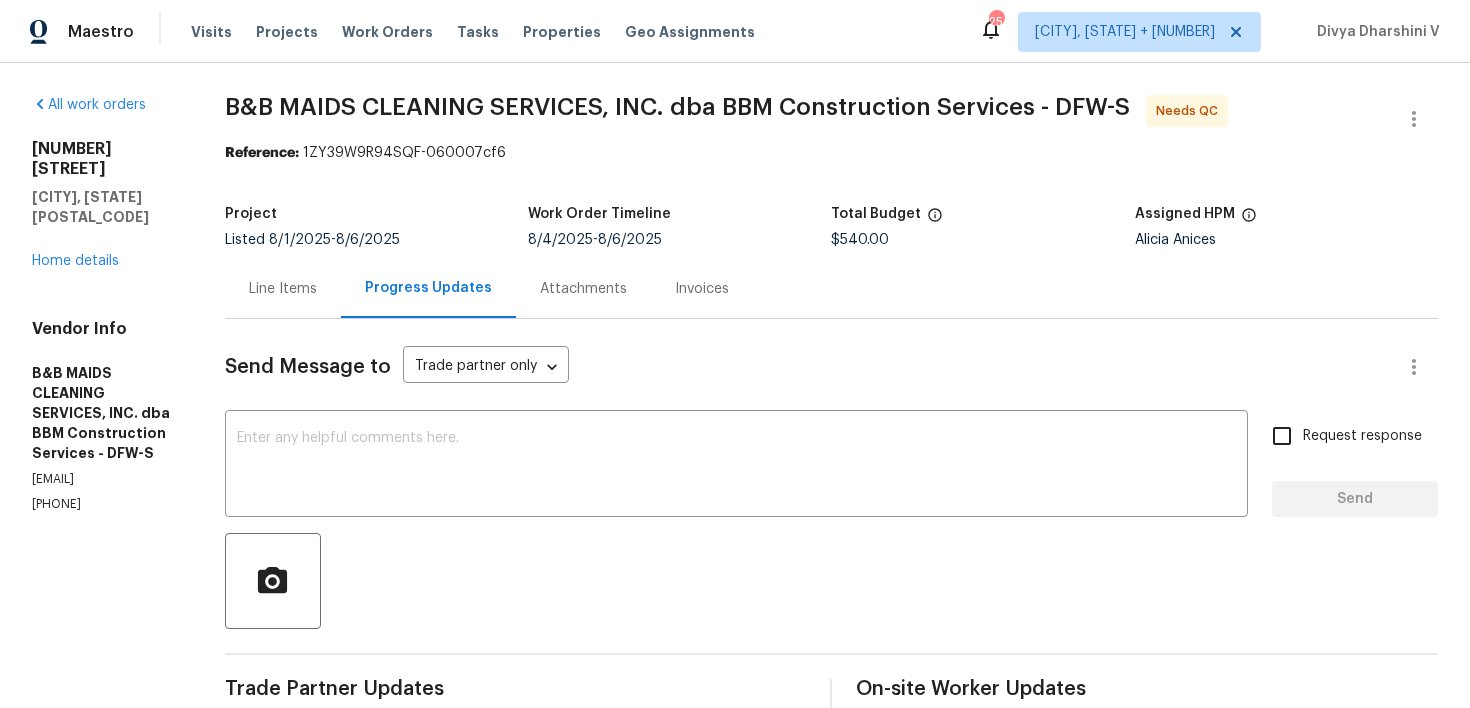 click on "Line Items" at bounding box center [283, 288] 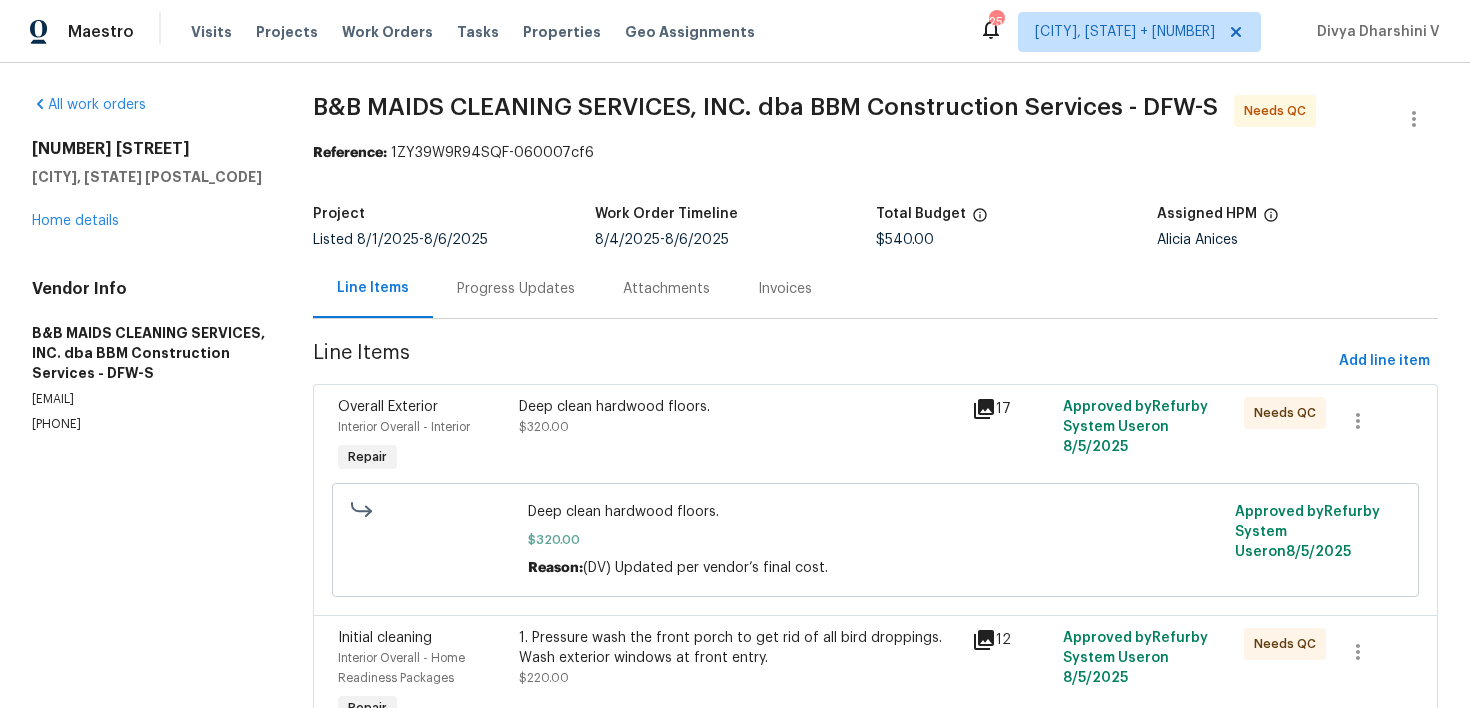 click on "Deep clean hardwood floors. $320.00" at bounding box center [739, 437] 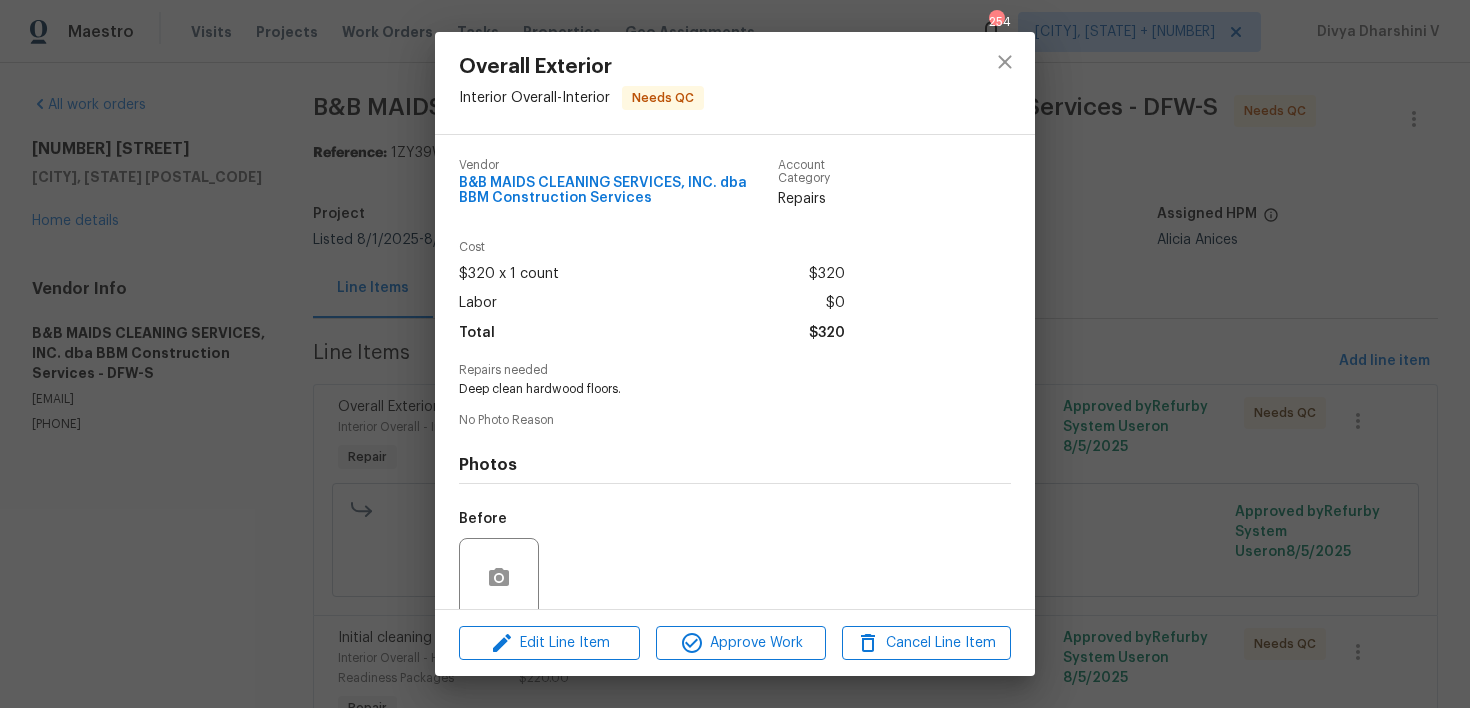 scroll, scrollTop: 158, scrollLeft: 0, axis: vertical 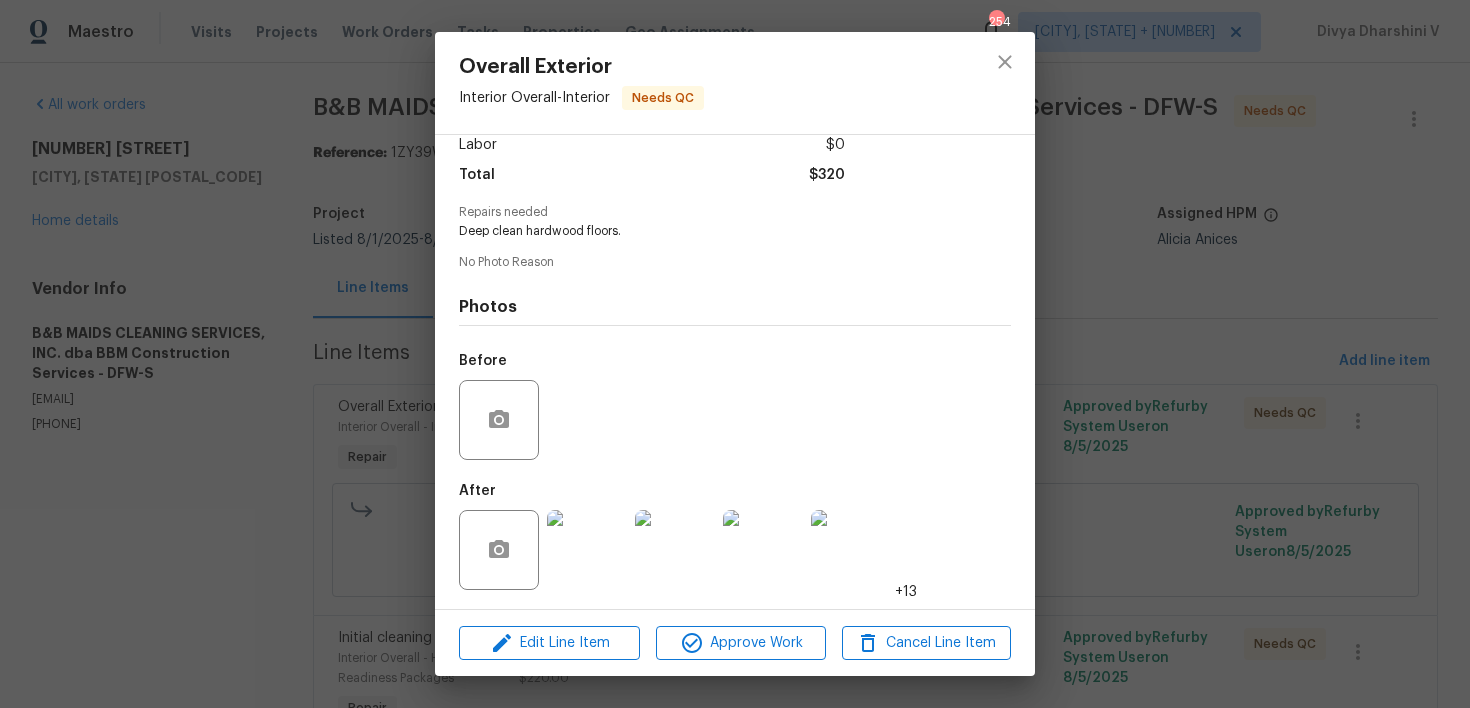 click at bounding box center (587, 550) 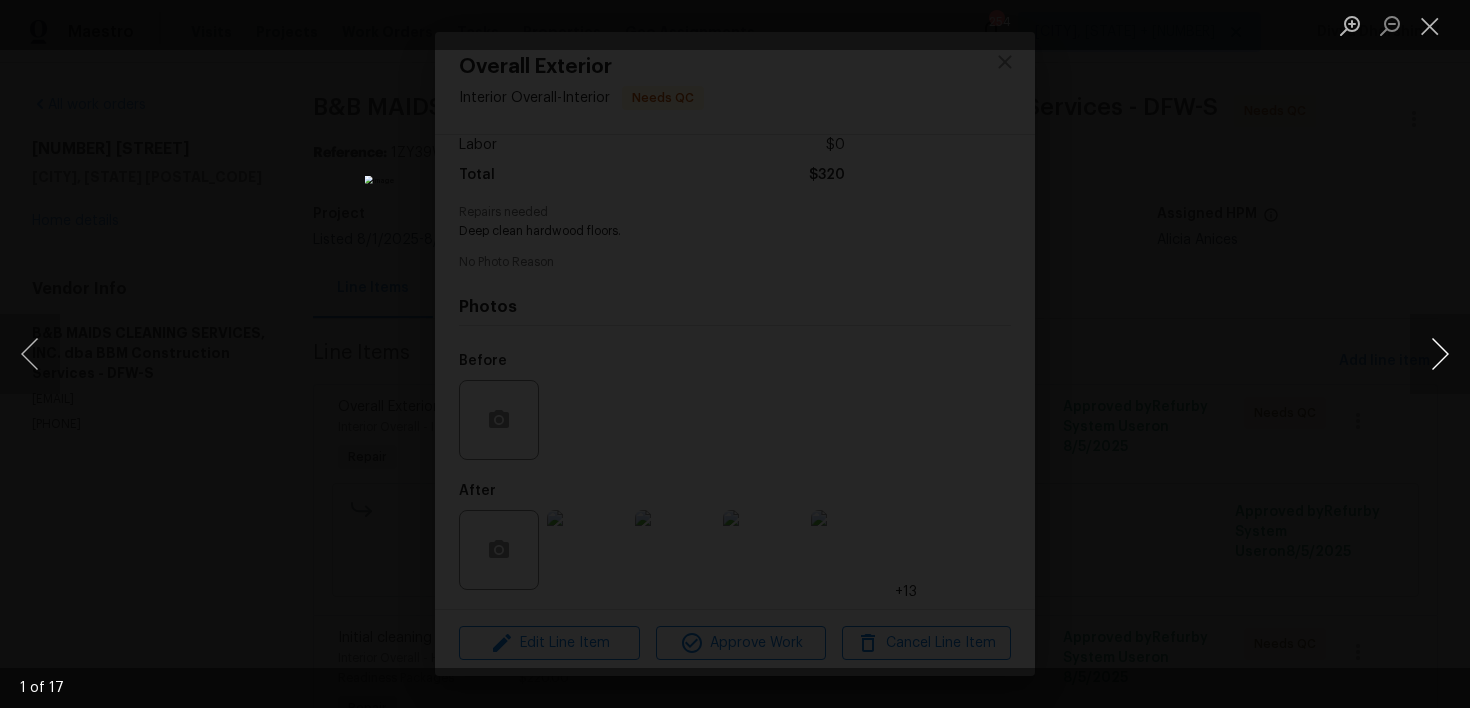 click at bounding box center [1440, 354] 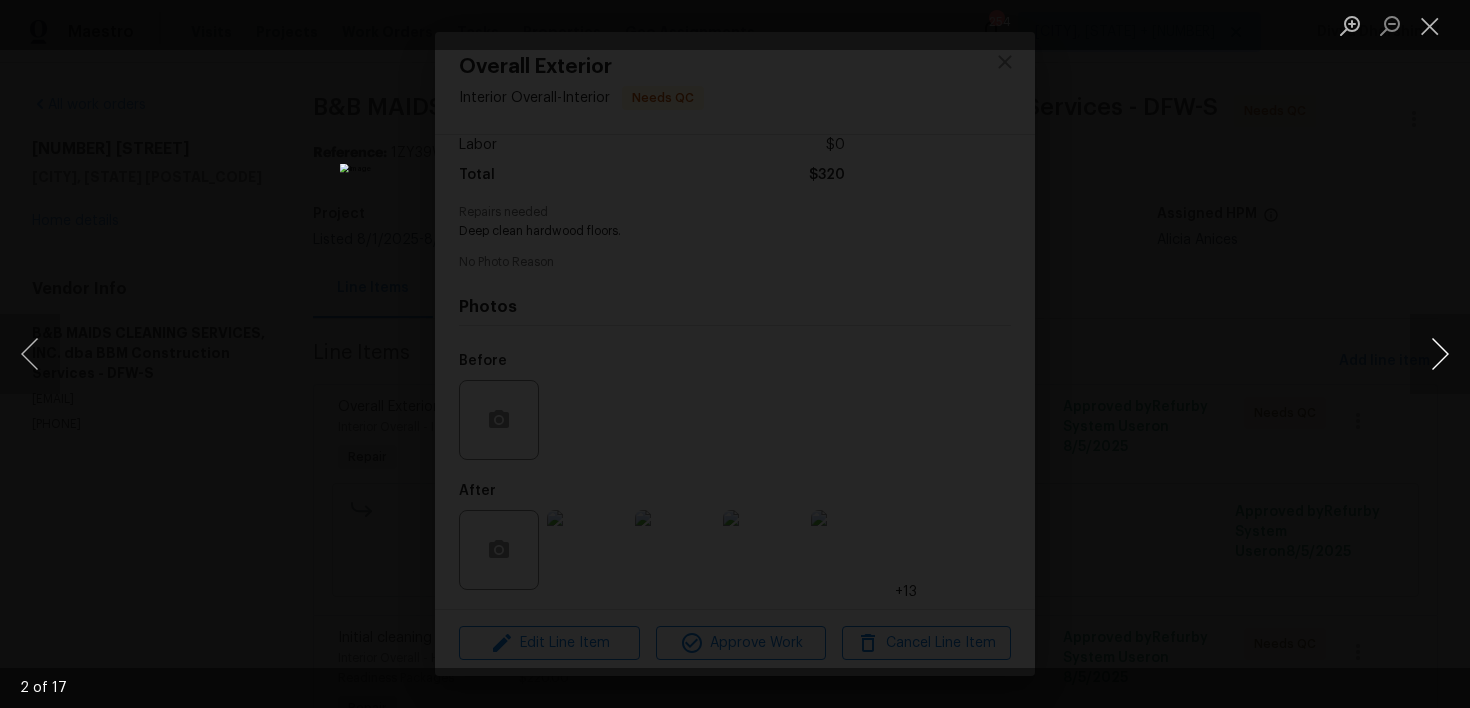 click at bounding box center (1440, 354) 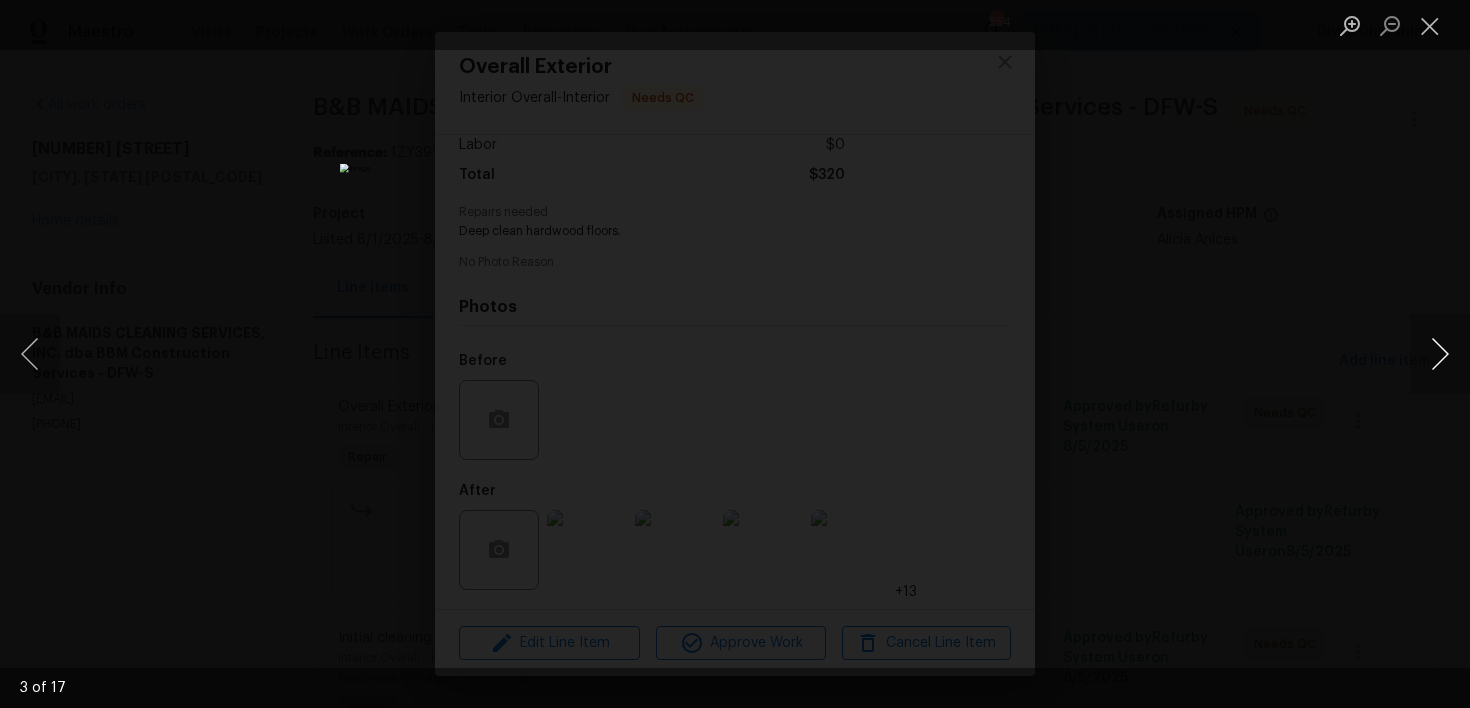 click at bounding box center (1440, 354) 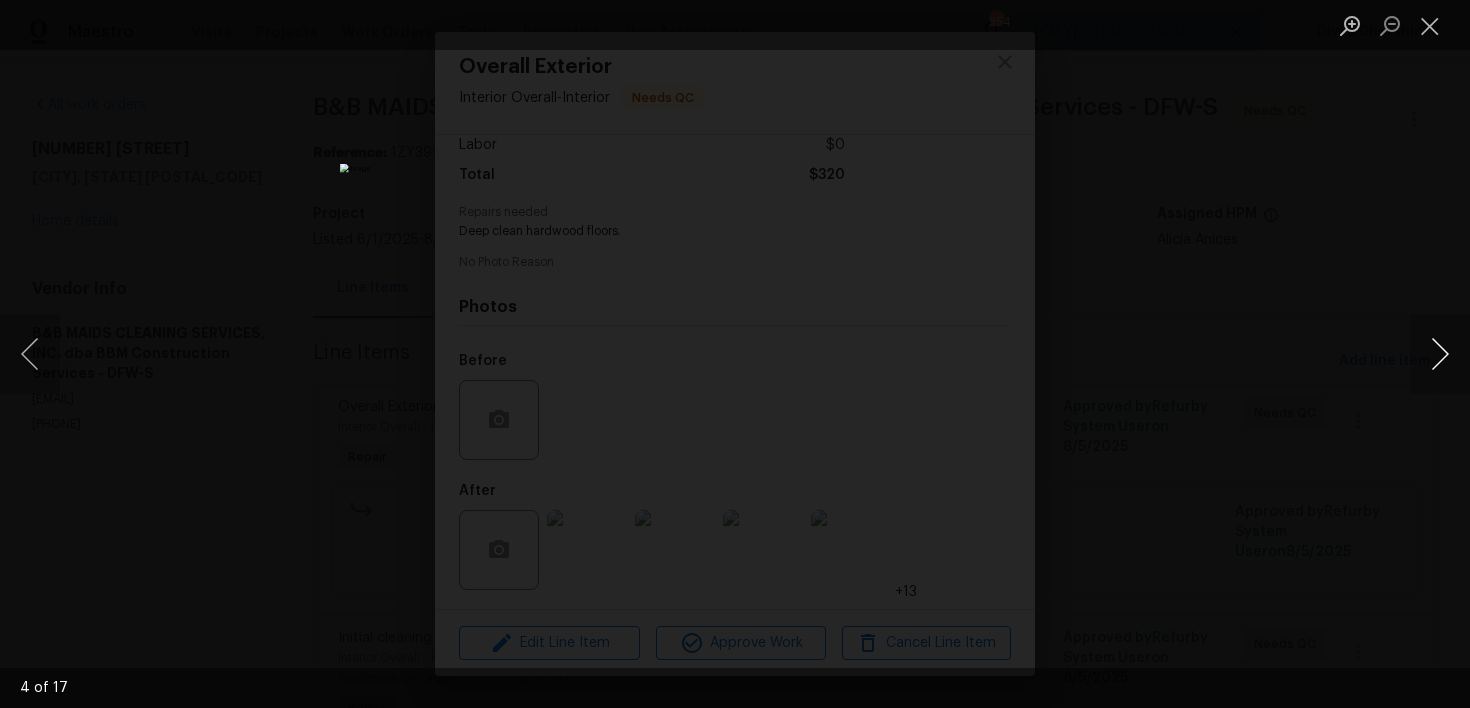 click at bounding box center (1440, 354) 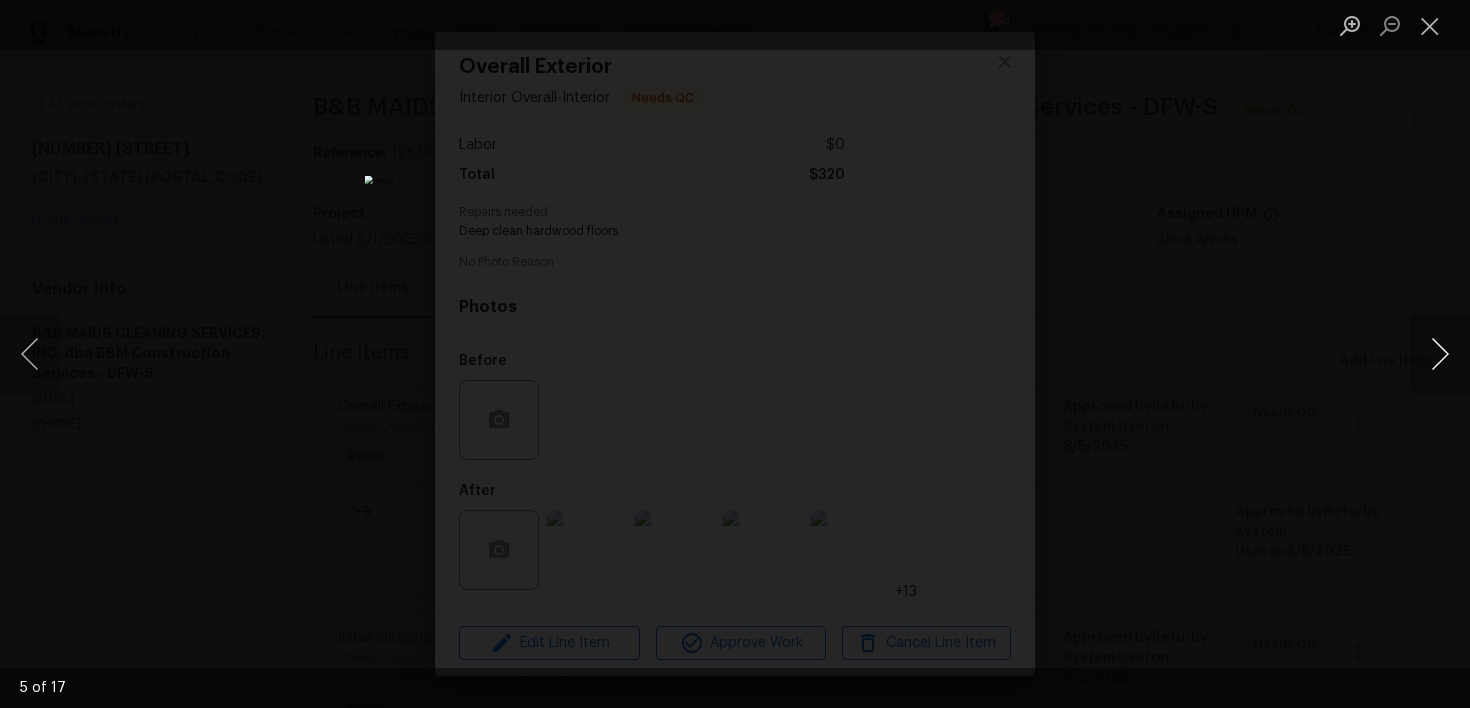 click at bounding box center (1440, 354) 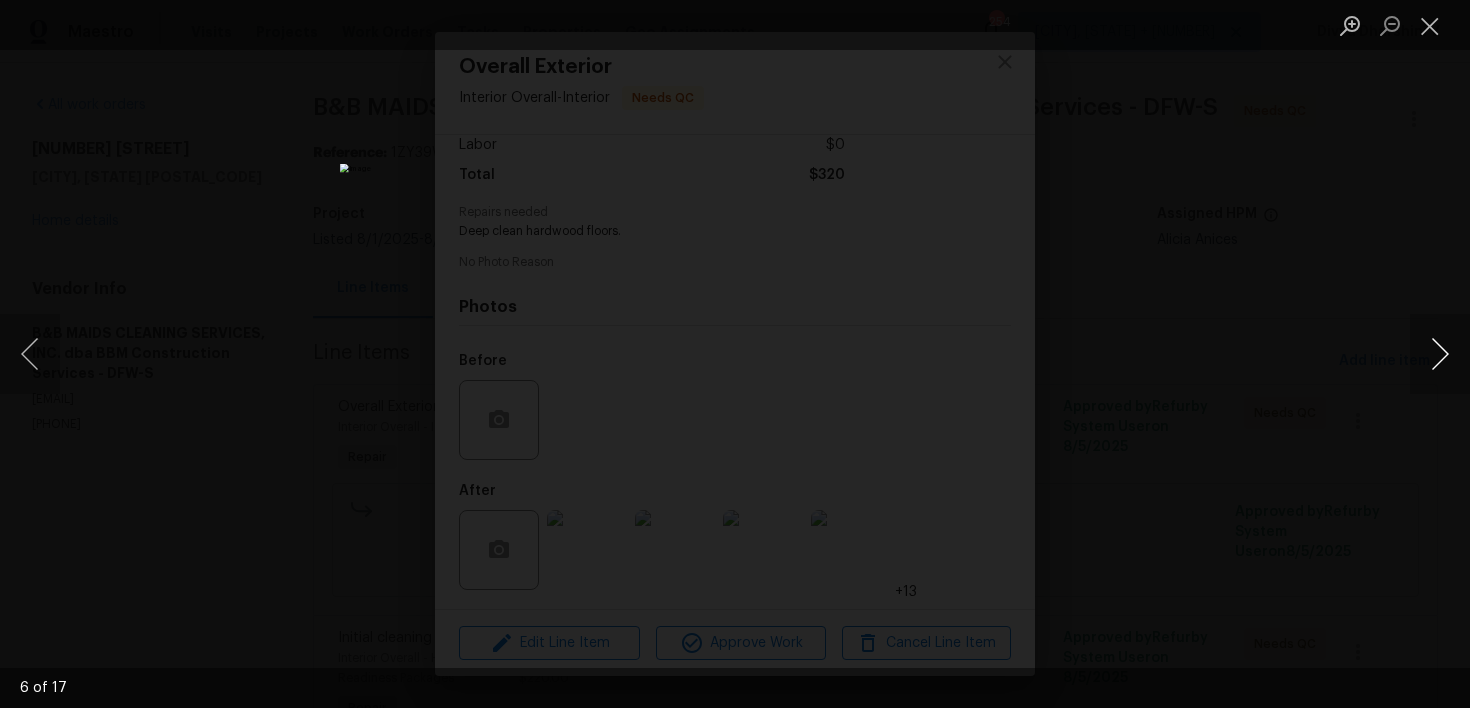 click at bounding box center (1440, 354) 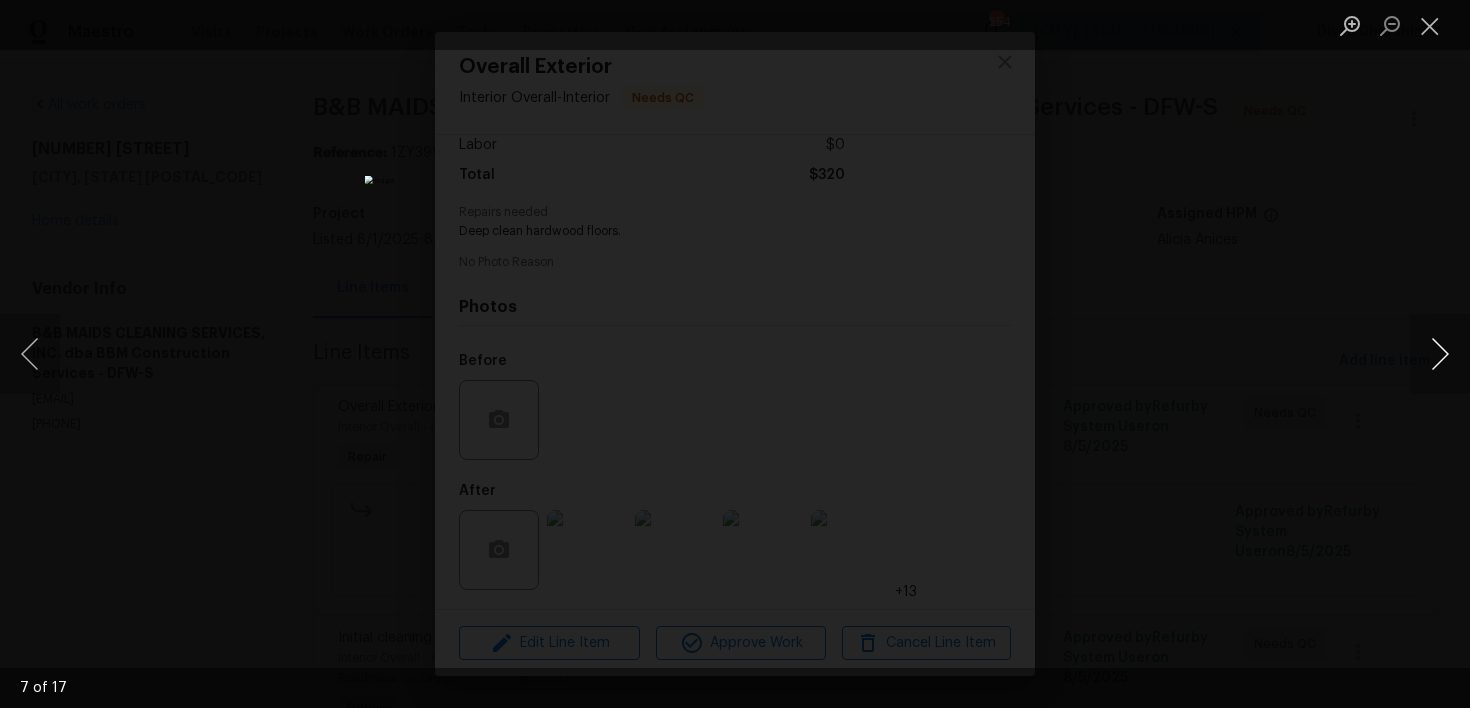 click at bounding box center (1440, 354) 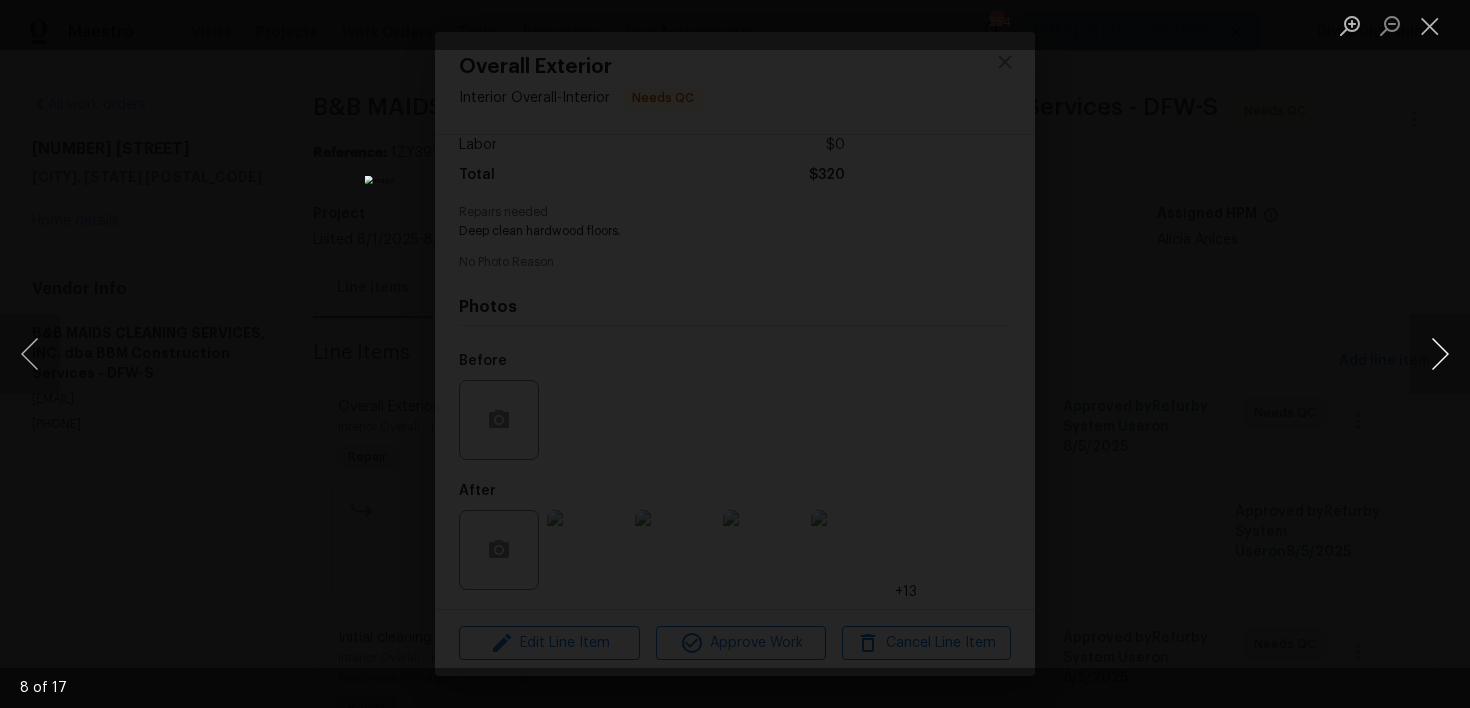 click at bounding box center [1440, 354] 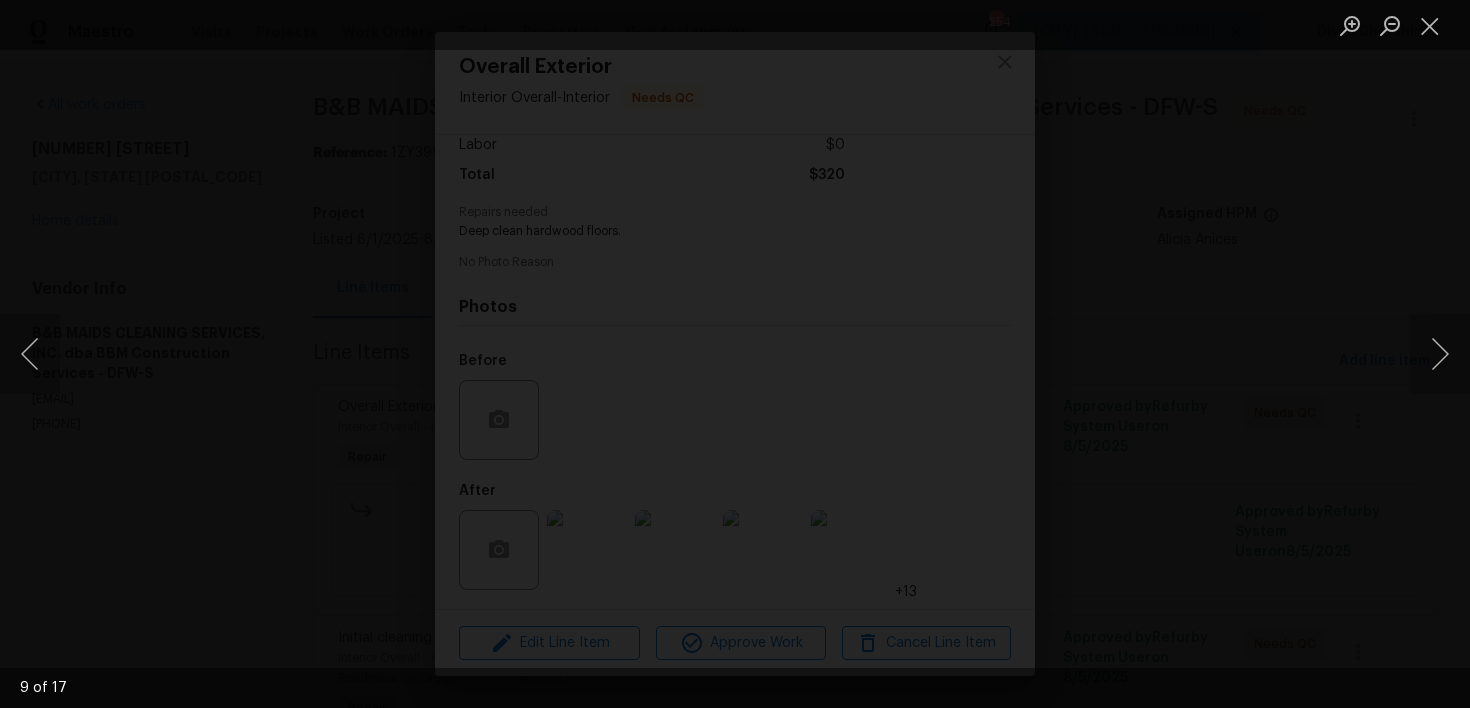 click at bounding box center (697, 1112) 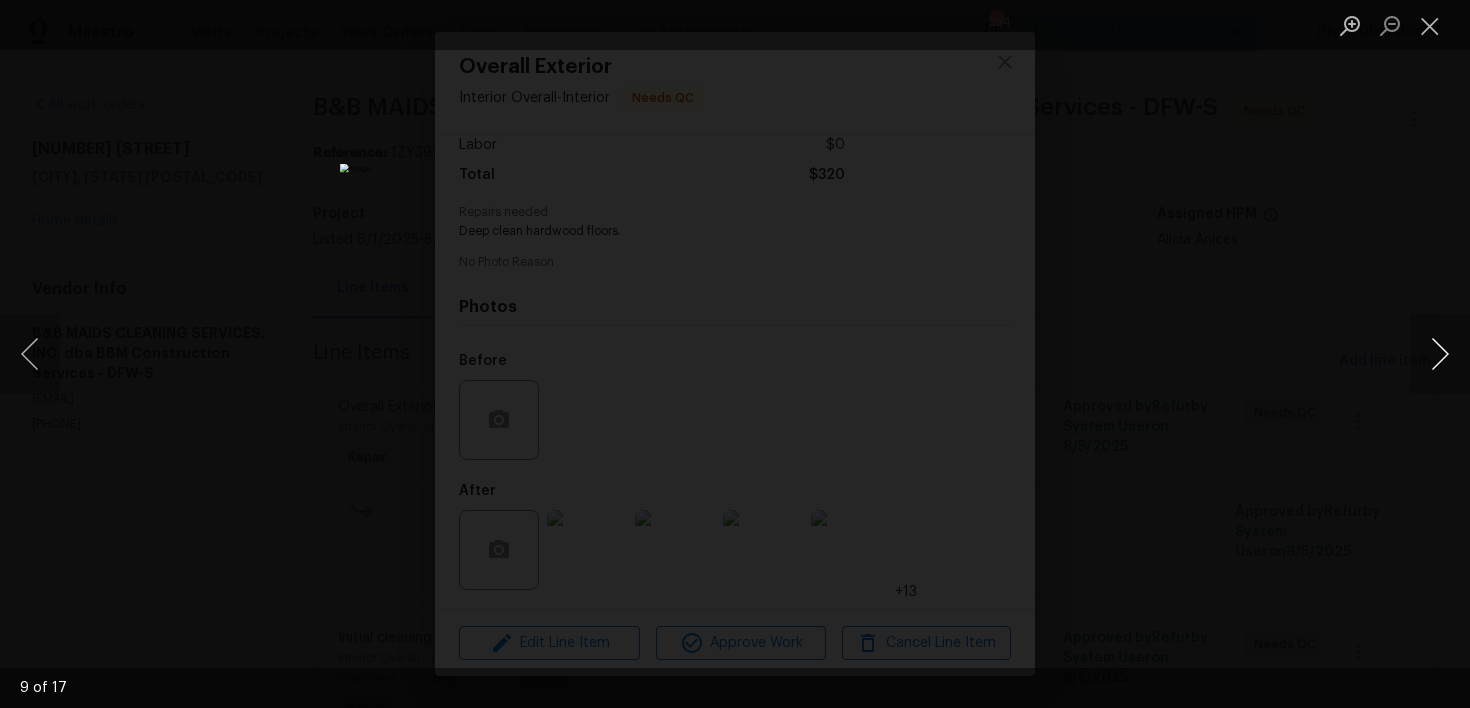 click at bounding box center [1440, 354] 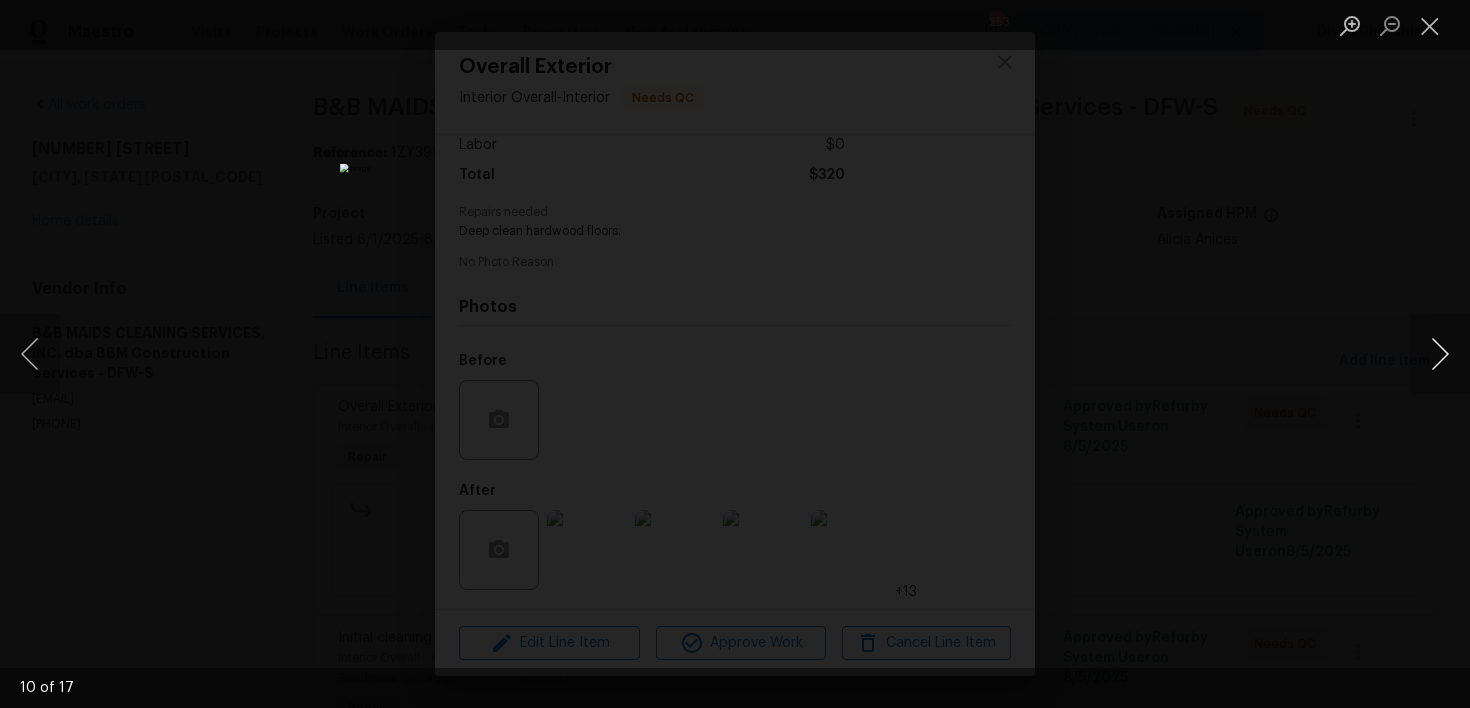 click at bounding box center (1440, 354) 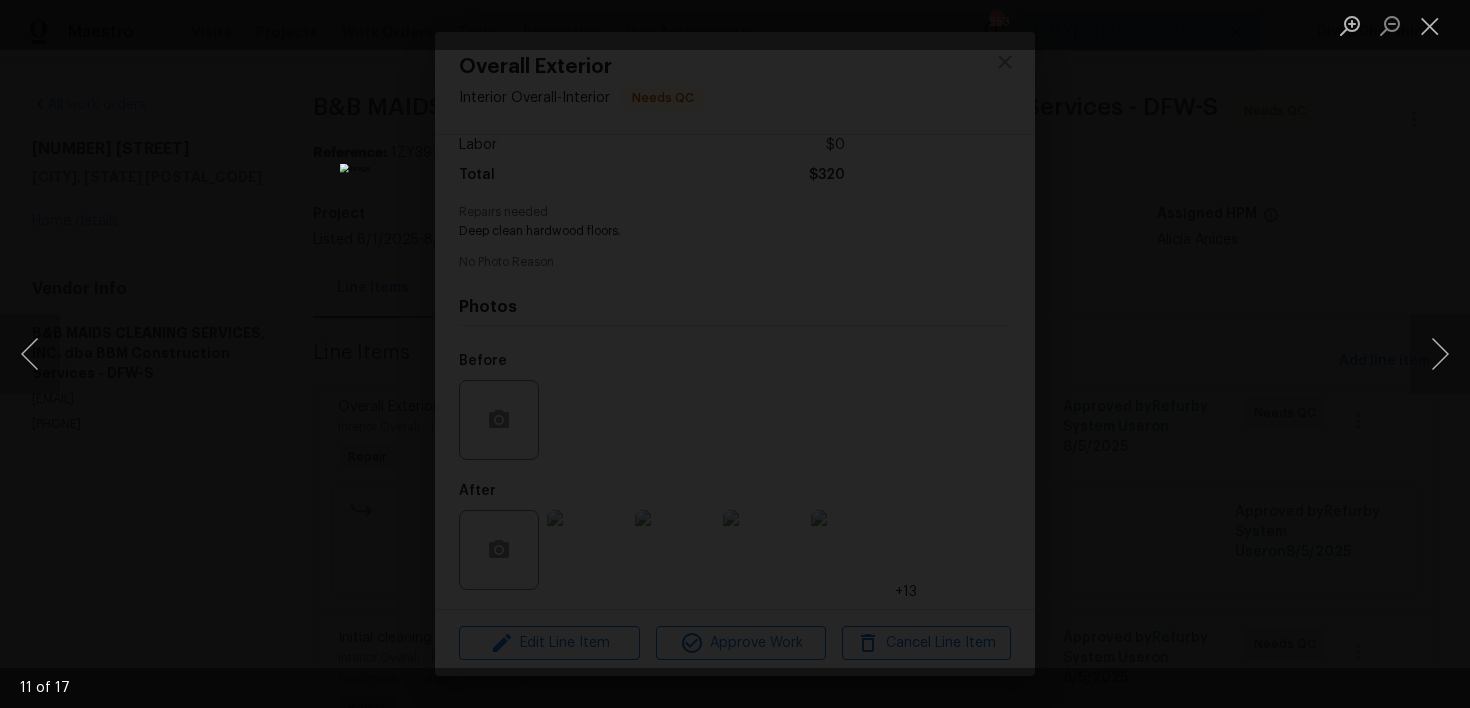 click at bounding box center [735, 354] 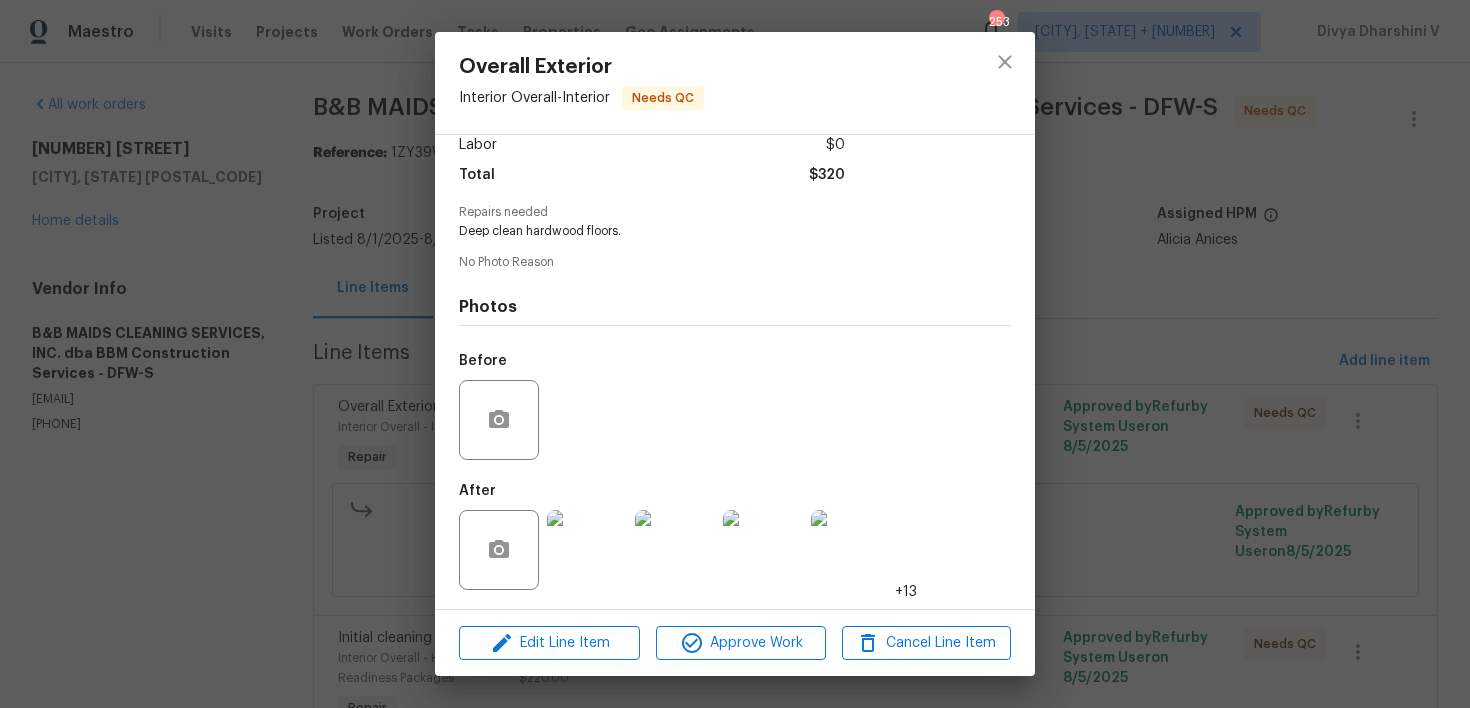 click on "Overall Exterior Interior Overall  -  Interior Needs QC Vendor B&B MAIDS CLEANING SERVICES, INC. dba BBM Construction Services Account Category Repairs Cost $320 x 1 count $320 Labor $0 Total $320 Repairs needed Deep clean hardwood floors. No Photo Reason   Photos Before After  +13  Edit Line Item  Approve Work  Cancel Line Item" at bounding box center (735, 354) 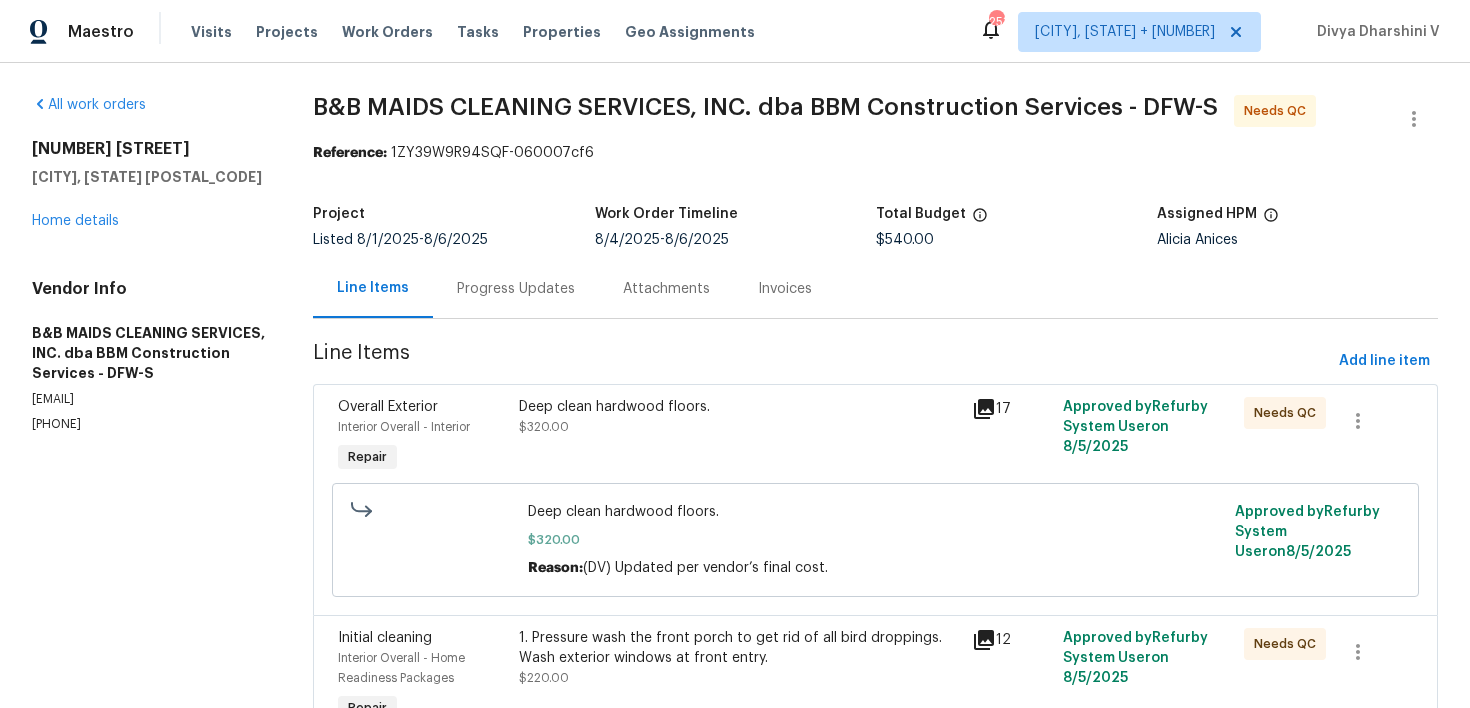 click on "Progress Updates" at bounding box center (516, 288) 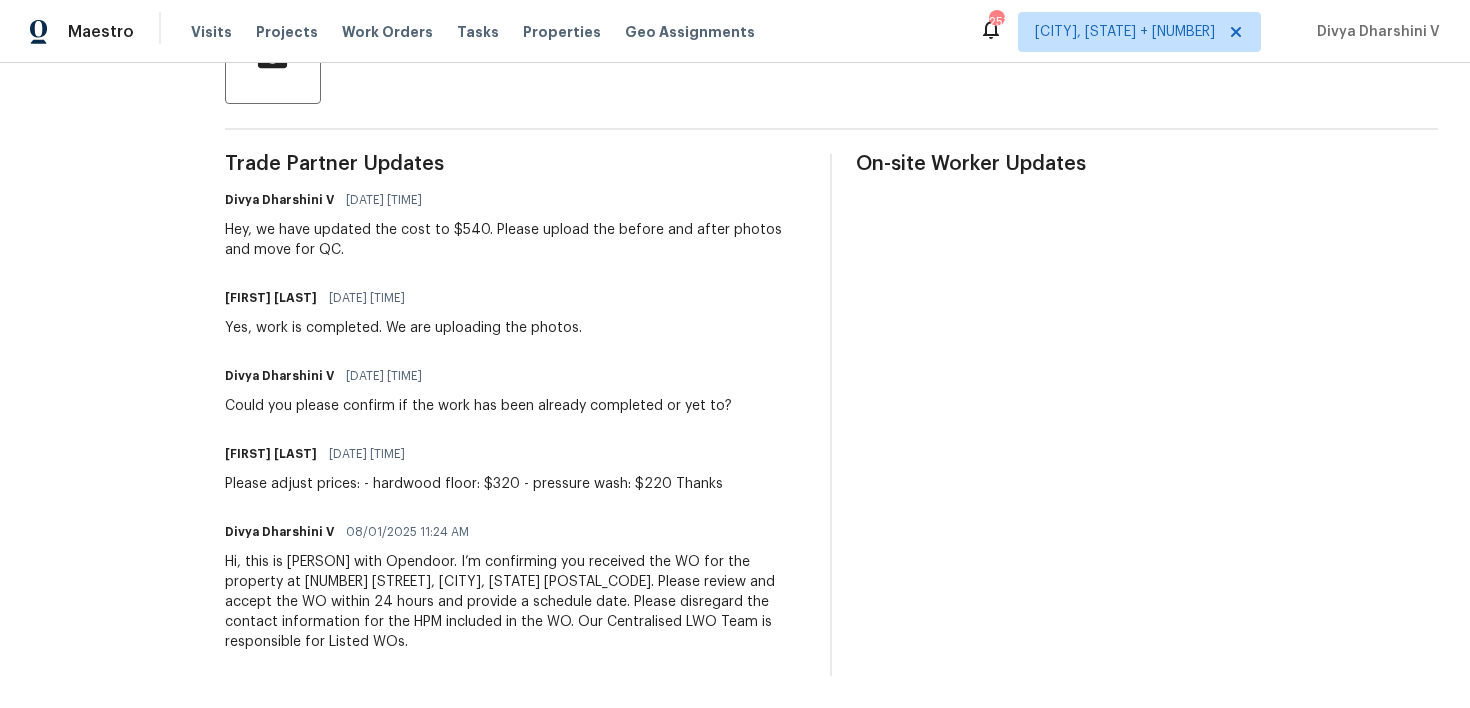 scroll, scrollTop: 0, scrollLeft: 0, axis: both 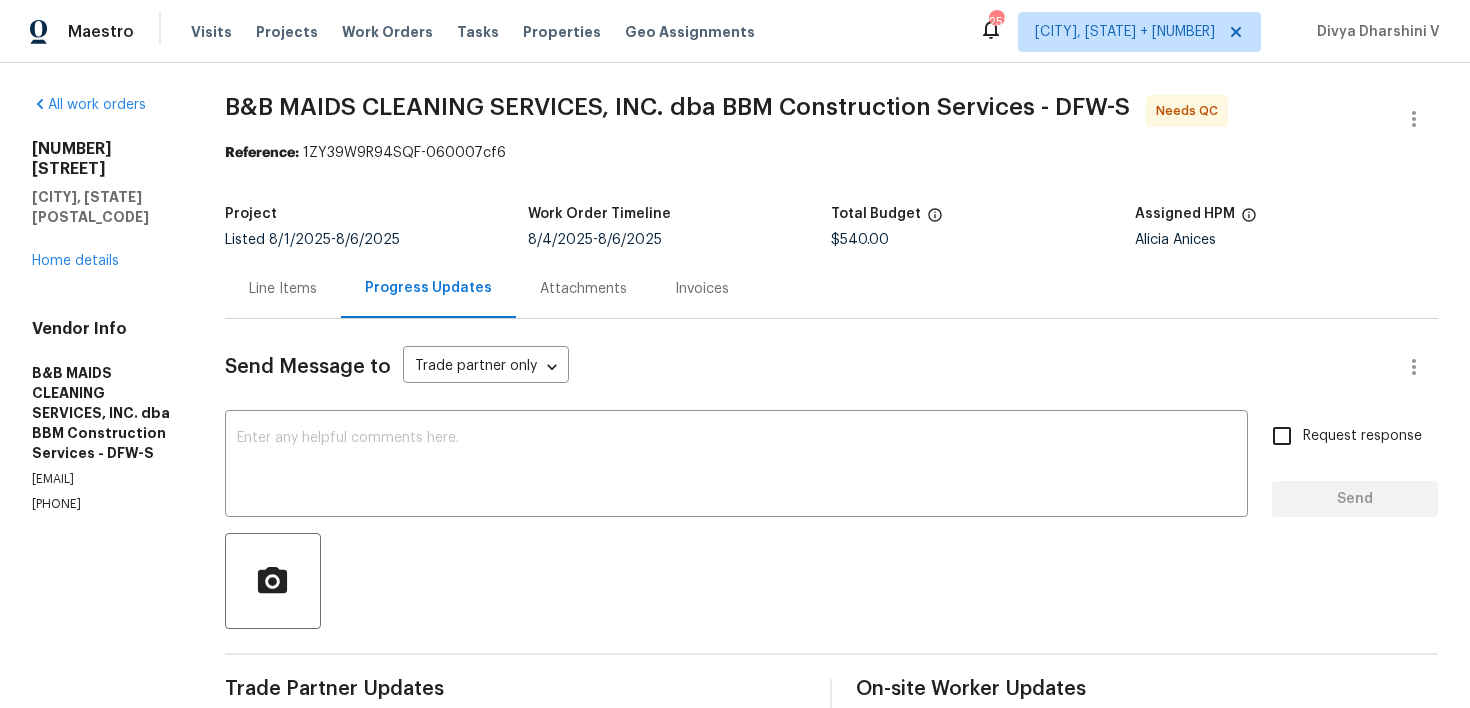 click on "Line Items" at bounding box center (283, 288) 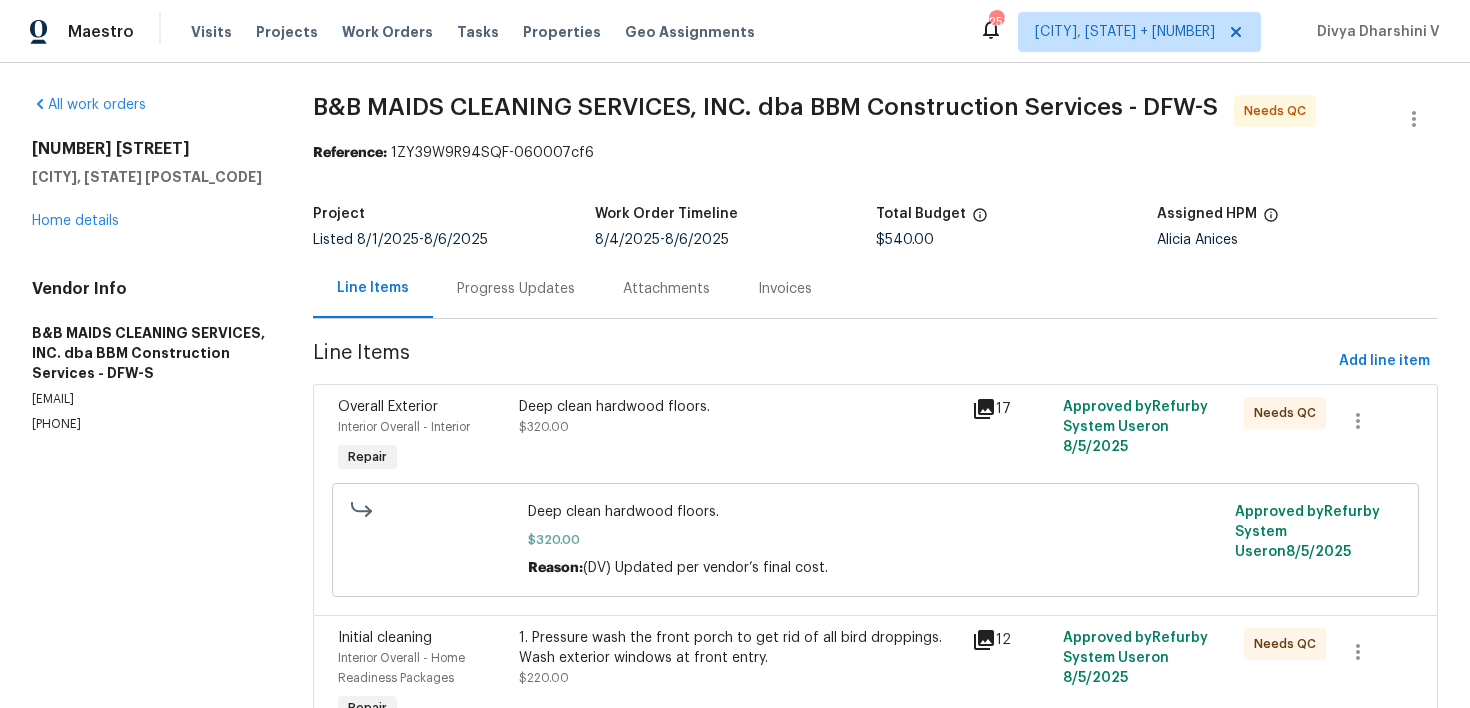 click on "Deep clean hardwood floors. $320.00" at bounding box center (739, 437) 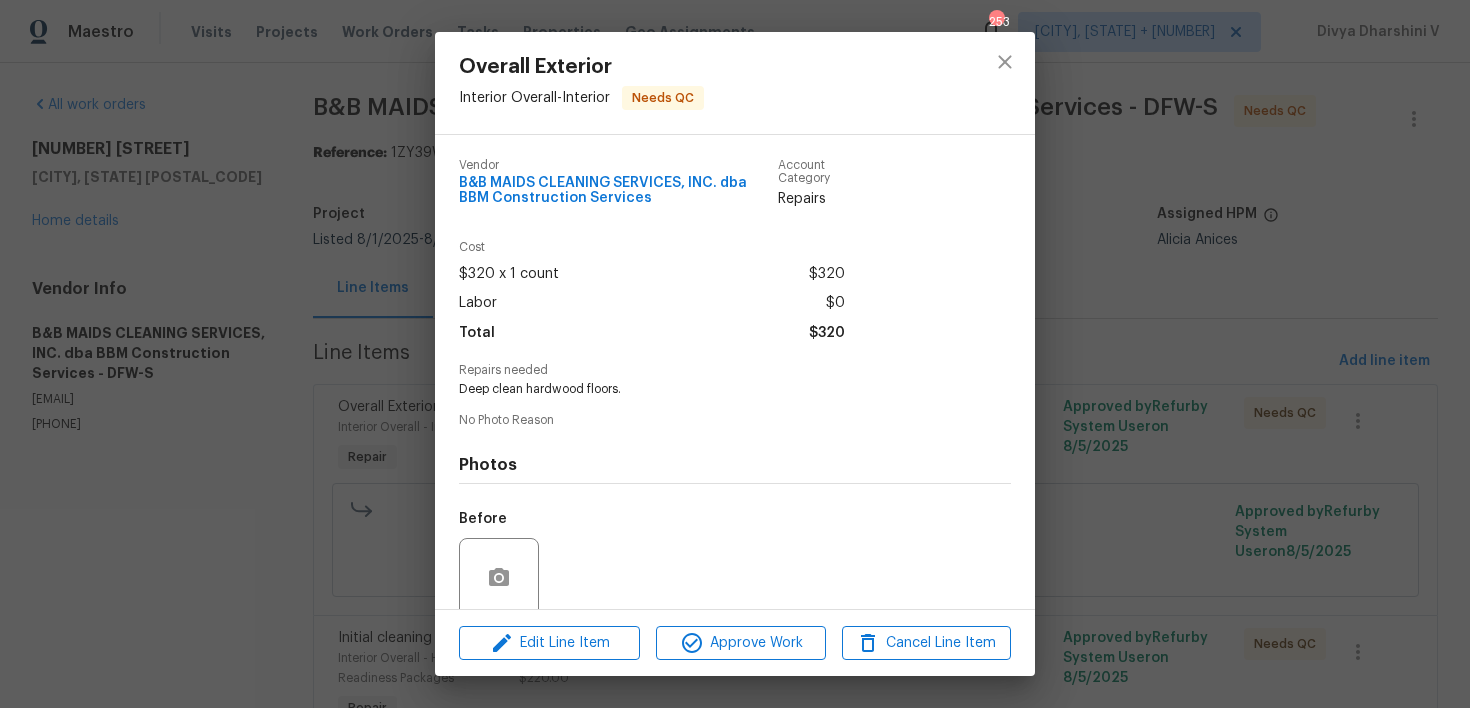 scroll, scrollTop: 158, scrollLeft: 0, axis: vertical 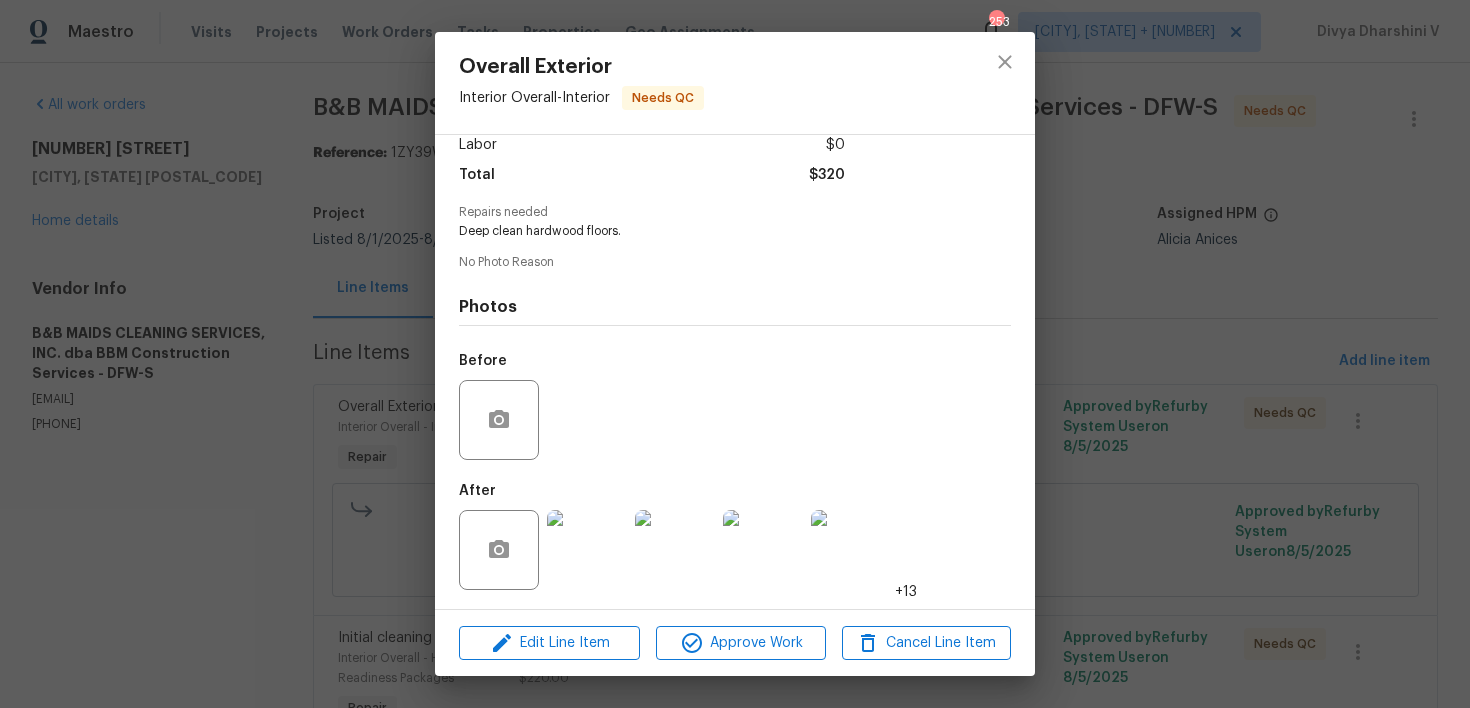 click on "Overall Exterior Interior Overall  -  Interior Needs QC Vendor B&B MAIDS CLEANING SERVICES, INC. dba BBM Construction Services Account Category Repairs Cost $320 x 1 count $320 Labor $0 Total $320 Repairs needed Deep clean hardwood floors. No Photo Reason   Photos Before After  +13  Edit Line Item  Approve Work  Cancel Line Item" at bounding box center (735, 354) 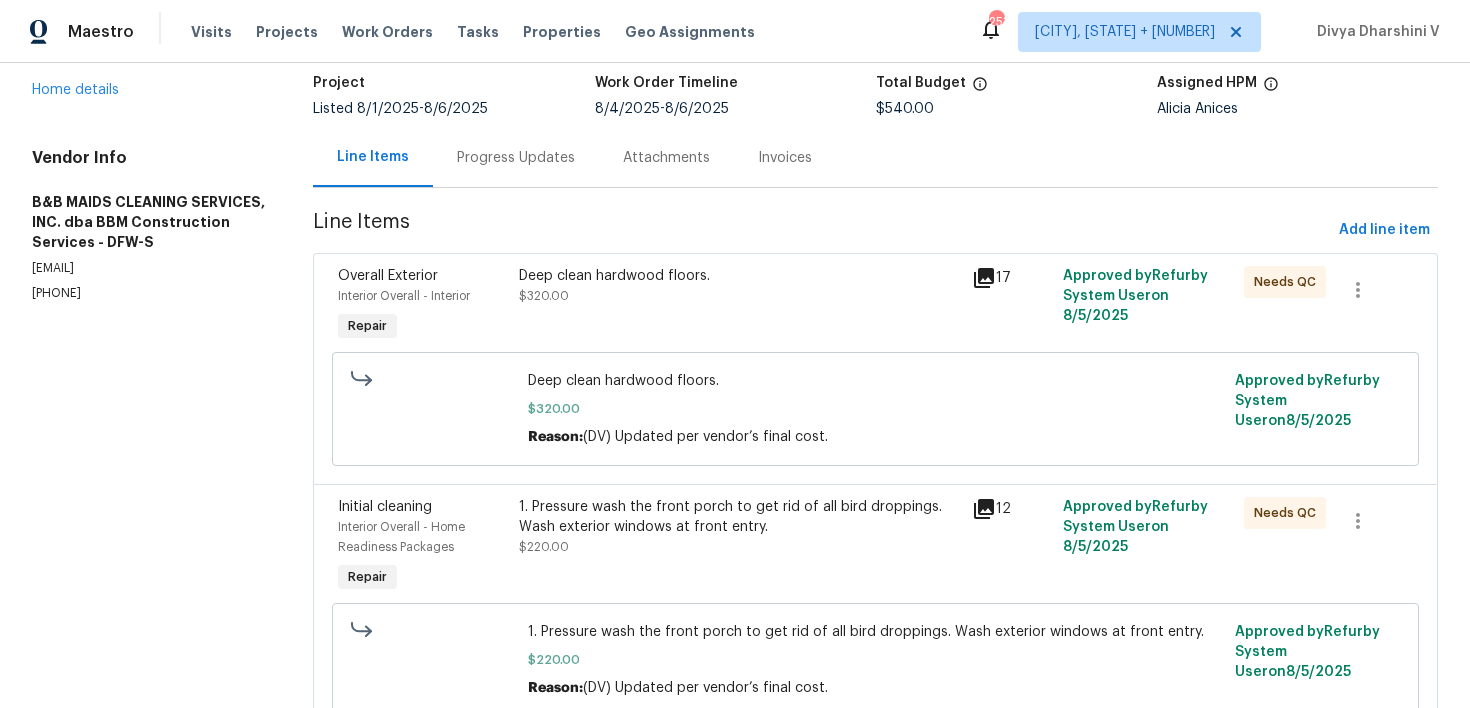 scroll, scrollTop: 210, scrollLeft: 0, axis: vertical 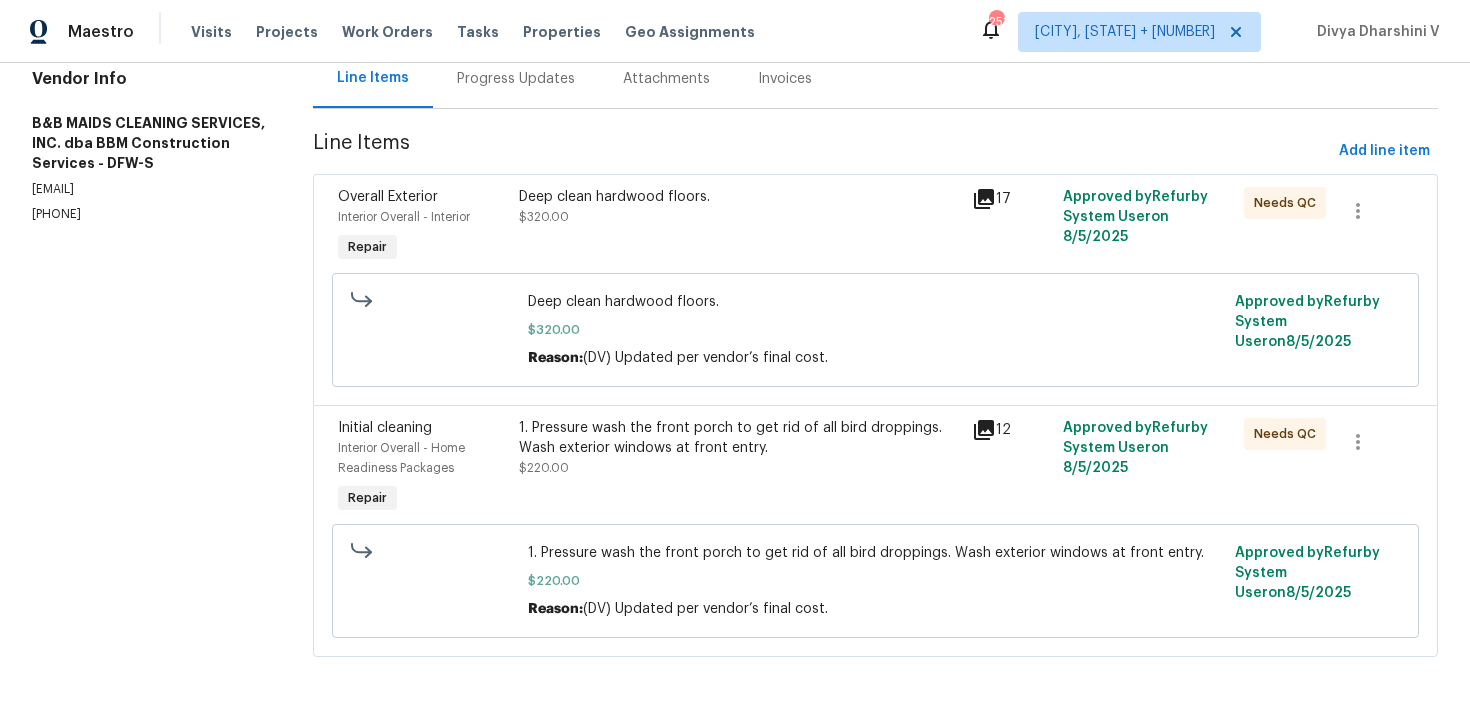 click on "Initial cleaning Interior Overall - Home Readiness Packages Repair 1. Pressure wash the front porch to get rid of all bird droppings. Wash exterior windows at front entry. $220.00   12 Approved by  Refurby System User  on   8/5/2025 Needs QC 1. Pressure wash the front porch to get rid of all bird droppings. Wash exterior windows at front entry. $220.00 Reason:  (DV) Updated per vendor’s final cost. Approved by  Refurby System User  on  8/5/2025" at bounding box center [875, 531] 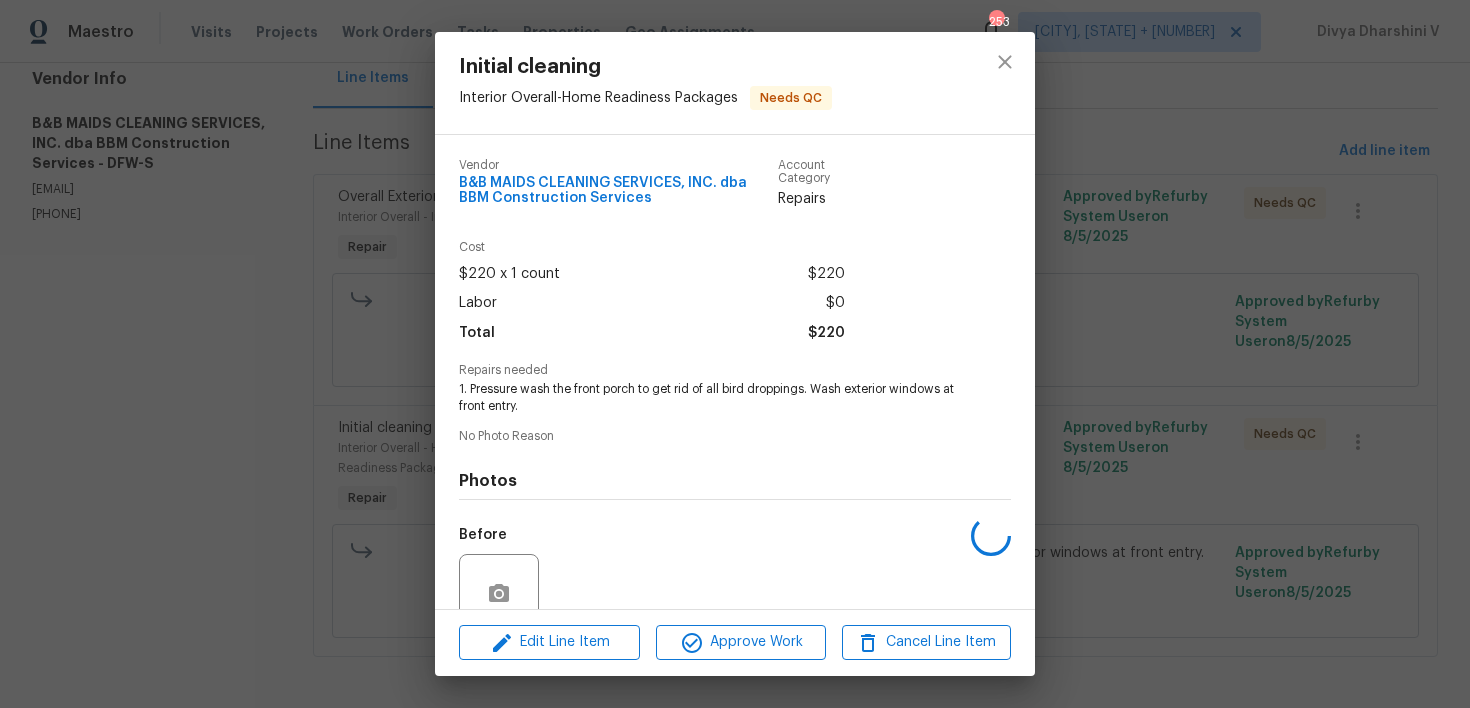 scroll, scrollTop: 175, scrollLeft: 0, axis: vertical 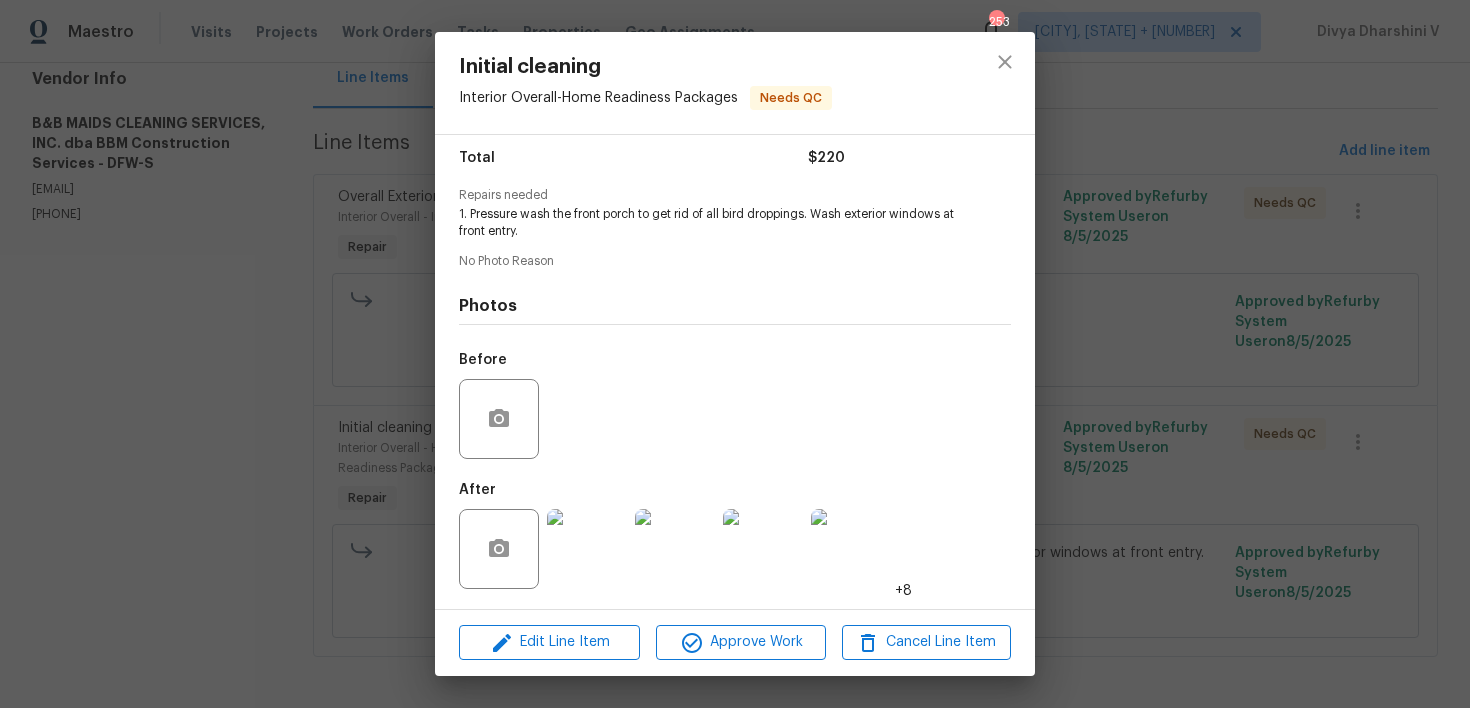 click at bounding box center (587, 549) 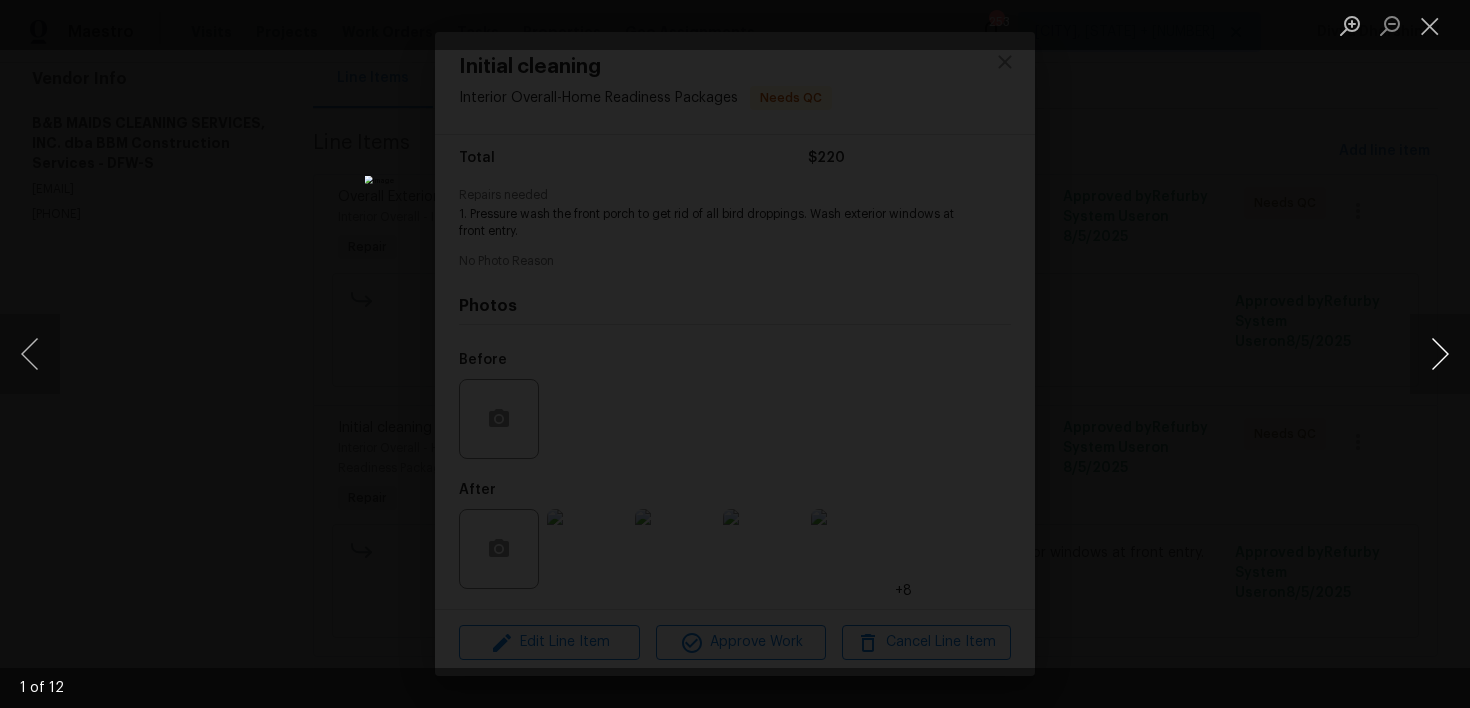 click at bounding box center (1440, 354) 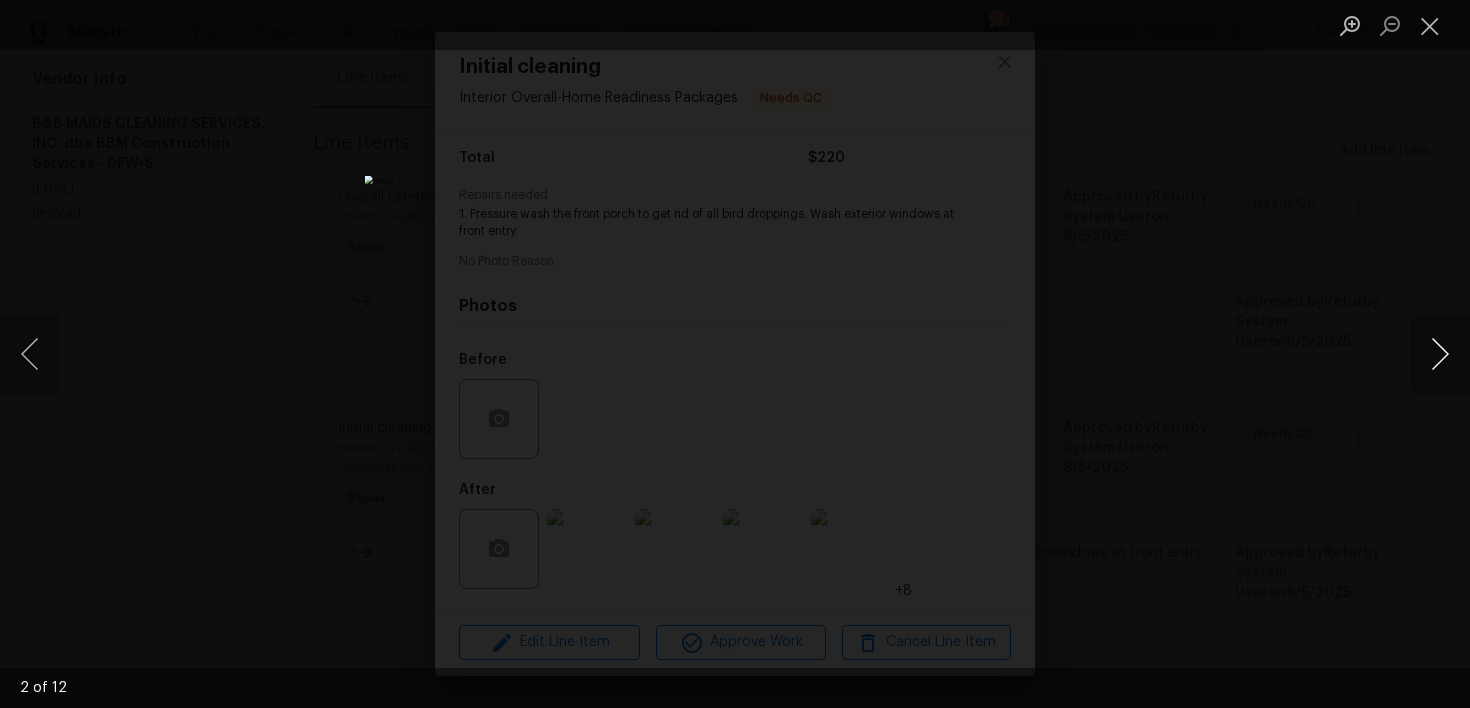 click at bounding box center (1440, 354) 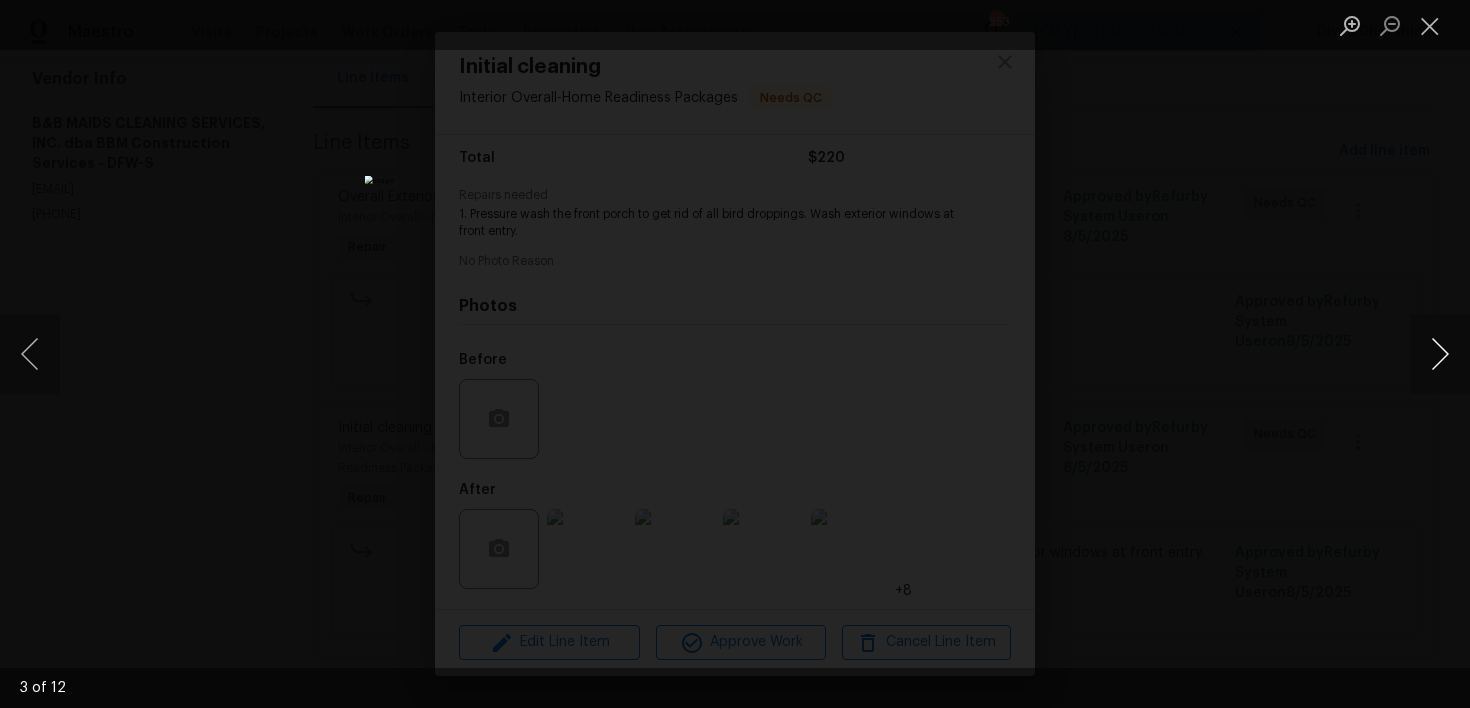 click at bounding box center [1440, 354] 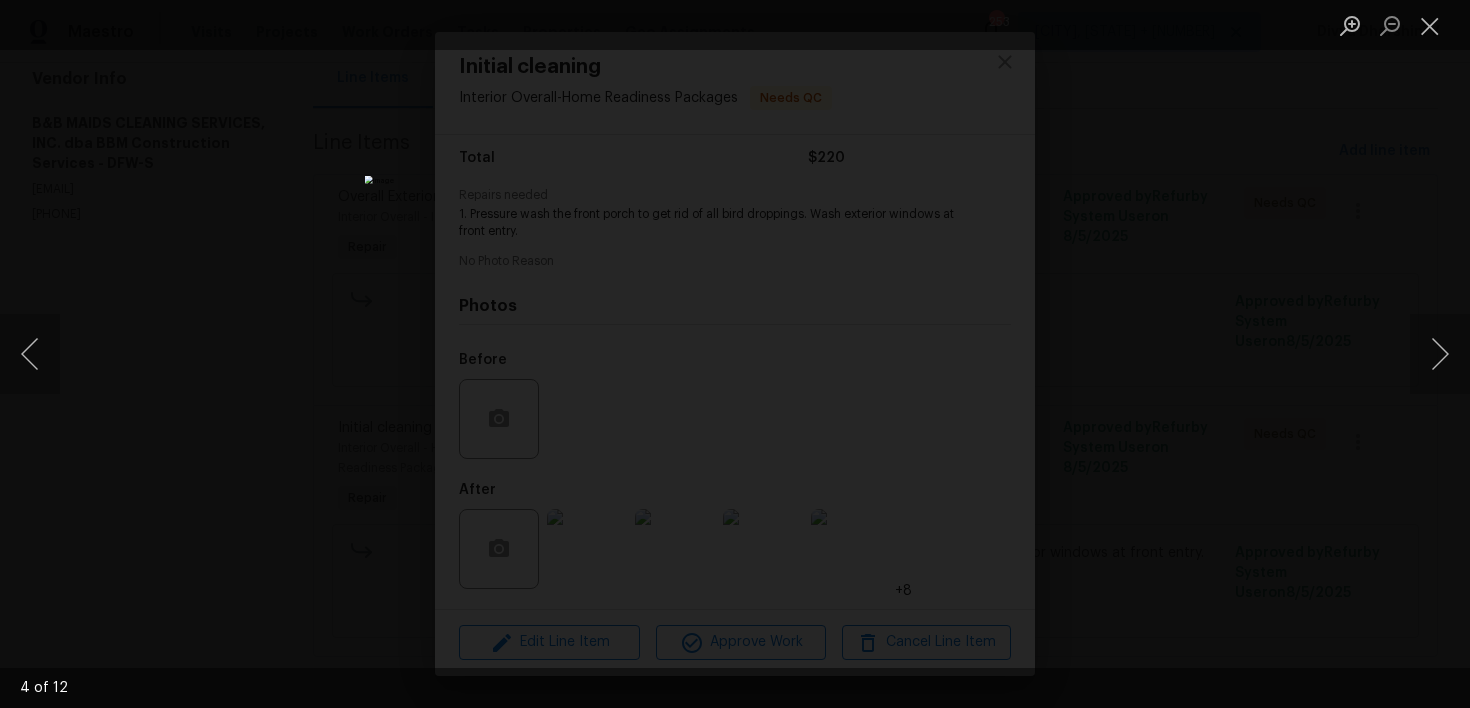 click at bounding box center (735, 354) 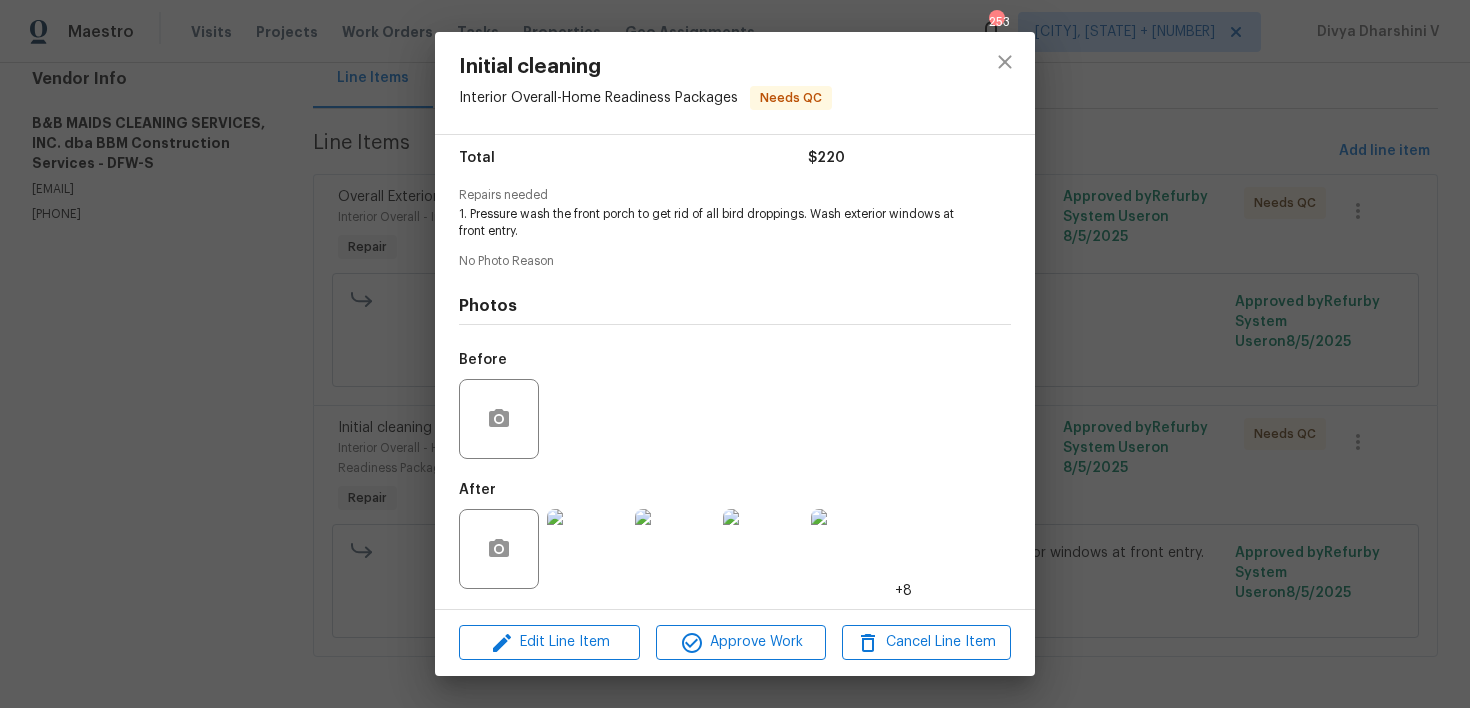 click on "Initial cleaning Interior Overall  -  Home Readiness Packages Needs QC Vendor B&B MAIDS CLEANING SERVICES, INC. dba BBM Construction Services Account Category Repairs Cost $220 x 1 count $220 Labor $0 Total $220 Repairs needed 1. Pressure wash the front porch to get rid of all bird droppings. Wash exterior windows at front entry. No Photo Reason   Photos Before After  +8  Edit Line Item  Approve Work  Cancel Line Item" at bounding box center [735, 354] 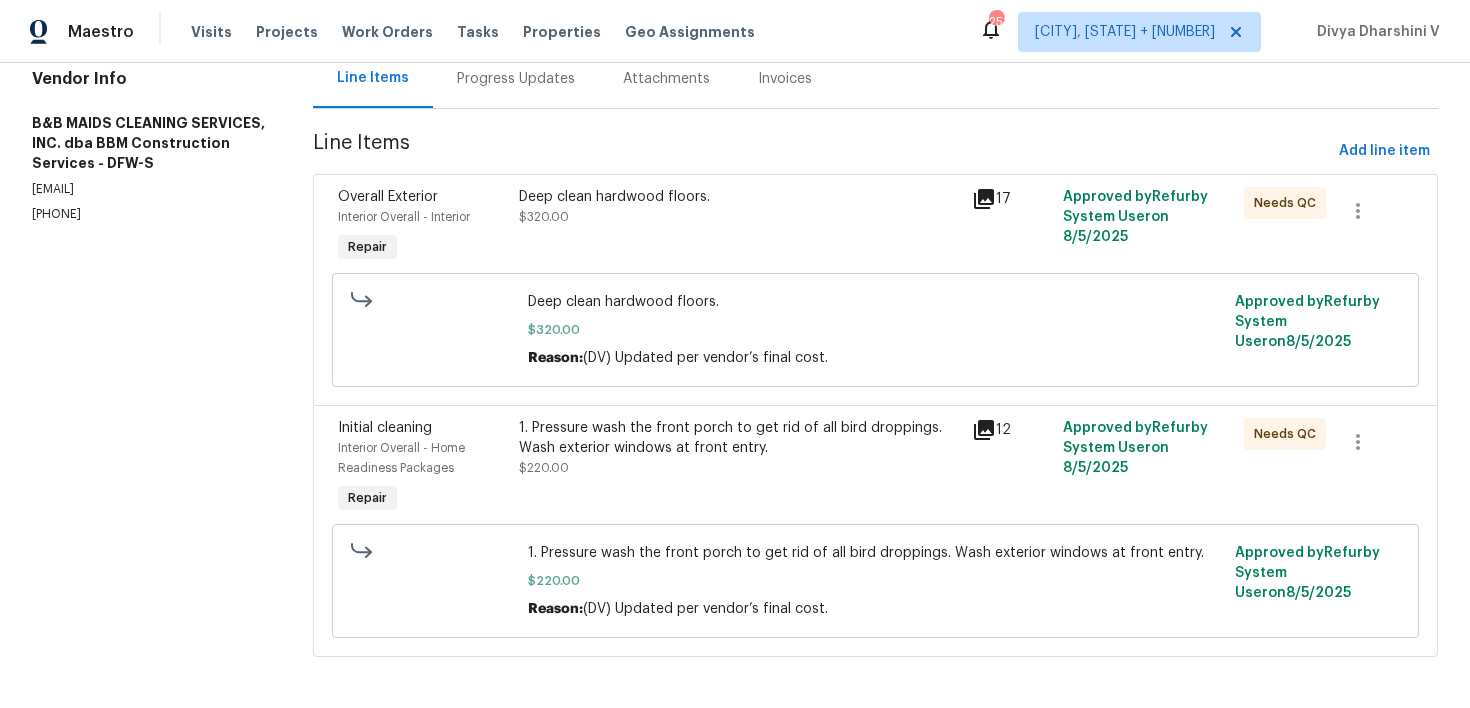 click on "Deep clean hardwood floors. $320.00" at bounding box center [739, 207] 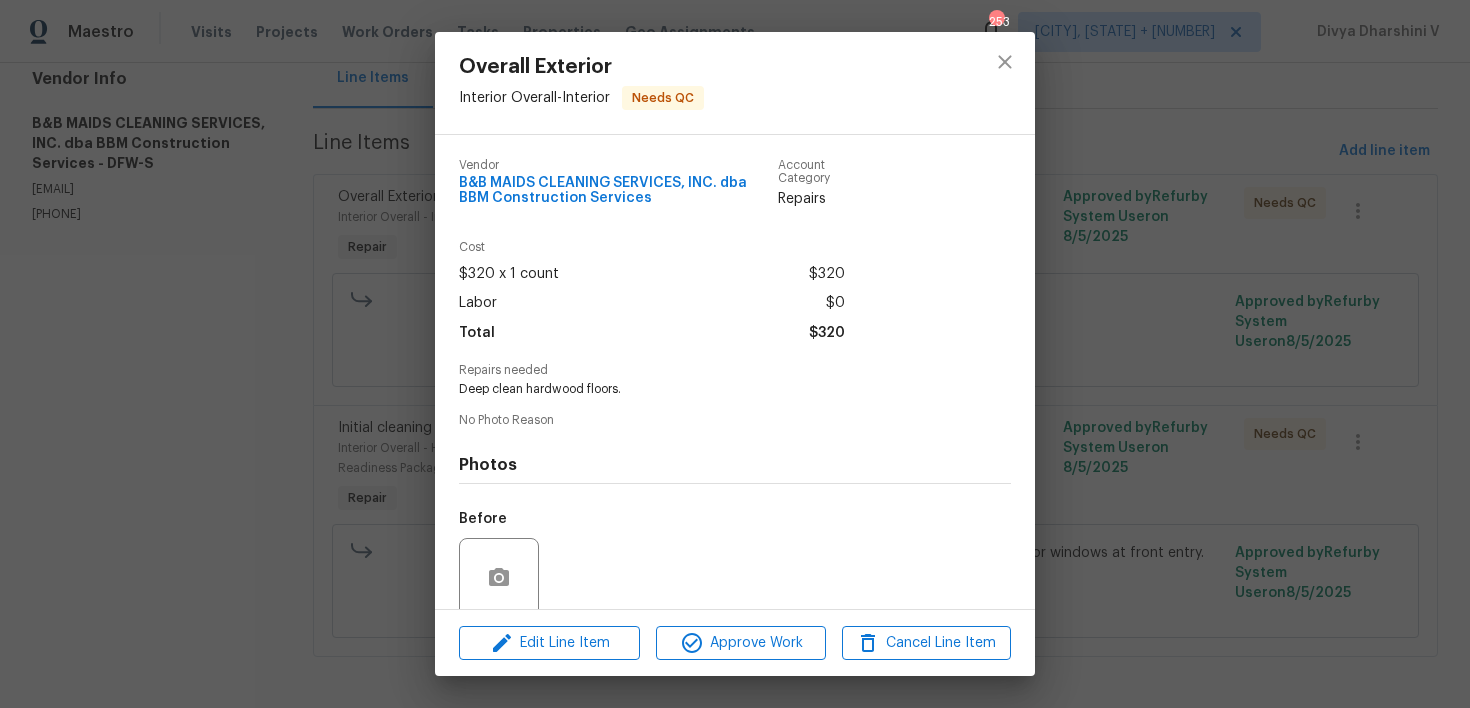 scroll, scrollTop: 158, scrollLeft: 0, axis: vertical 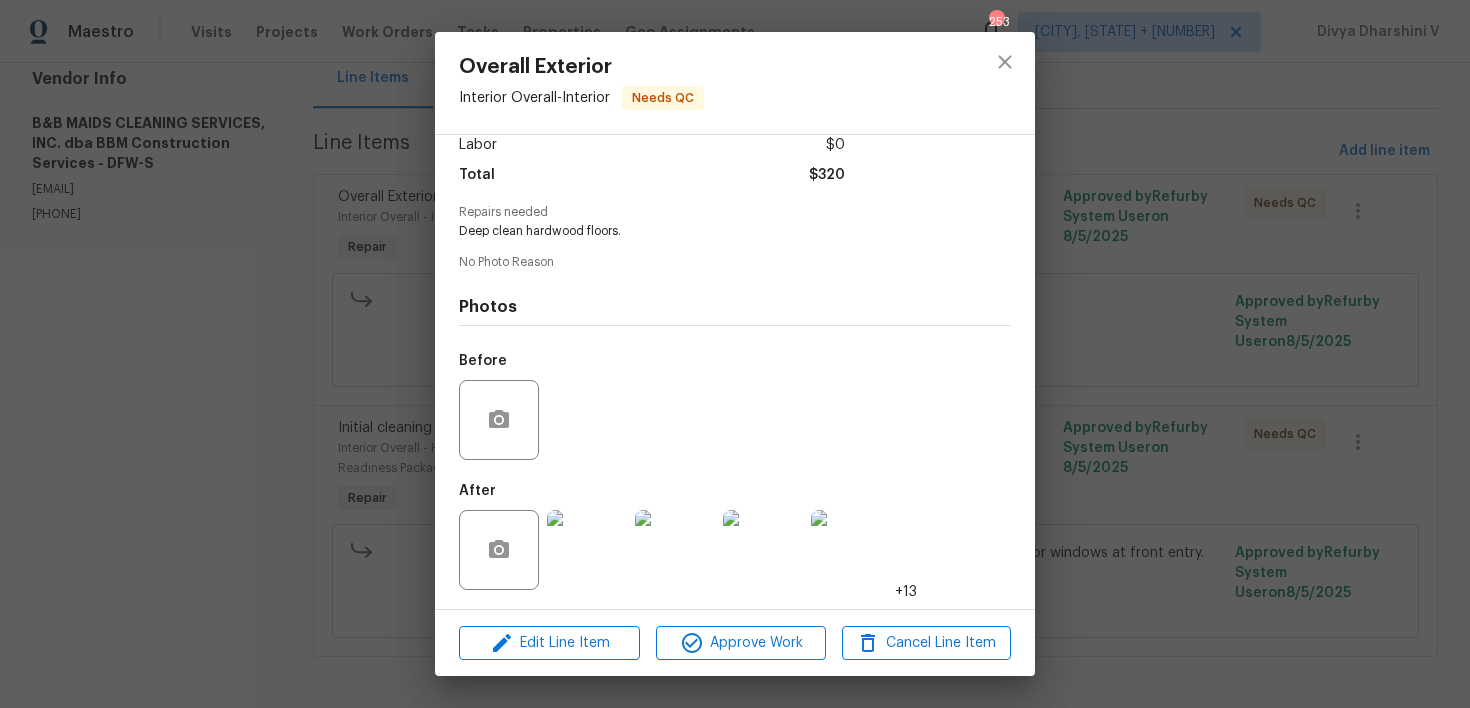click at bounding box center [587, 550] 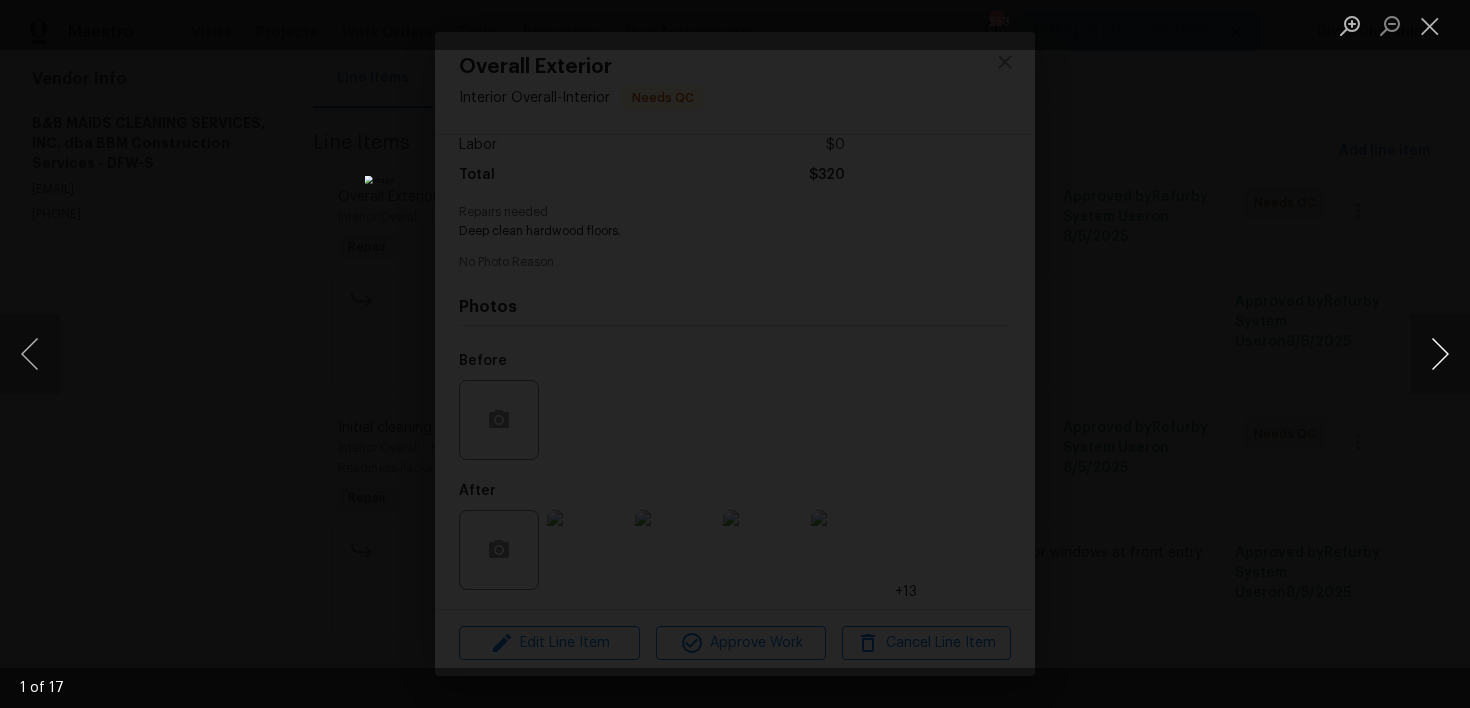 click at bounding box center [1440, 354] 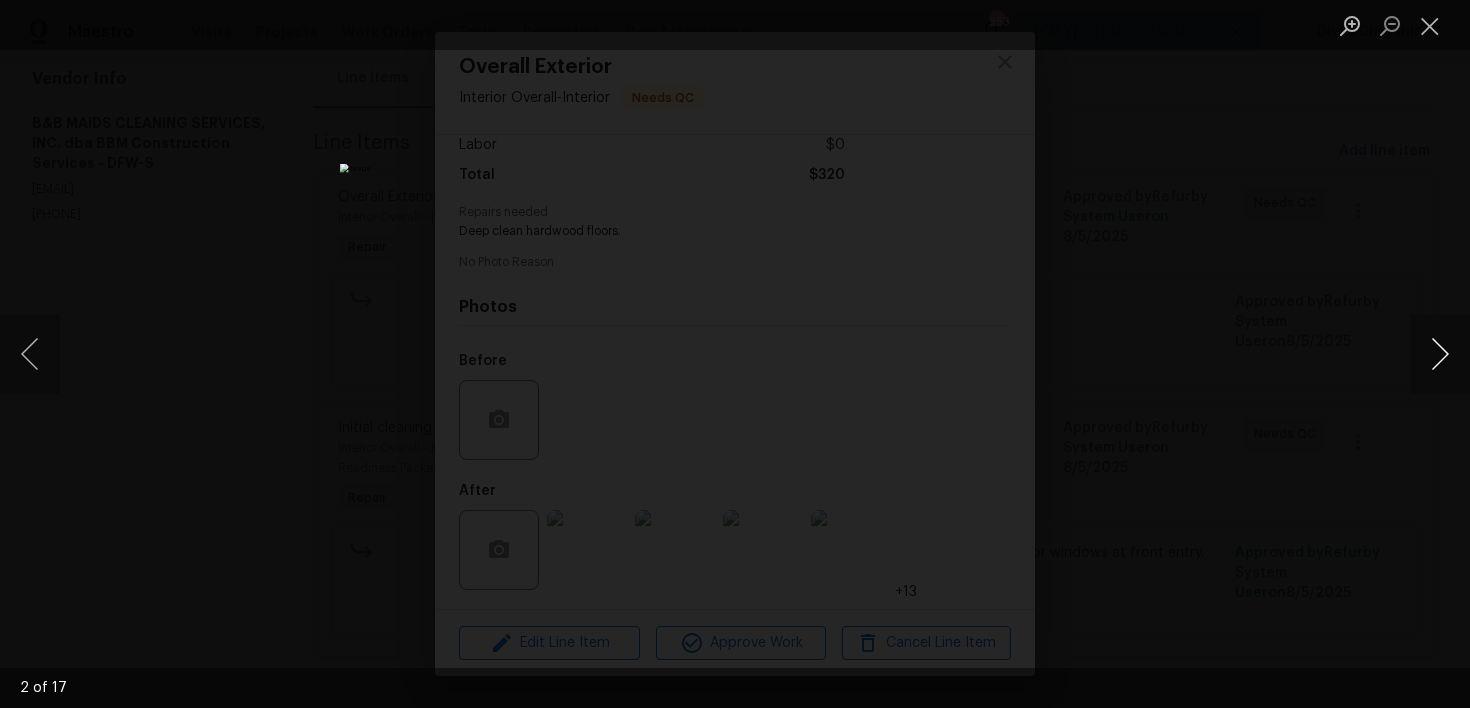 click at bounding box center [1440, 354] 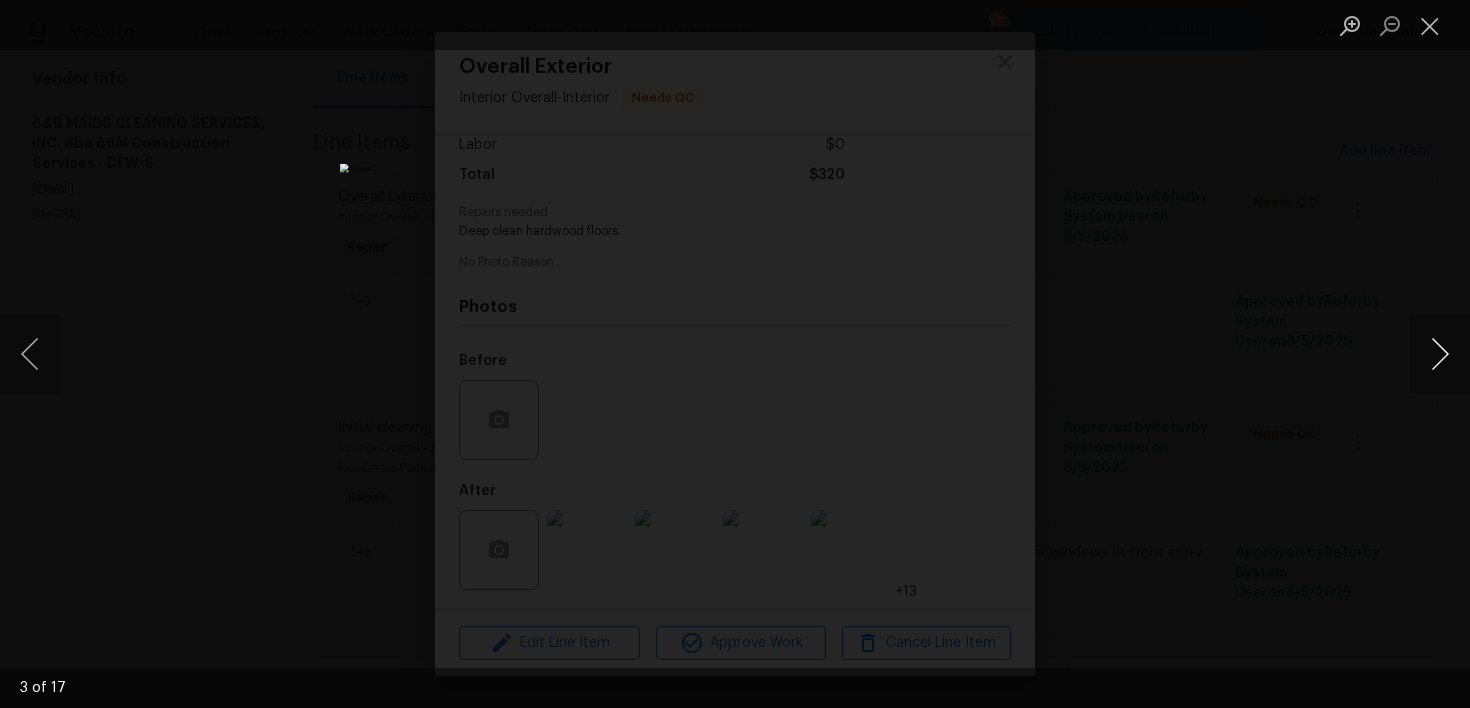 click at bounding box center [1440, 354] 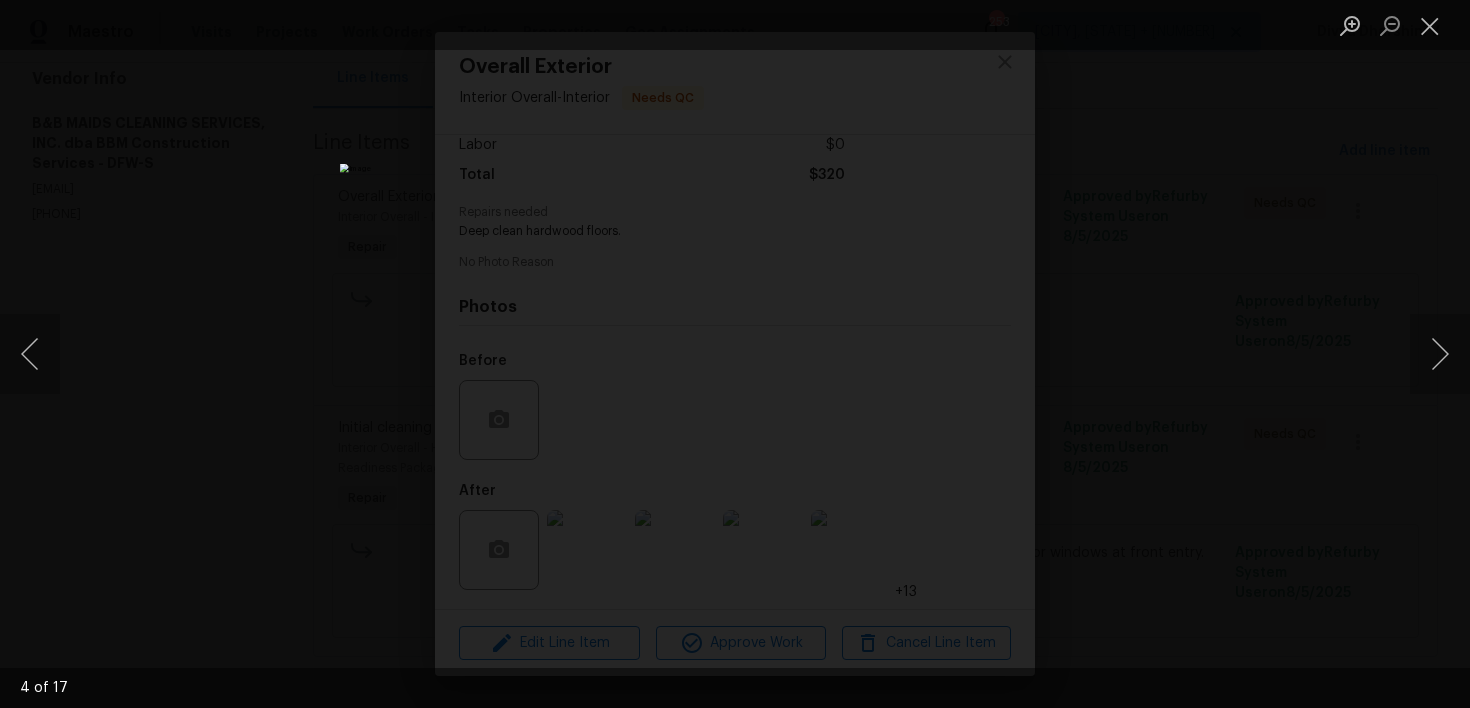 click at bounding box center (735, 354) 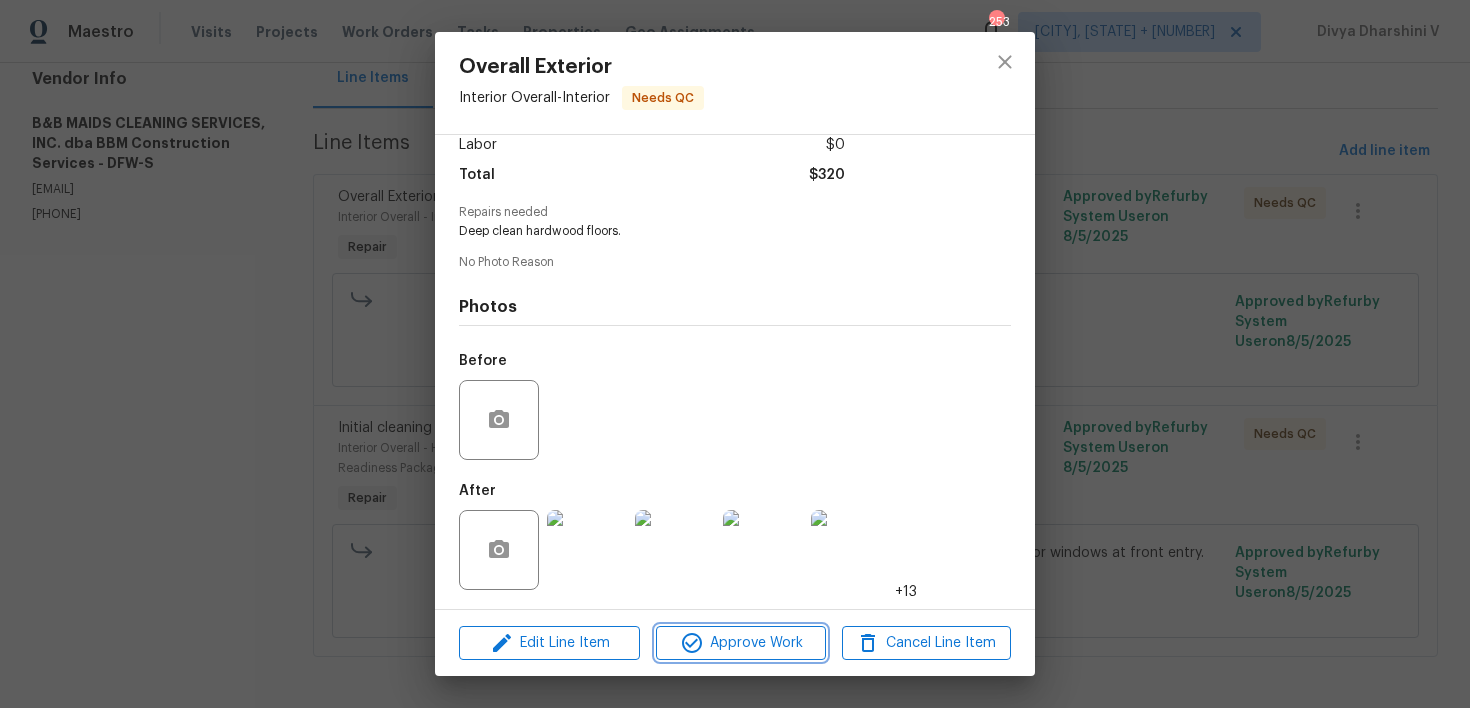 click on "Approve Work" at bounding box center (740, 643) 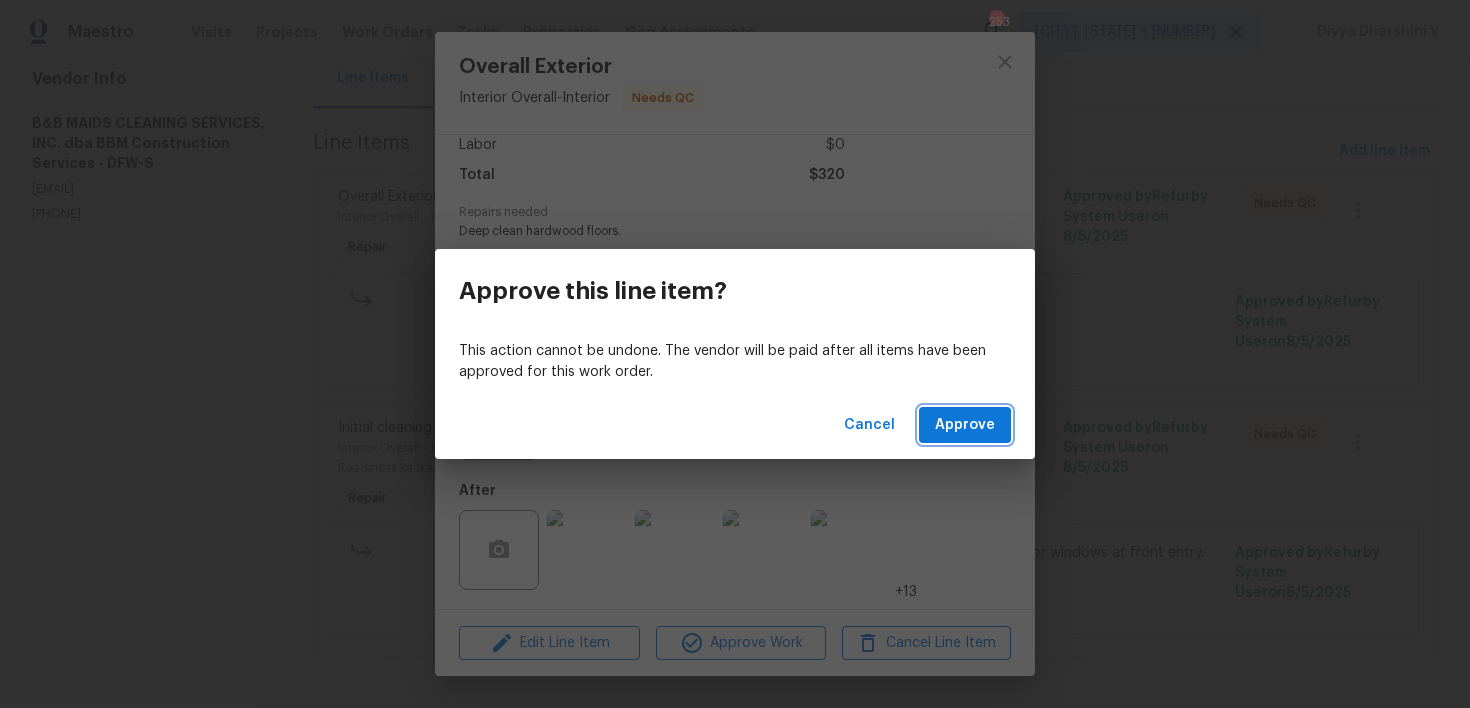 click on "Approve" at bounding box center [965, 425] 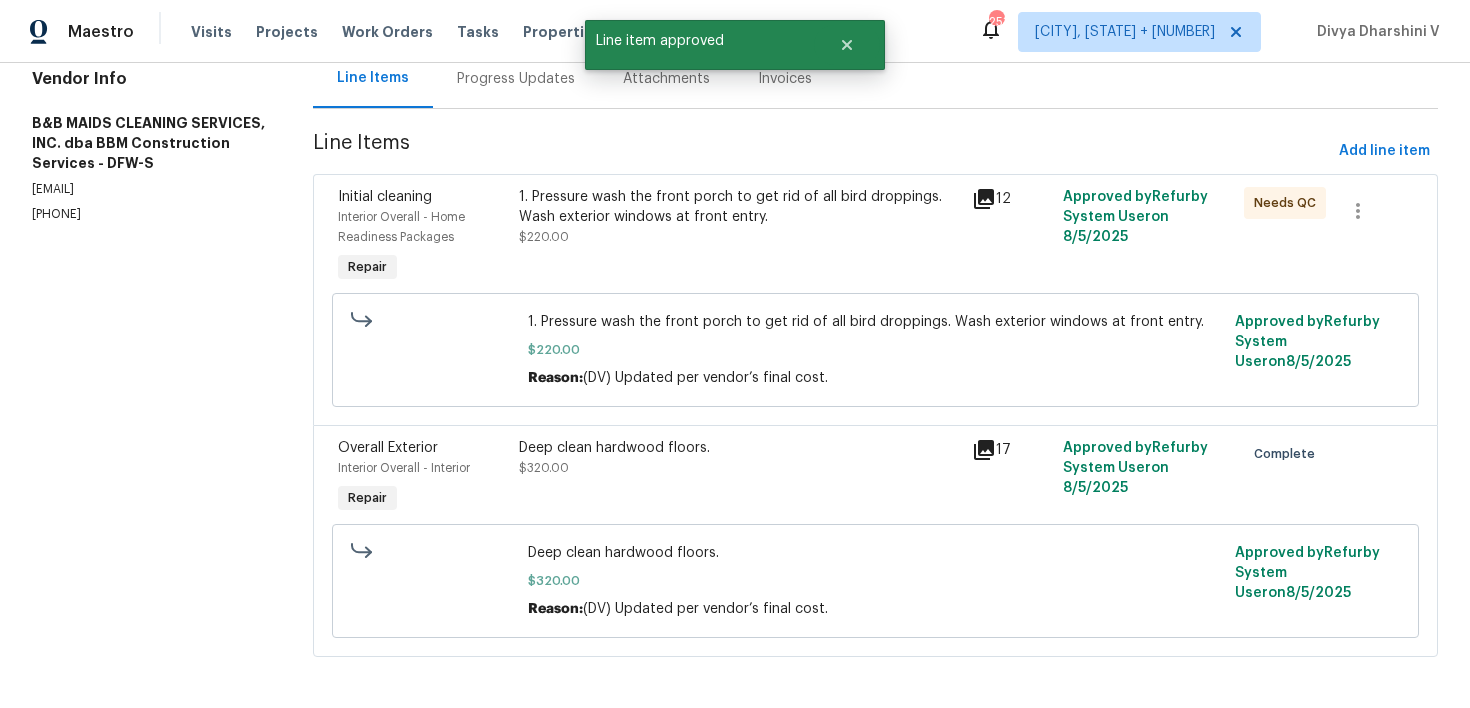 scroll, scrollTop: 0, scrollLeft: 0, axis: both 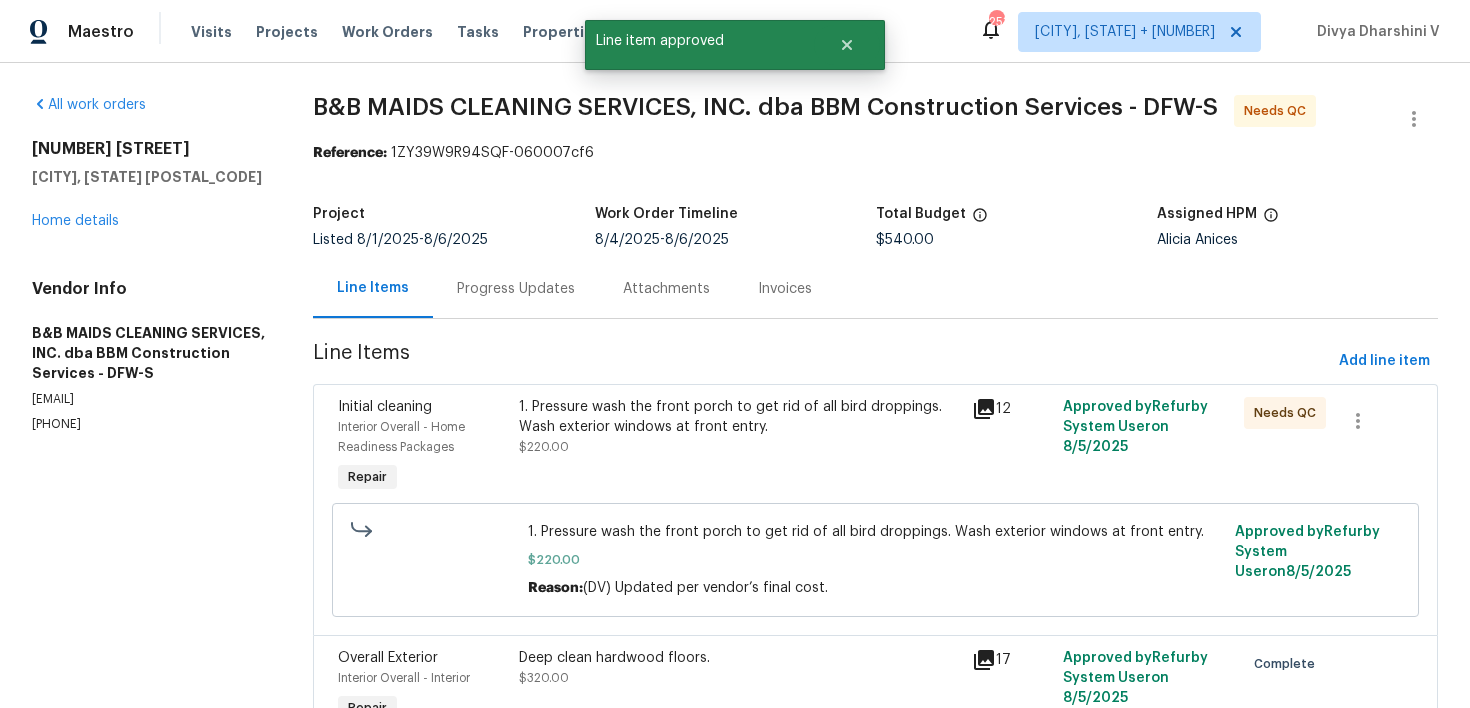 click on "1. Pressure wash the front porch to get rid of all bird droppings. Wash exterior windows at front entry." at bounding box center [739, 417] 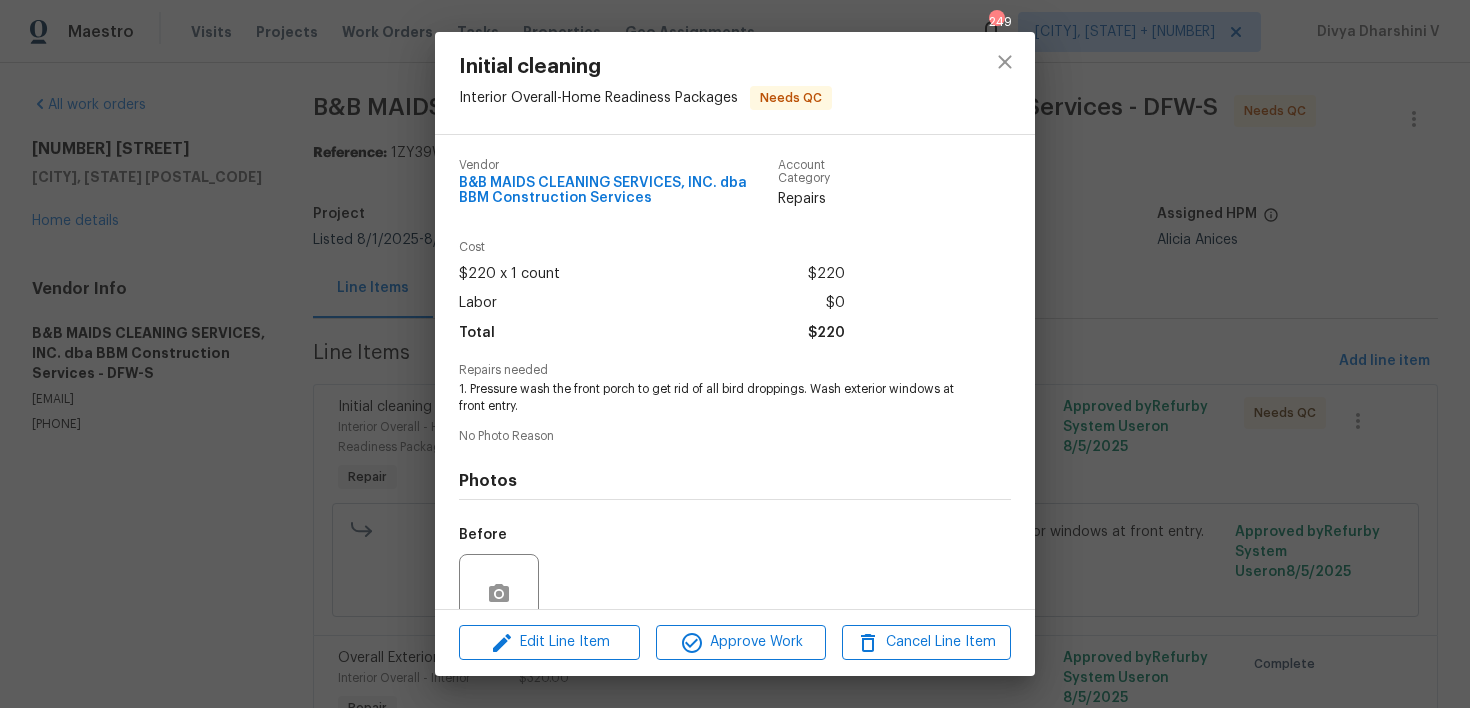 scroll, scrollTop: 175, scrollLeft: 0, axis: vertical 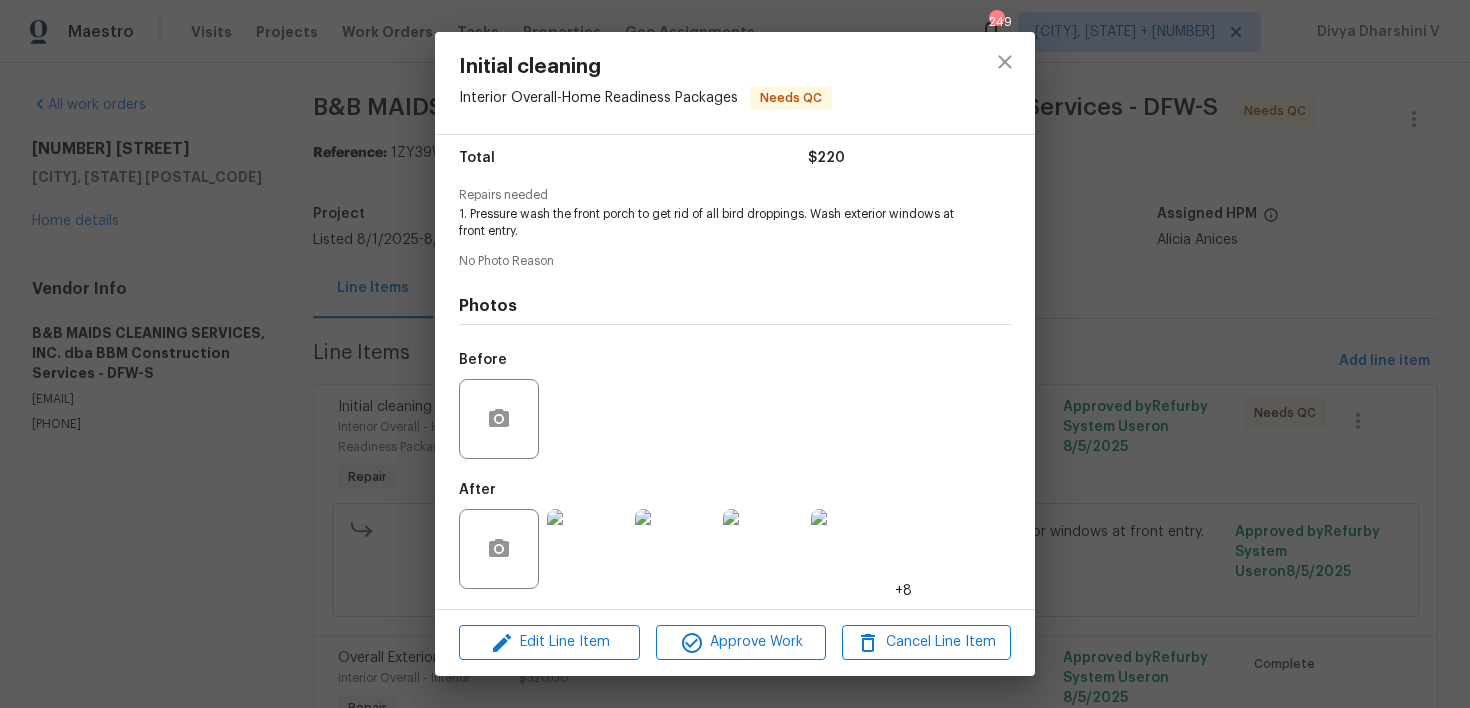 click at bounding box center [587, 549] 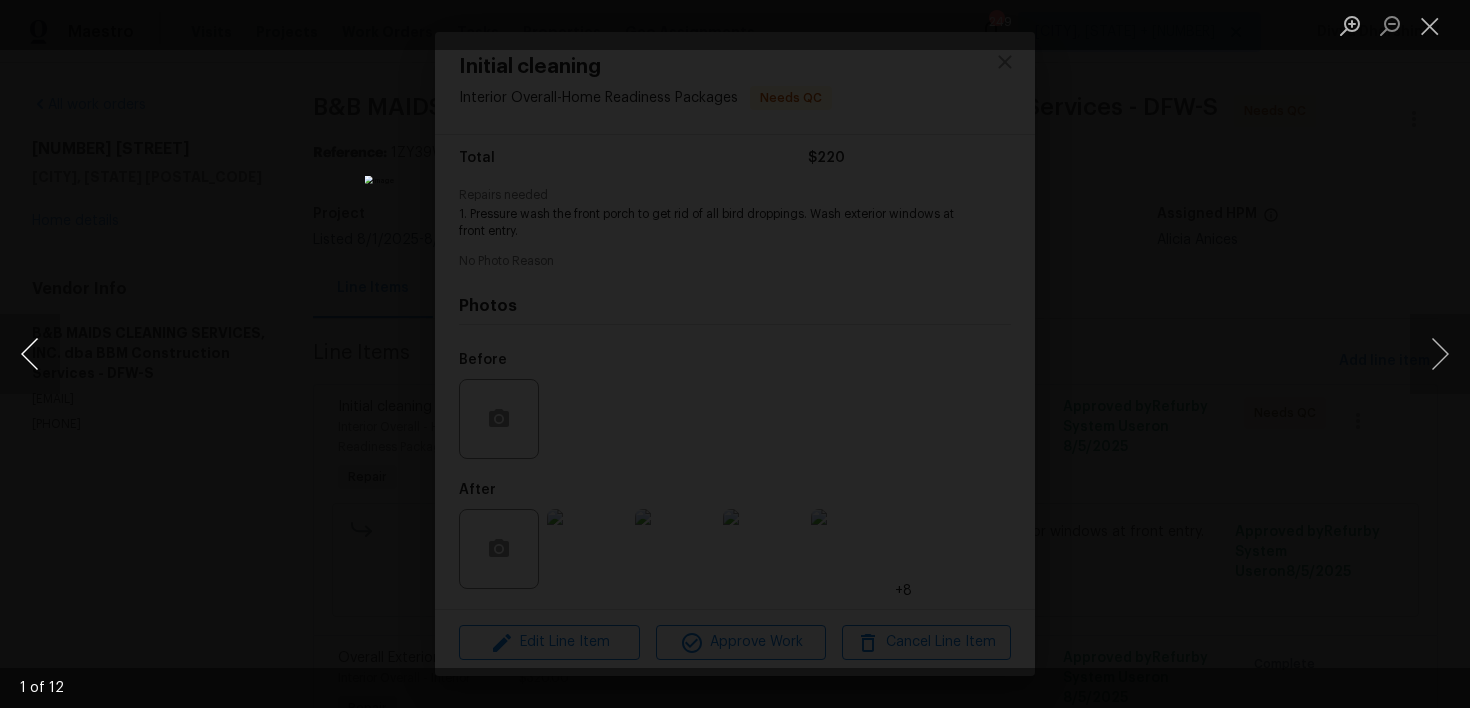 click at bounding box center [30, 354] 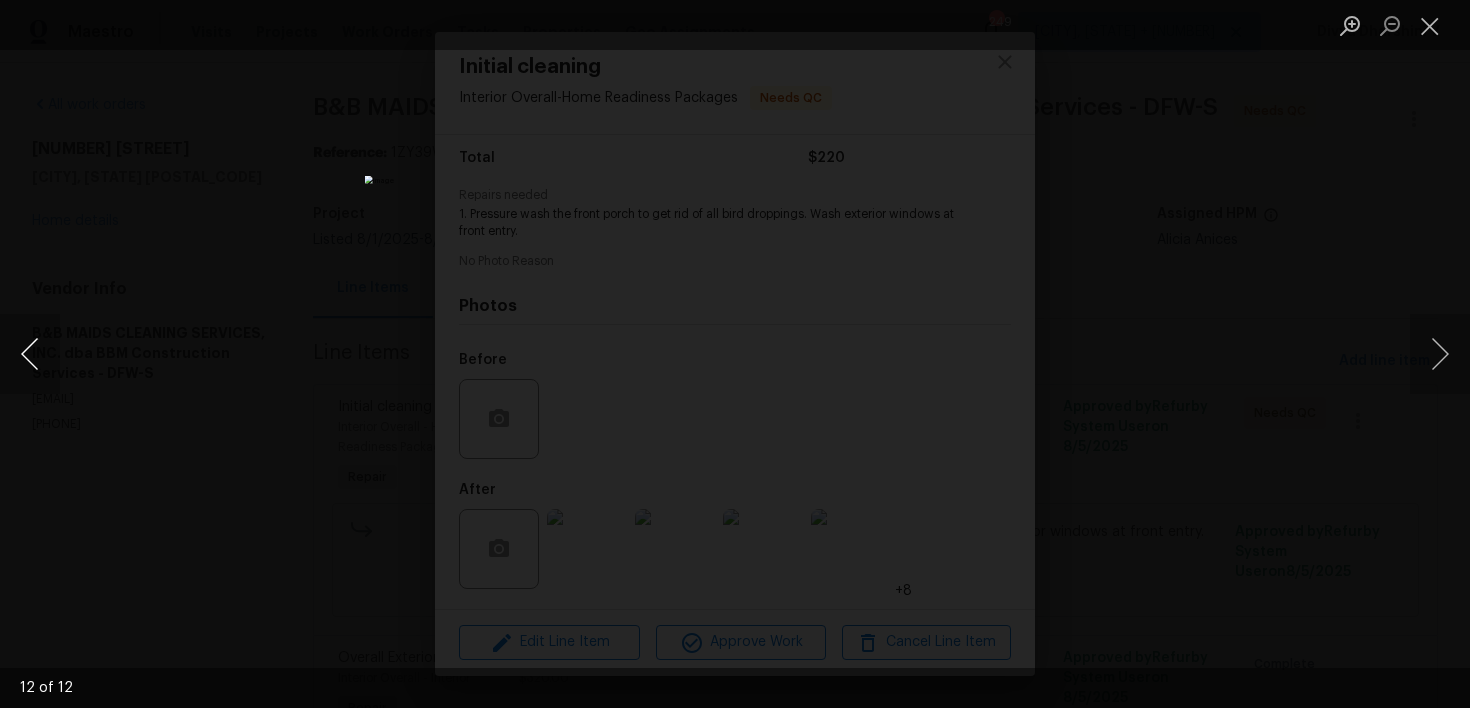 click at bounding box center (30, 354) 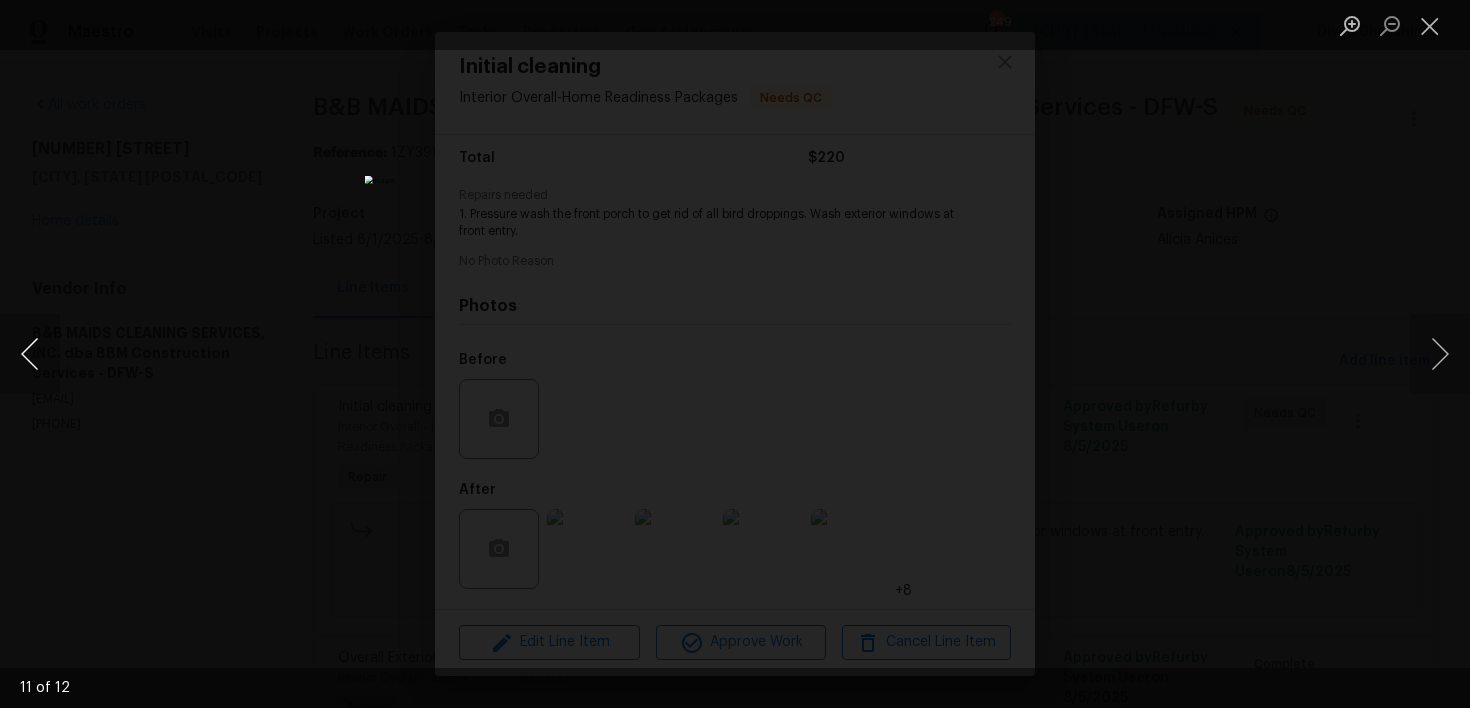 click at bounding box center (30, 354) 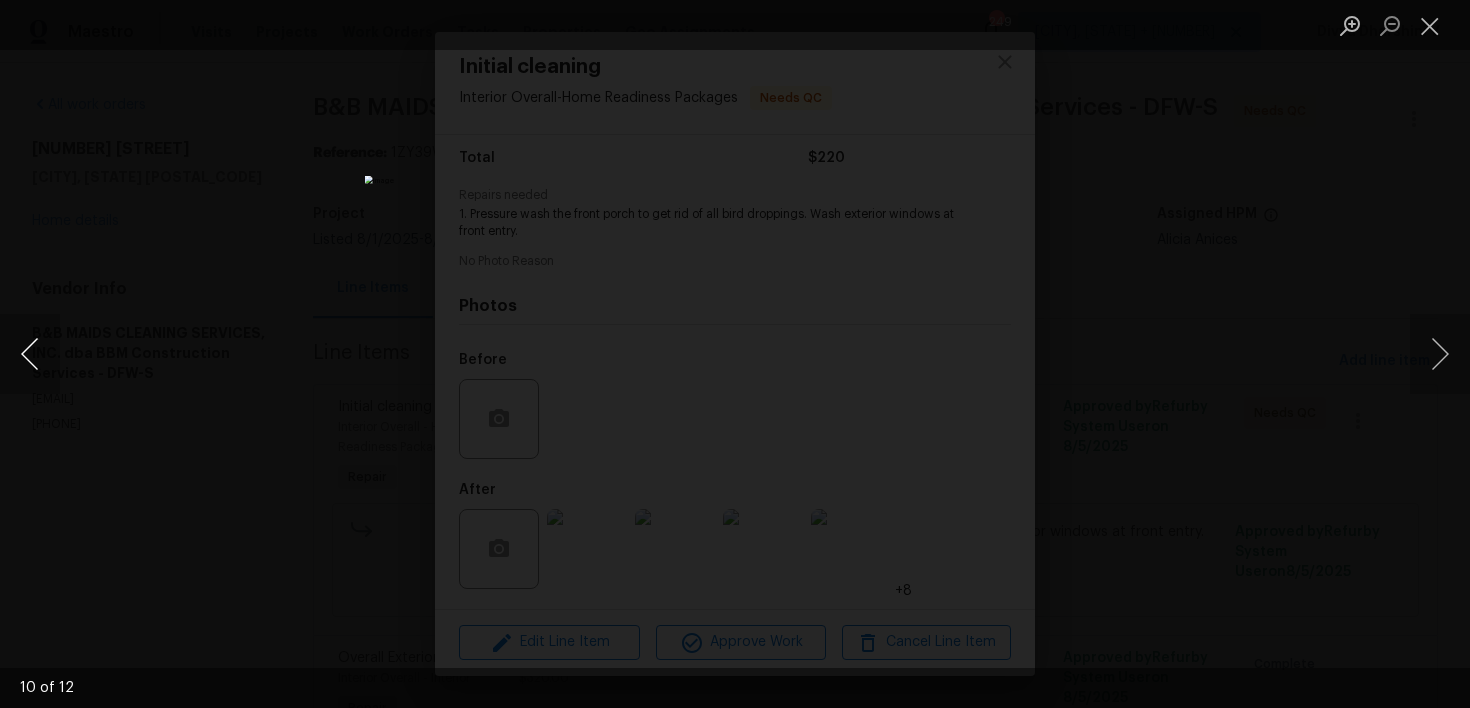click at bounding box center [30, 354] 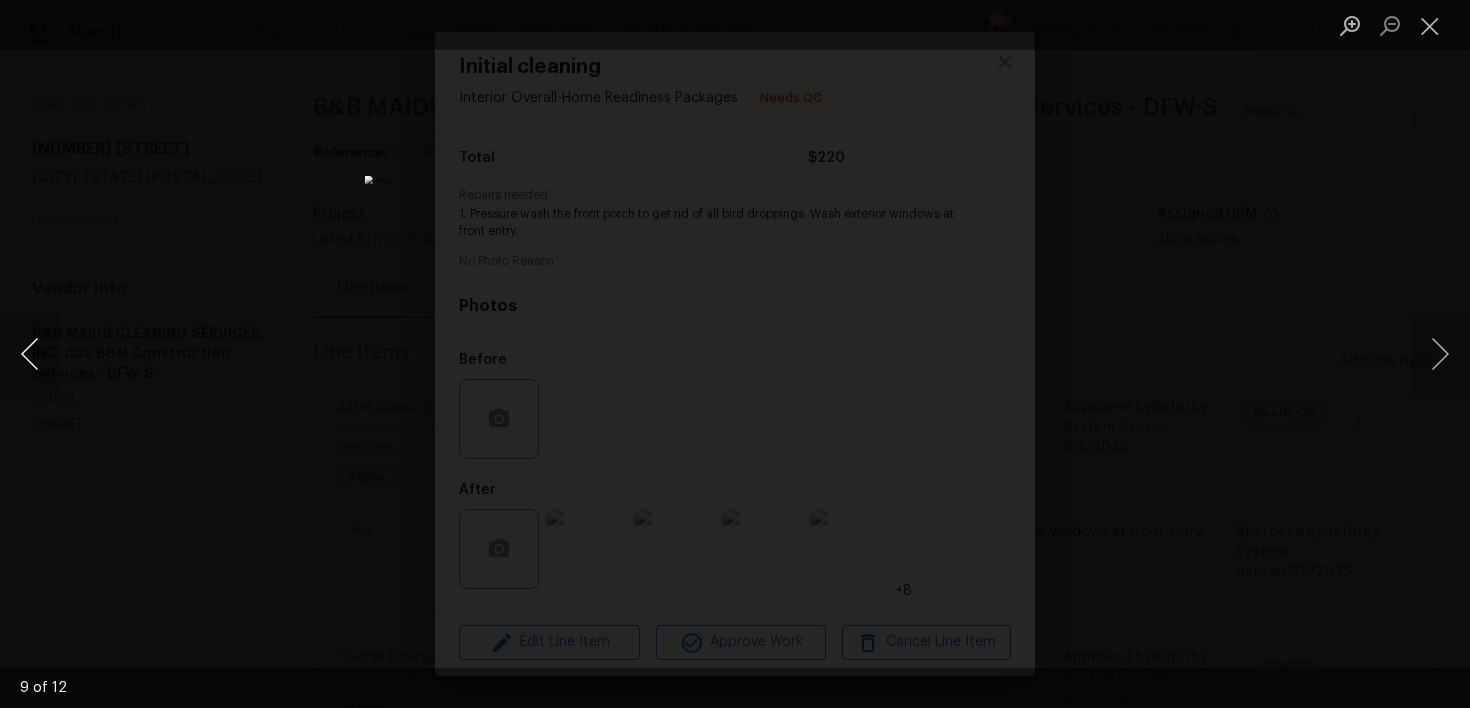 click at bounding box center [30, 354] 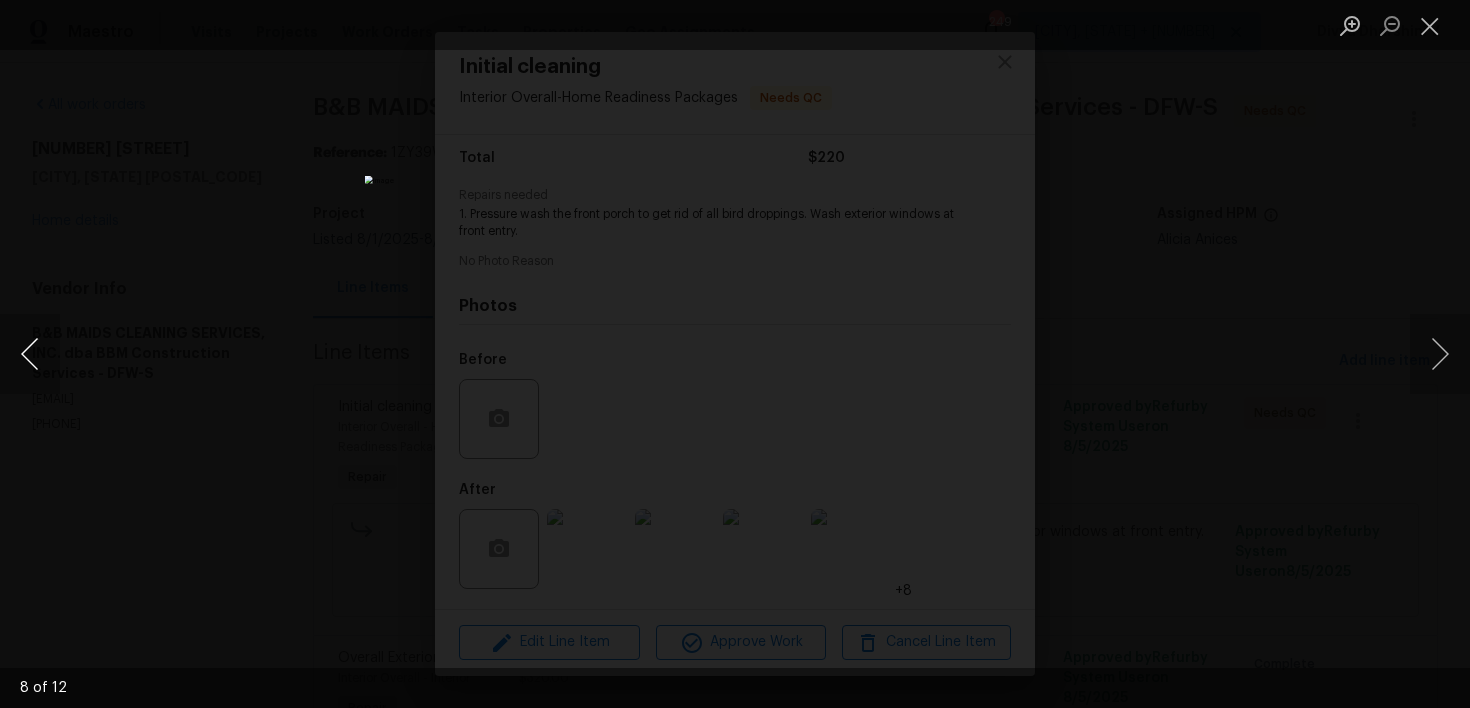 click at bounding box center (30, 354) 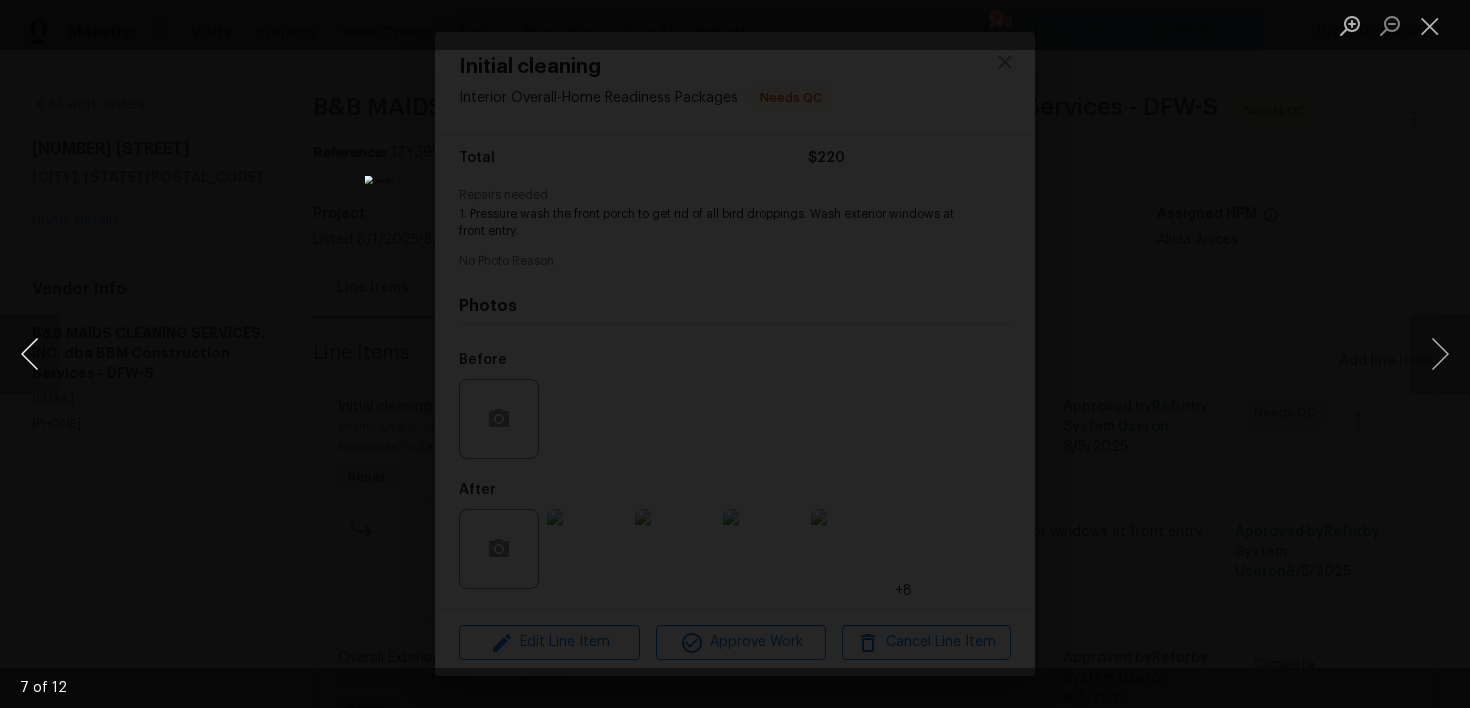 click at bounding box center [30, 354] 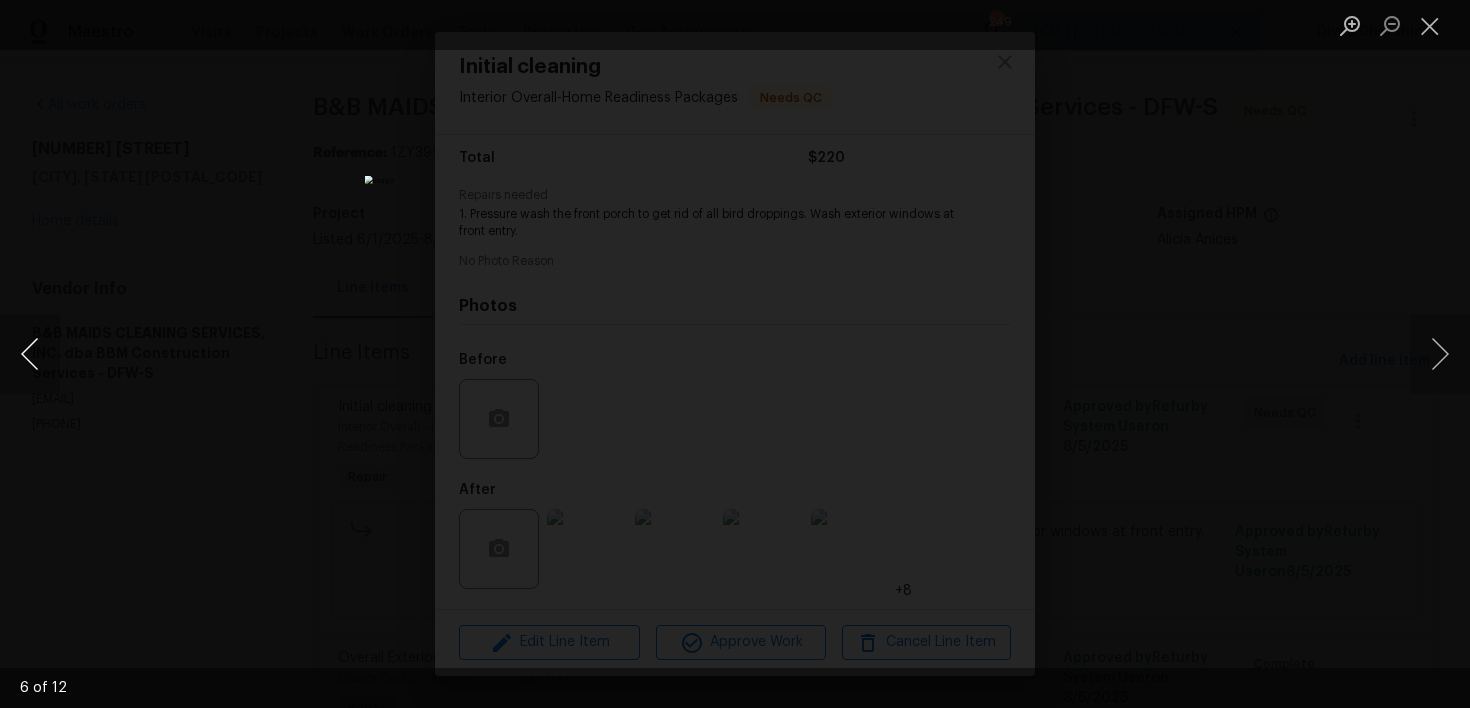 click at bounding box center (30, 354) 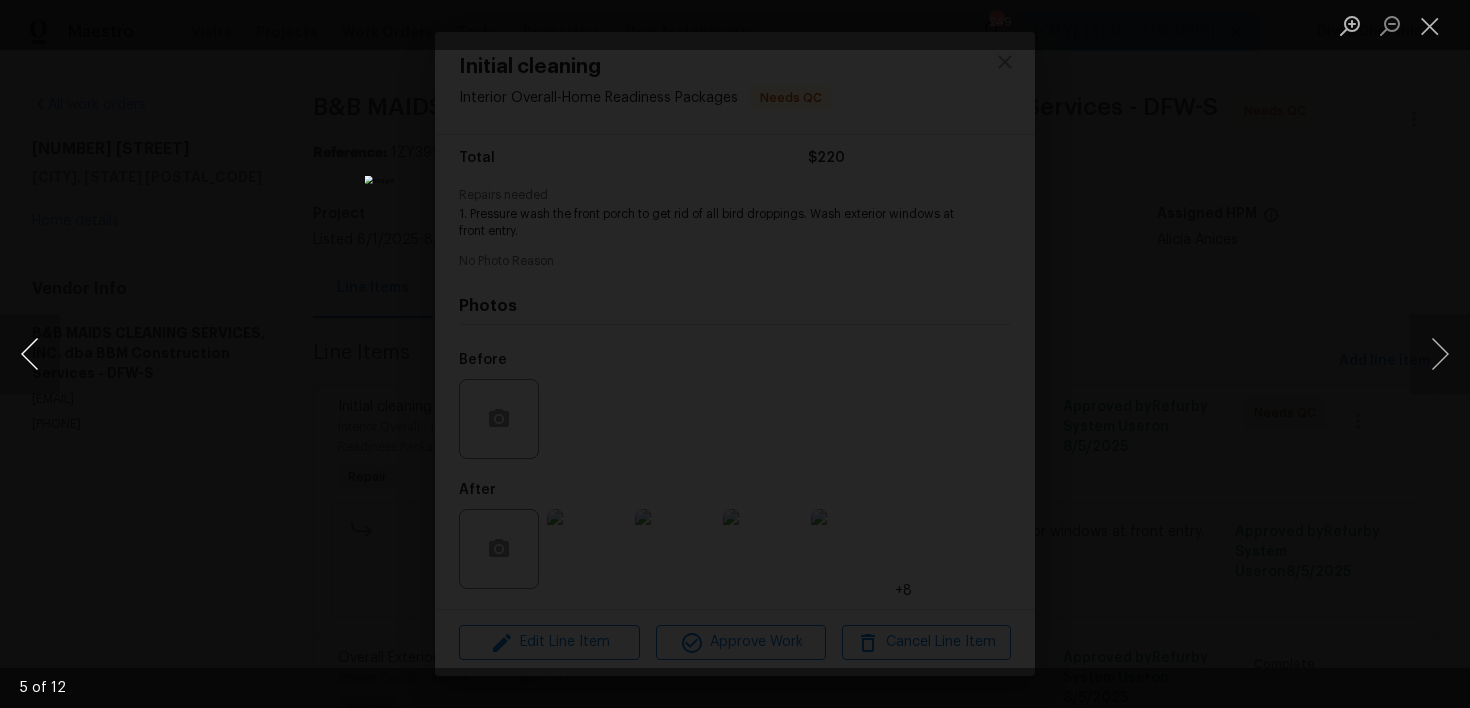 click at bounding box center (30, 354) 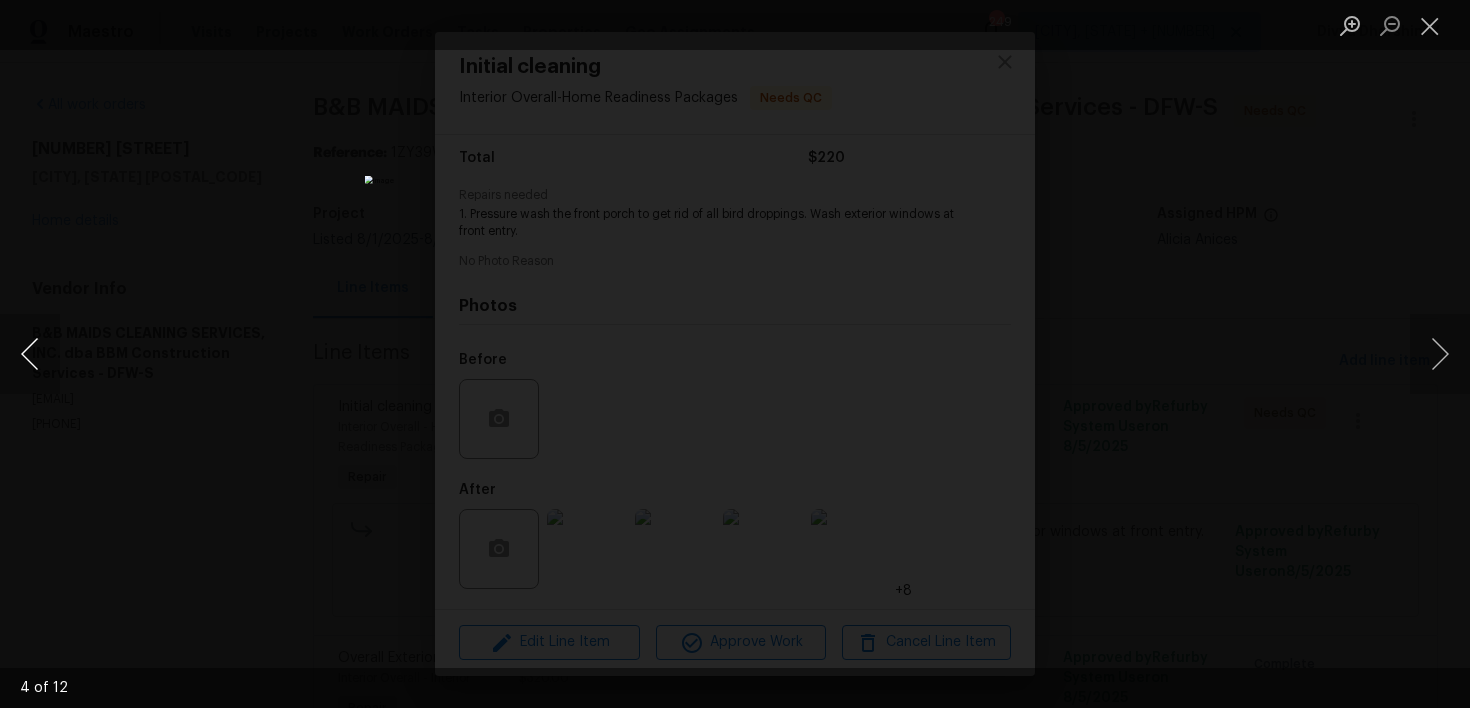 click at bounding box center [30, 354] 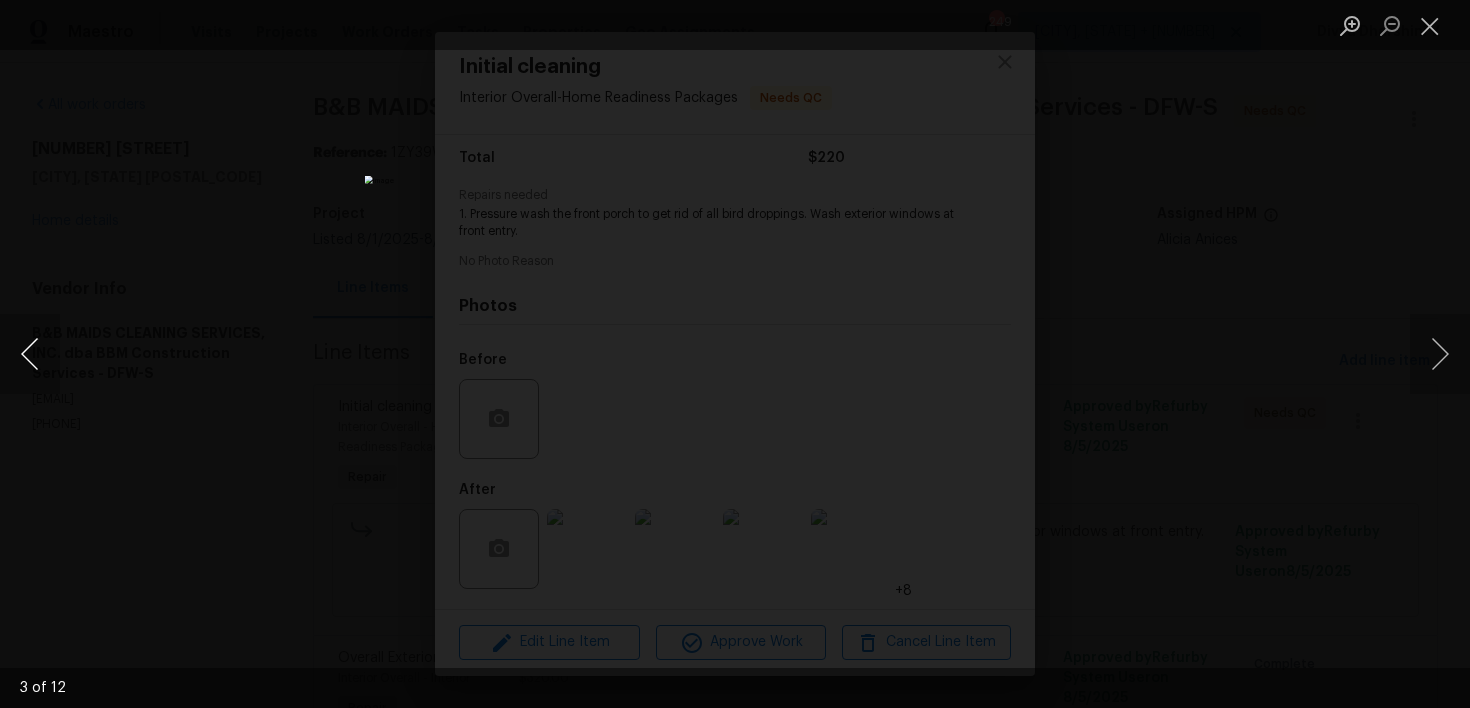 click at bounding box center (30, 354) 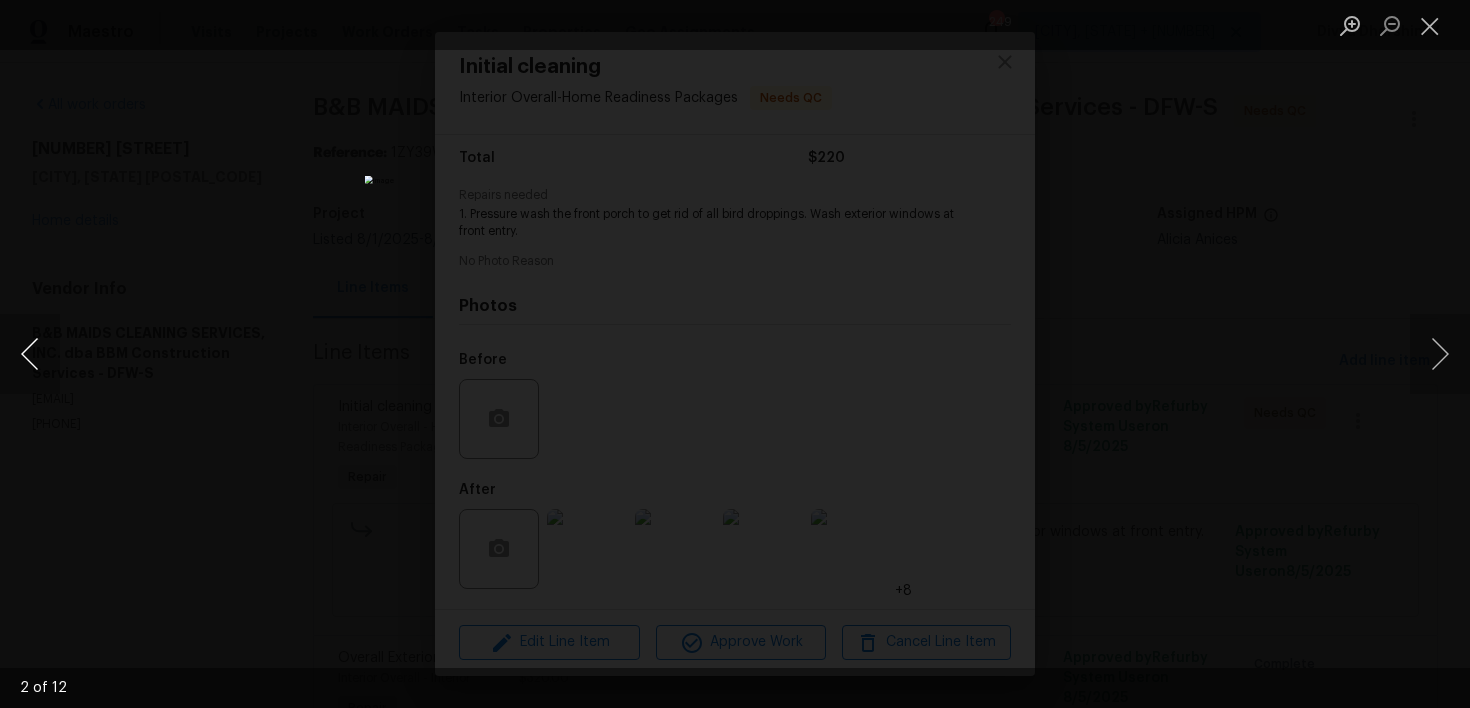 click at bounding box center (30, 354) 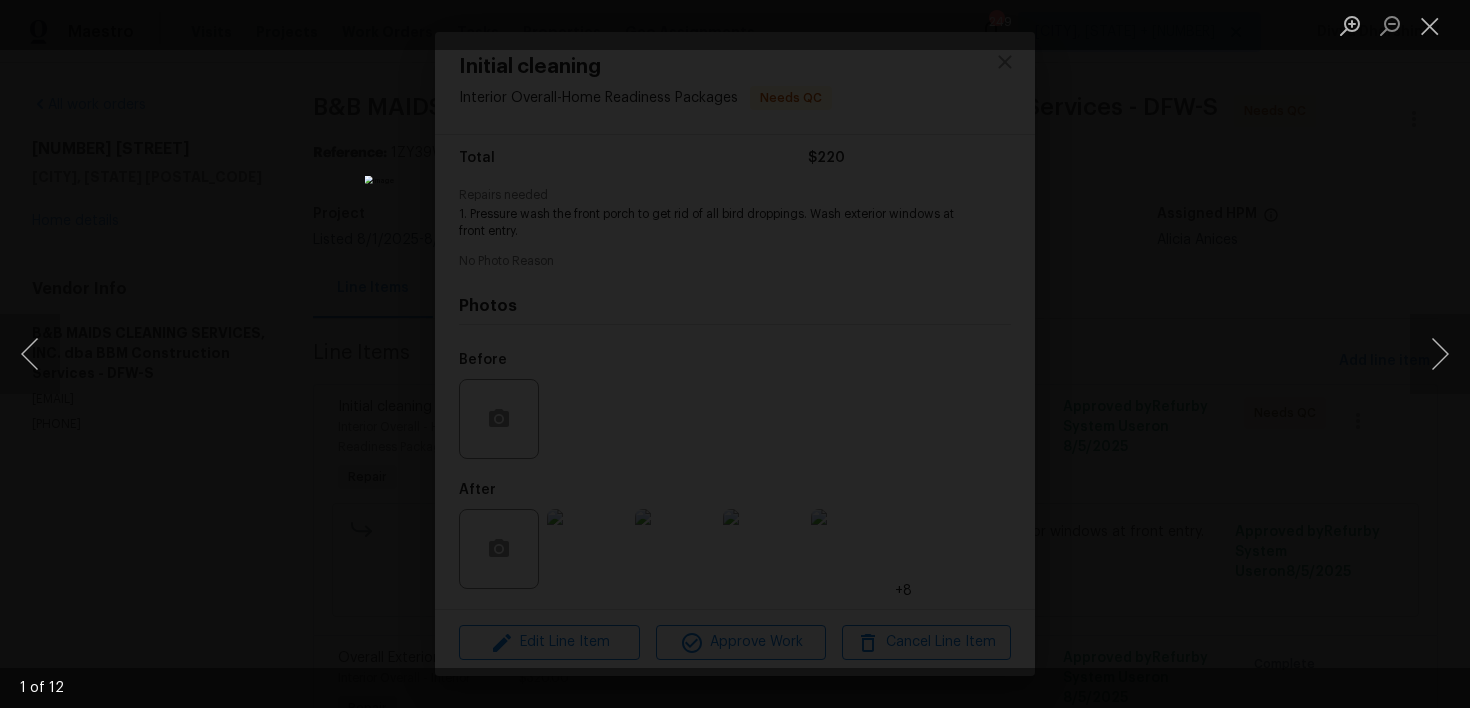 click at bounding box center (735, 354) 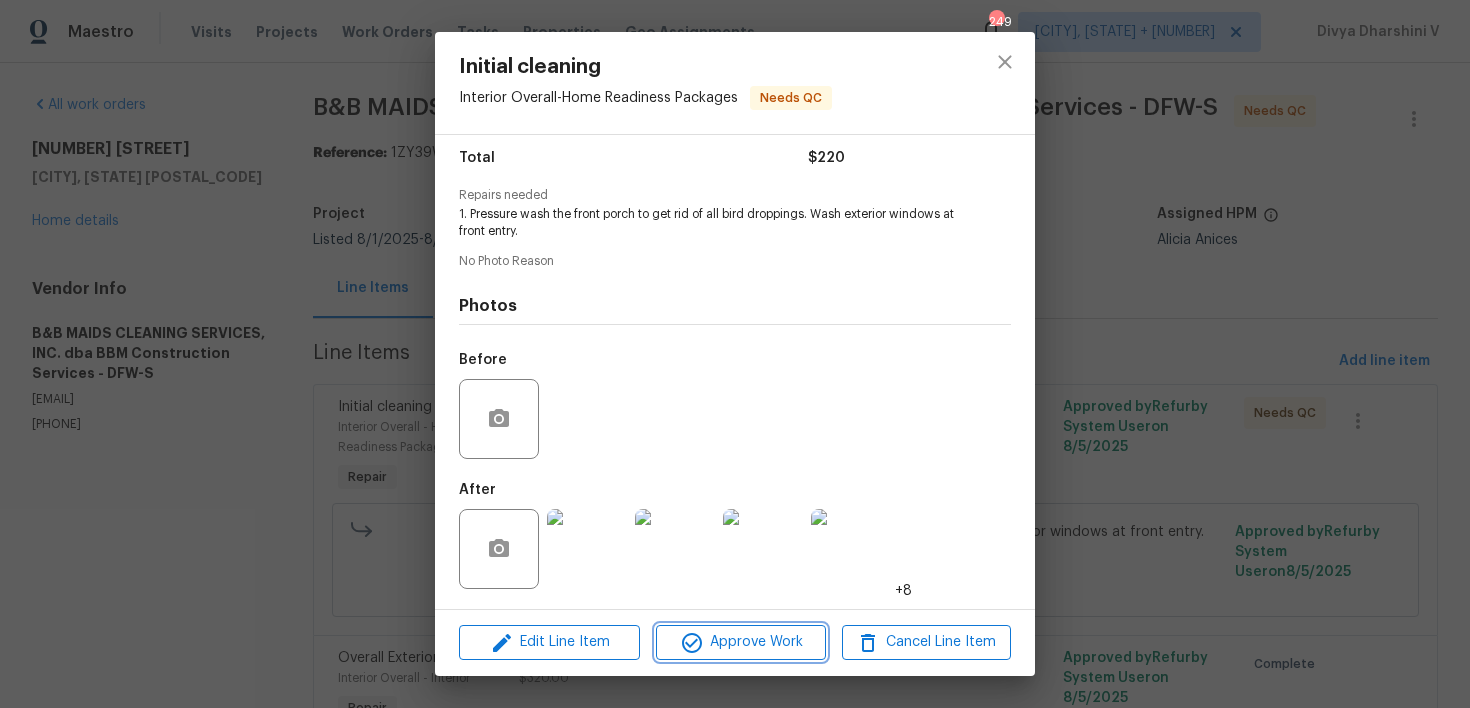 click on "Approve Work" at bounding box center [740, 642] 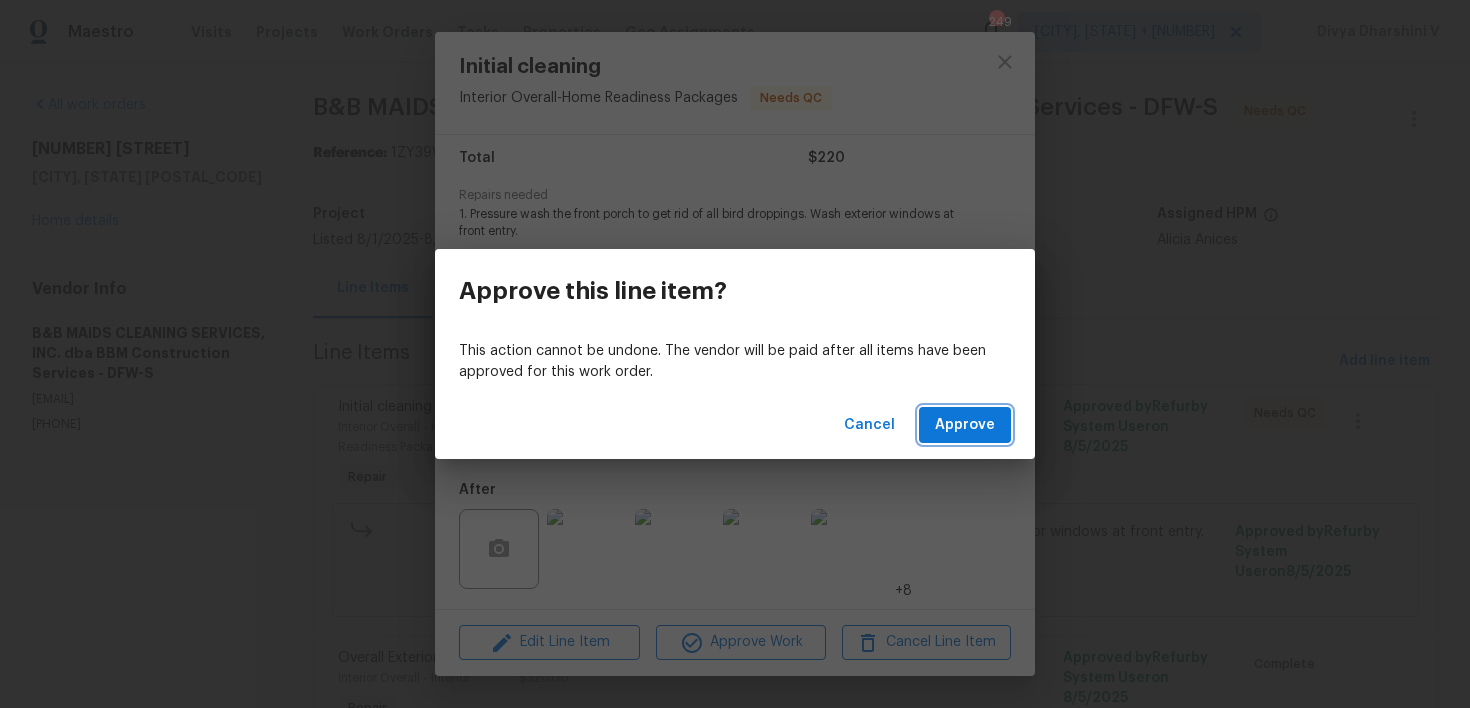 click on "Approve" at bounding box center (965, 425) 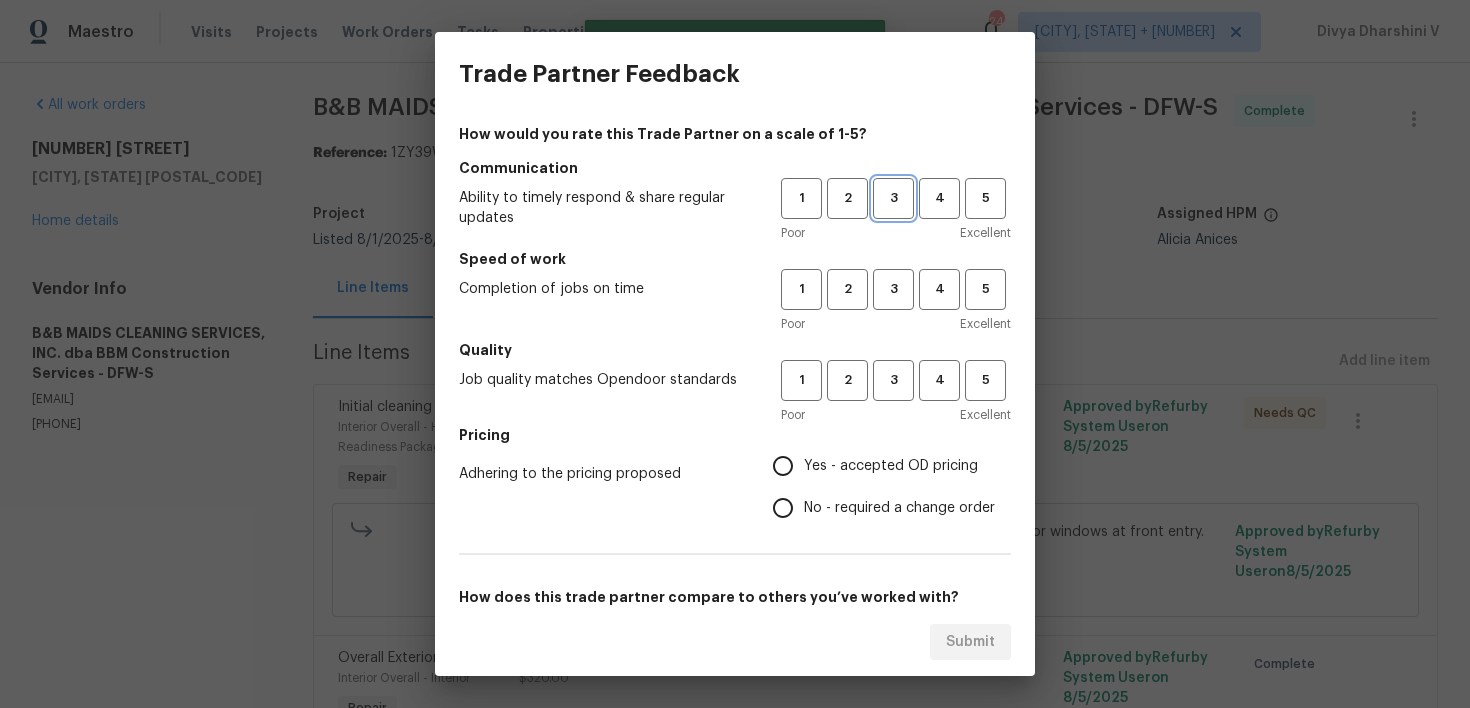 click on "3" at bounding box center [893, 198] 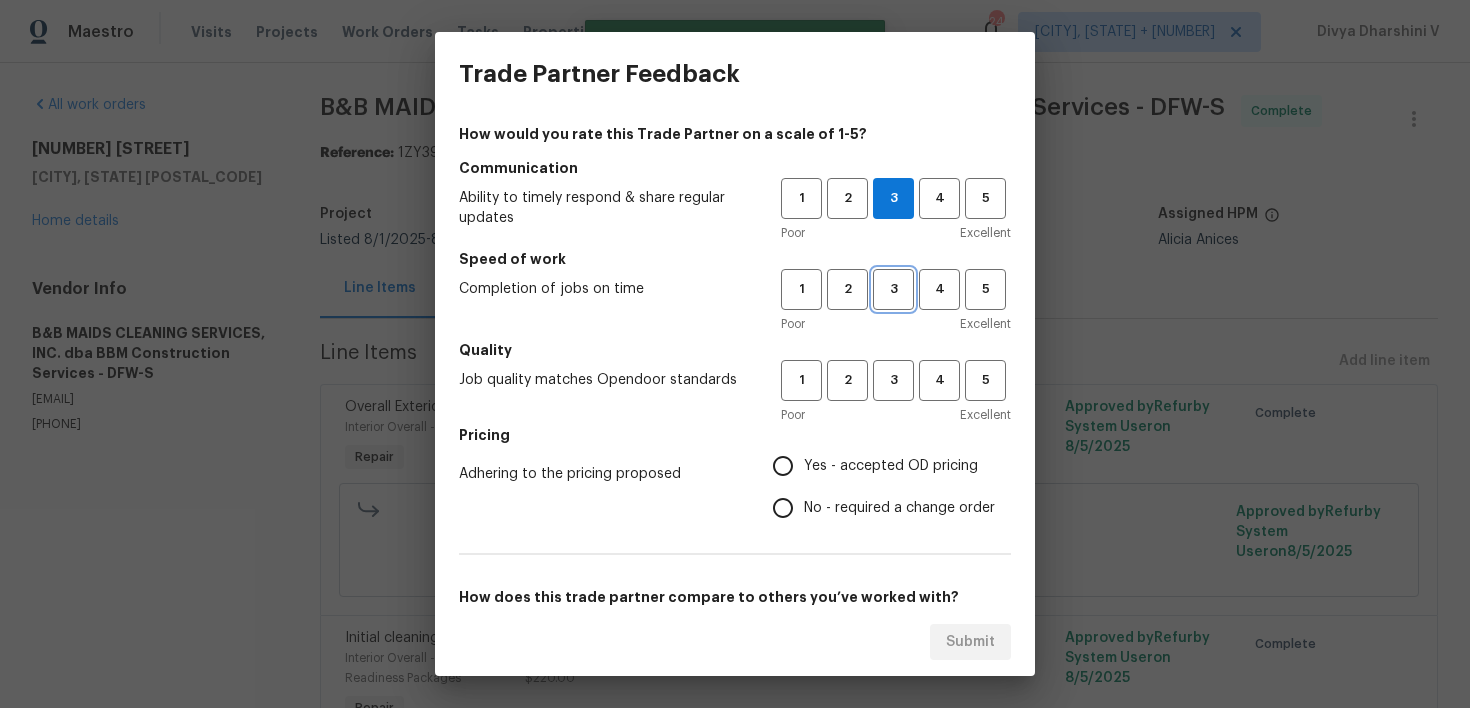 click on "3" at bounding box center (893, 289) 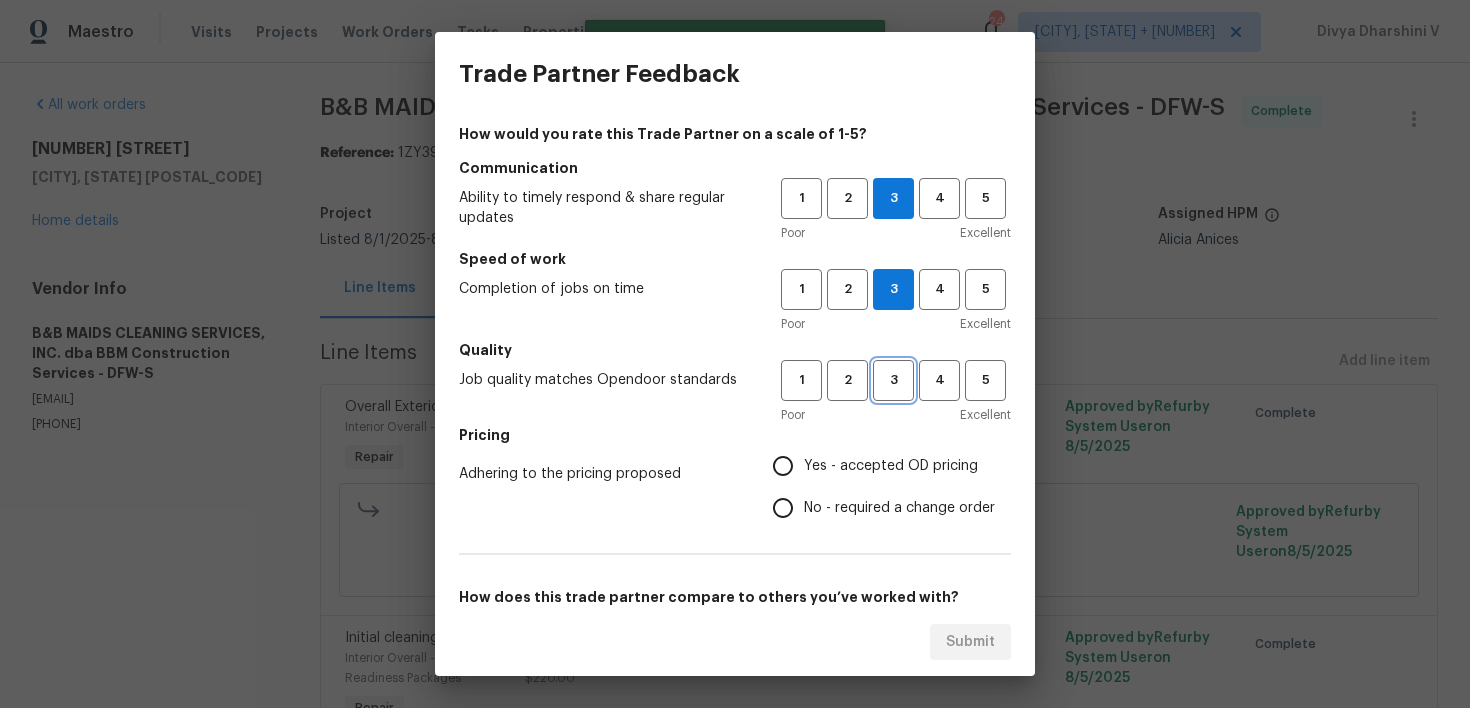 click on "3" at bounding box center [893, 380] 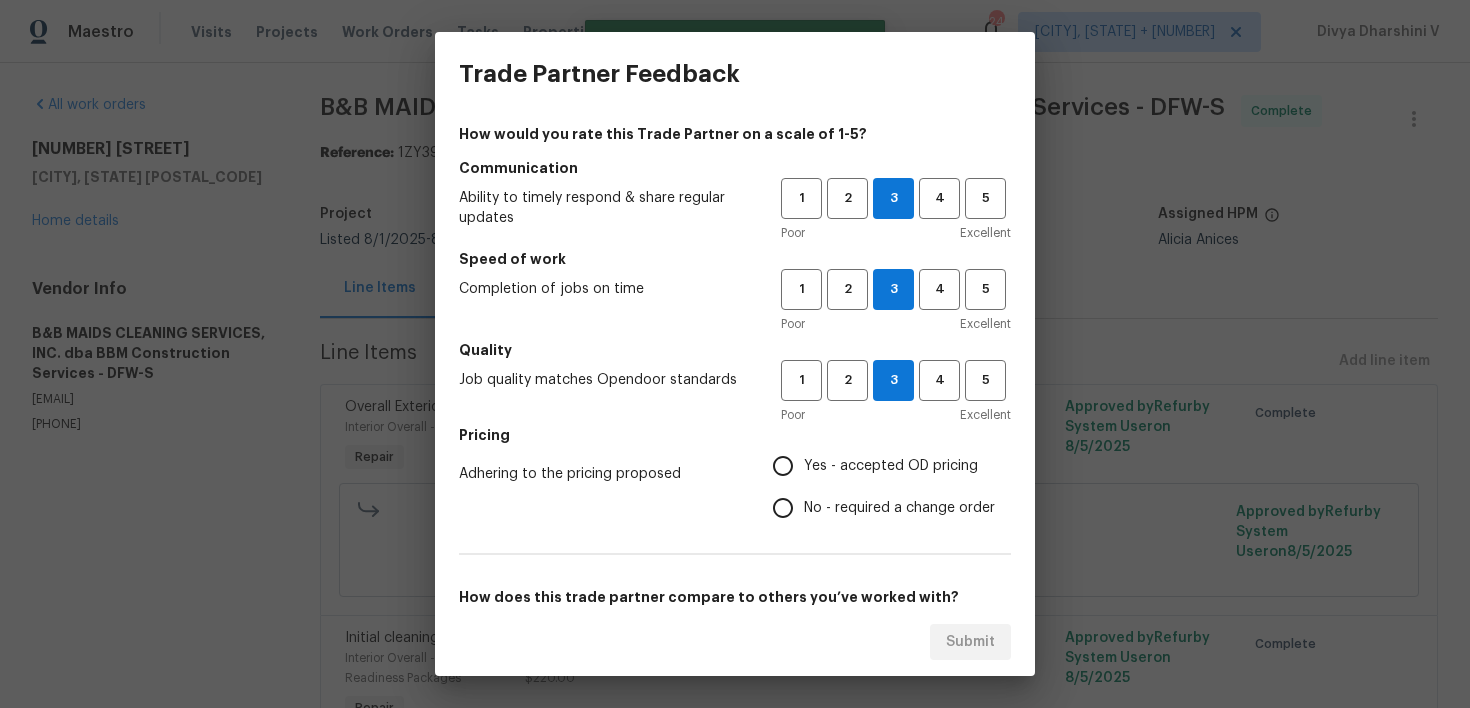 click on "No - required a change order" at bounding box center [878, 508] 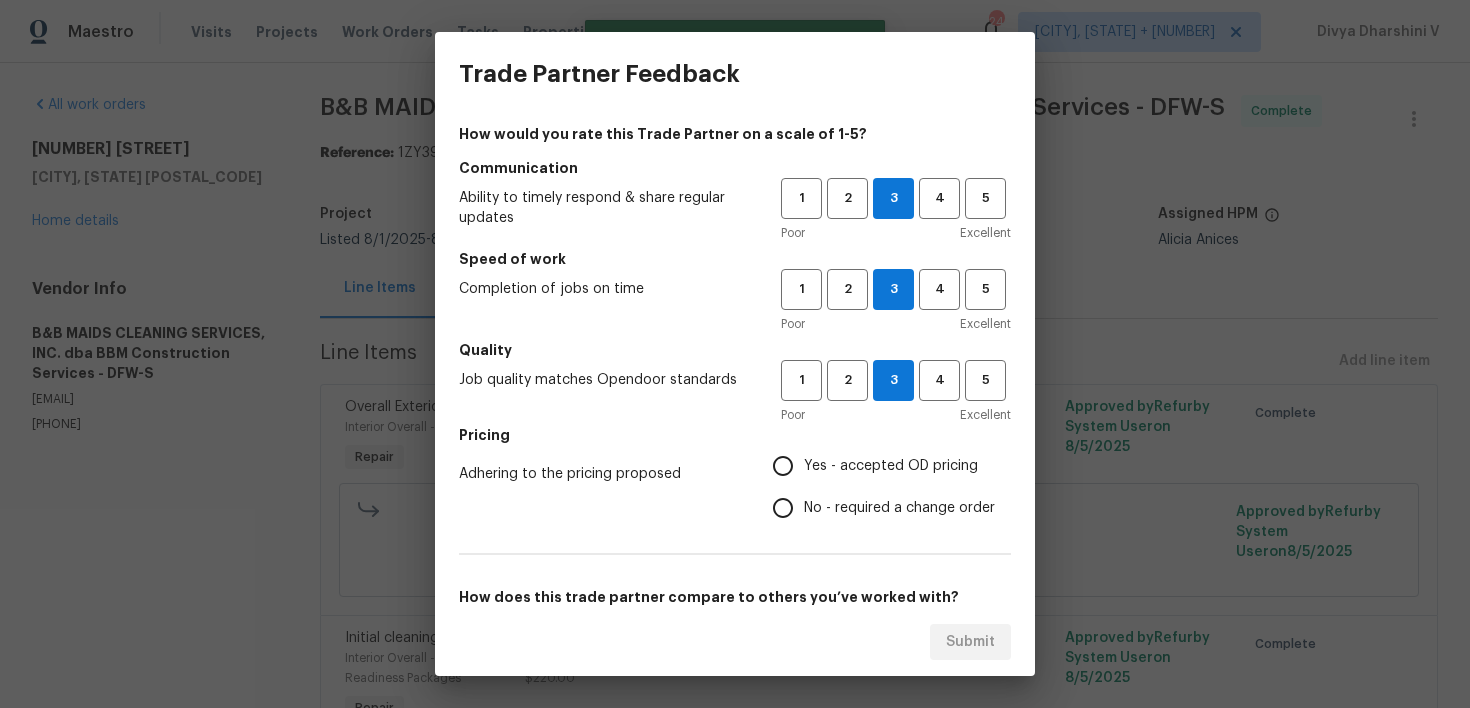 click on "No - required a change order" at bounding box center (783, 508) 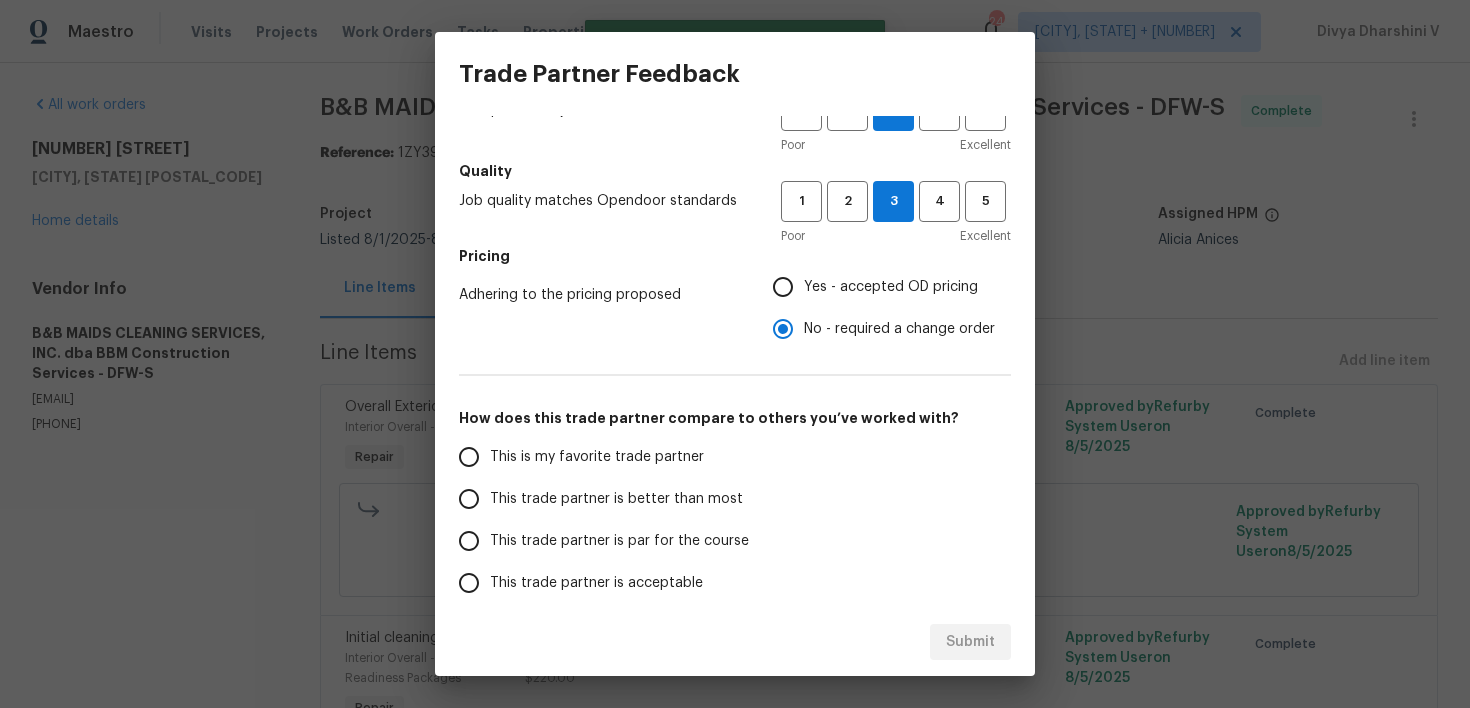scroll, scrollTop: 193, scrollLeft: 0, axis: vertical 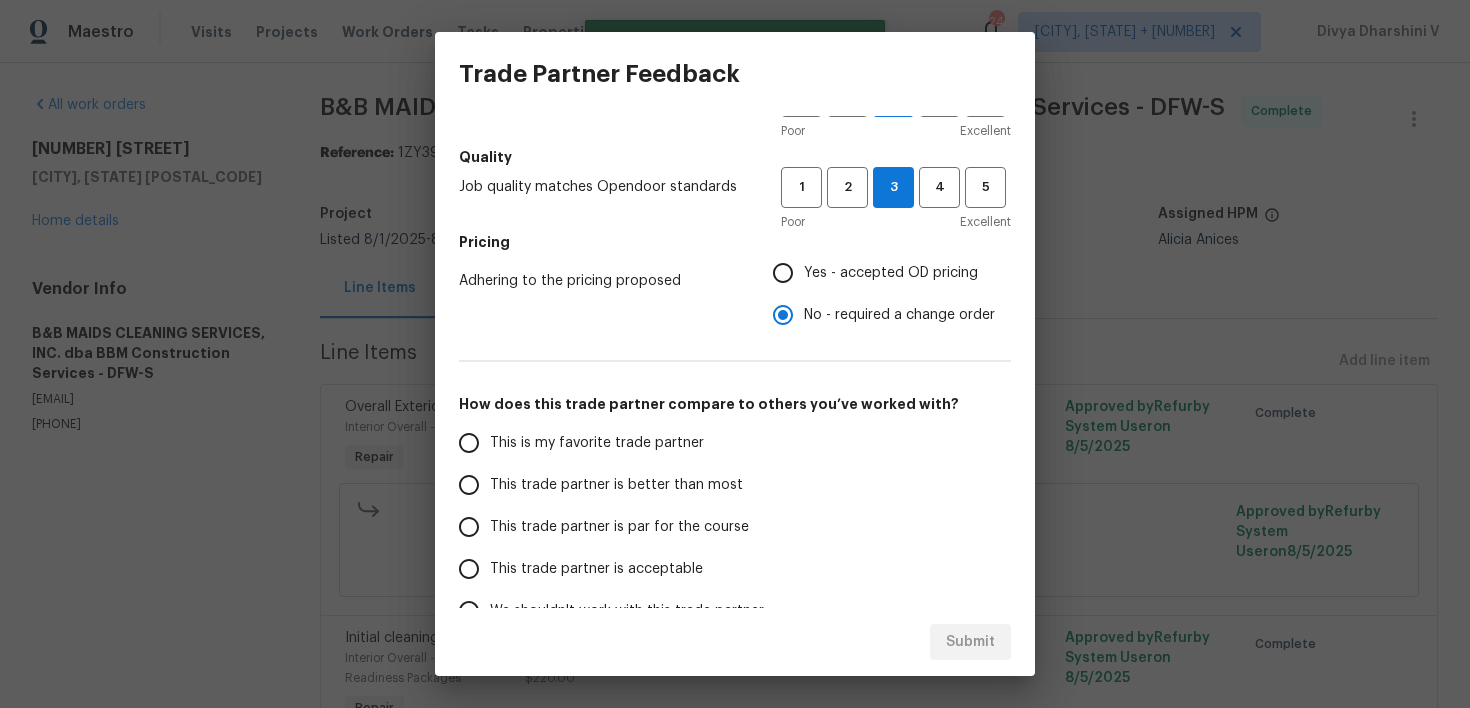 click on "This trade partner is better than most" at bounding box center [606, 485] 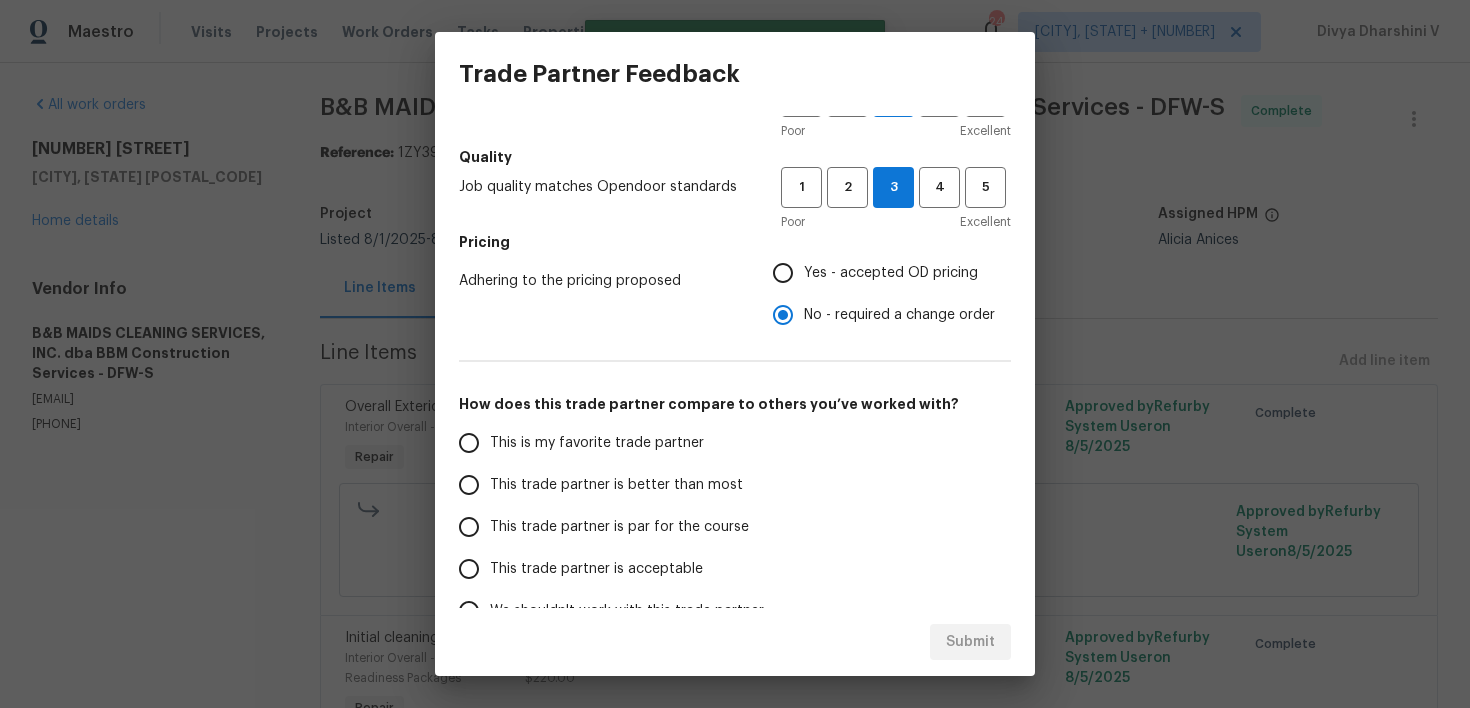 click on "This trade partner is better than most" at bounding box center [469, 485] 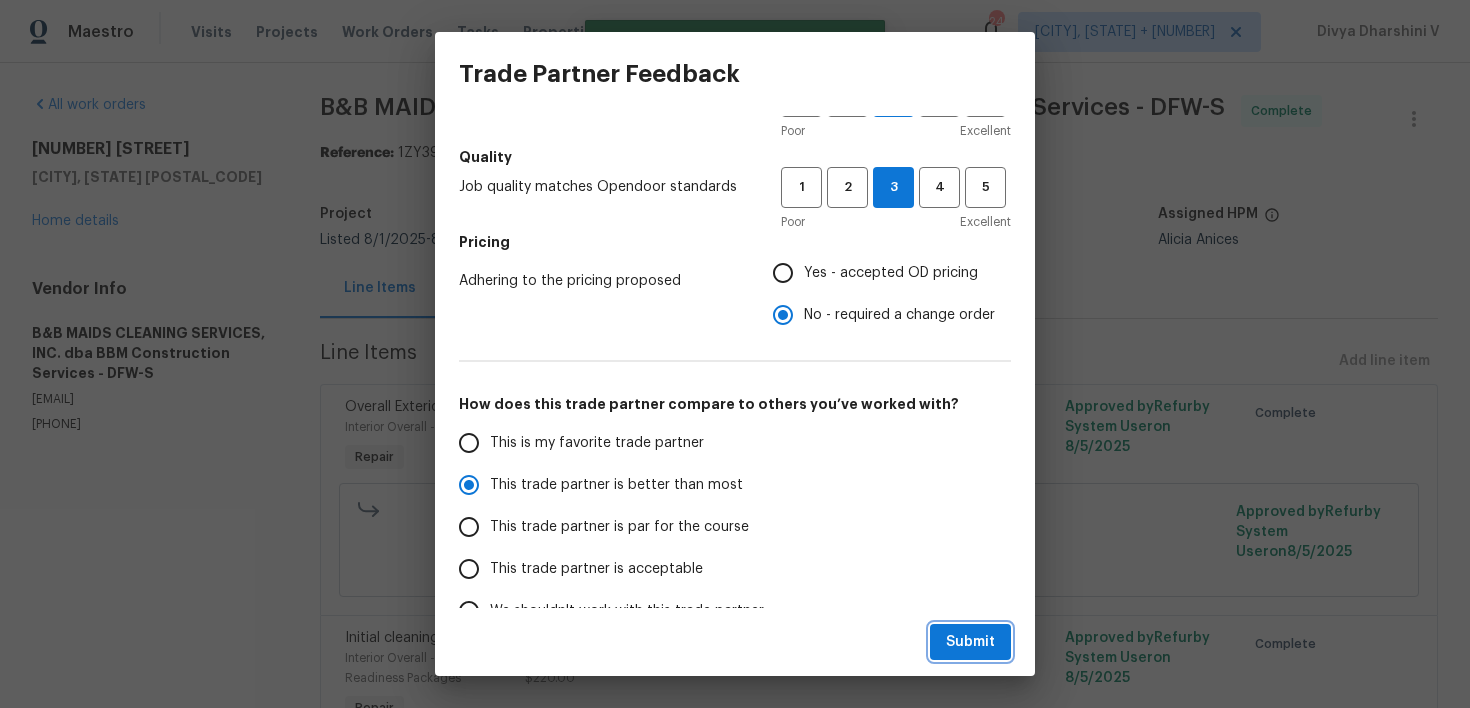 click on "Submit" at bounding box center (970, 642) 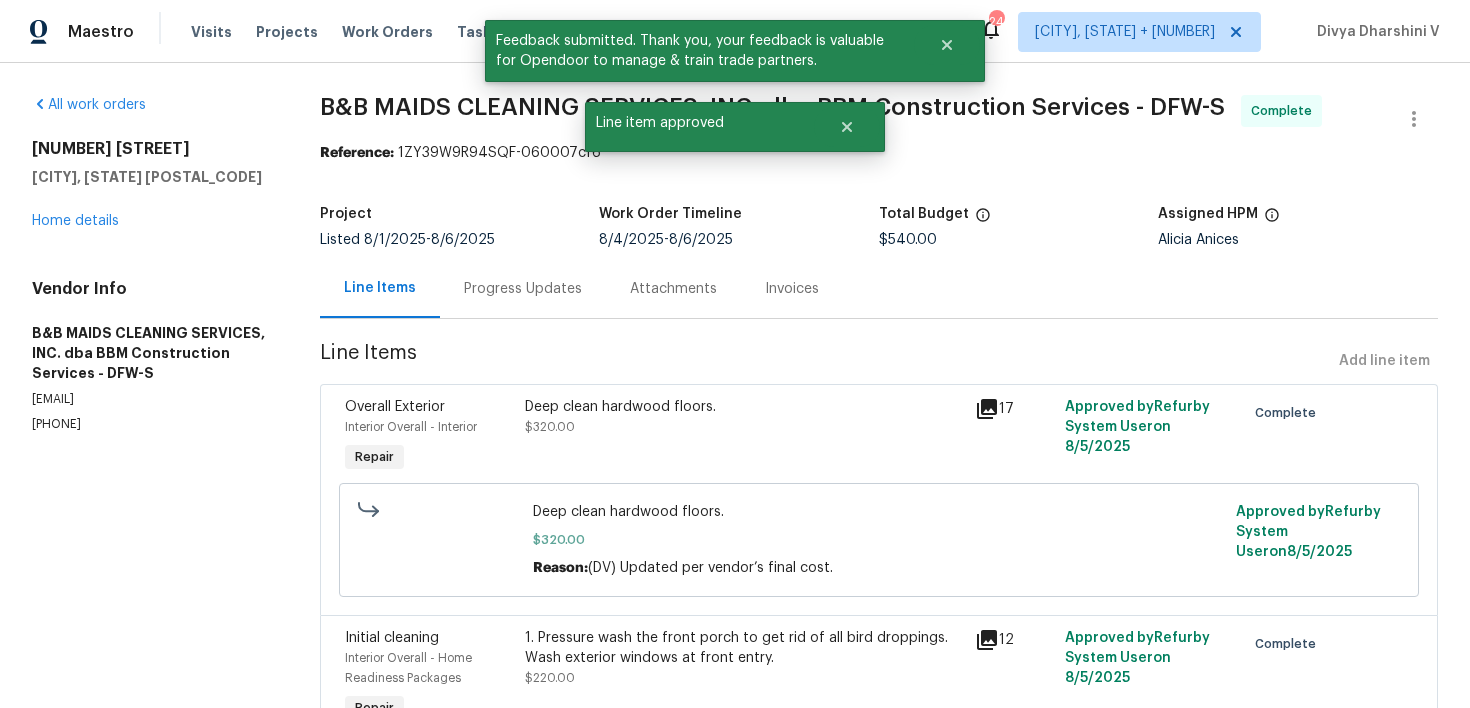 scroll, scrollTop: 217, scrollLeft: 0, axis: vertical 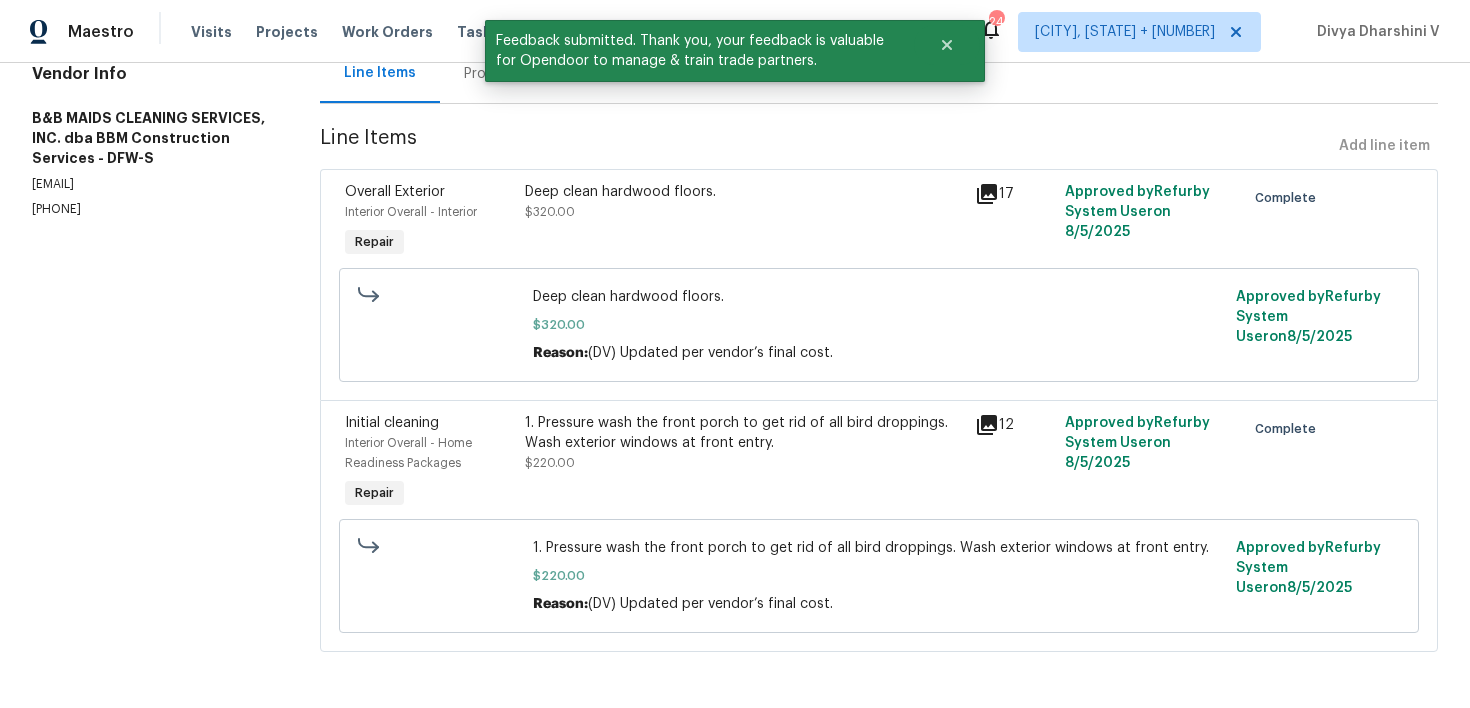 click on "Progress Updates" at bounding box center [523, 73] 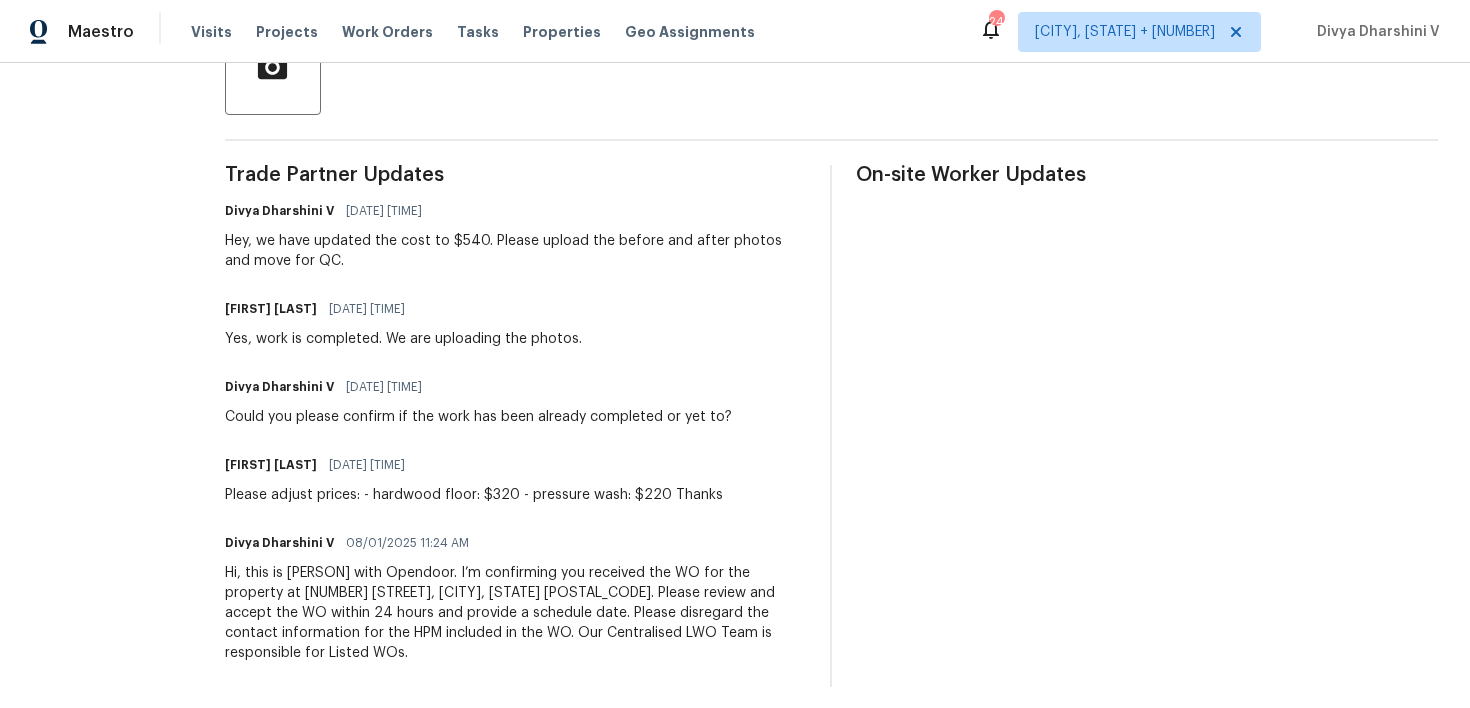 scroll, scrollTop: 0, scrollLeft: 0, axis: both 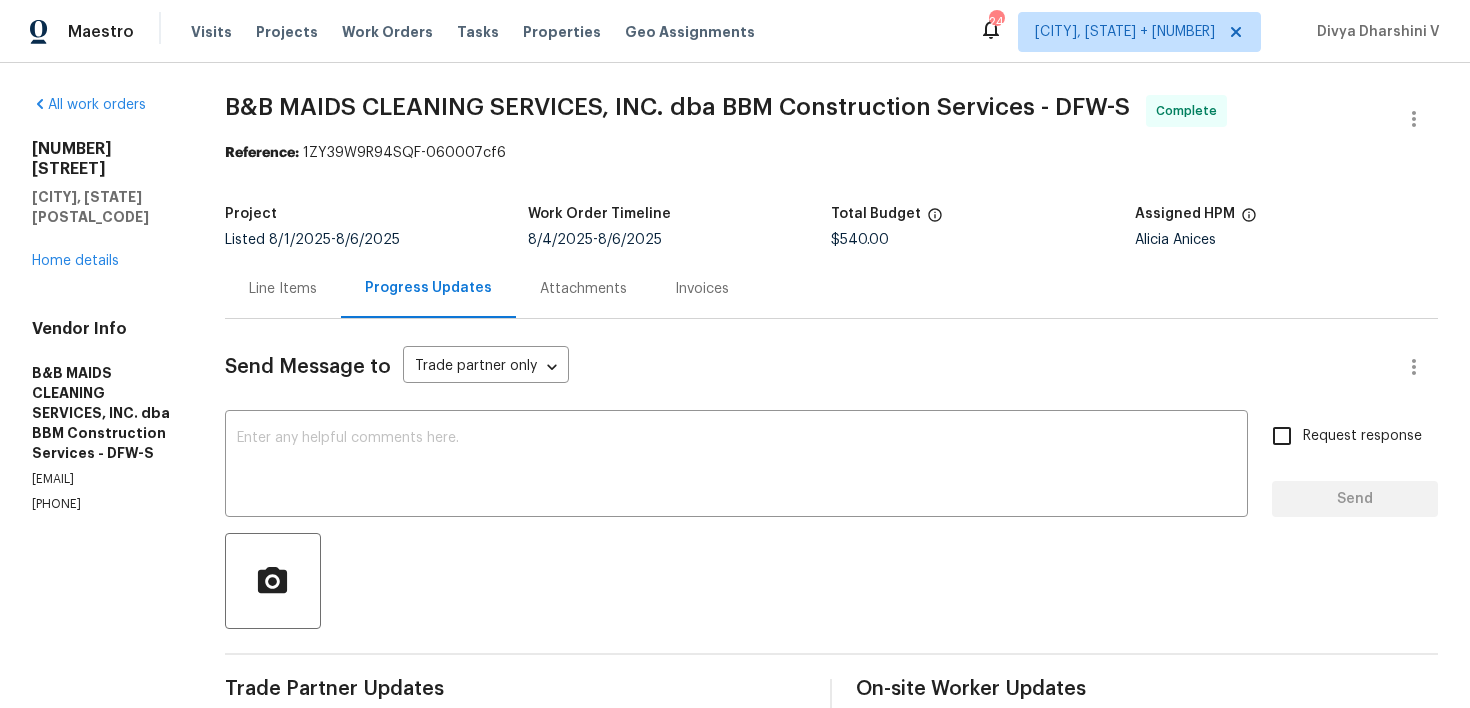 click on "Send Message to Trade partner only Trade partner only ​ x ​ Request response Send Trade Partner Updates Divya Dharshini V 08/05/2025 10:15 AM Hey, we have updated the cost to $540. Please upload the before and after photos and move for QC. Allan Nascimento 08/04/2025 12:19 PM Yes, work is completed. We are uploading the photos. Divya Dharshini V 08/04/2025 12:14 PM Could you please confirm if the work has been already completed or yet to? Allan Nascimento 08/04/2025 9:36 AM Please adjust prices:
- hardwood floor: $320
- pressure wash: $220
Thanks Divya Dharshini V 08/01/2025 11:24 AM Hi, this is Divya with Opendoor. I’m confirming you received the WO for the property at 2625 Old Stables Dr, Celina, TX 75009. Please review and accept the WO within 24 hours and provide a schedule date. Please disregard the contact information for the HPM included in the WO. Our Centralised LWO Team is responsible for Listed WOs. On-site Worker Updates" at bounding box center [831, 760] 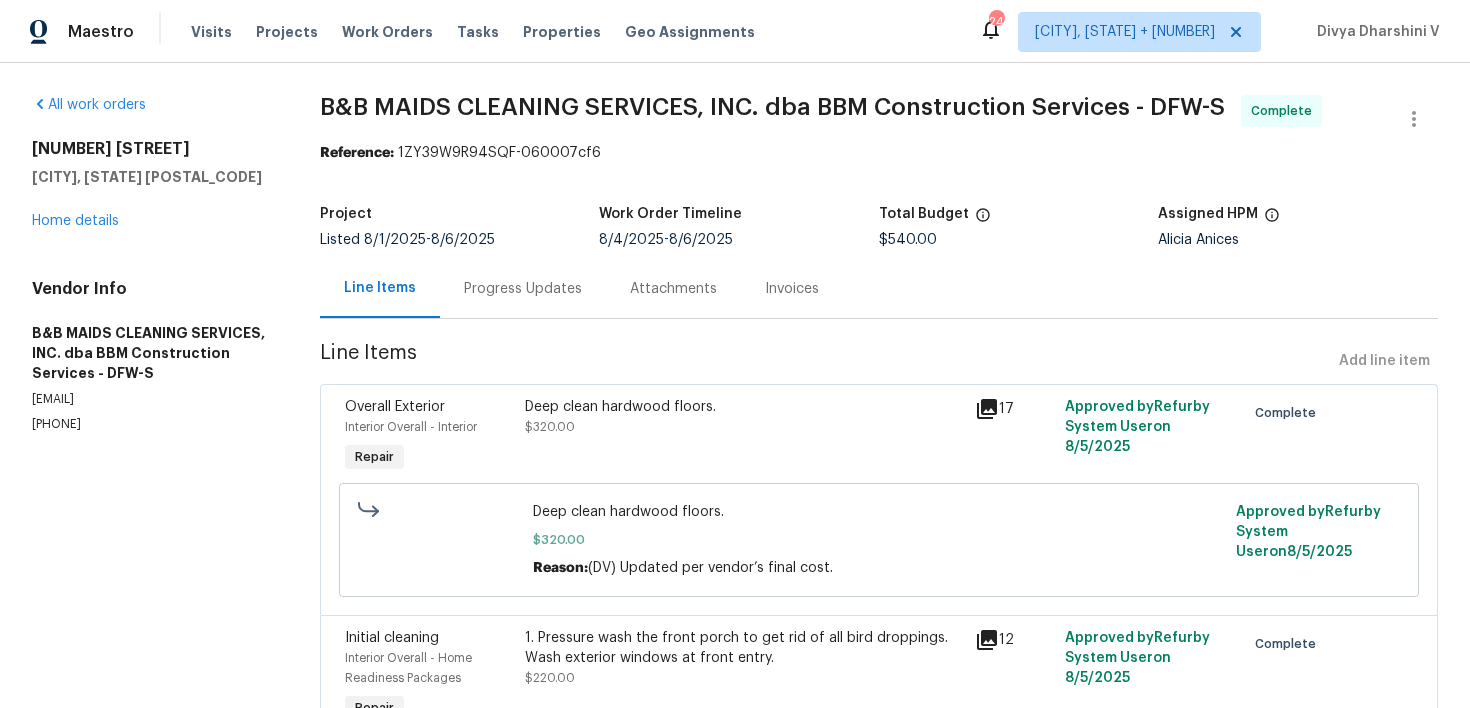 click on "Progress Updates" at bounding box center [523, 289] 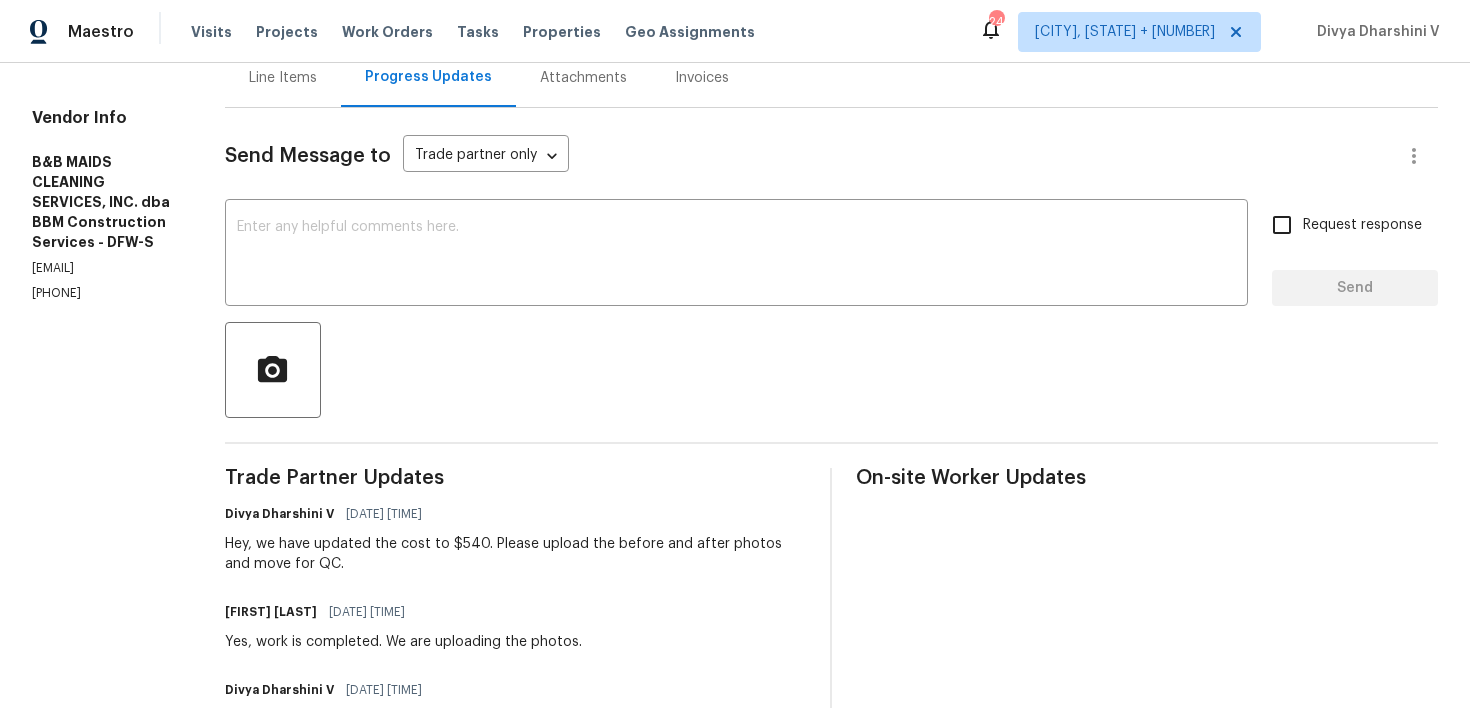 scroll, scrollTop: 267, scrollLeft: 0, axis: vertical 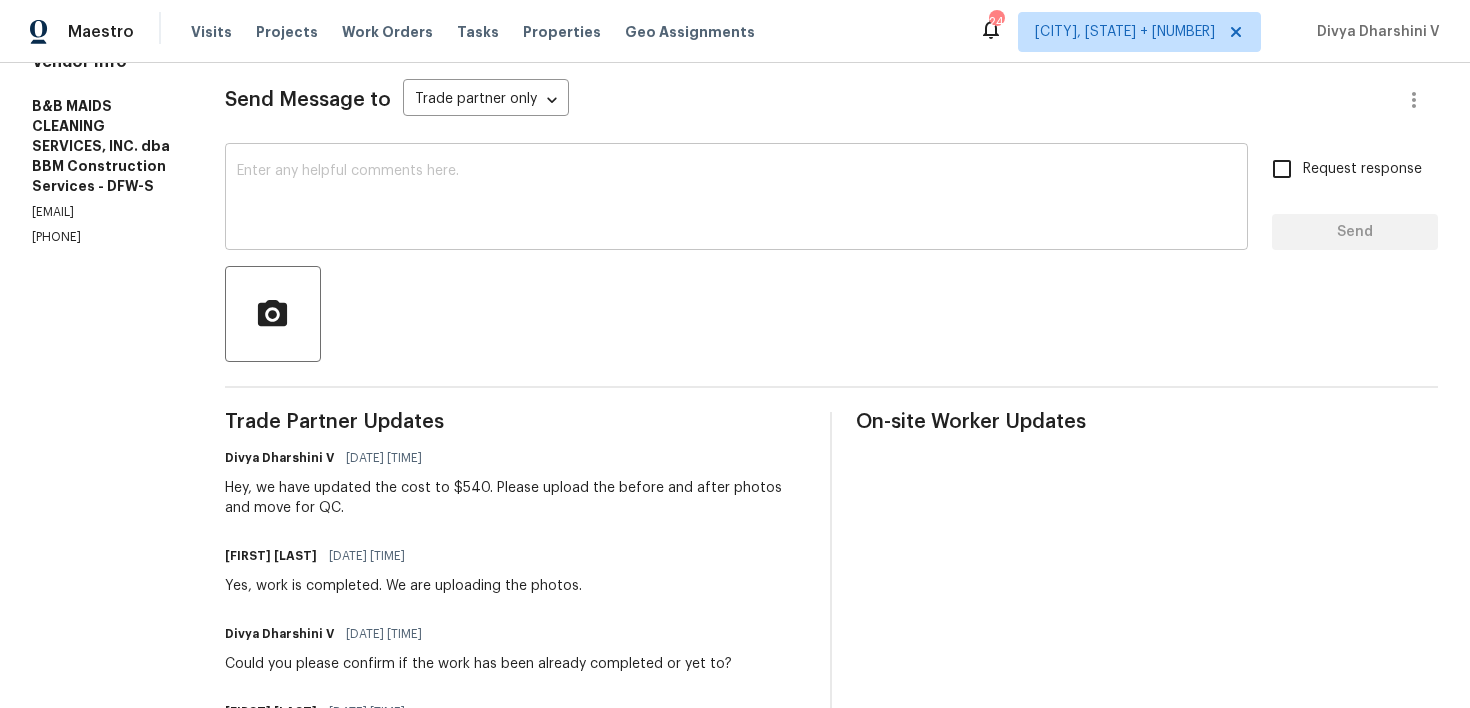 click at bounding box center (736, 199) 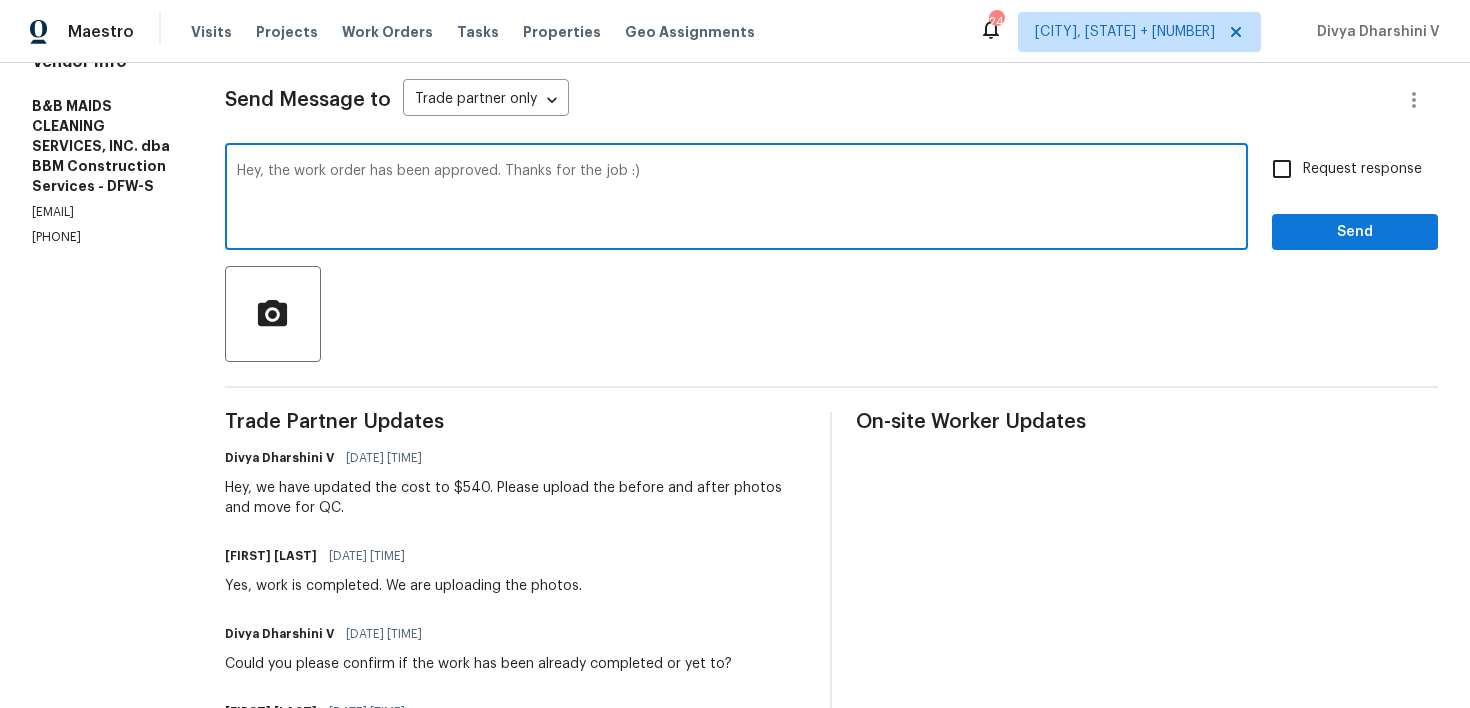 type on "Hey, the work order has been approved. Thanks for the job :)" 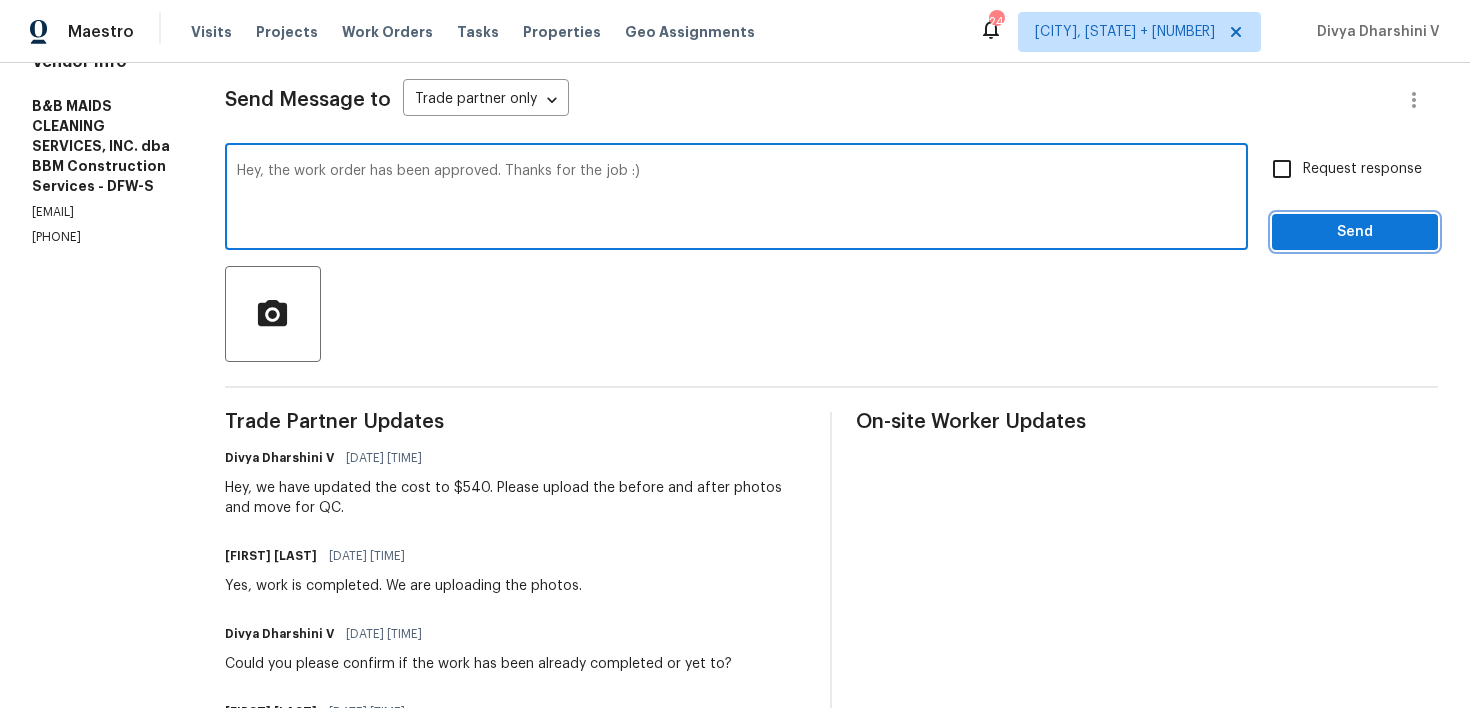 click on "Send" at bounding box center (1355, 232) 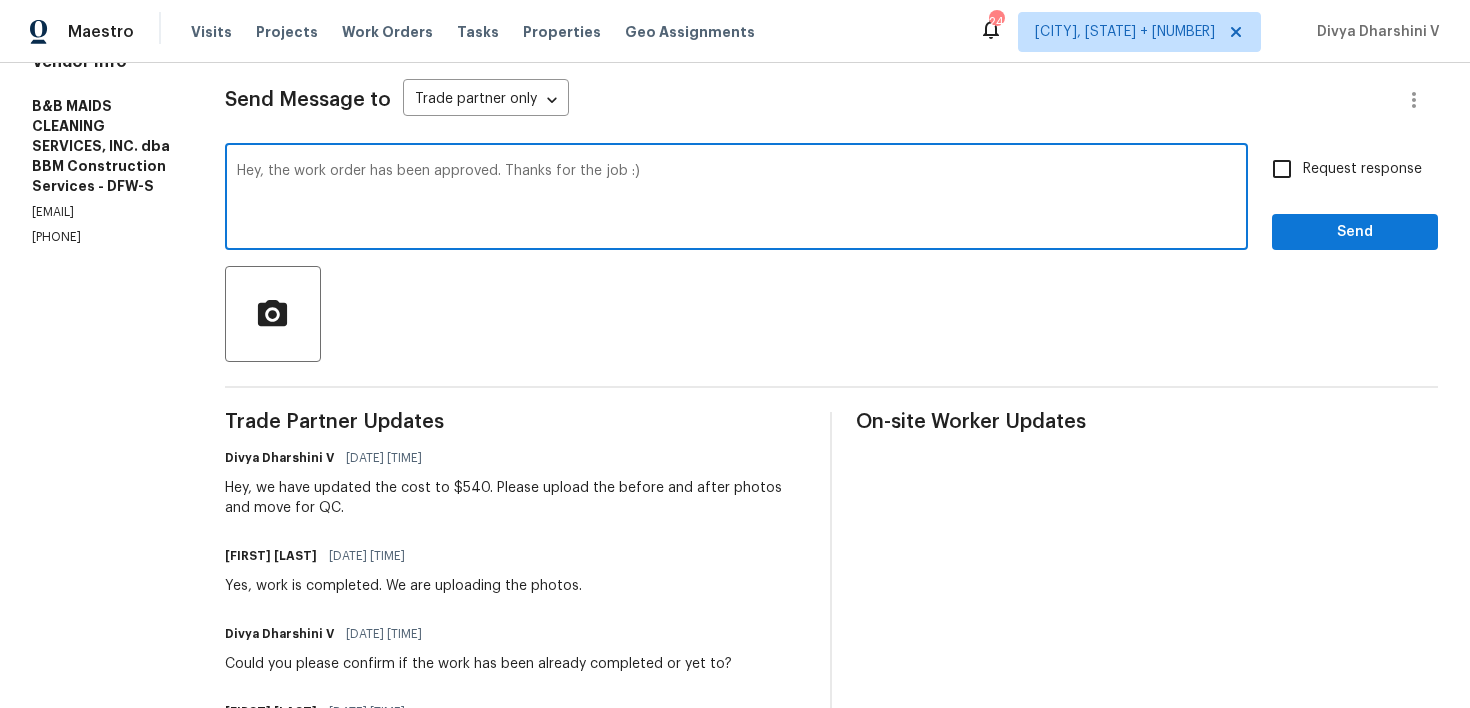 scroll, scrollTop: 46, scrollLeft: 0, axis: vertical 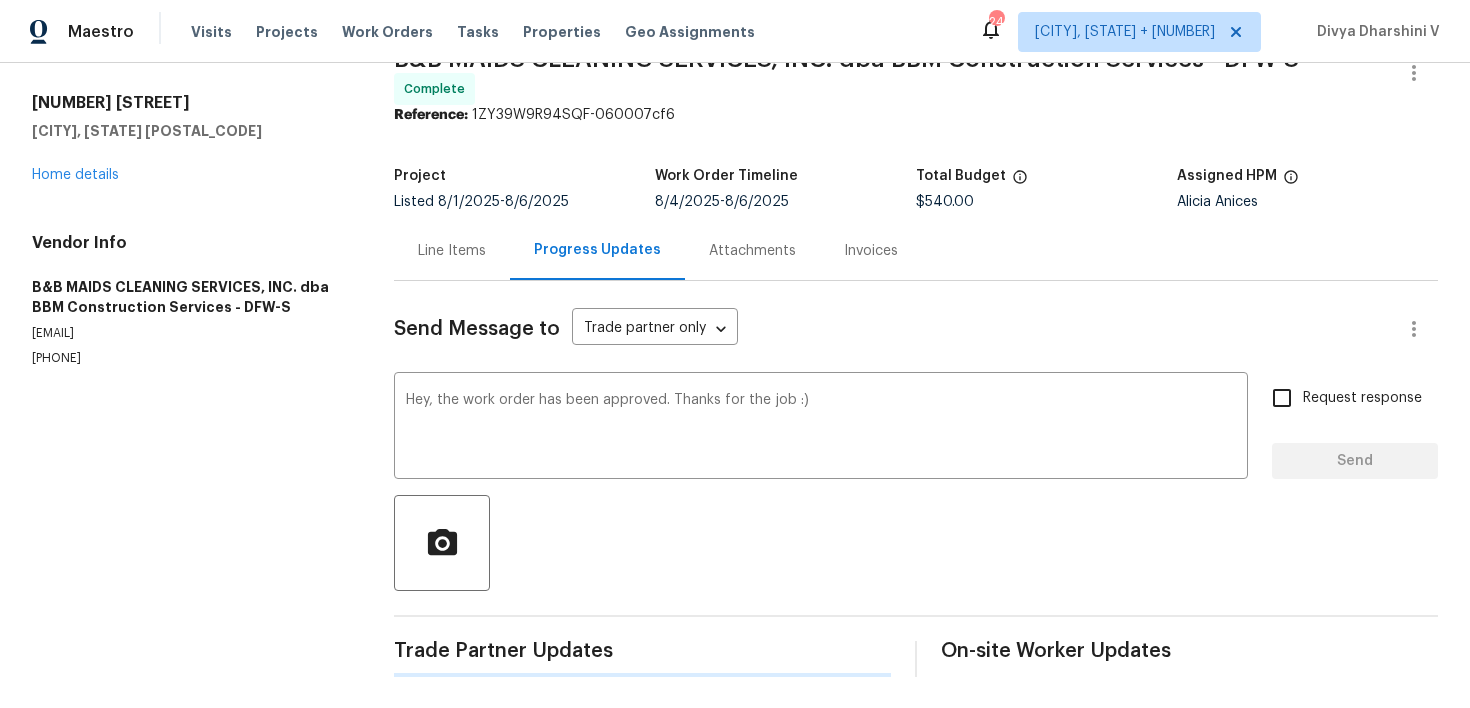 type 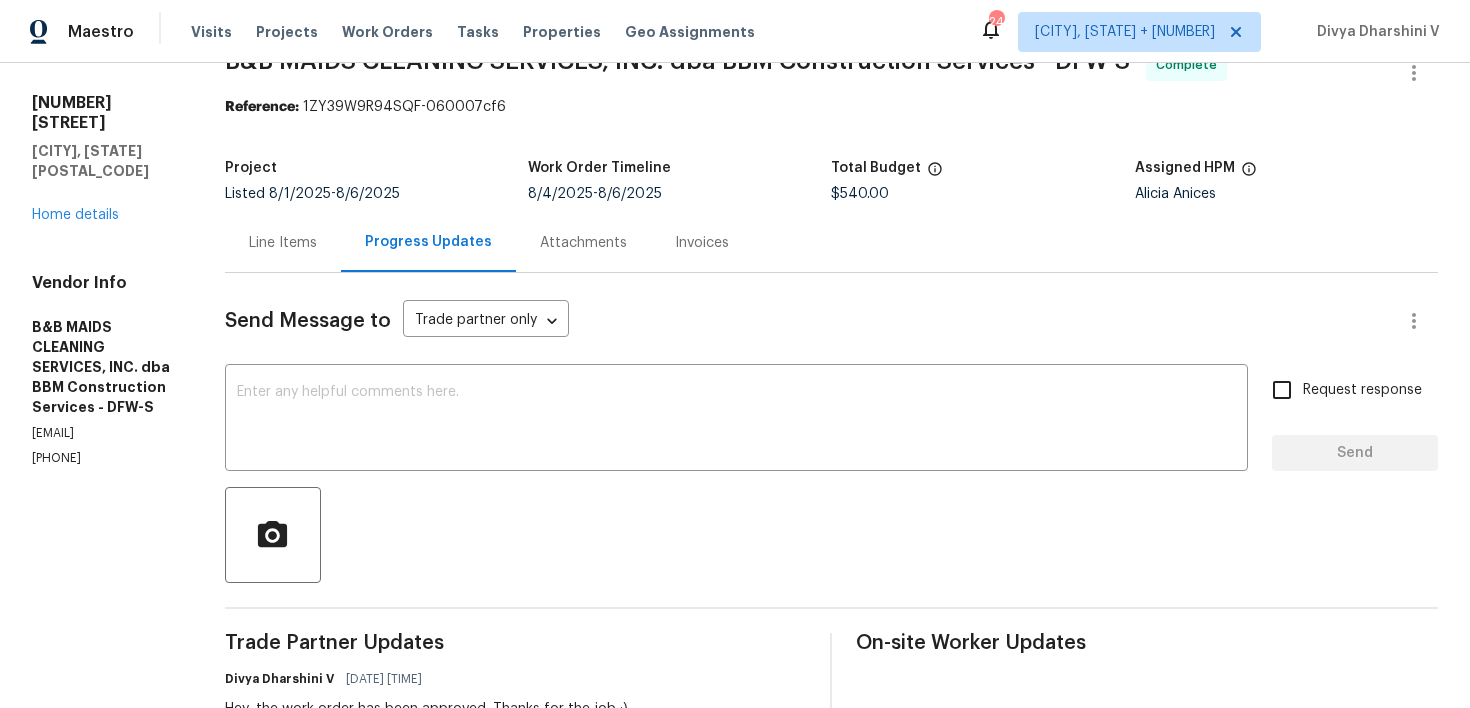 scroll, scrollTop: 267, scrollLeft: 0, axis: vertical 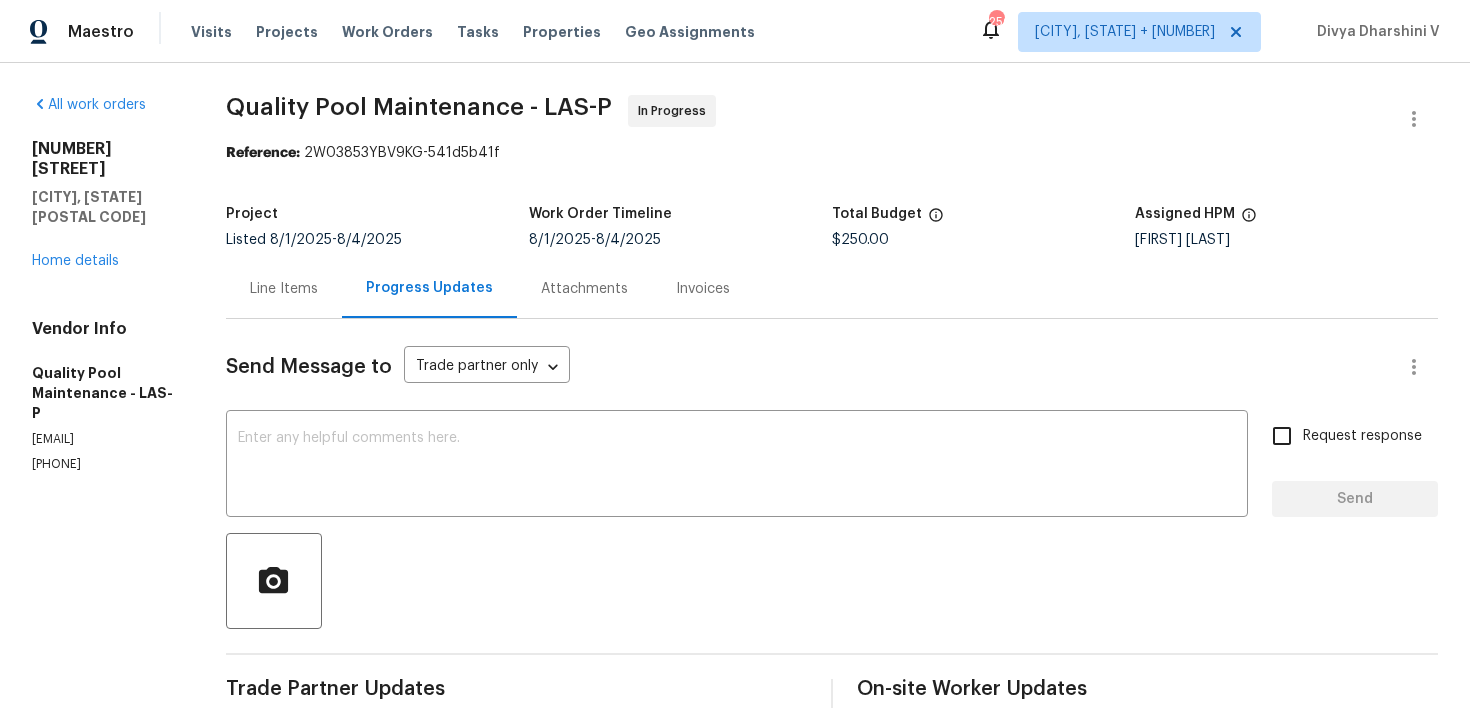 click on "[PHONE]" at bounding box center (105, 464) 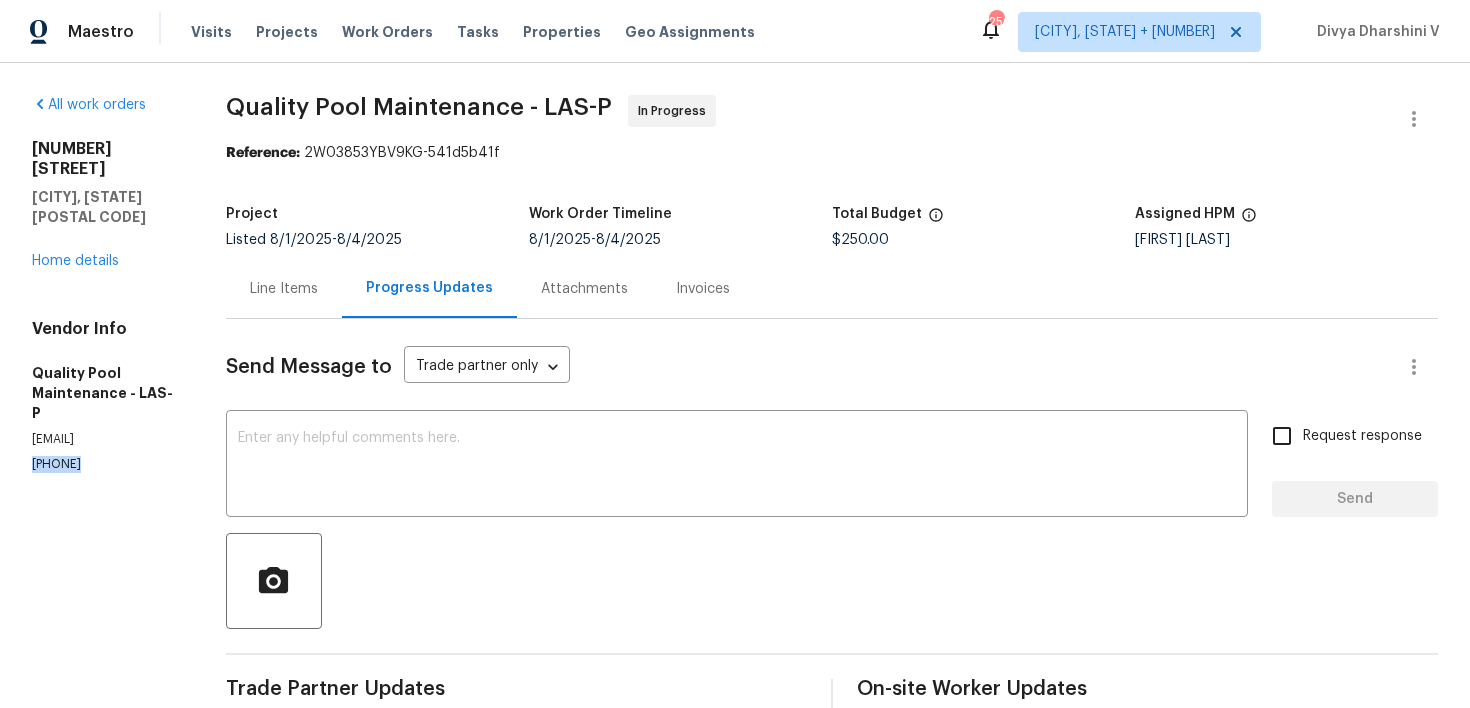 copy on "[PHONE]" 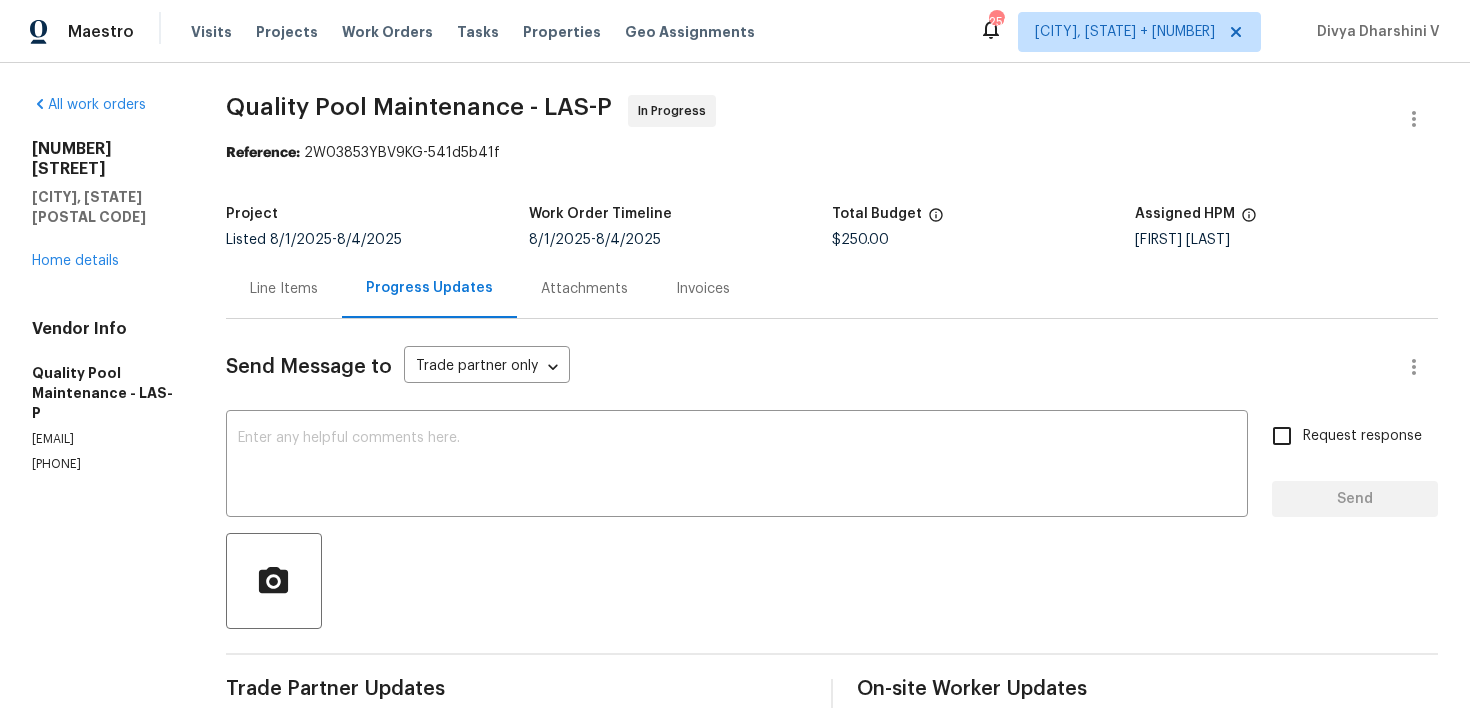 click on "Line Items" at bounding box center (284, 288) 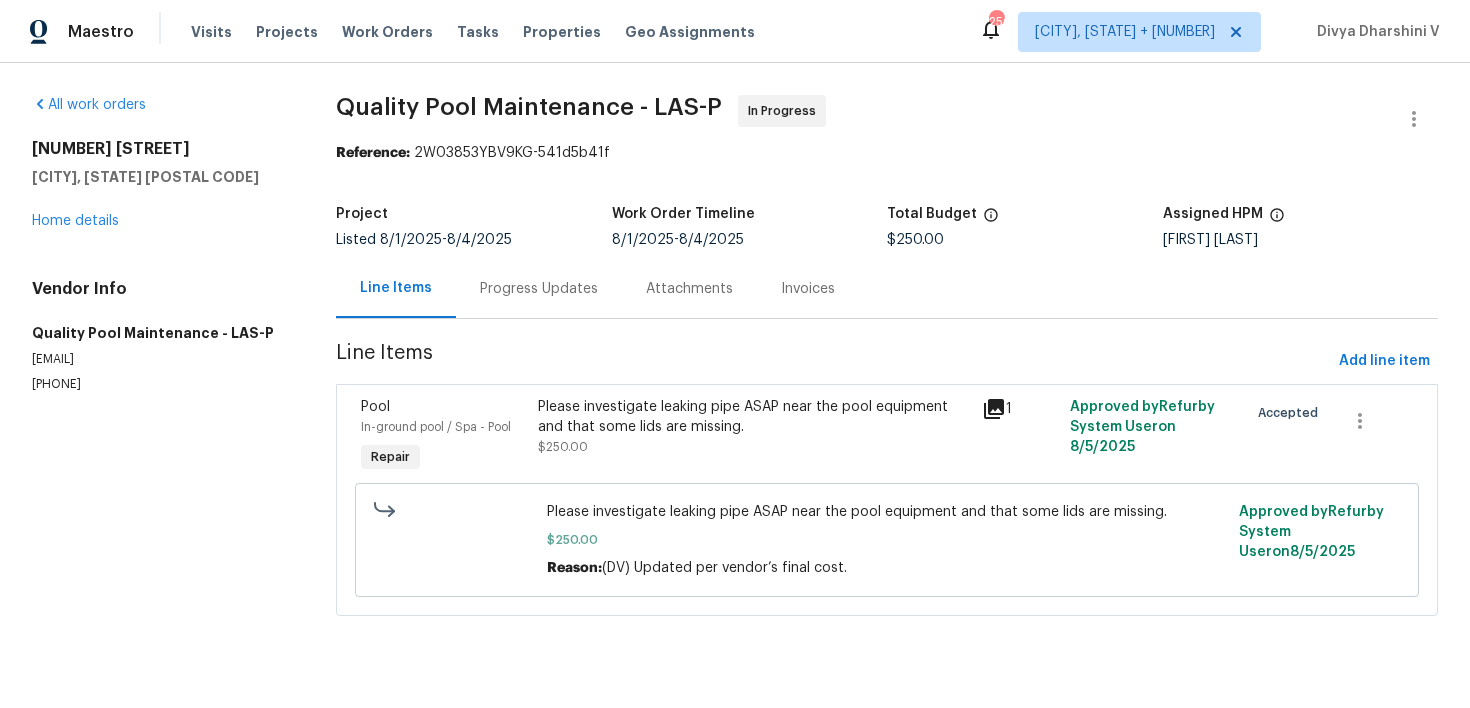 click on "Please investigate leaking pipe ASAP near the pool equipment and that some lids are missing." at bounding box center (753, 417) 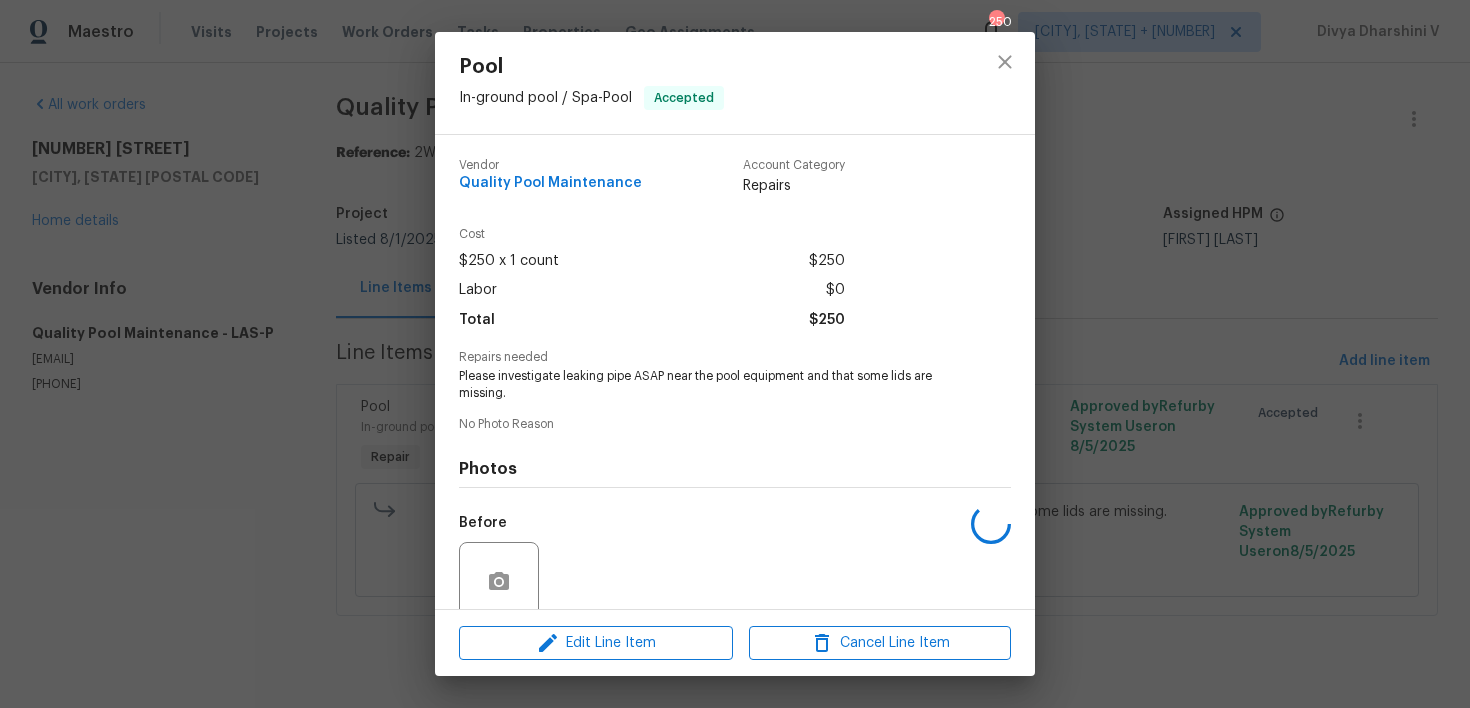 scroll, scrollTop: 162, scrollLeft: 0, axis: vertical 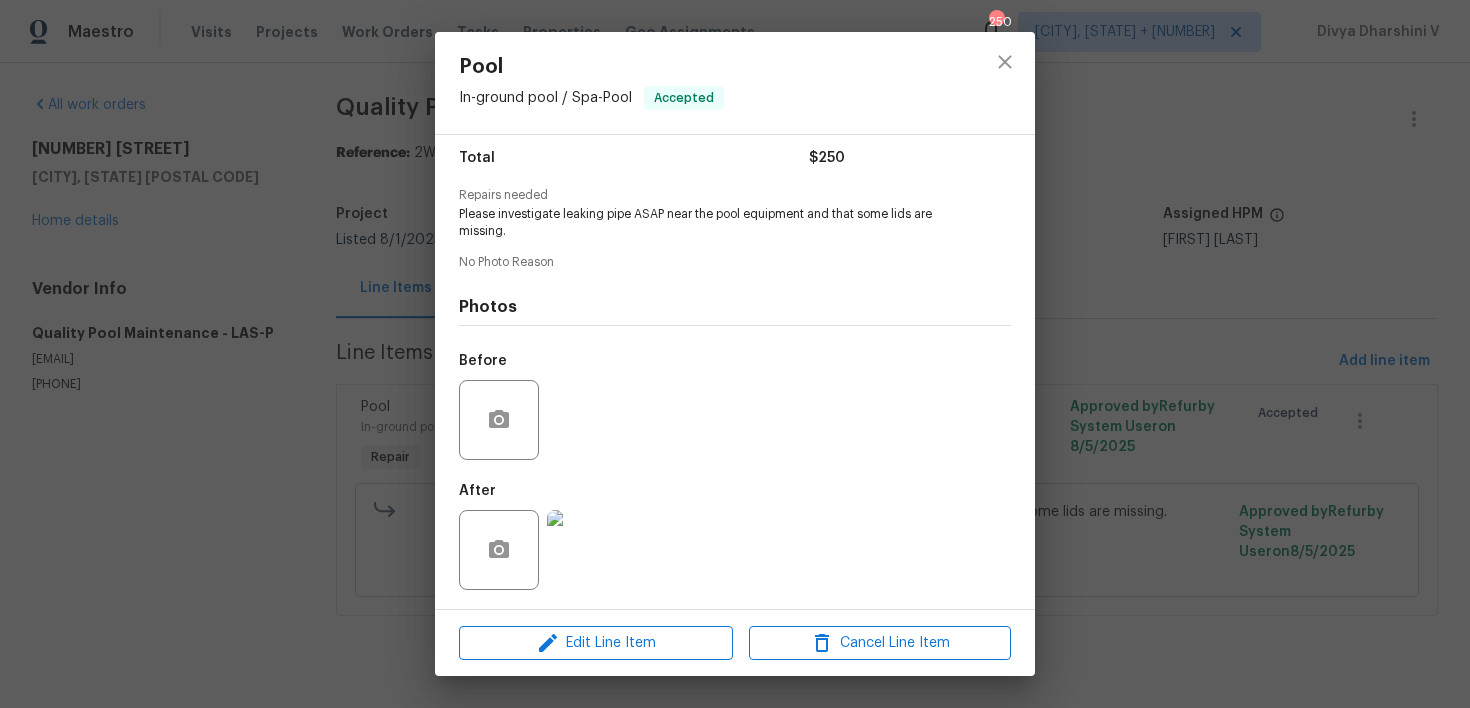 click on "Pool In-ground pool / Spa  -  Pool Accepted Vendor Quality Pool Maintenance Account Category Repairs Cost $250 x 1 count $250 Labor $0 Total $250 Repairs needed Please investigate leaking pipe ASAP near the pool equipment and that some lids are missing. No Photo Reason   Photos Before After  Edit Line Item  Cancel Line Item" at bounding box center [735, 354] 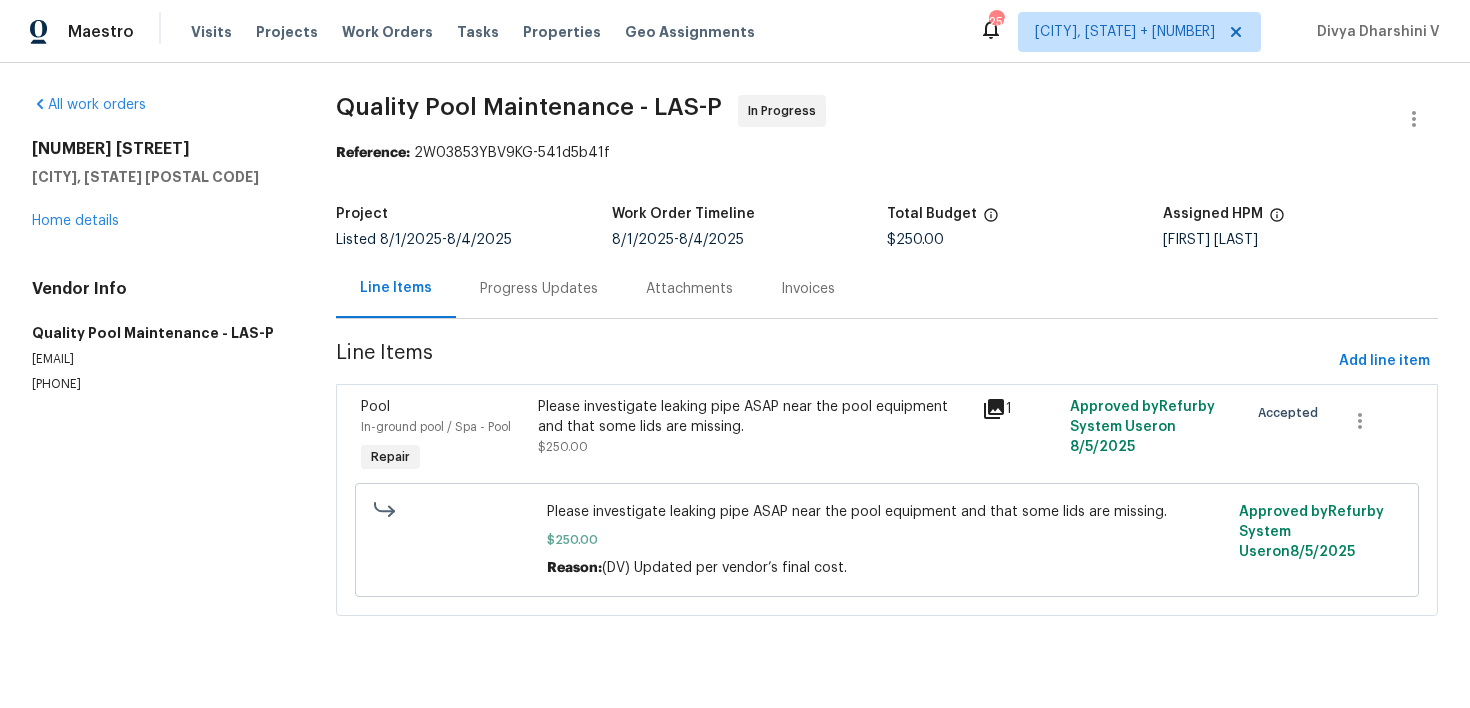 click on "Progress Updates" at bounding box center (539, 288) 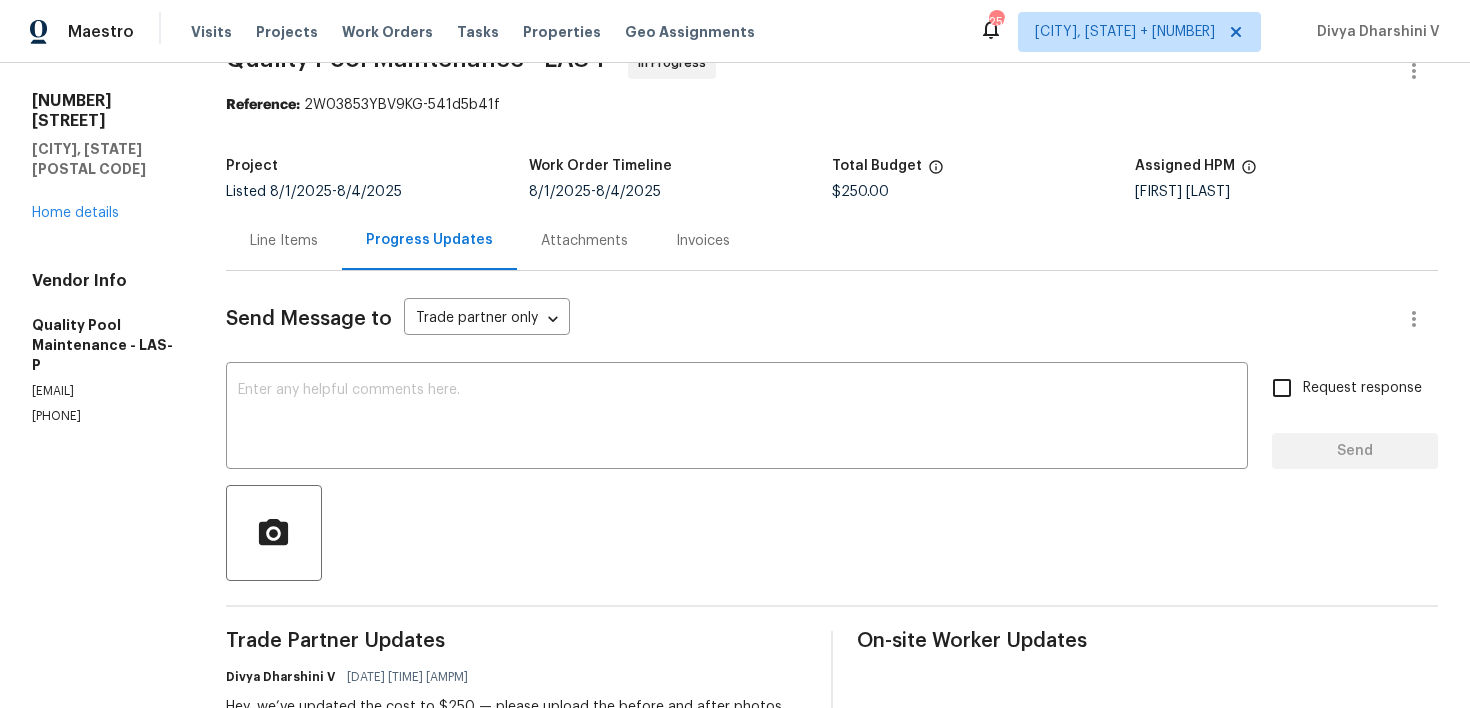 scroll, scrollTop: 0, scrollLeft: 0, axis: both 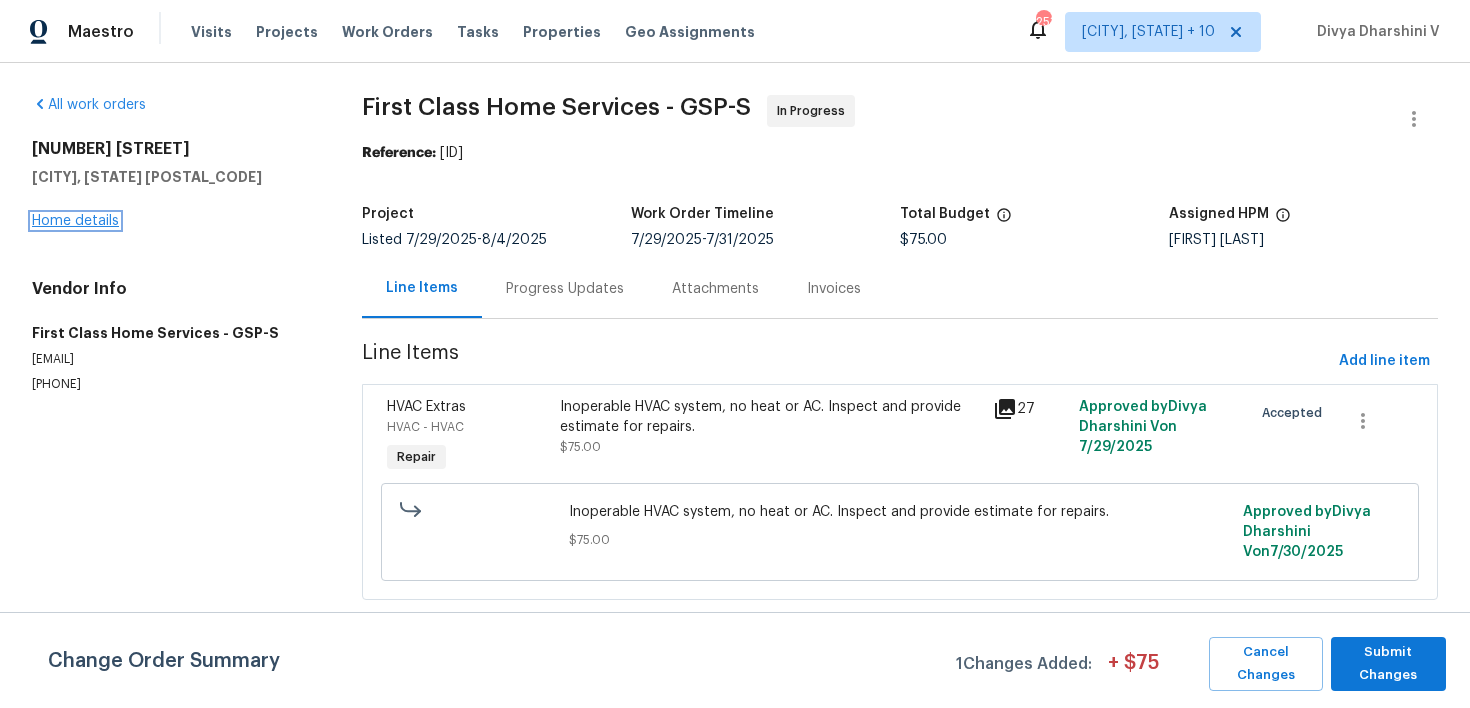 click on "Home details" at bounding box center (75, 221) 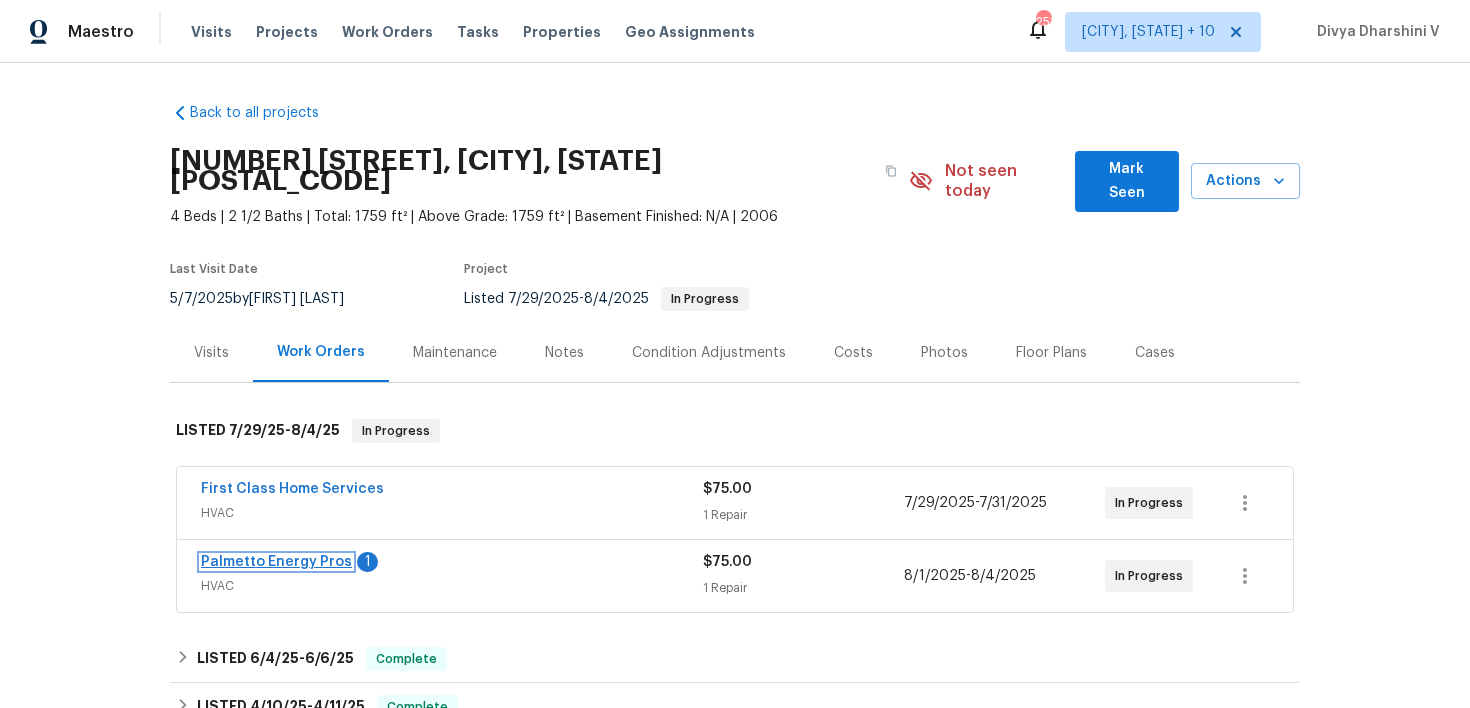 click on "Palmetto Energy Pros" at bounding box center [276, 562] 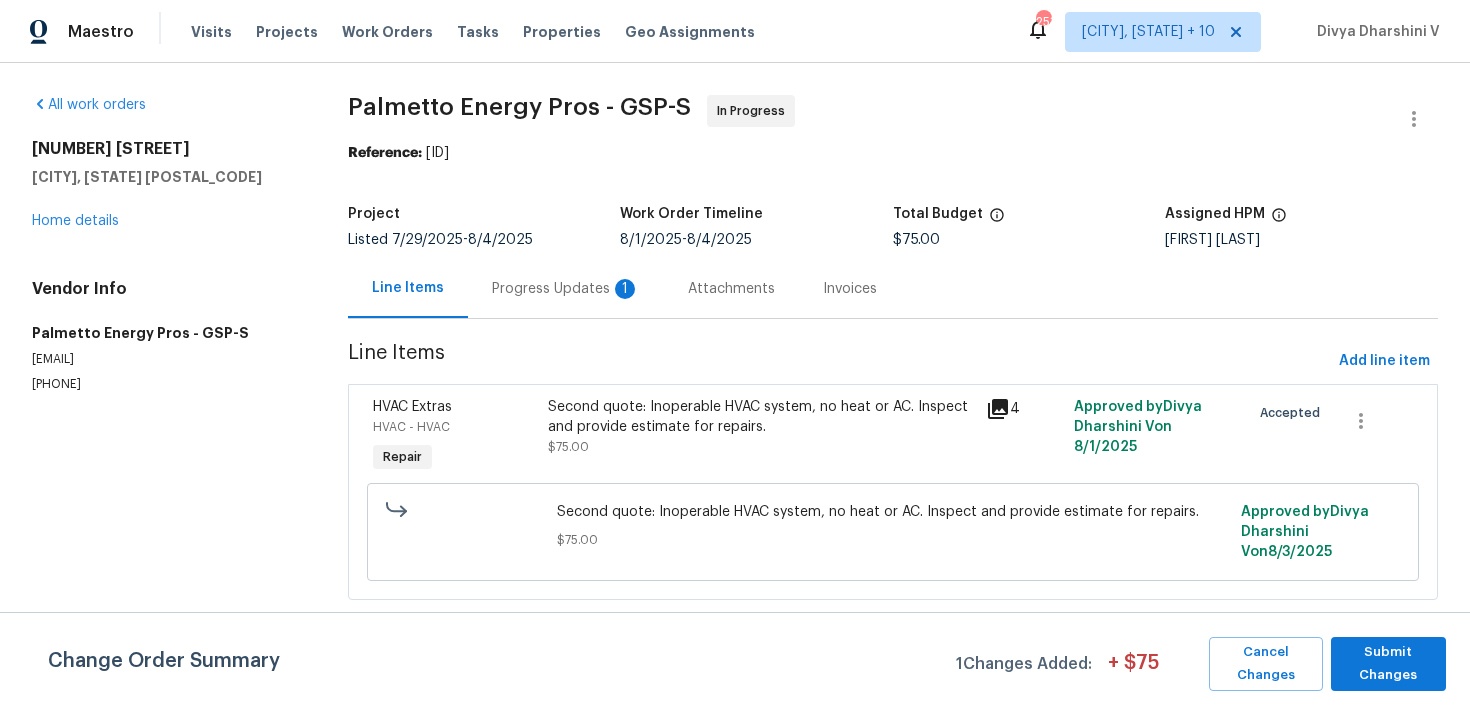 click on "Progress Updates 1" at bounding box center (566, 289) 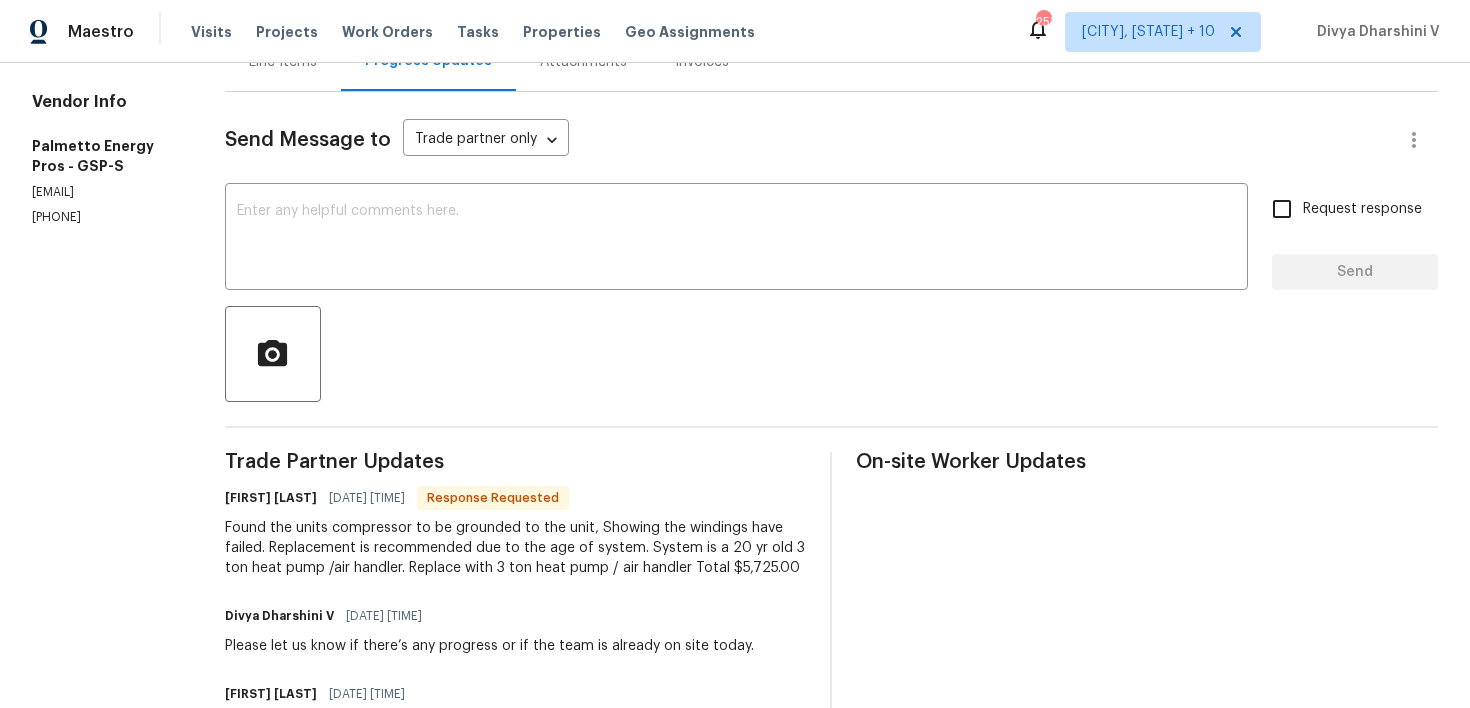 scroll, scrollTop: 260, scrollLeft: 0, axis: vertical 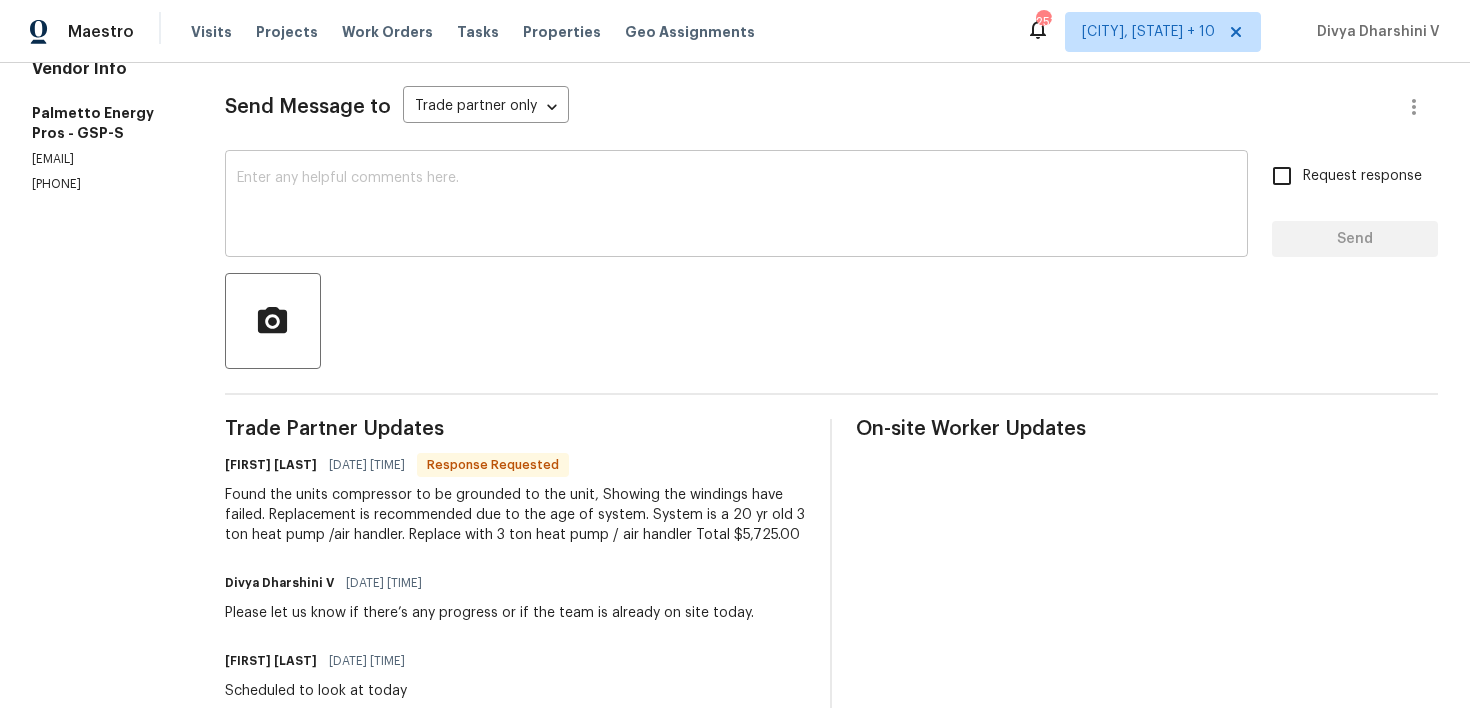 click at bounding box center (736, 206) 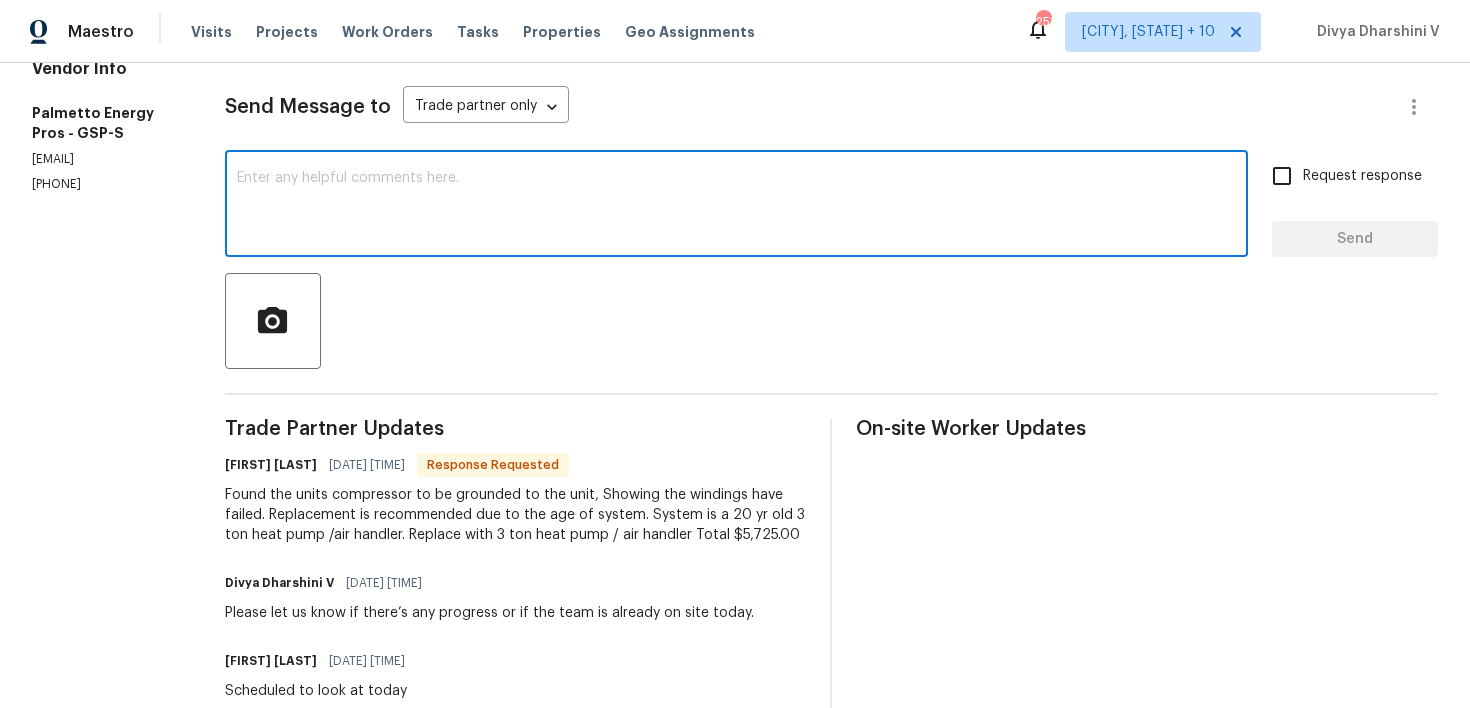 click on "x ​" at bounding box center [736, 206] 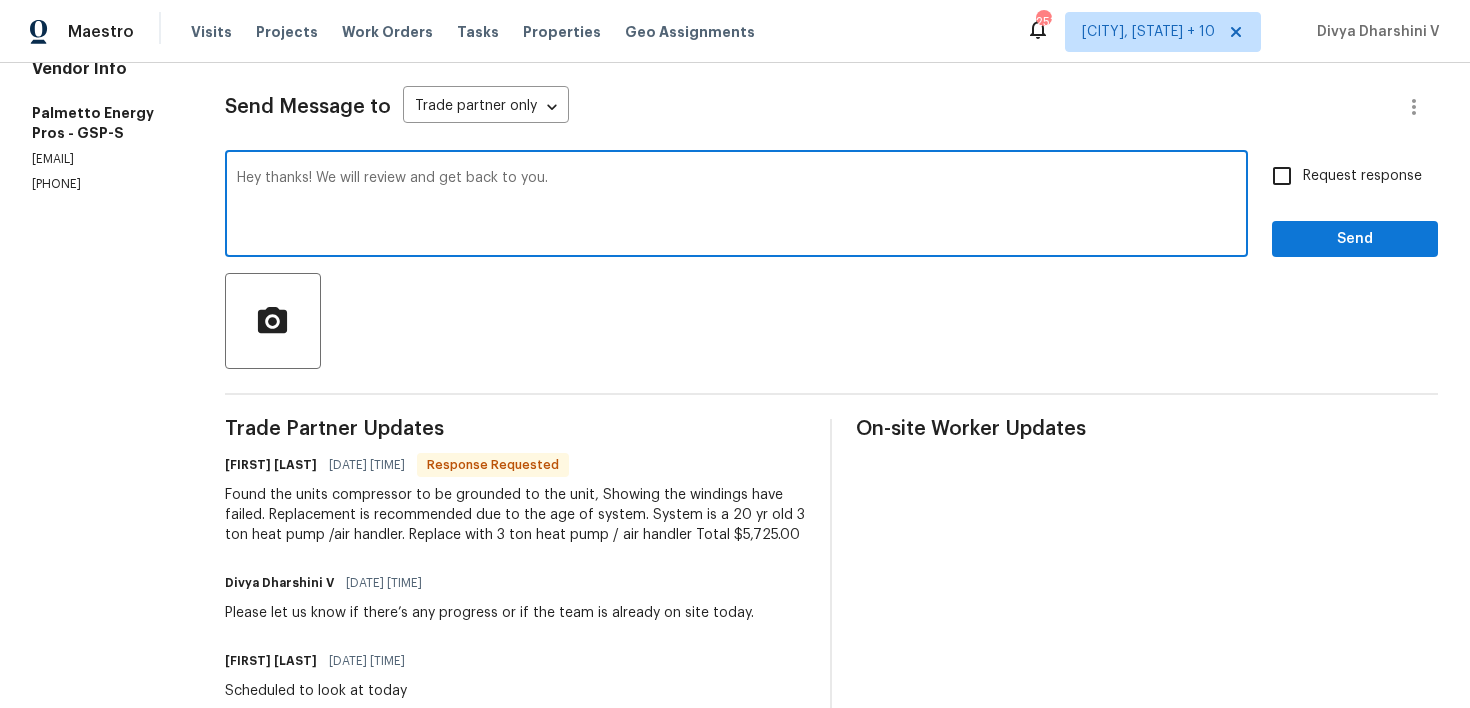 type on "Hey thanks! We will review and get back to you." 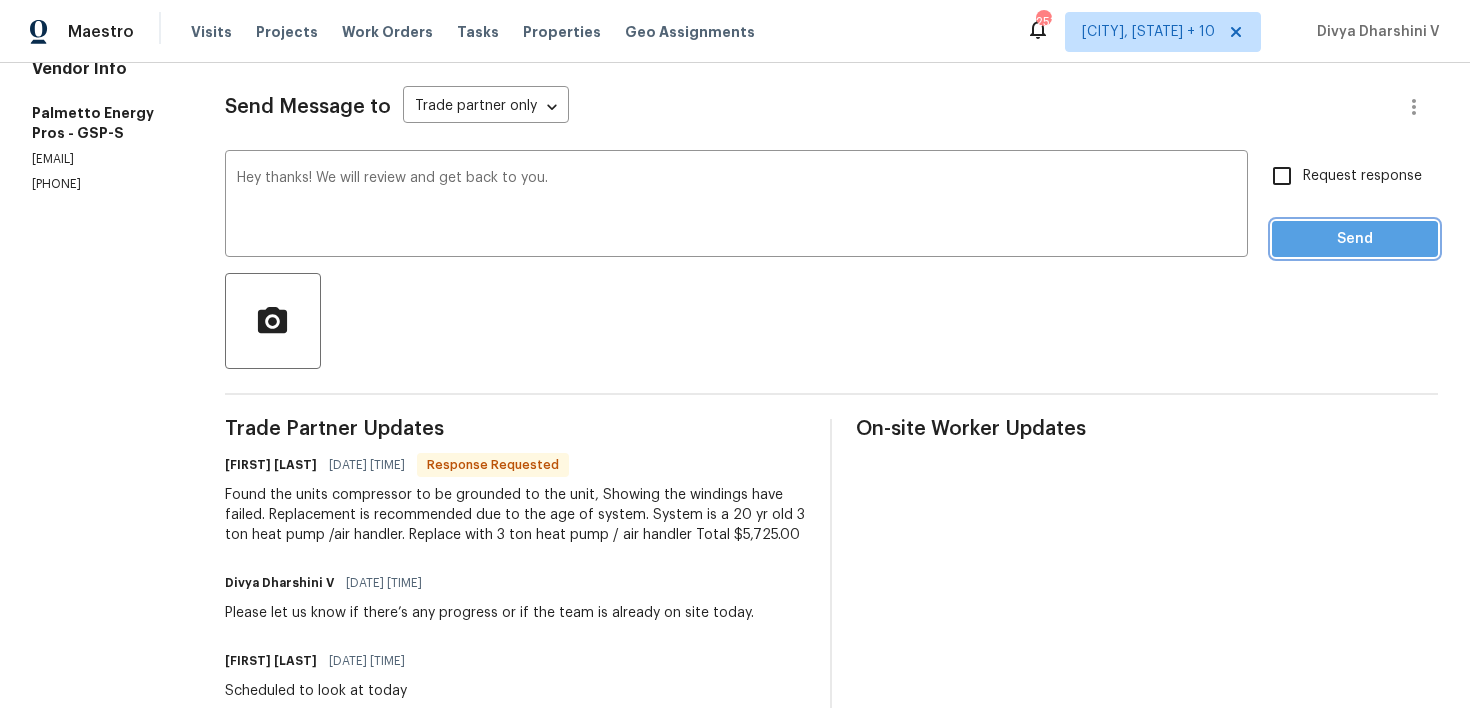 click on "Send" at bounding box center [1355, 239] 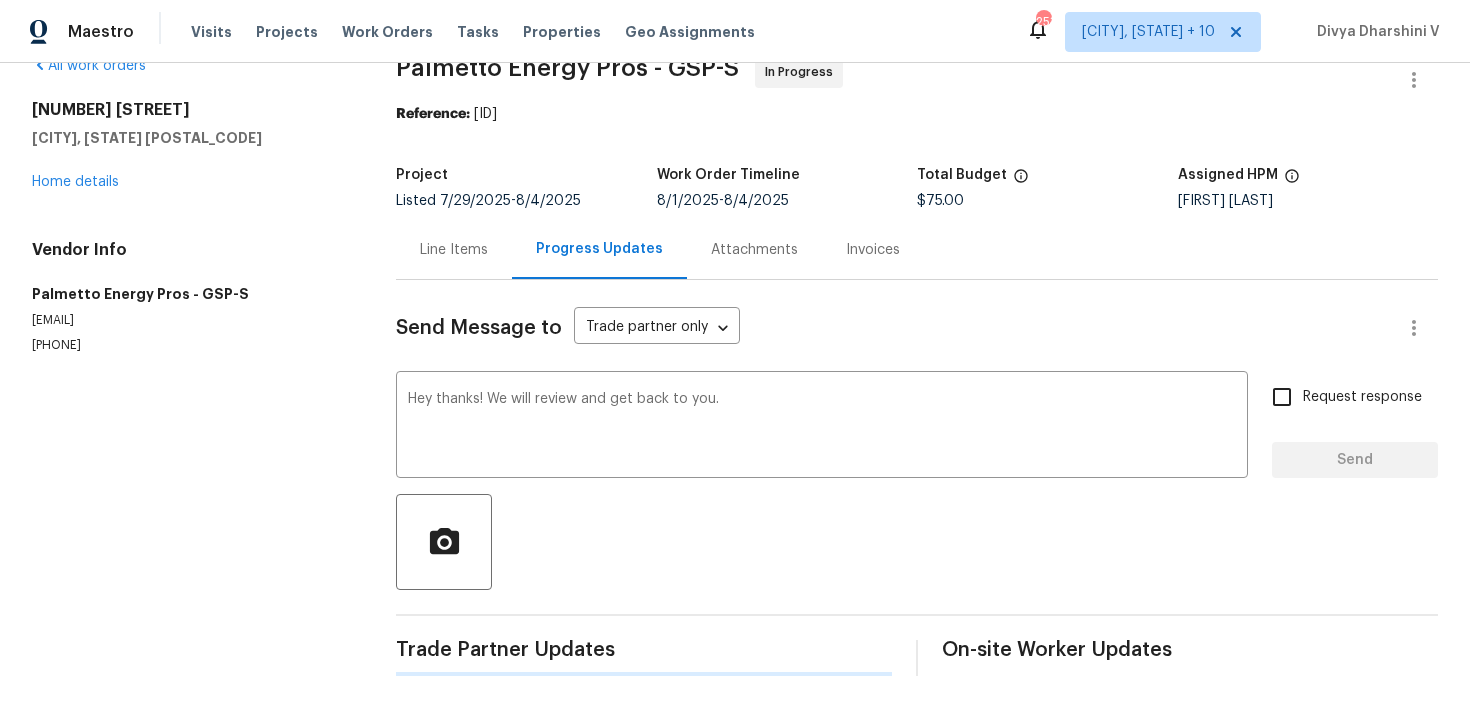 type 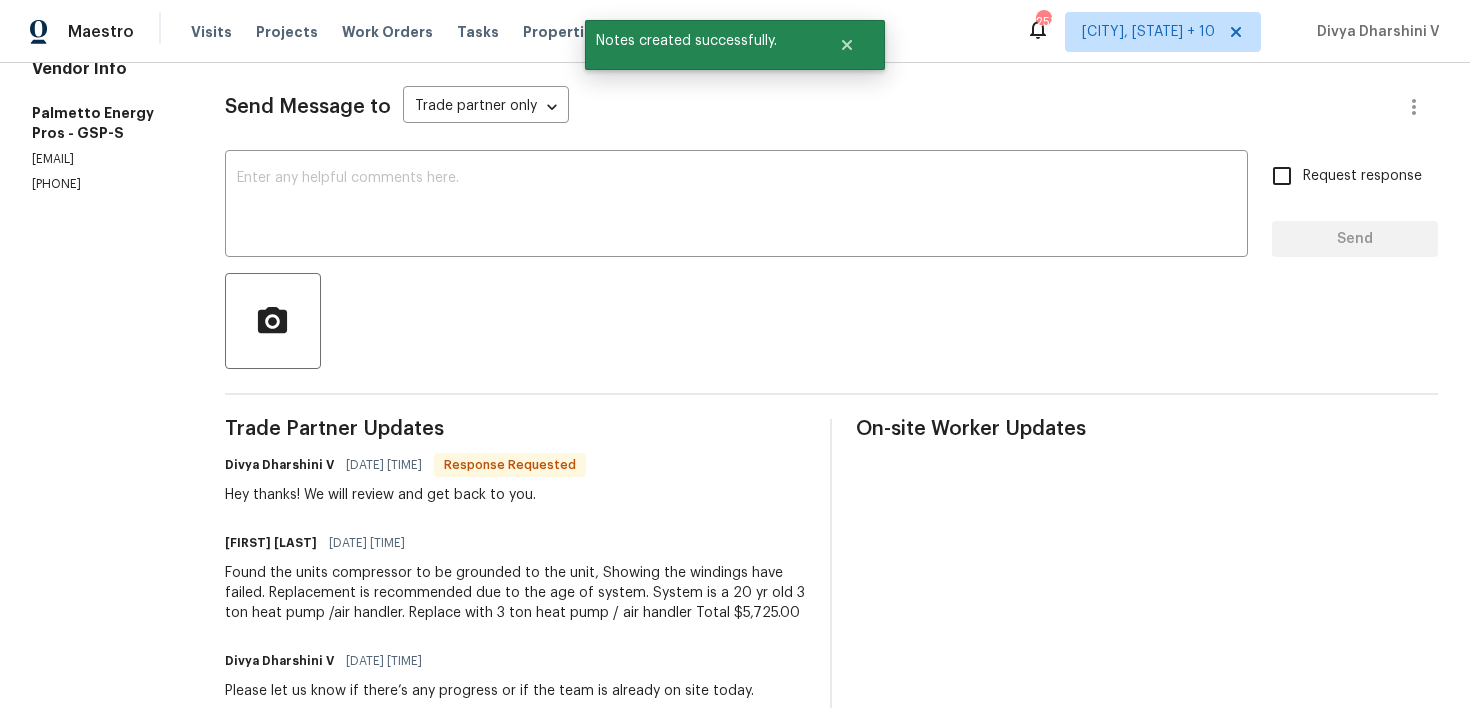 scroll, scrollTop: 346, scrollLeft: 0, axis: vertical 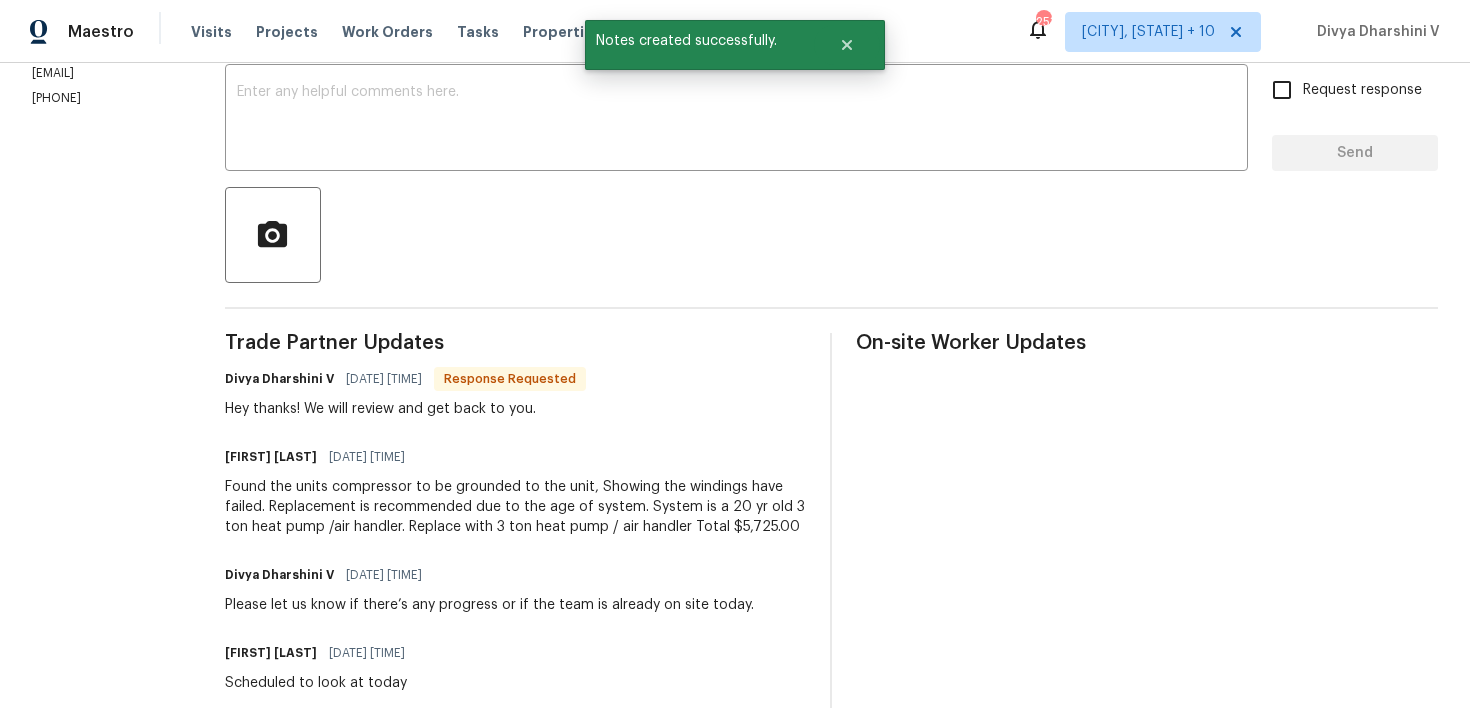 click on "Found the units compressor to be grounded to the unit, Showing the windings have failed. Replacement is recommended due to the age of system. System is a 20 yr old 3 ton heat pump /air handler.
Replace with 3 ton heat pump / air handler
Total $5,725.00" at bounding box center [516, 507] 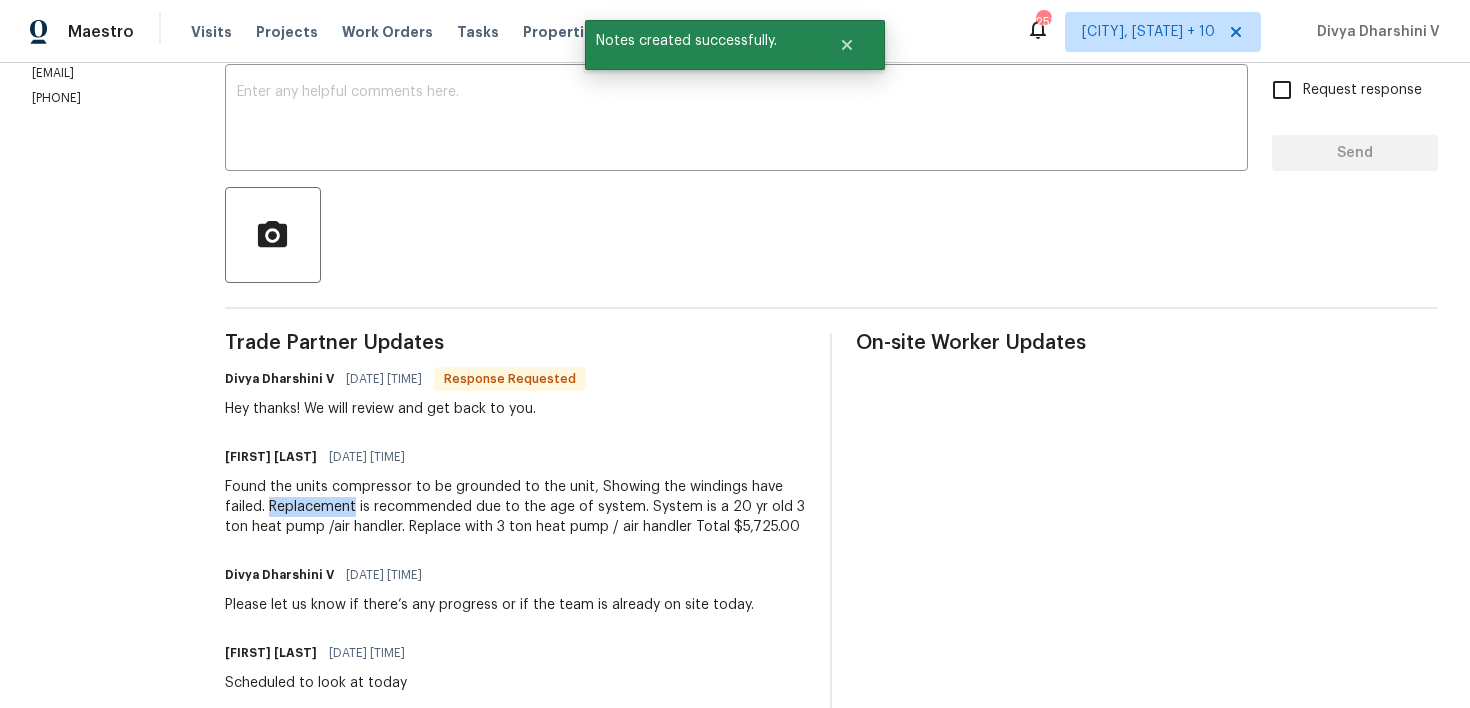 click on "Found the units compressor to be grounded to the unit, Showing the windings have failed. Replacement is recommended due to the age of system. System is a 20 yr old 3 ton heat pump /air handler.
Replace with 3 ton heat pump / air handler
Total $5,725.00" at bounding box center [516, 507] 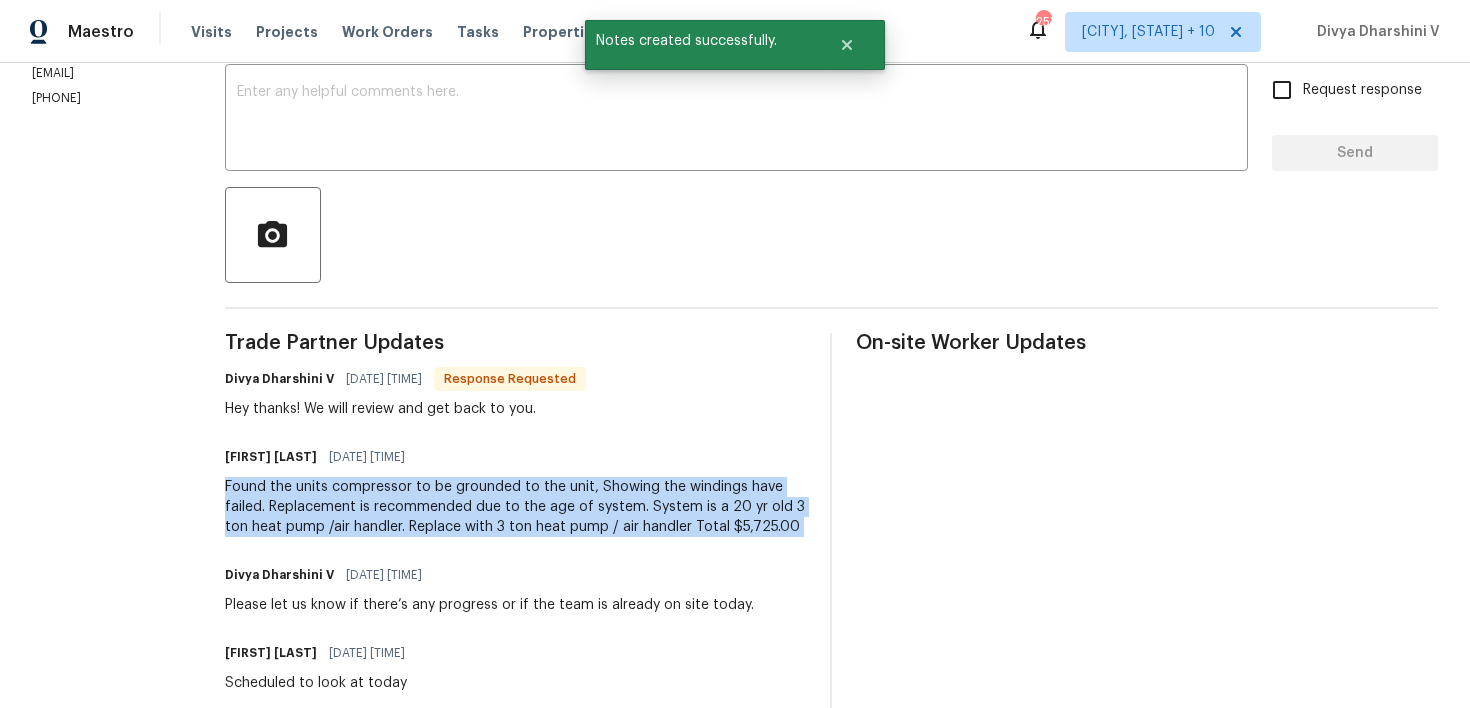 copy on "Found the units compressor to be grounded to the unit, Showing the windings have failed. Replacement is recommended due to the age of system. System is a 20 yr old 3 ton heat pump /air handler.
Replace with 3 ton heat pump / air handler
Total $5,725.00" 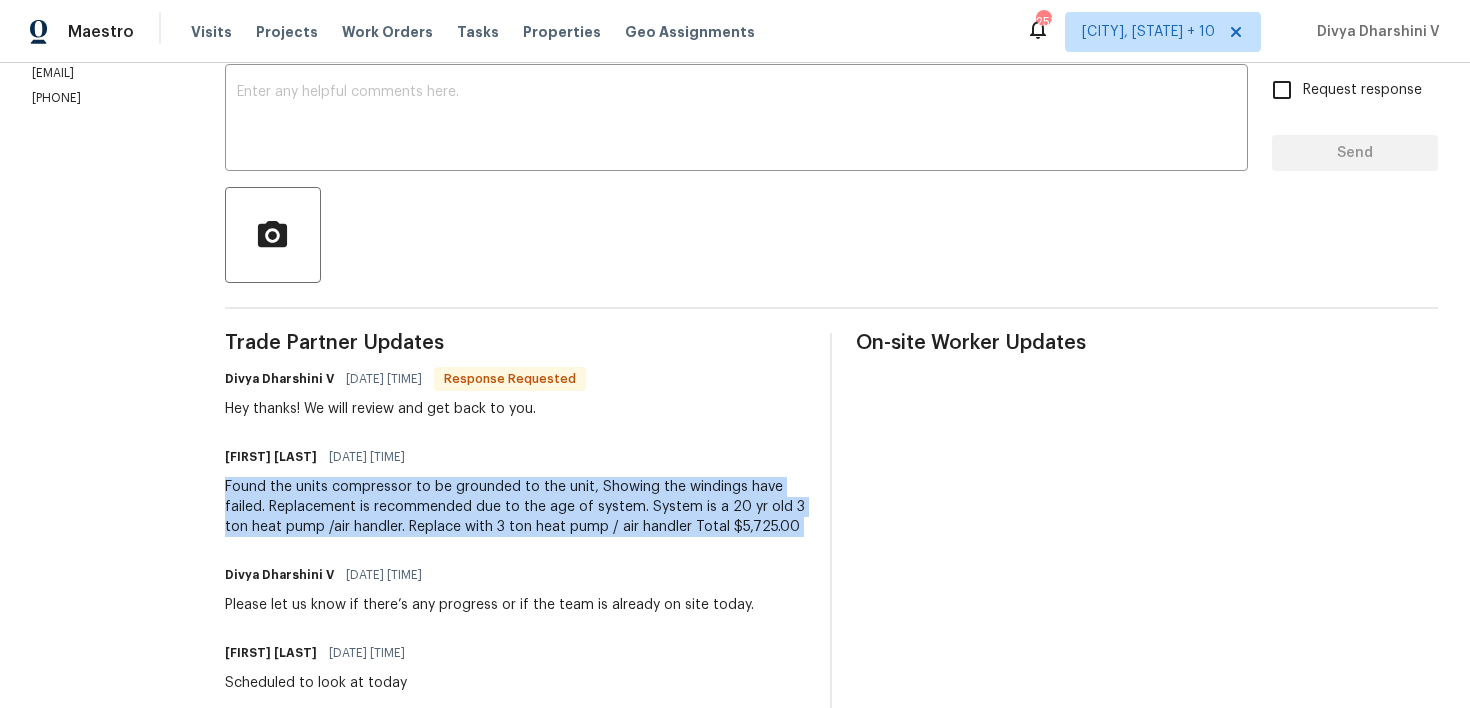 scroll, scrollTop: 0, scrollLeft: 0, axis: both 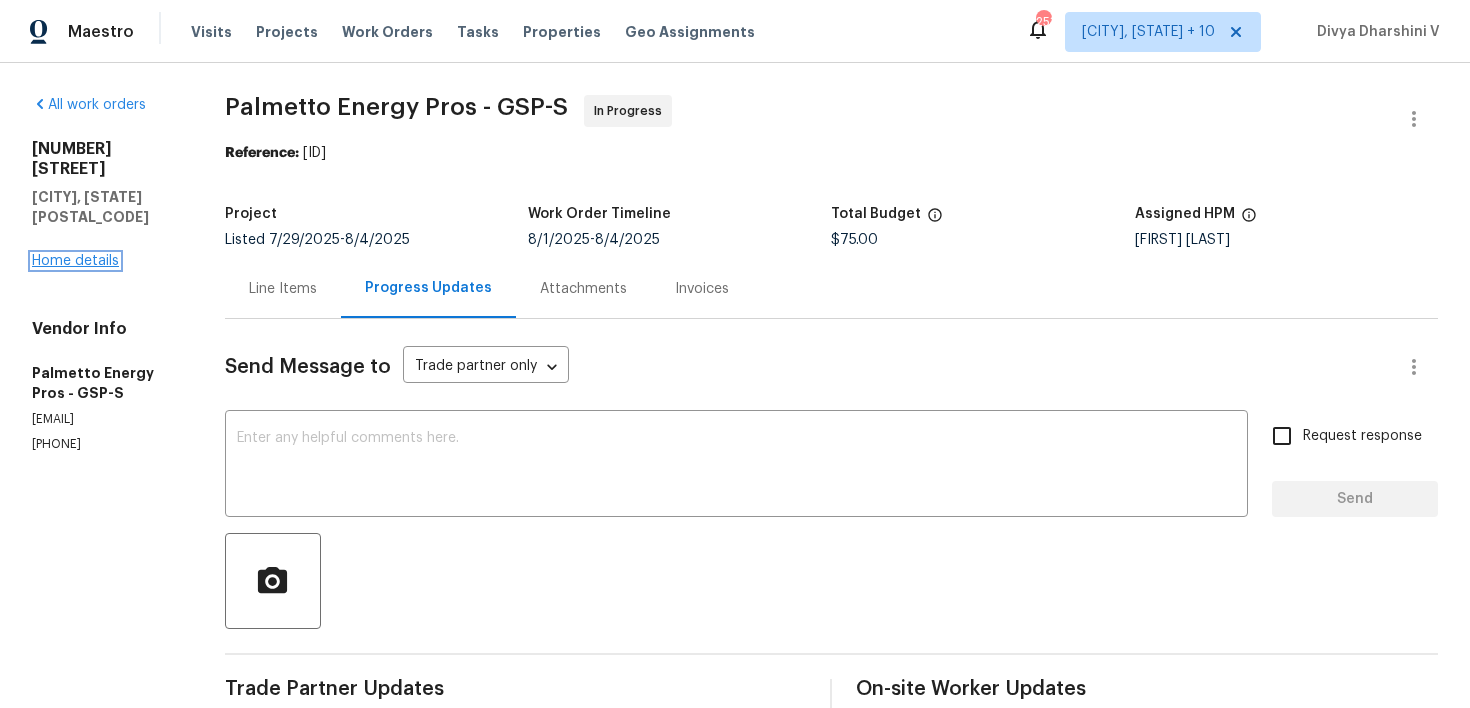 click on "Home details" at bounding box center (75, 261) 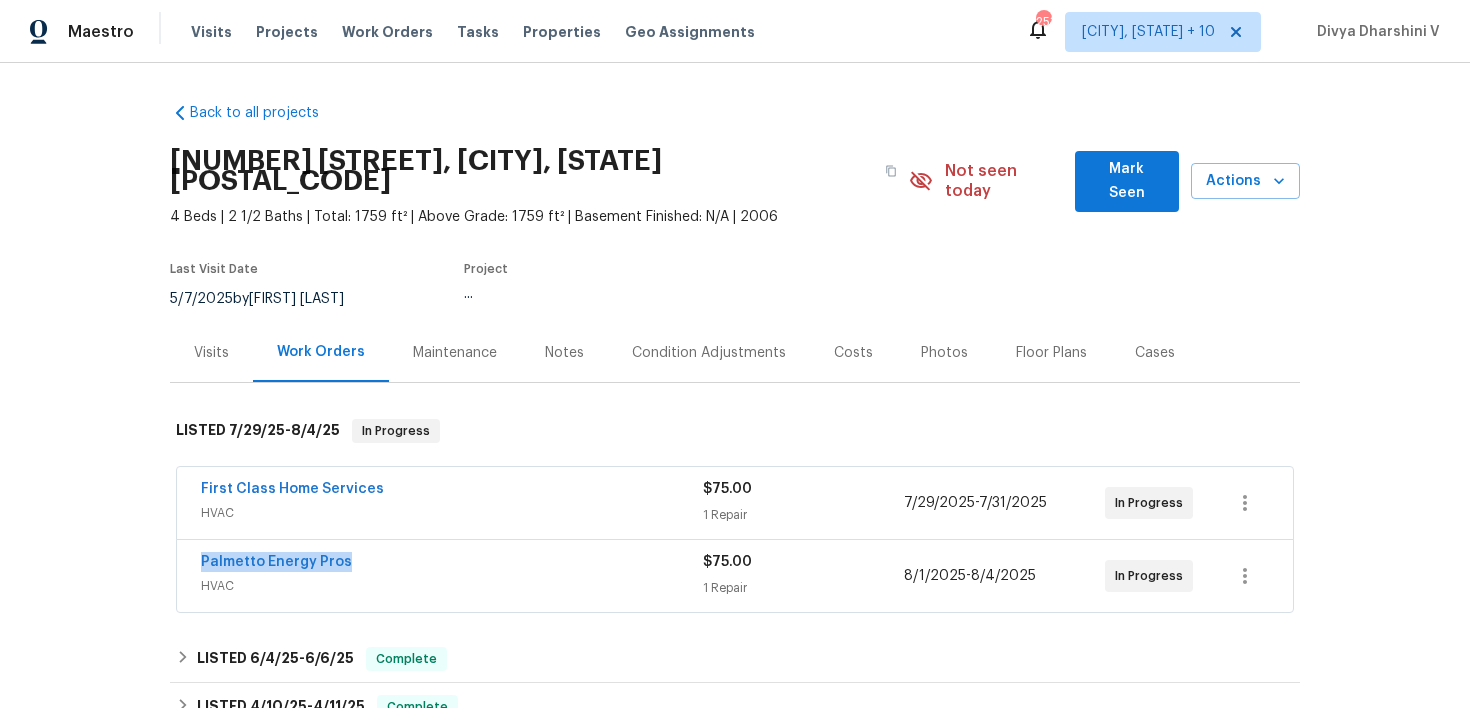 drag, startPoint x: 174, startPoint y: 550, endPoint x: 431, endPoint y: 550, distance: 257 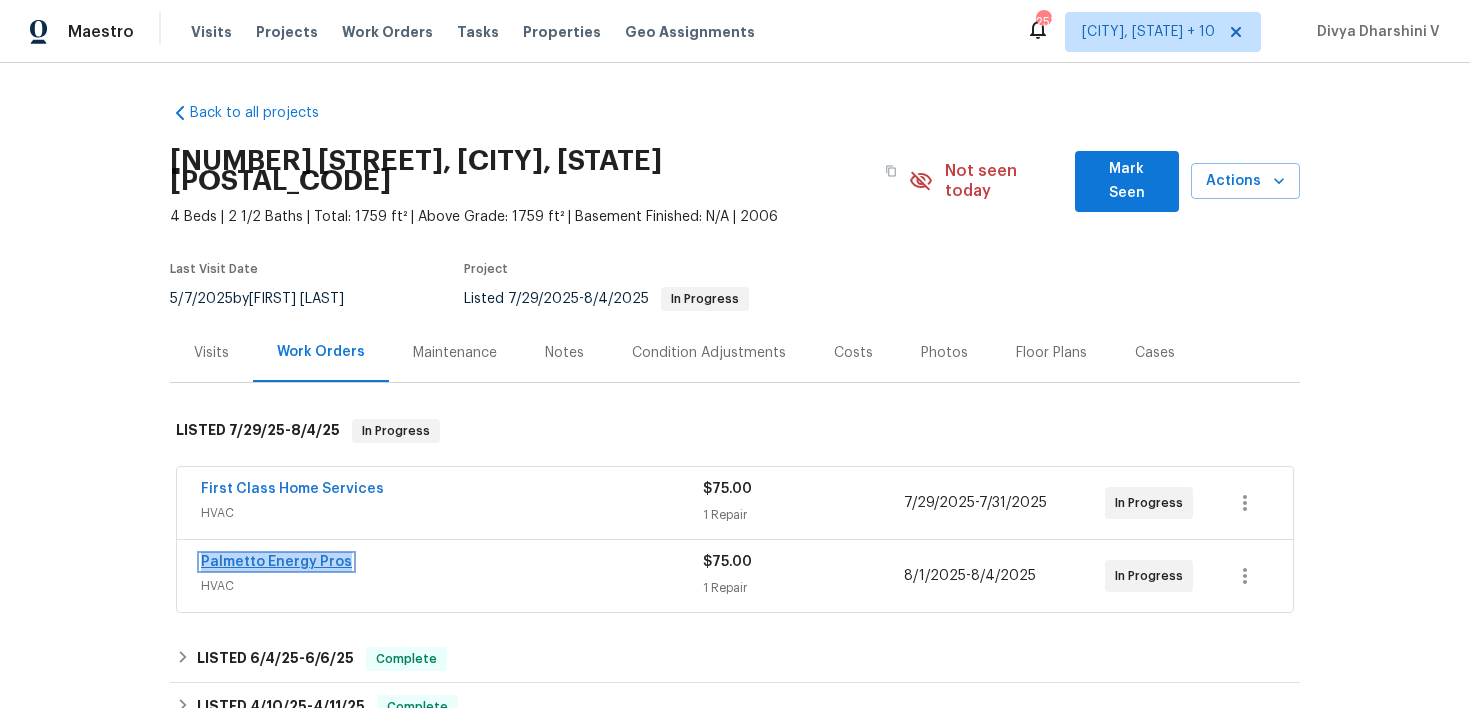 click on "Palmetto Energy Pros" at bounding box center [276, 562] 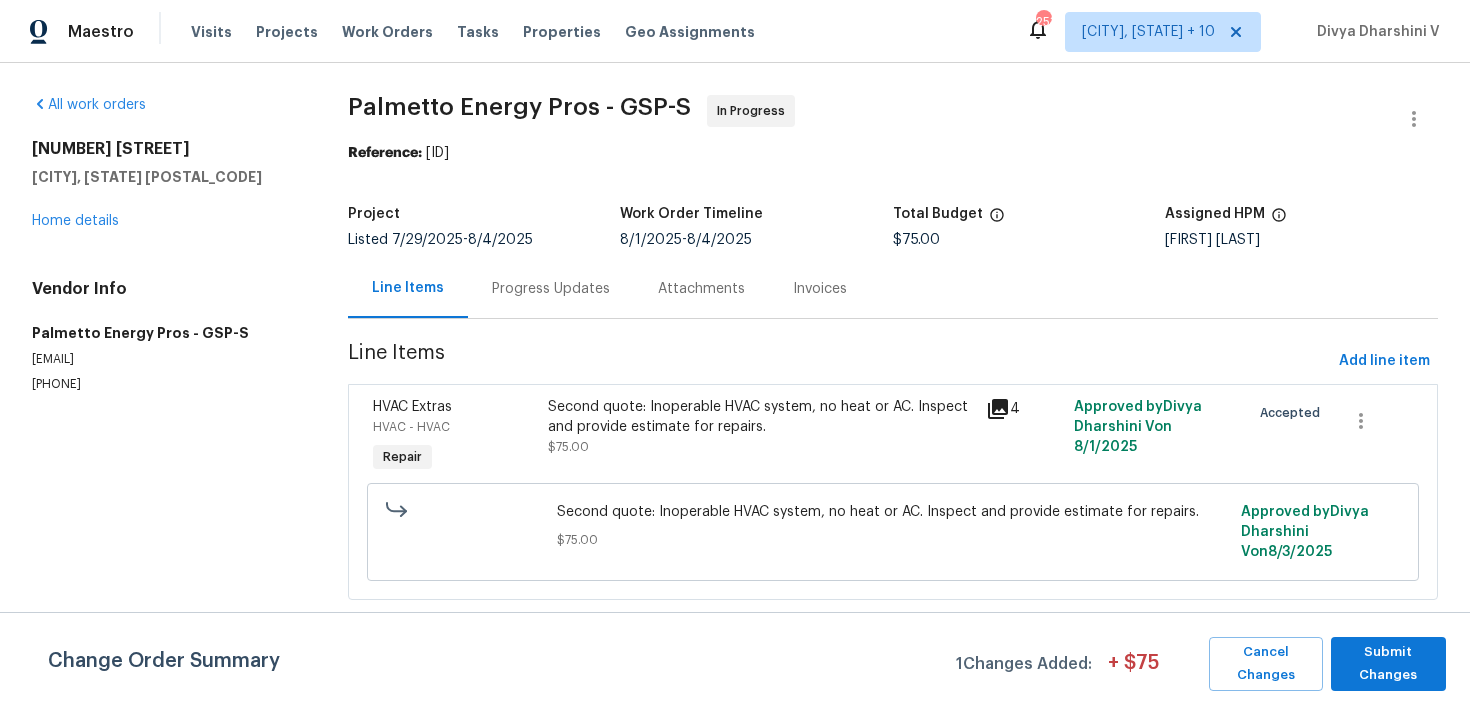 click on "Progress Updates" at bounding box center (551, 288) 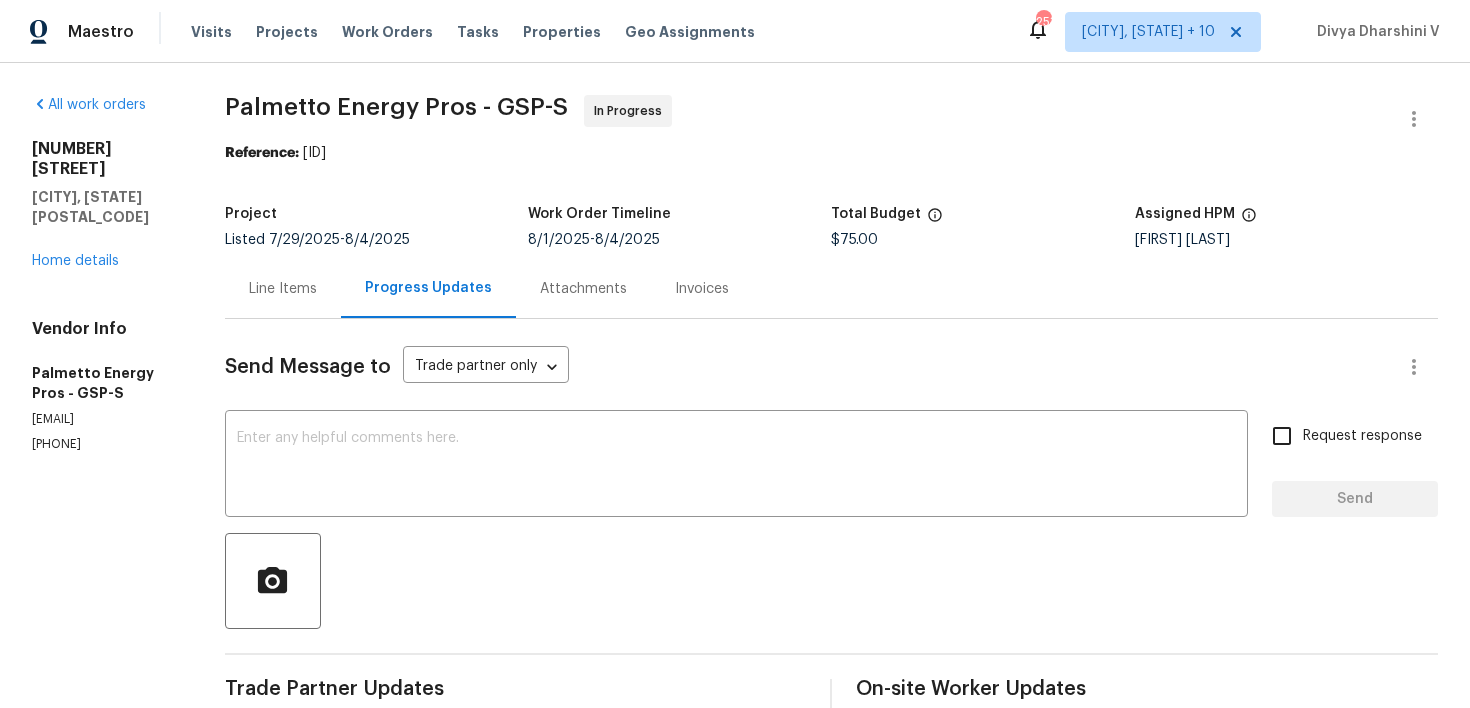 click on "Line Items" at bounding box center (283, 288) 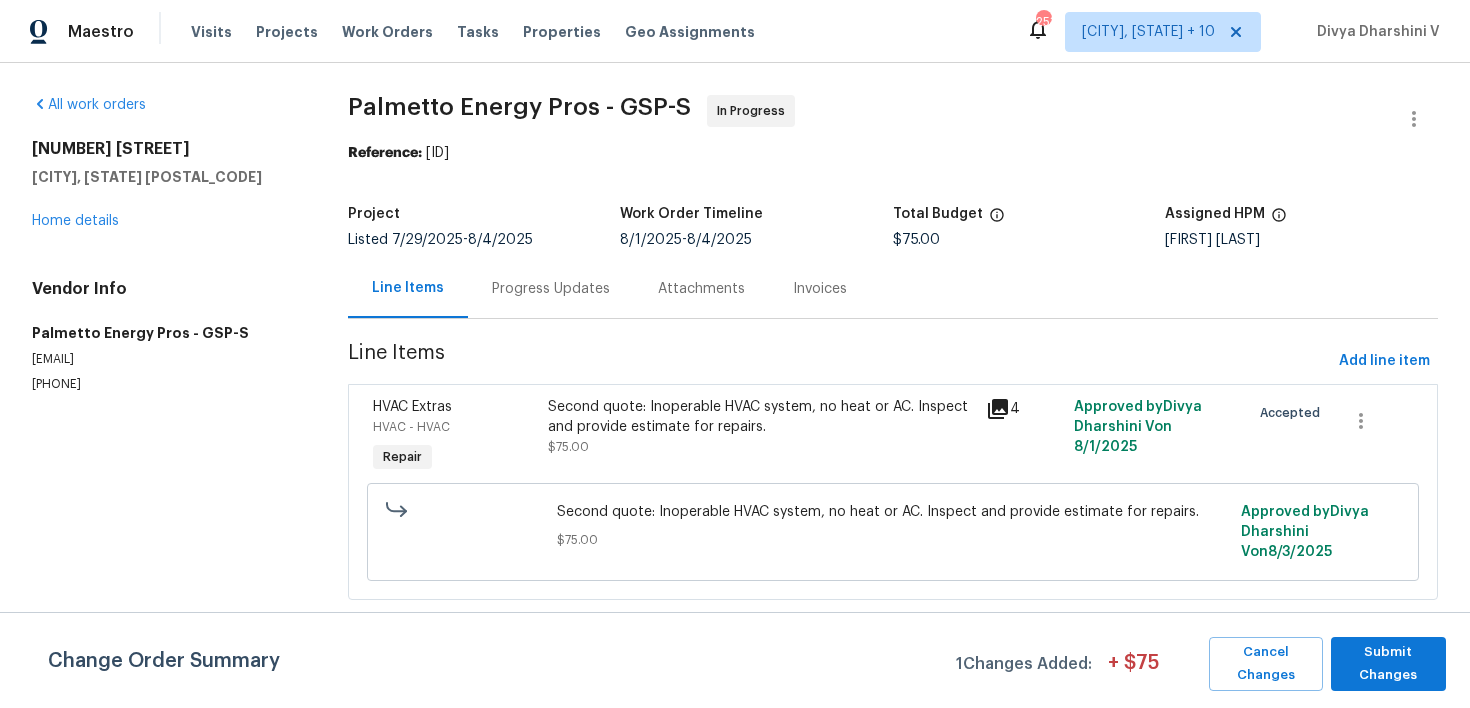 click on "Second quote: Inoperable HVAC system, no heat or AC. Inspect and provide estimate for repairs." at bounding box center (761, 417) 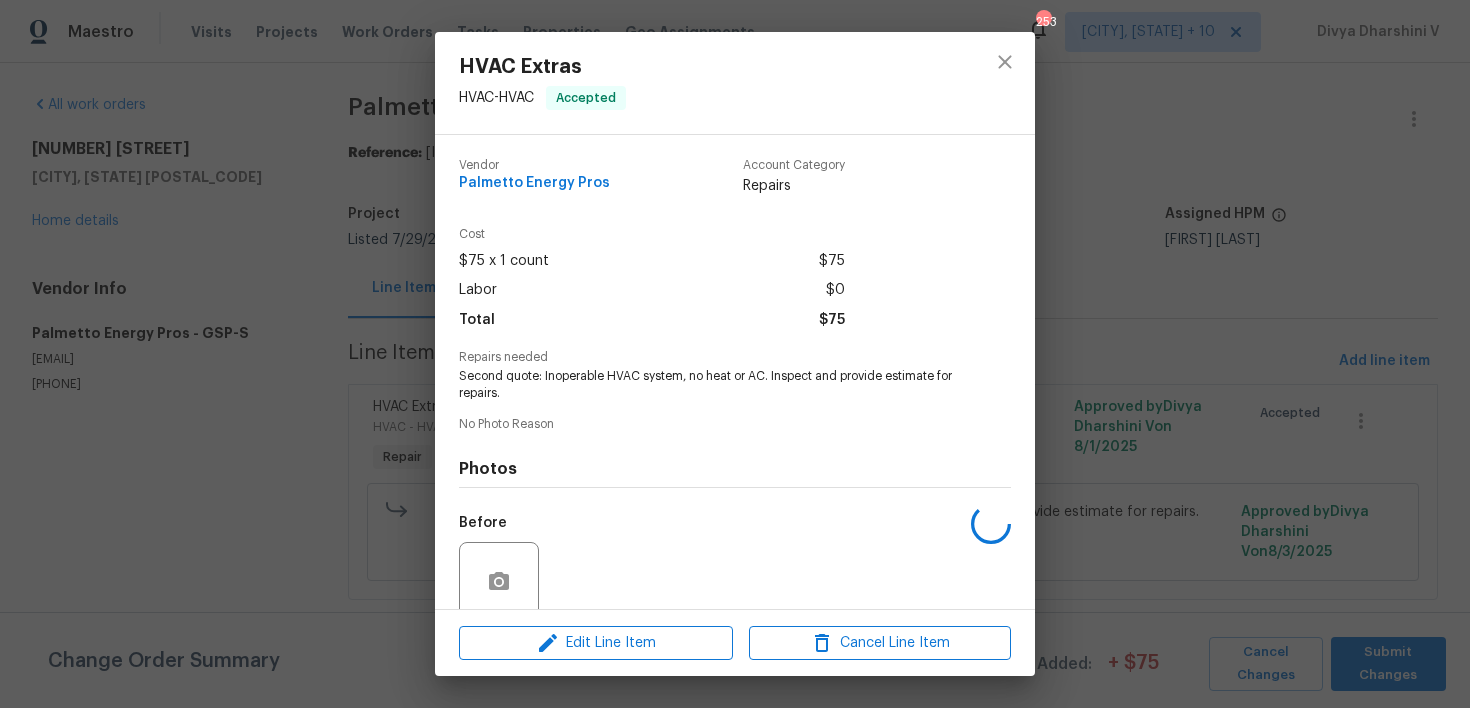 scroll, scrollTop: 162, scrollLeft: 0, axis: vertical 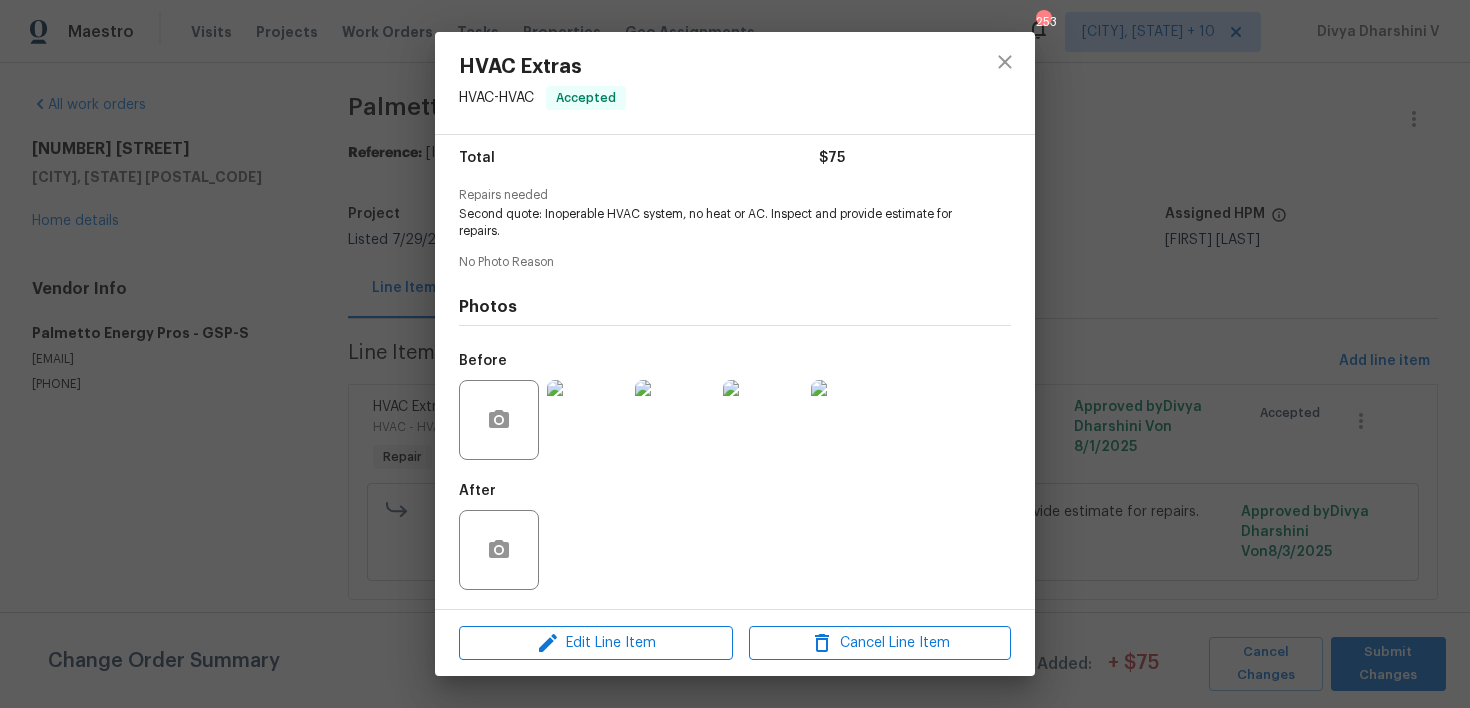 click at bounding box center (587, 420) 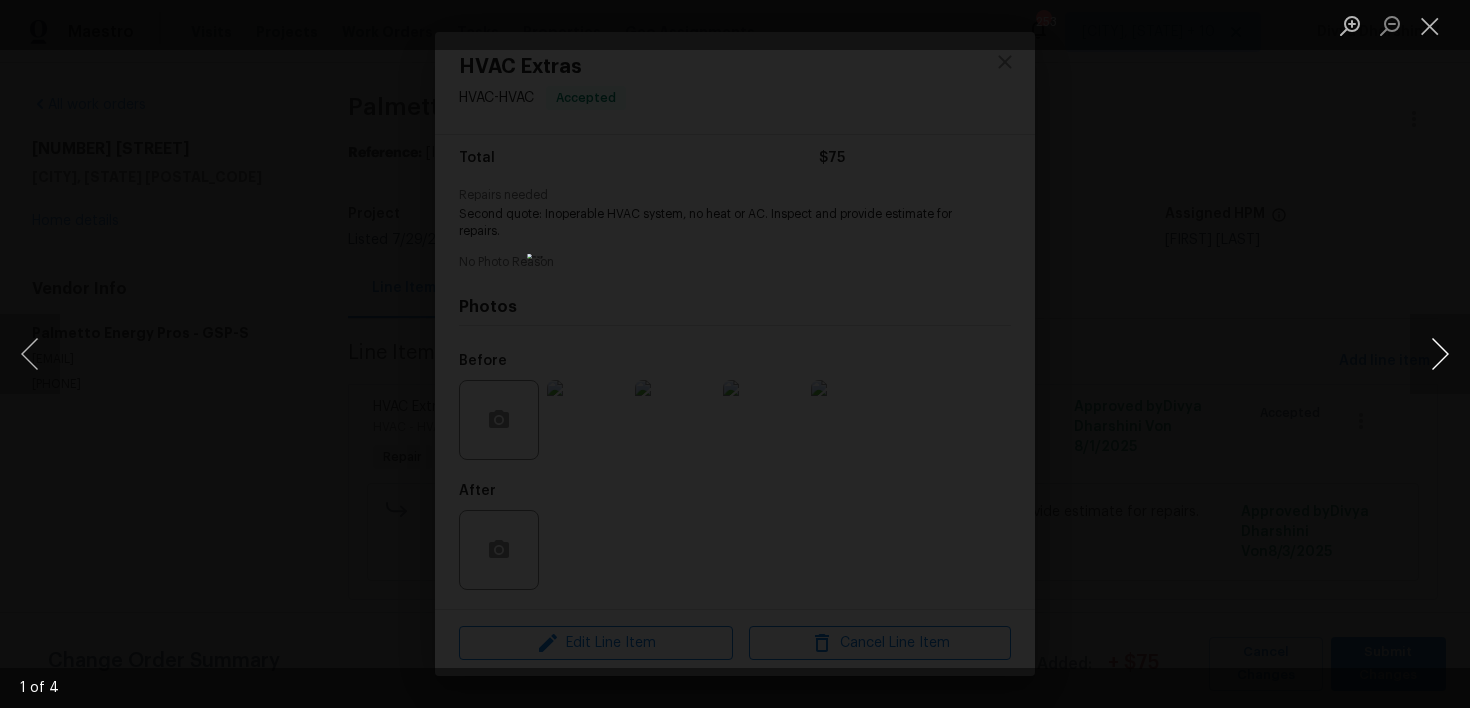 click at bounding box center (1440, 354) 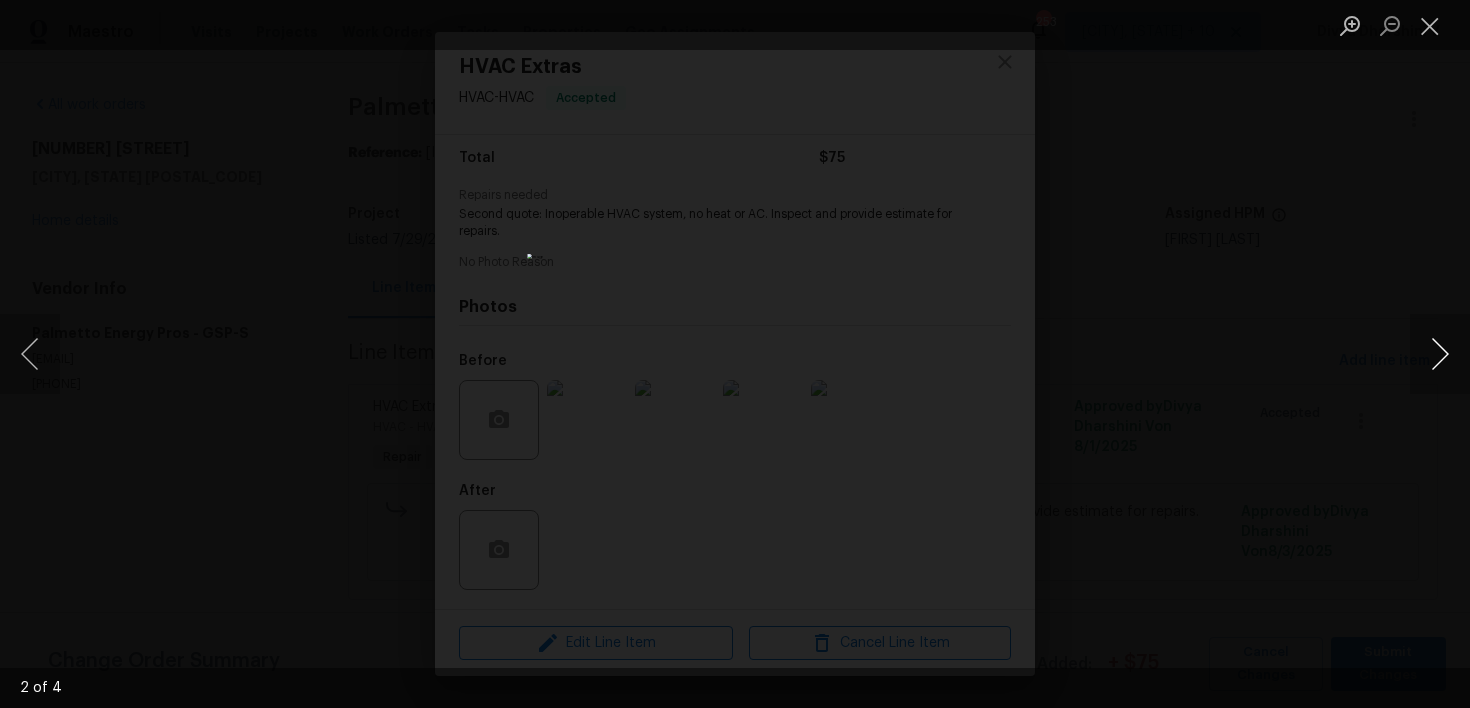 click at bounding box center [1440, 354] 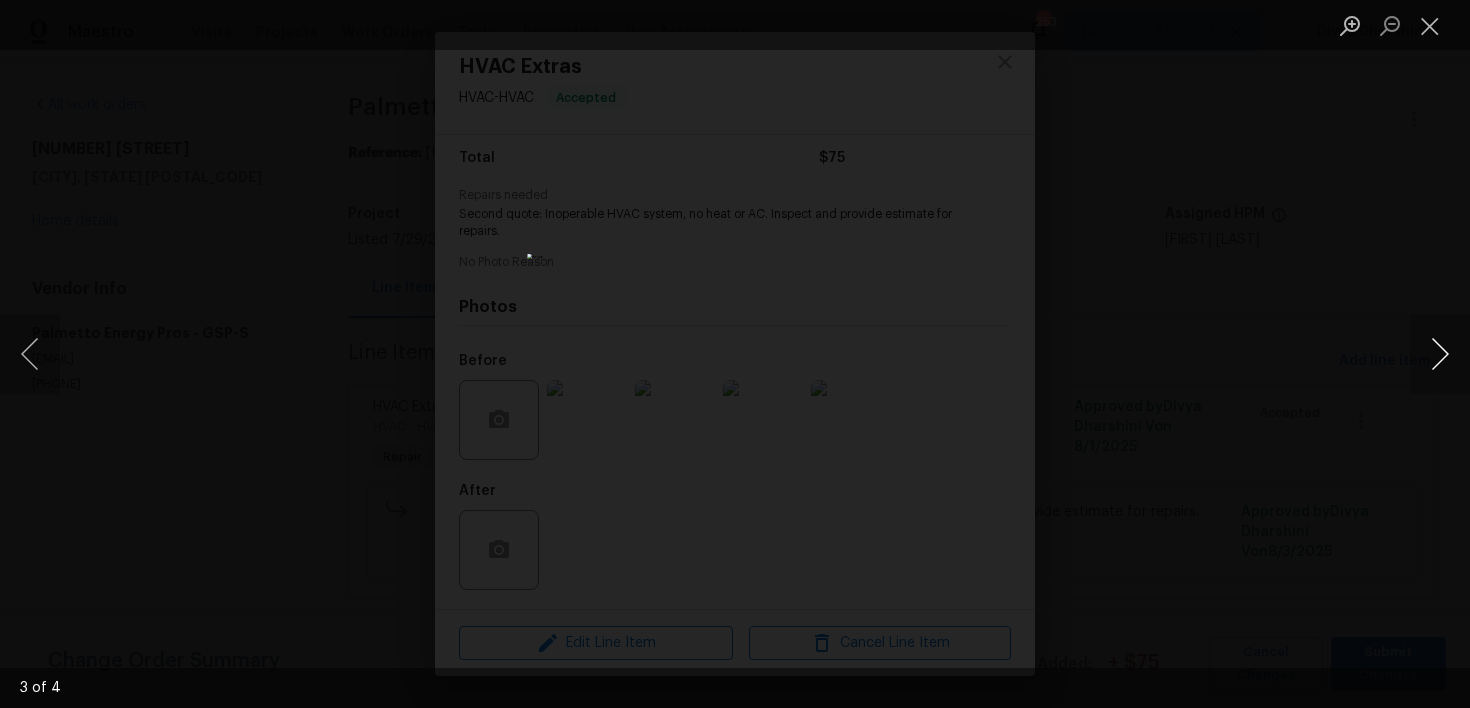 click at bounding box center [1440, 354] 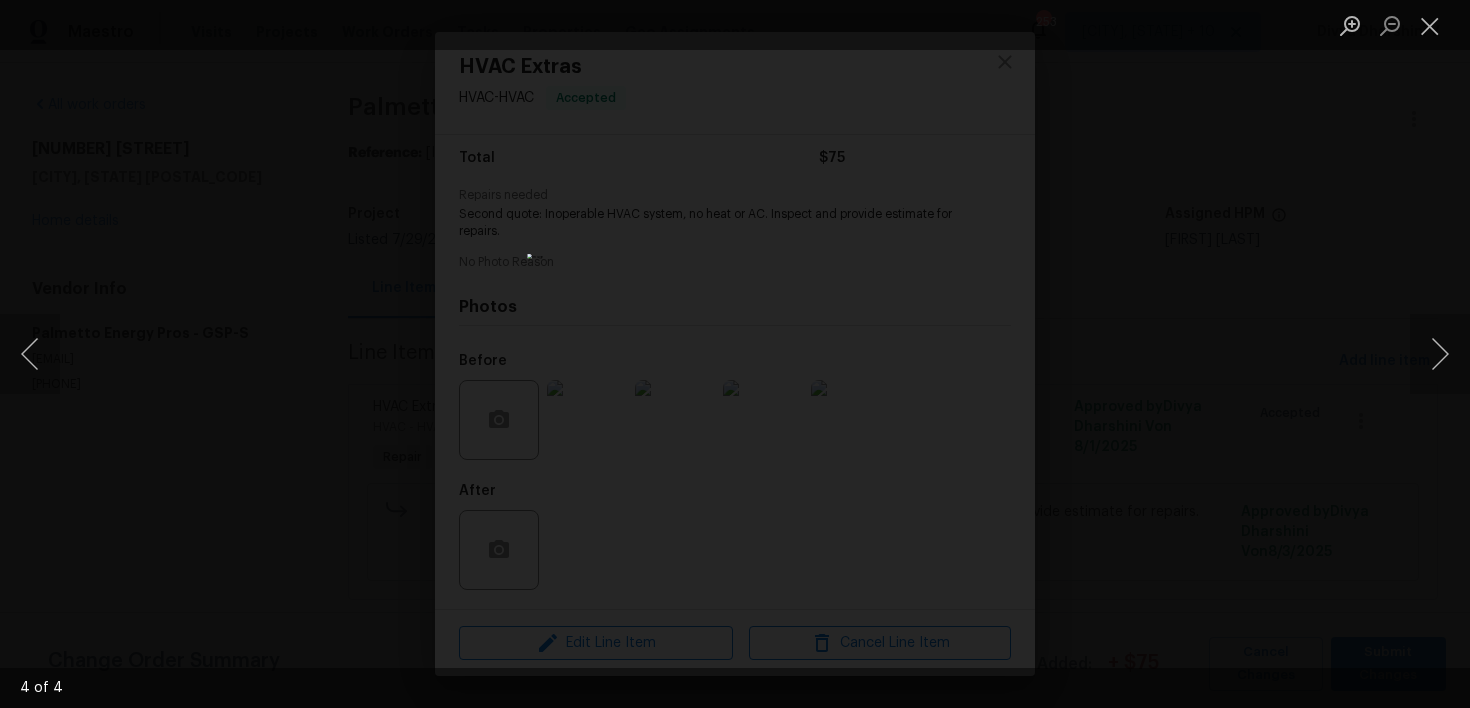 click at bounding box center (735, 354) 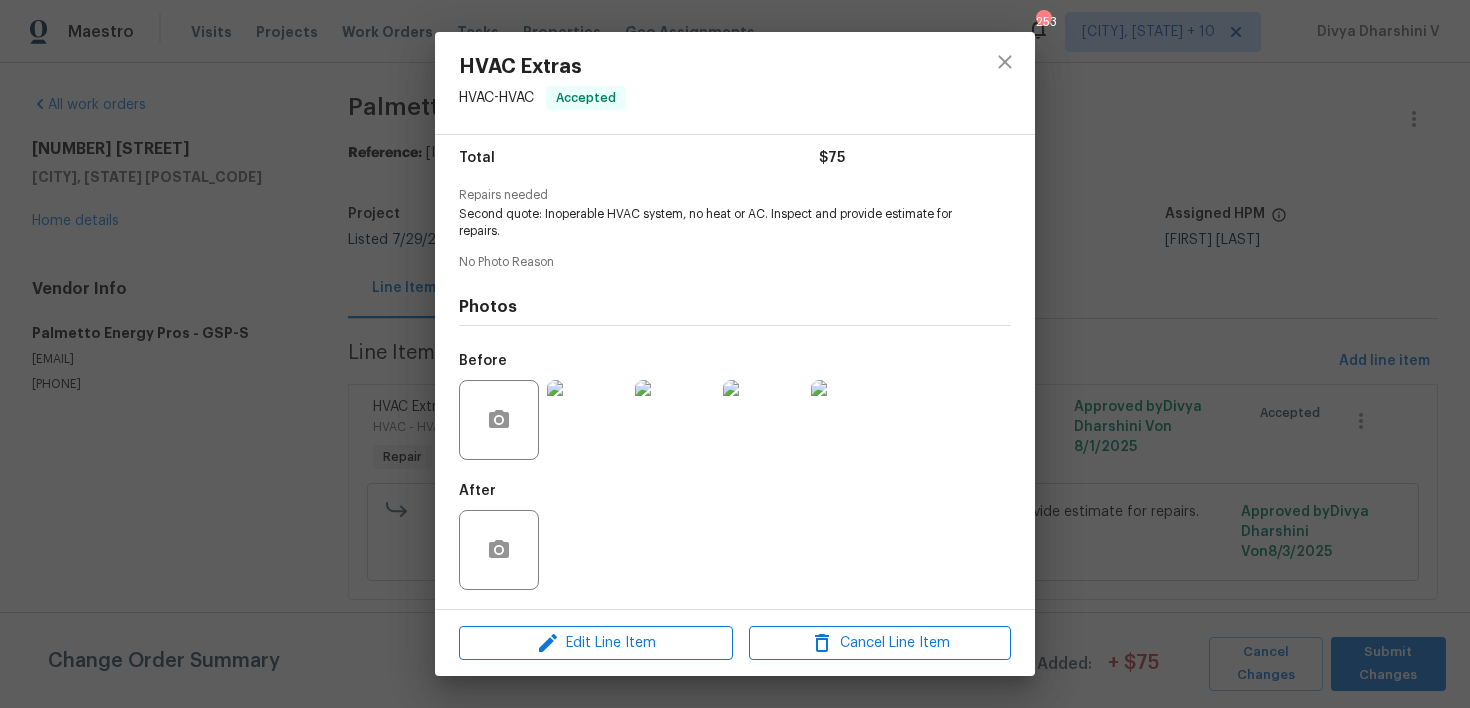 click on "HVAC Extras HVAC  -  HVAC Accepted Vendor Palmetto Energy Pros Account Category Repairs Cost $75 x 1 count $75 Labor $0 Total $75 Repairs needed Second quote: Inoperable HVAC system, no heat or AC. Inspect and provide estimate for repairs. No Photo Reason   Photos Before After  Edit Line Item  Cancel Line Item" at bounding box center [735, 354] 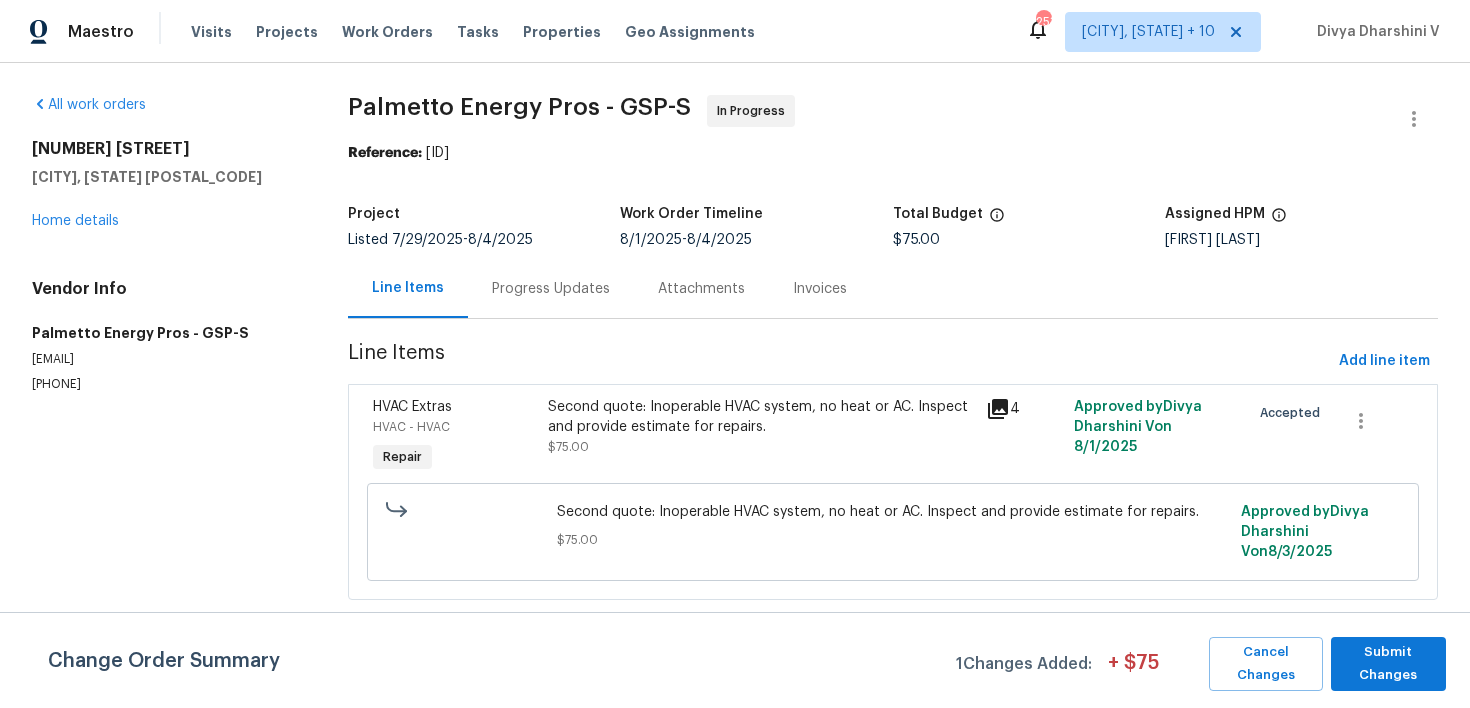 click on "Progress Updates" at bounding box center (551, 288) 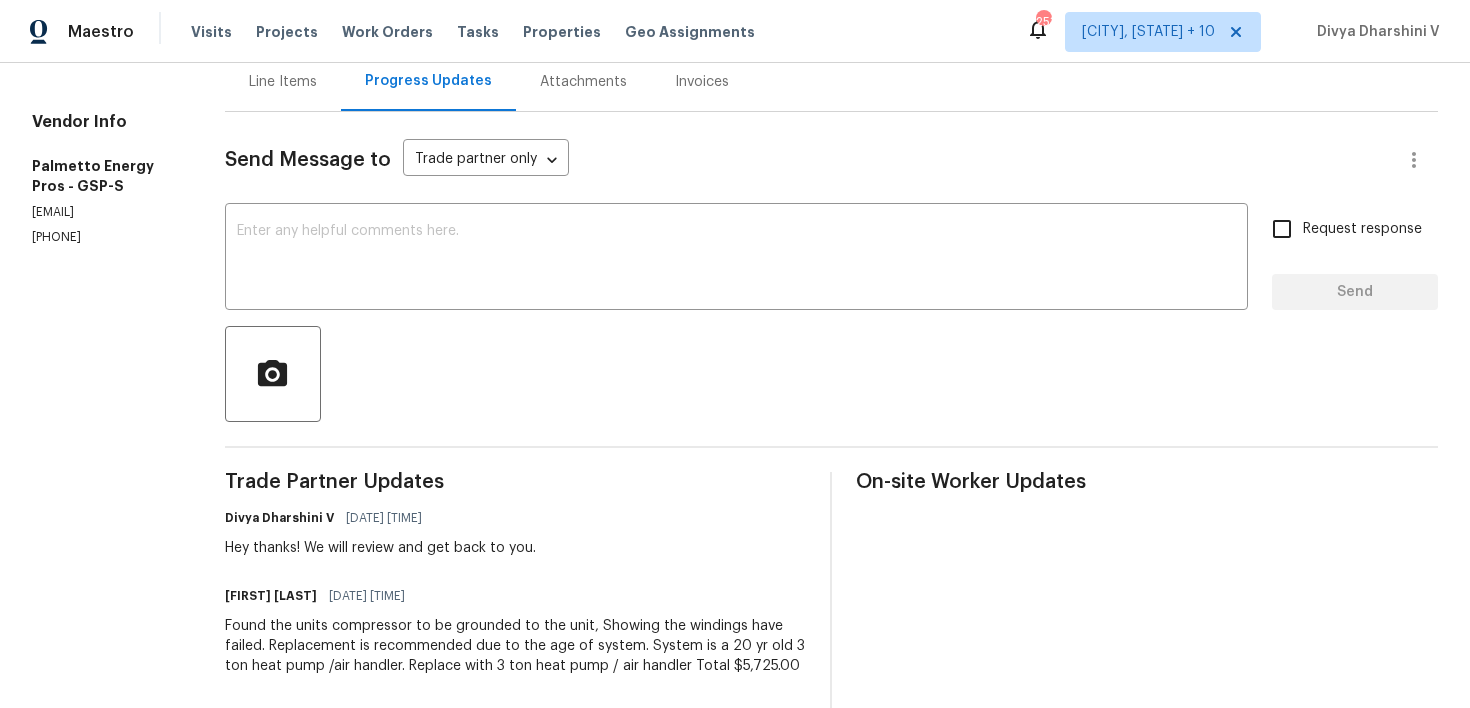 scroll, scrollTop: 427, scrollLeft: 0, axis: vertical 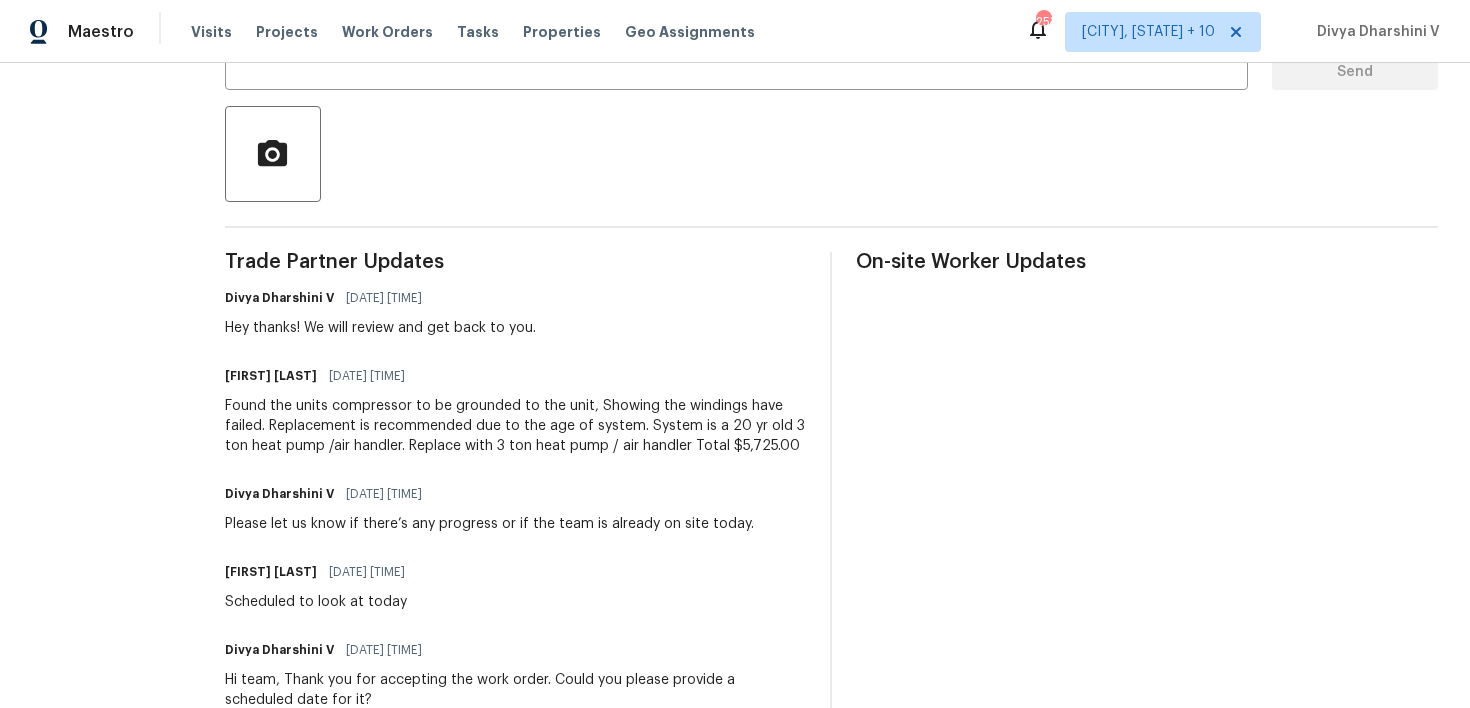 click on "Trade Partner Updates Divya Dharshini V 08/06/2025 8:34 AM Hey thanks! We will review and get back to you. Jeff Green 08/05/2025 8:14 PM Found the units compressor to be grounded to the unit, Showing the windings have failed. Replacement is recommended due to the age of system. System is a 20 yr old 3 ton heat pump /air handler.
Replace with 3 ton heat pump / air handler
Total $5,725.00 Divya Dharshini V 08/05/2025 8:36 AM Please let us know if there’s any progress or if the team is already on site today. Jeff Green 08/05/2025 5:25 AM Scheduled to look at today Divya Dharshini V 08/04/2025 10:53 AM Hi team, Thank you for accepting the work order. Could you please provide a scheduled date for it? Divya Dharshini V 08/01/2025 2:50 PM" at bounding box center (516, 572) 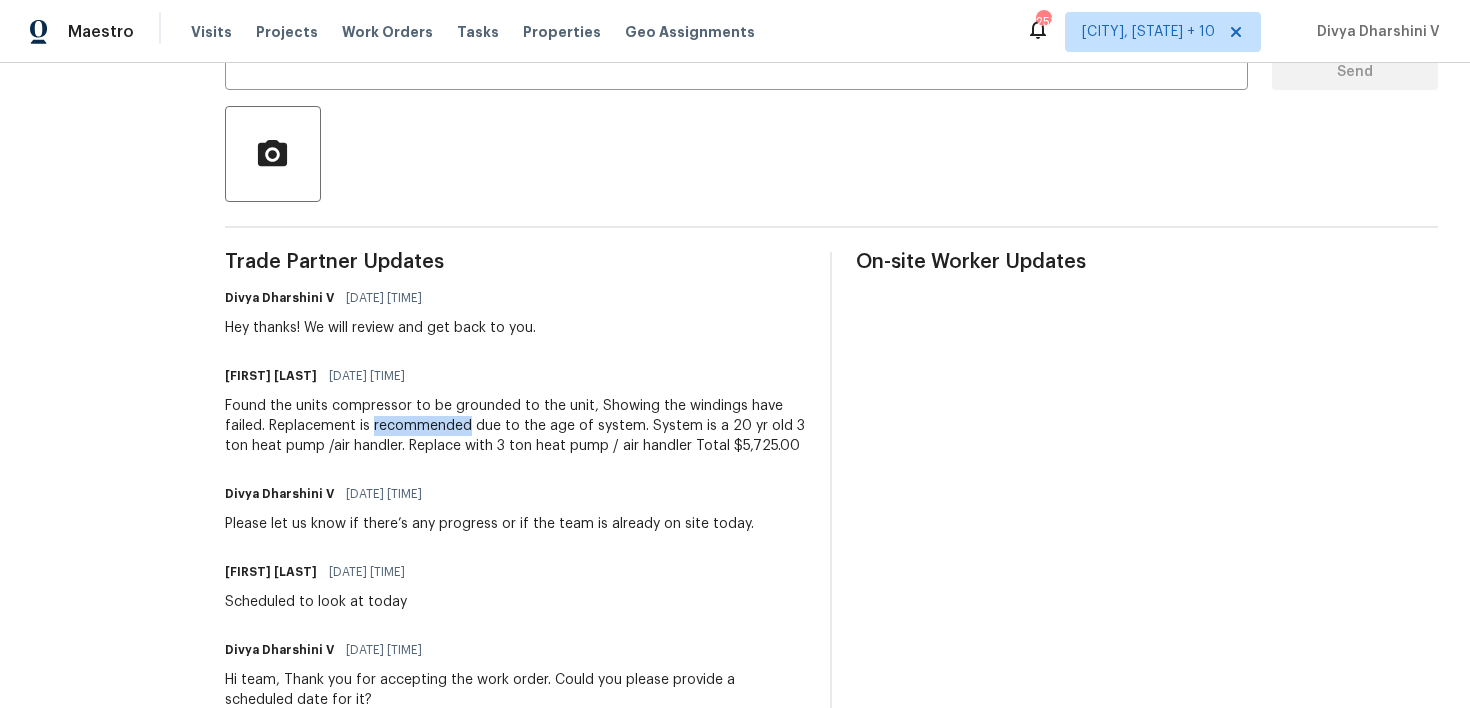click on "Found the units compressor to be grounded to the unit, Showing the windings have failed. Replacement is recommended due to the age of system. System is a 20 yr old 3 ton heat pump /air handler.
Replace with 3 ton heat pump / air handler
Total $5,725.00" at bounding box center [516, 426] 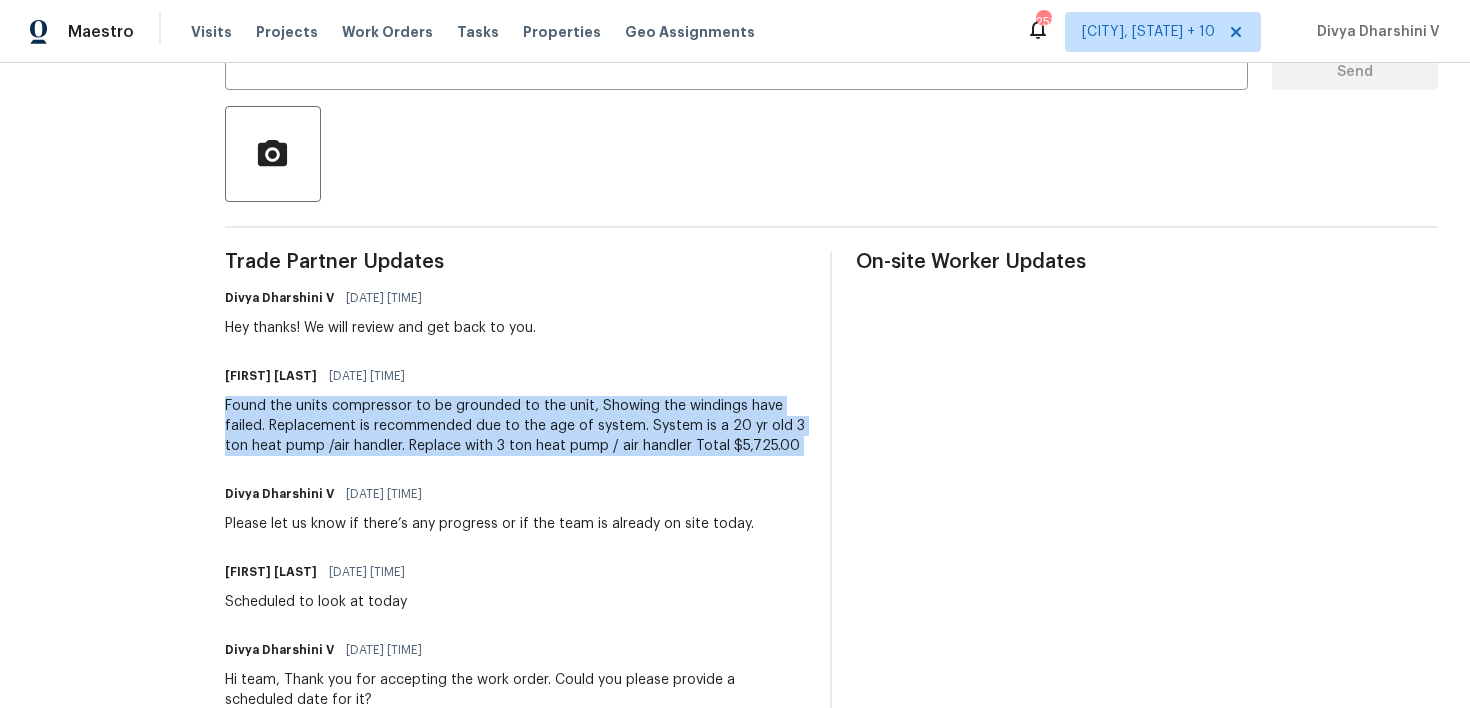 copy on "Found the units compressor to be grounded to the unit, Showing the windings have failed. Replacement is recommended due to the age of system. System is a 20 yr old 3 ton heat pump /air handler.
Replace with 3 ton heat pump / air handler
Total $5,725.00" 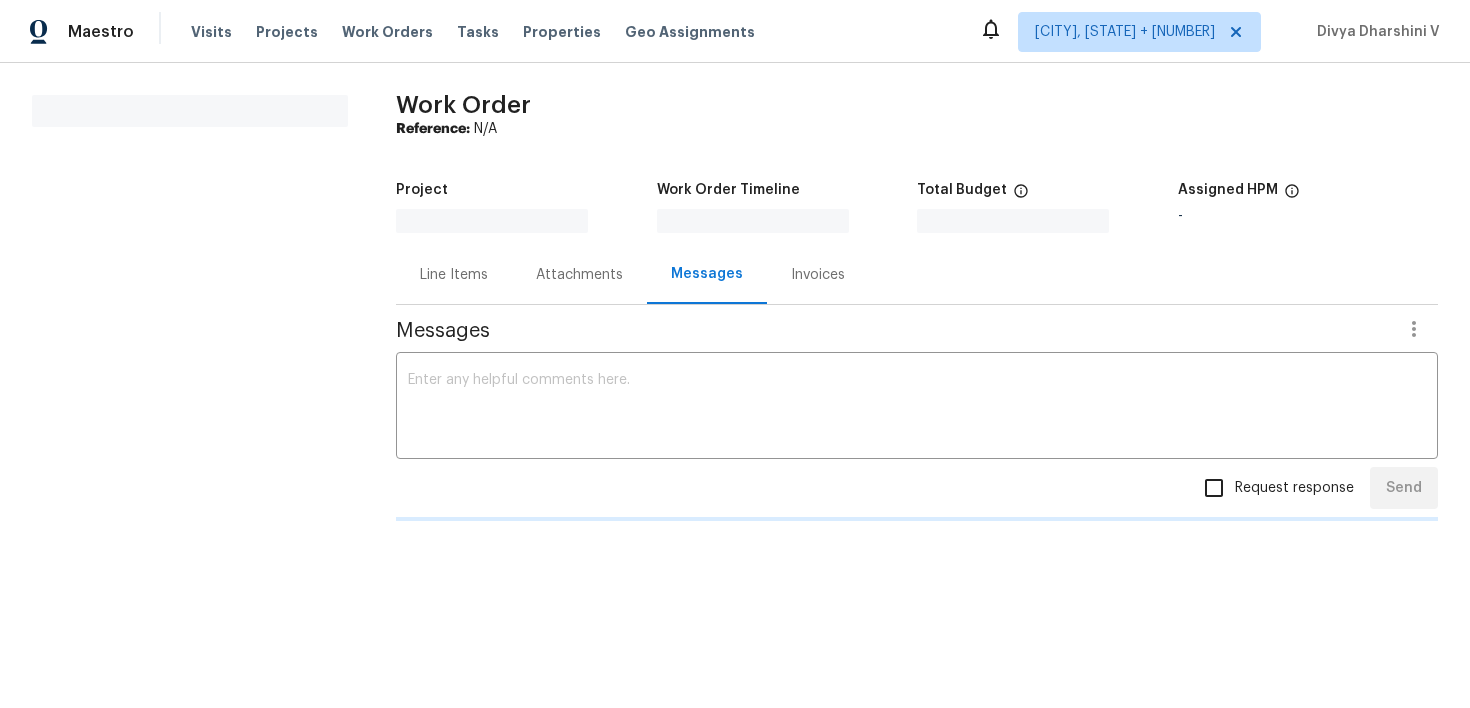 scroll, scrollTop: 0, scrollLeft: 0, axis: both 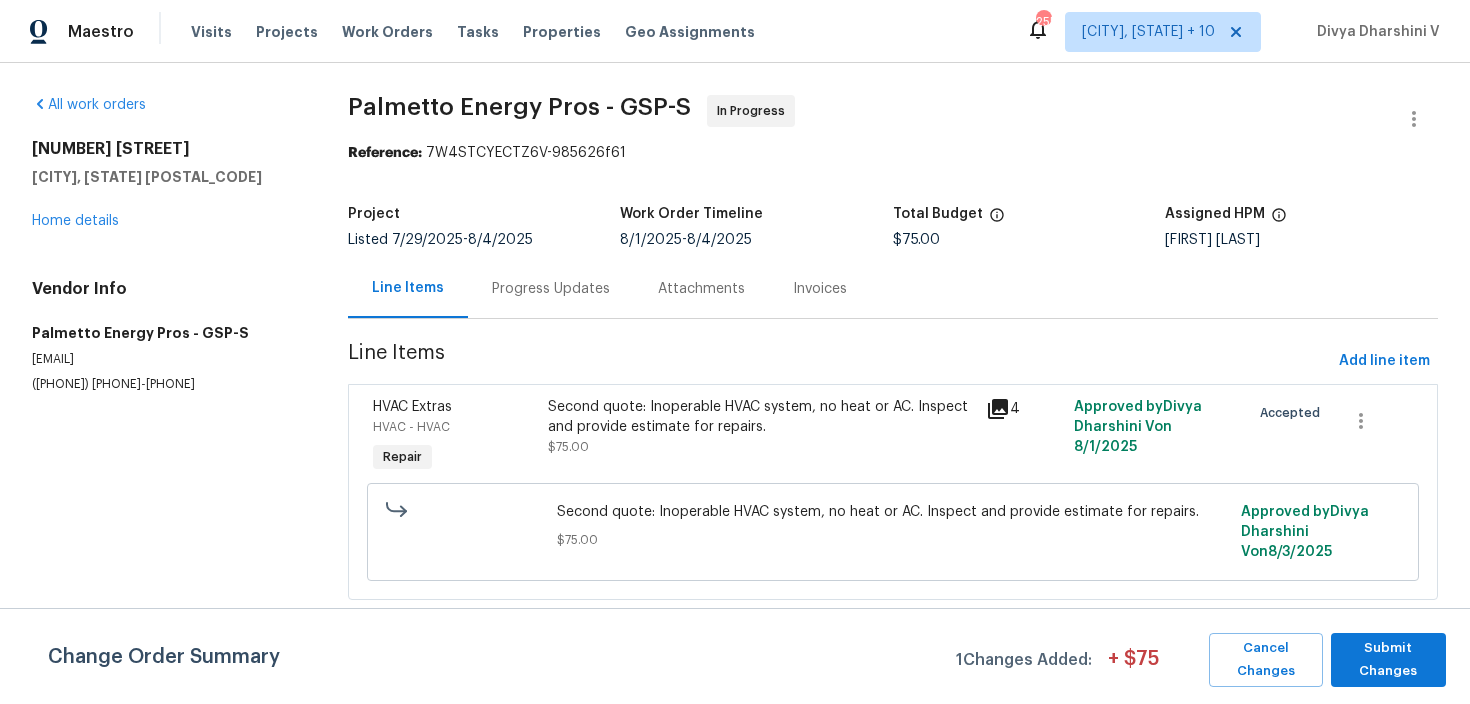 click on "Progress Updates" at bounding box center (551, 288) 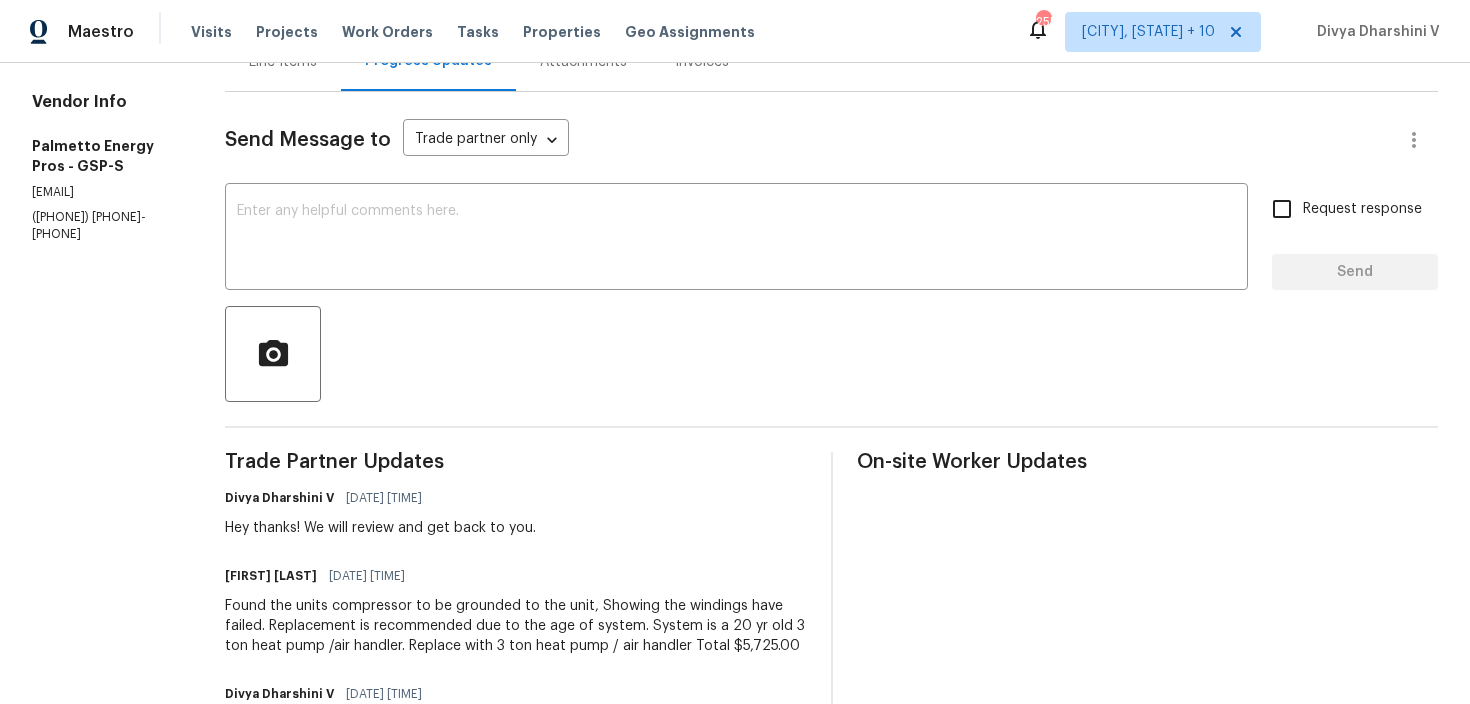 scroll, scrollTop: 0, scrollLeft: 0, axis: both 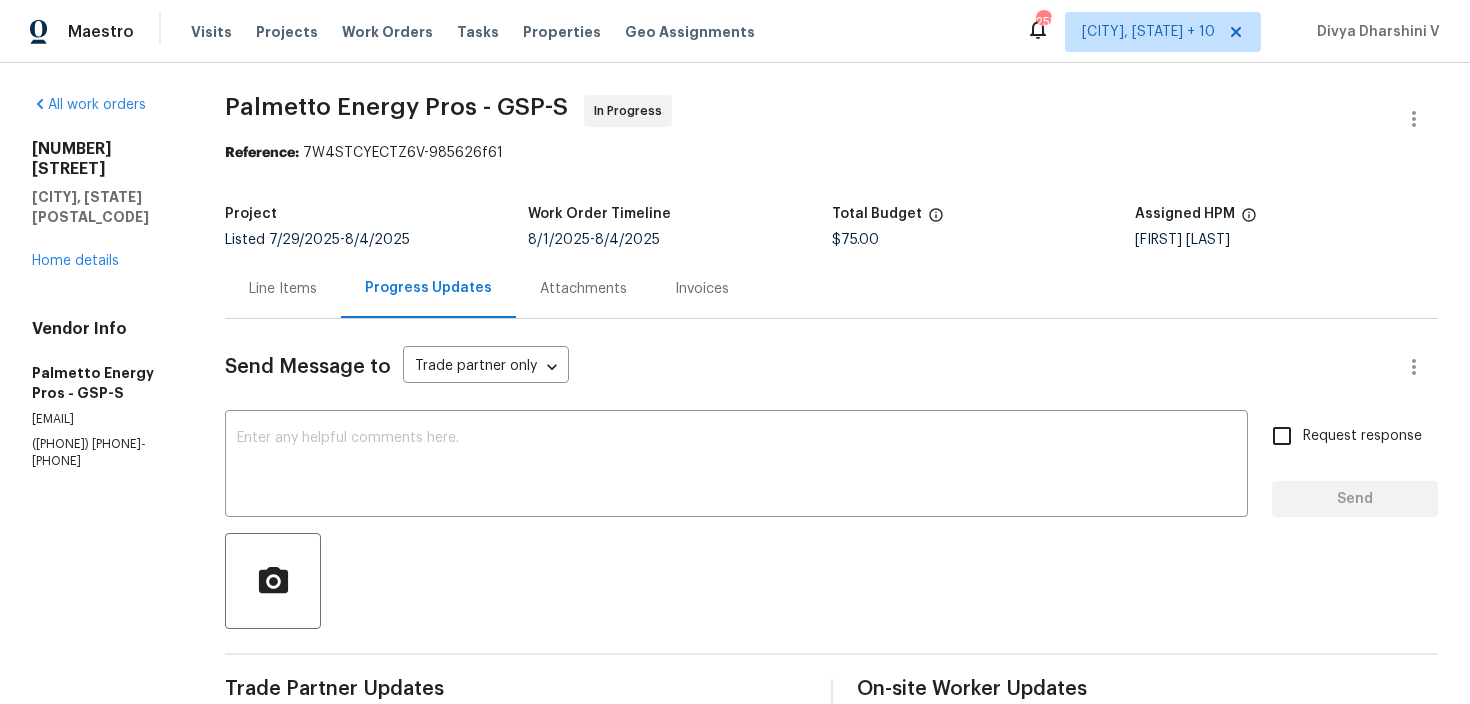 click on "Line Items" at bounding box center (283, 288) 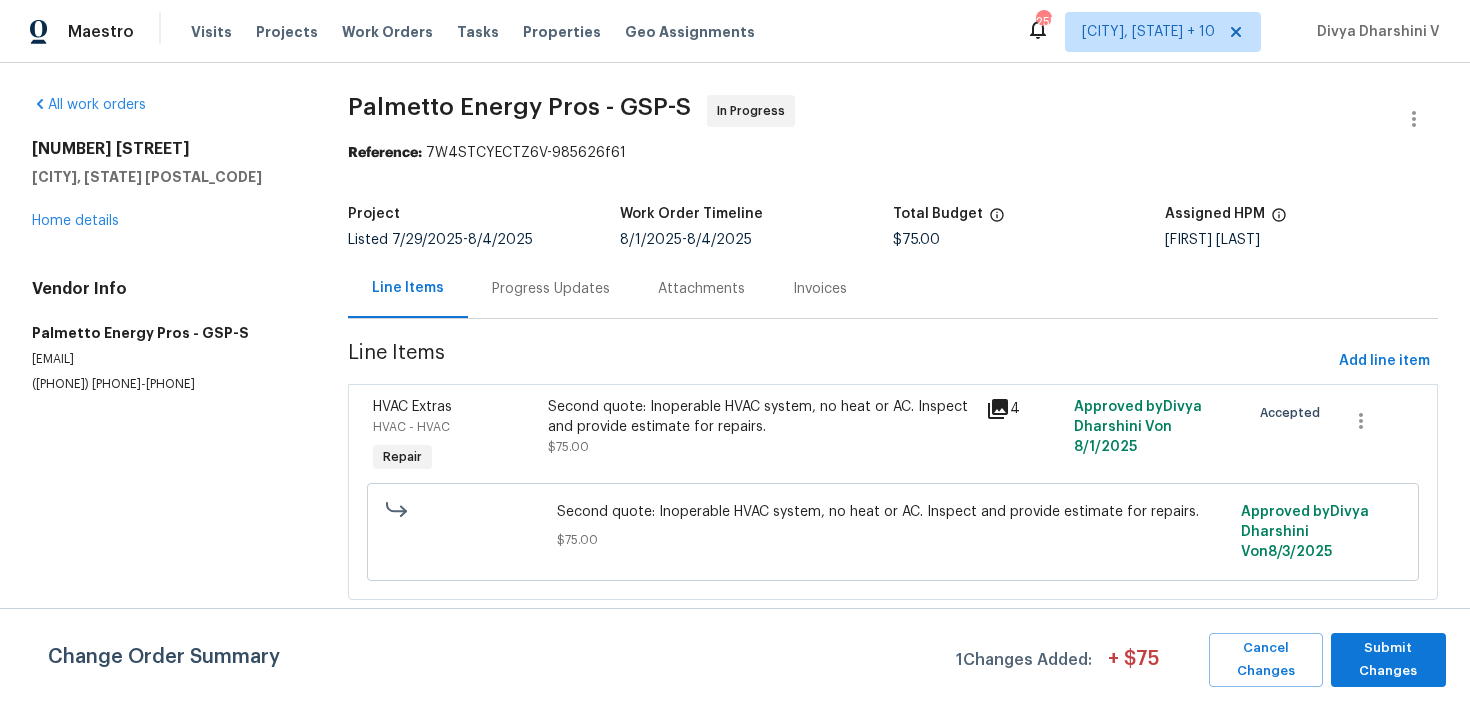 click on "Second quote: Inoperable HVAC system, no heat or AC. Inspect and provide estimate for repairs. $75.00" at bounding box center [761, 427] 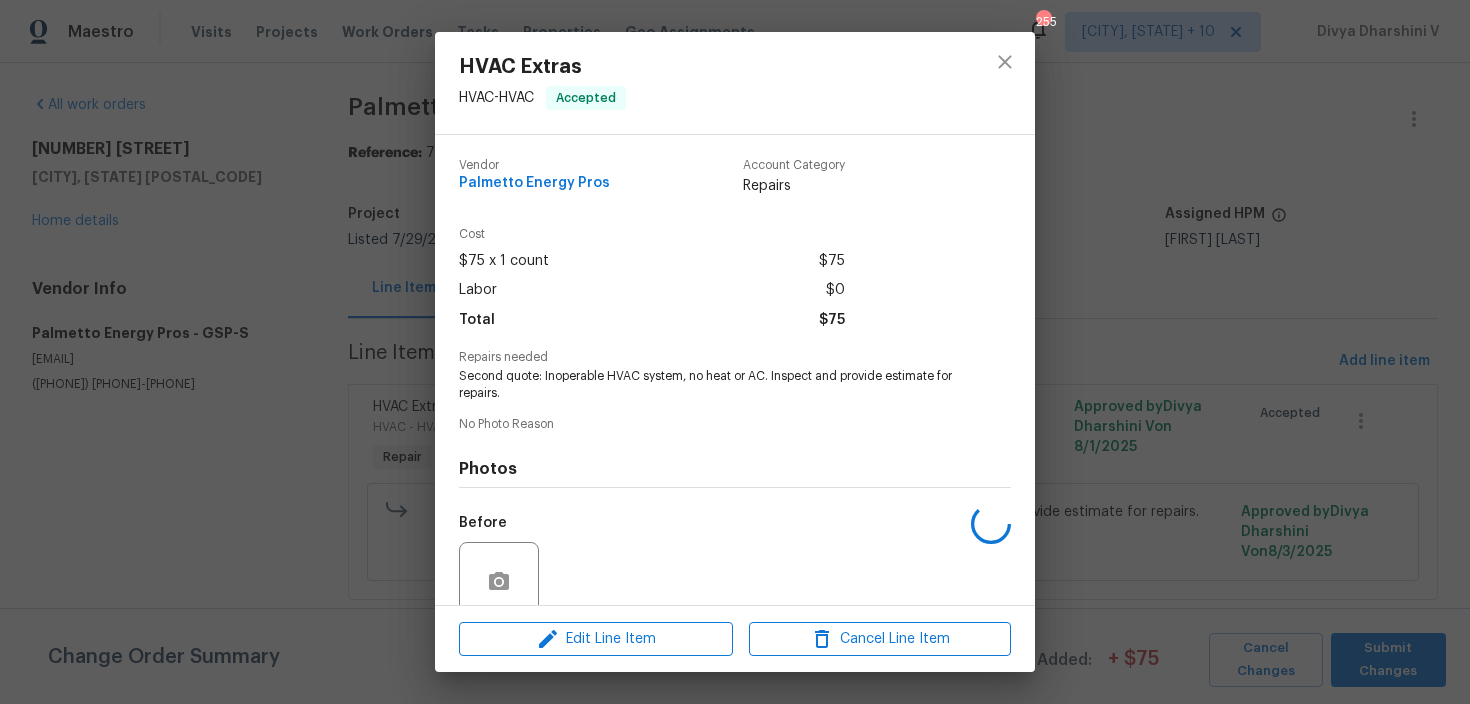 scroll, scrollTop: 166, scrollLeft: 0, axis: vertical 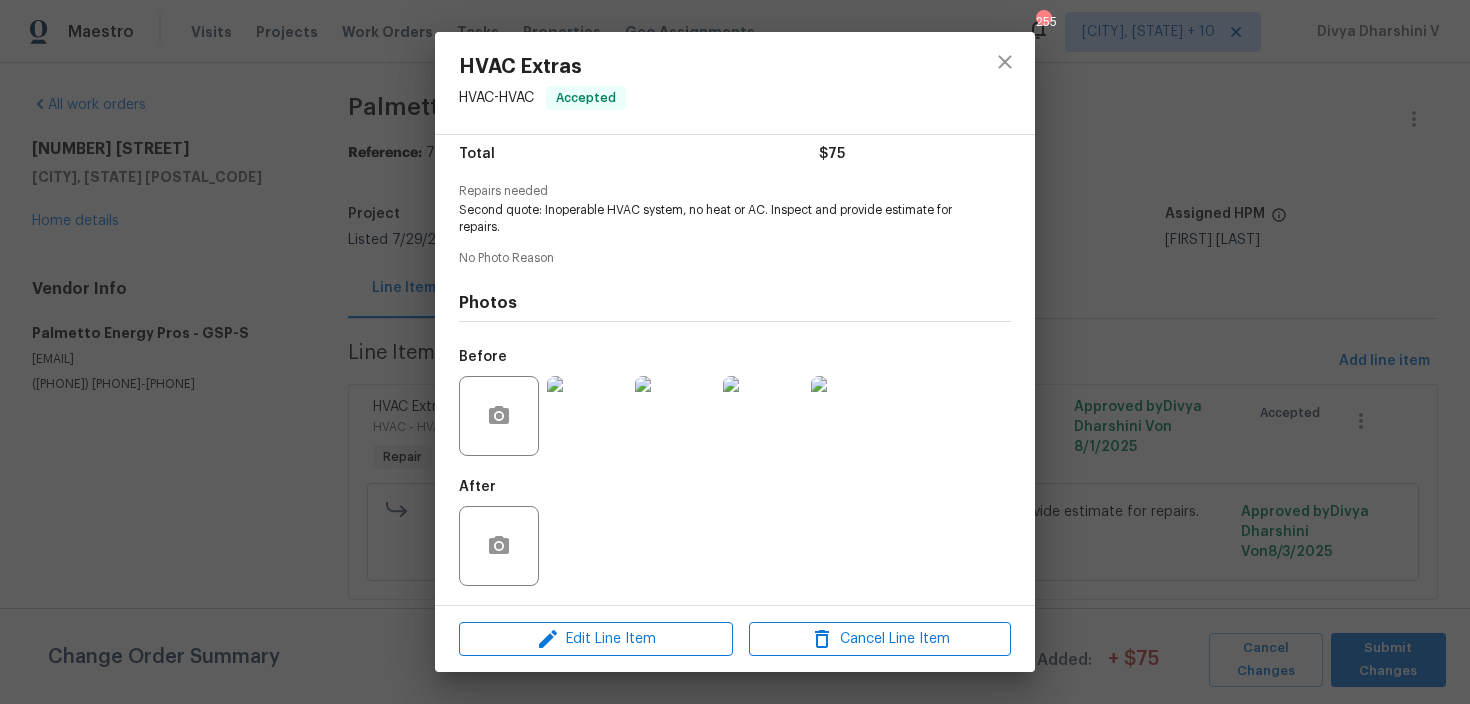 click on "Vendor Palmetto Energy Pros Account Category Repairs Cost $75 x 1 count $75 Labor $0 Total $75 Repairs needed Second quote: Inoperable HVAC system, no heat or AC. Inspect and provide estimate for repairs. No Photo Reason   Photos Before After" at bounding box center [735, 370] 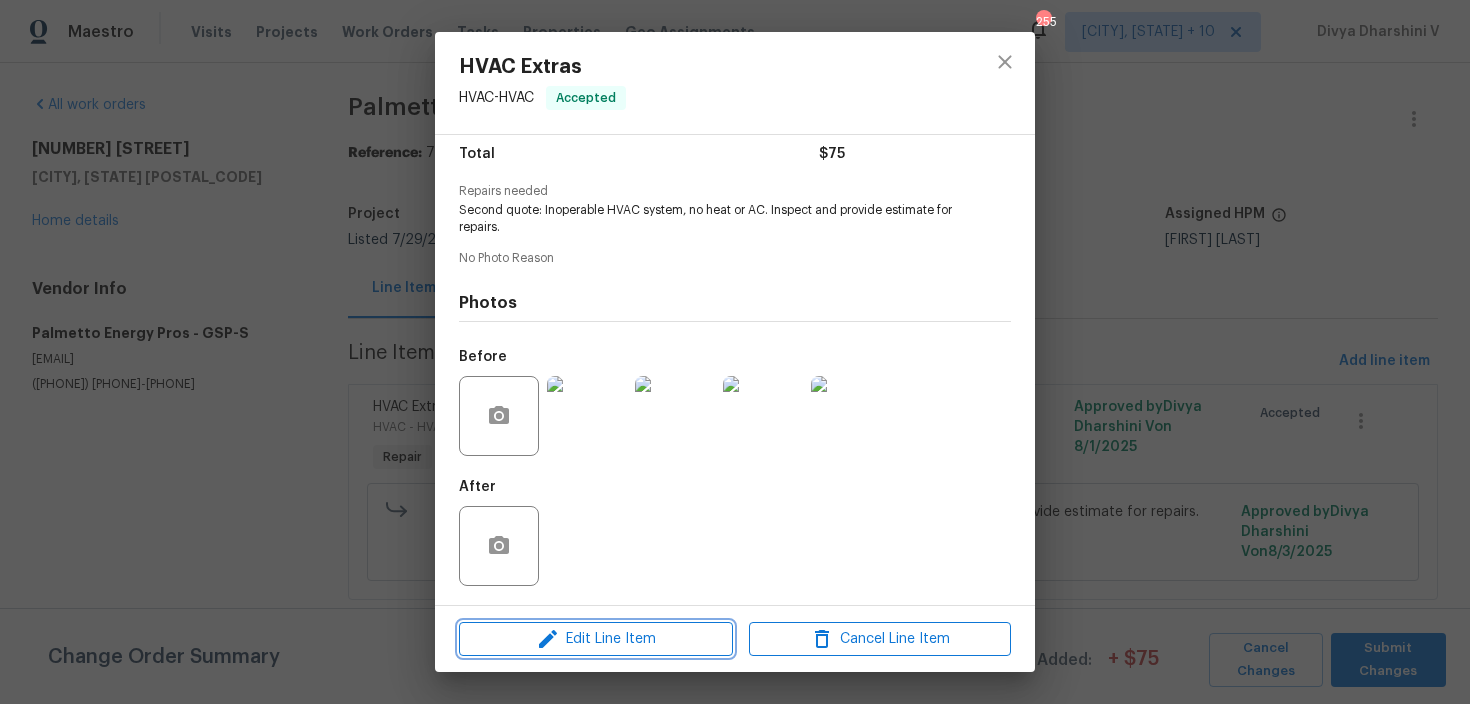 click on "Edit Line Item" at bounding box center (596, 639) 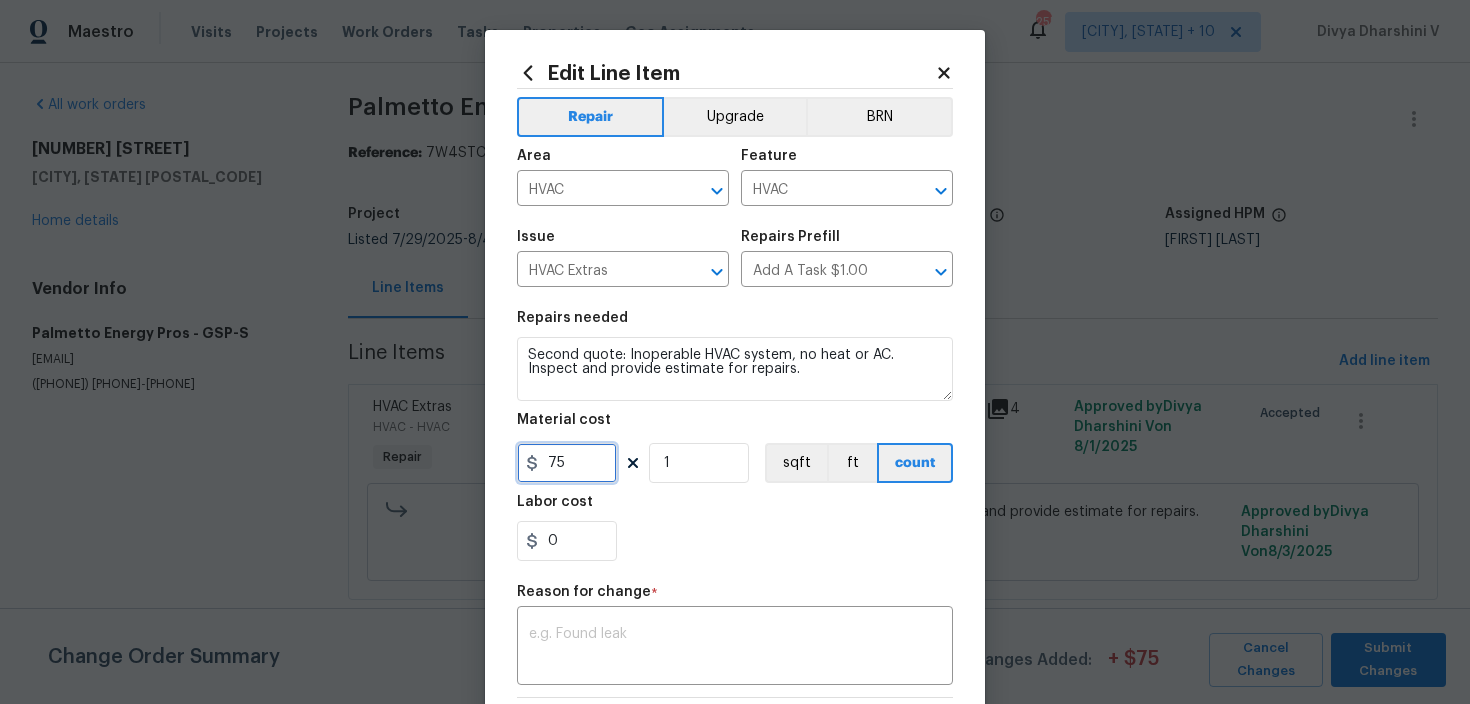 click on "75" at bounding box center [567, 463] 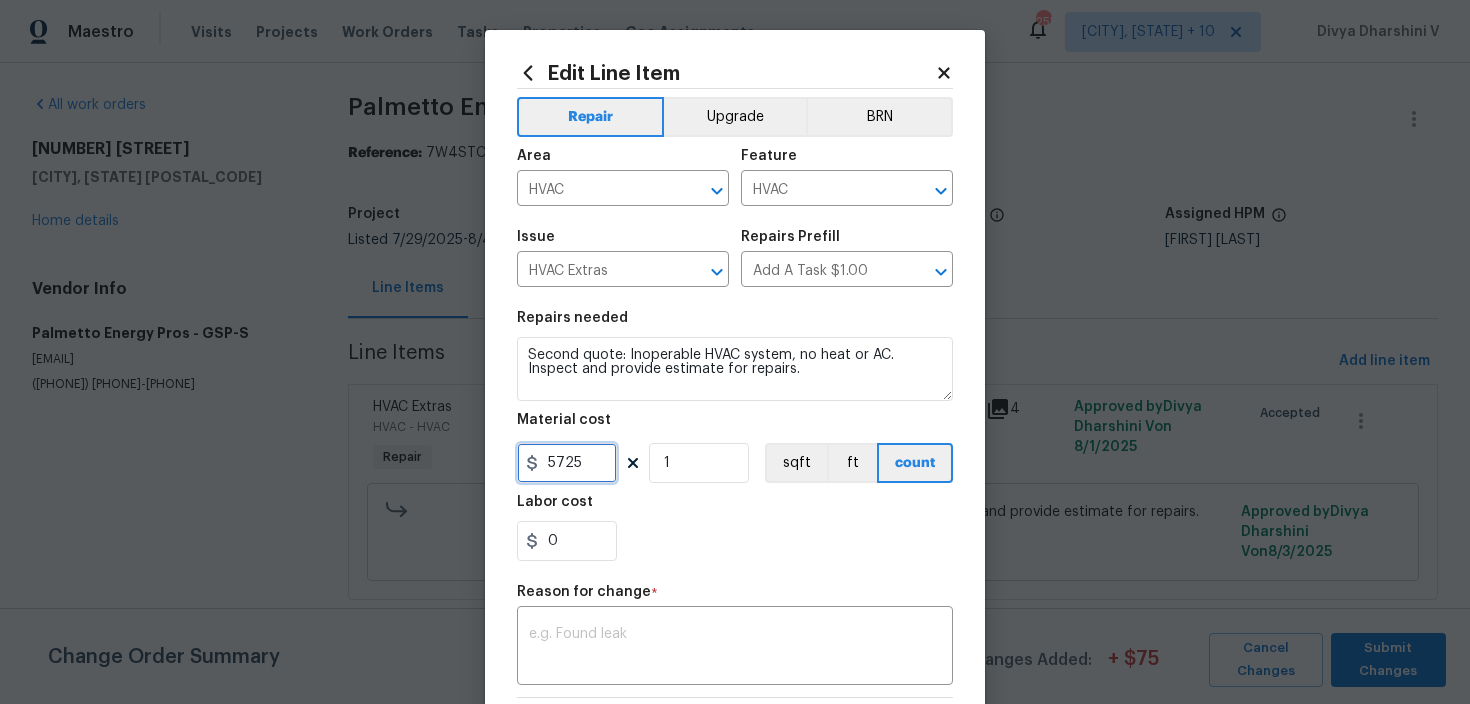 type on "5725" 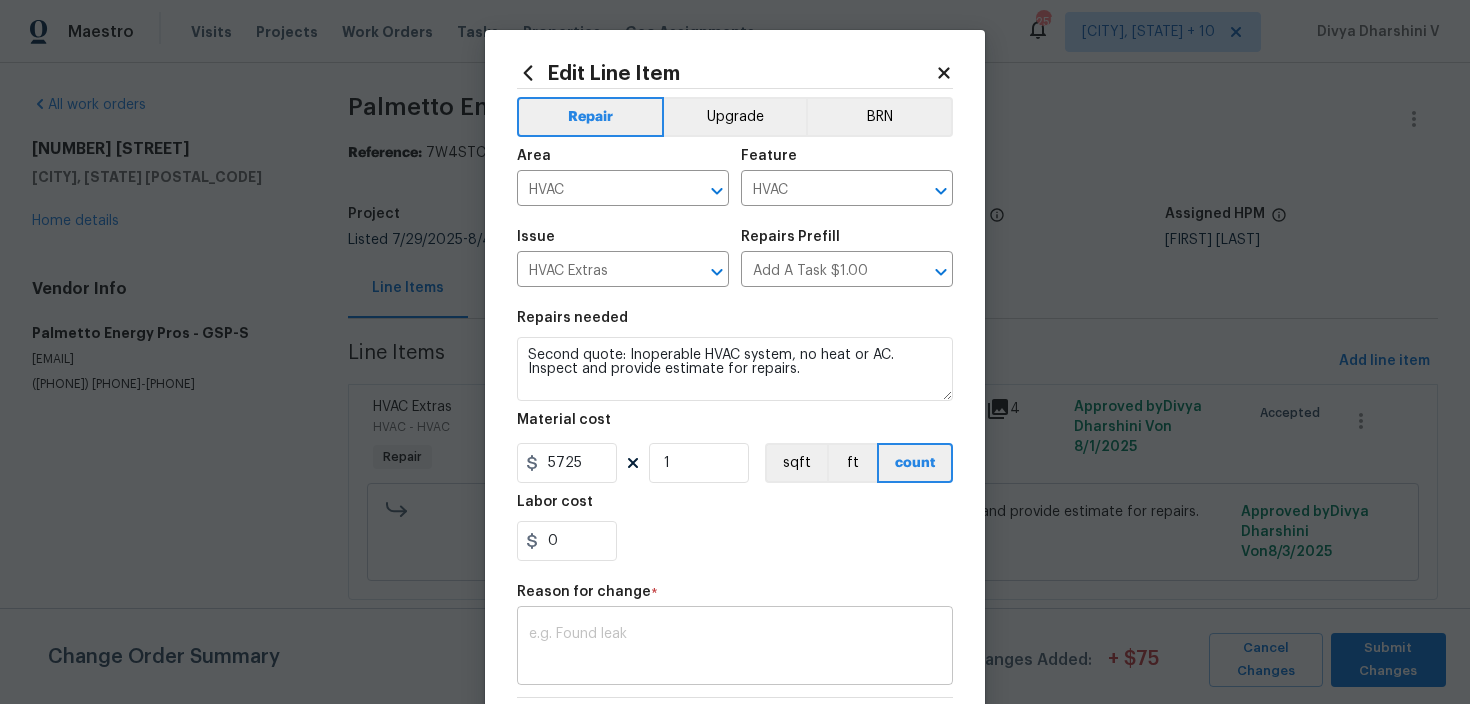 click on "x ​" at bounding box center (735, 648) 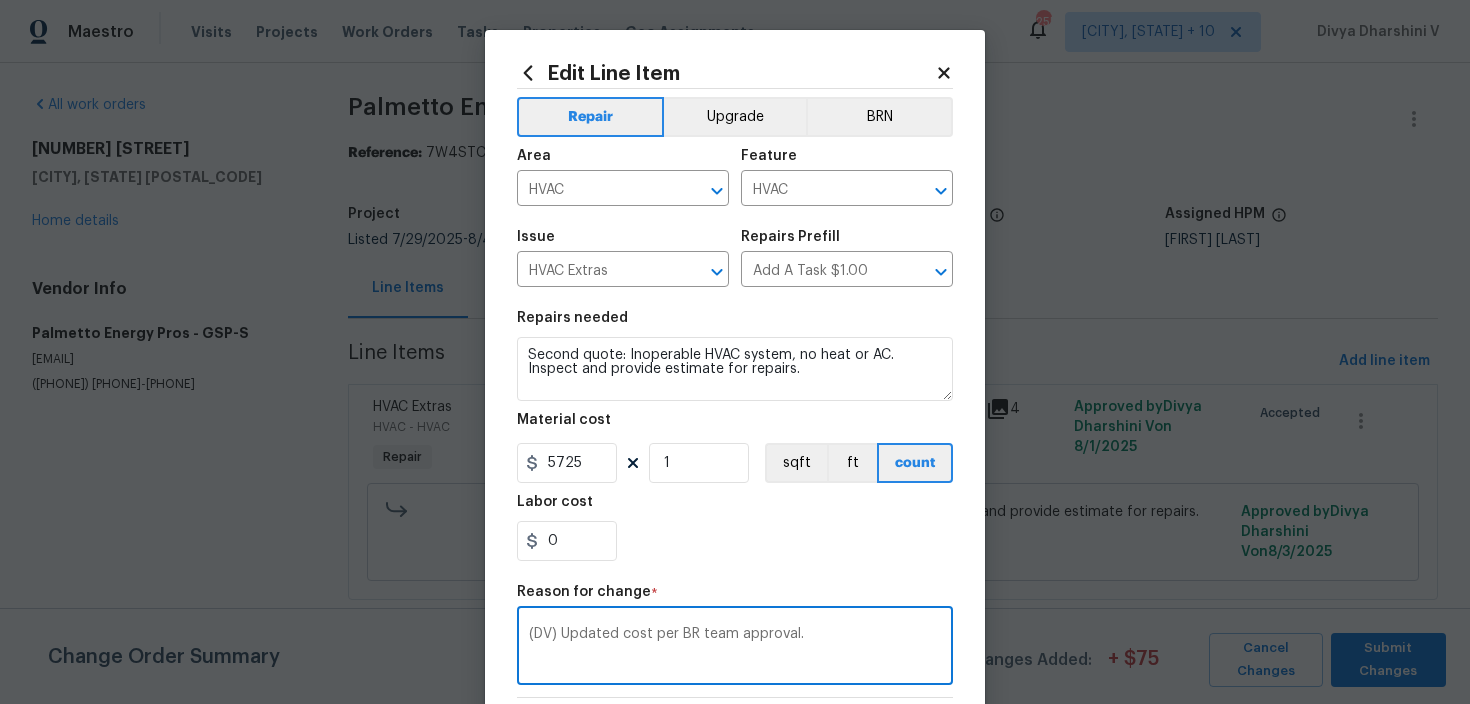 scroll, scrollTop: 282, scrollLeft: 0, axis: vertical 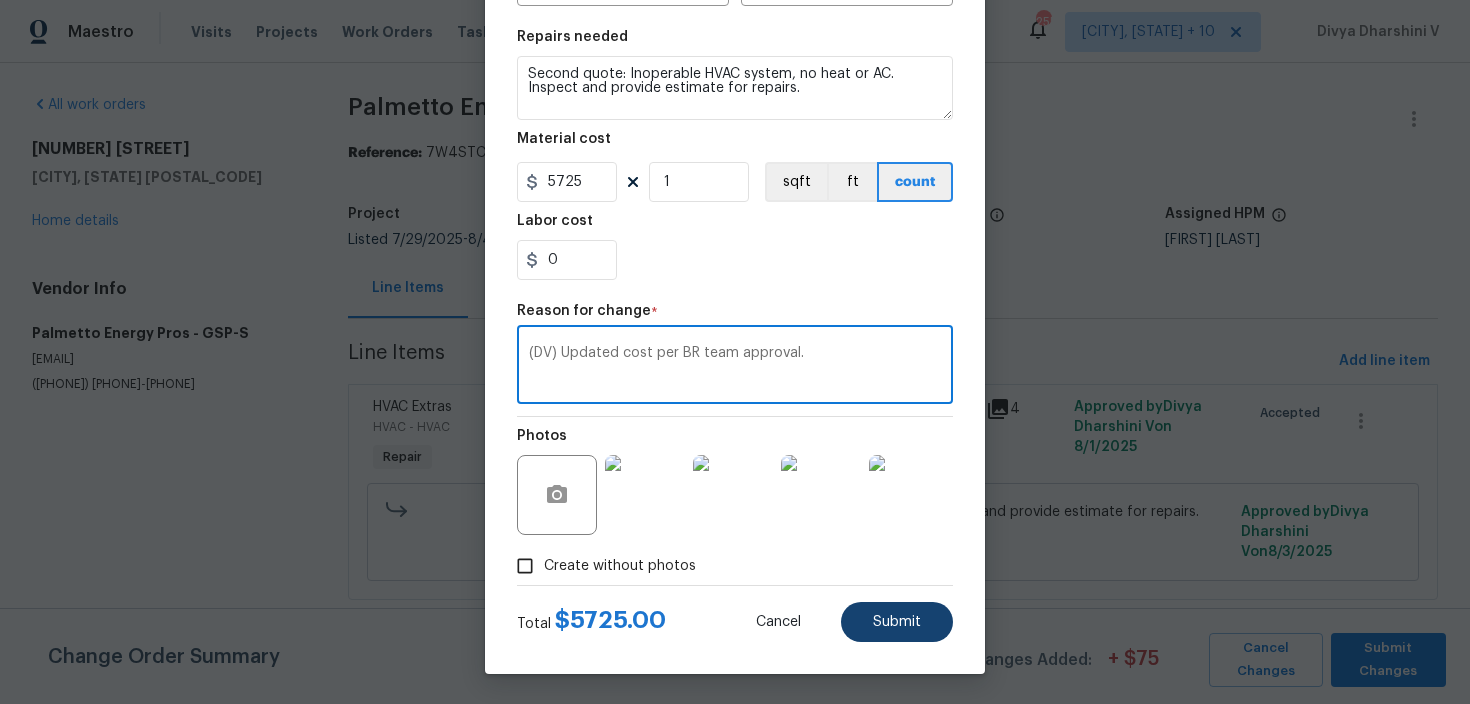 type on "(DV) Updated cost per BR team approval." 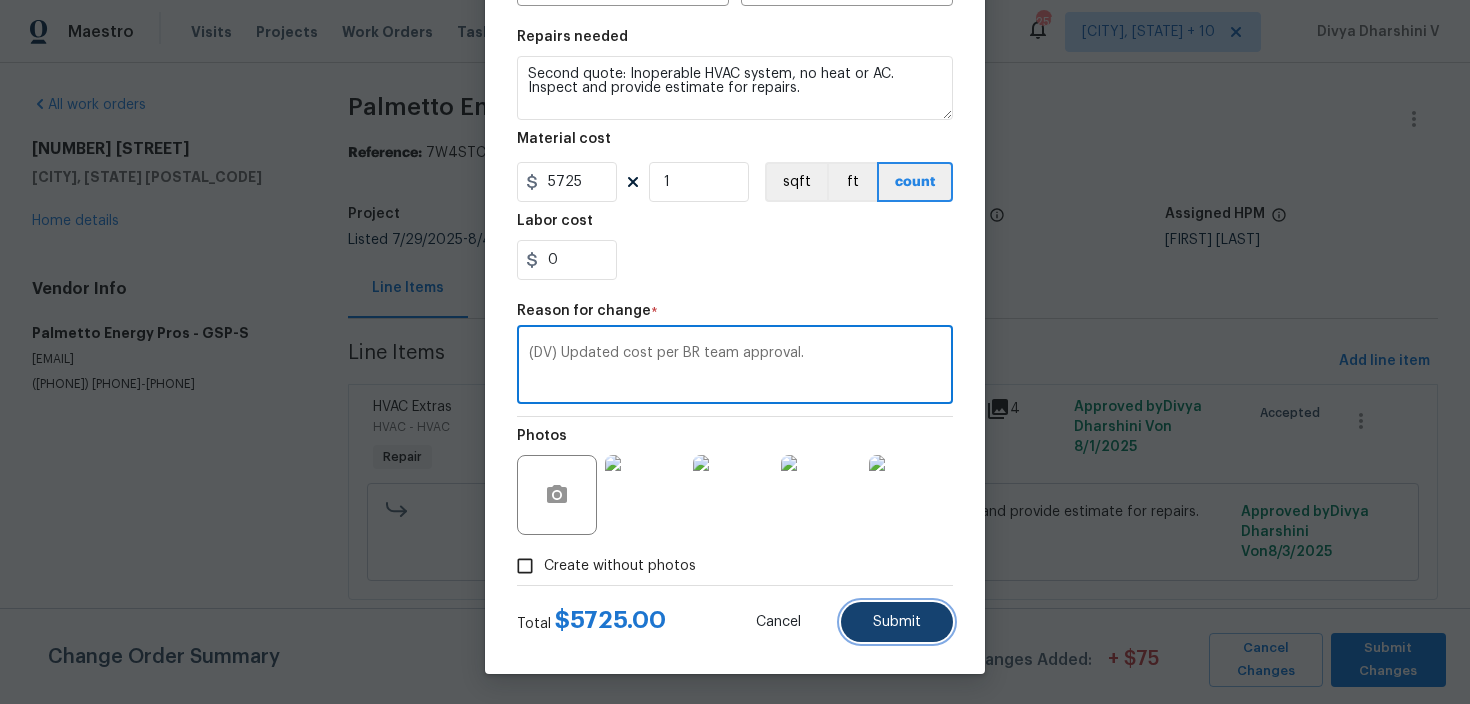 click on "Submit" at bounding box center [897, 622] 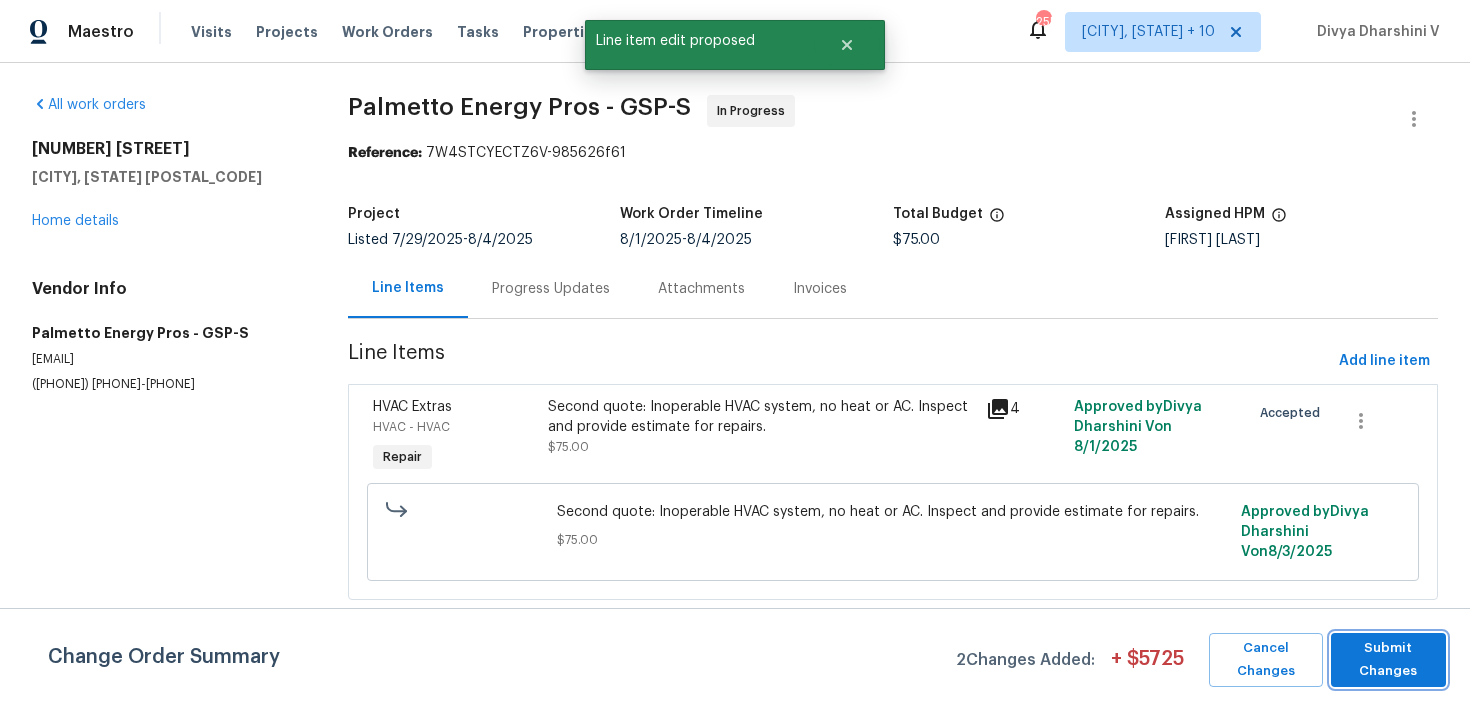 click on "Submit Changes" at bounding box center [1388, 660] 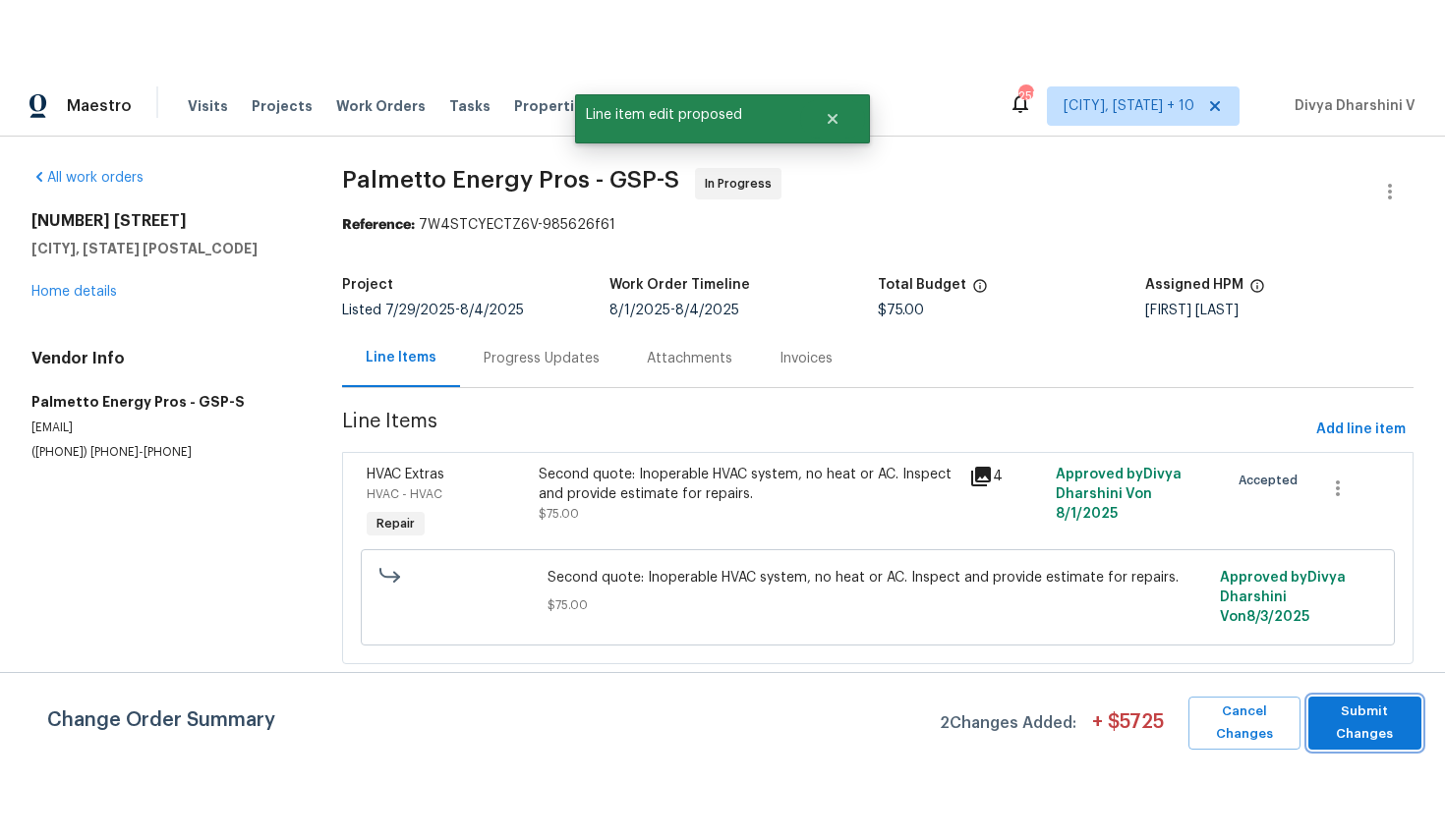 scroll, scrollTop: 0, scrollLeft: 0, axis: both 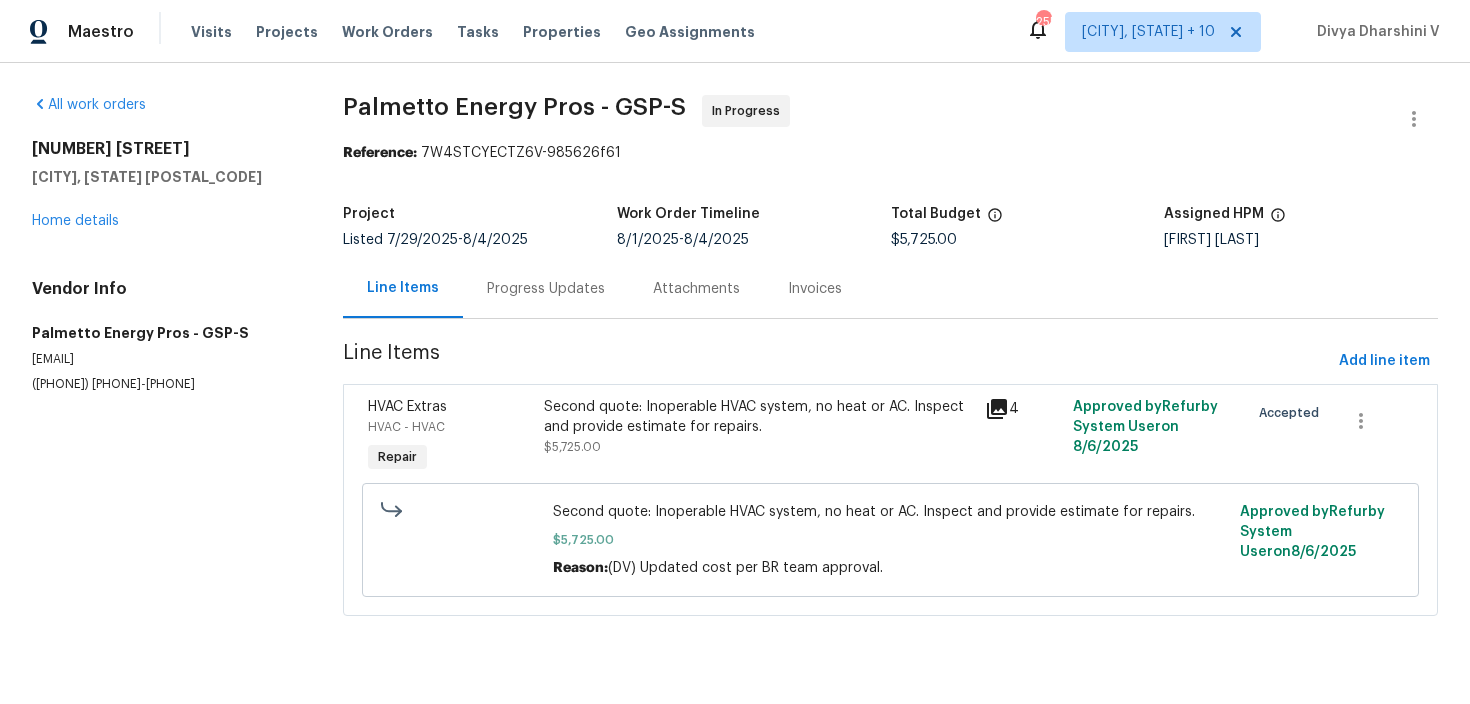 click on "Progress Updates" at bounding box center [546, 288] 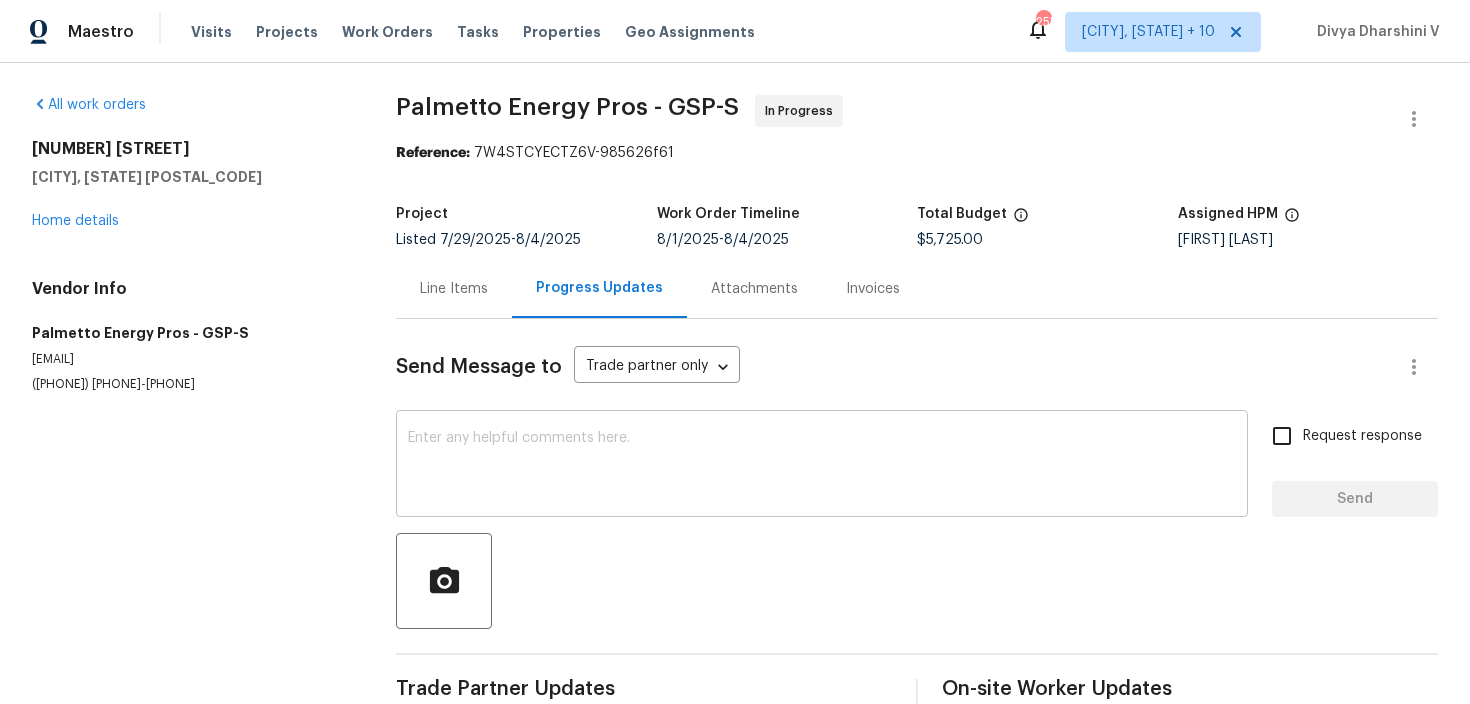 click at bounding box center [822, 466] 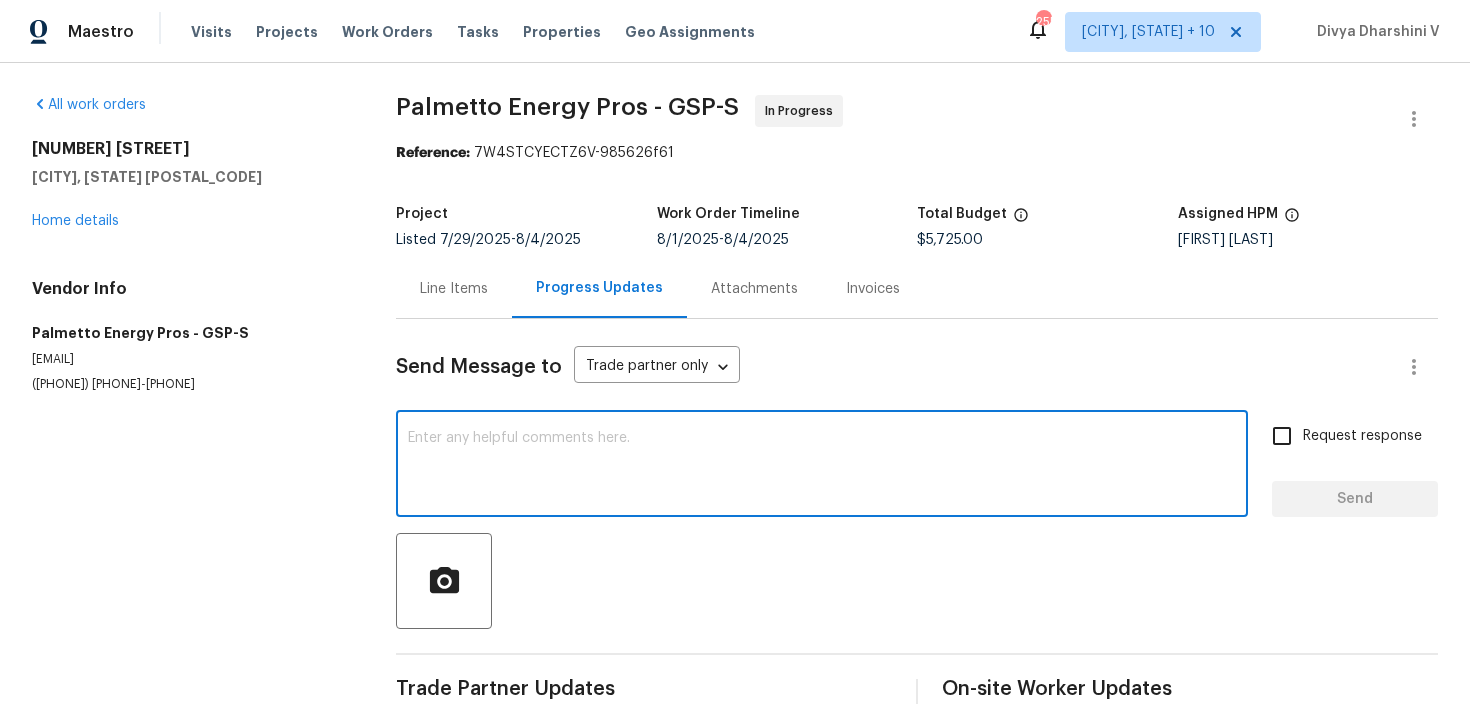 paste on "Hey, this is approved; we have updated the cost to $. Please let us know the completion date. Thanks." 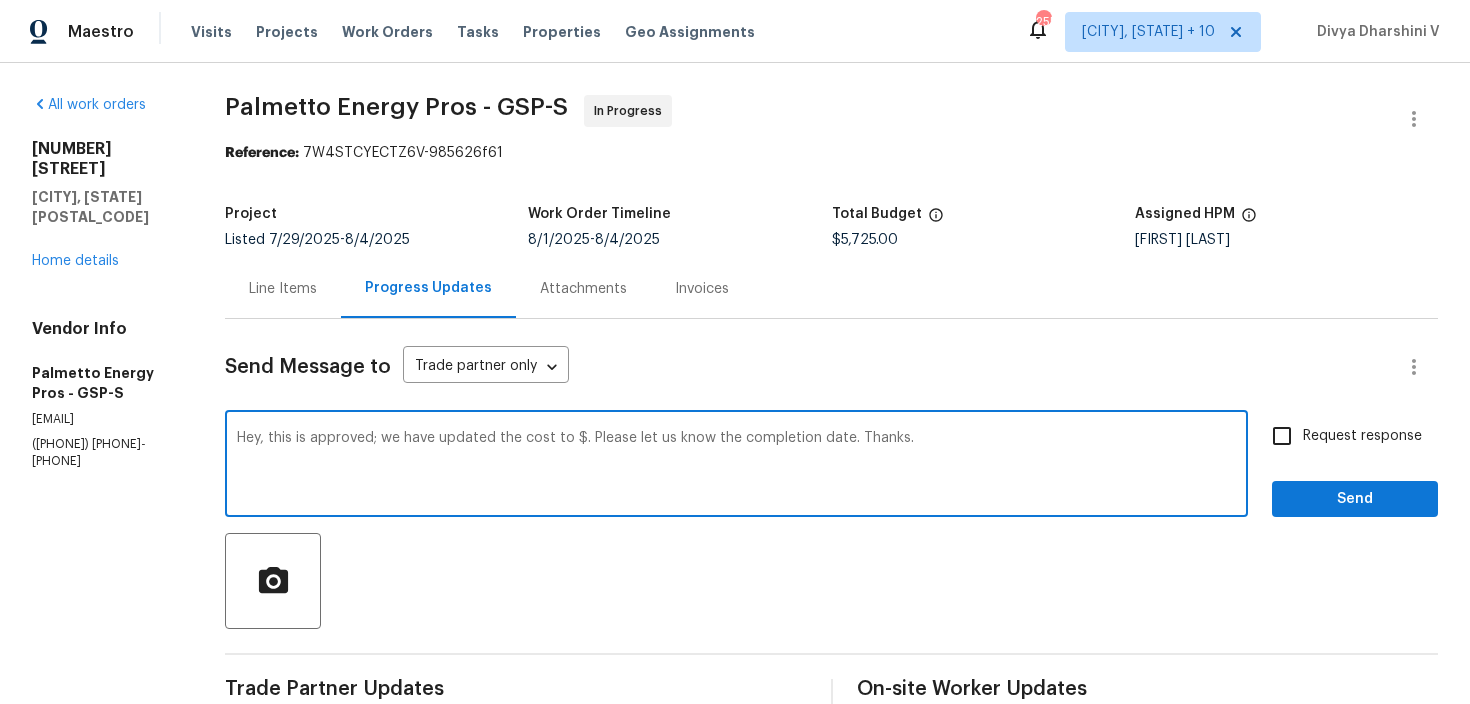 click on "Total Budget" at bounding box center [983, 220] 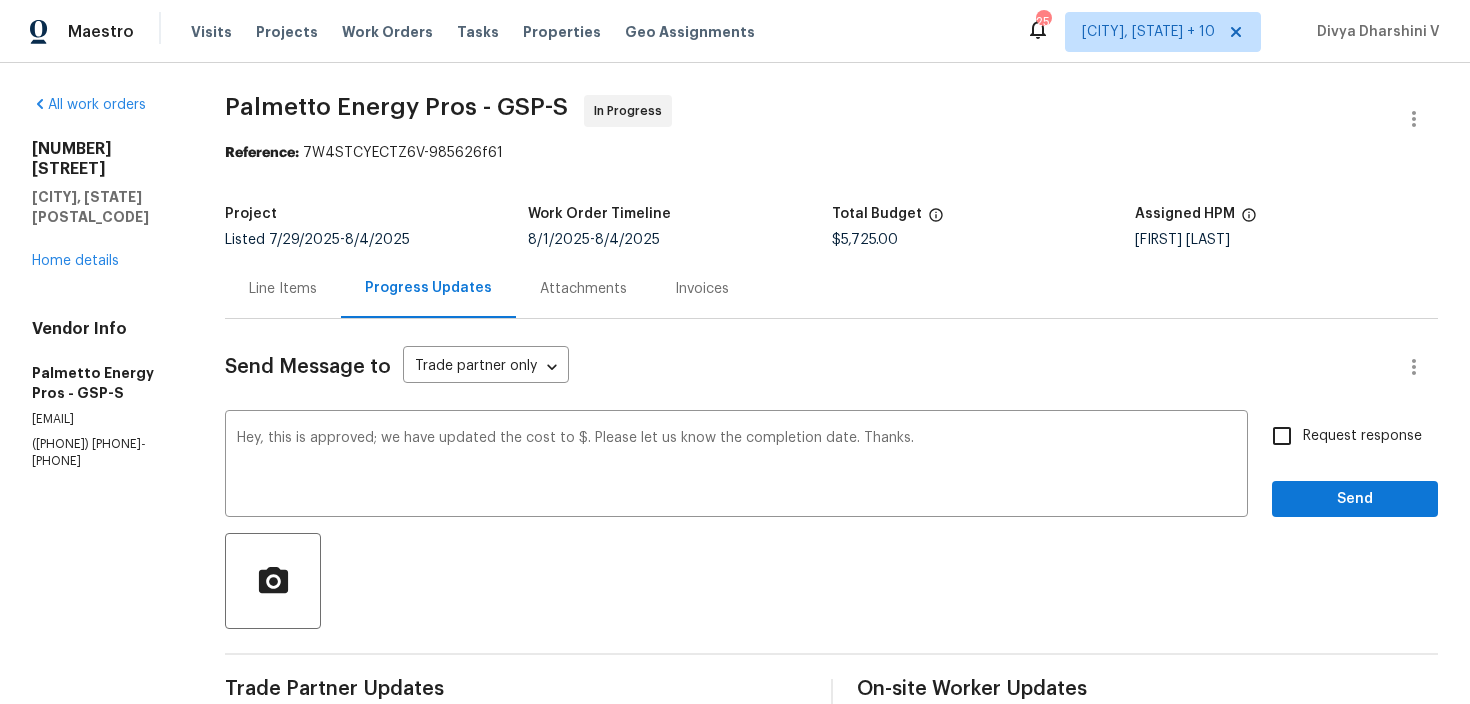 click on "$5,725.00" at bounding box center (865, 240) 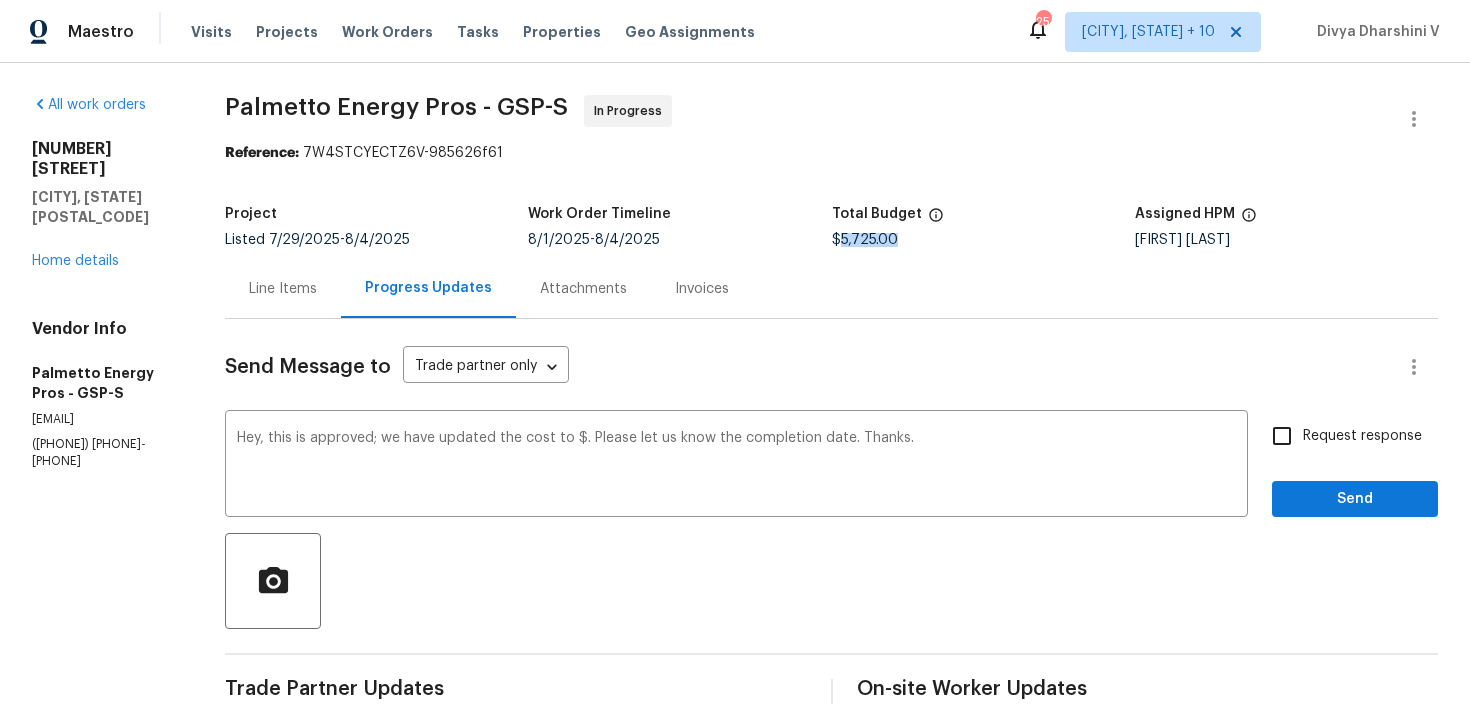 copy on "5,725.00" 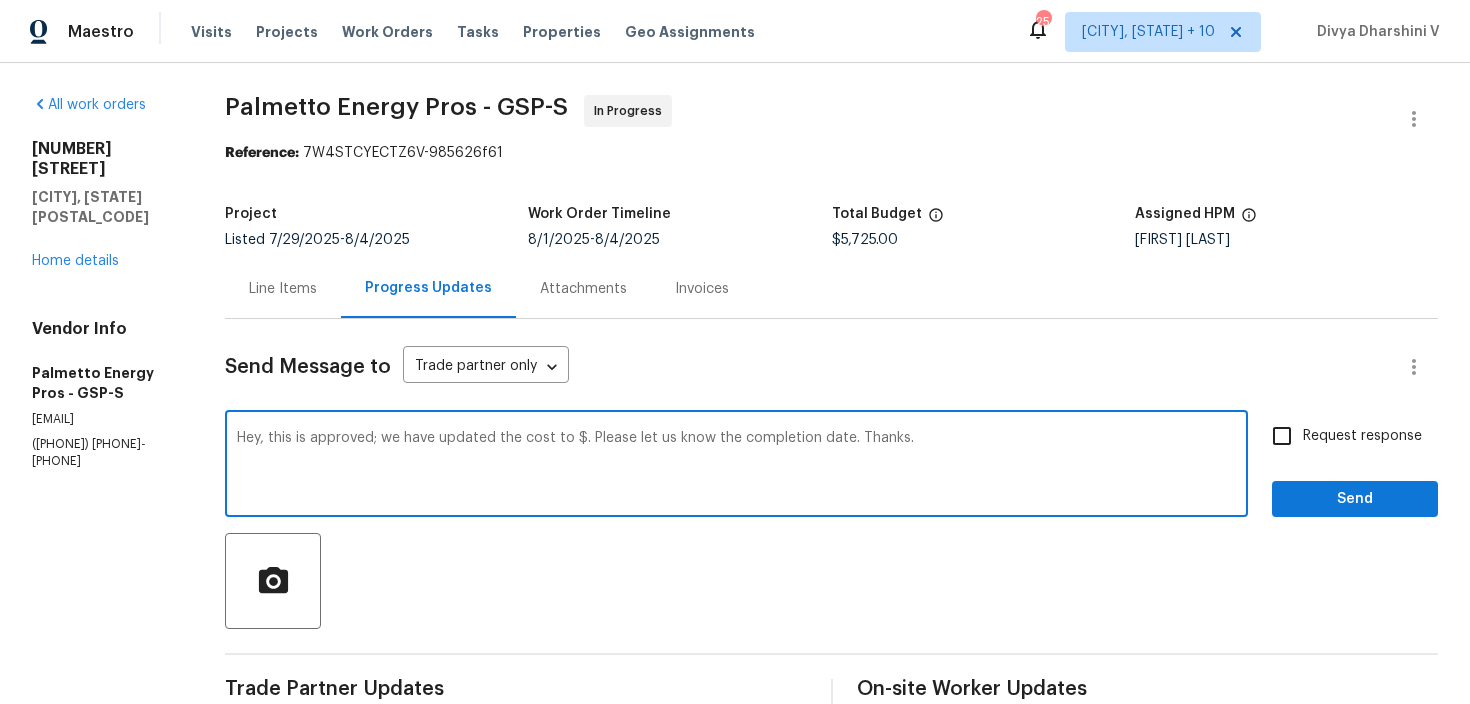 click on "Hey, this is approved; we have updated the cost to $. Please let us know the completion date. Thanks." at bounding box center (736, 466) 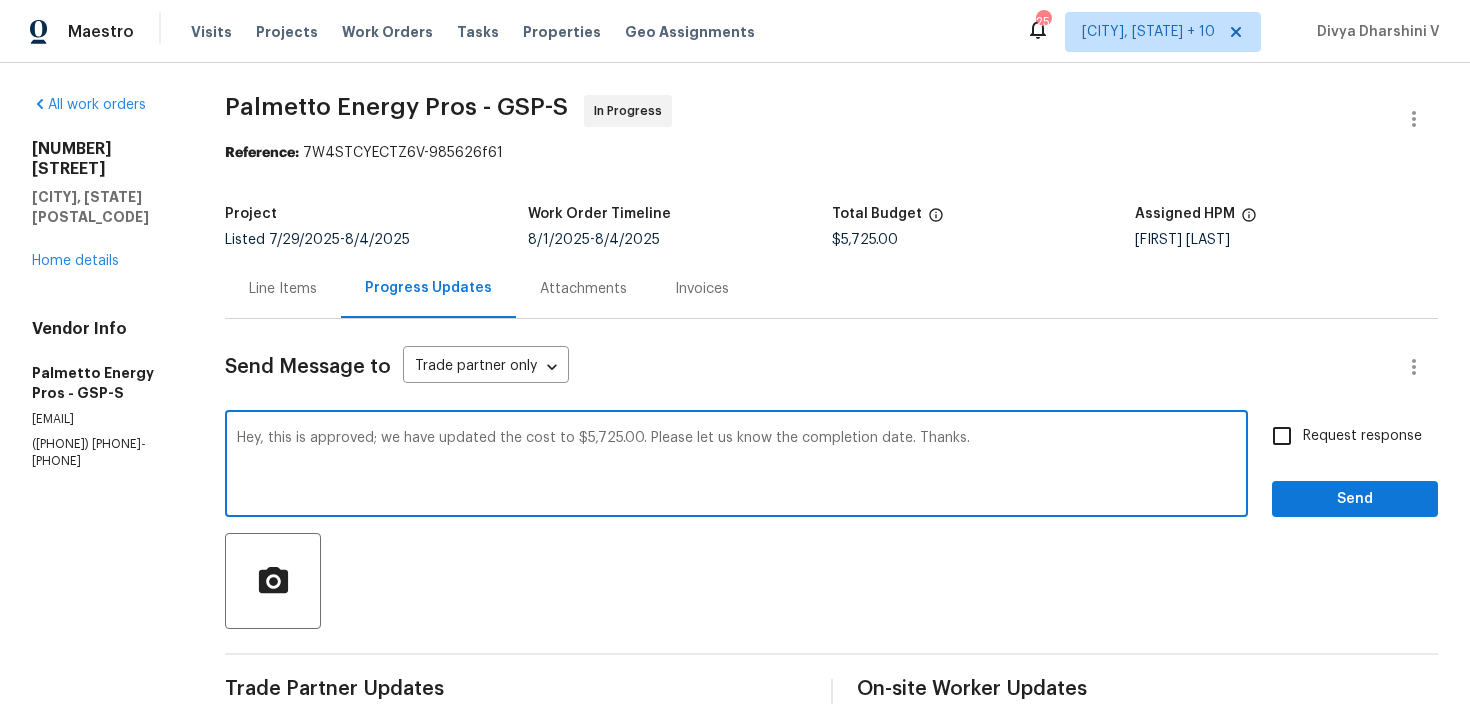 type on "Hey, this is approved; we have updated the cost to $5,725.00. Please let us know the completion date. Thanks." 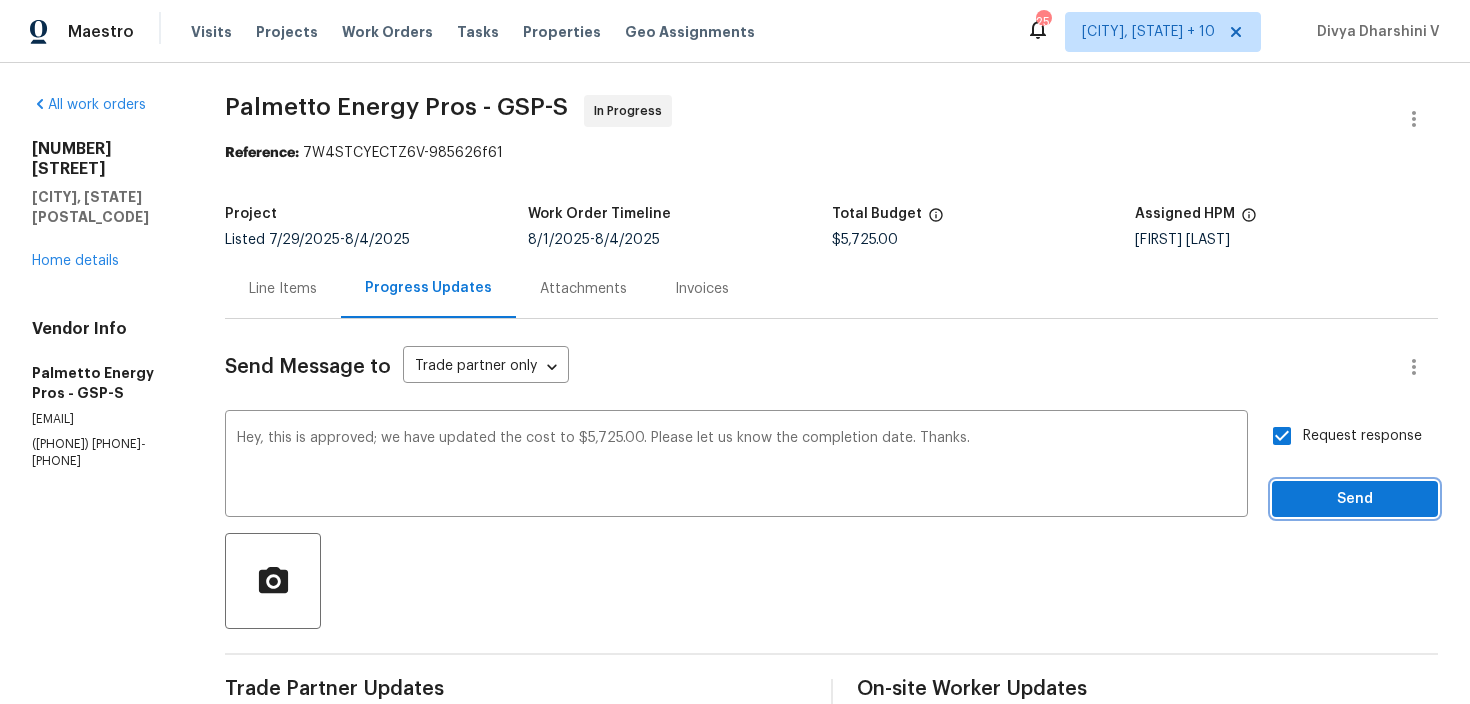 click on "Send" at bounding box center [1355, 499] 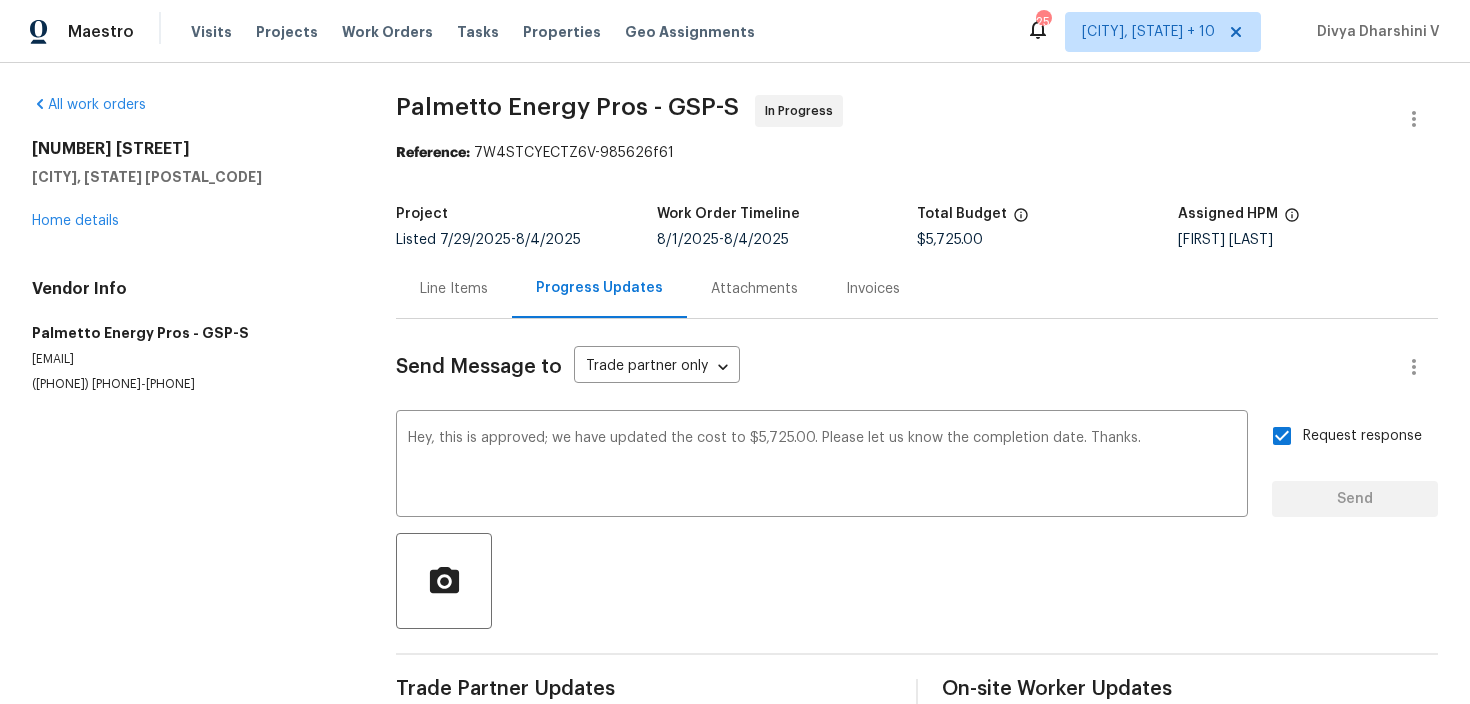 type 